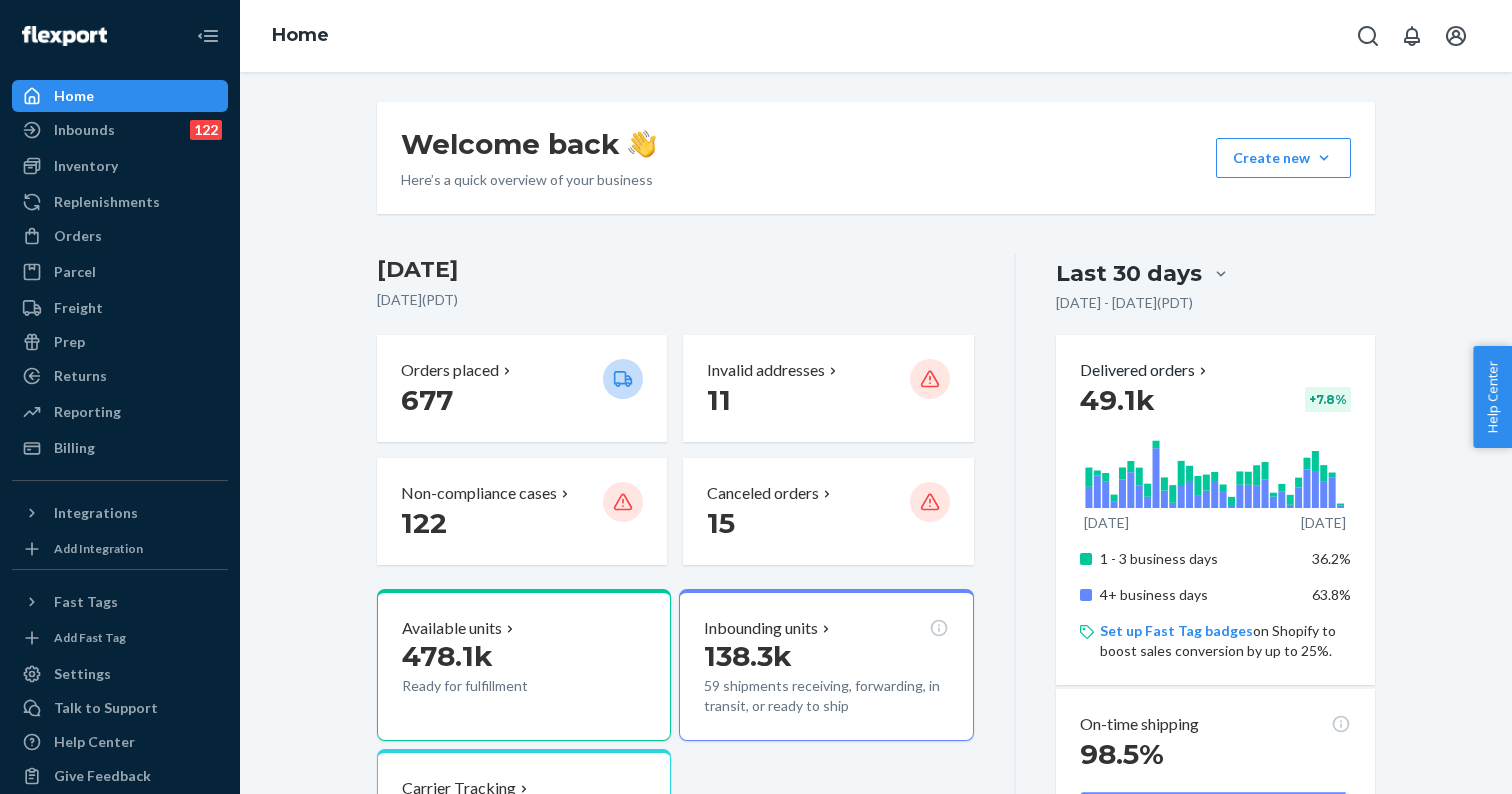 scroll, scrollTop: 0, scrollLeft: 0, axis: both 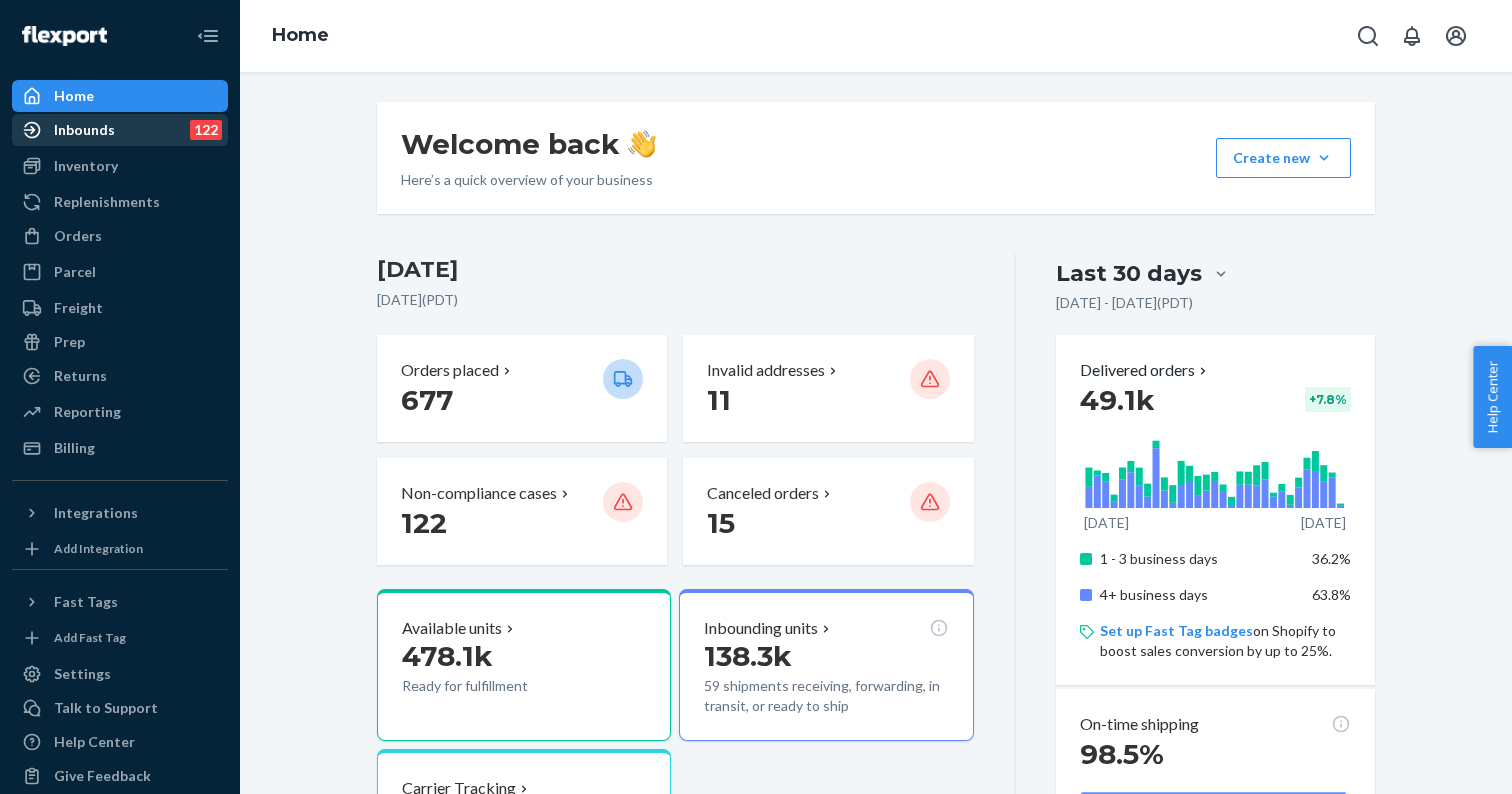 click on "Inbounds 122" at bounding box center (120, 130) 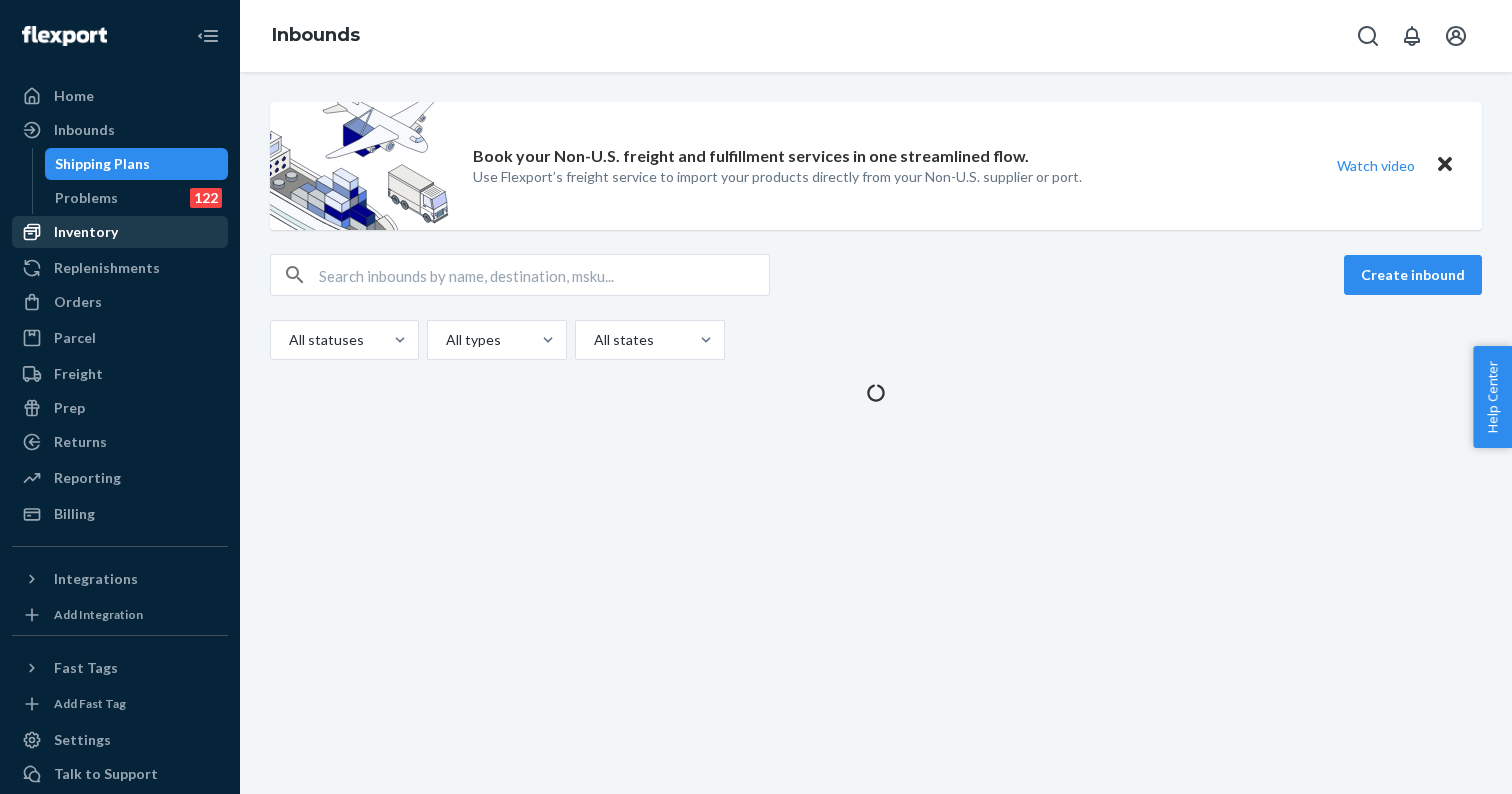 click on "Inventory" at bounding box center [86, 232] 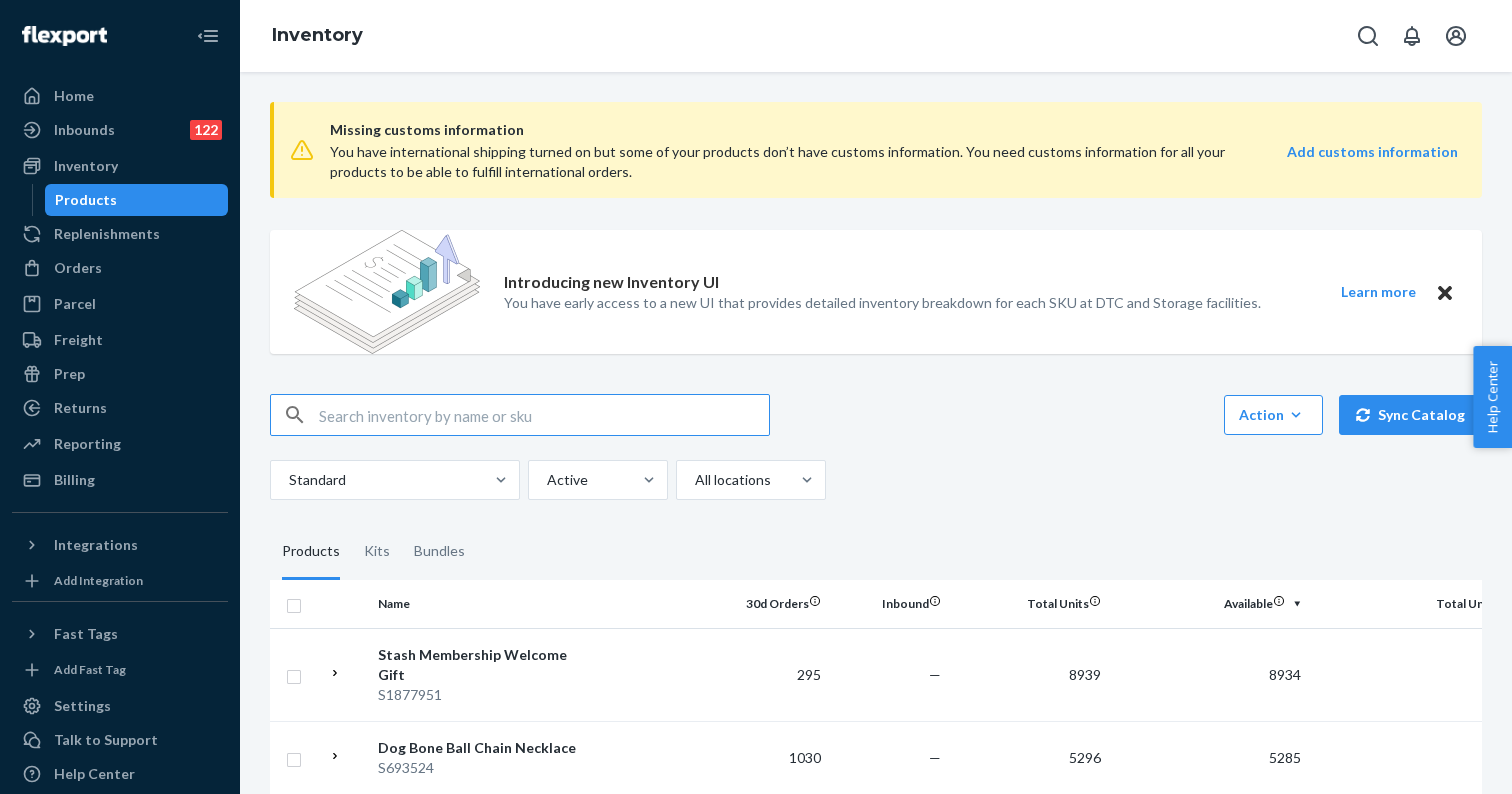 scroll, scrollTop: 0, scrollLeft: 0, axis: both 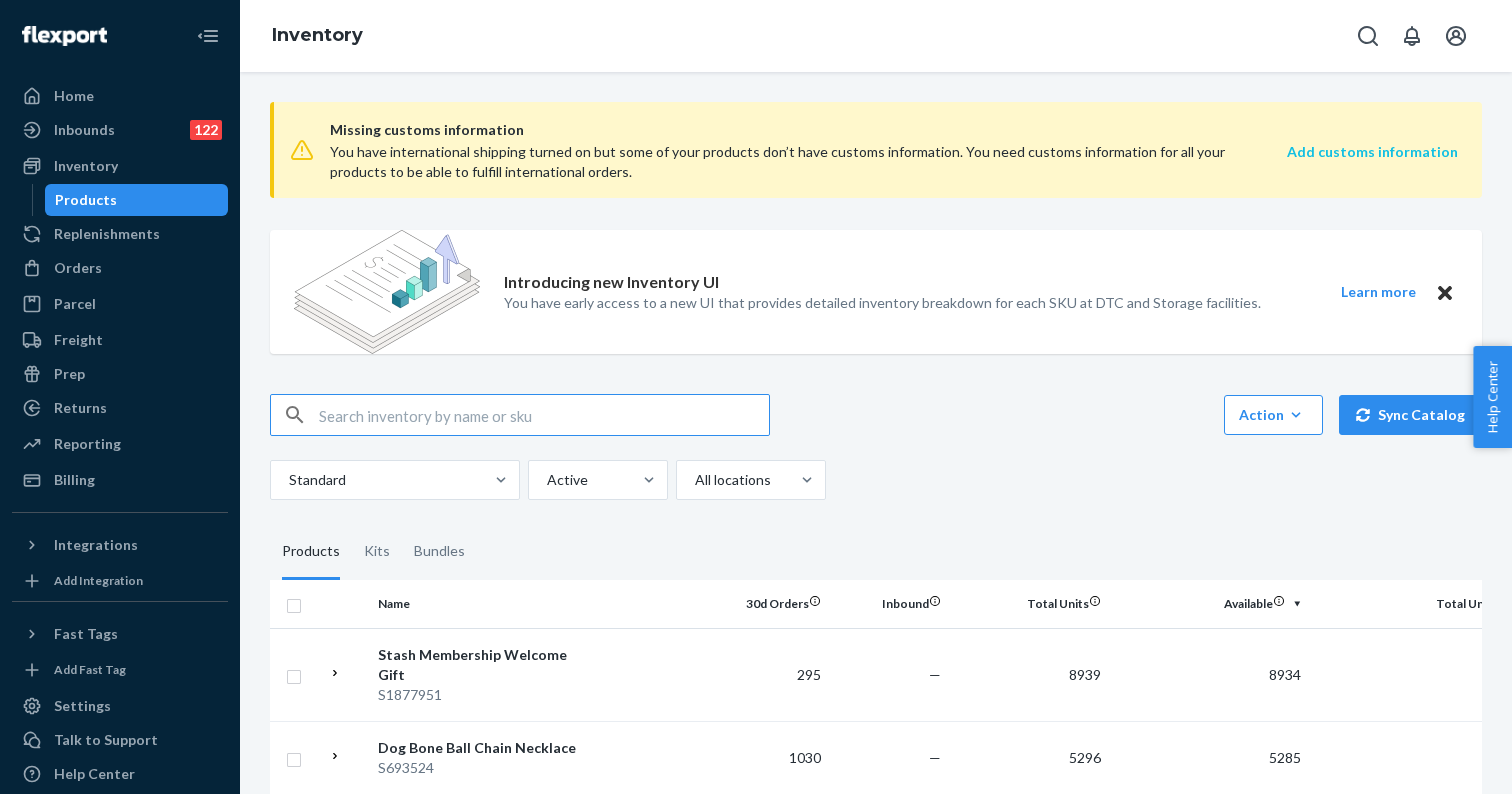 click on "Add customs information" at bounding box center [1372, 151] 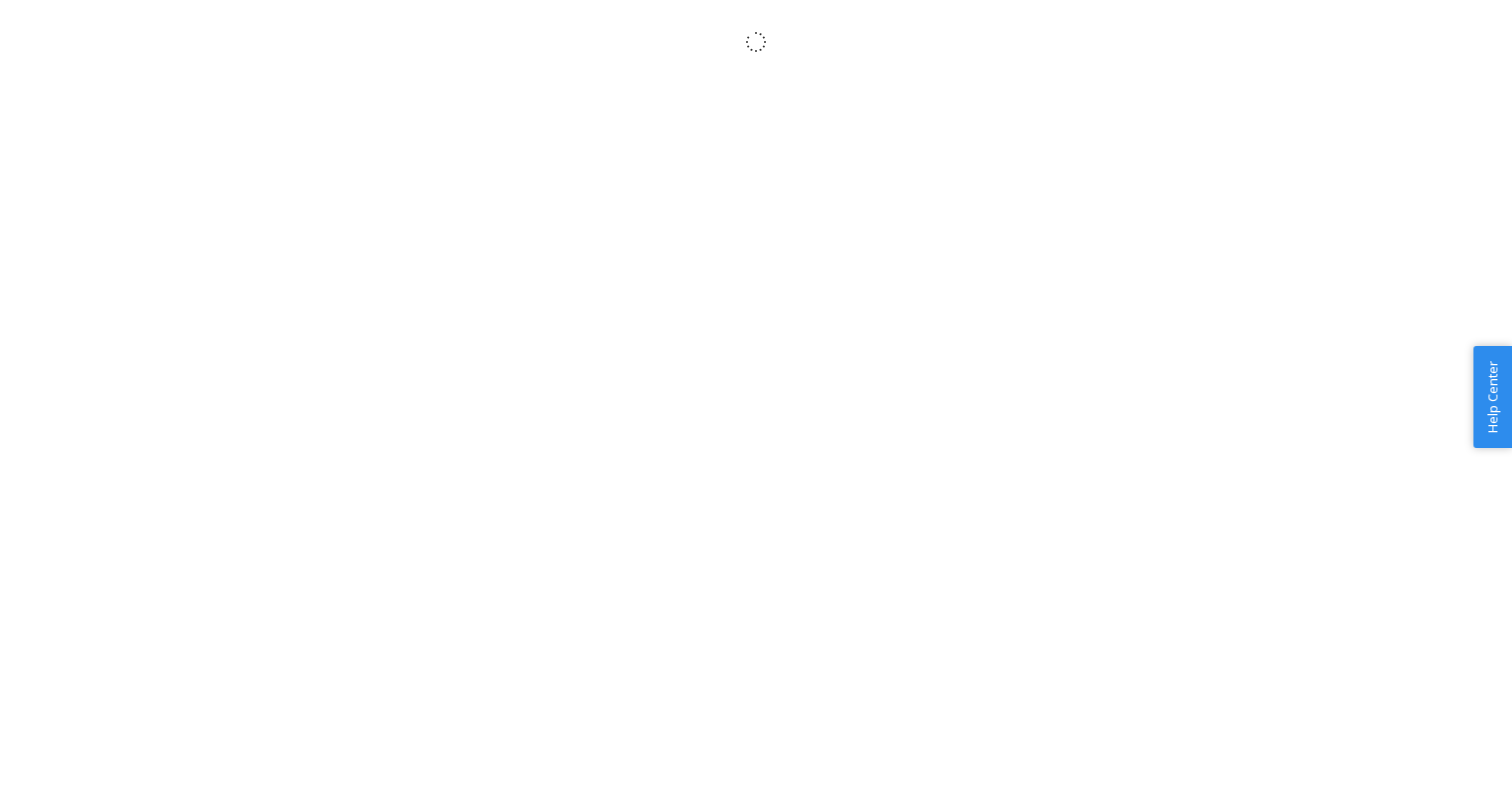 scroll, scrollTop: 0, scrollLeft: 0, axis: both 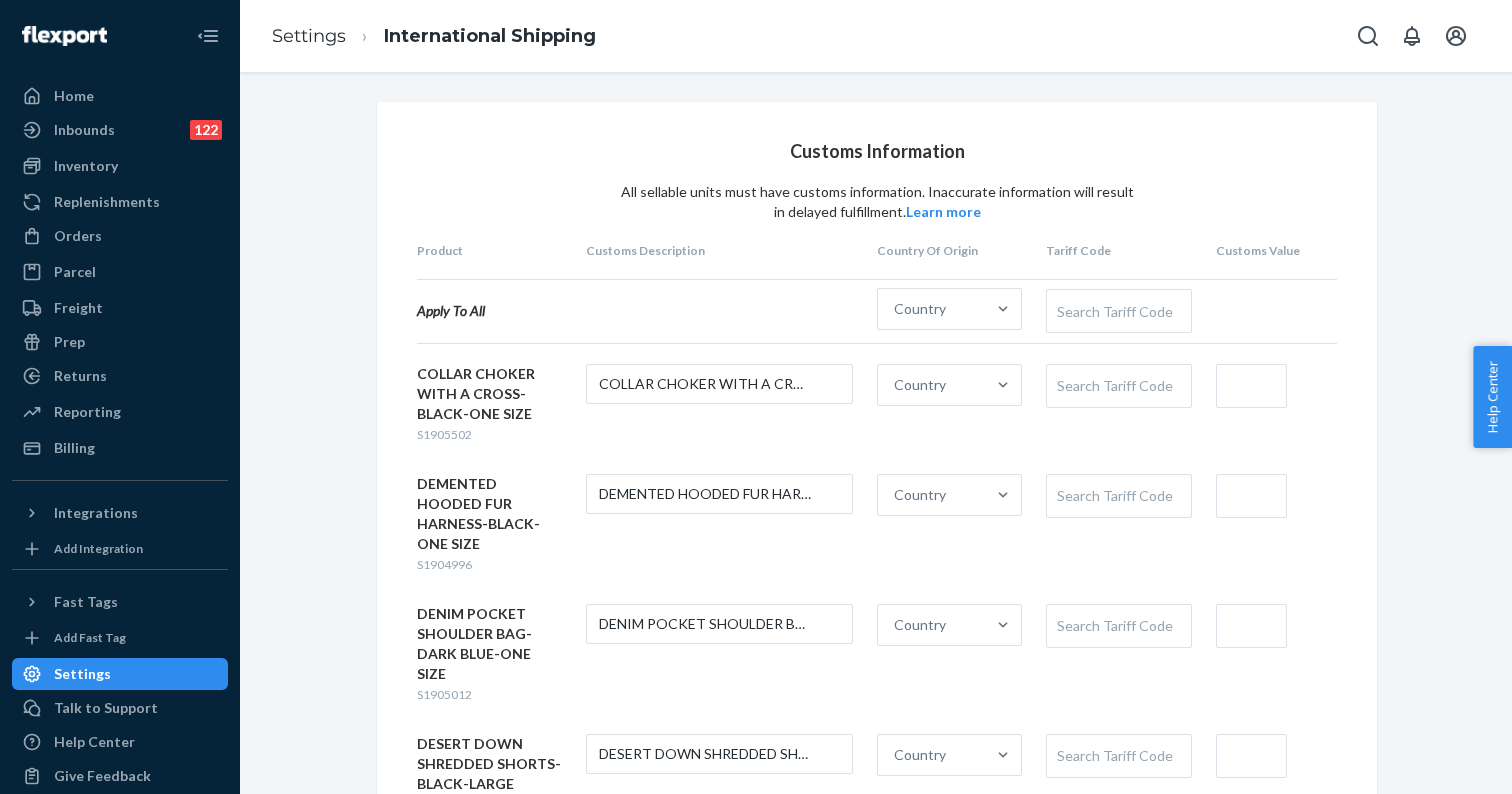 click on "S1905502" at bounding box center [444, 434] 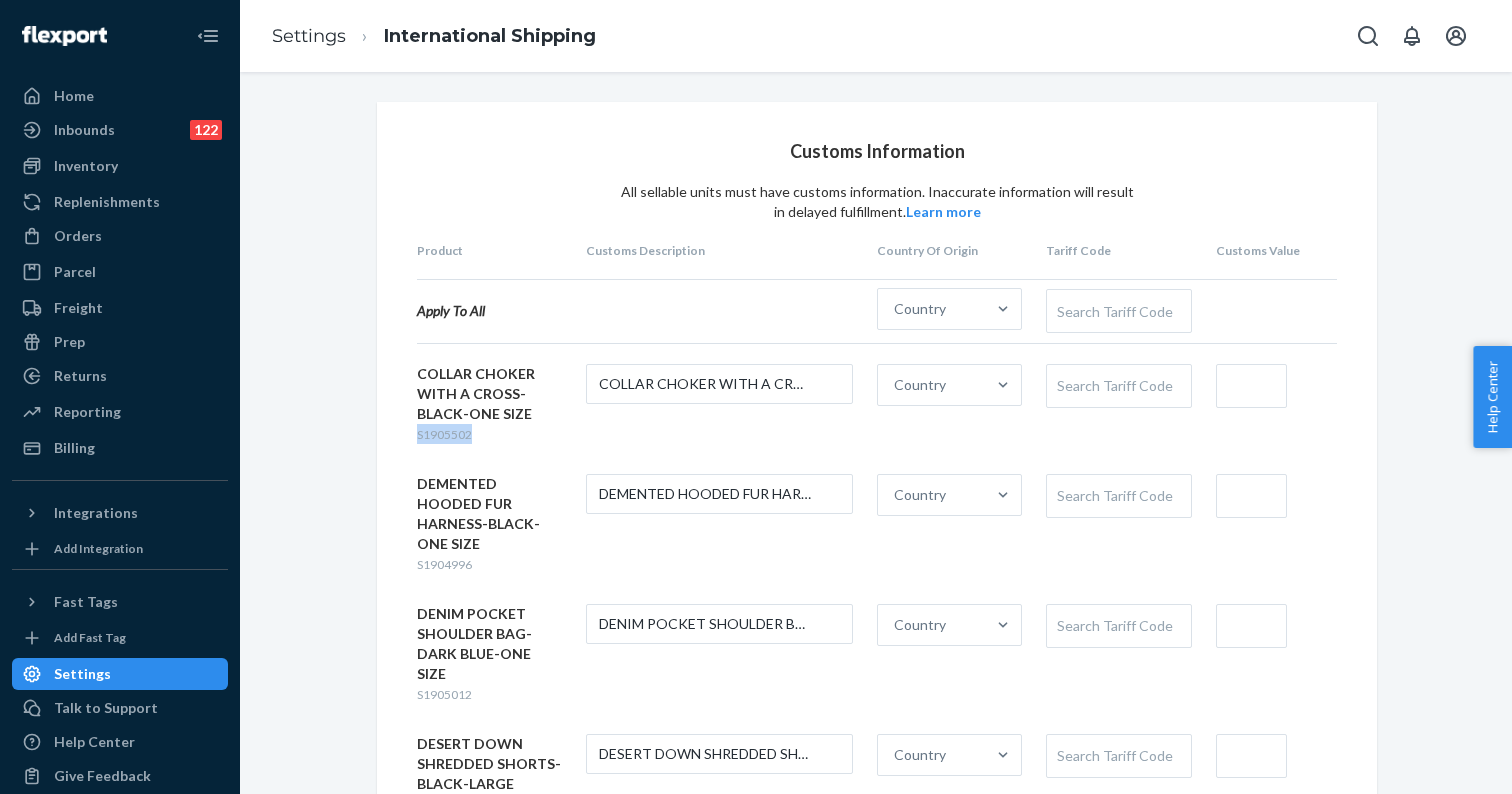 click on "S1905502" at bounding box center [444, 434] 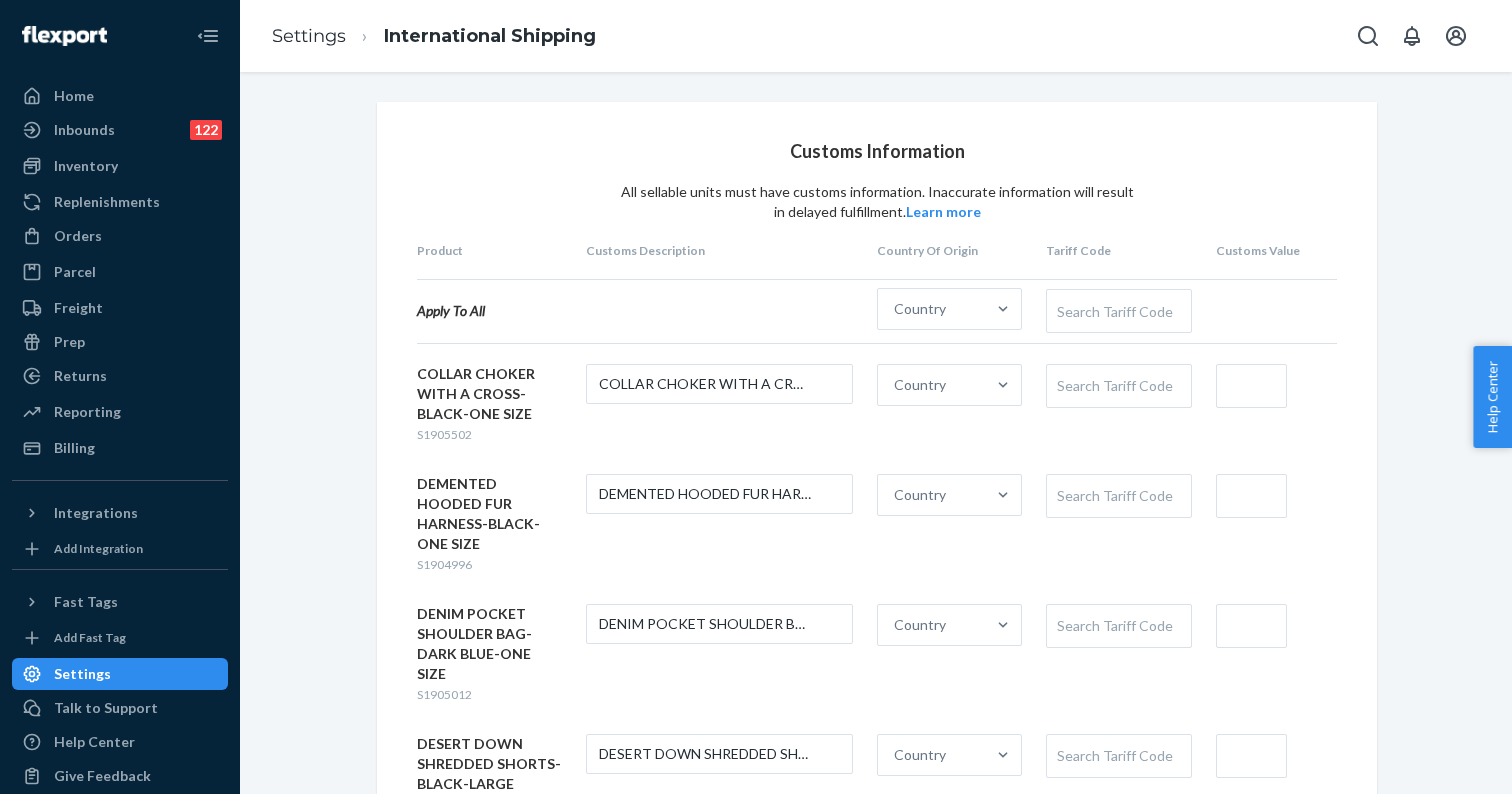 paste on "7117190000" 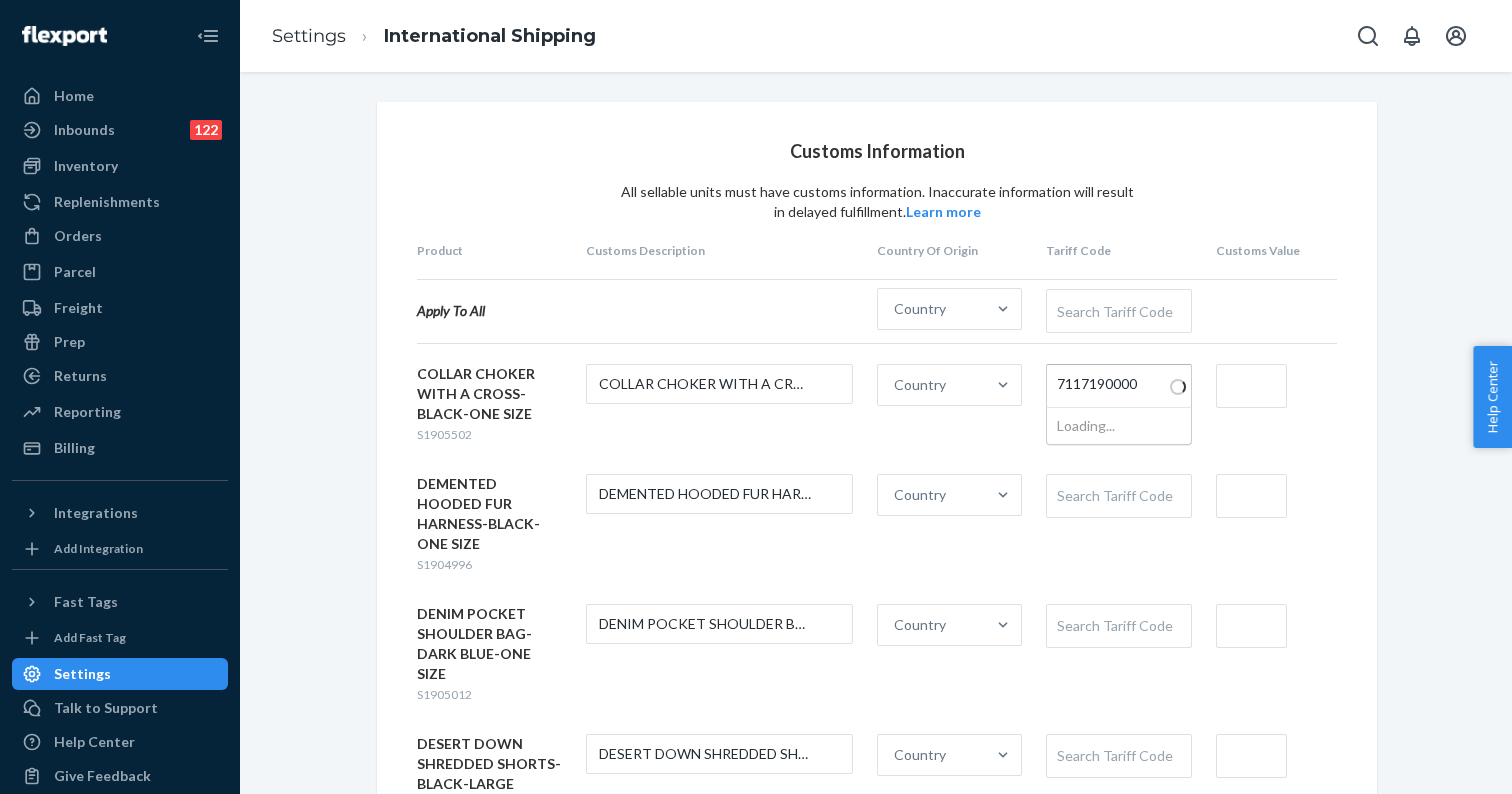 type on "7117190000" 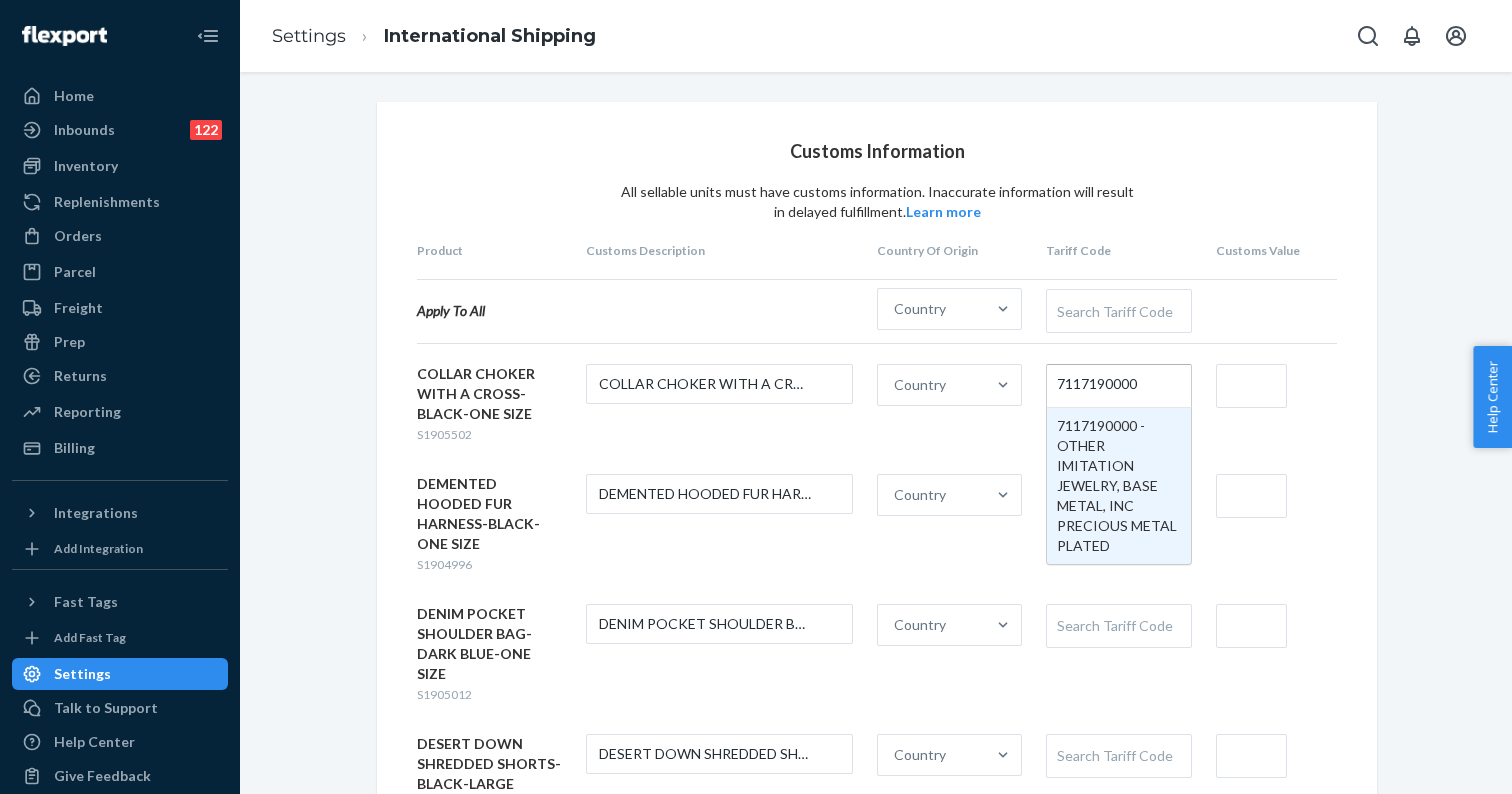 type 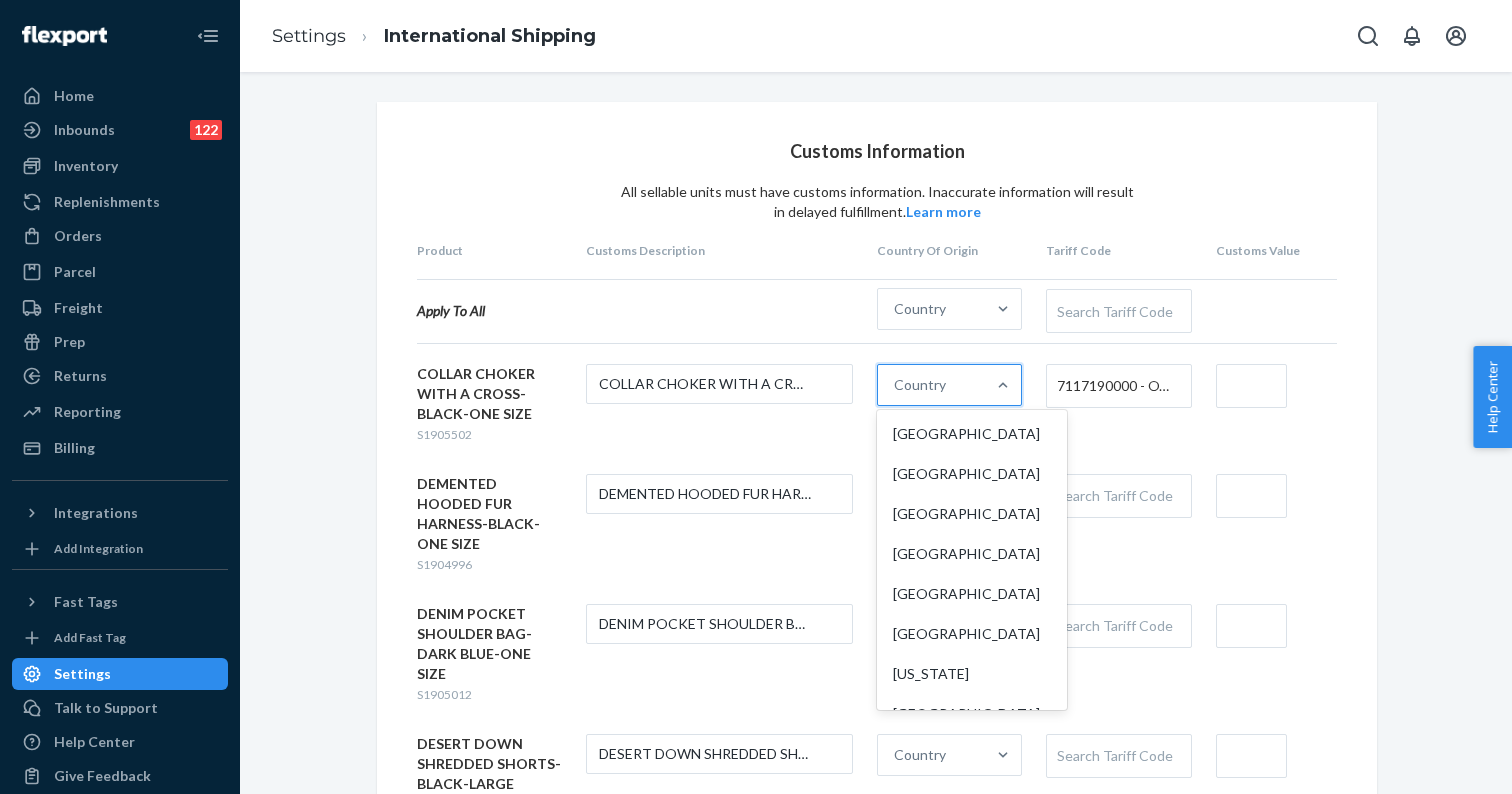 click on "Country" at bounding box center [920, 385] 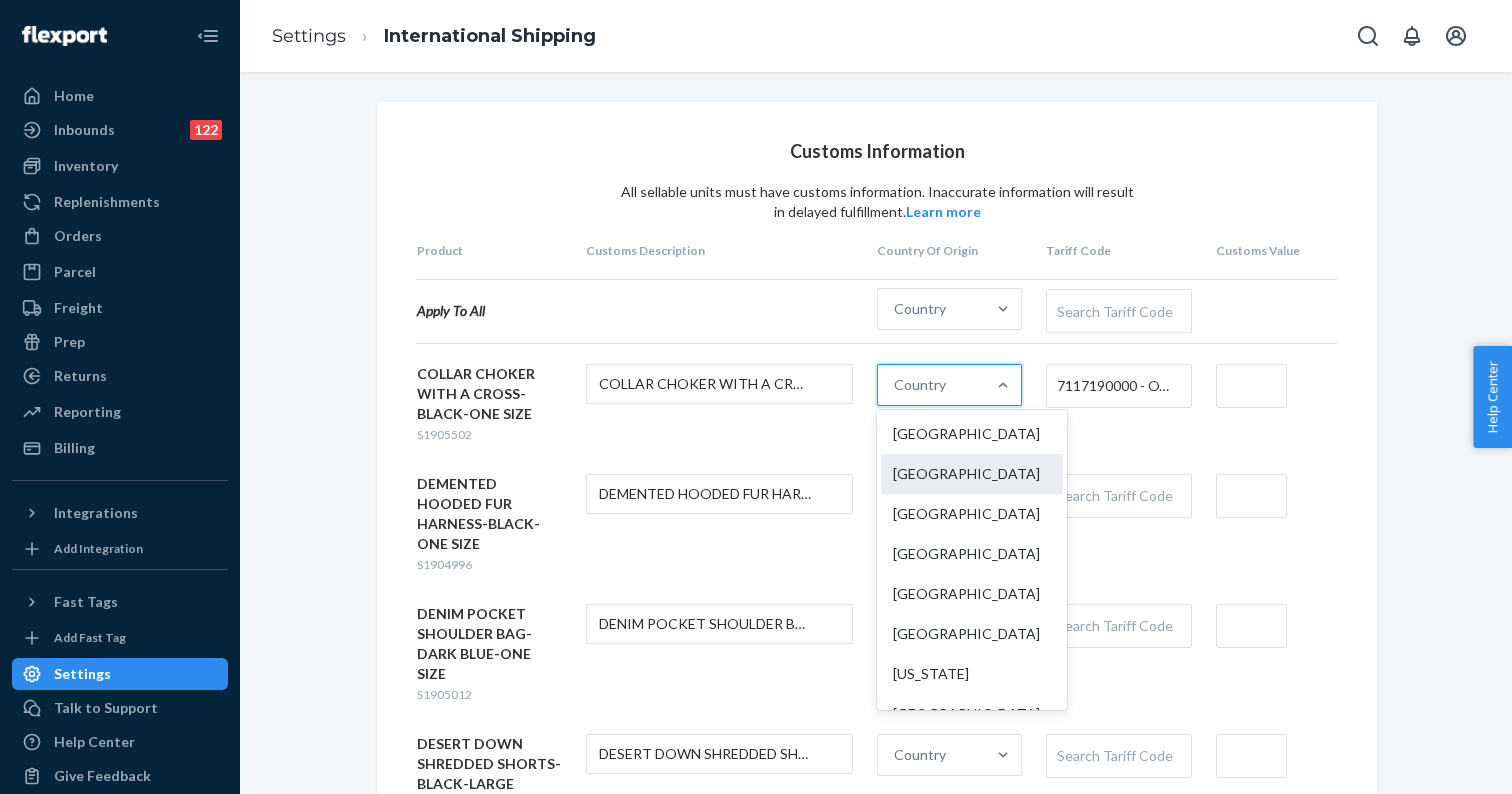 click on "[GEOGRAPHIC_DATA]" at bounding box center [972, 474] 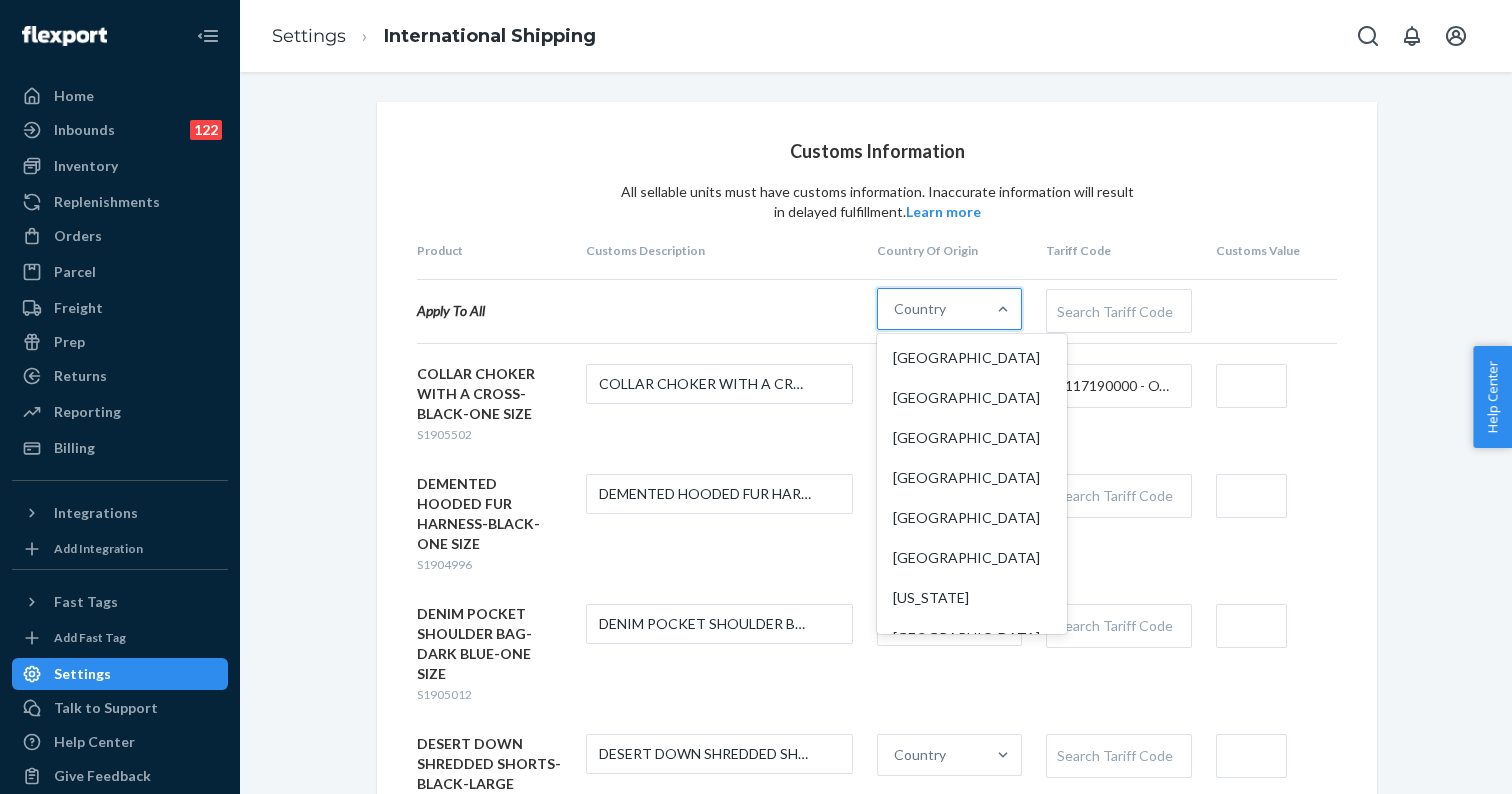 click on "Country" at bounding box center (931, 309) 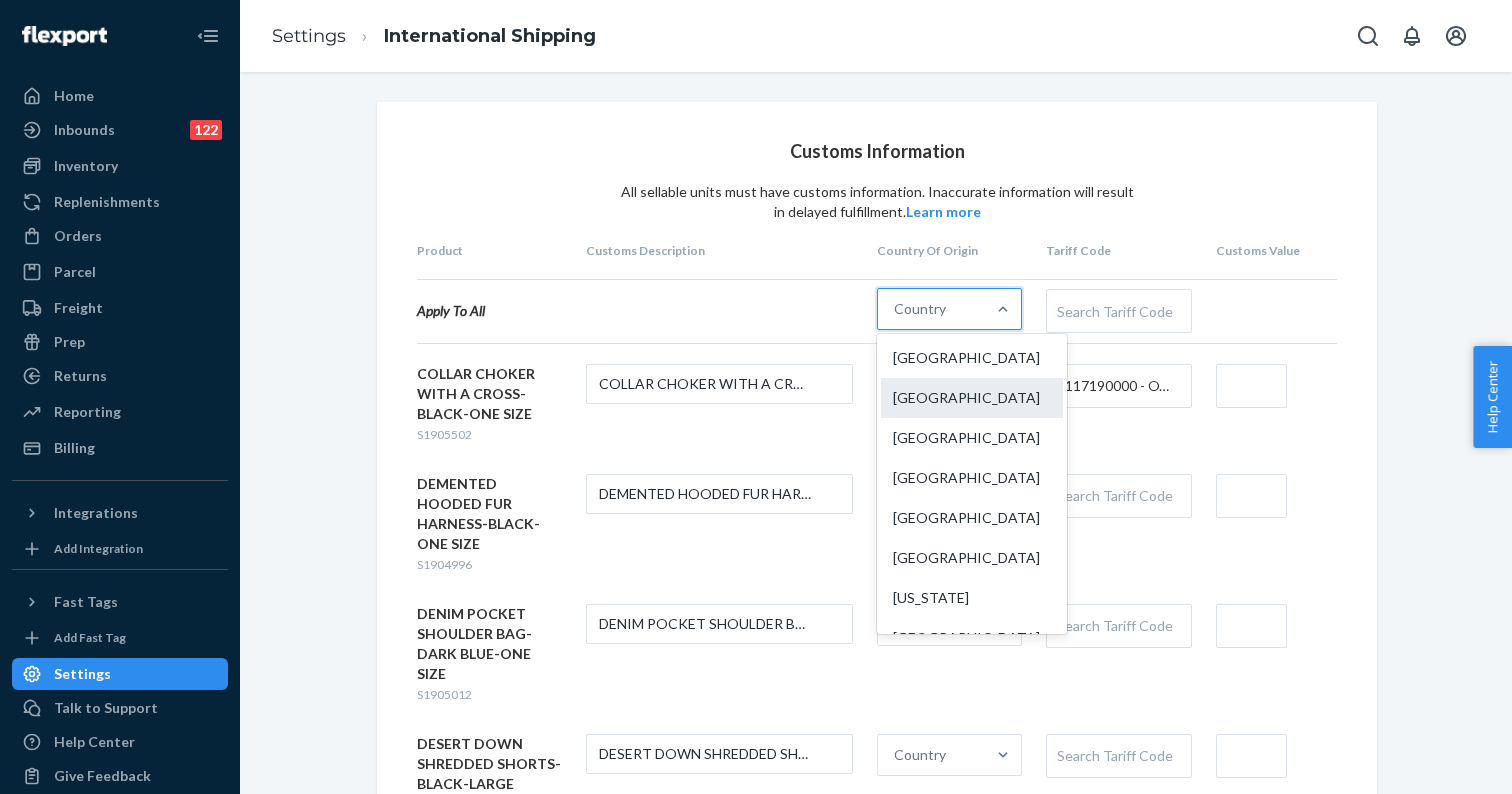 click on "[GEOGRAPHIC_DATA]" at bounding box center (972, 398) 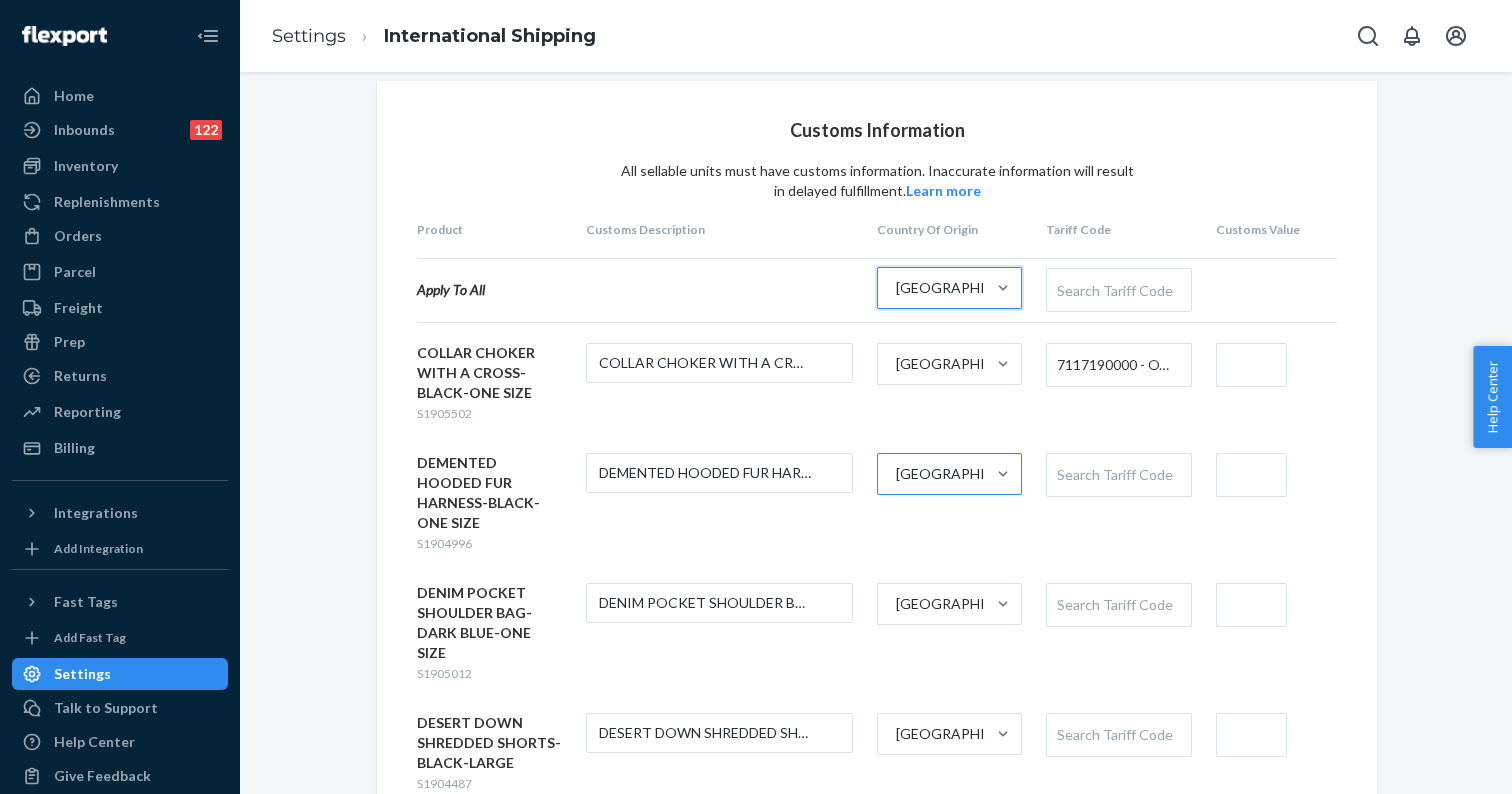 scroll, scrollTop: 25, scrollLeft: 0, axis: vertical 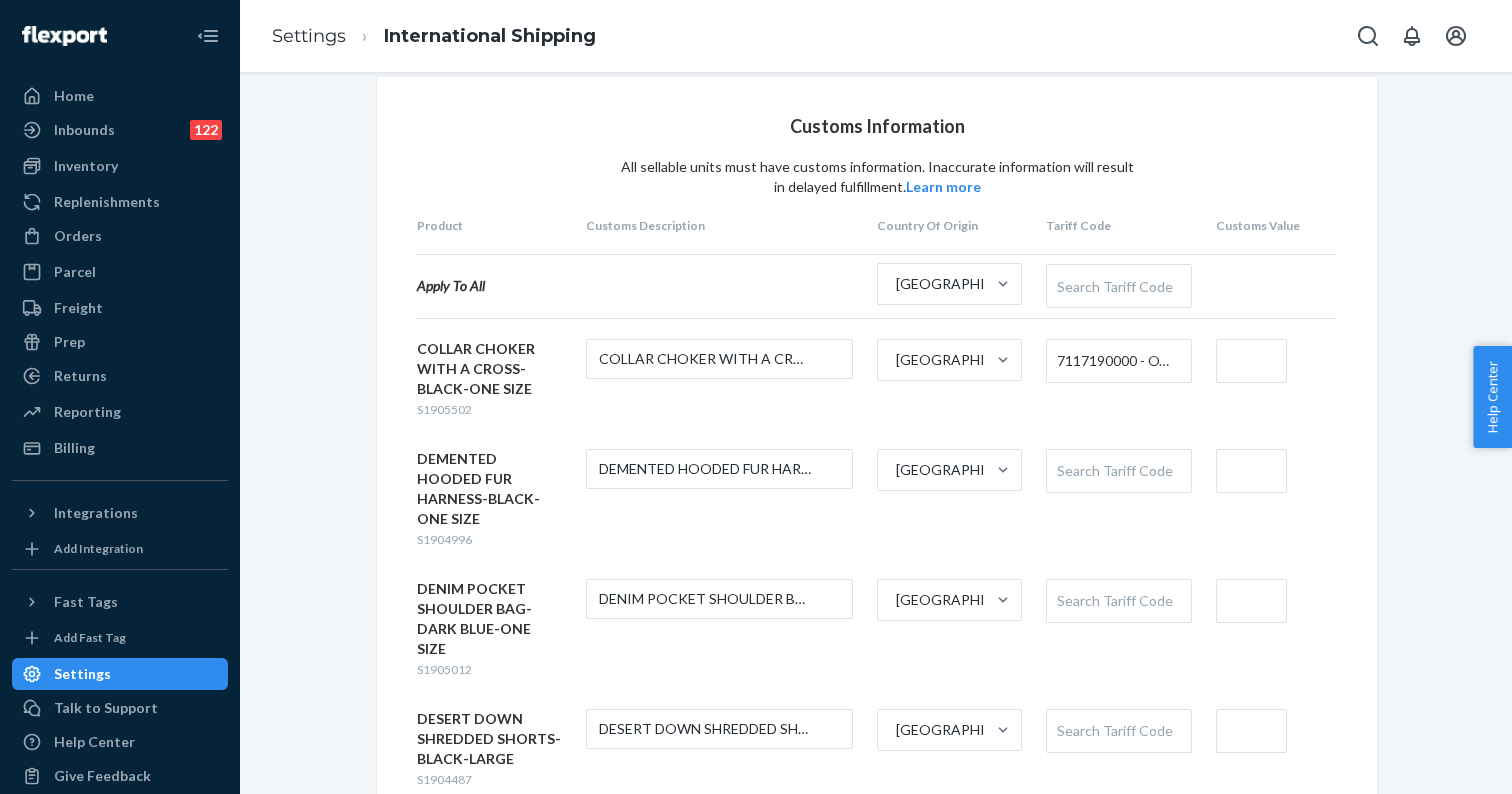 click on "S1904996" at bounding box center [444, 539] 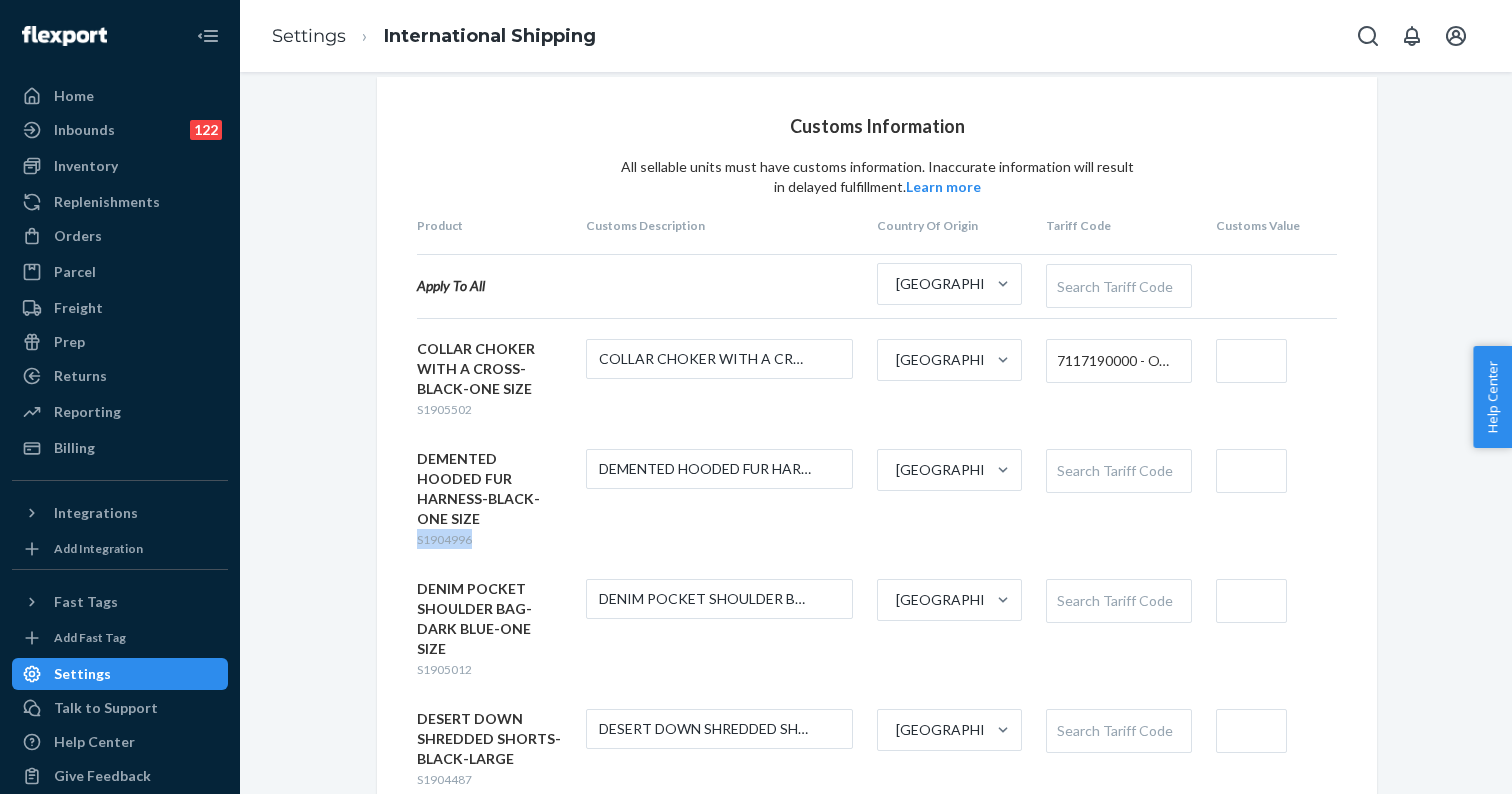 click on "S1904996" at bounding box center (444, 539) 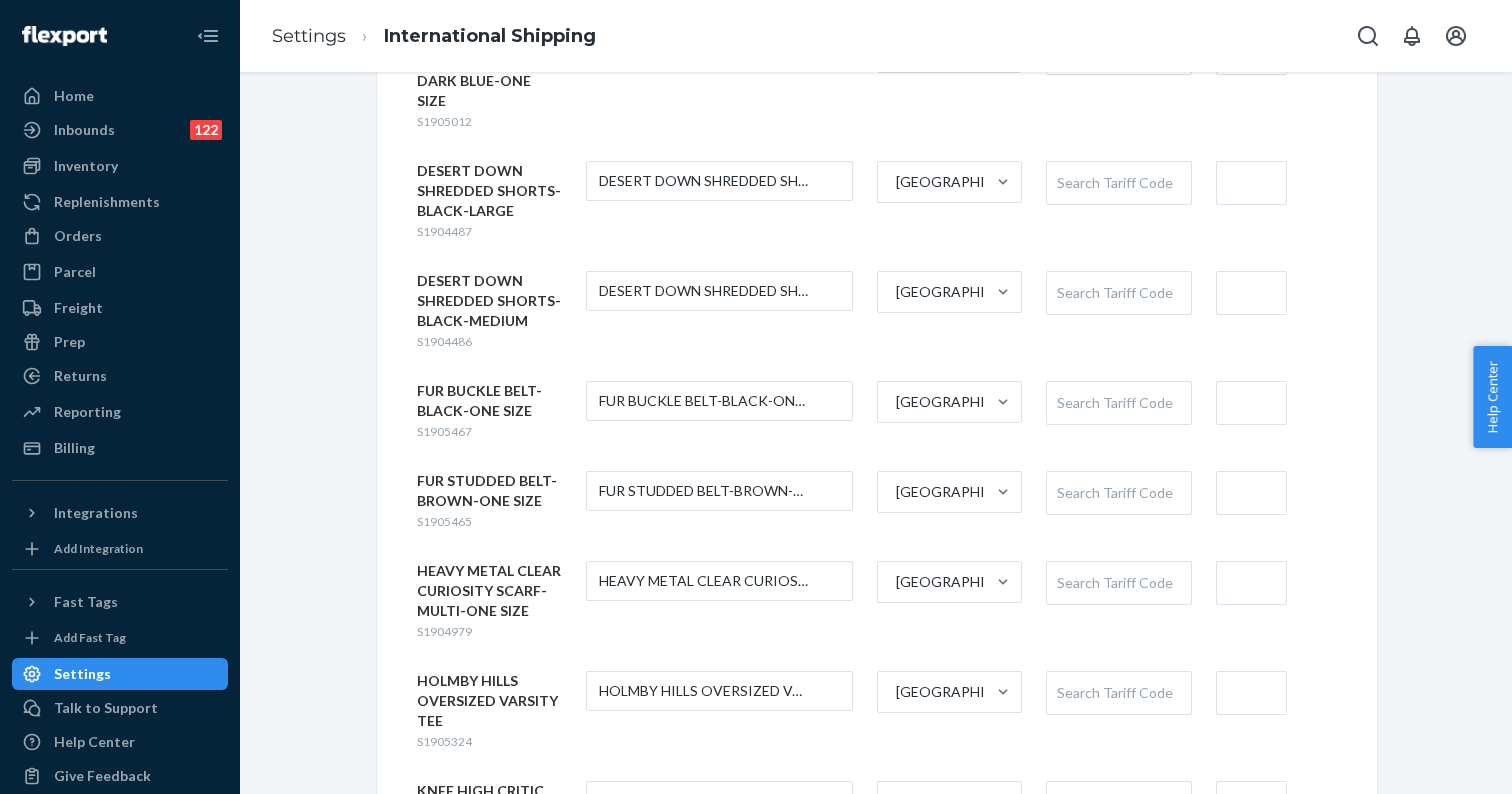 scroll, scrollTop: 592, scrollLeft: 0, axis: vertical 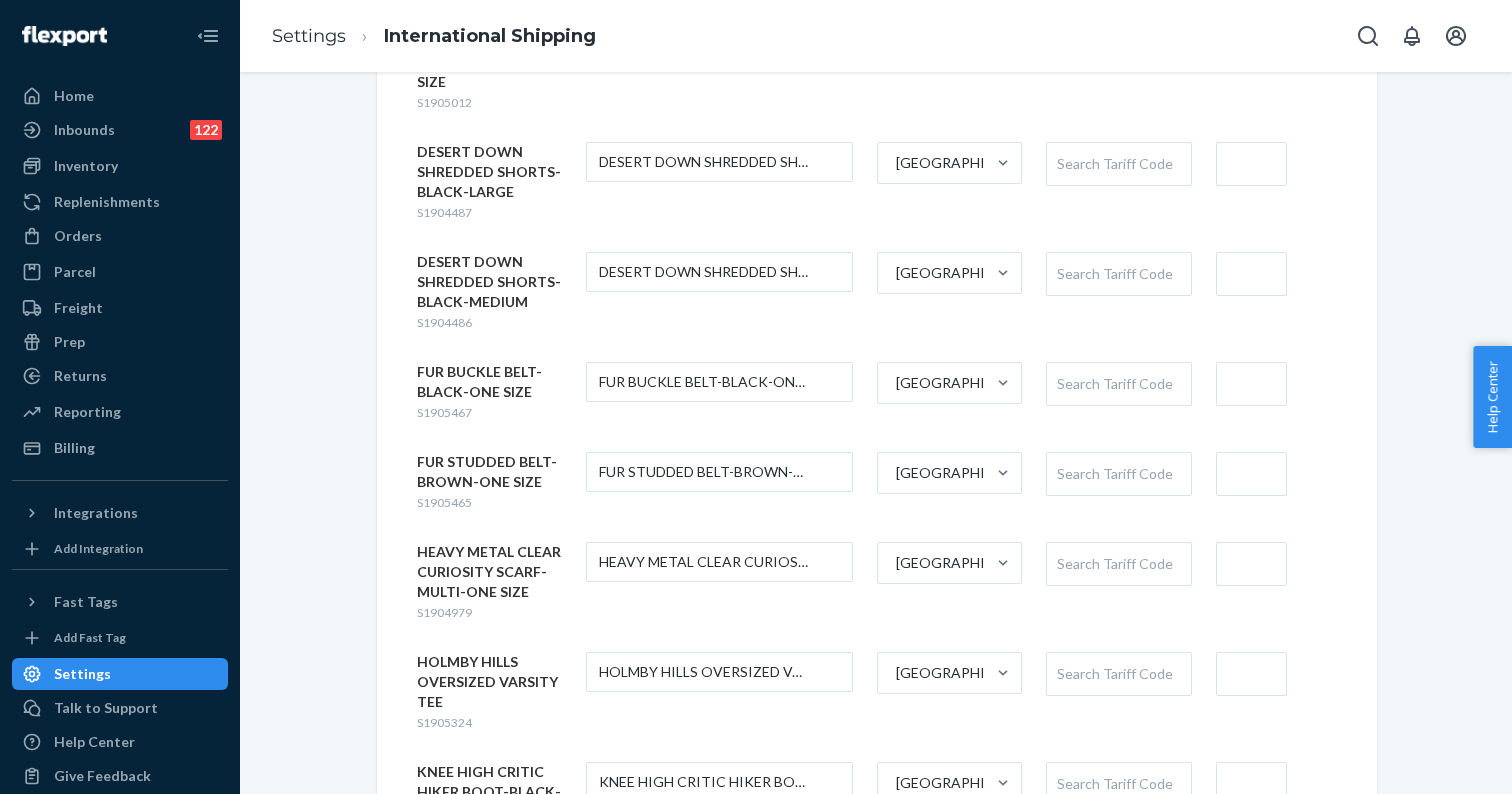 click on "S1905467" at bounding box center [444, 412] 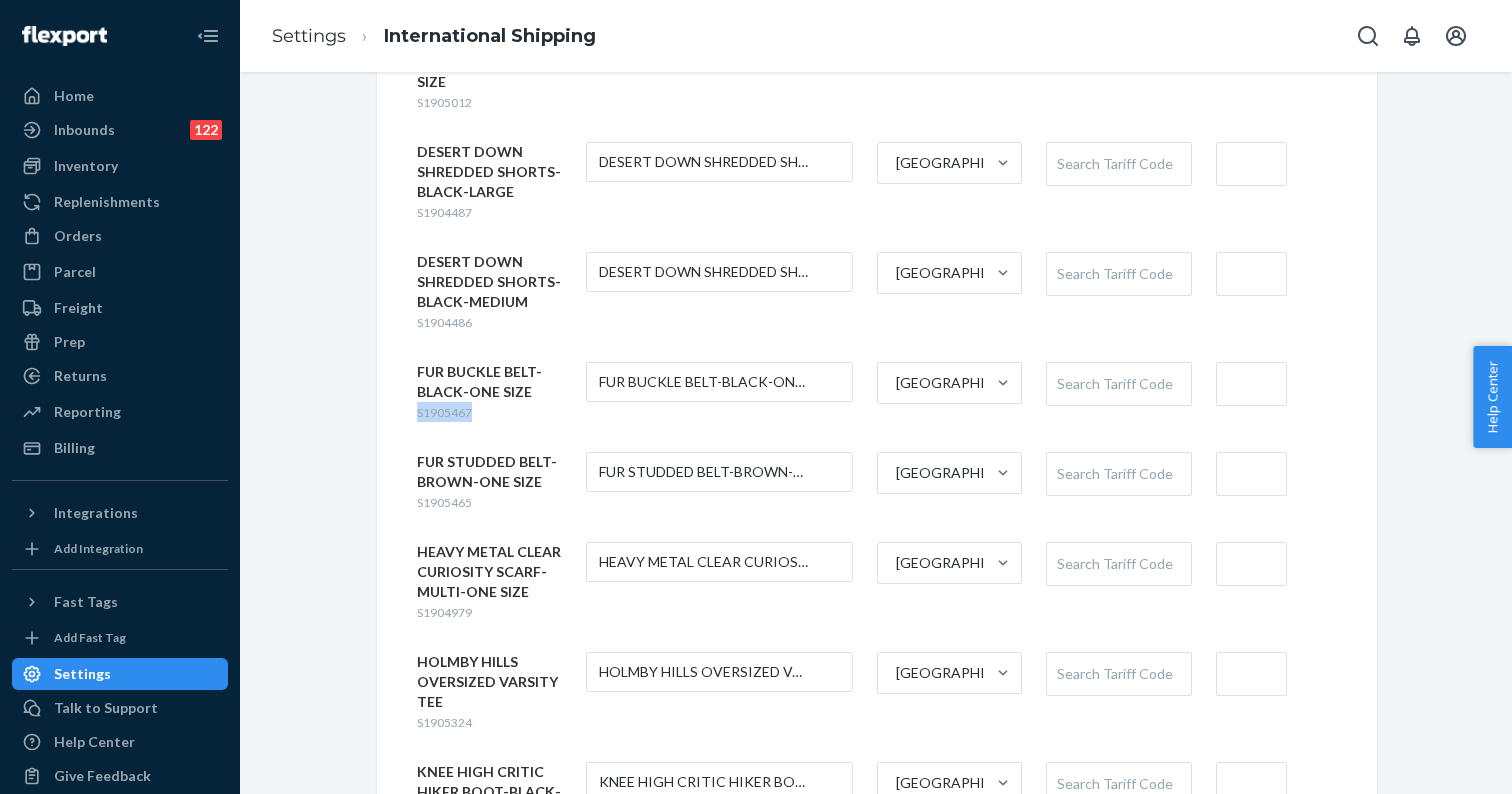 click on "S1905467" at bounding box center (444, 412) 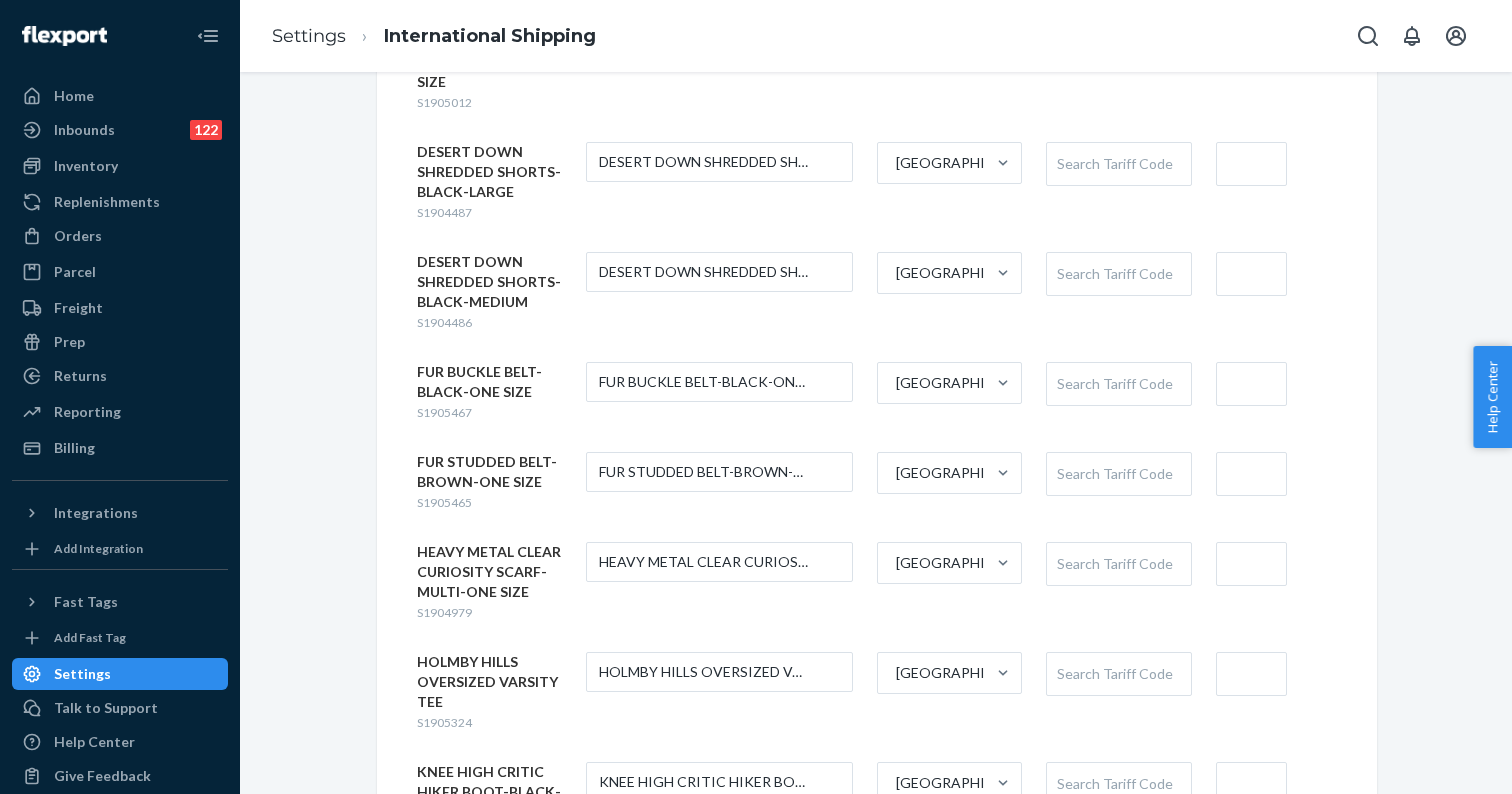 click on "Search Tariff Code" at bounding box center (1118, 384) 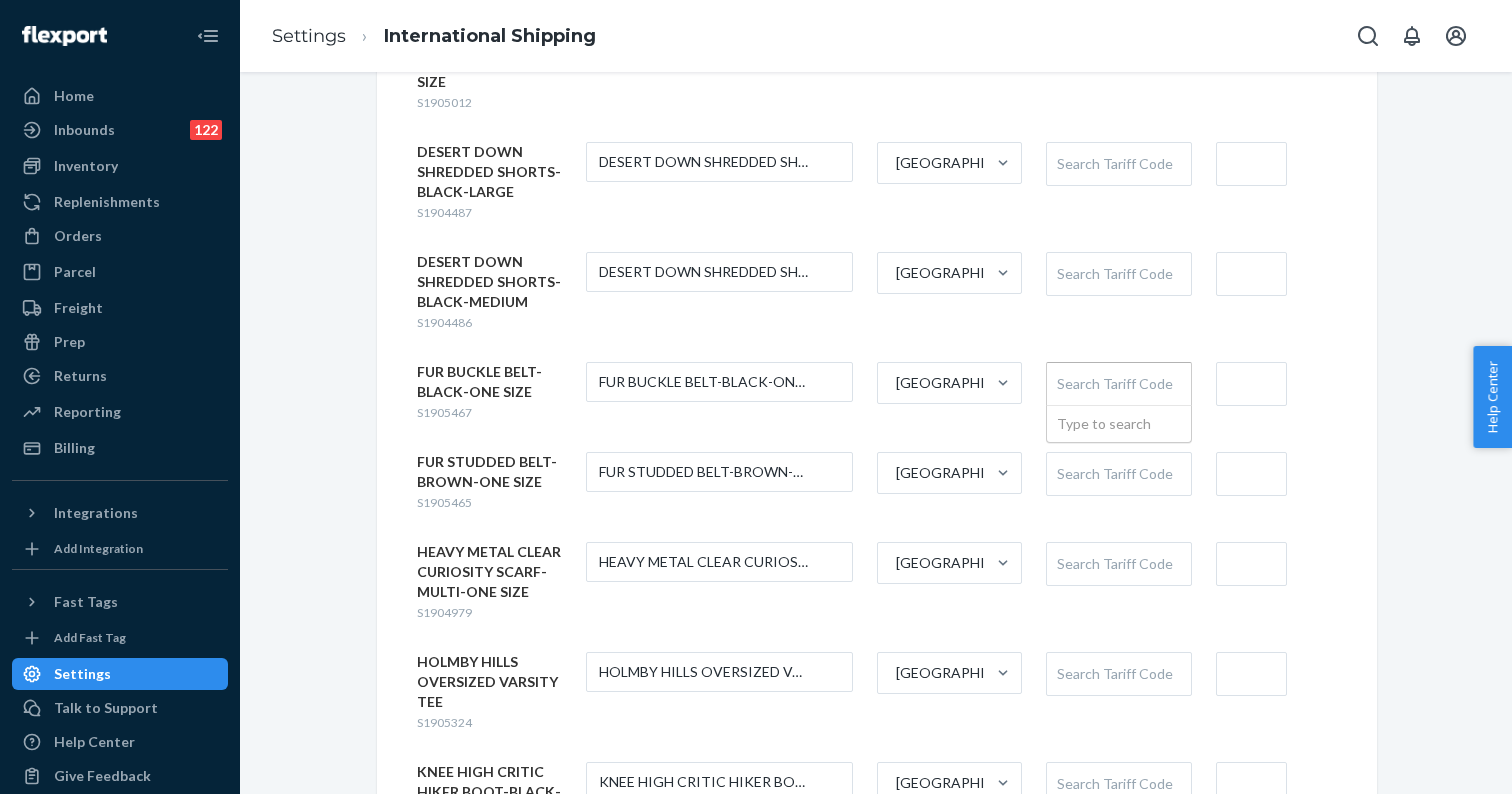 paste on "3926209000" 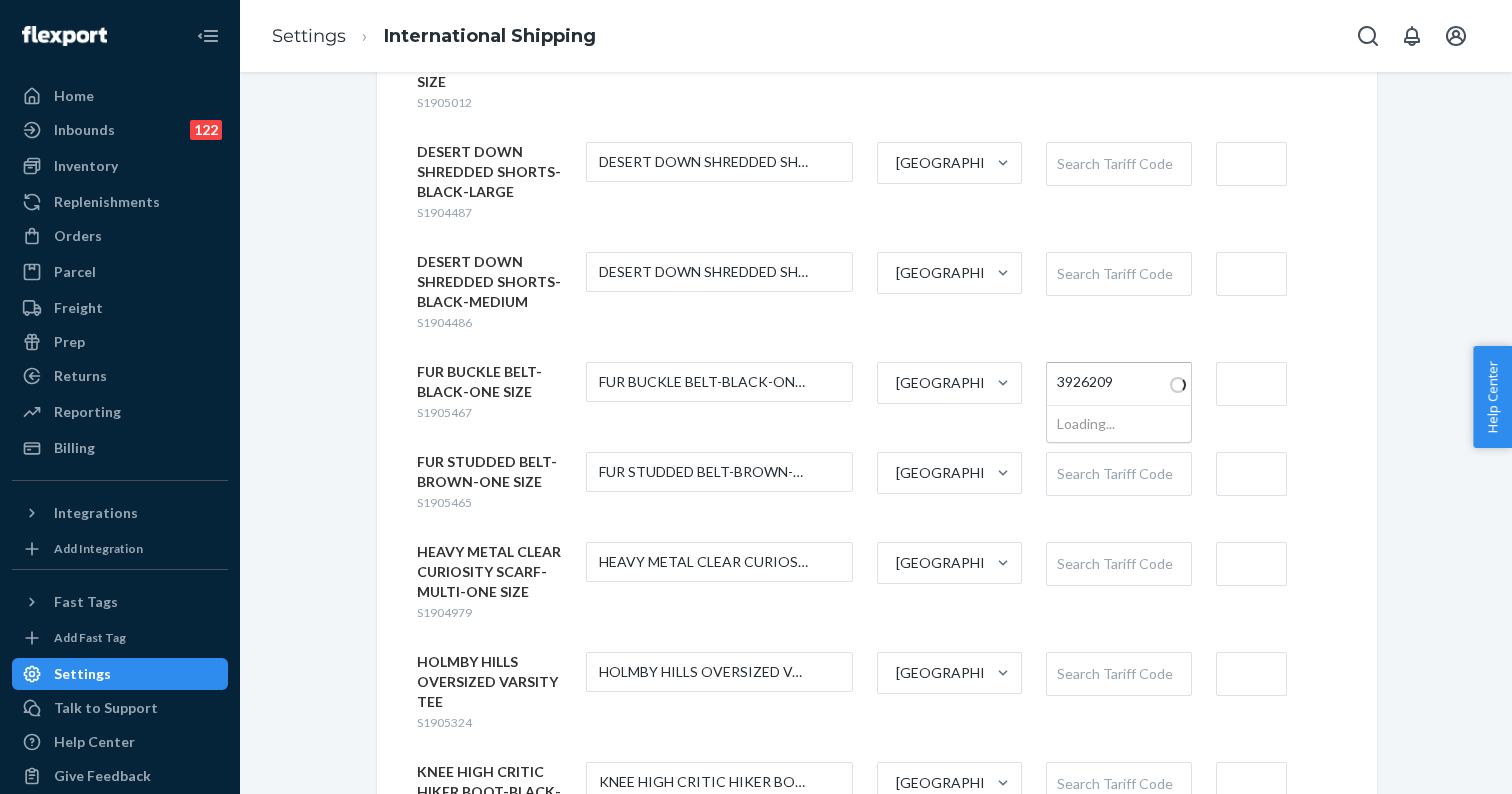 type on "392620" 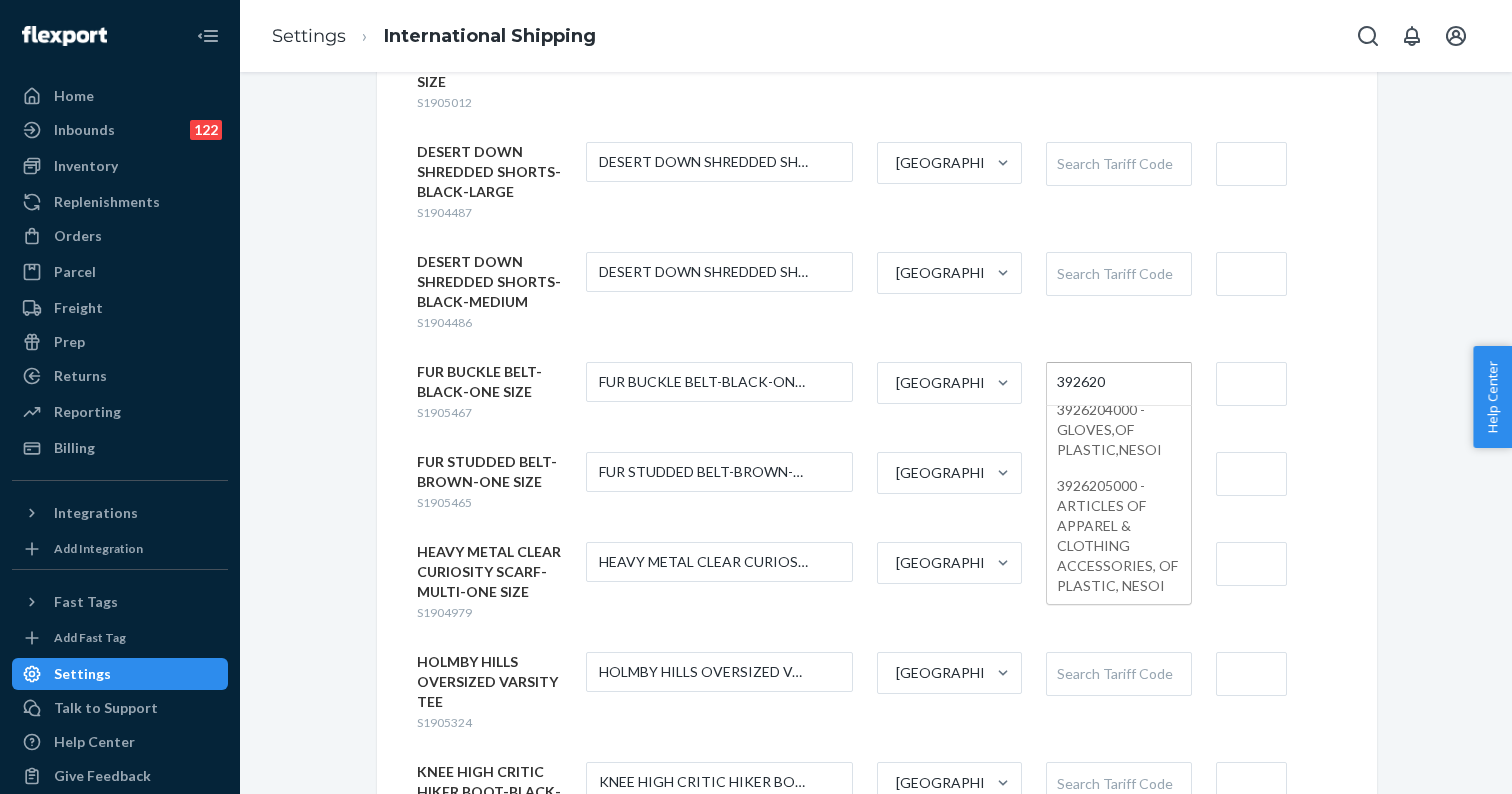 scroll, scrollTop: 382, scrollLeft: 0, axis: vertical 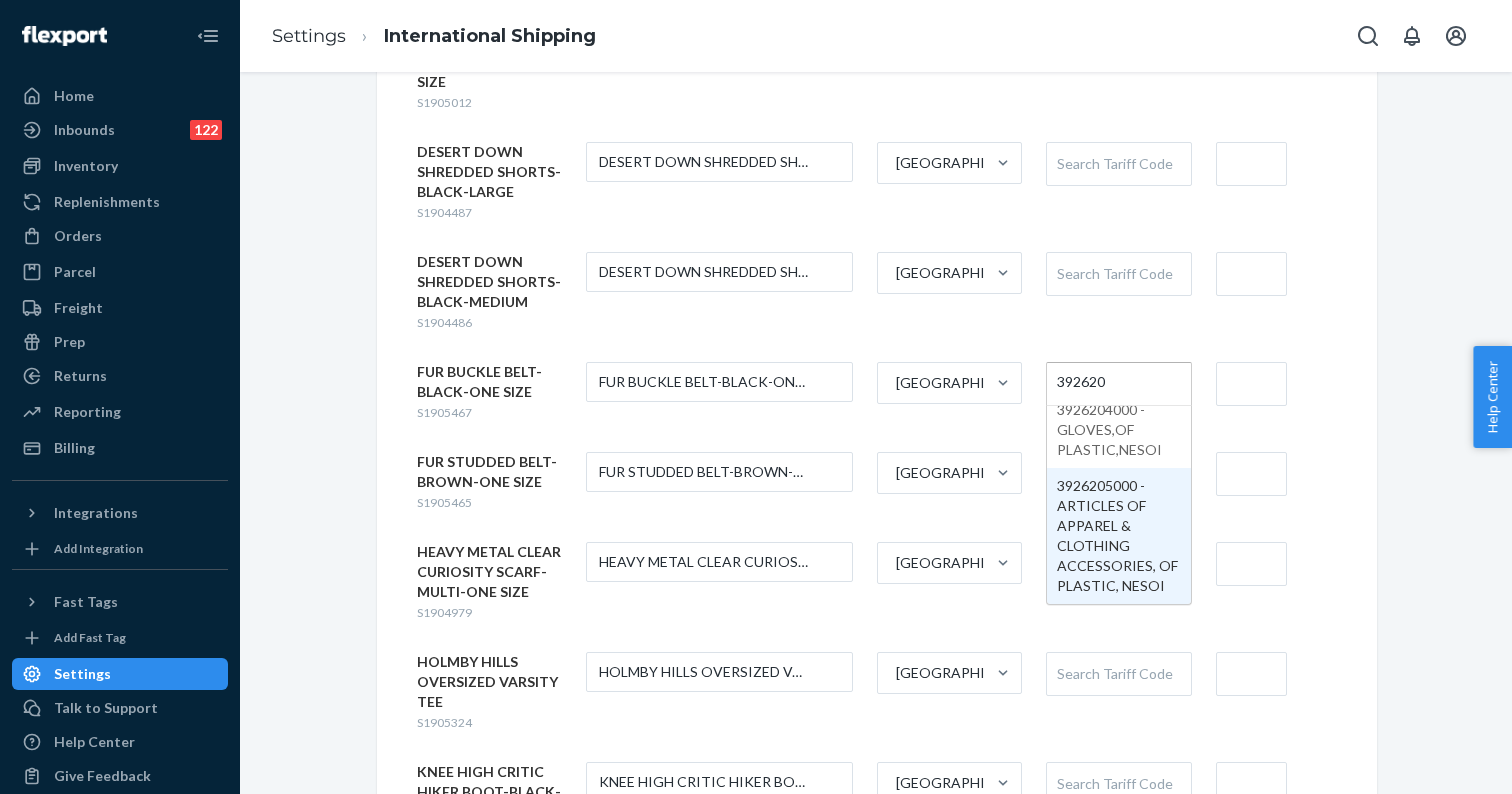 type 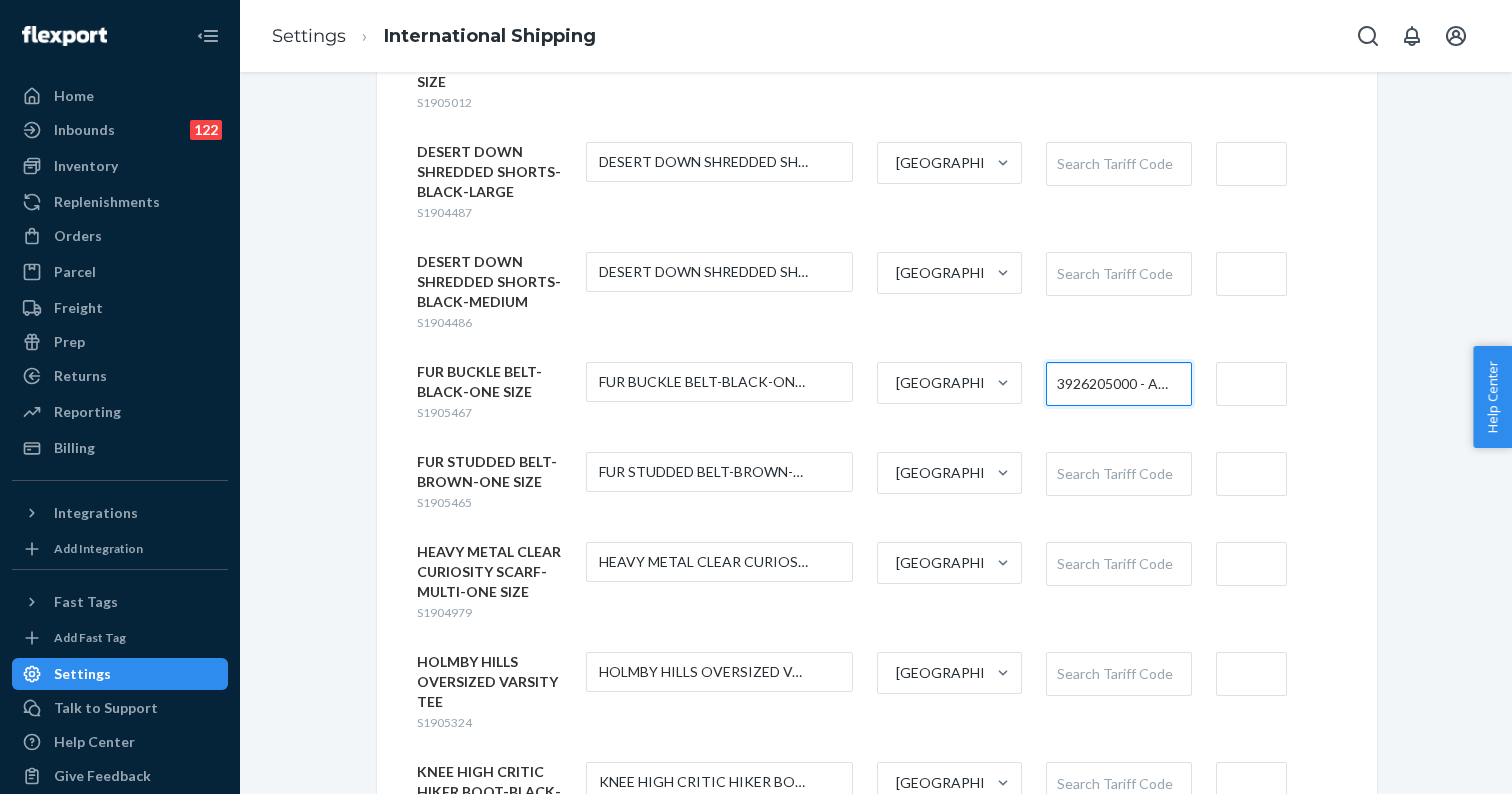 click on "S1905465" at bounding box center [444, 502] 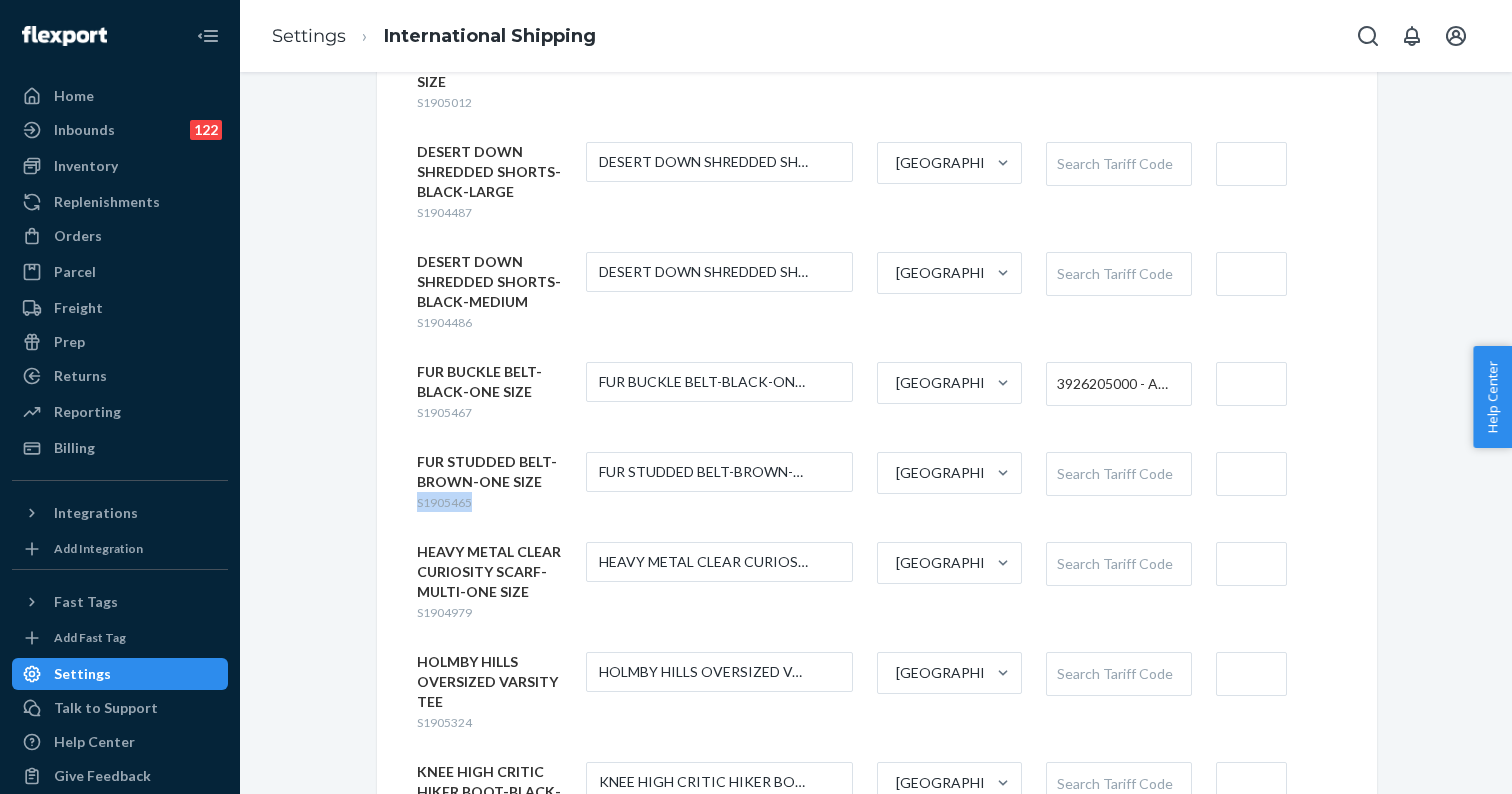 click on "S1905465" at bounding box center (444, 502) 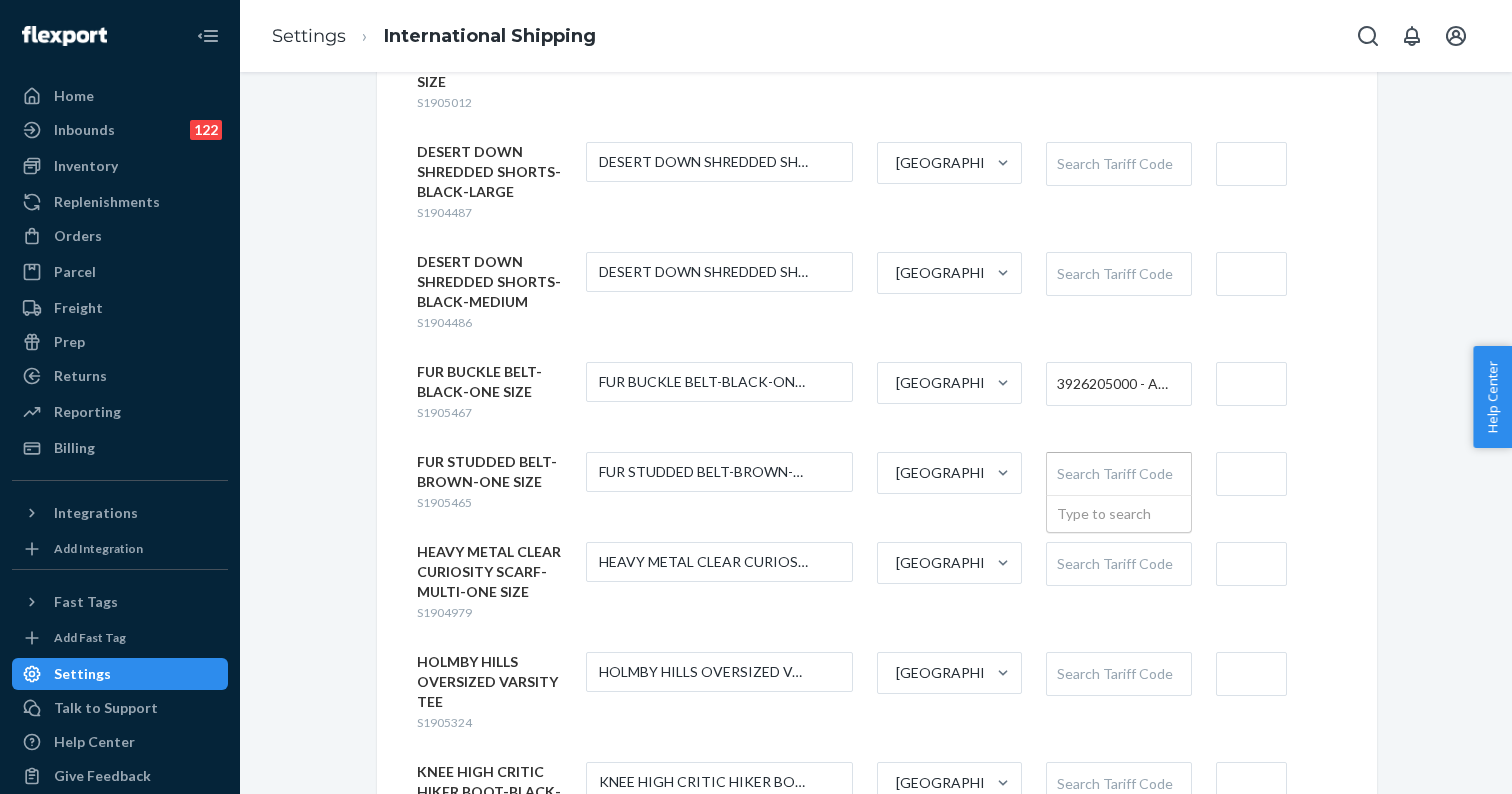 paste on "3926209000" 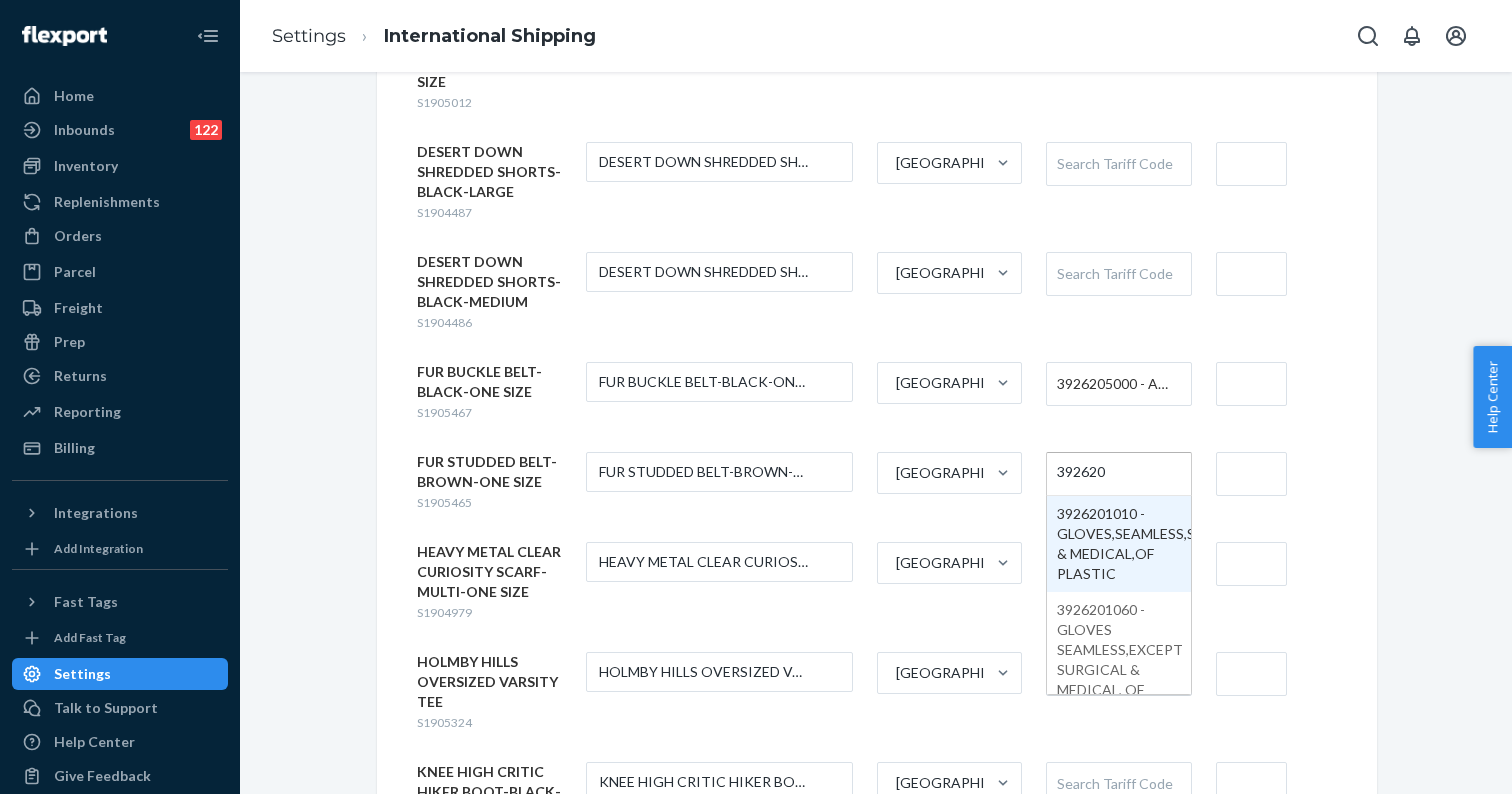 type on "3926205" 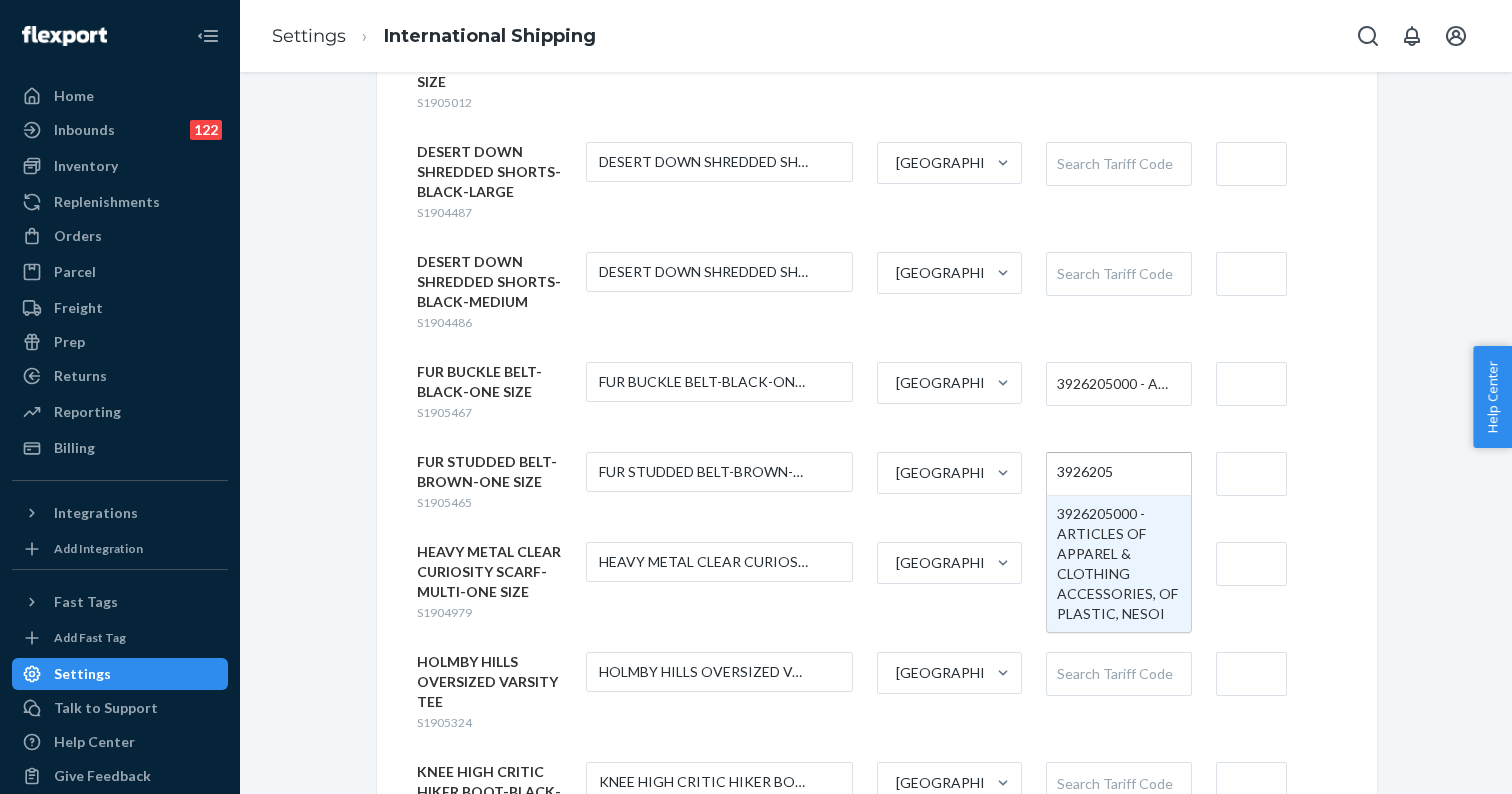 type 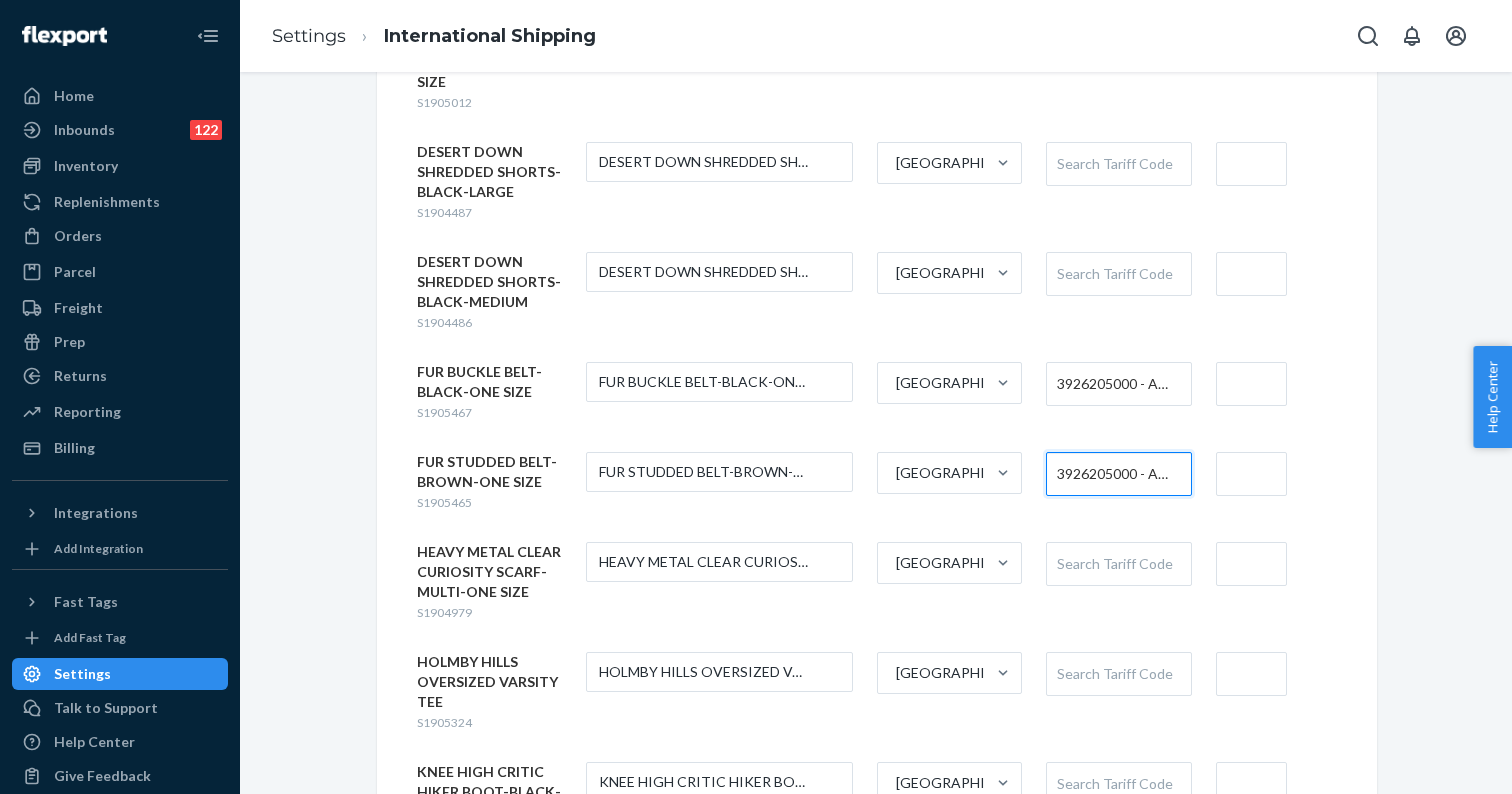 click at bounding box center [1251, 384] 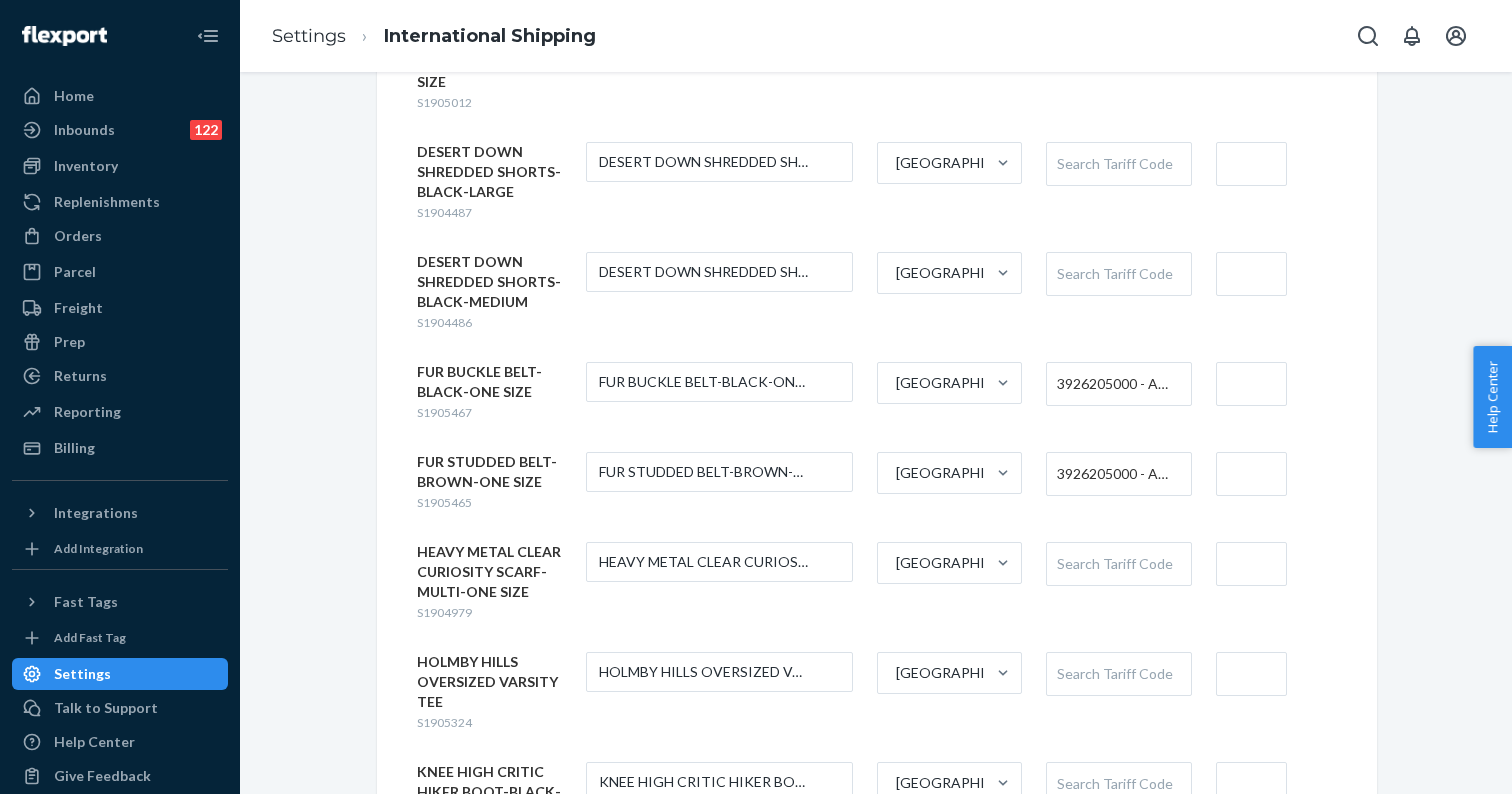 type on "$5" 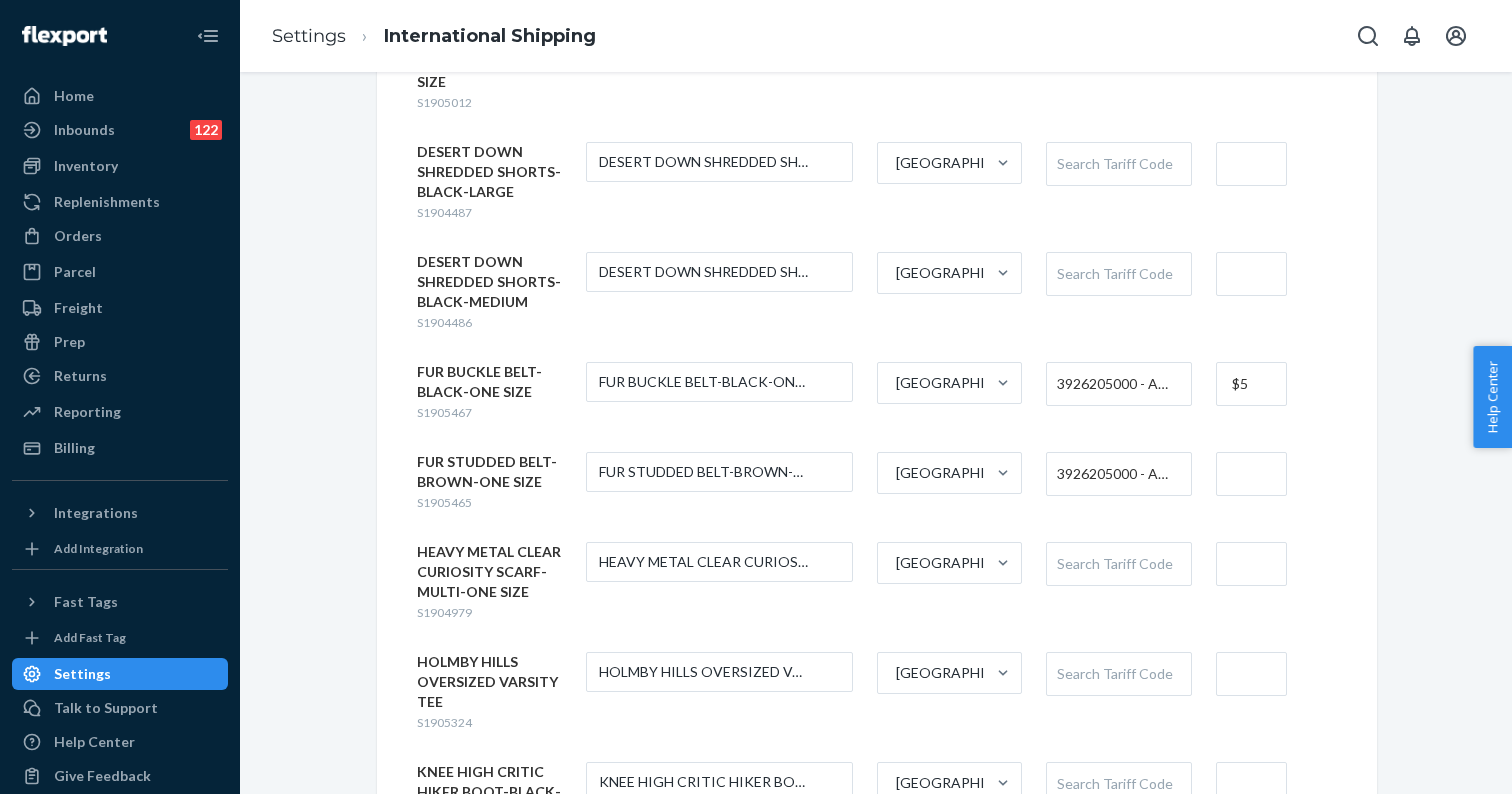 click at bounding box center (1251, 474) 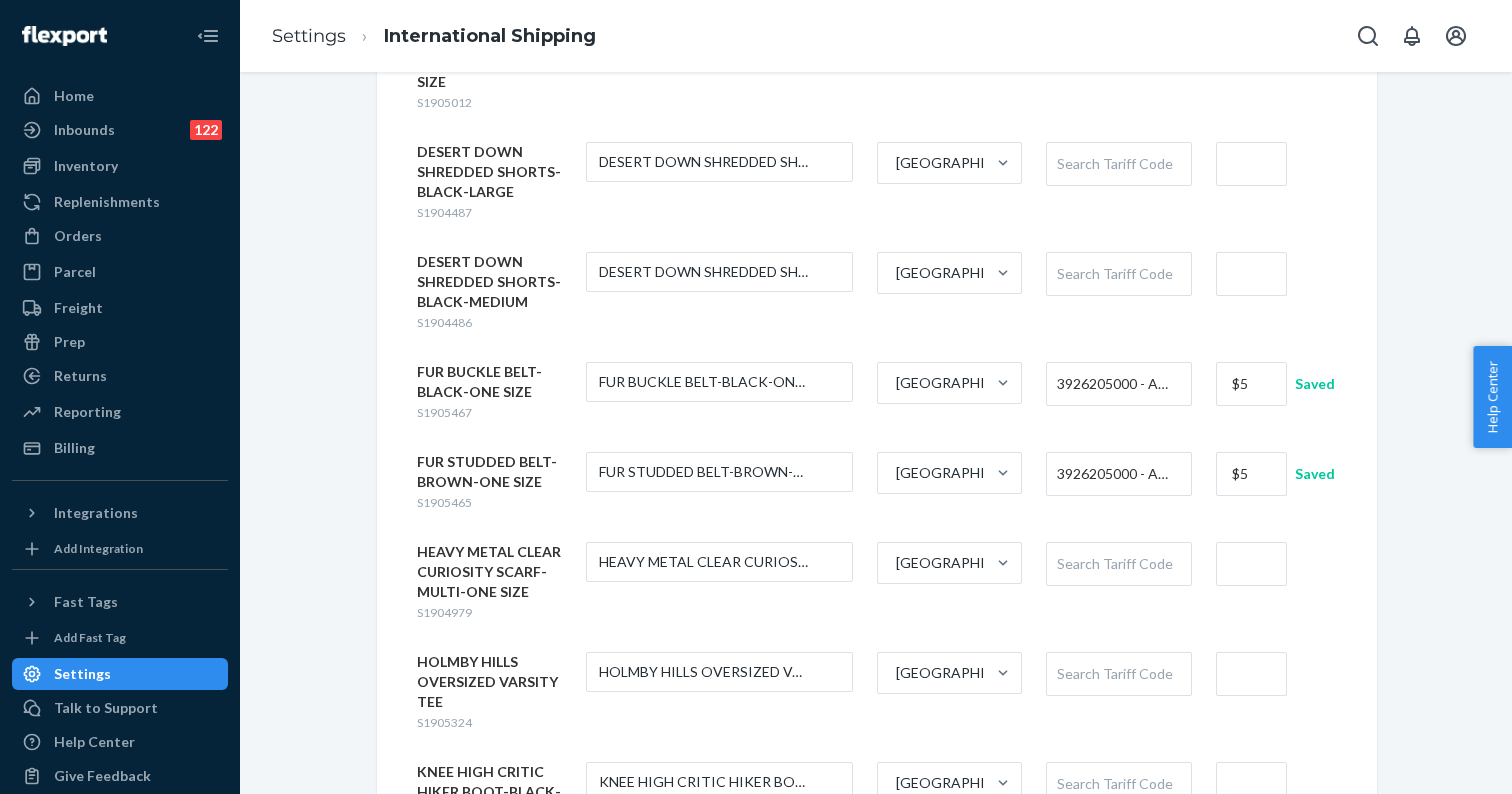 click on "S1904979" at bounding box center (444, 612) 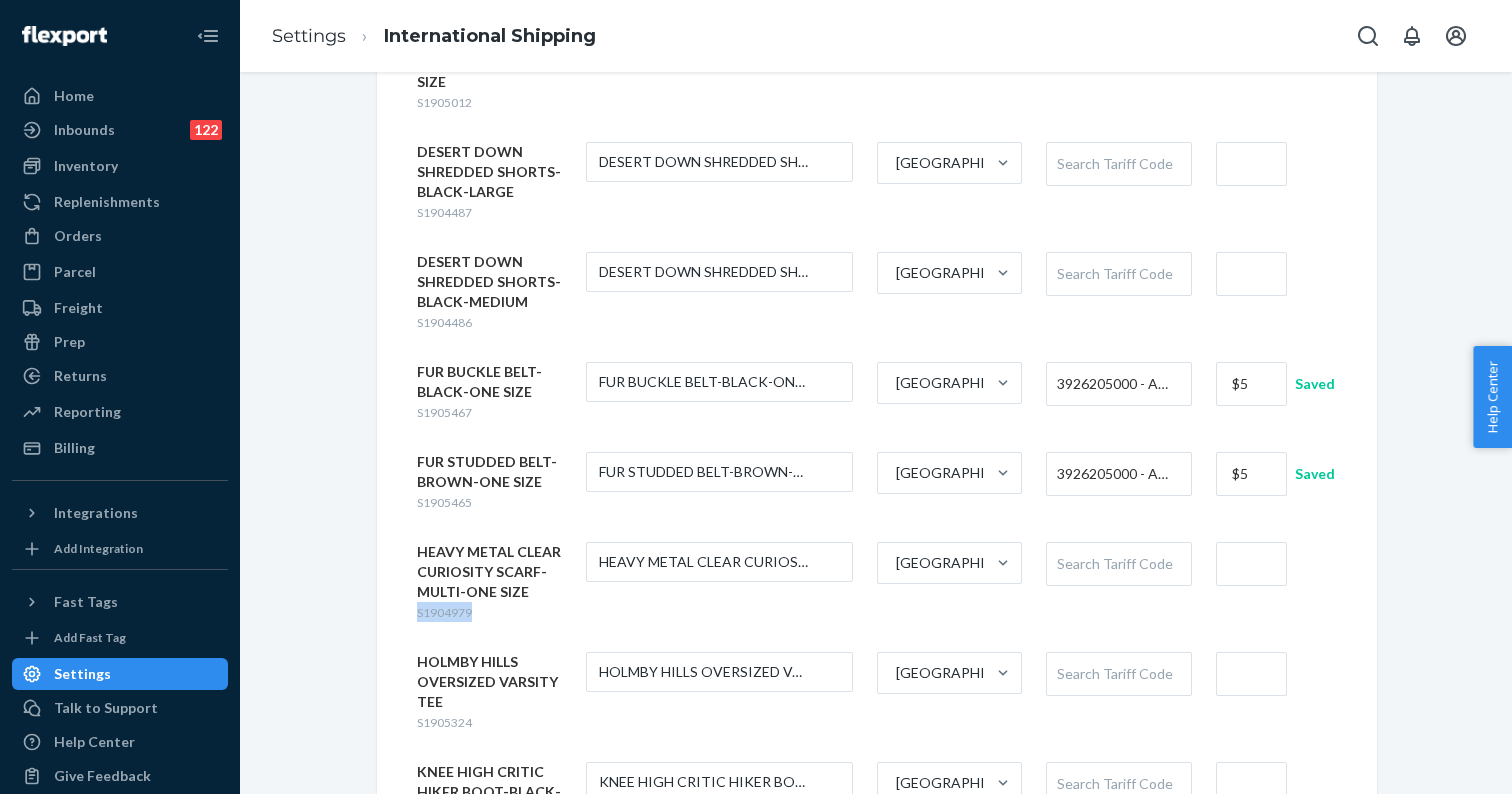 copy on "S1904979" 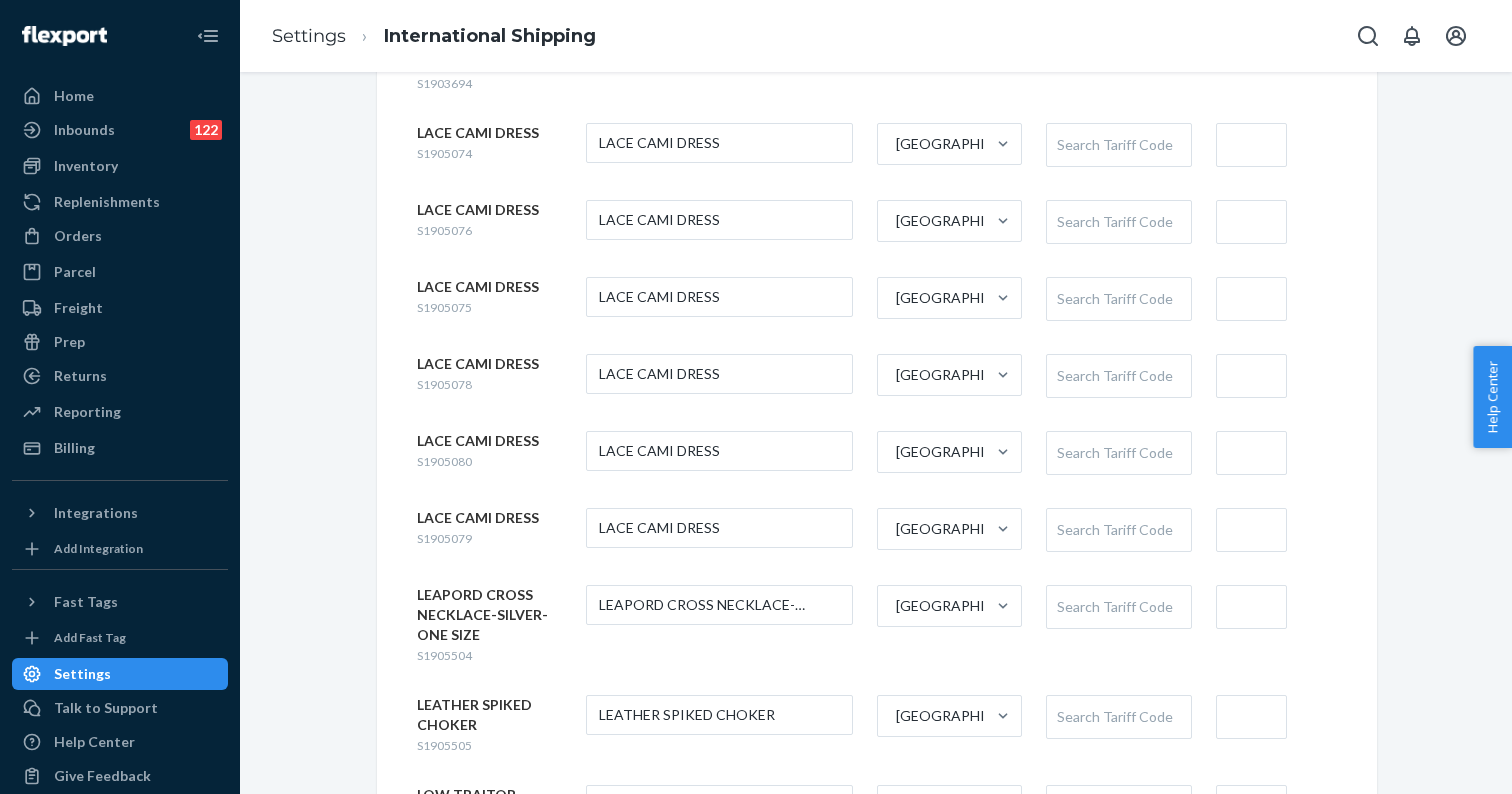 scroll, scrollTop: 1983, scrollLeft: 0, axis: vertical 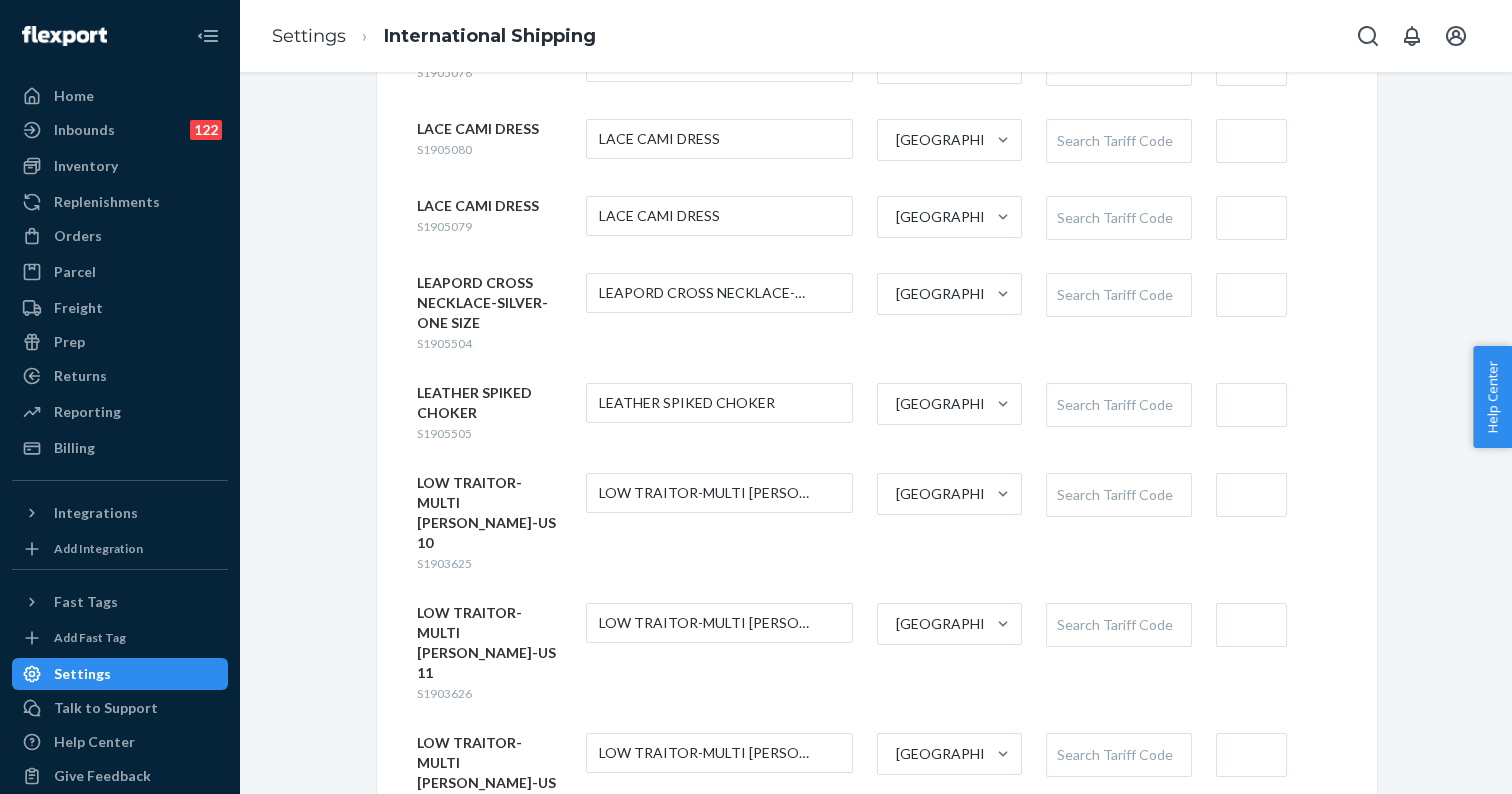 click on "S1905504" at bounding box center [444, 343] 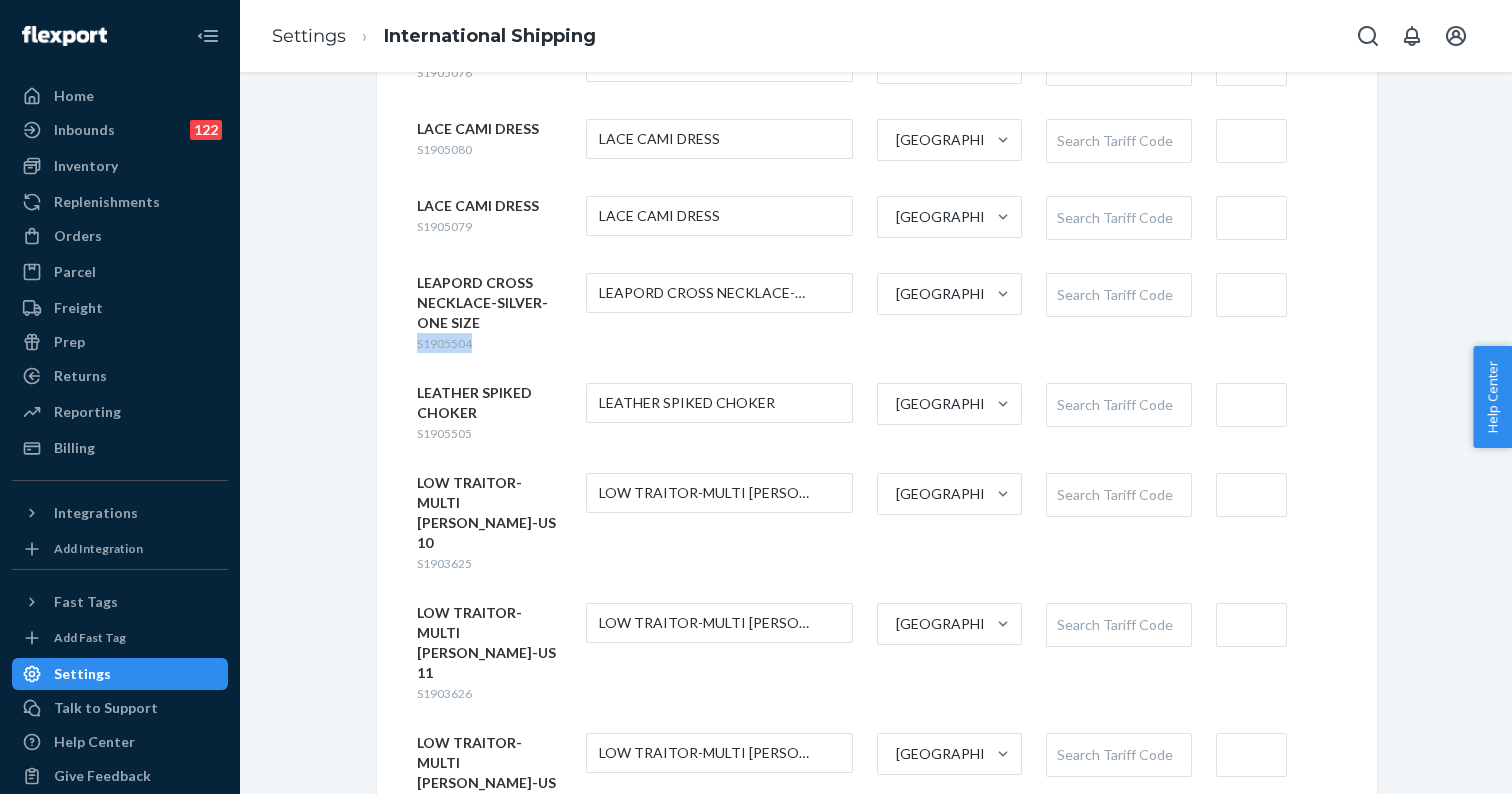 click on "S1905504" at bounding box center (444, 343) 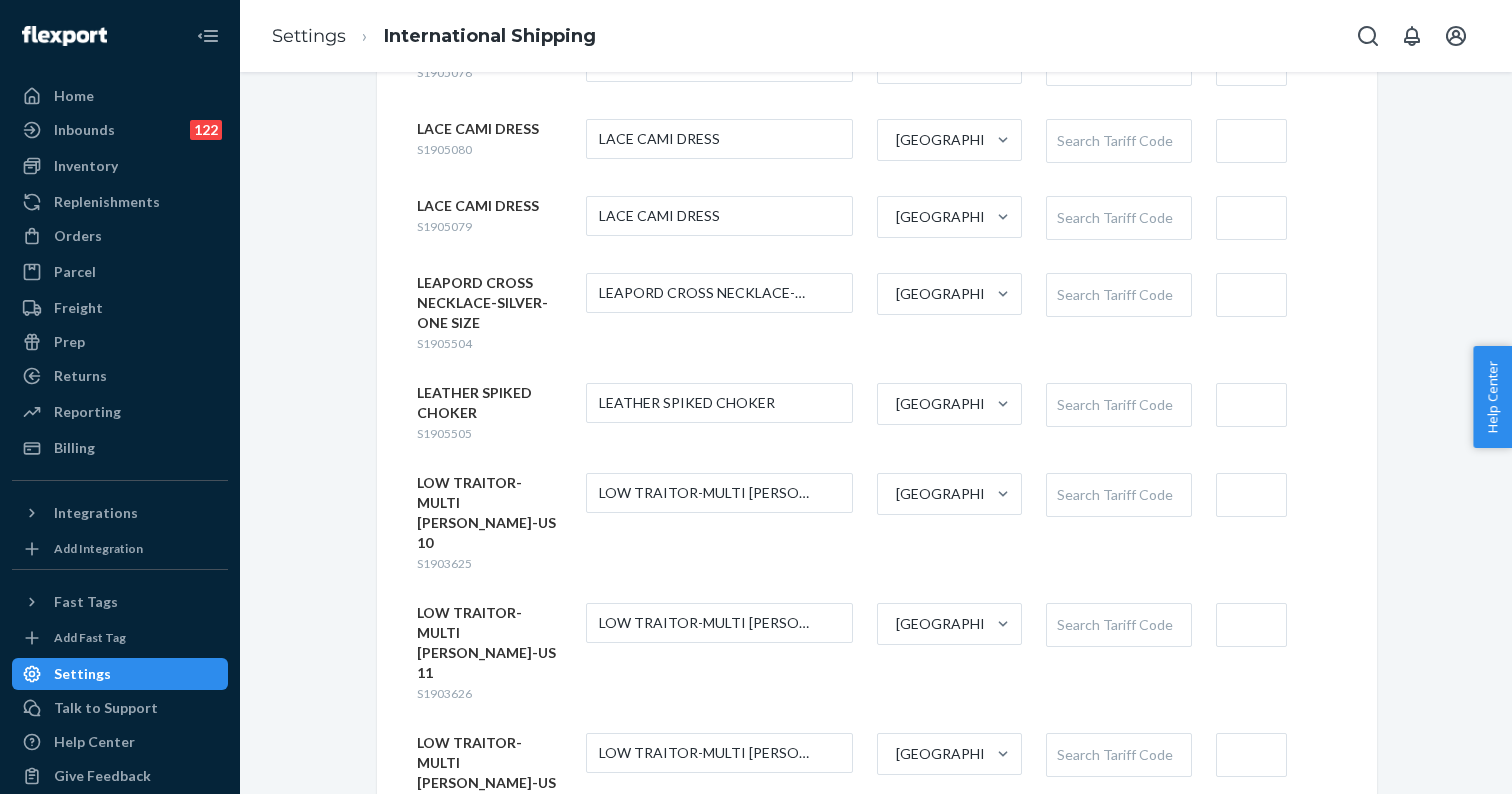 paste on "7117190000" 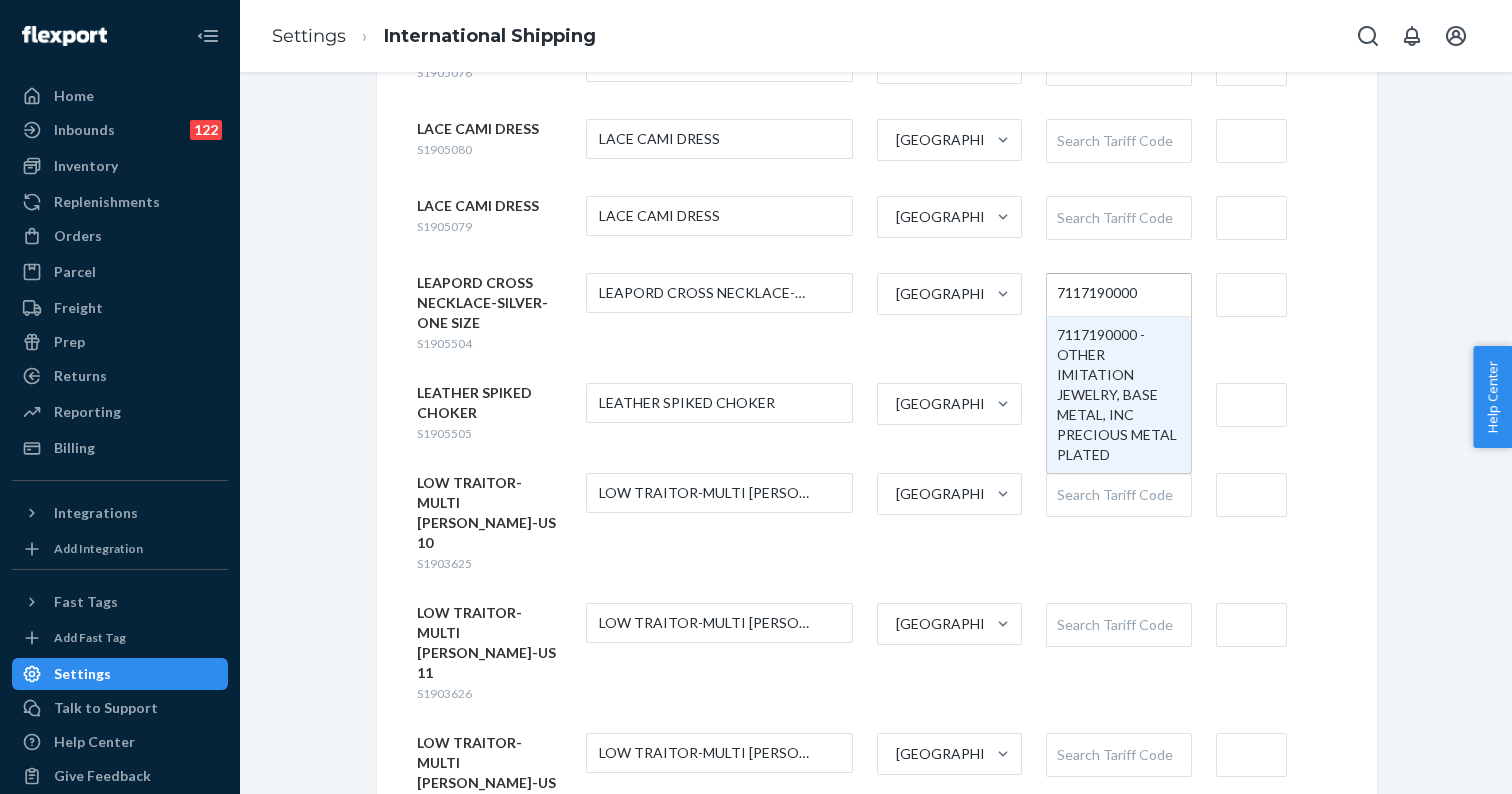 type 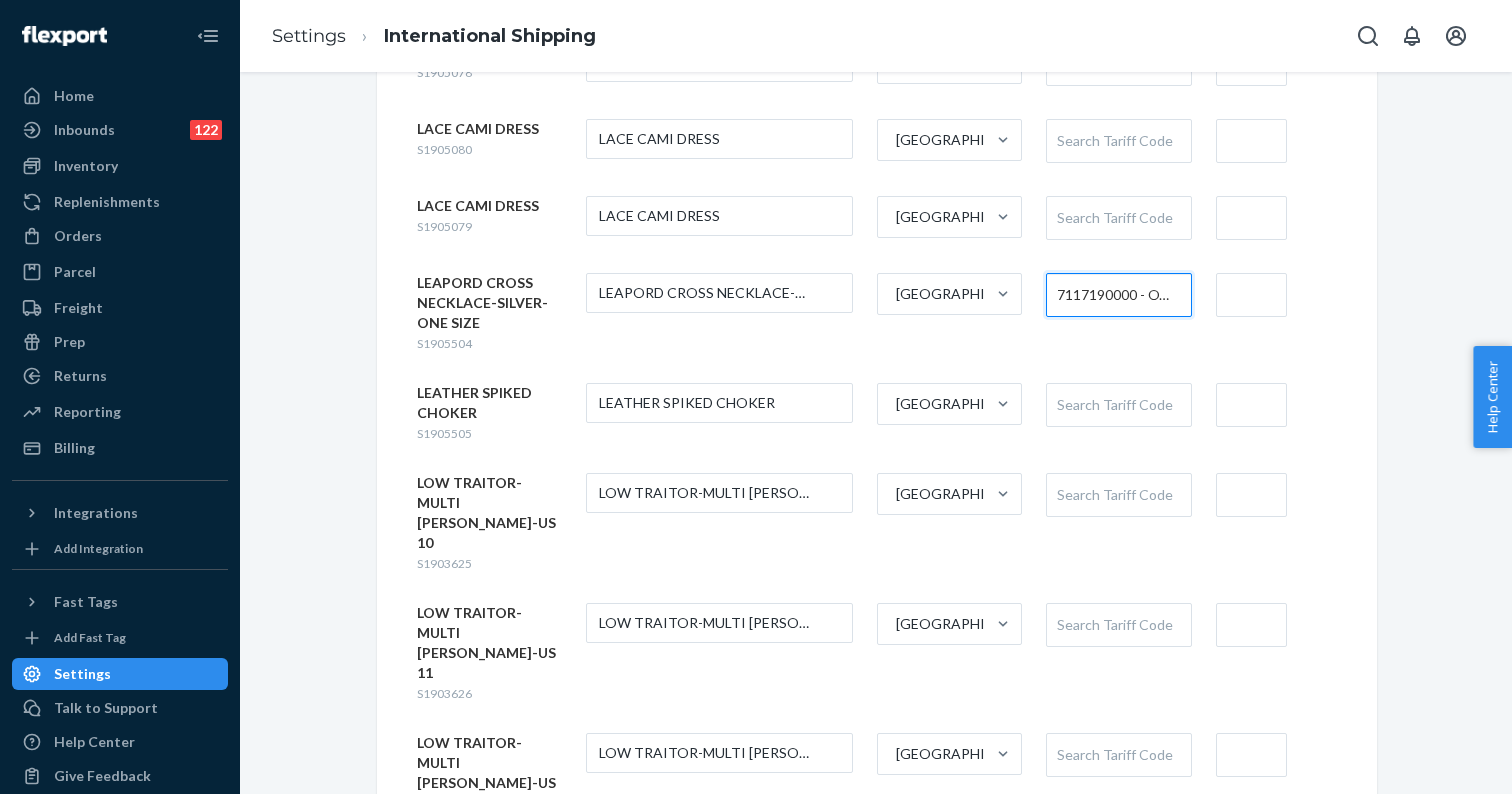 click on "S1905505" at bounding box center (444, 433) 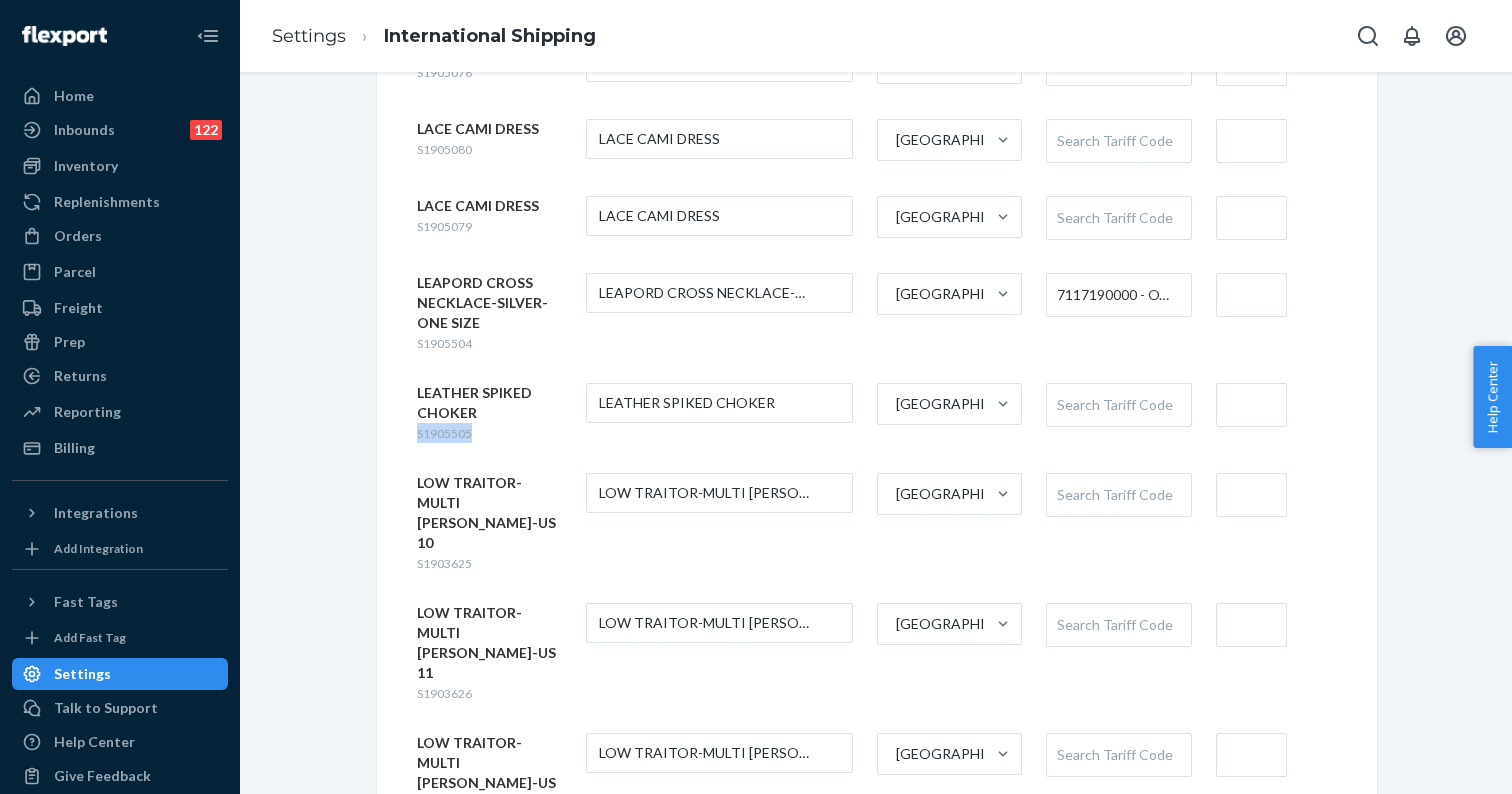 click on "S1905505" at bounding box center [444, 433] 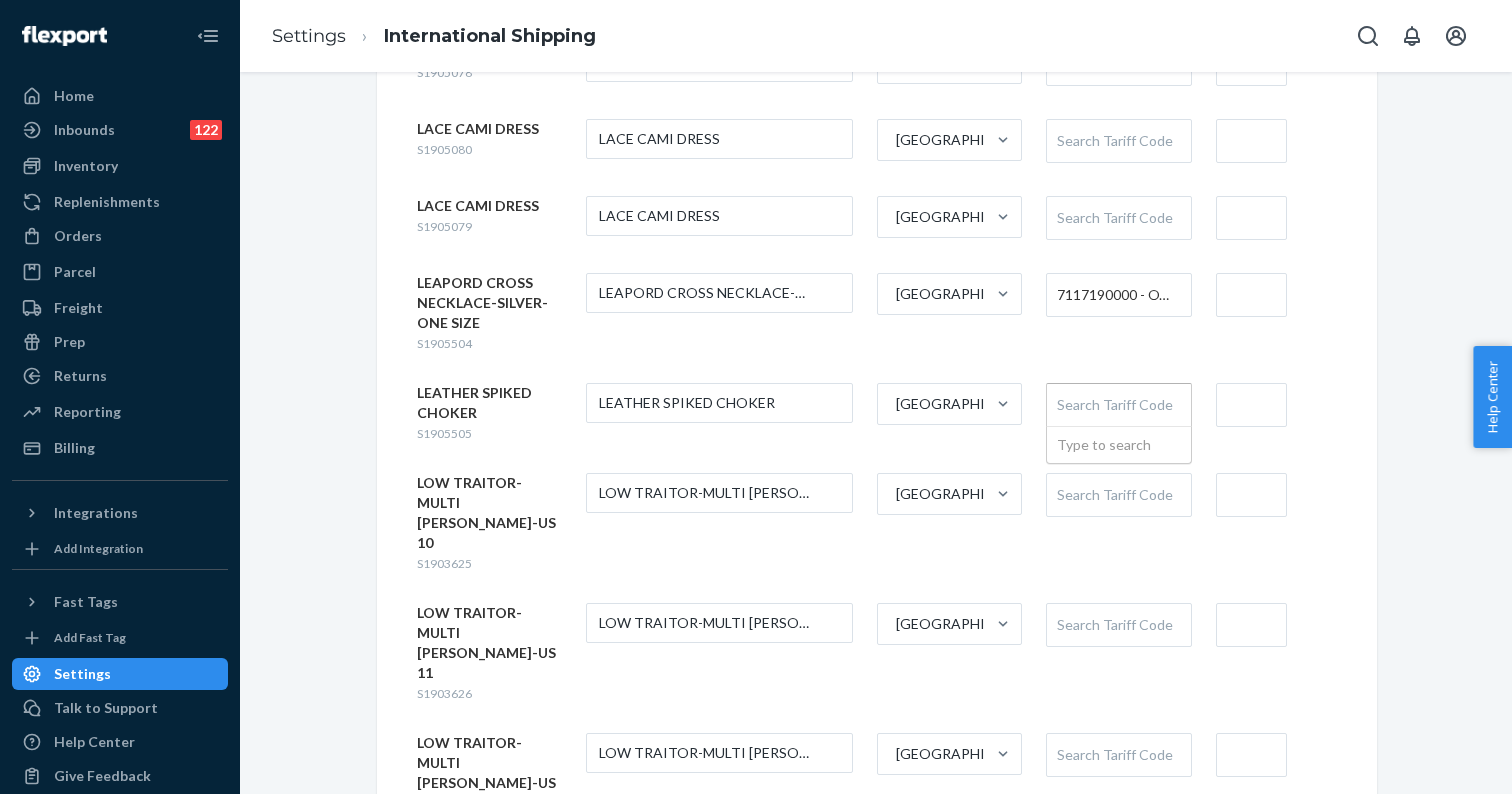 paste on "7117190000" 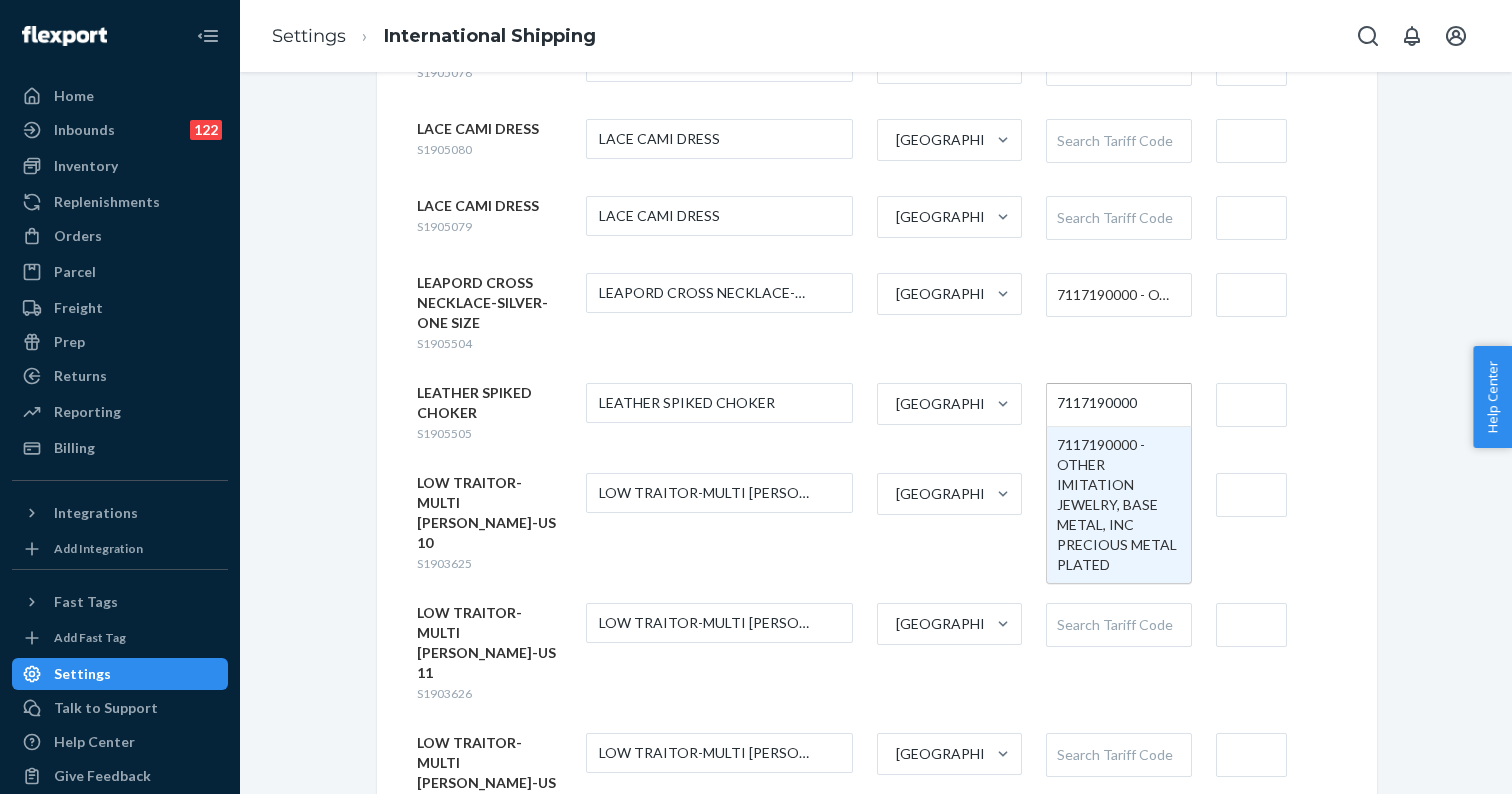 type 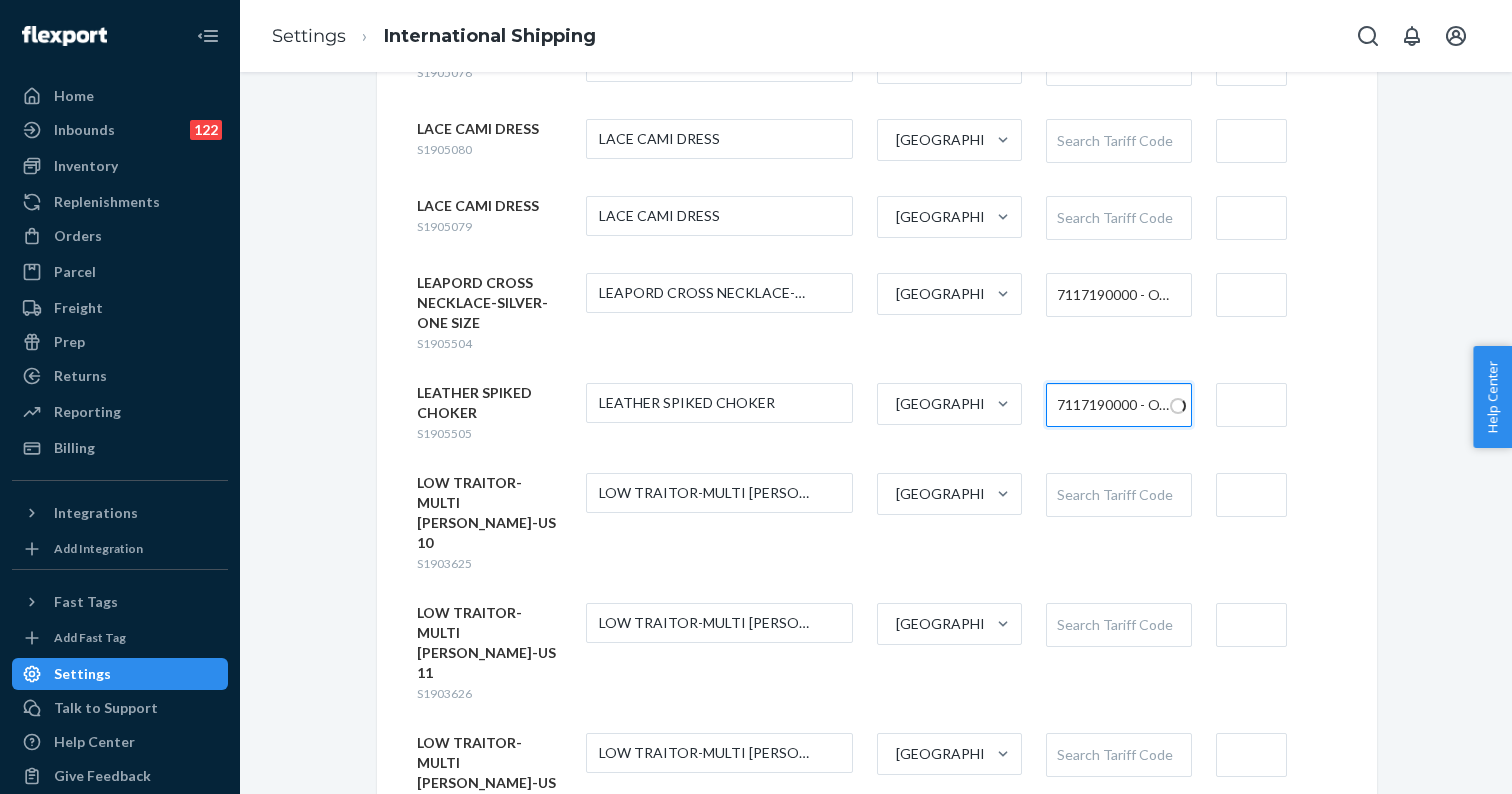 click at bounding box center (1251, 405) 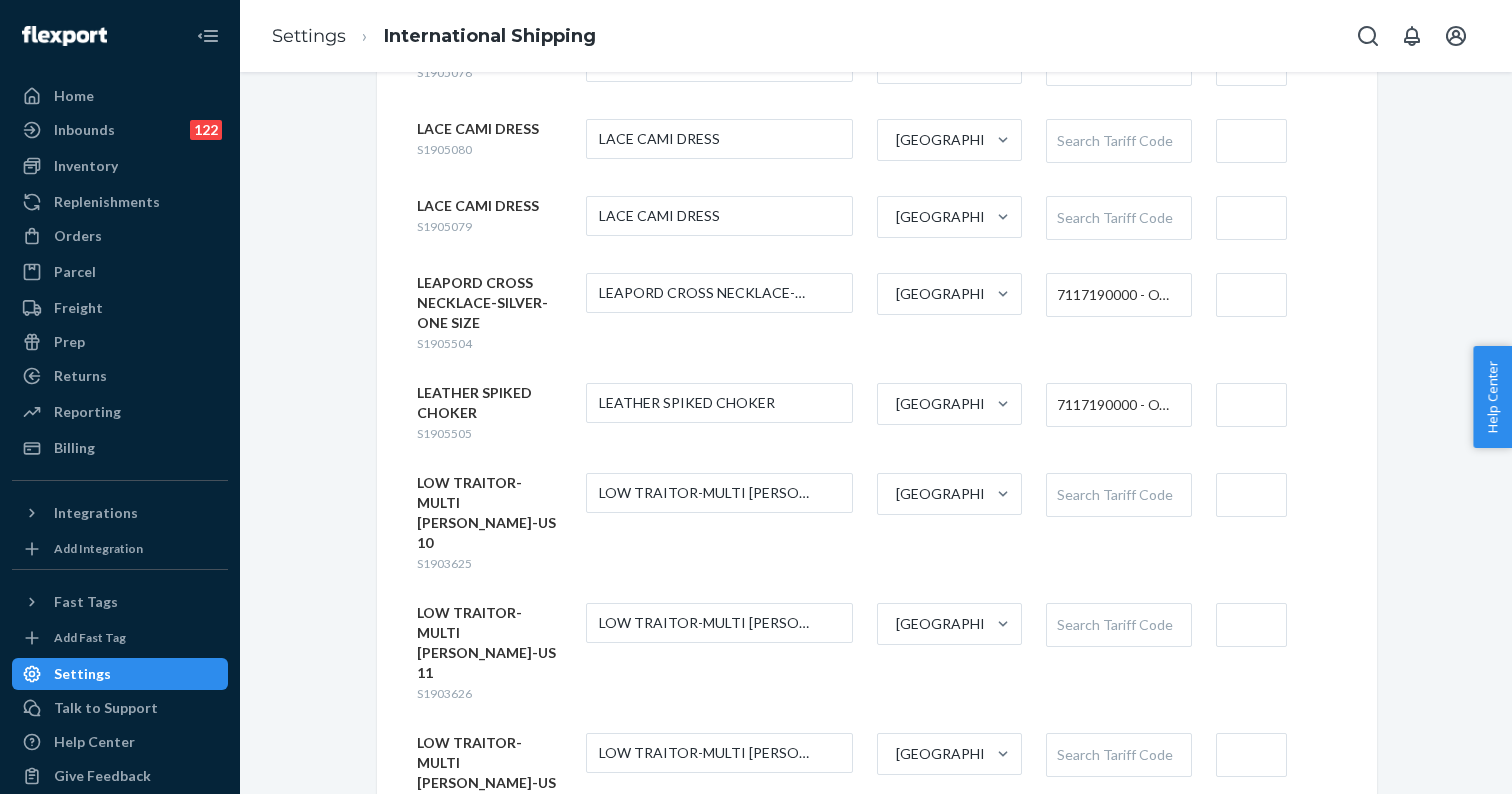 type on "$7" 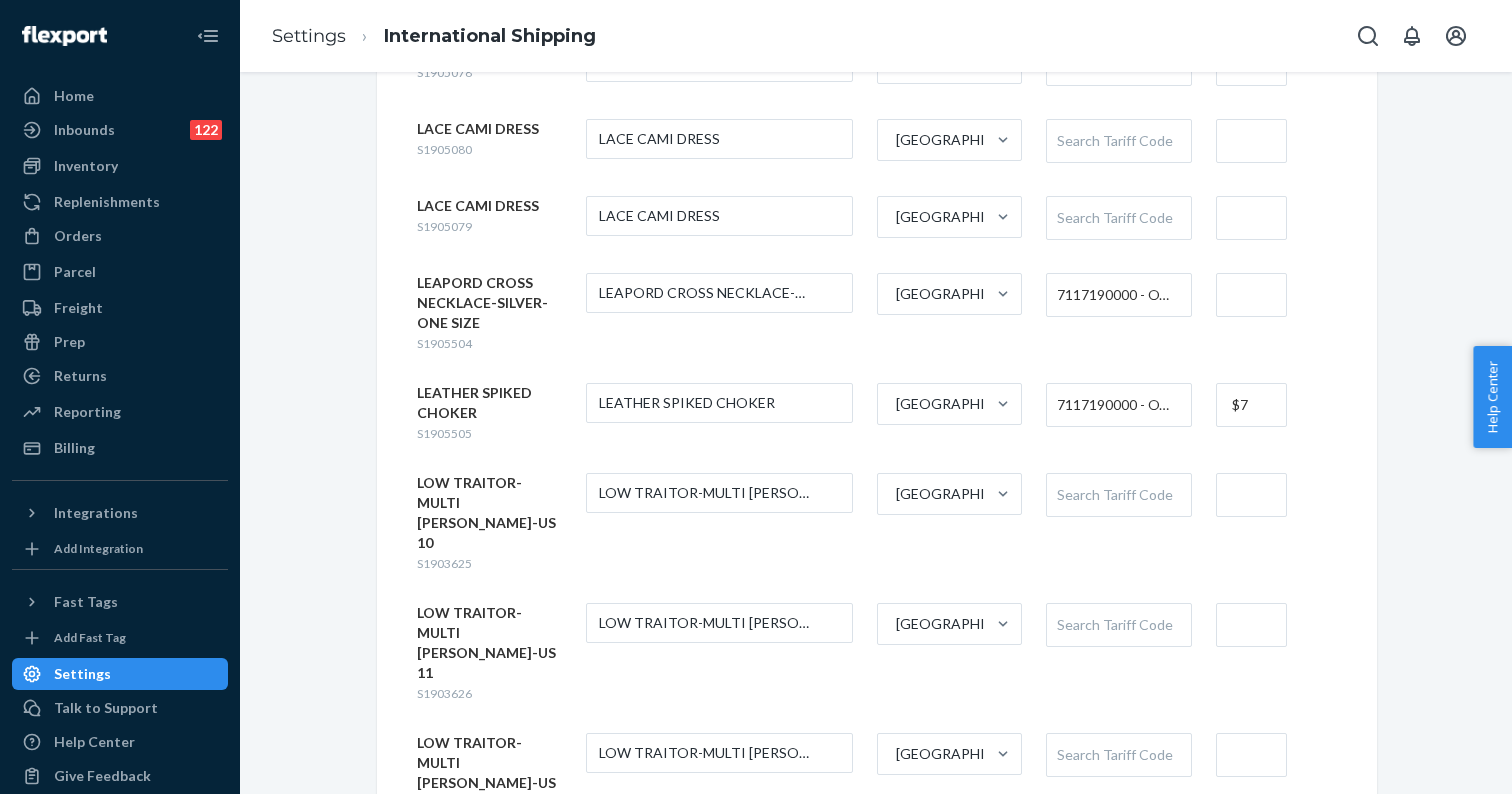 click at bounding box center [1251, 295] 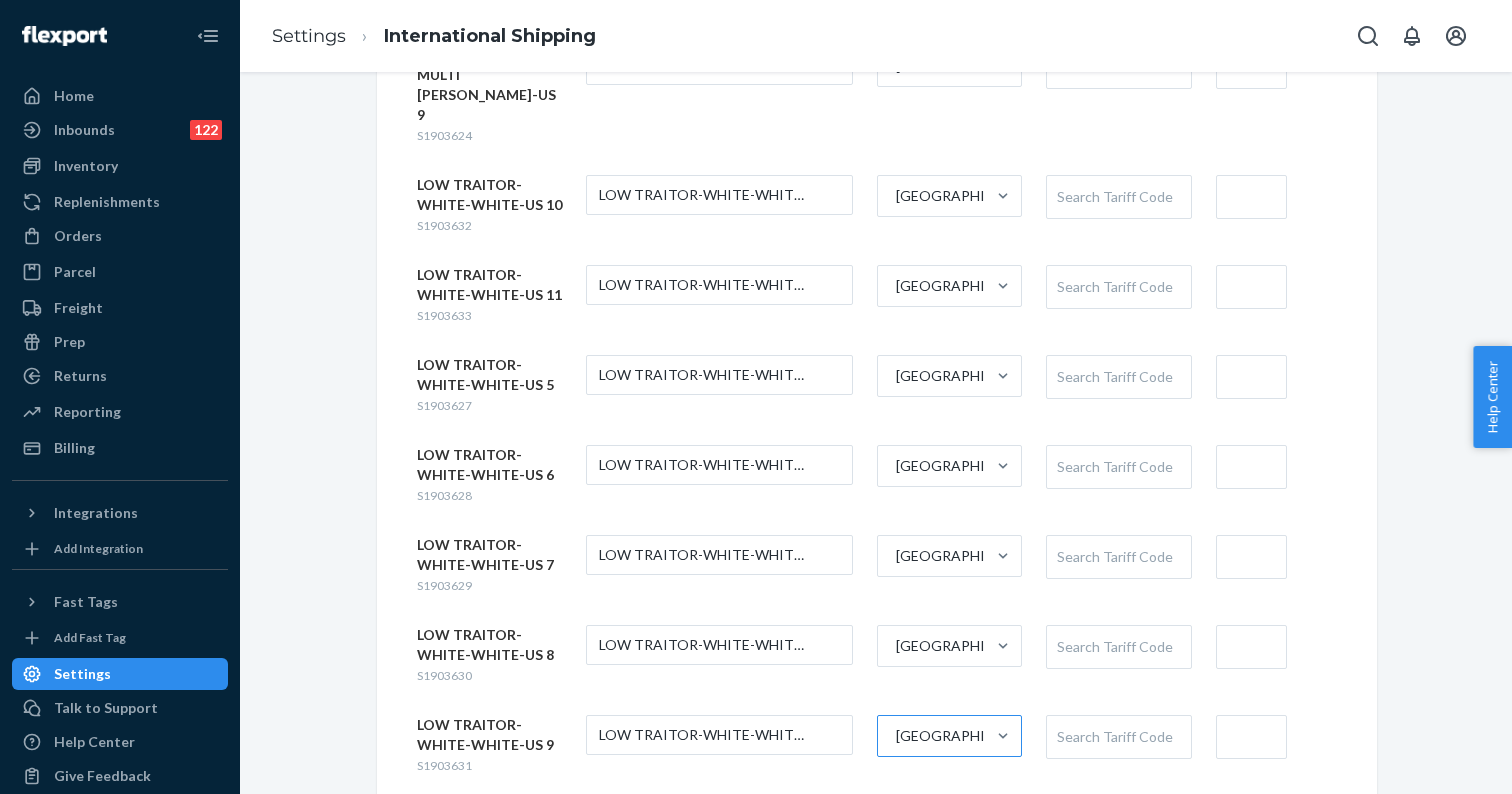 scroll, scrollTop: 3208, scrollLeft: 0, axis: vertical 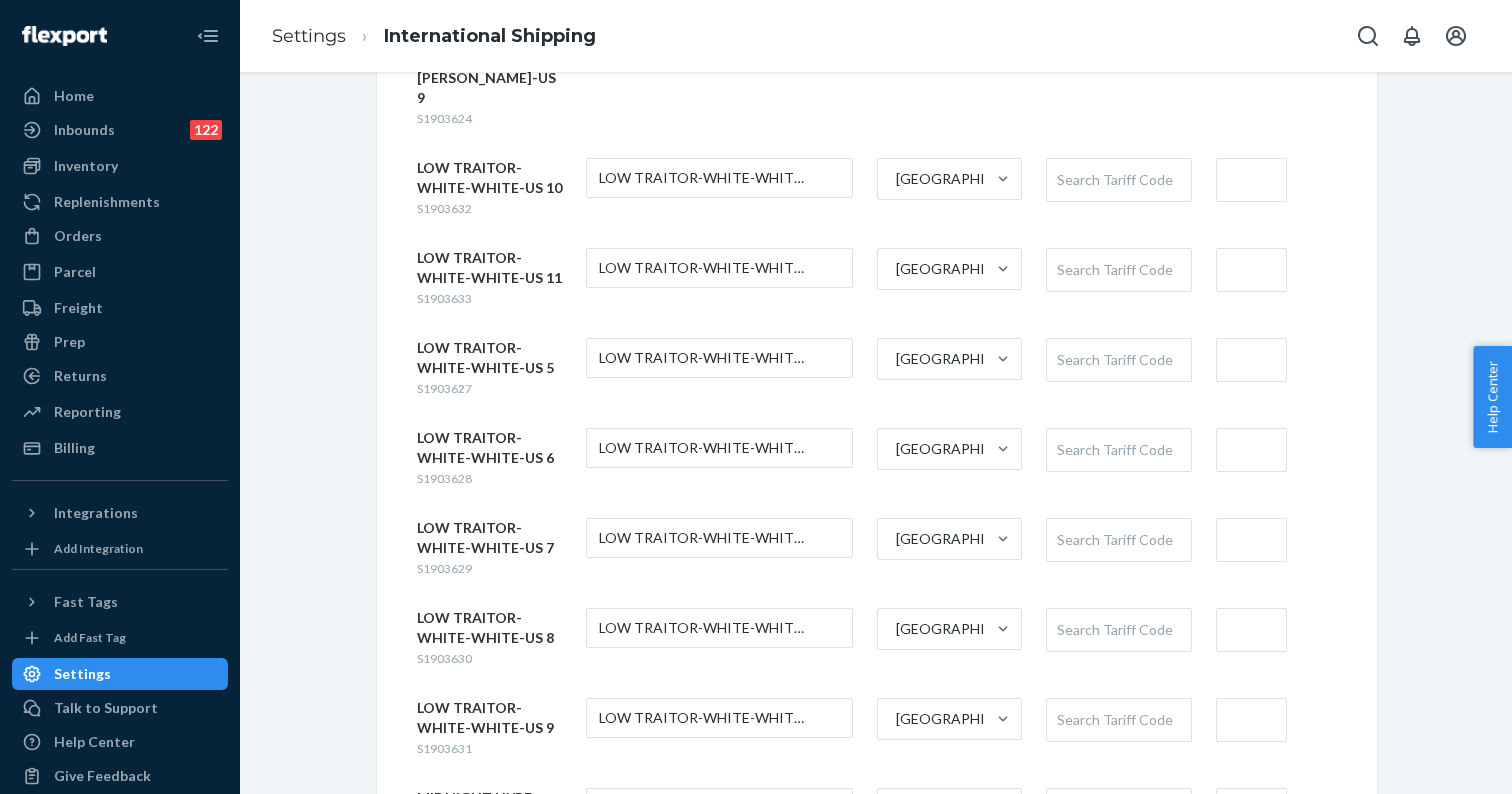 click on "S1905183" at bounding box center [444, 858] 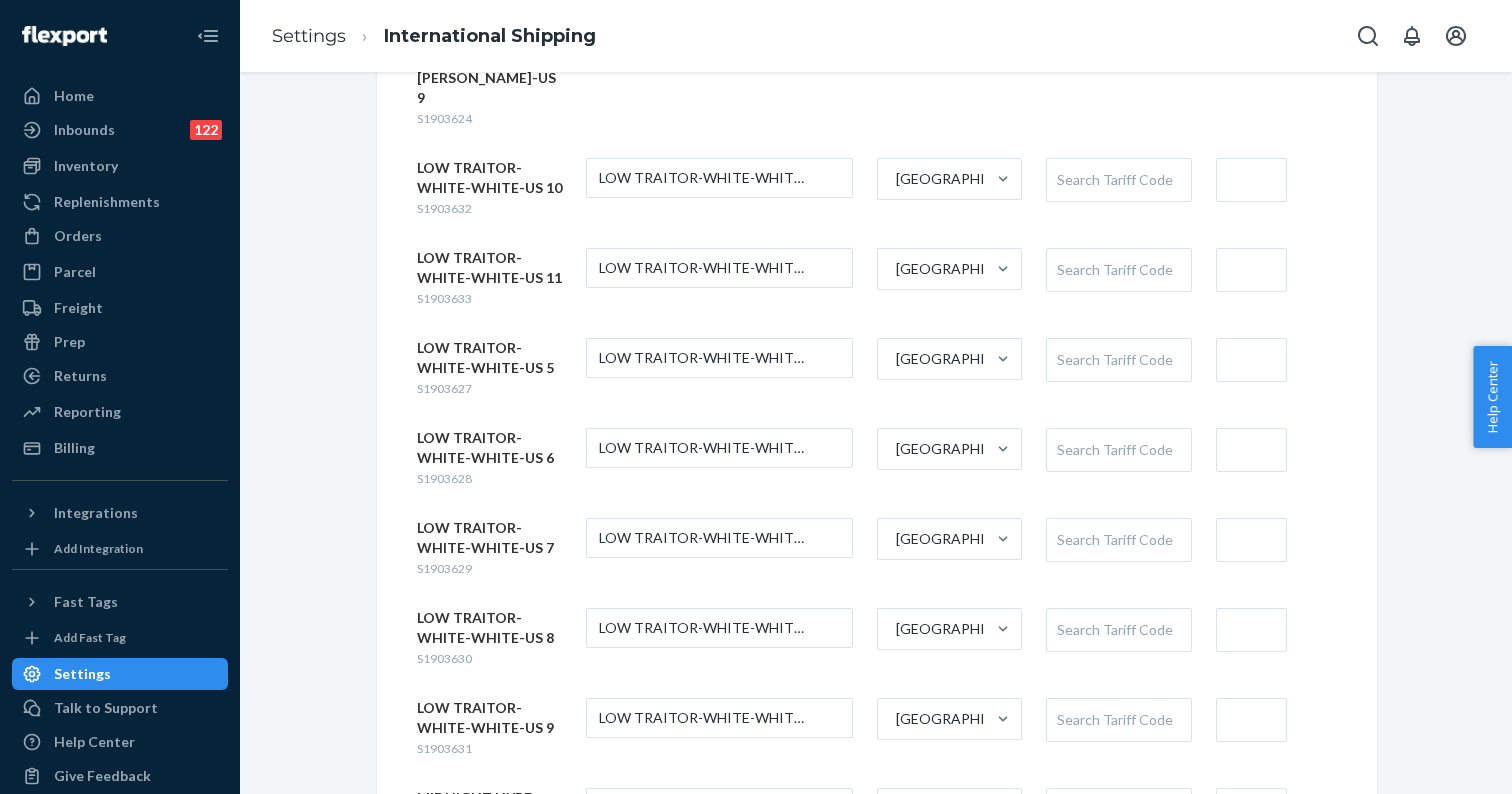 click on "S1905183" at bounding box center (444, 858) 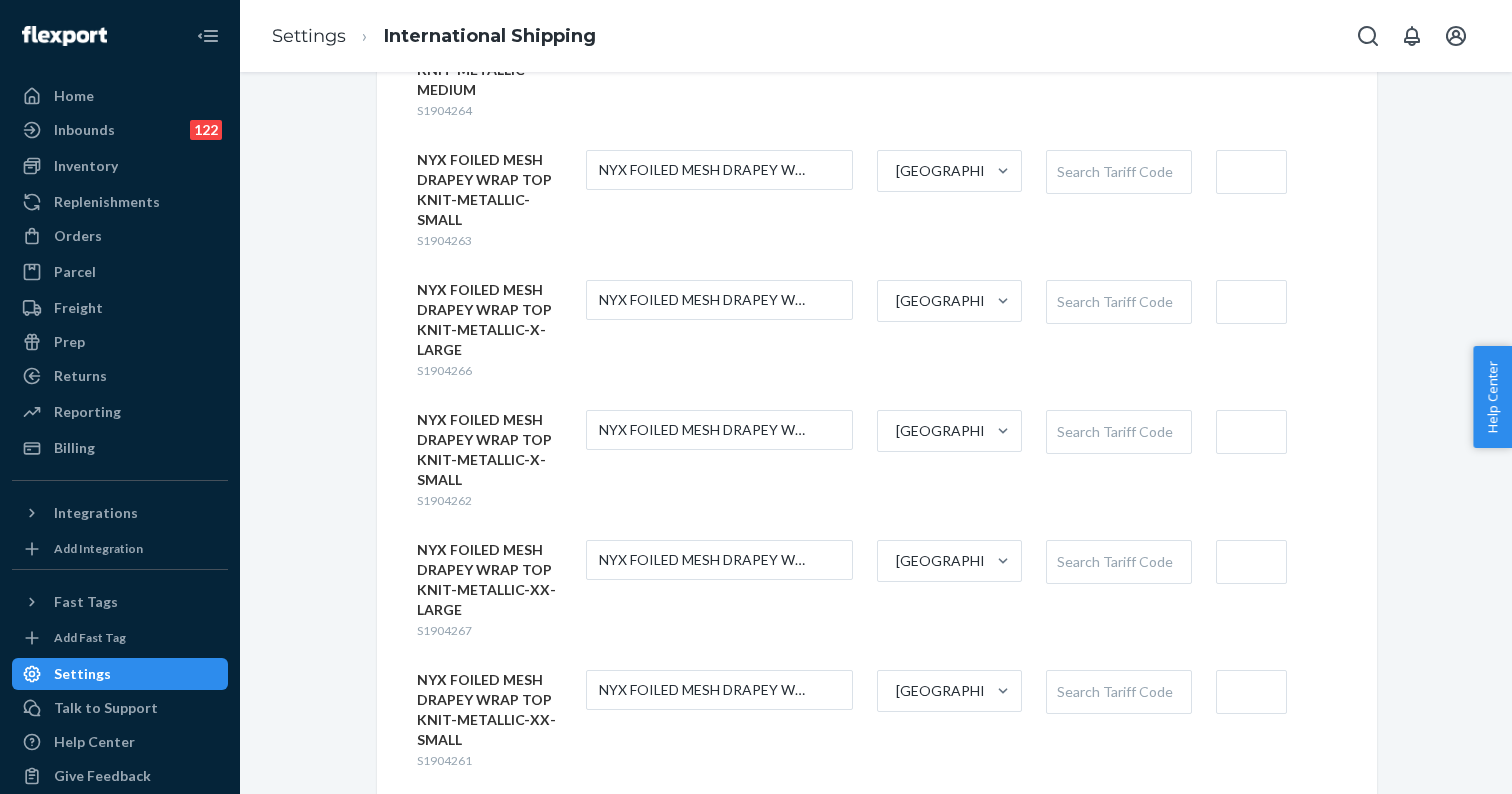 scroll, scrollTop: 4979, scrollLeft: 0, axis: vertical 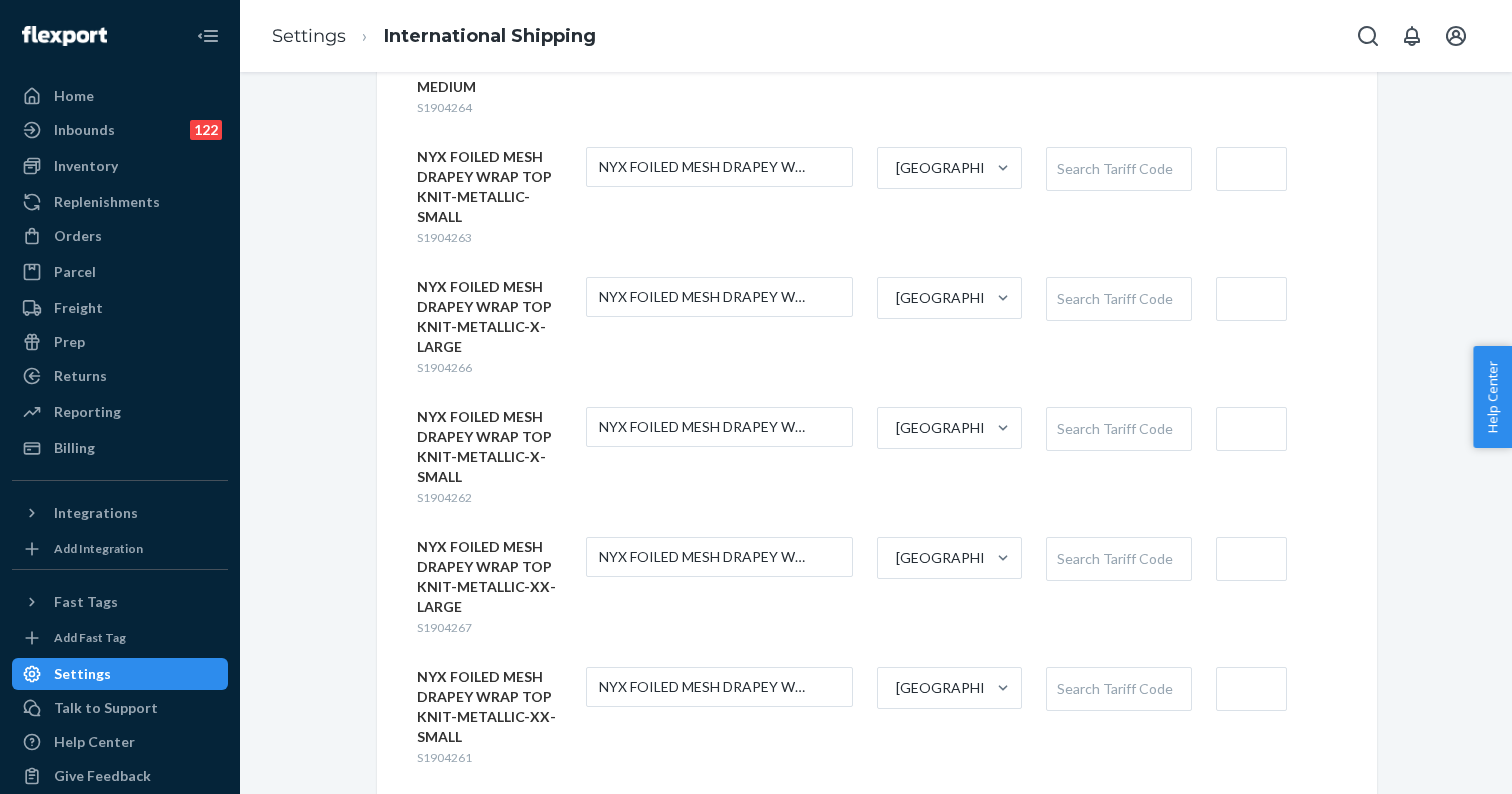 click on "S1905007" at bounding box center [444, 867] 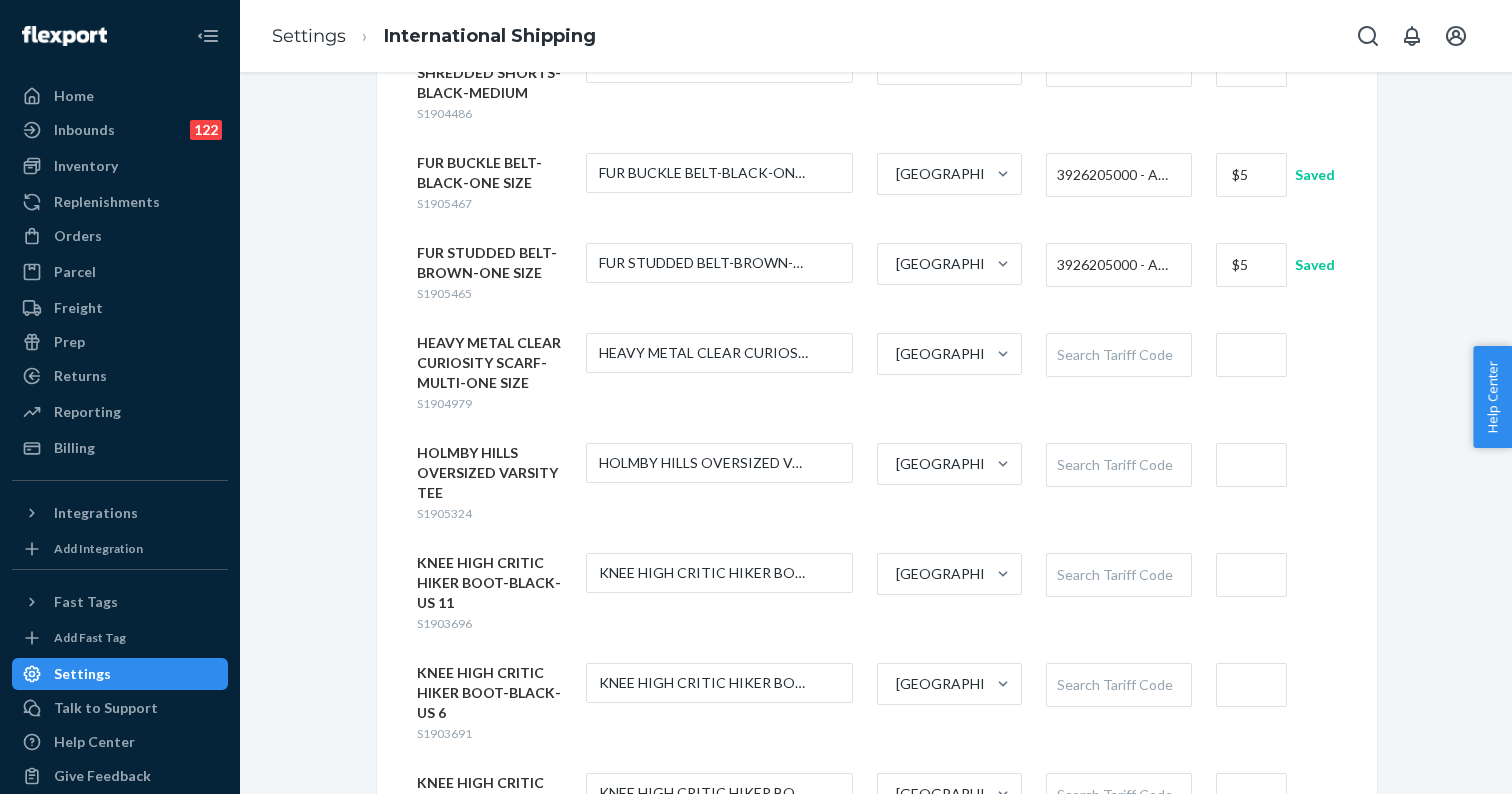 scroll, scrollTop: 402, scrollLeft: 0, axis: vertical 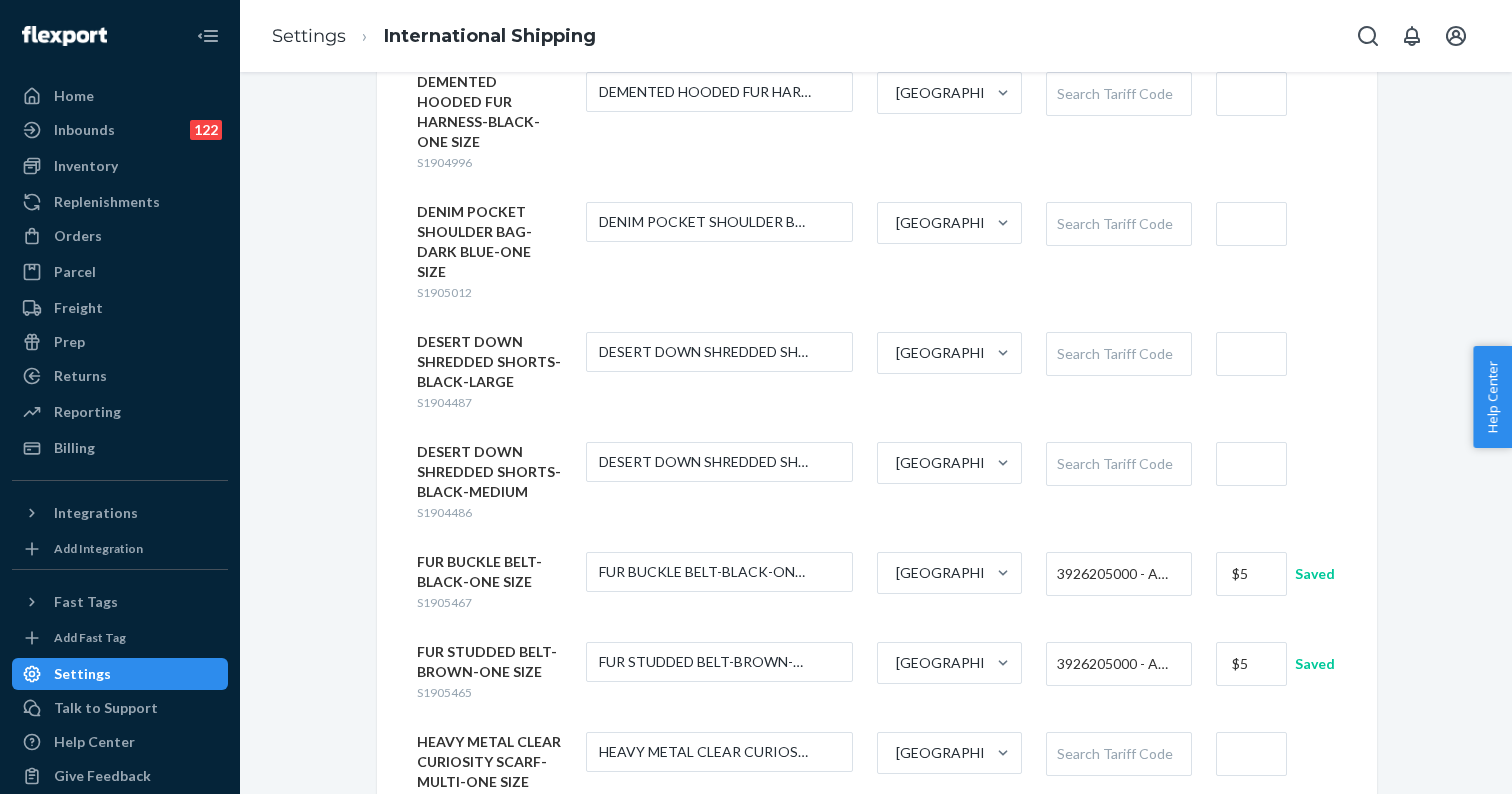 click on "3926205000 - ARTICLES OF APPAREL & CLOTHING ACCESSORIES, OF PLASTIC, NESOI" at bounding box center (1113, 574) 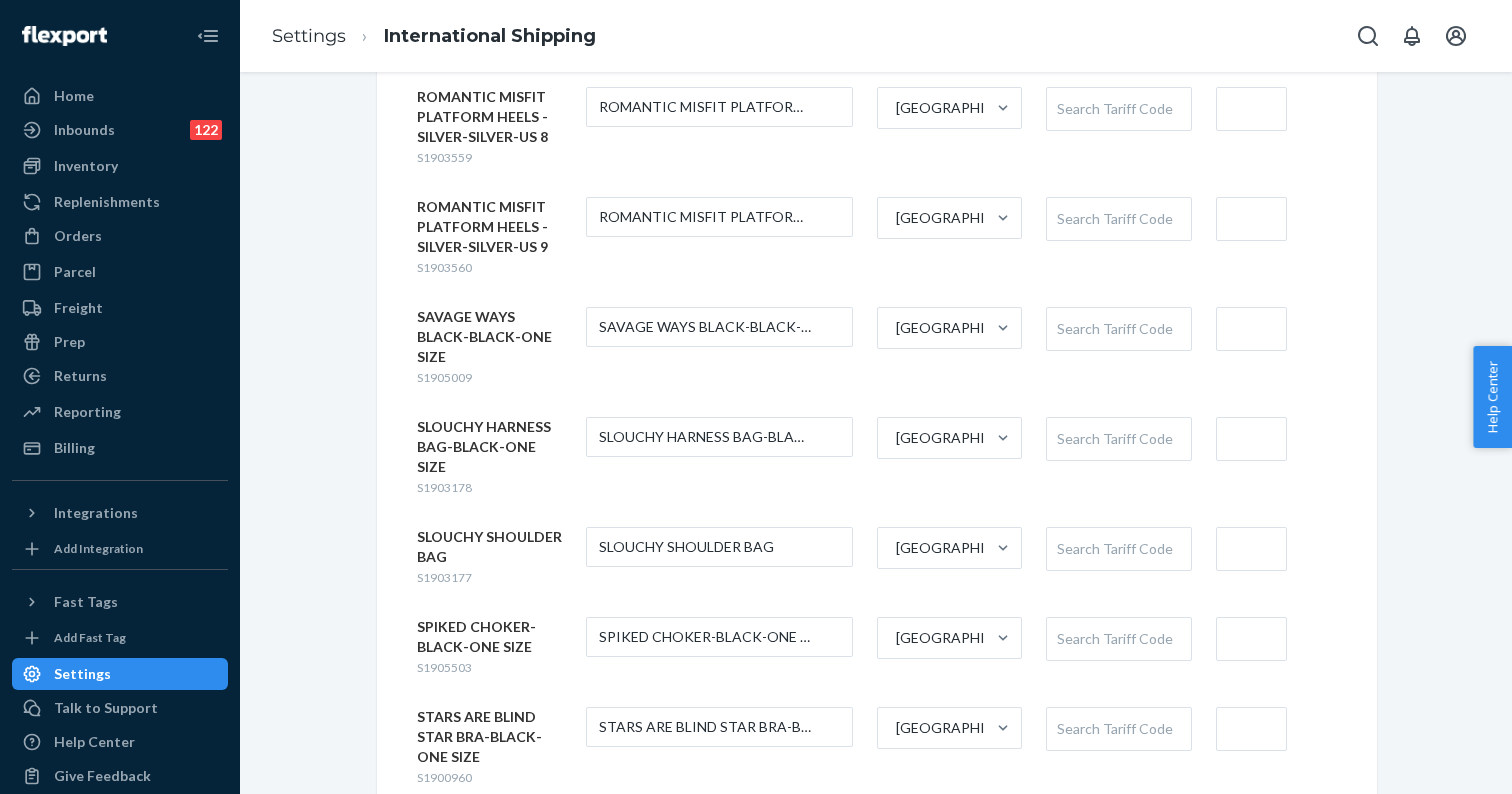 scroll, scrollTop: 7742, scrollLeft: 0, axis: vertical 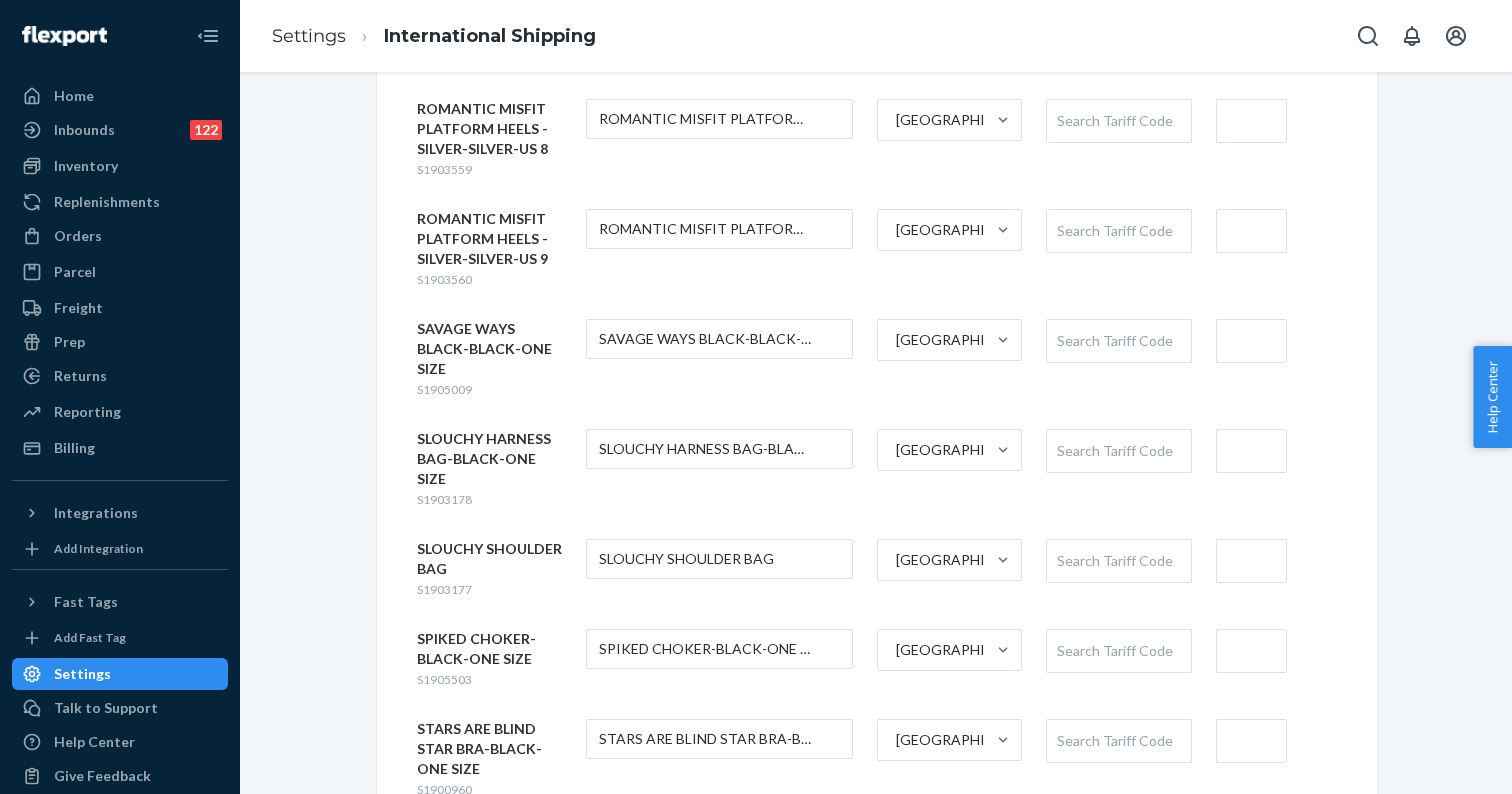 click on "SLOUCHY SHOULDER BAG S1903177" at bounding box center (489, 569) 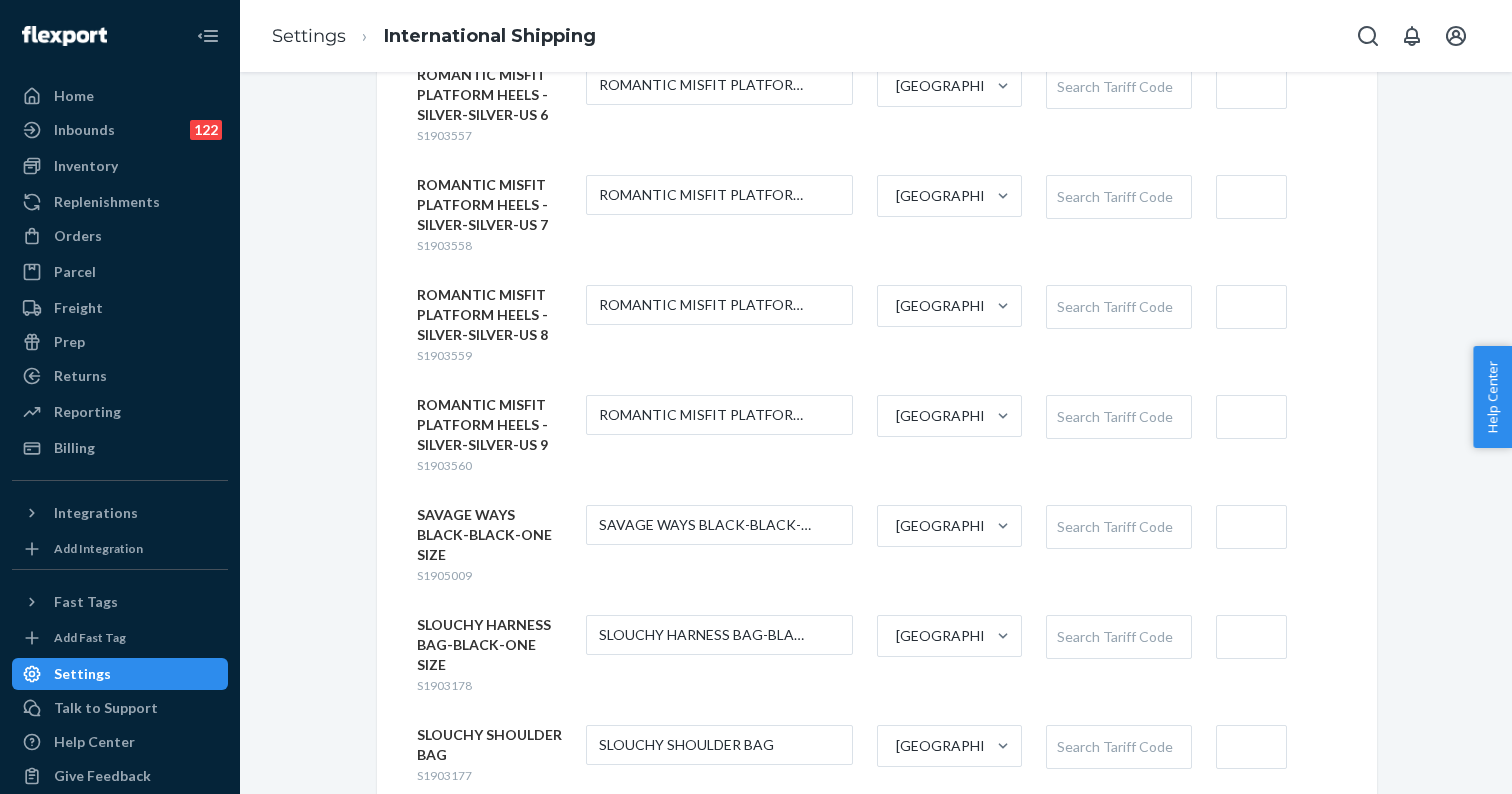 scroll, scrollTop: 7552, scrollLeft: 0, axis: vertical 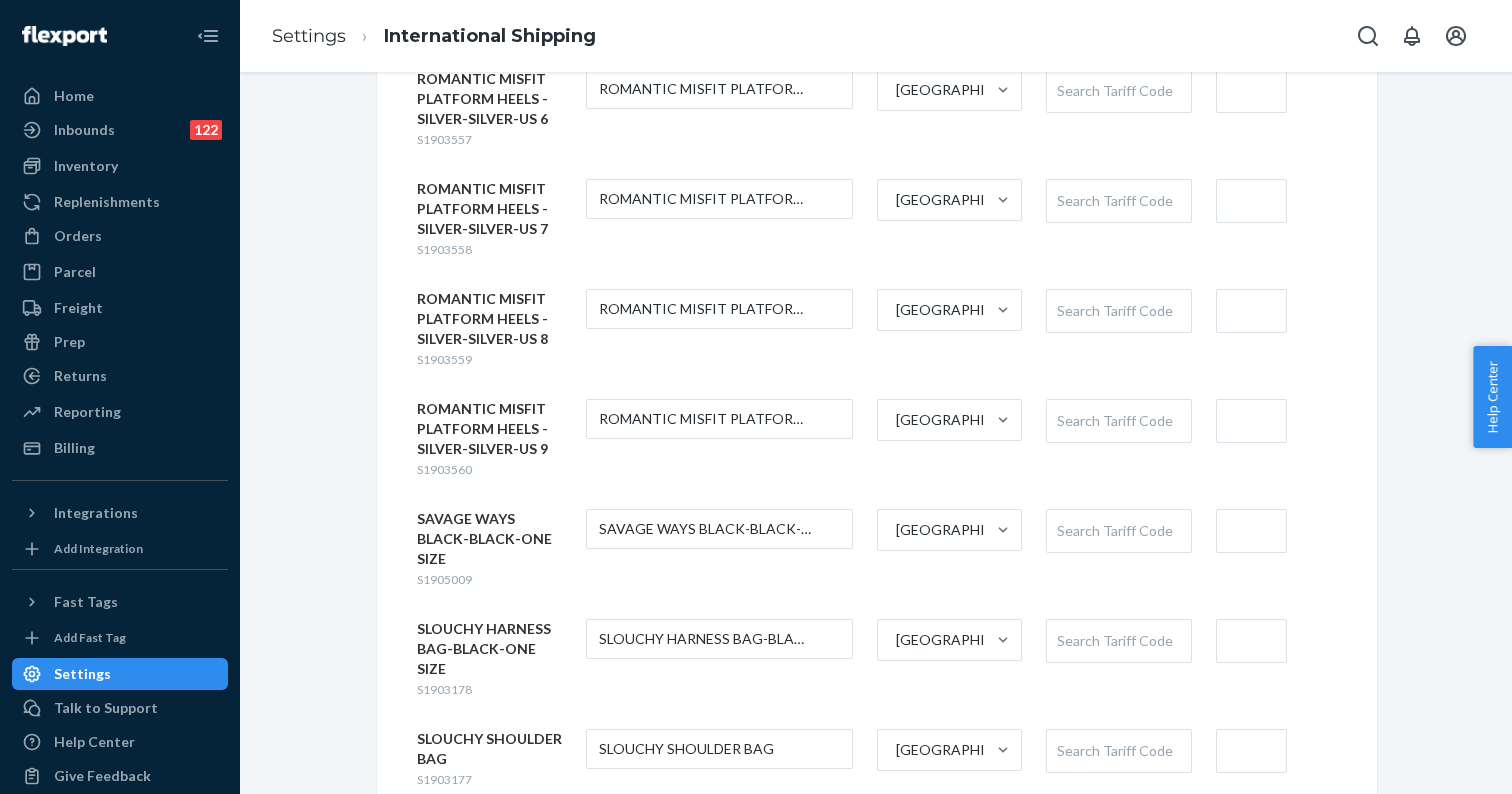 click on "S1905009" at bounding box center [444, 579] 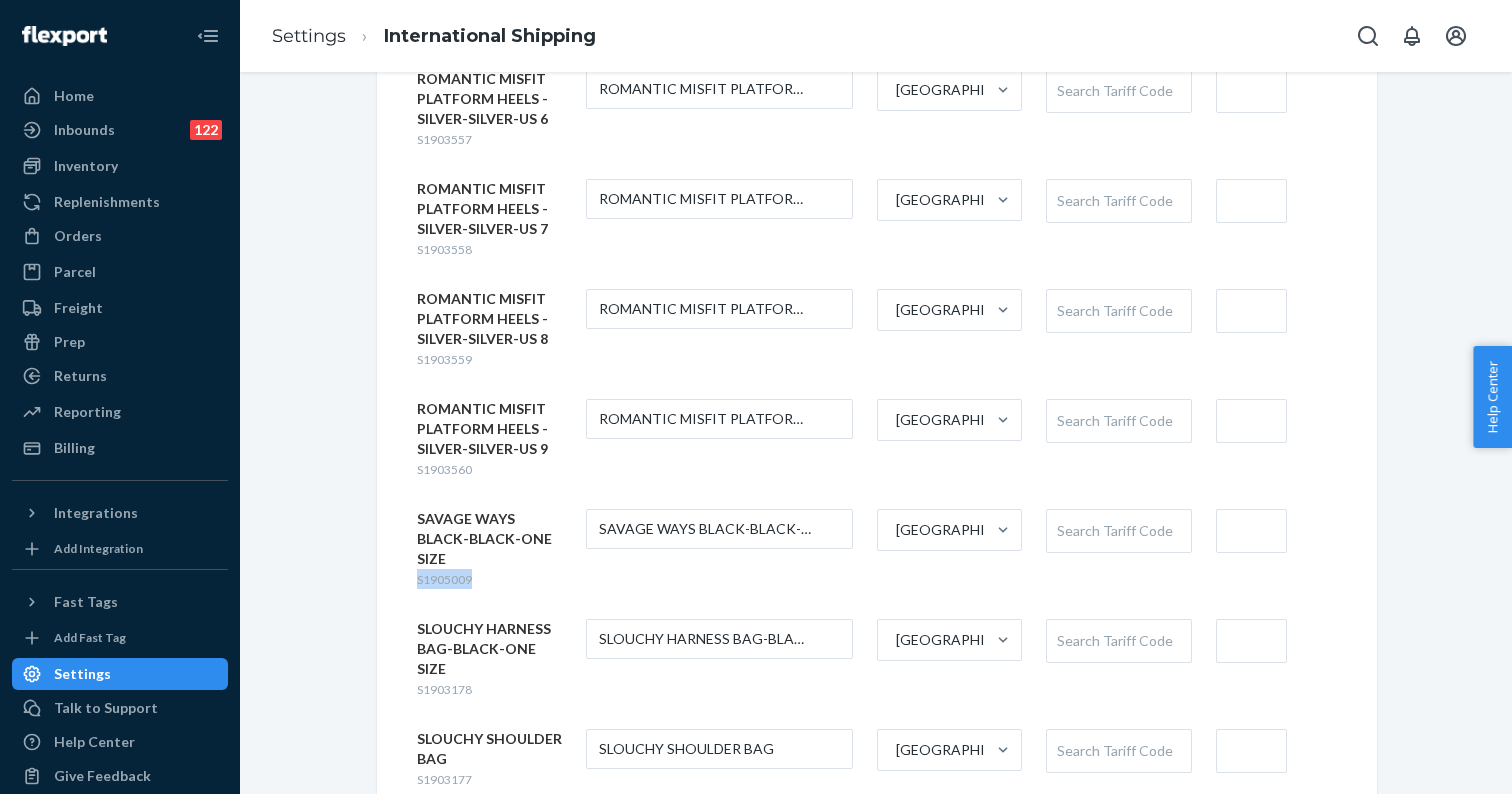 copy on "S1905009" 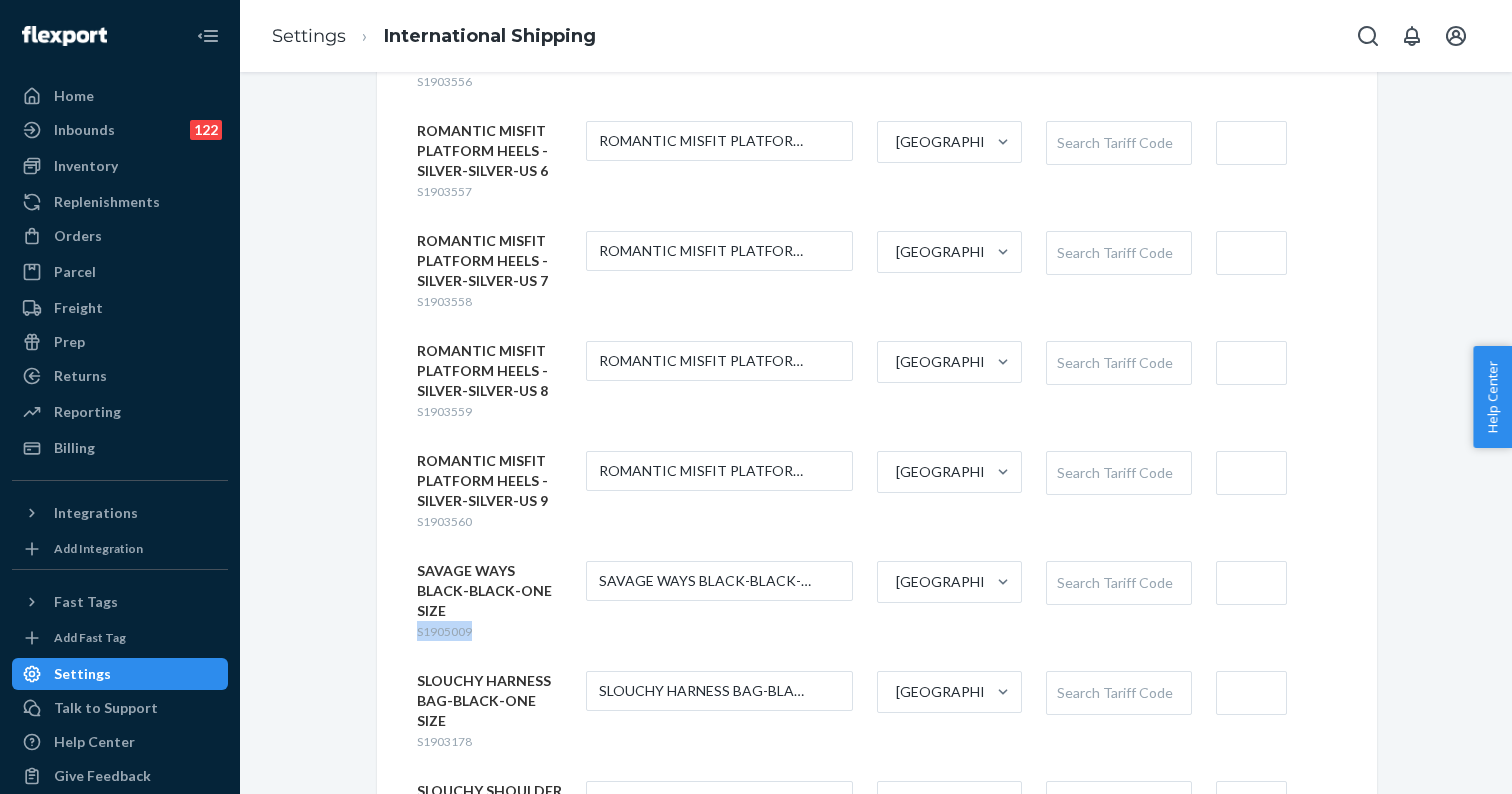 scroll, scrollTop: 7480, scrollLeft: 0, axis: vertical 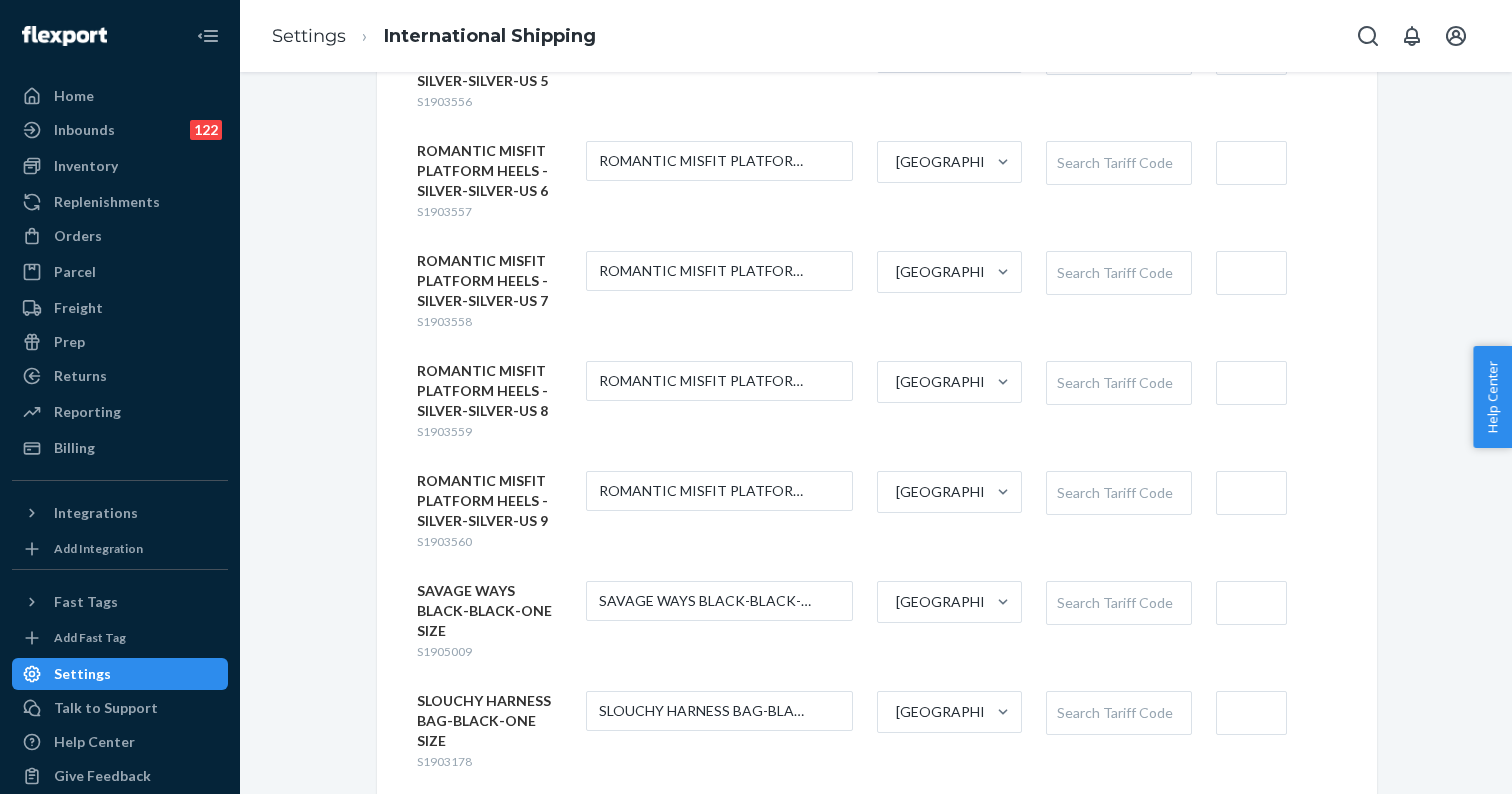 click on "Search Tariff Code" at bounding box center (1118, 603) 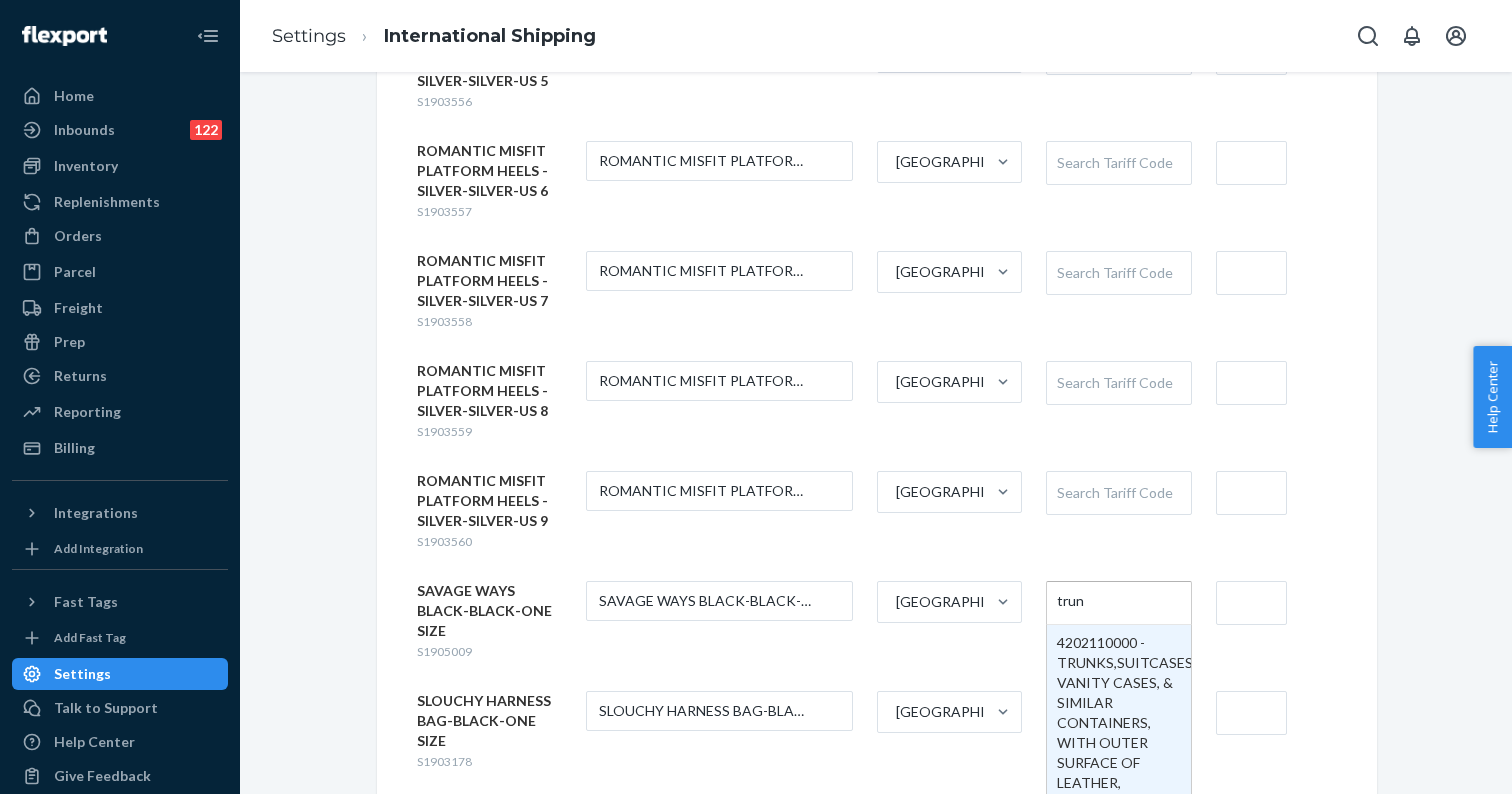 type on "trunk" 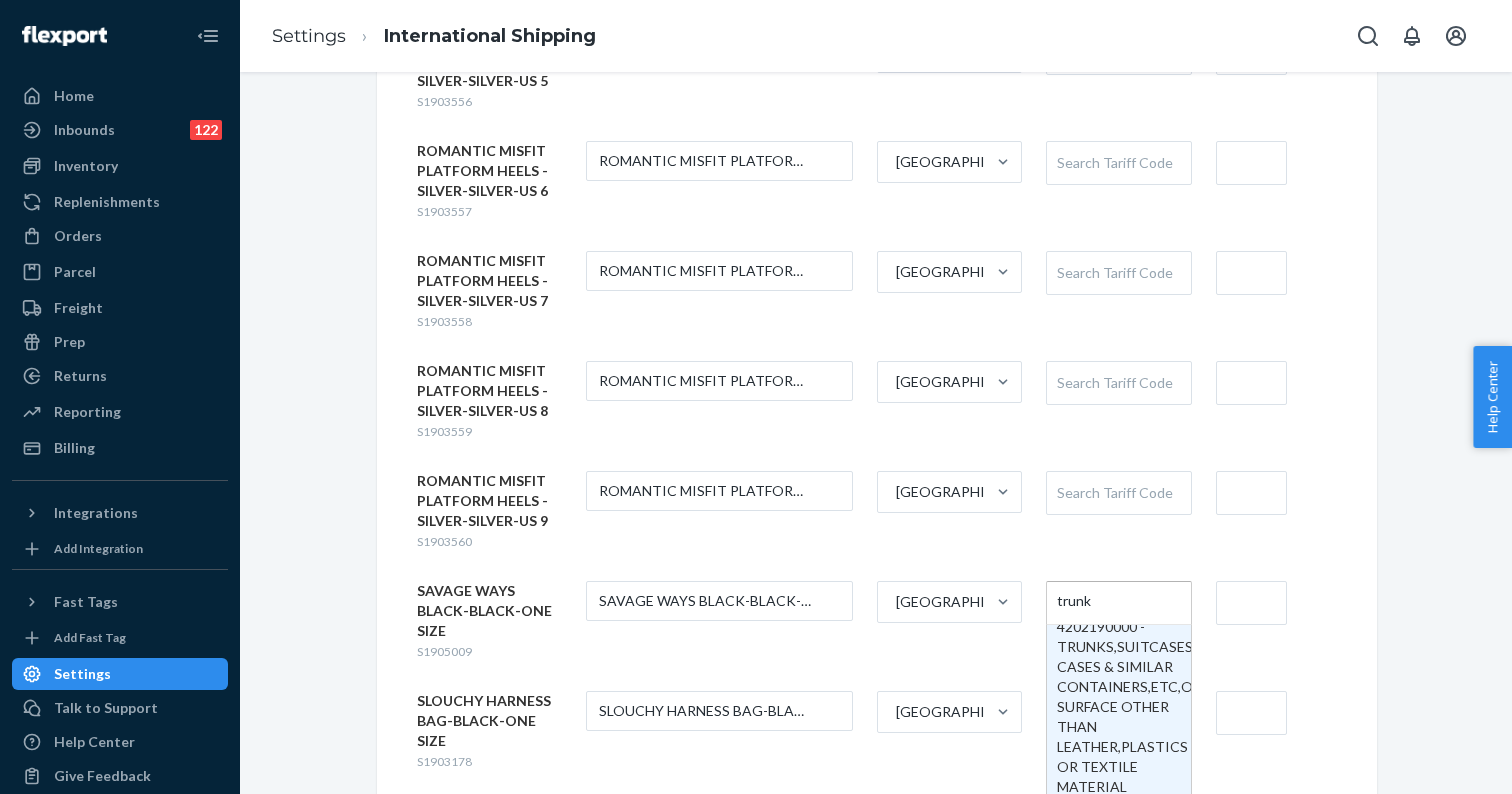 scroll, scrollTop: 402, scrollLeft: 0, axis: vertical 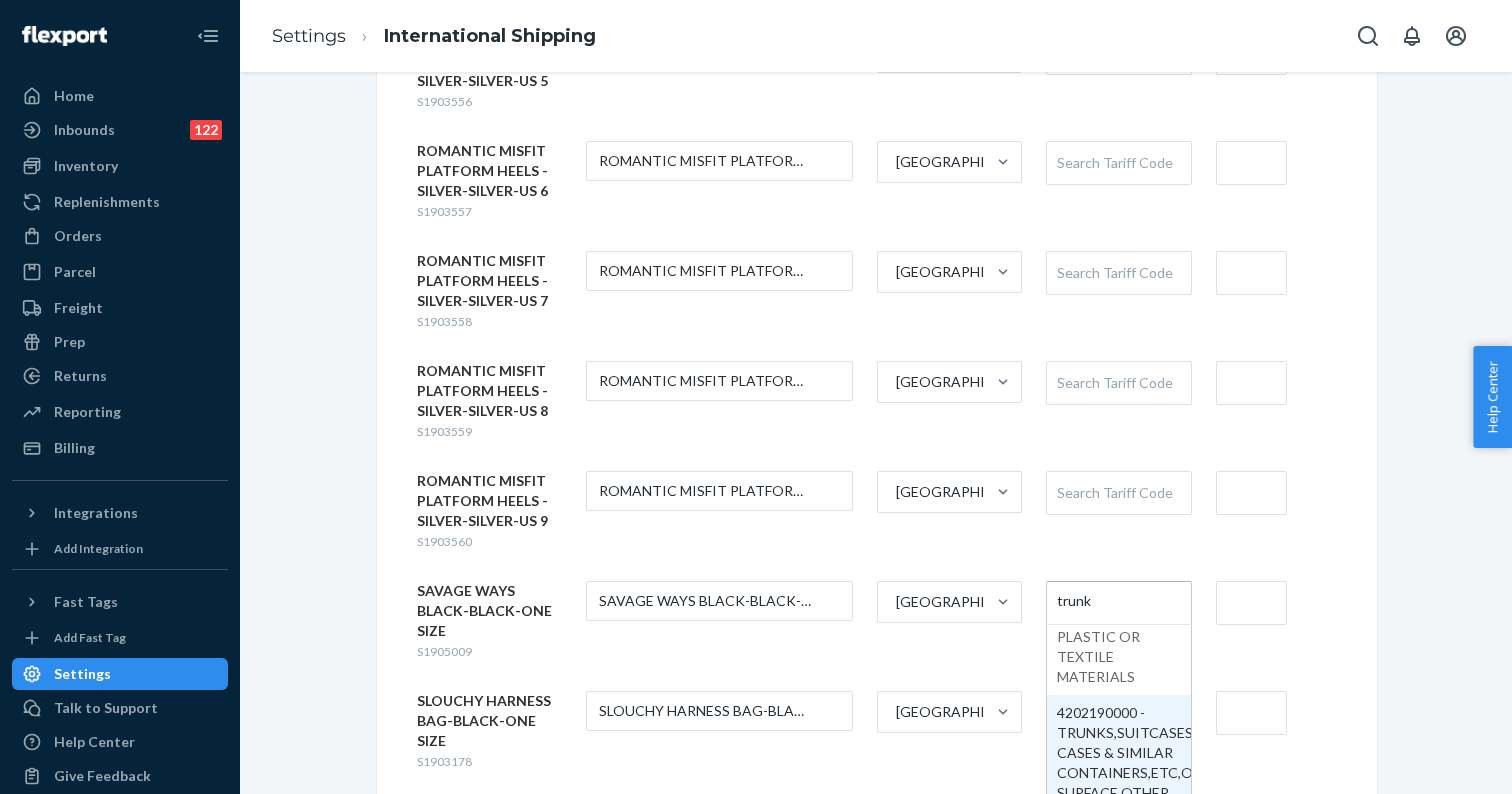 type 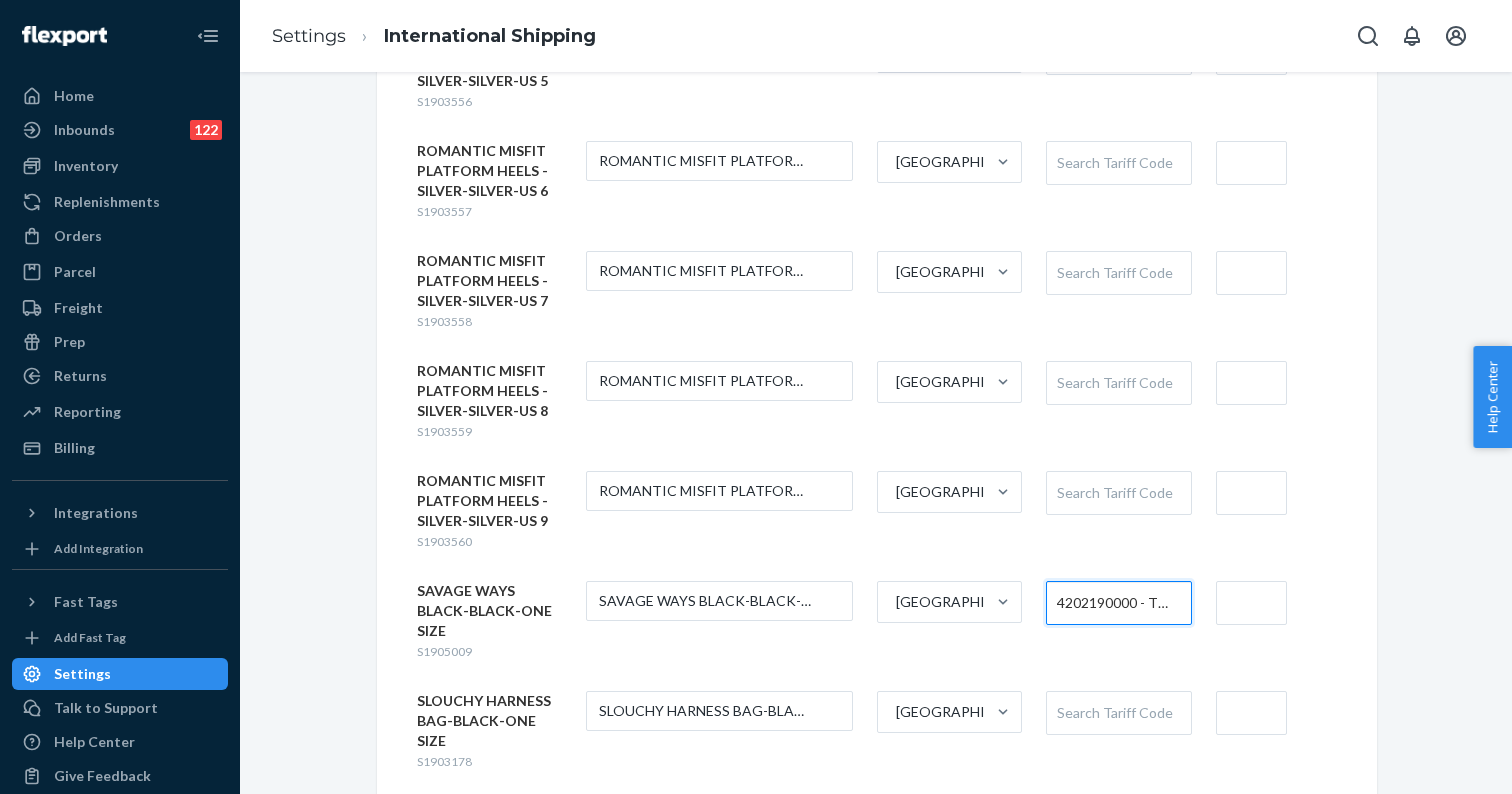 click on "Search Tariff Code" at bounding box center (1118, 713) 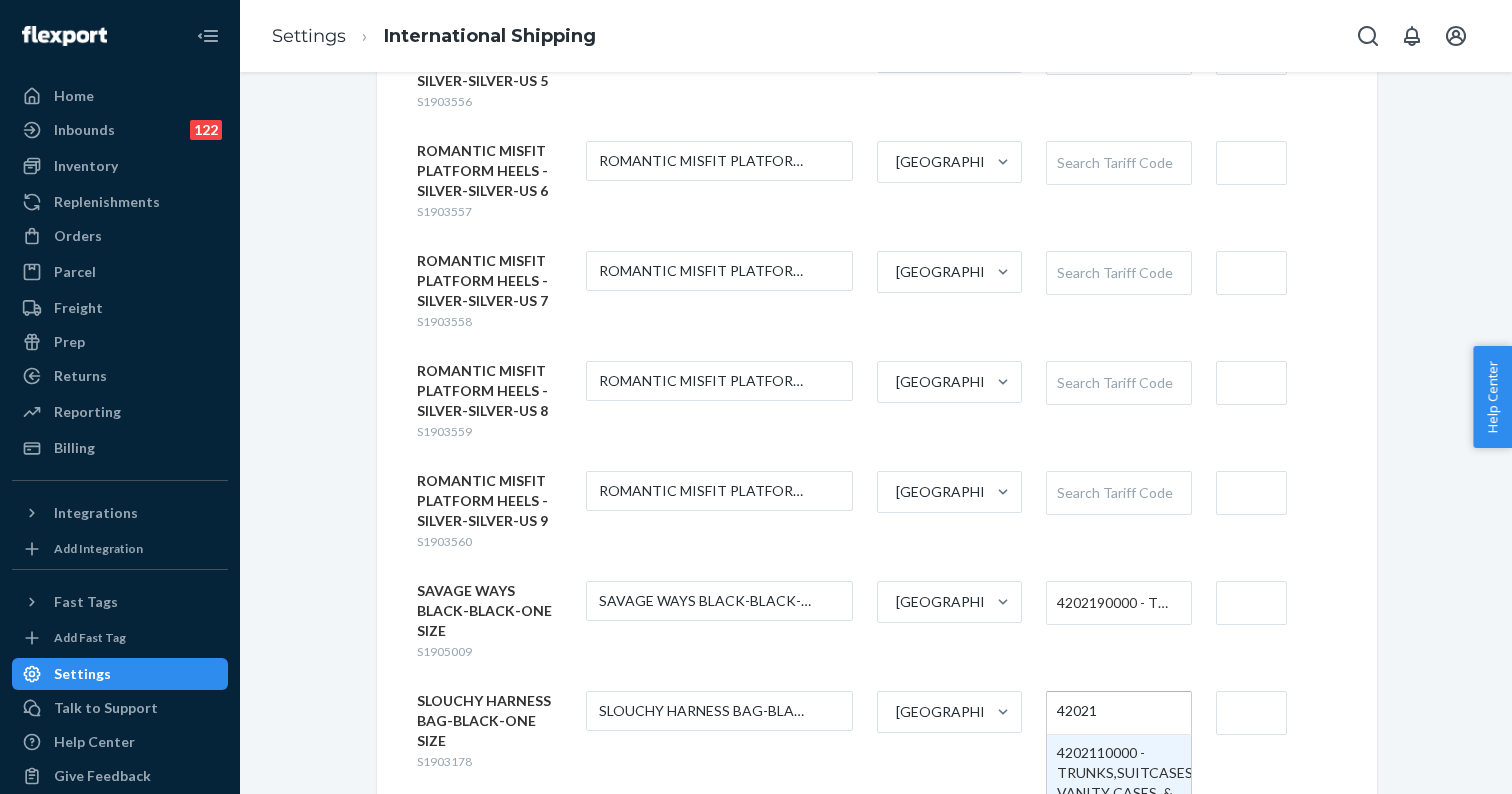 type on "420219" 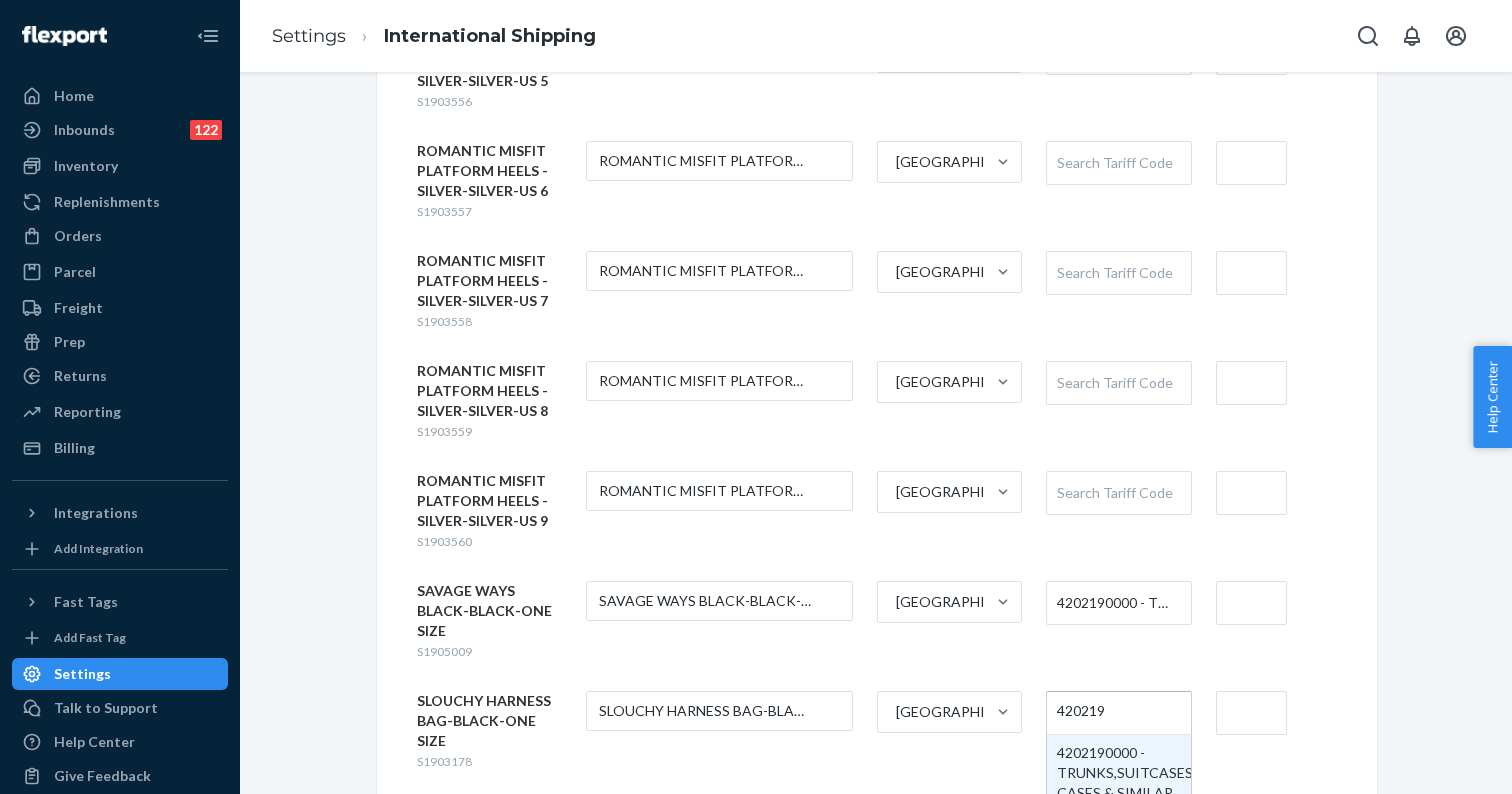 click on "420219" at bounding box center [1082, 712] 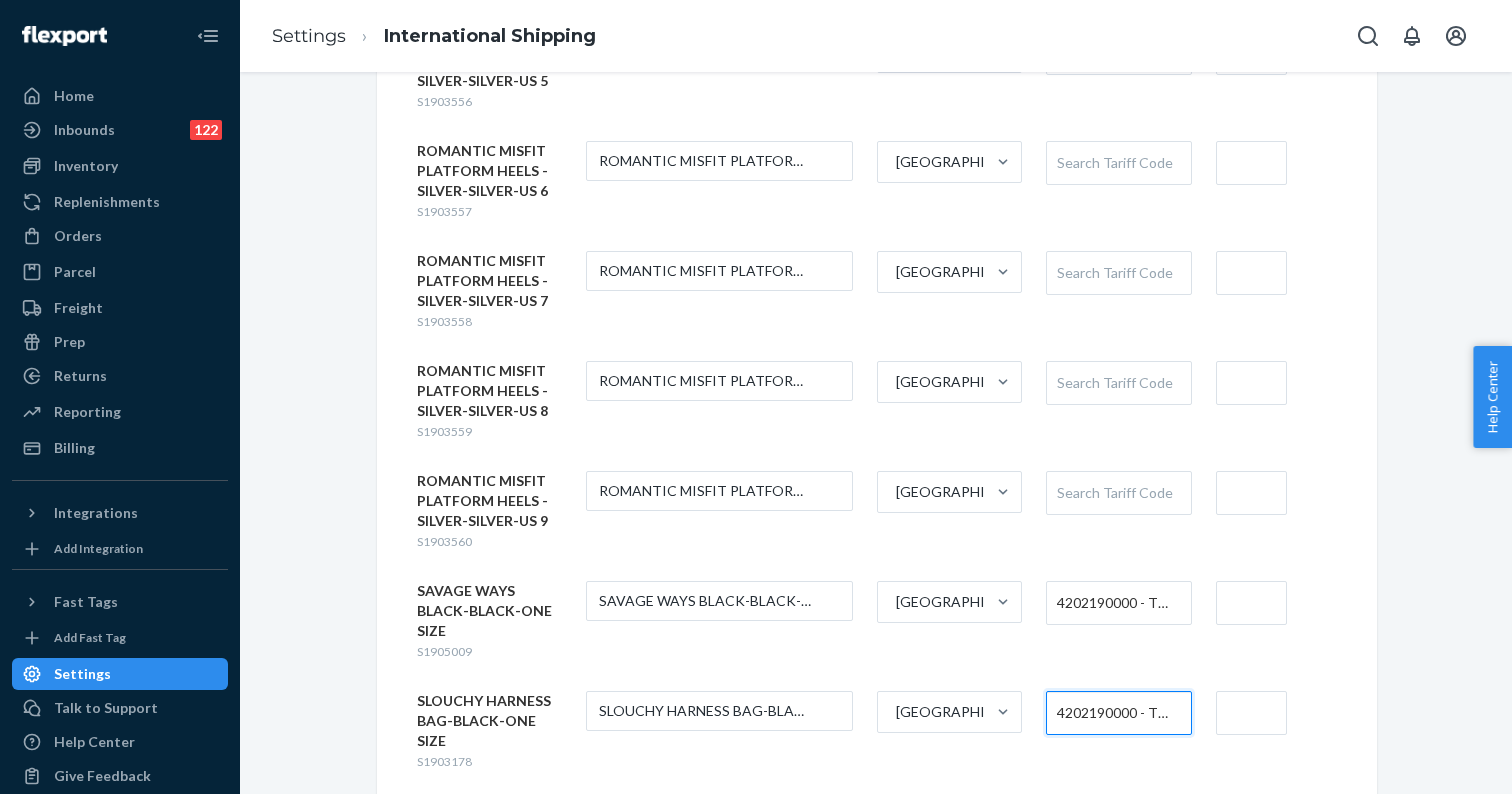 click on "Search Tariff Code" at bounding box center [1118, 823] 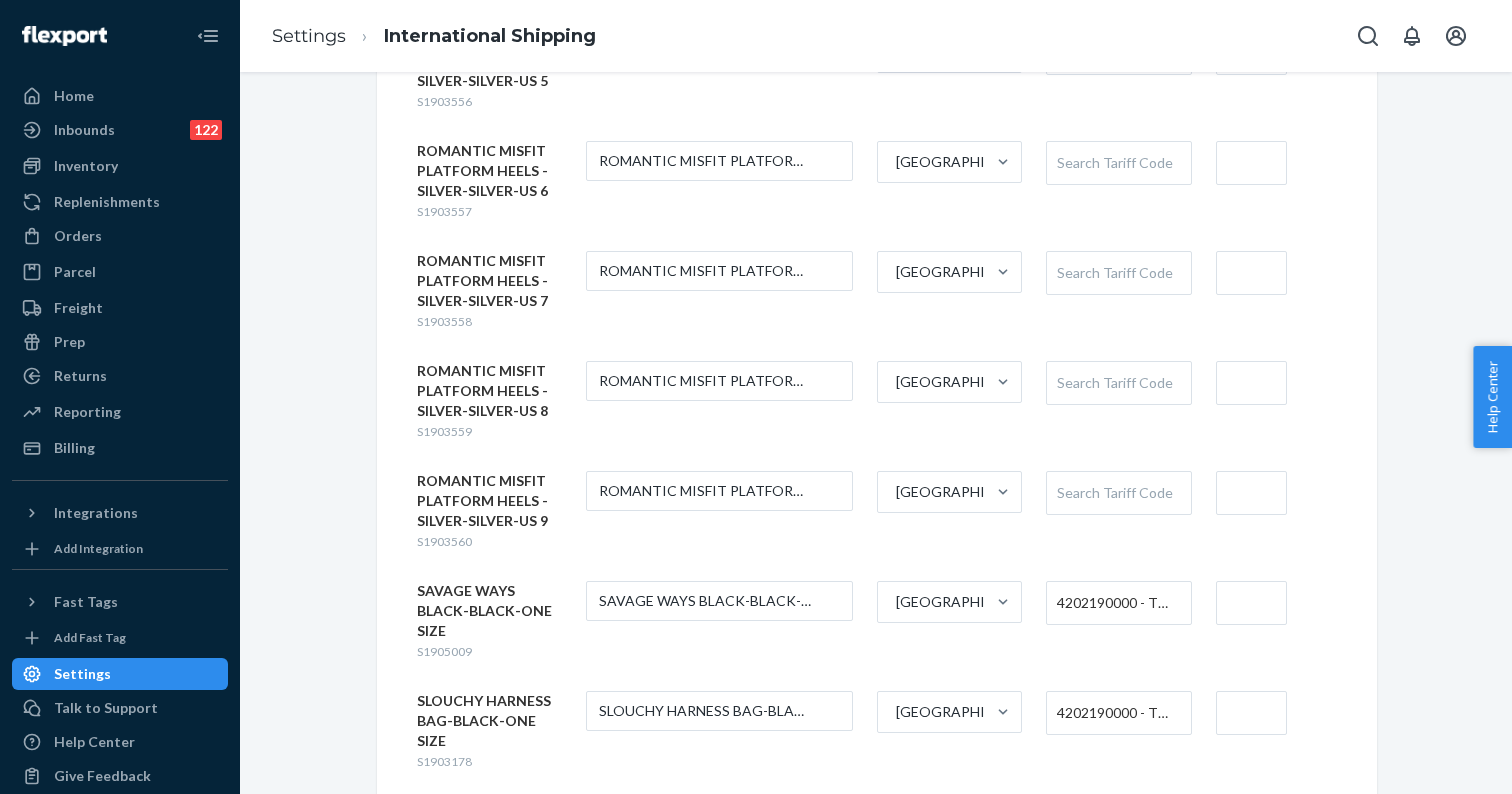 paste on "420219" 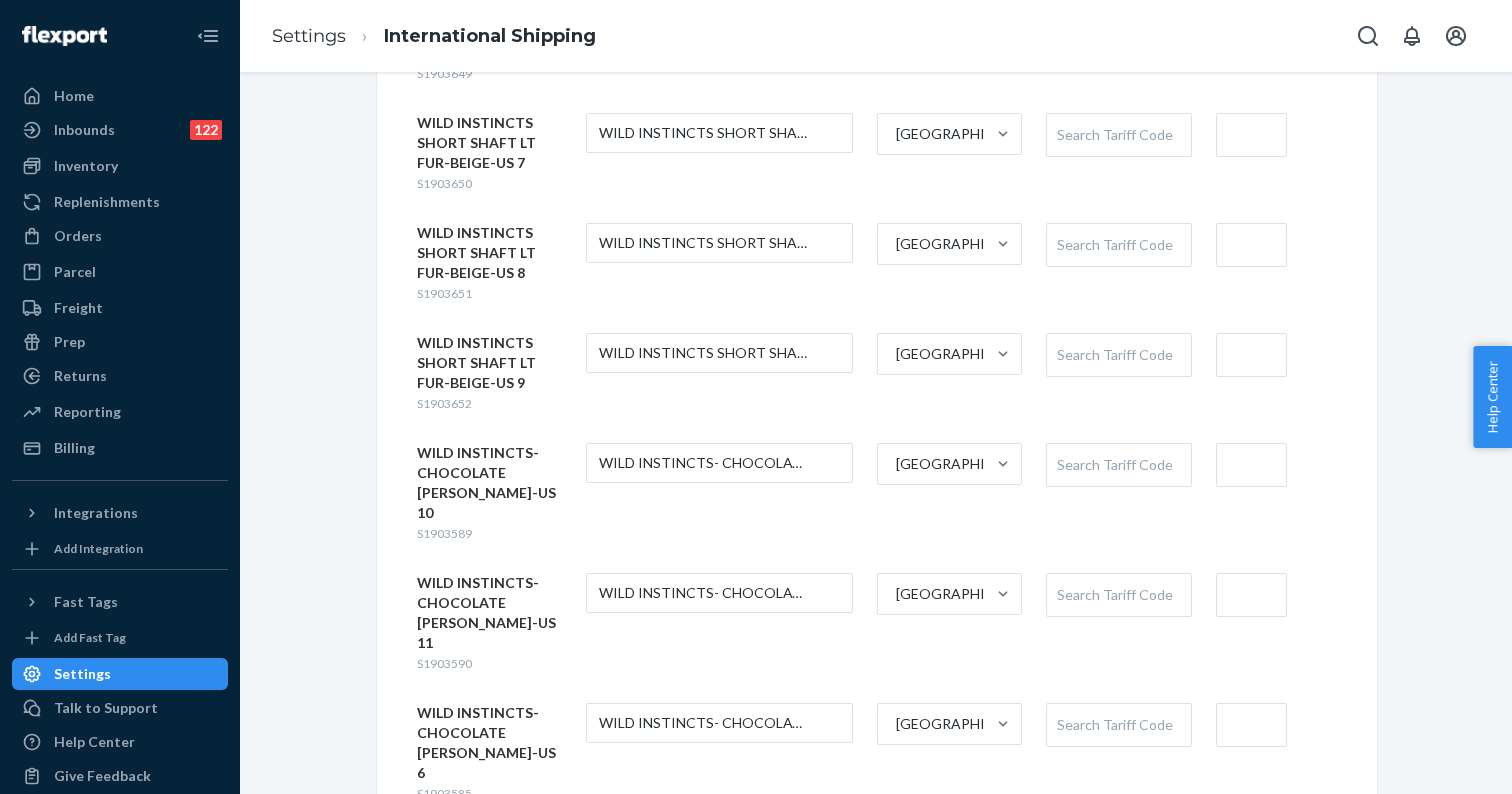 scroll, scrollTop: 12479, scrollLeft: 0, axis: vertical 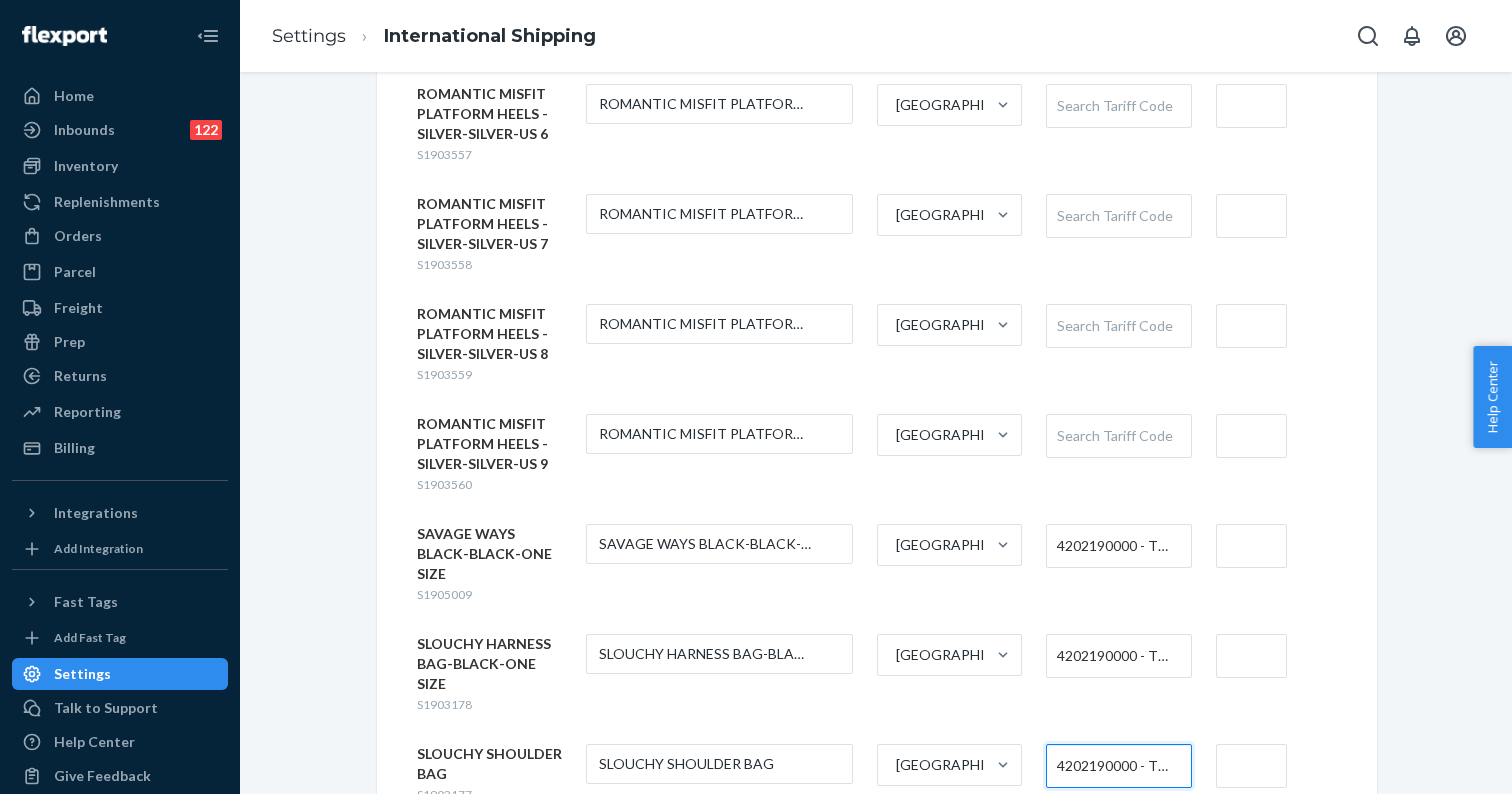click on "S1900960" at bounding box center [444, 994] 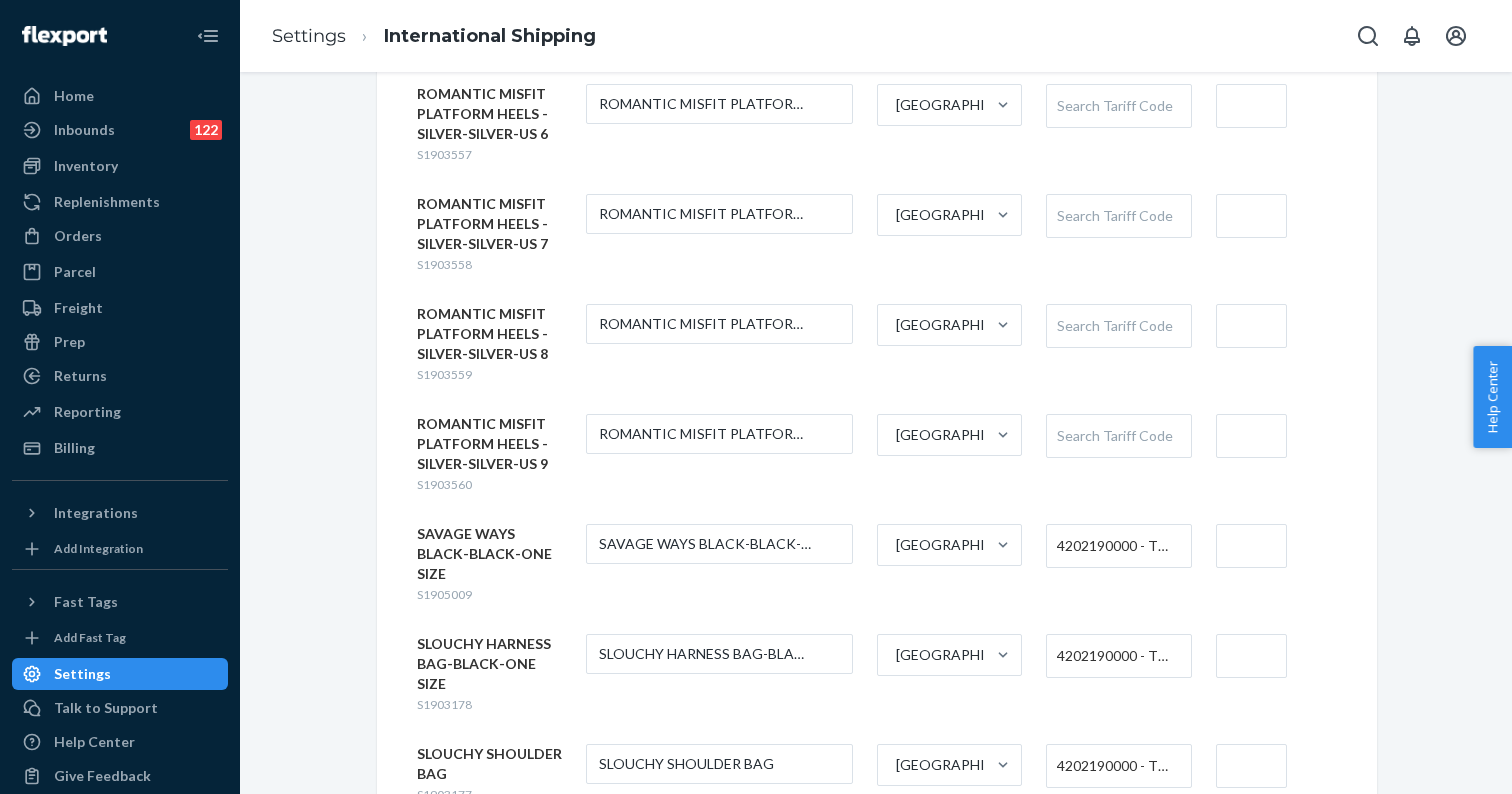 click on "S1900960" at bounding box center (444, 994) 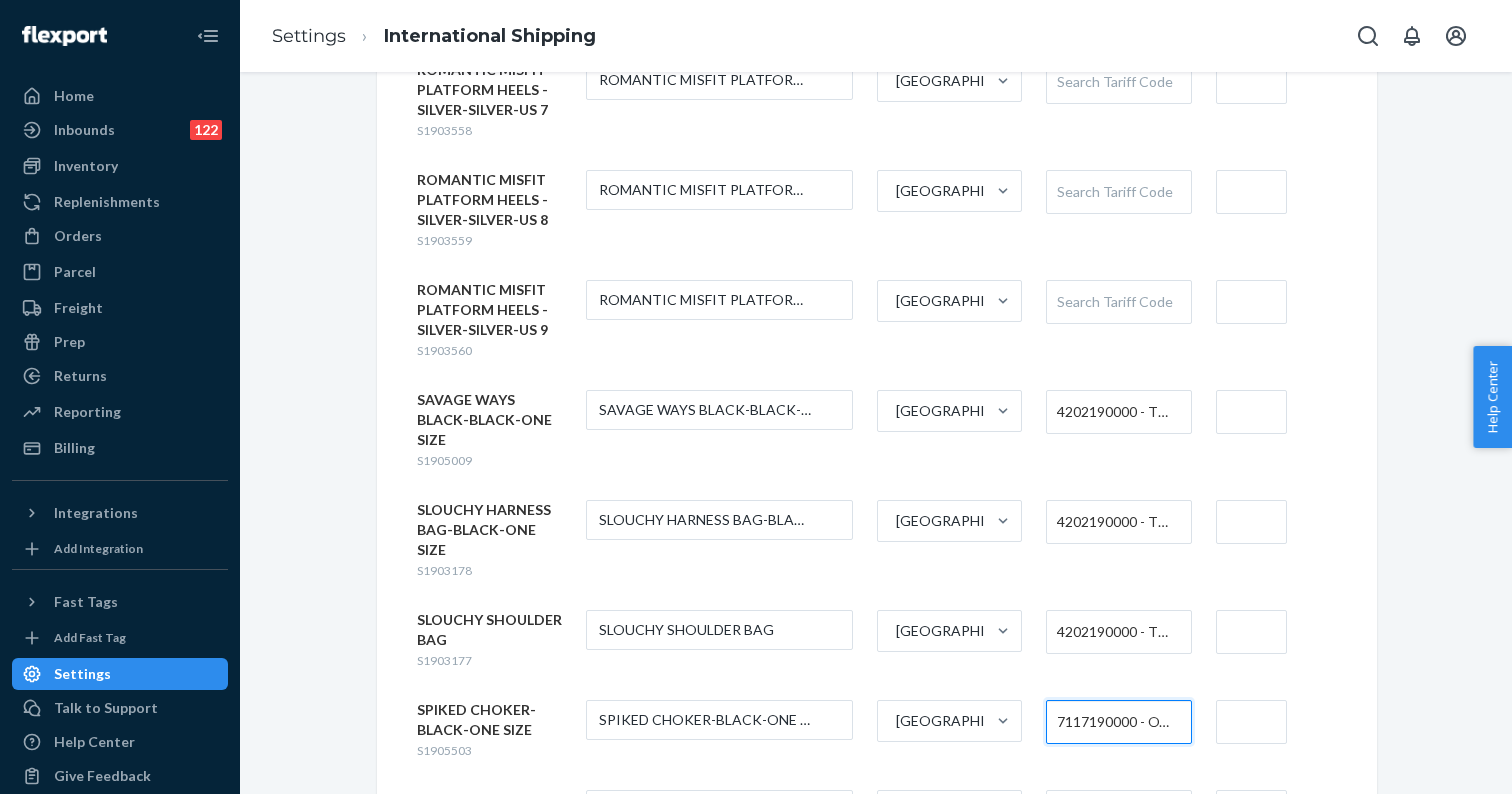scroll, scrollTop: 7607, scrollLeft: 0, axis: vertical 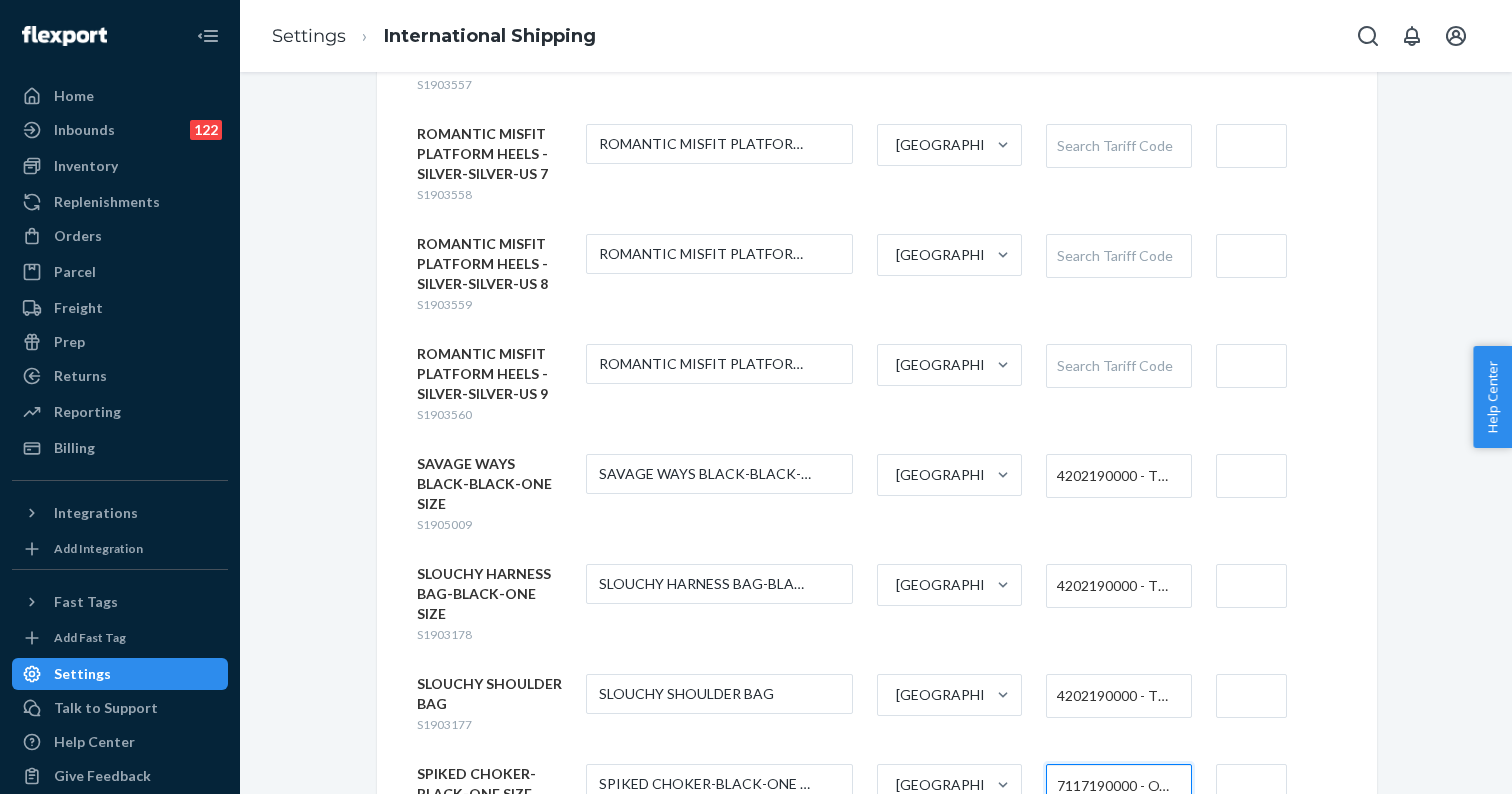 click at bounding box center [1251, 786] 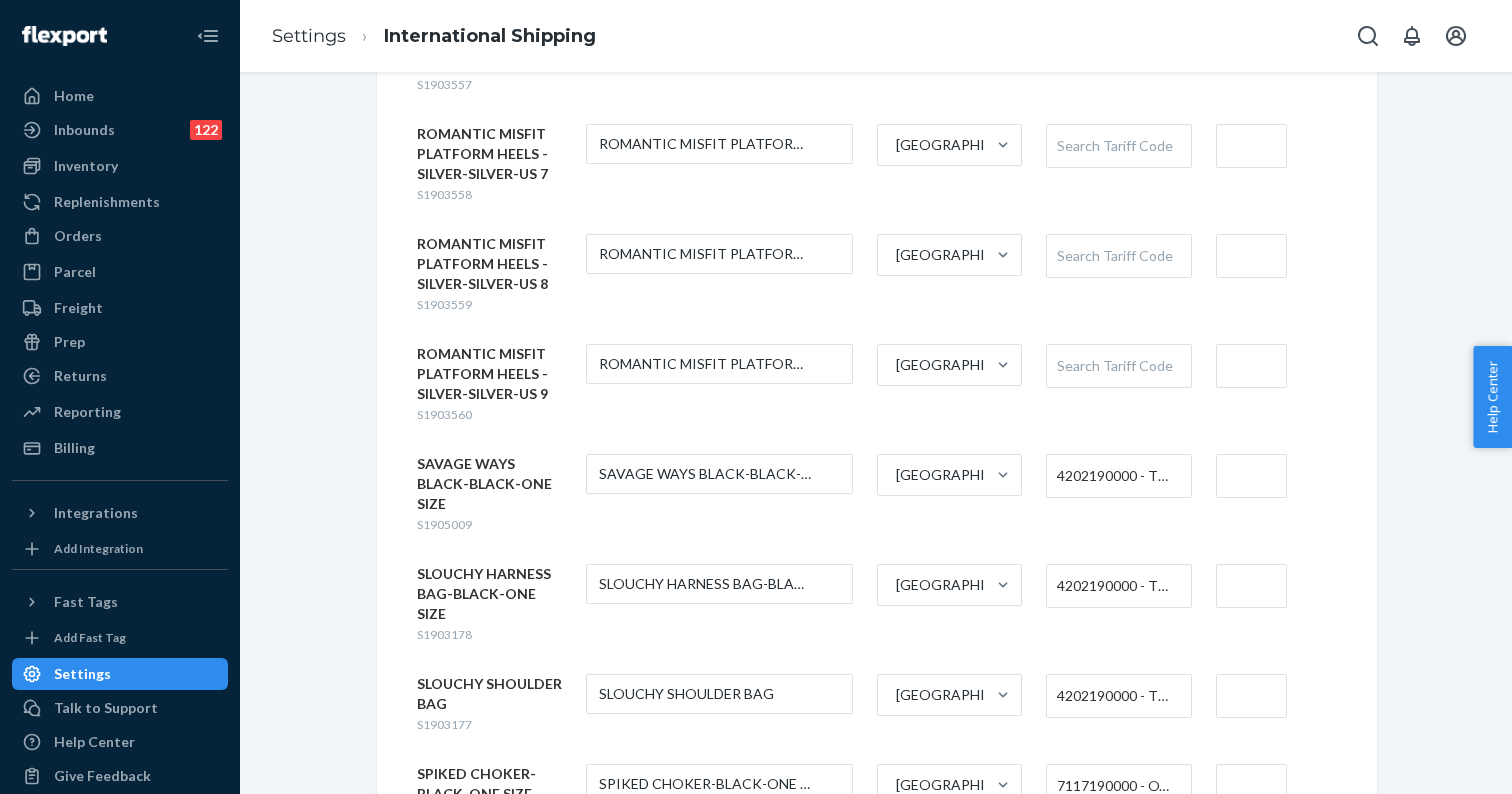 type on "$9" 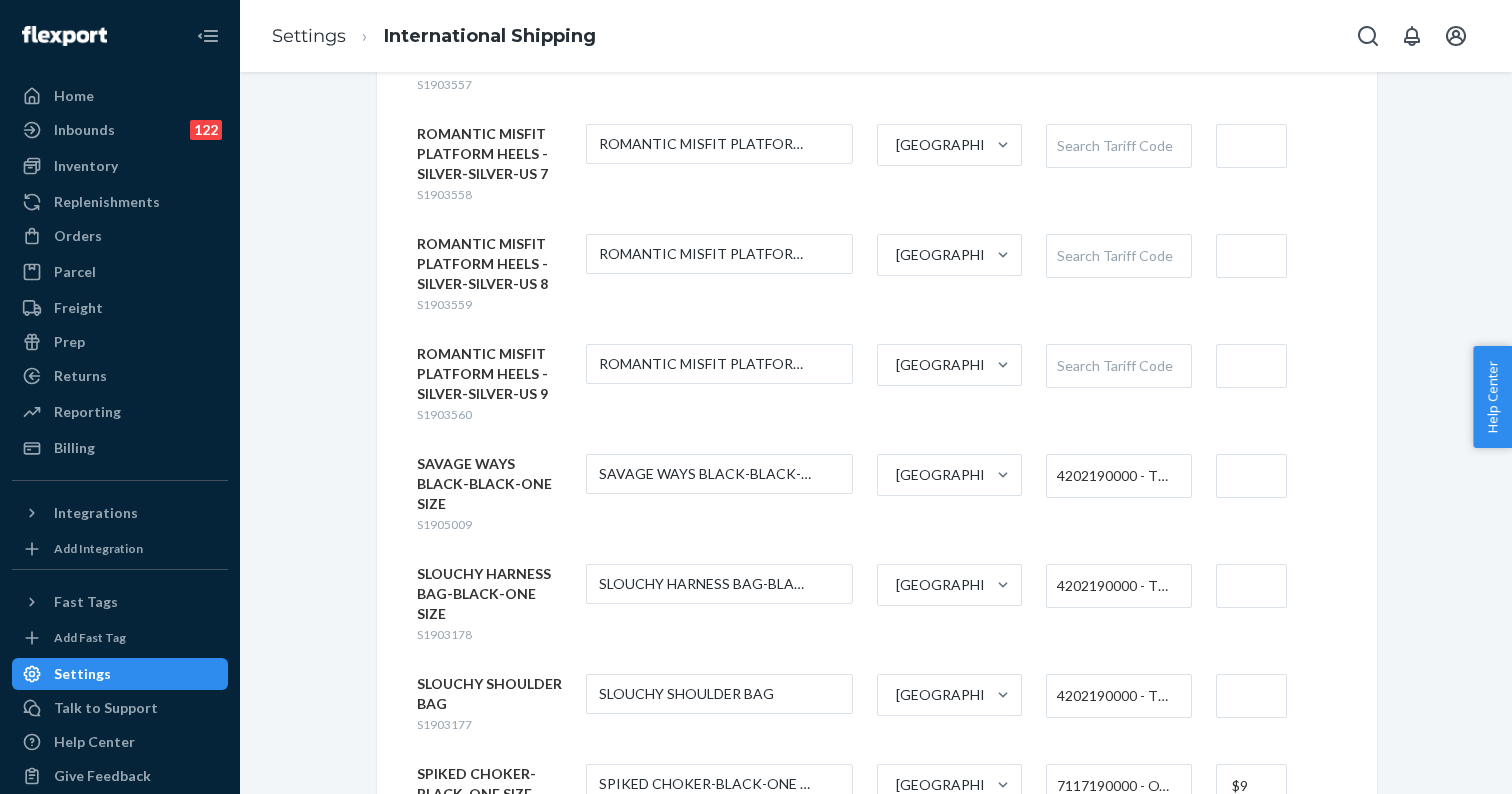 click at bounding box center (1251, 696) 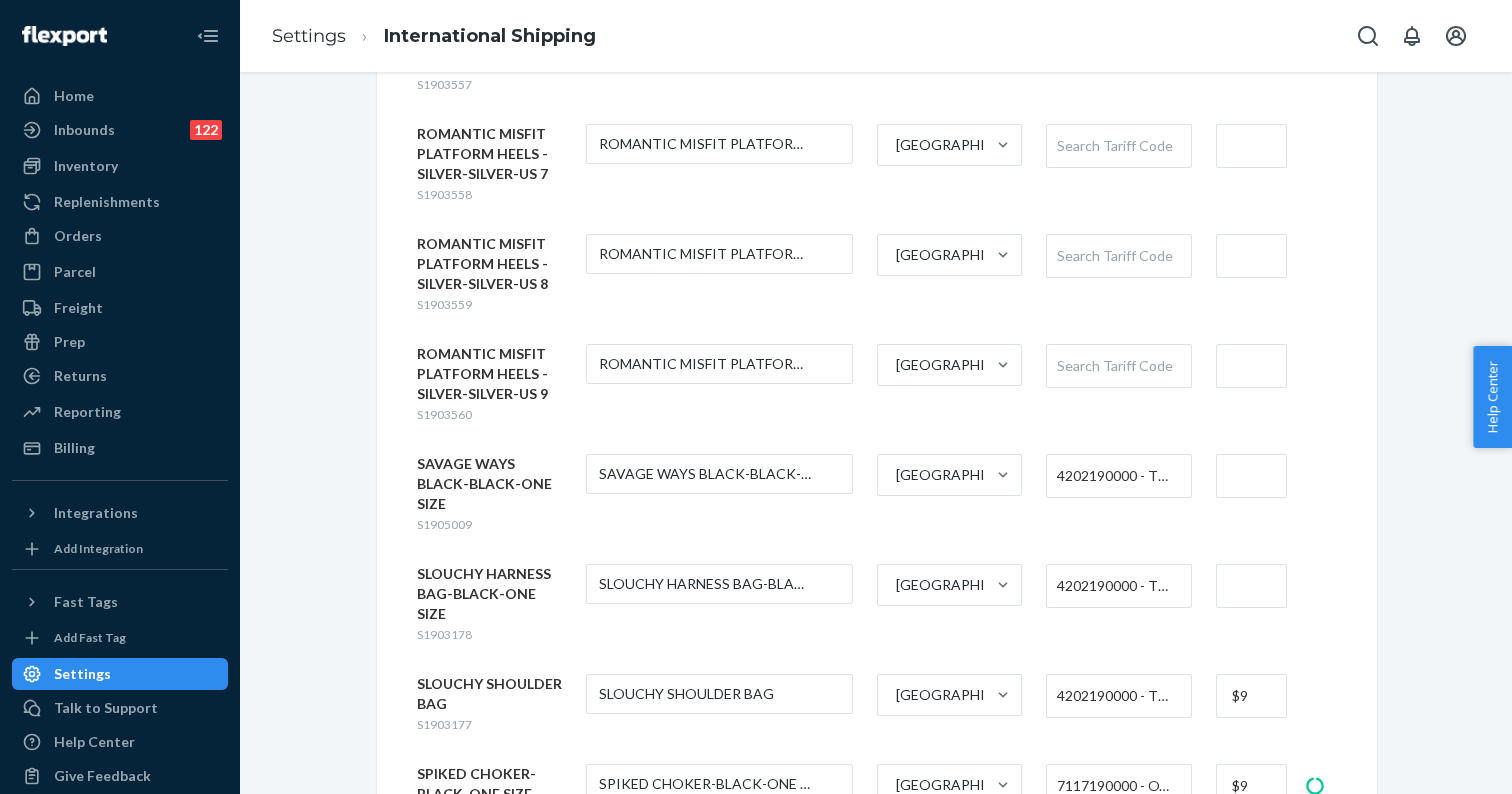 click at bounding box center (1251, 586) 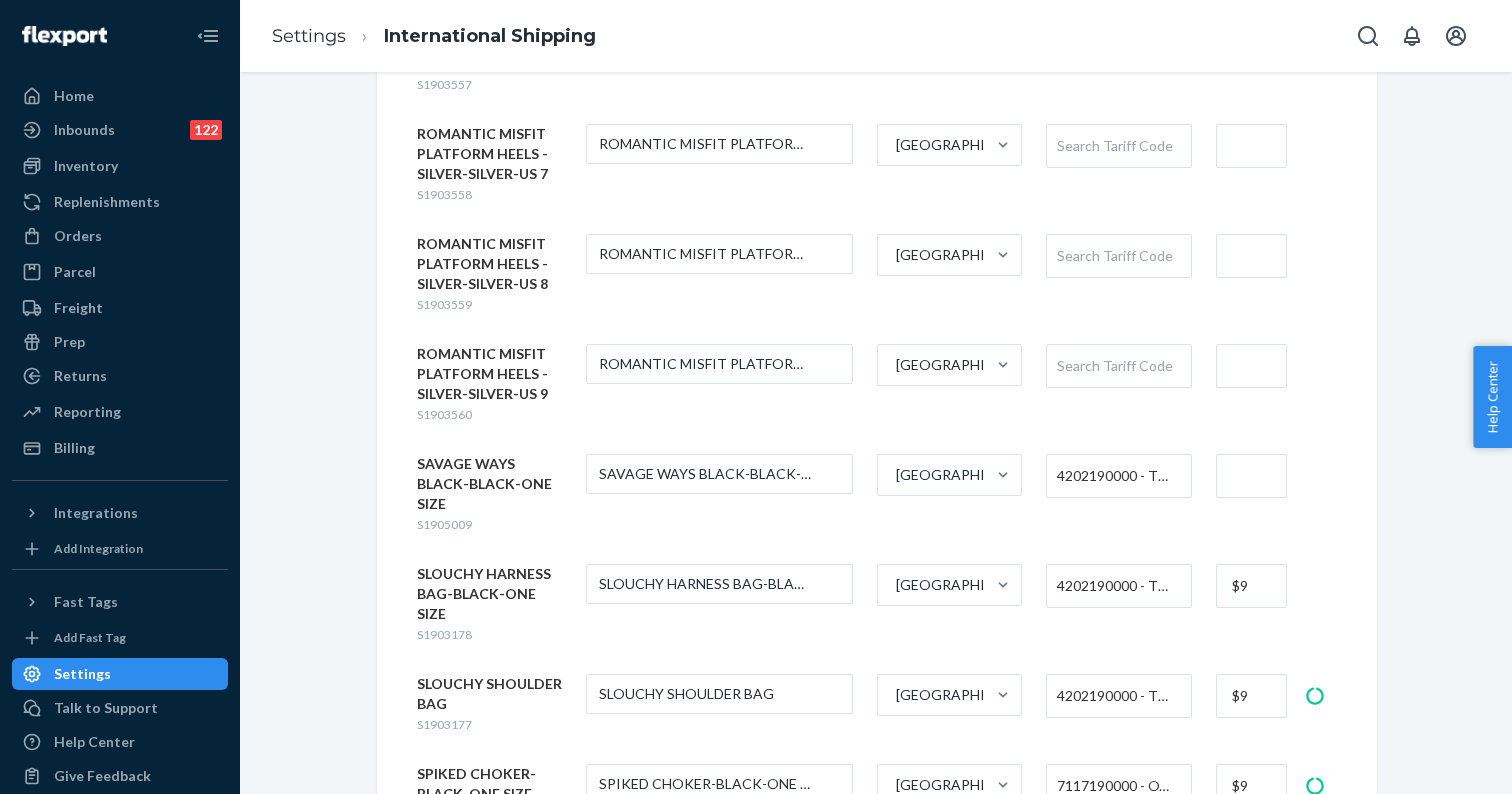 click at bounding box center [1251, 476] 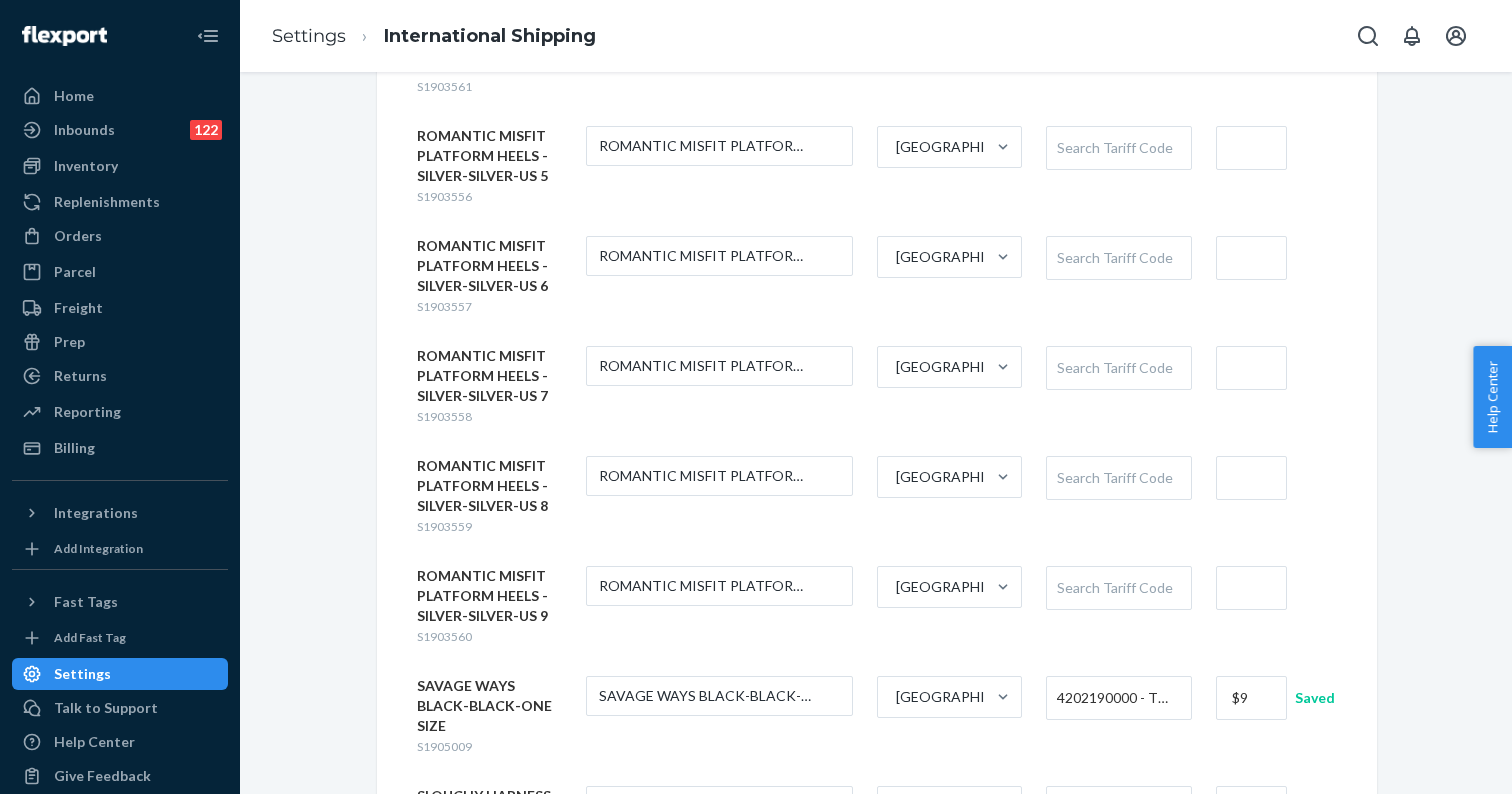 scroll, scrollTop: 7373, scrollLeft: 0, axis: vertical 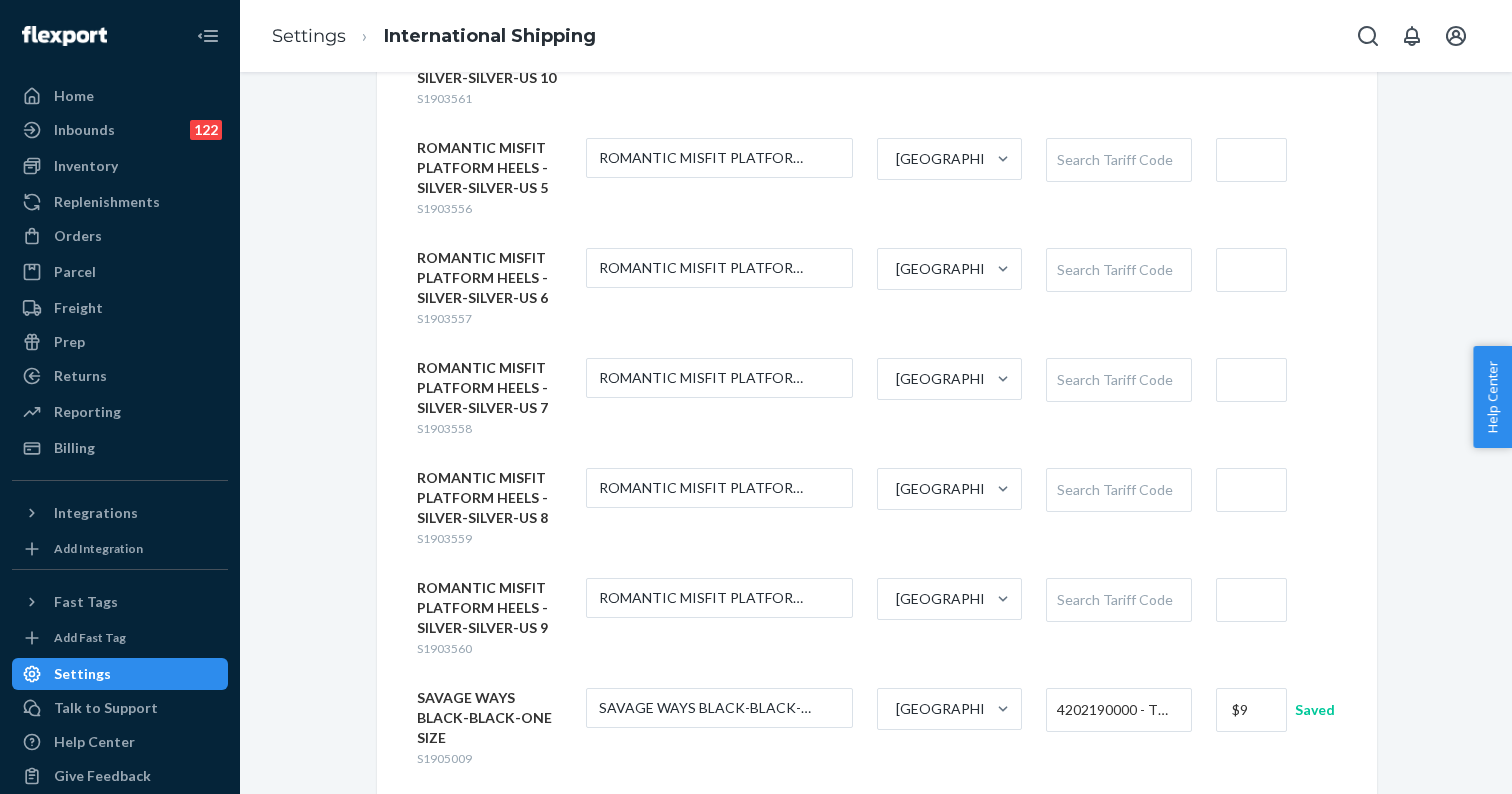 drag, startPoint x: 1249, startPoint y: 388, endPoint x: 1207, endPoint y: 388, distance: 42 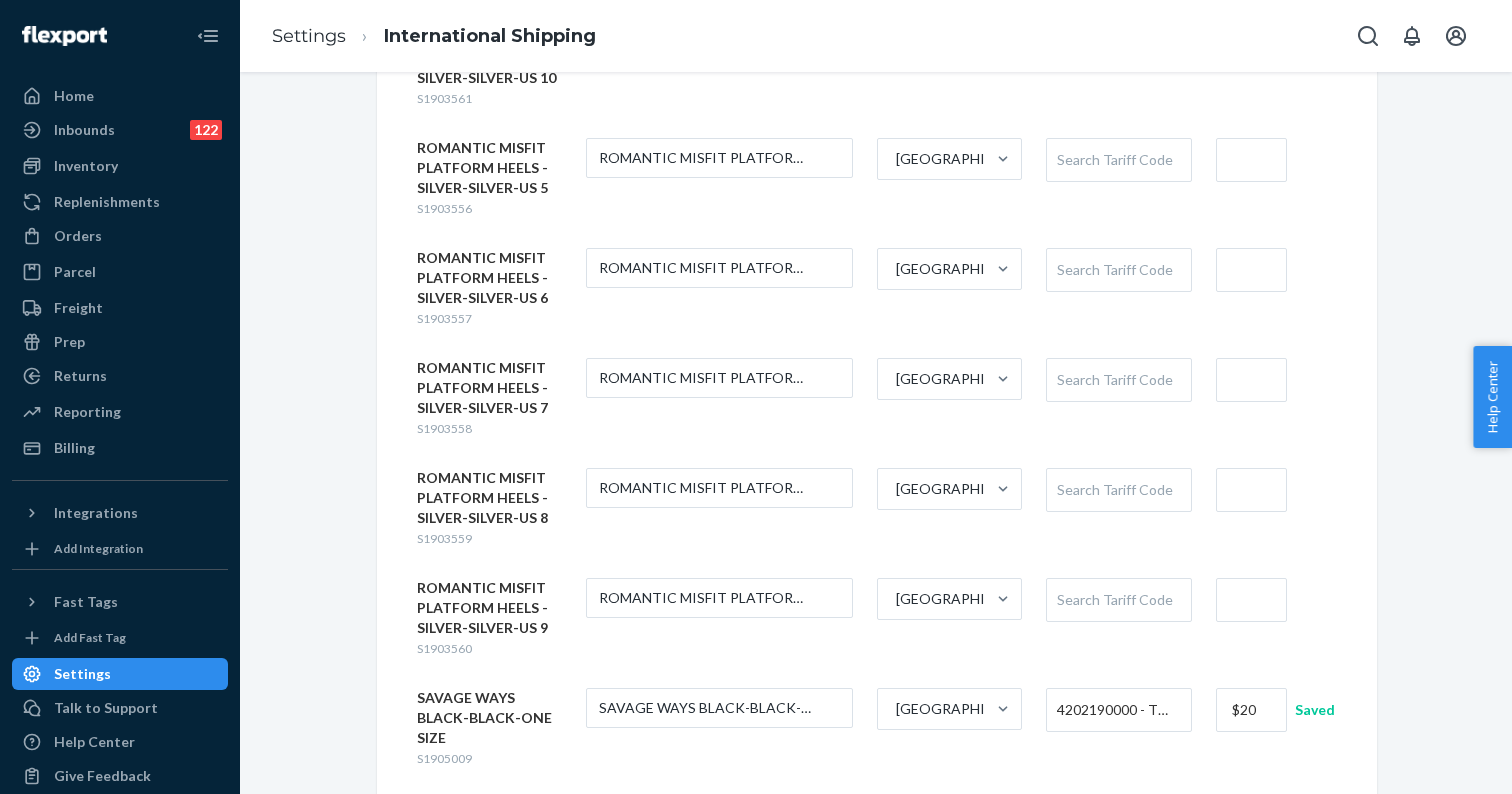 type on "$20" 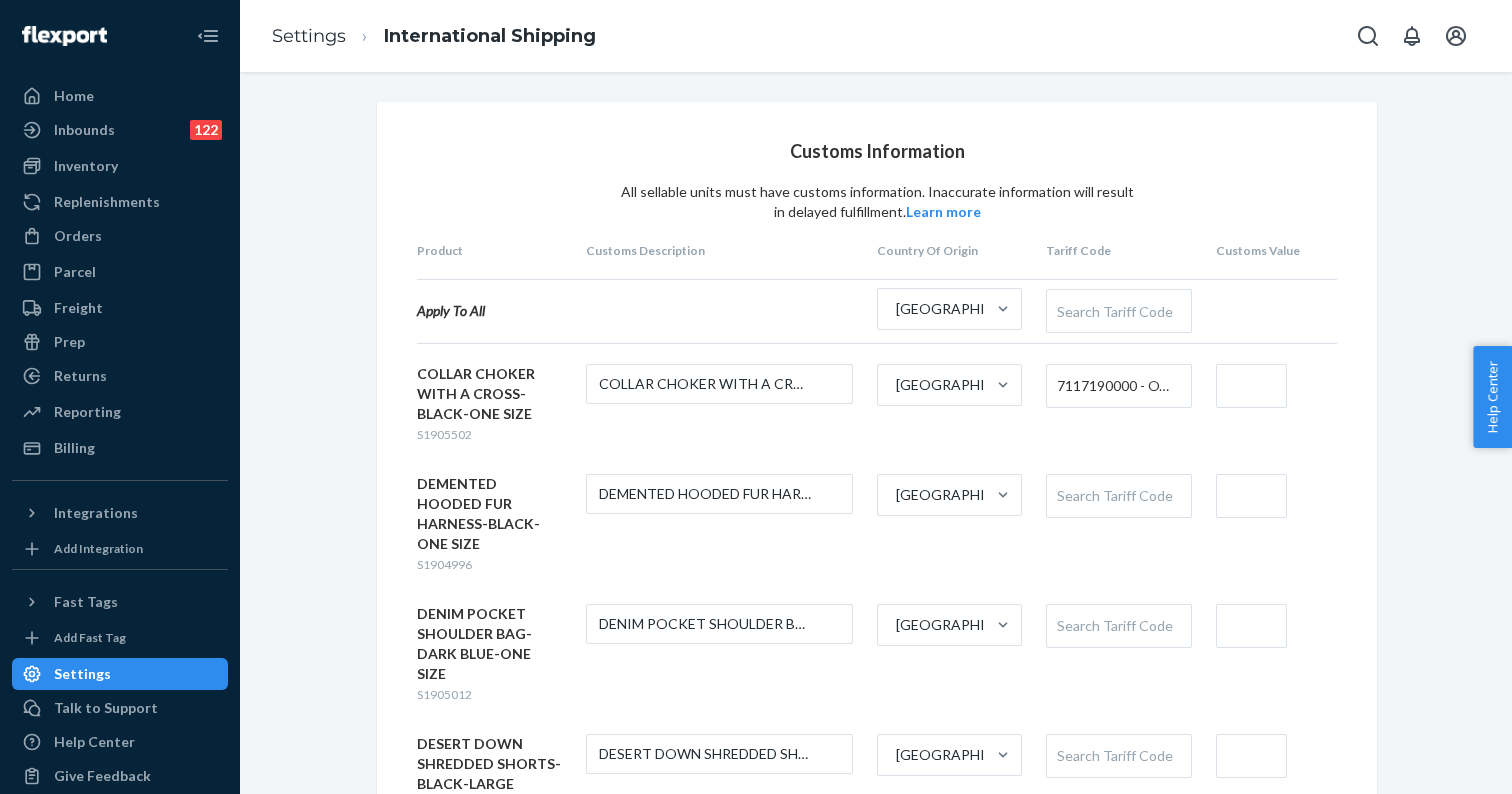 scroll, scrollTop: 0, scrollLeft: 0, axis: both 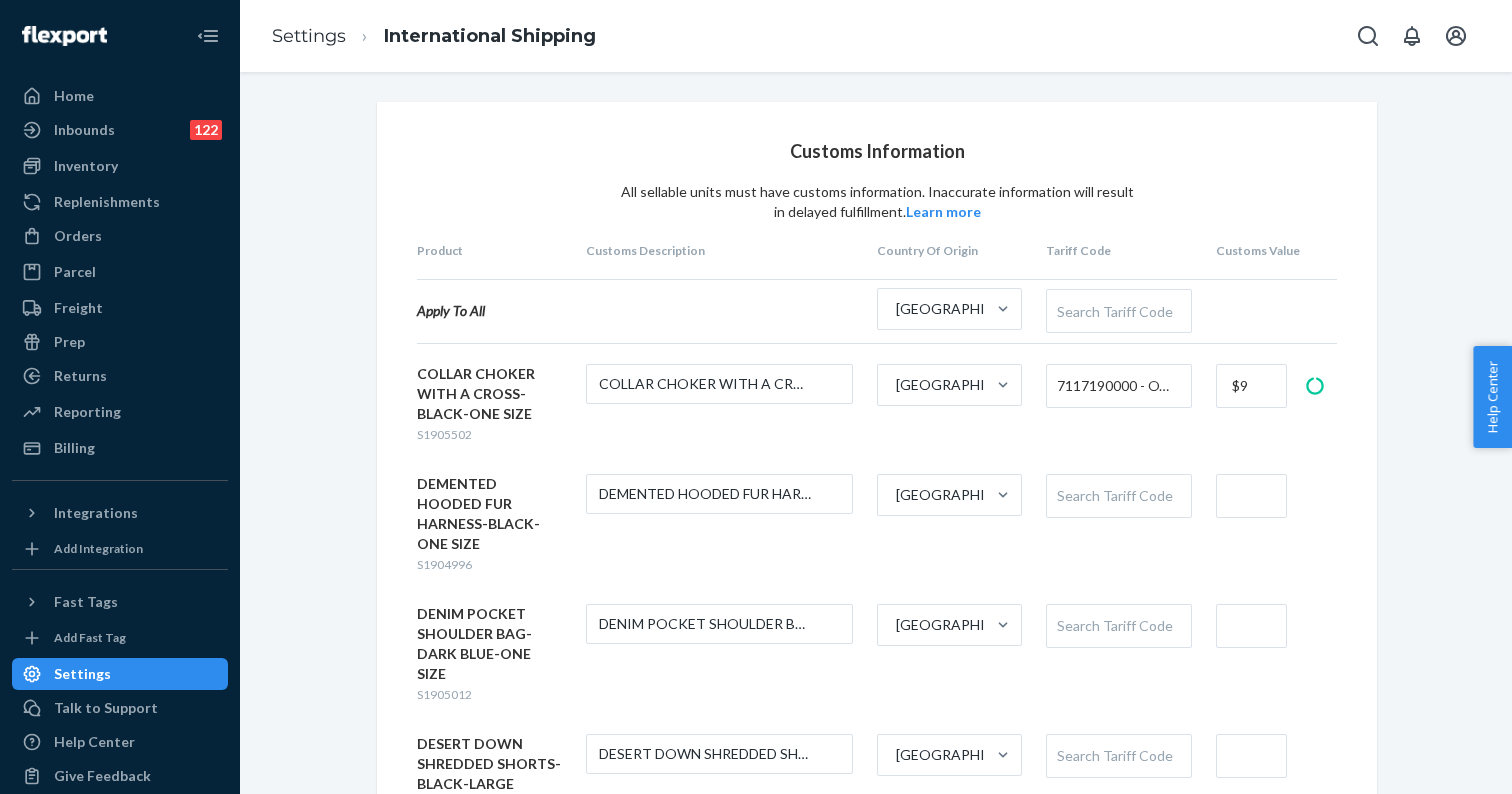 click on "$9" at bounding box center [1276, 386] 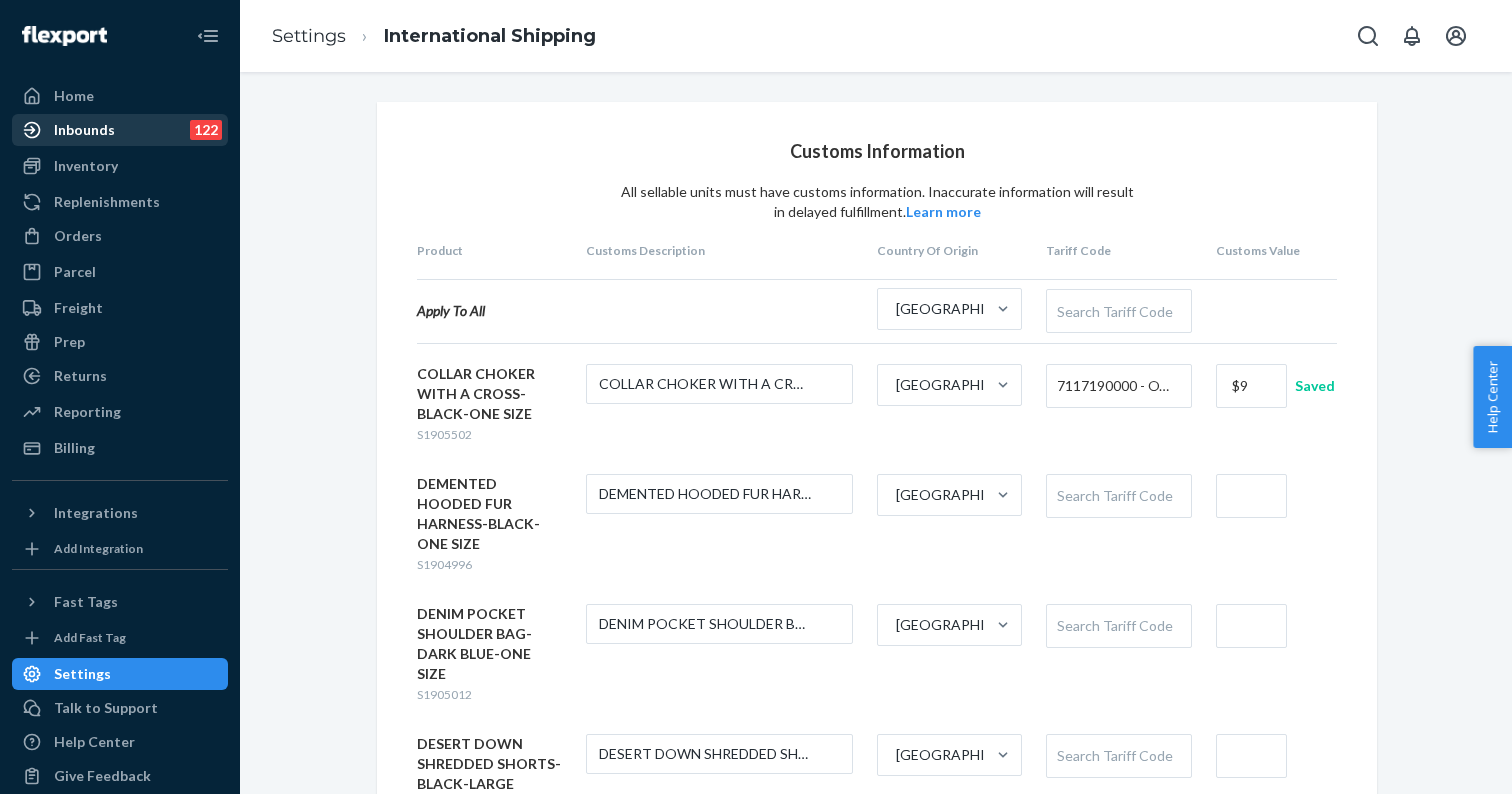 click on "Inbounds" at bounding box center [84, 130] 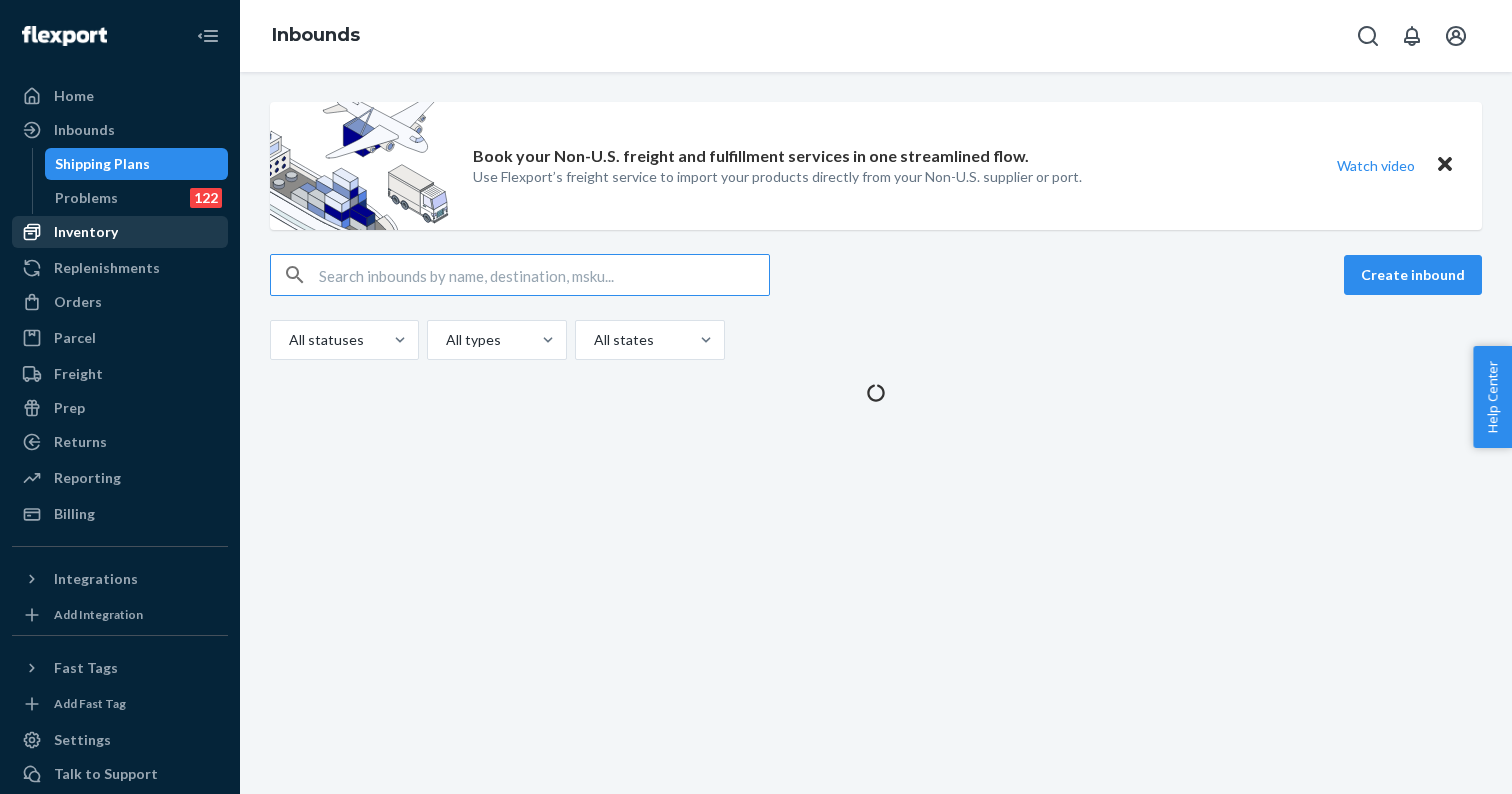 click on "Inventory" at bounding box center [86, 232] 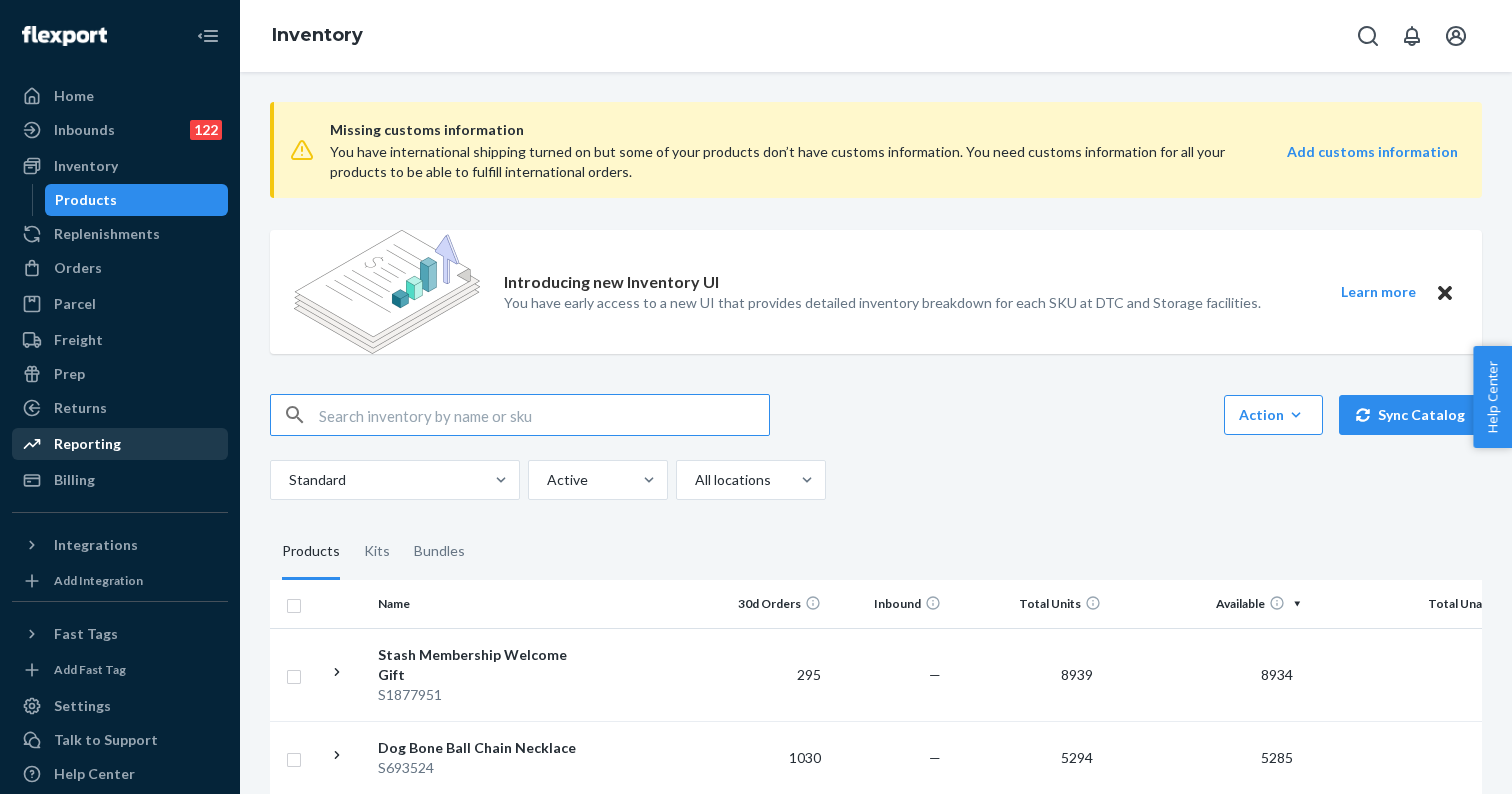 click on "Reporting" at bounding box center (87, 444) 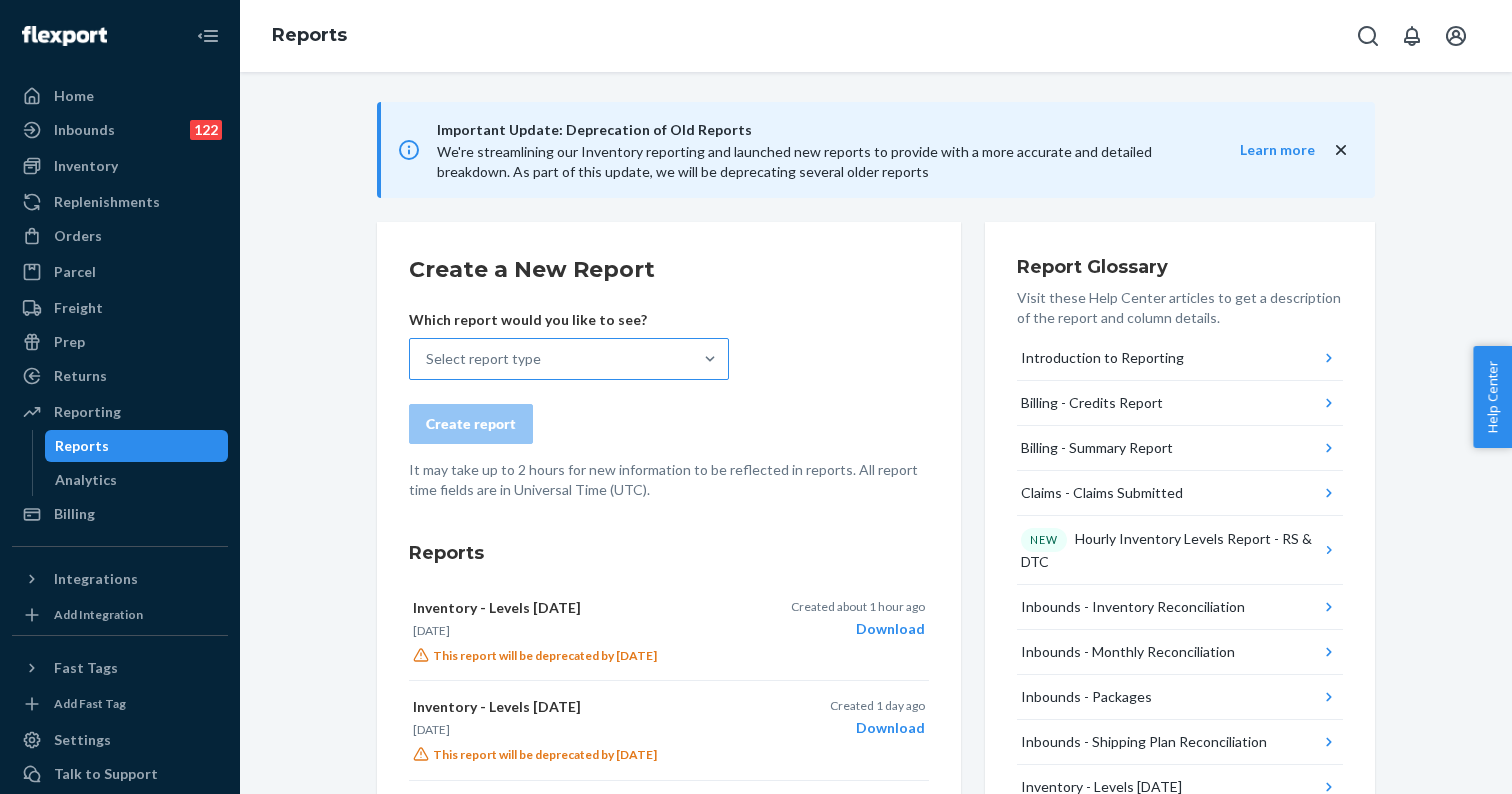 click on "Select report type" at bounding box center [551, 359] 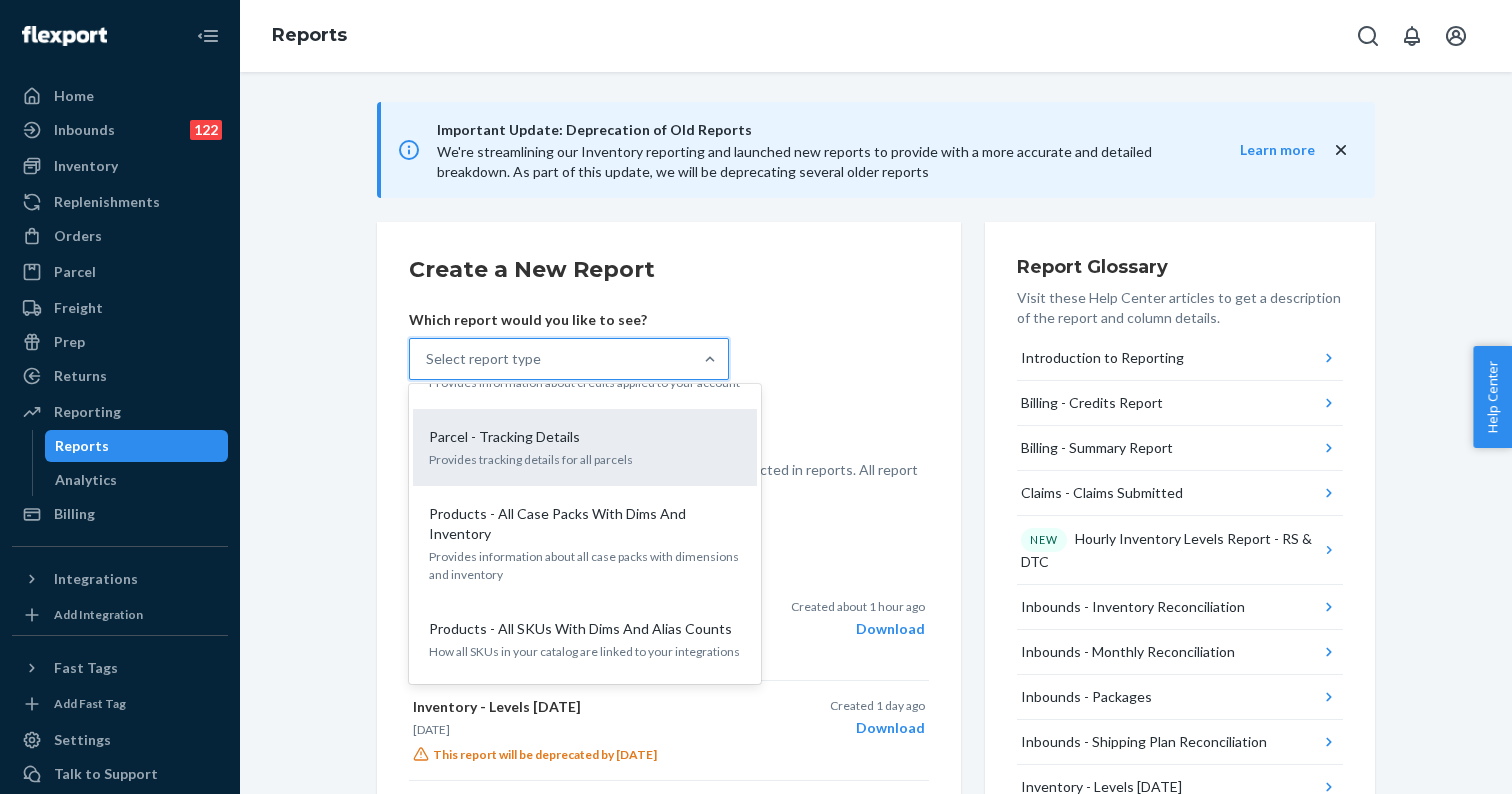 scroll, scrollTop: 1875, scrollLeft: 0, axis: vertical 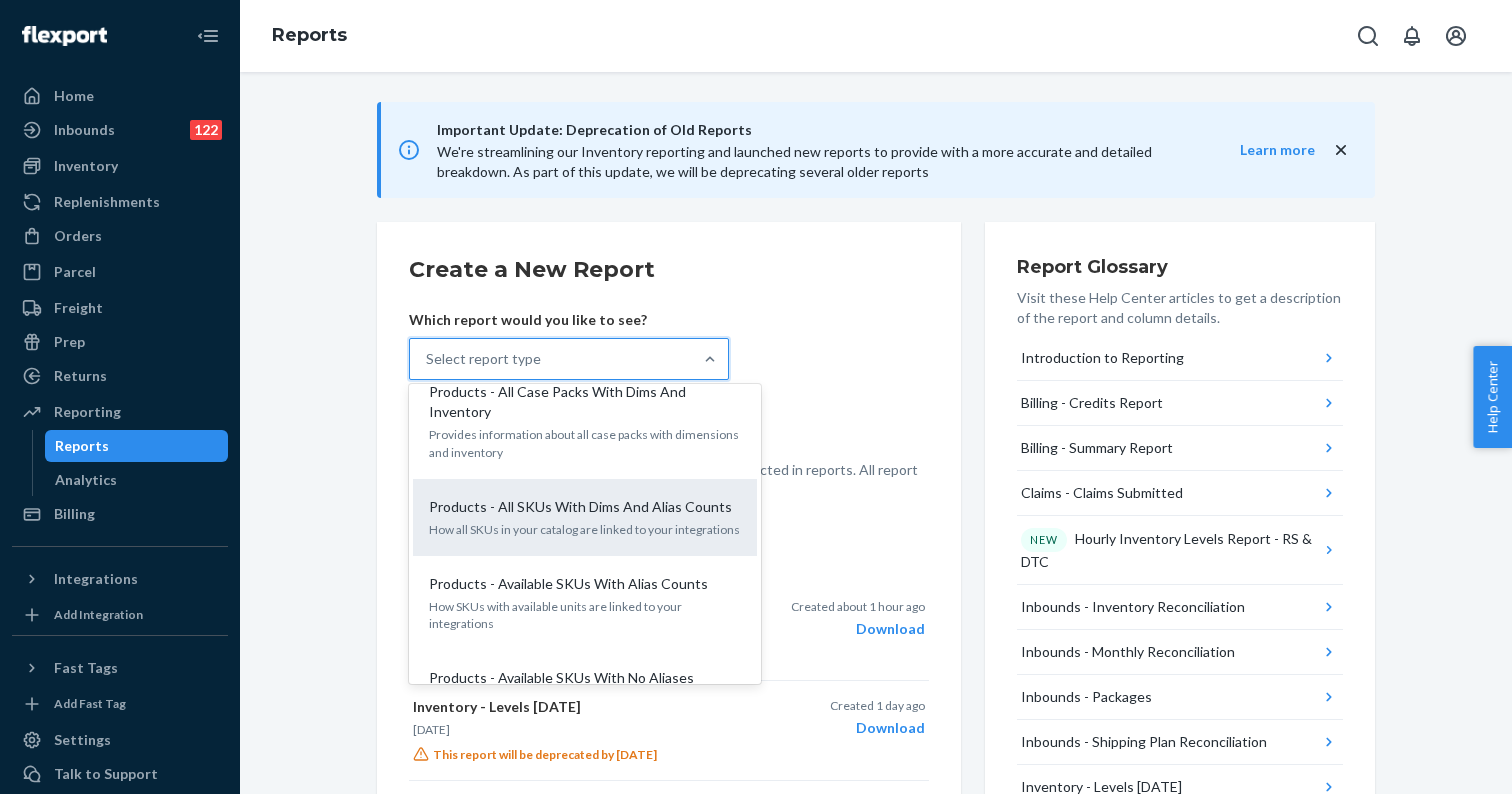 click on "How all SKUs in your catalog are linked to your integrations" at bounding box center (585, 529) 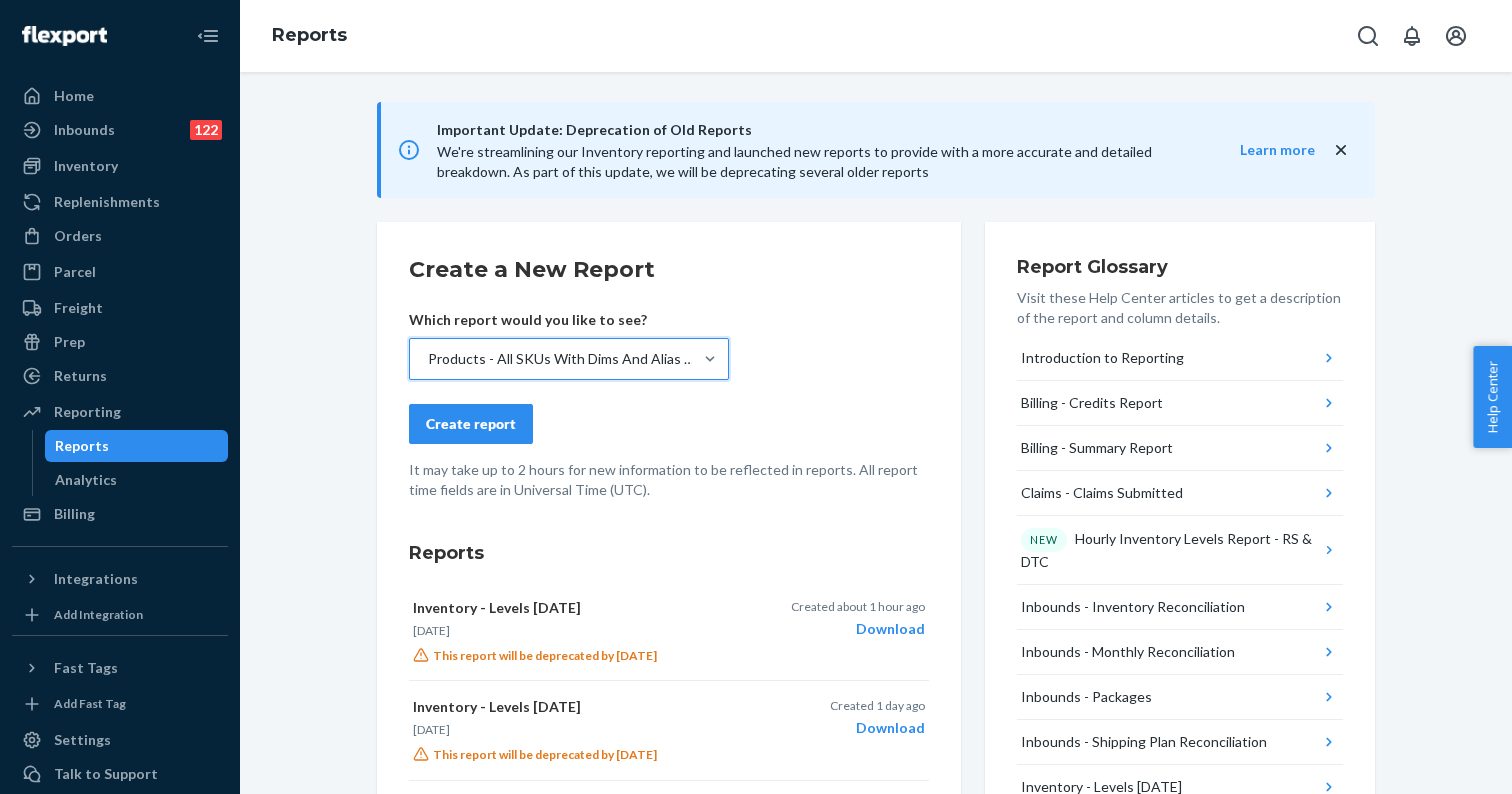 click on "Create report" at bounding box center (471, 424) 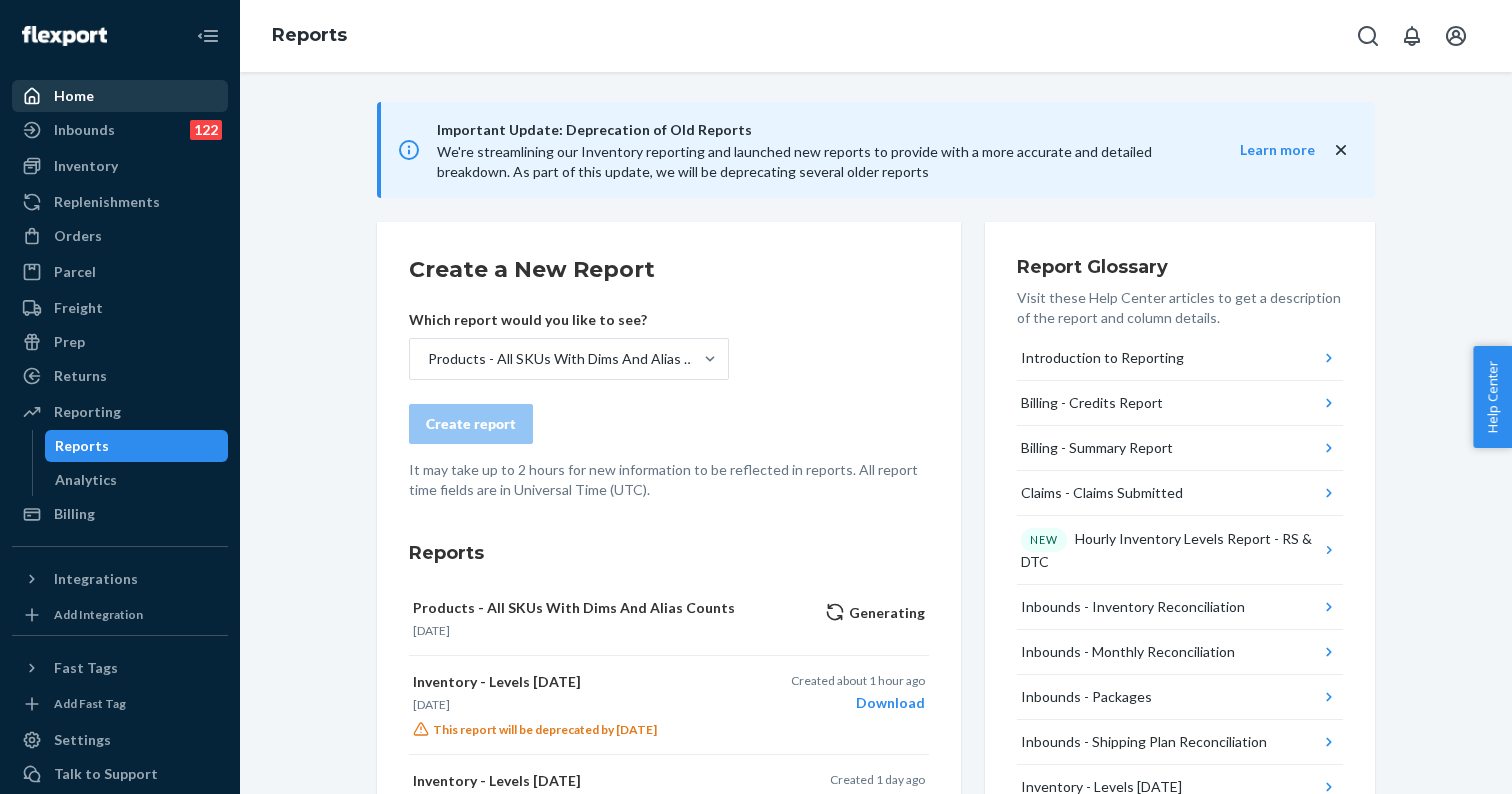 click on "Home" at bounding box center [74, 96] 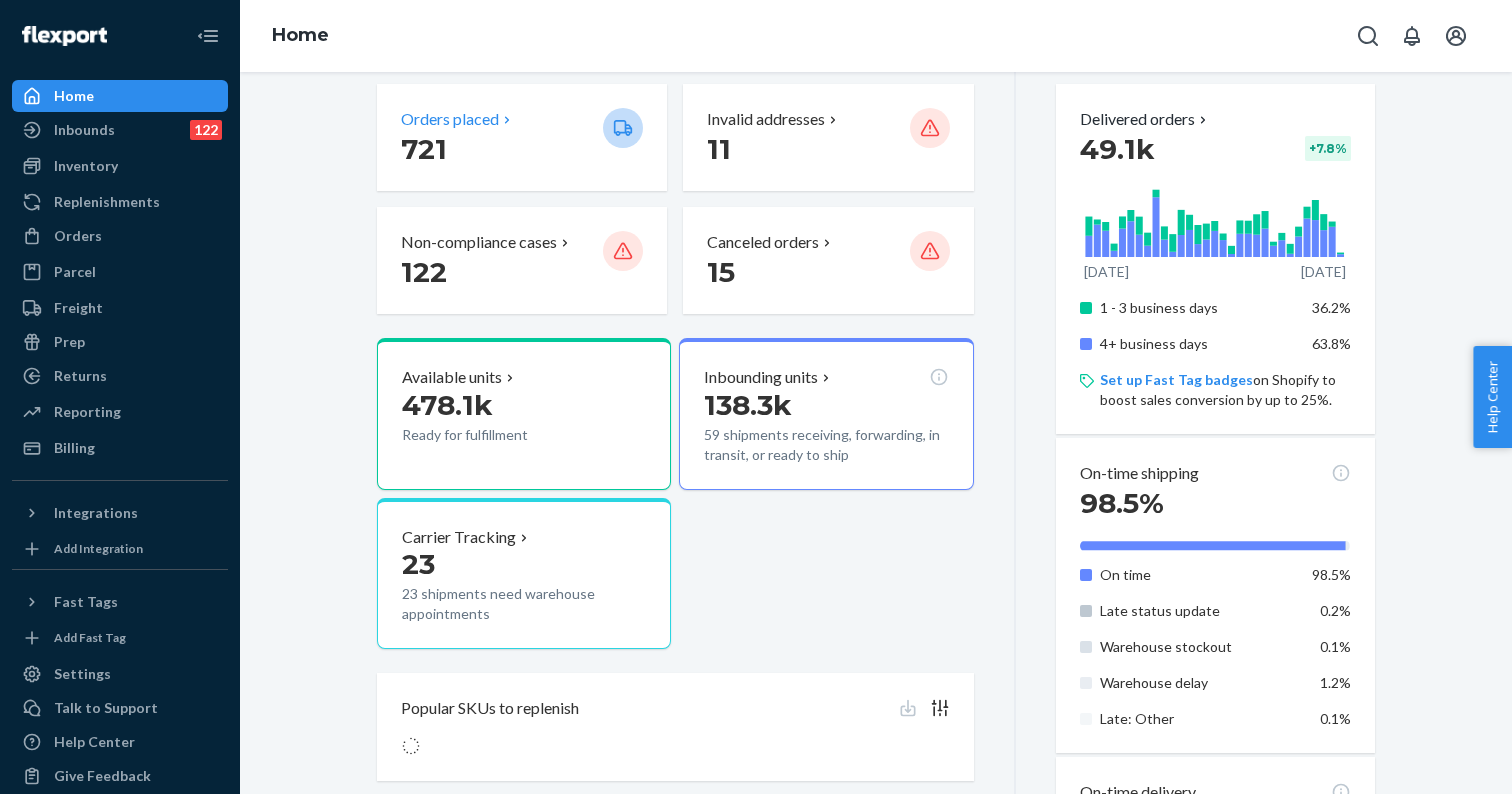 scroll, scrollTop: 305, scrollLeft: 0, axis: vertical 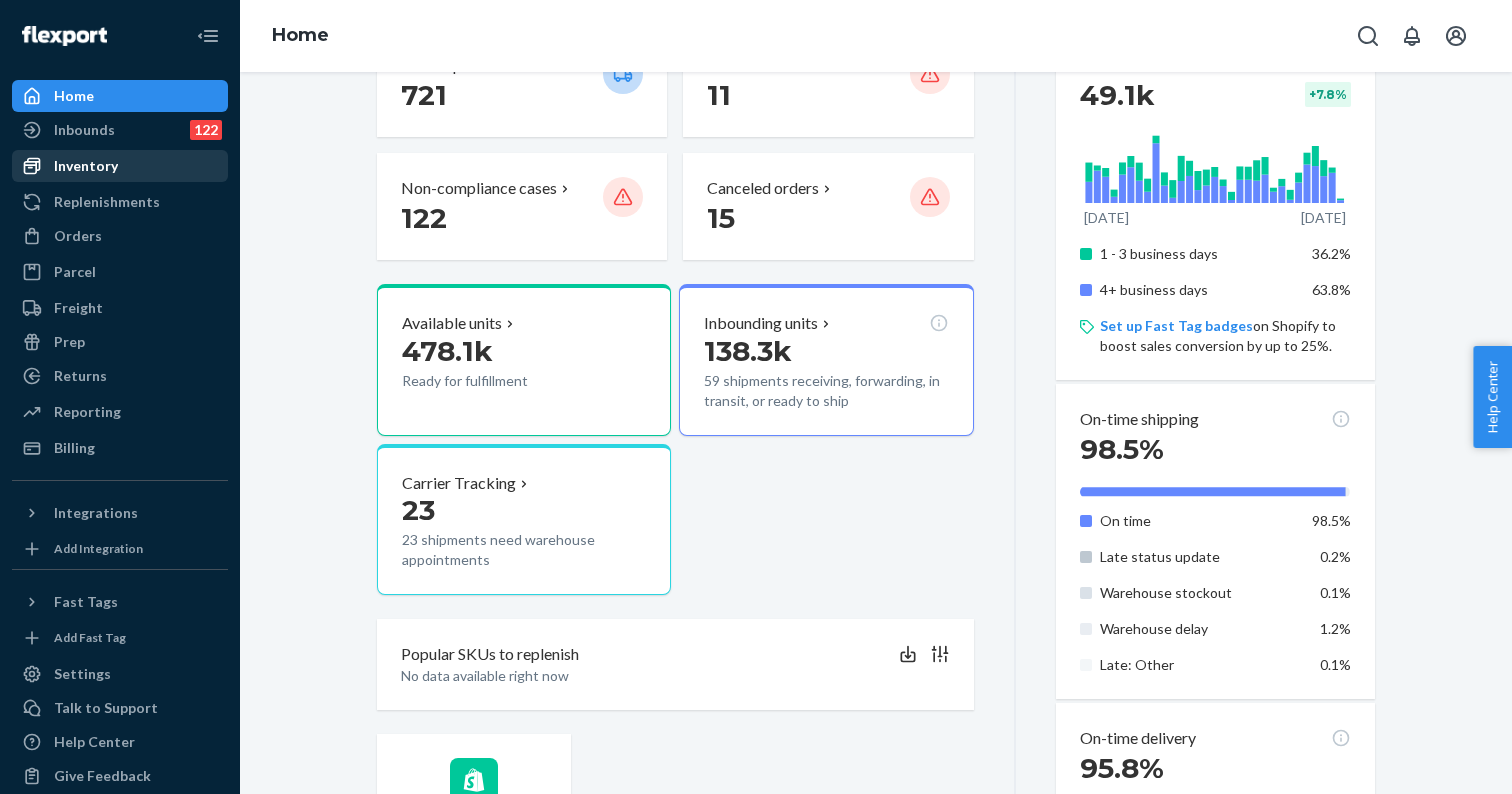 click on "Inventory" at bounding box center [86, 166] 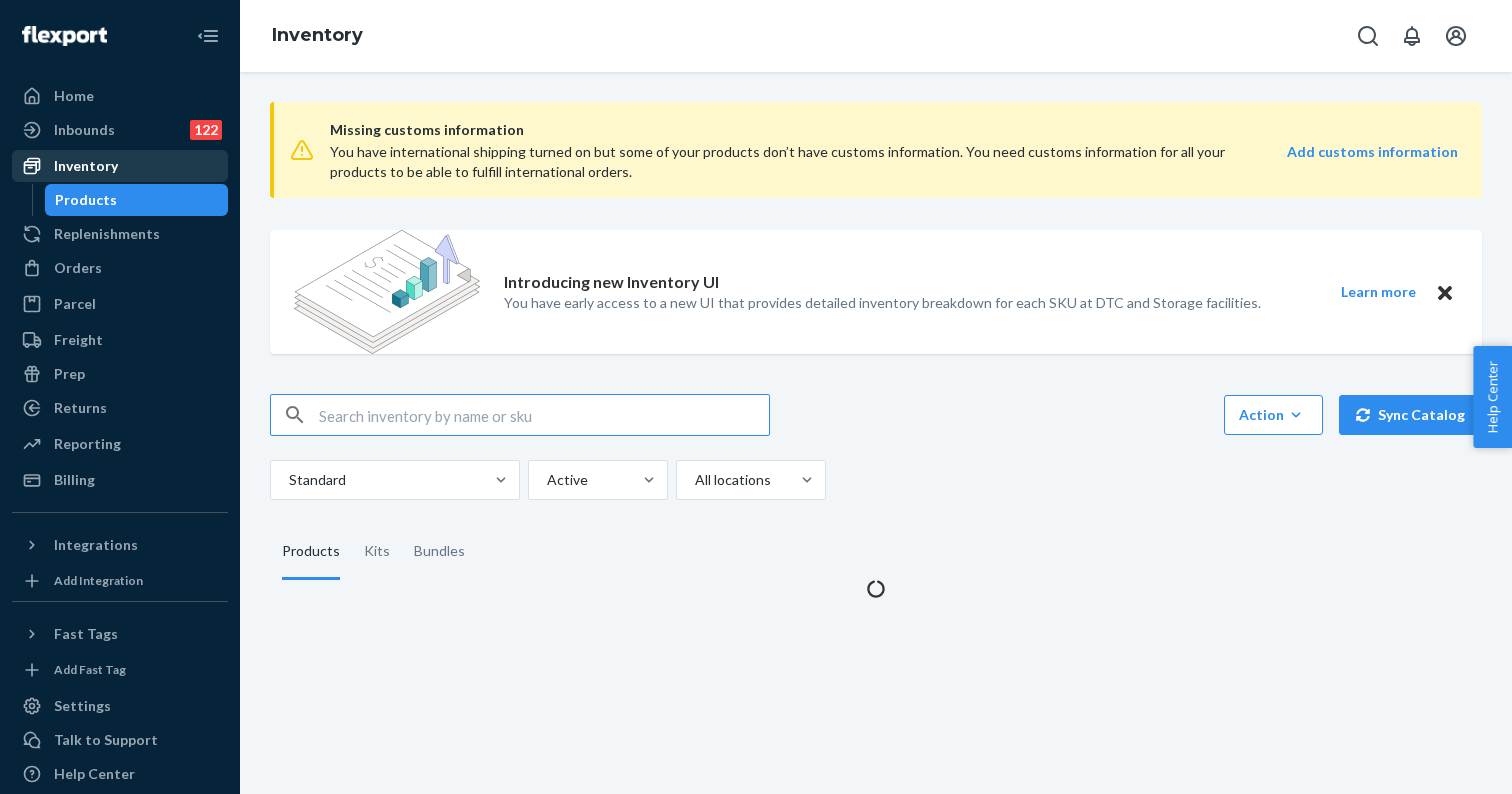 scroll, scrollTop: 0, scrollLeft: 0, axis: both 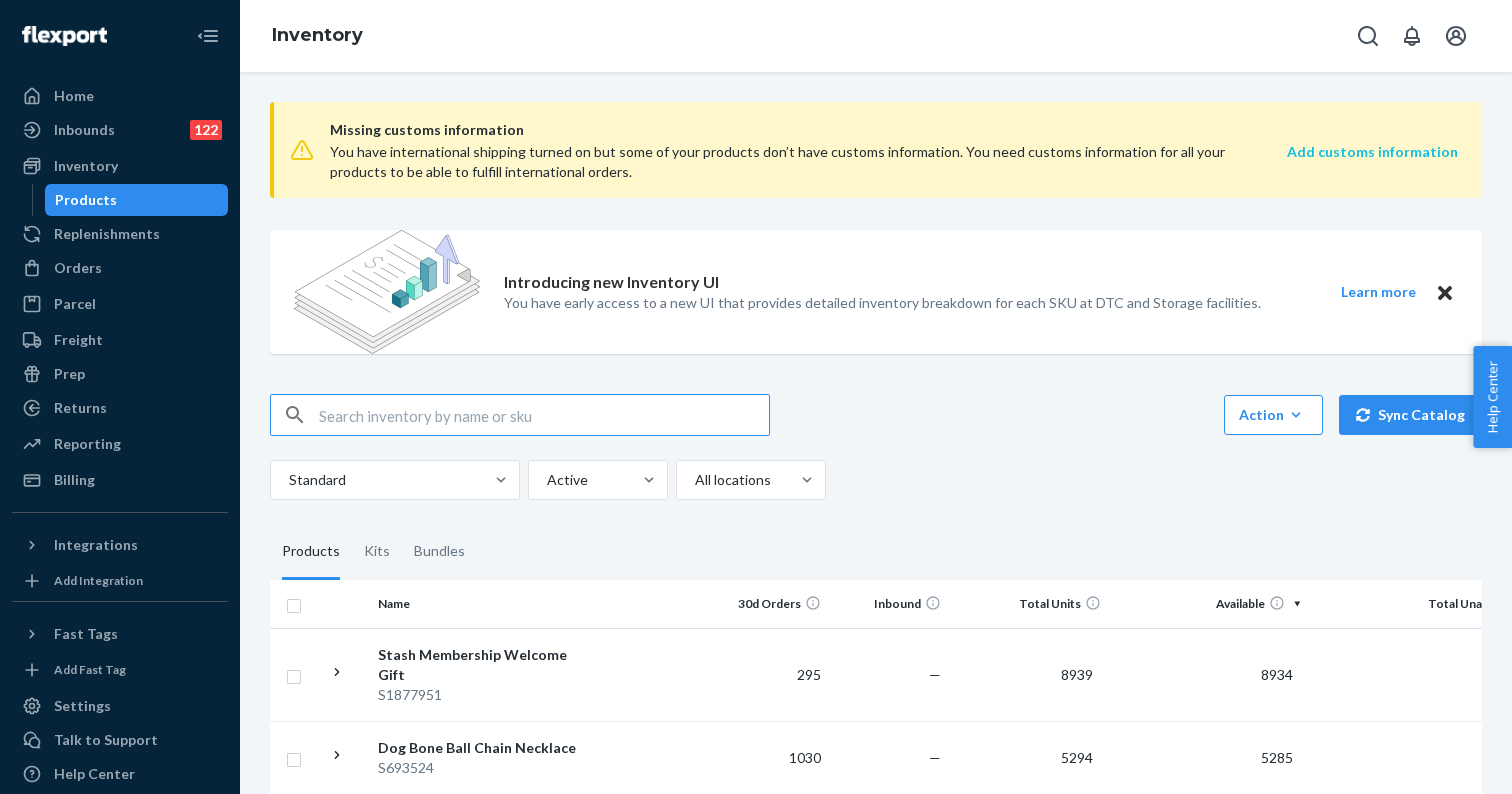 click on "Add customs information" at bounding box center [1372, 162] 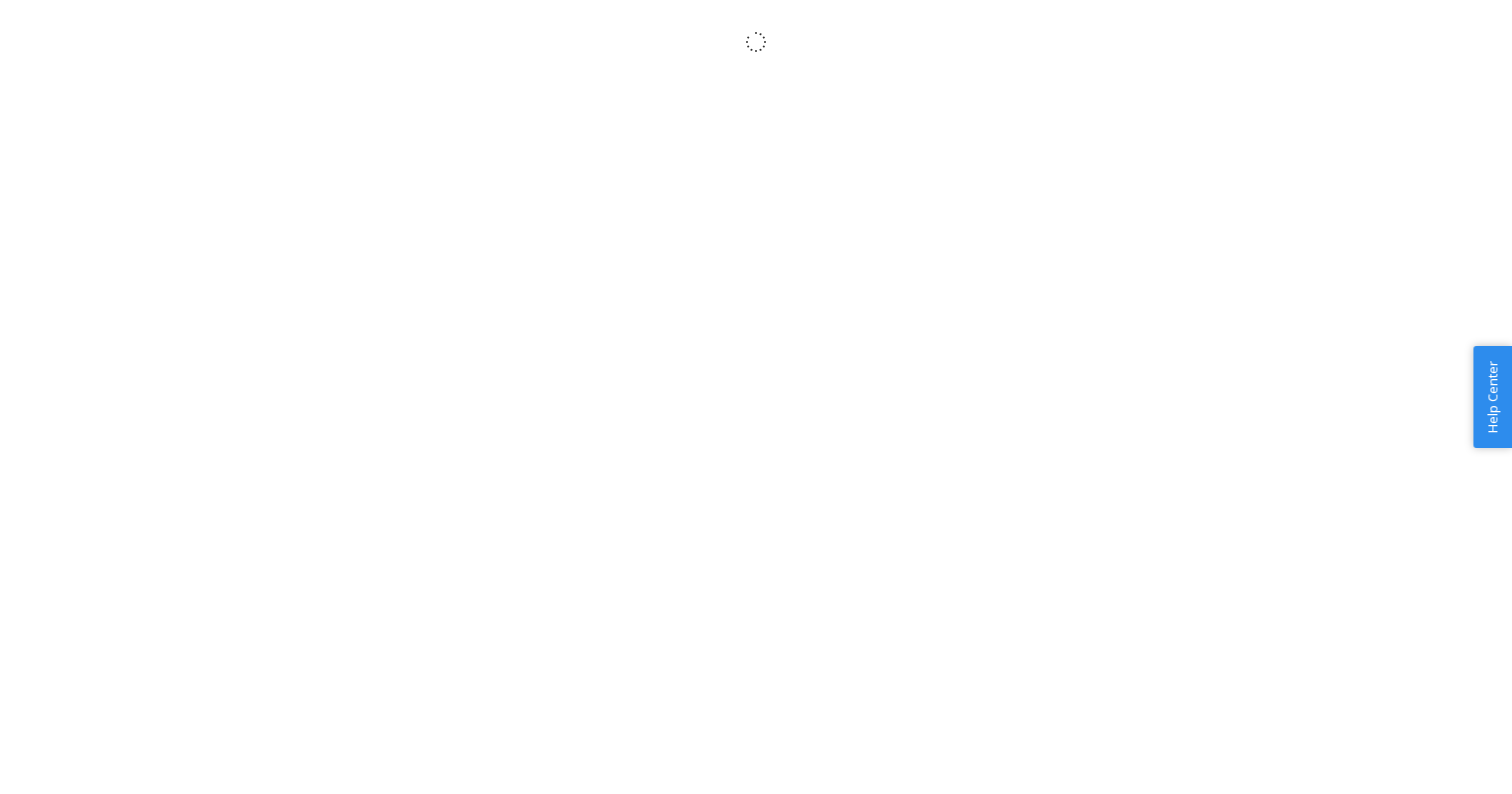 scroll, scrollTop: 0, scrollLeft: 0, axis: both 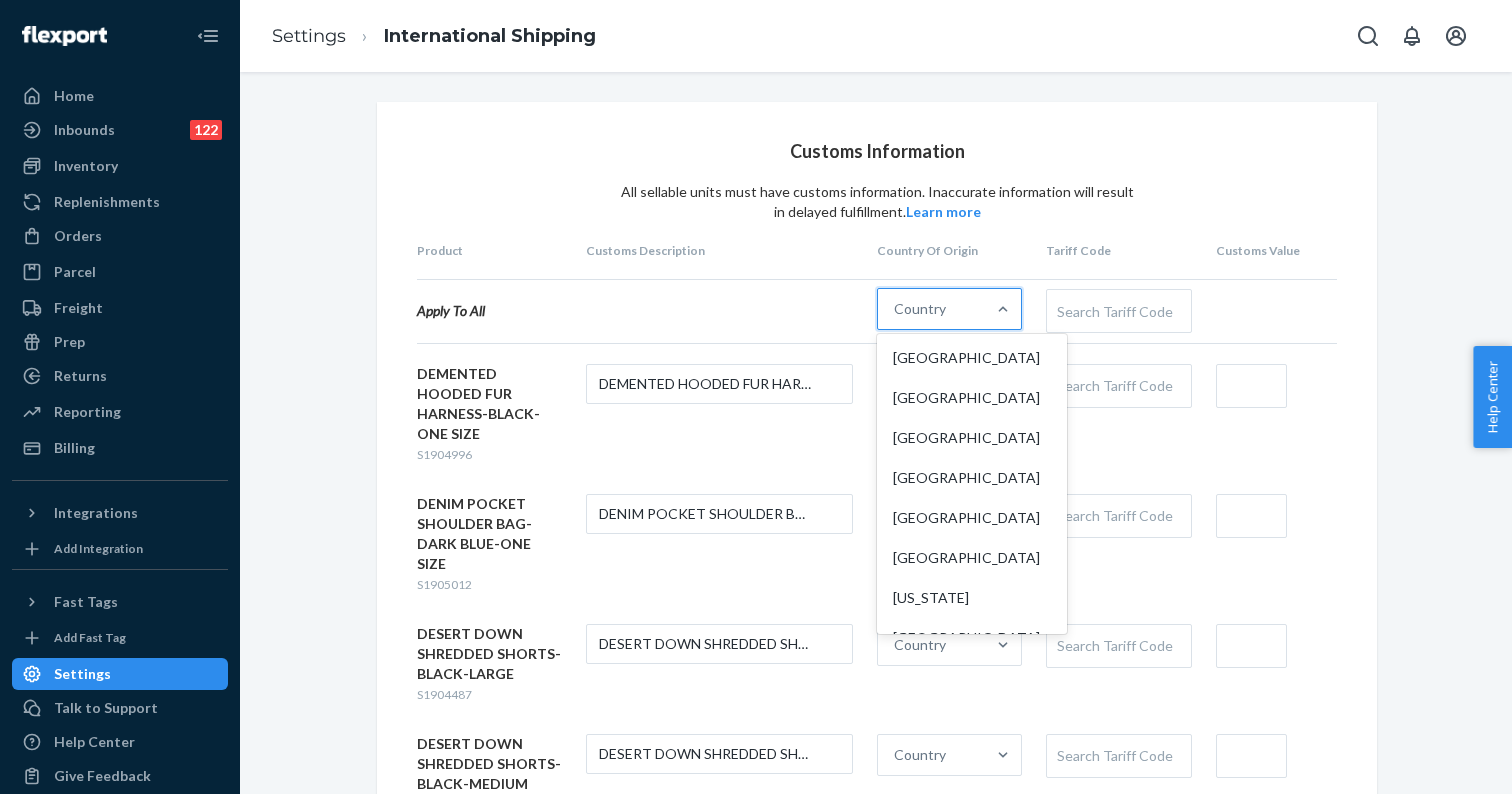 click on "Country" at bounding box center (931, 309) 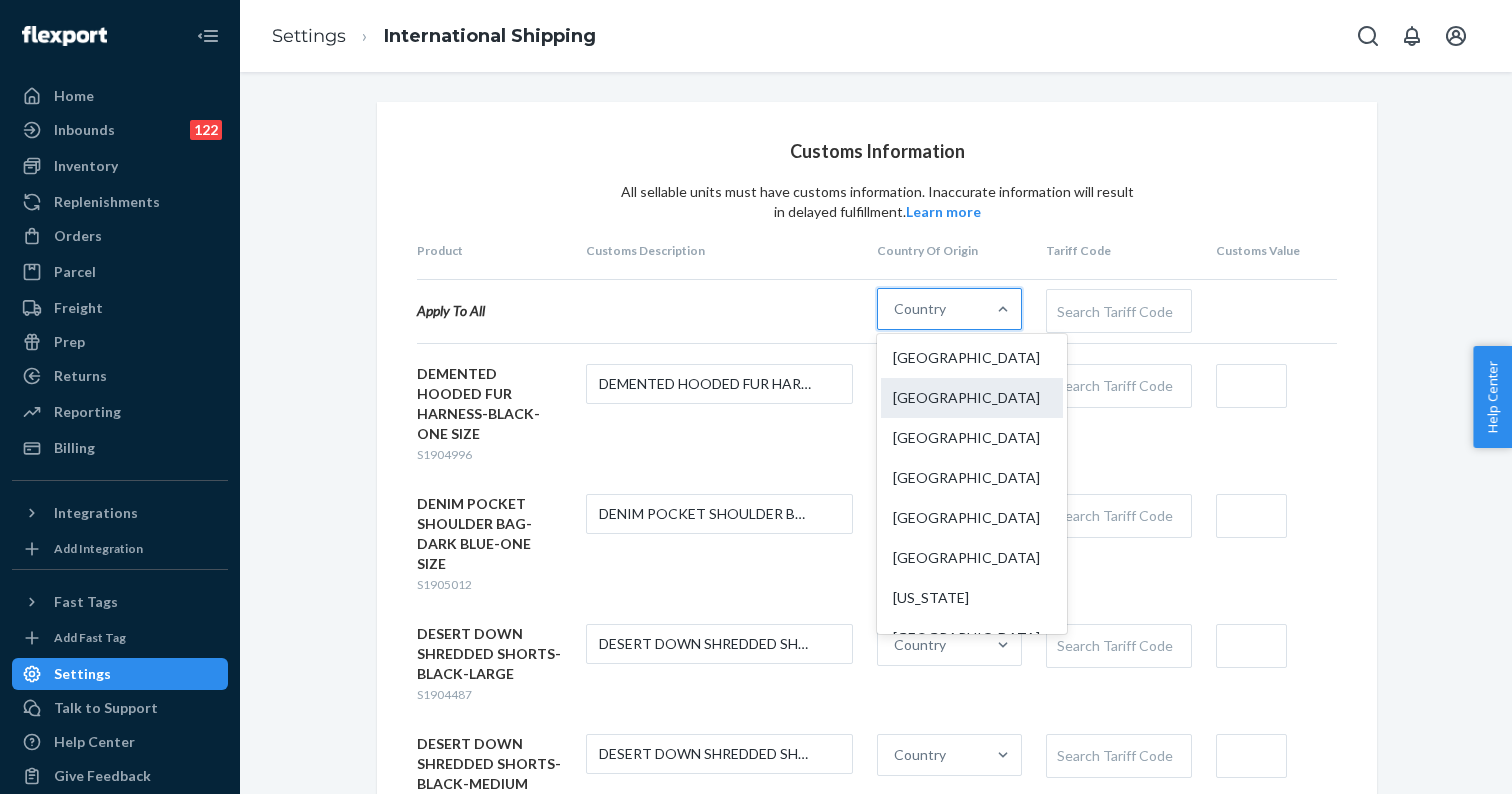 click on "[GEOGRAPHIC_DATA]" at bounding box center (972, 398) 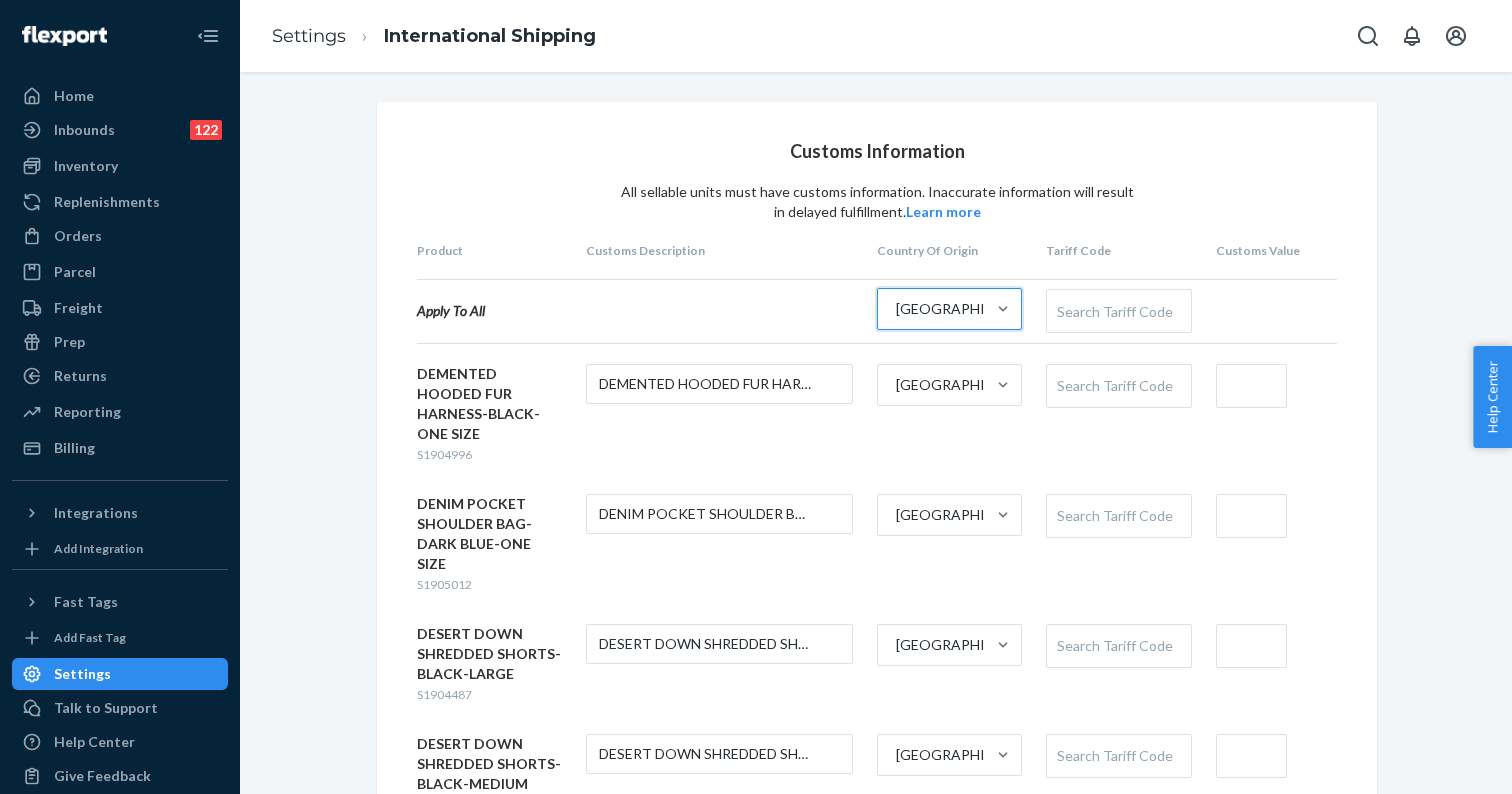 click on "Search Tariff Code" at bounding box center [1118, 386] 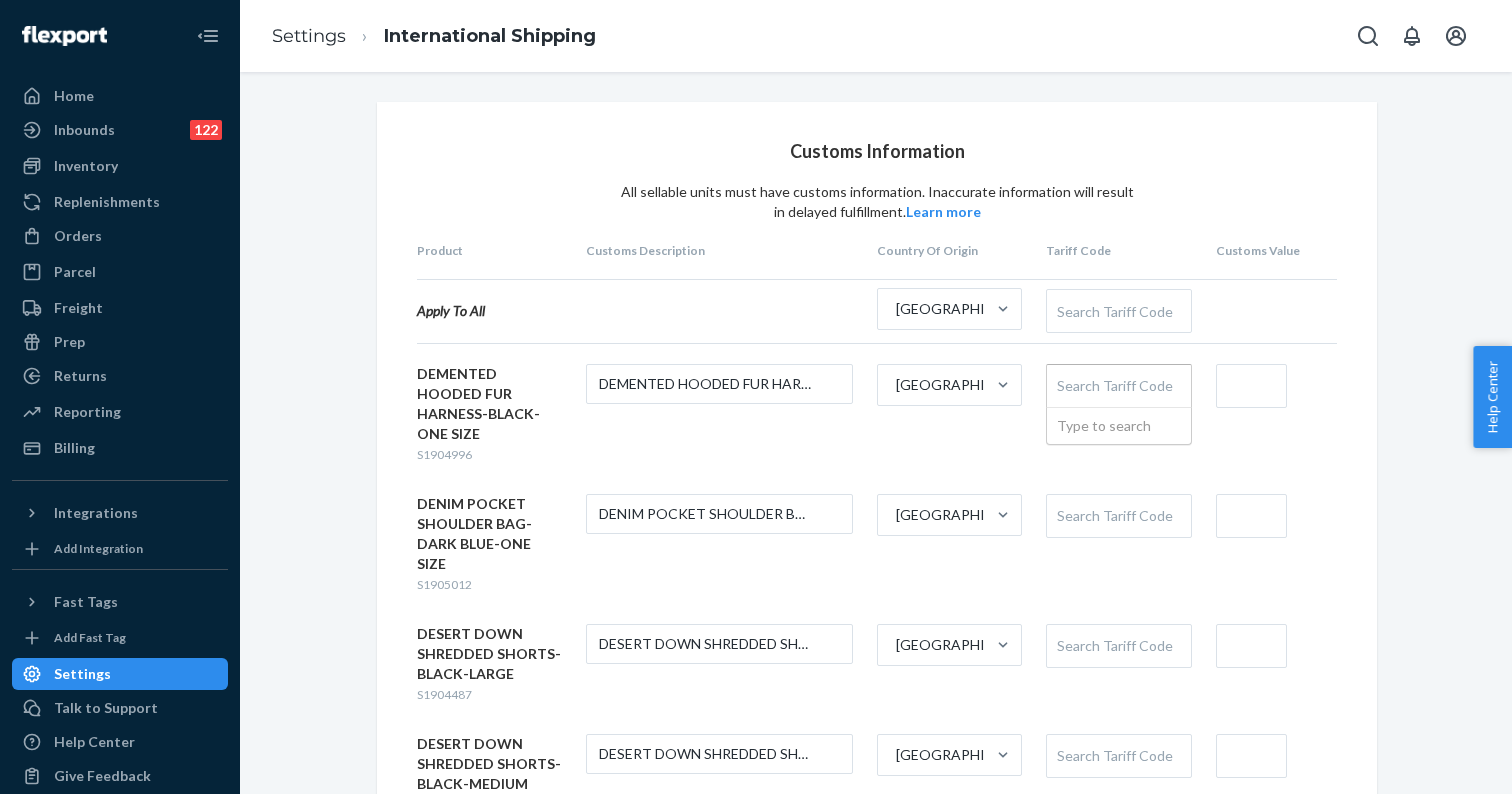 paste on "7117190000" 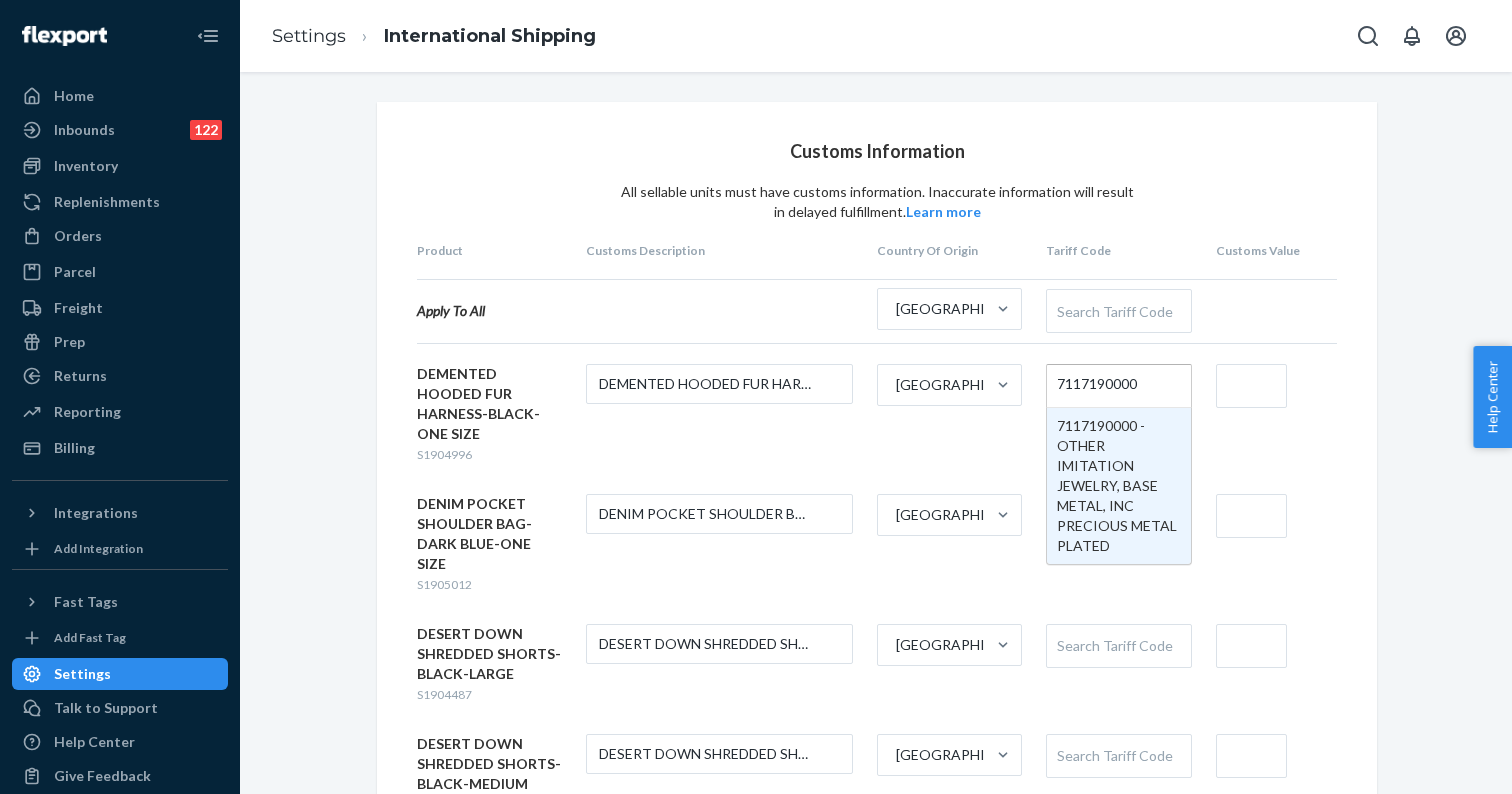 type 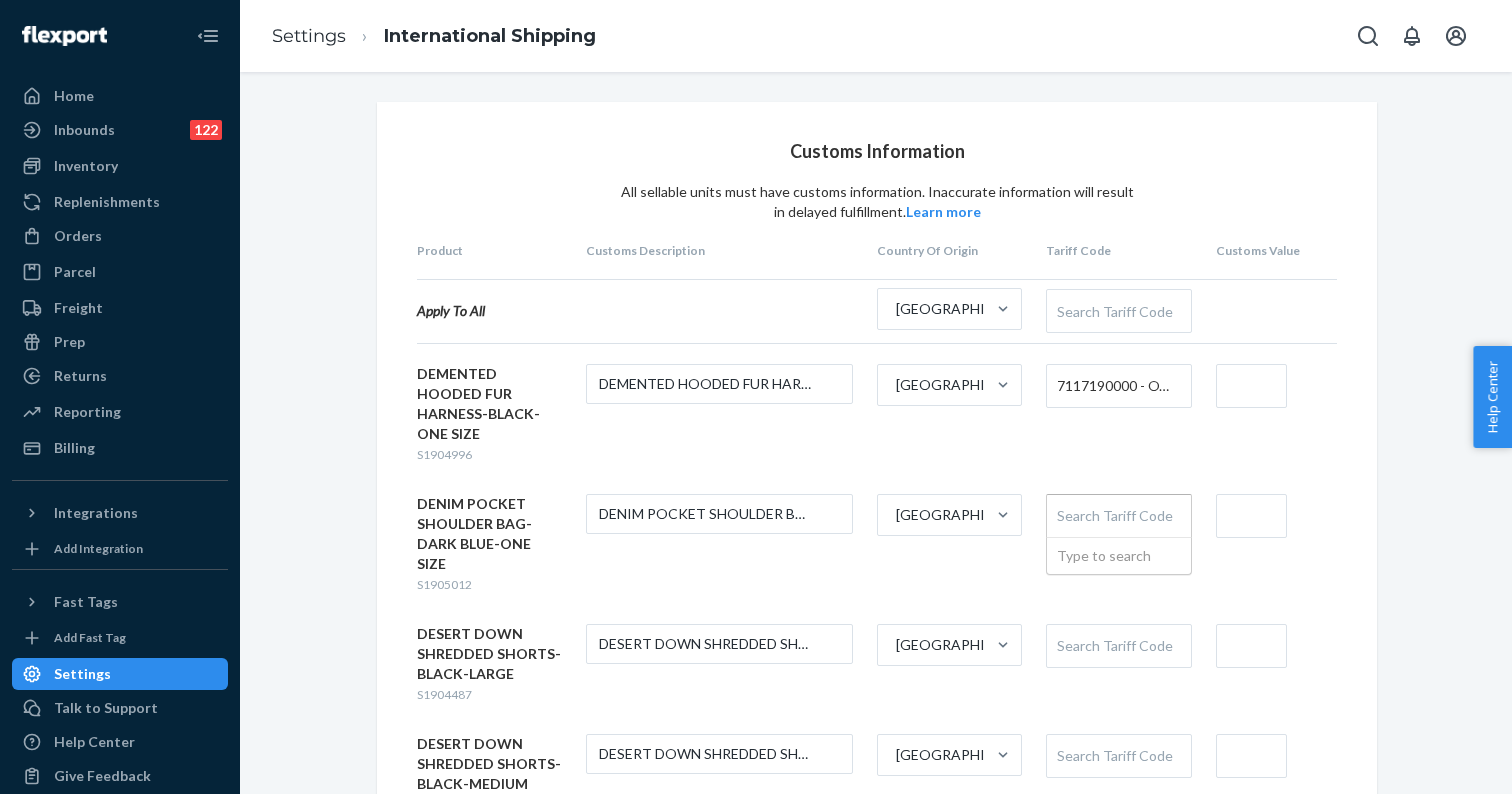 click on "Search Tariff Code" at bounding box center [1118, 516] 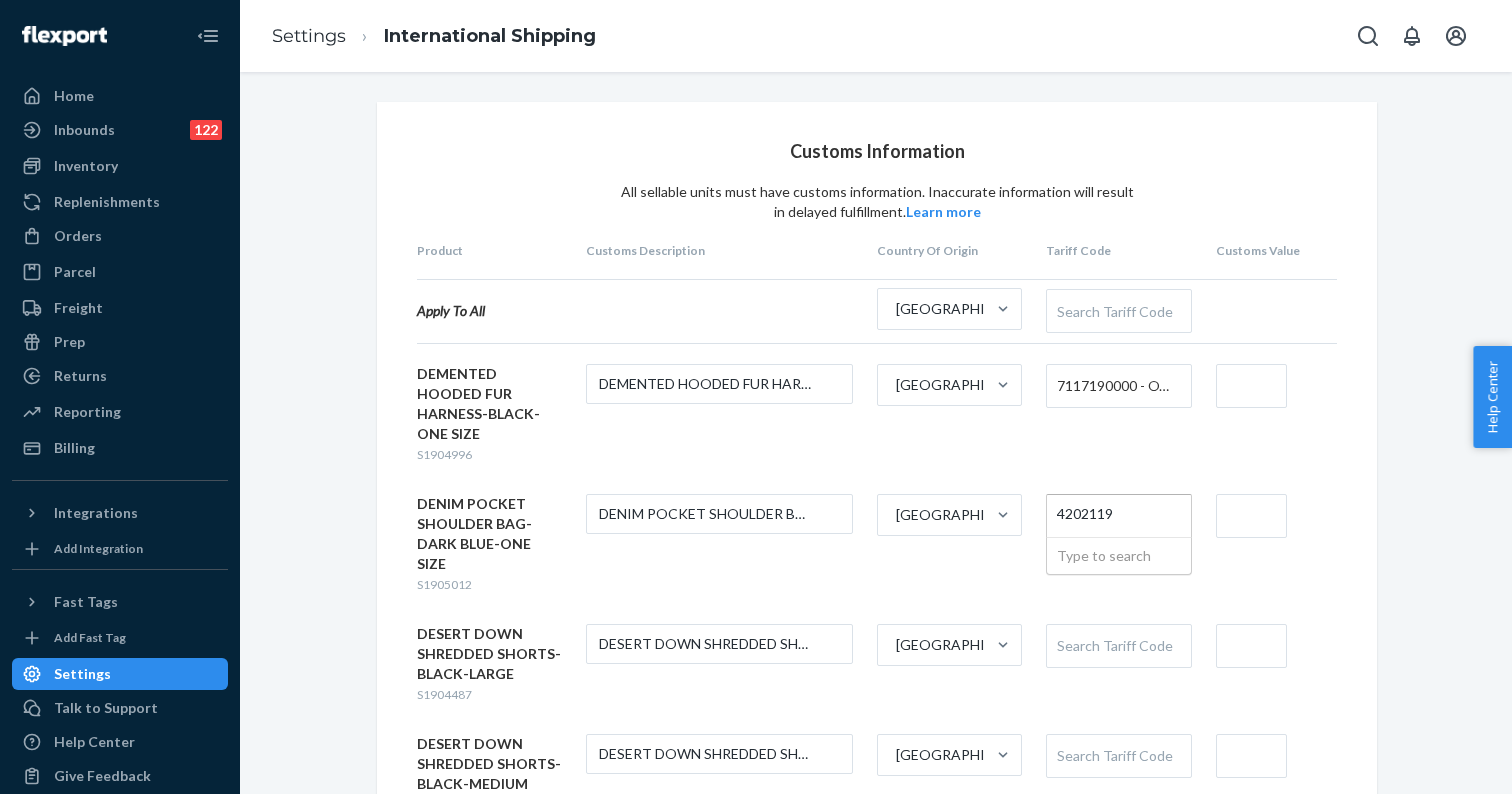type on "420211" 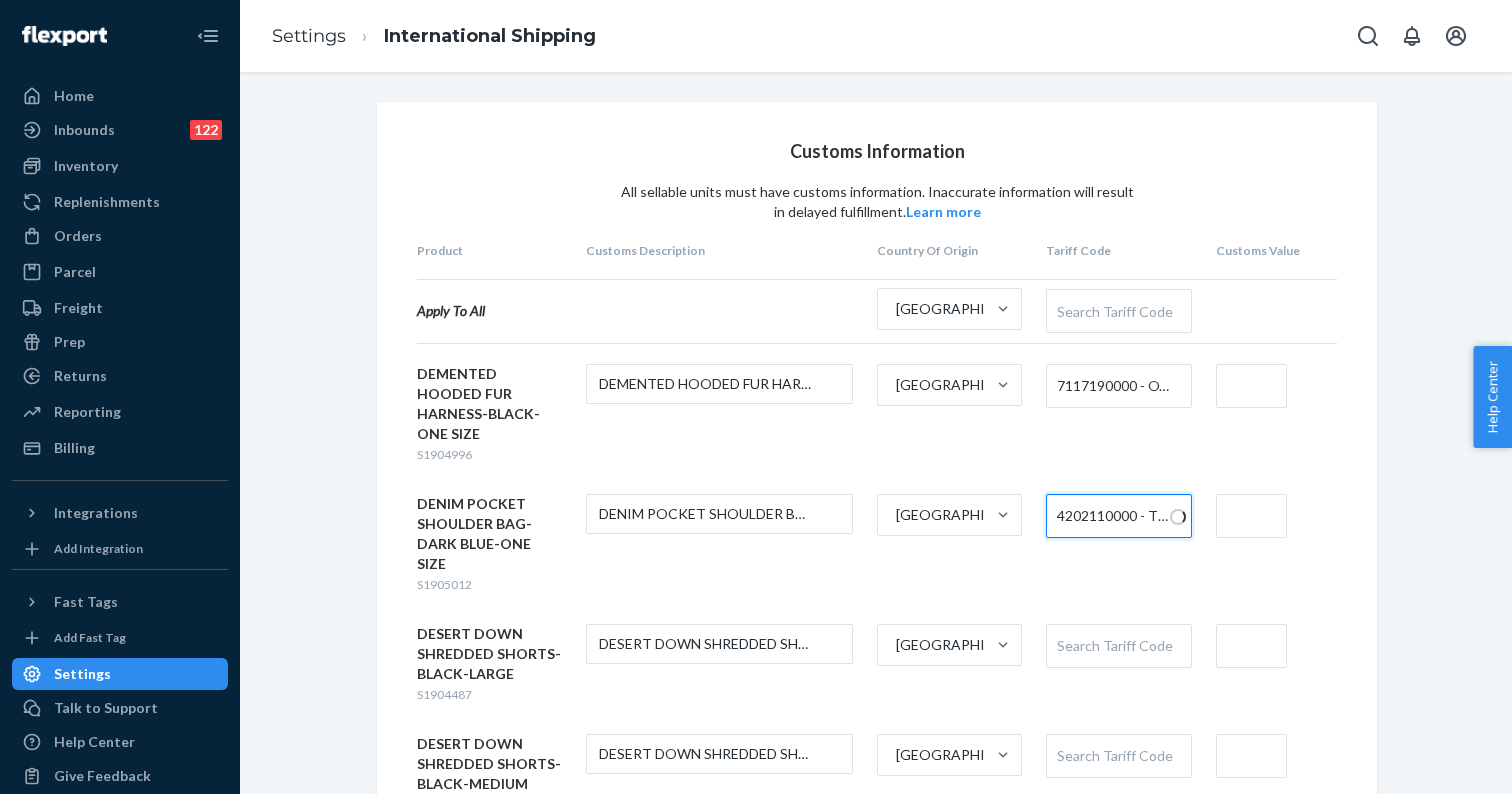 type 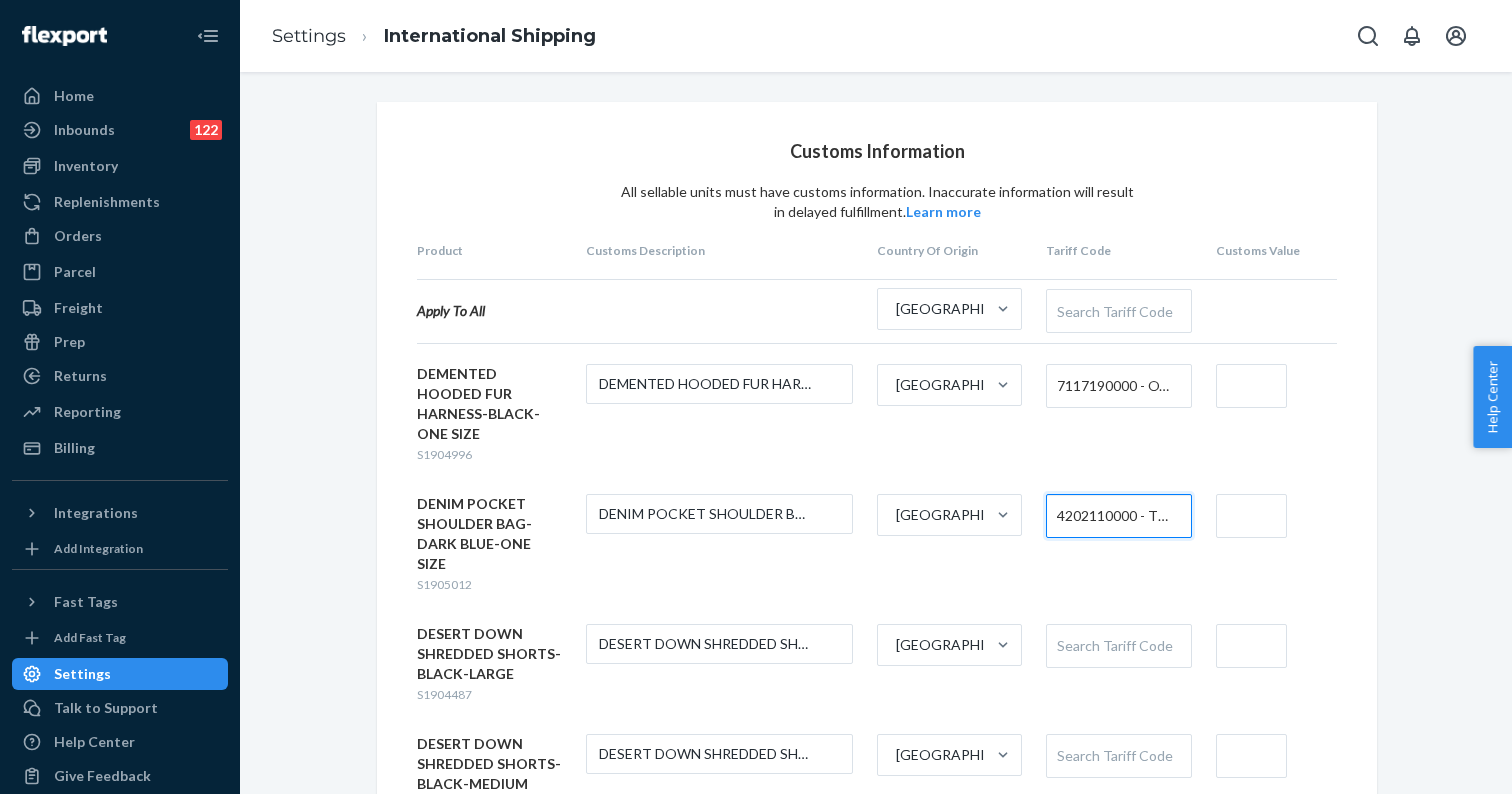 scroll, scrollTop: 307, scrollLeft: 0, axis: vertical 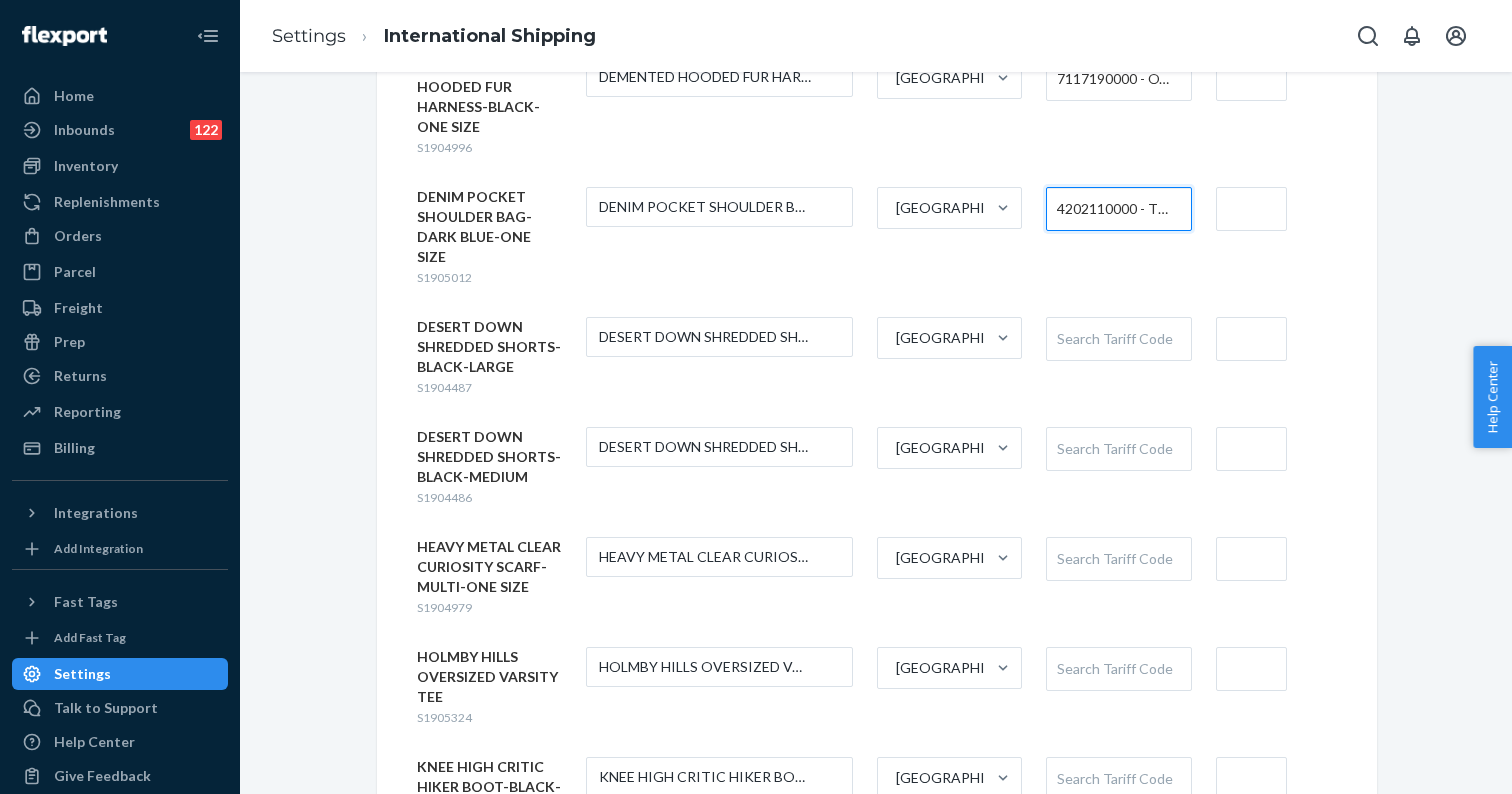click on "S1904979" at bounding box center [444, 607] 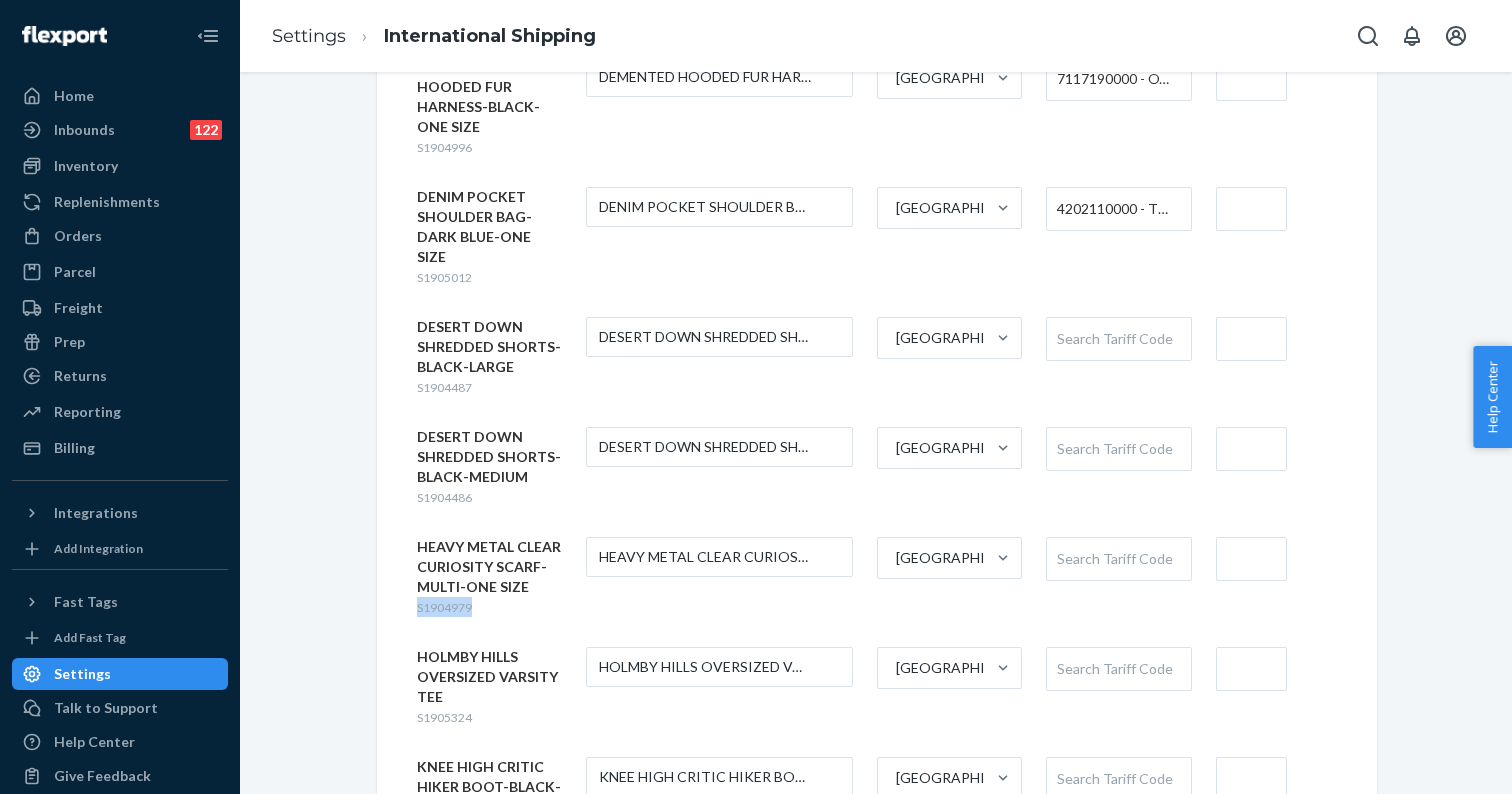 click on "S1904979" at bounding box center (444, 607) 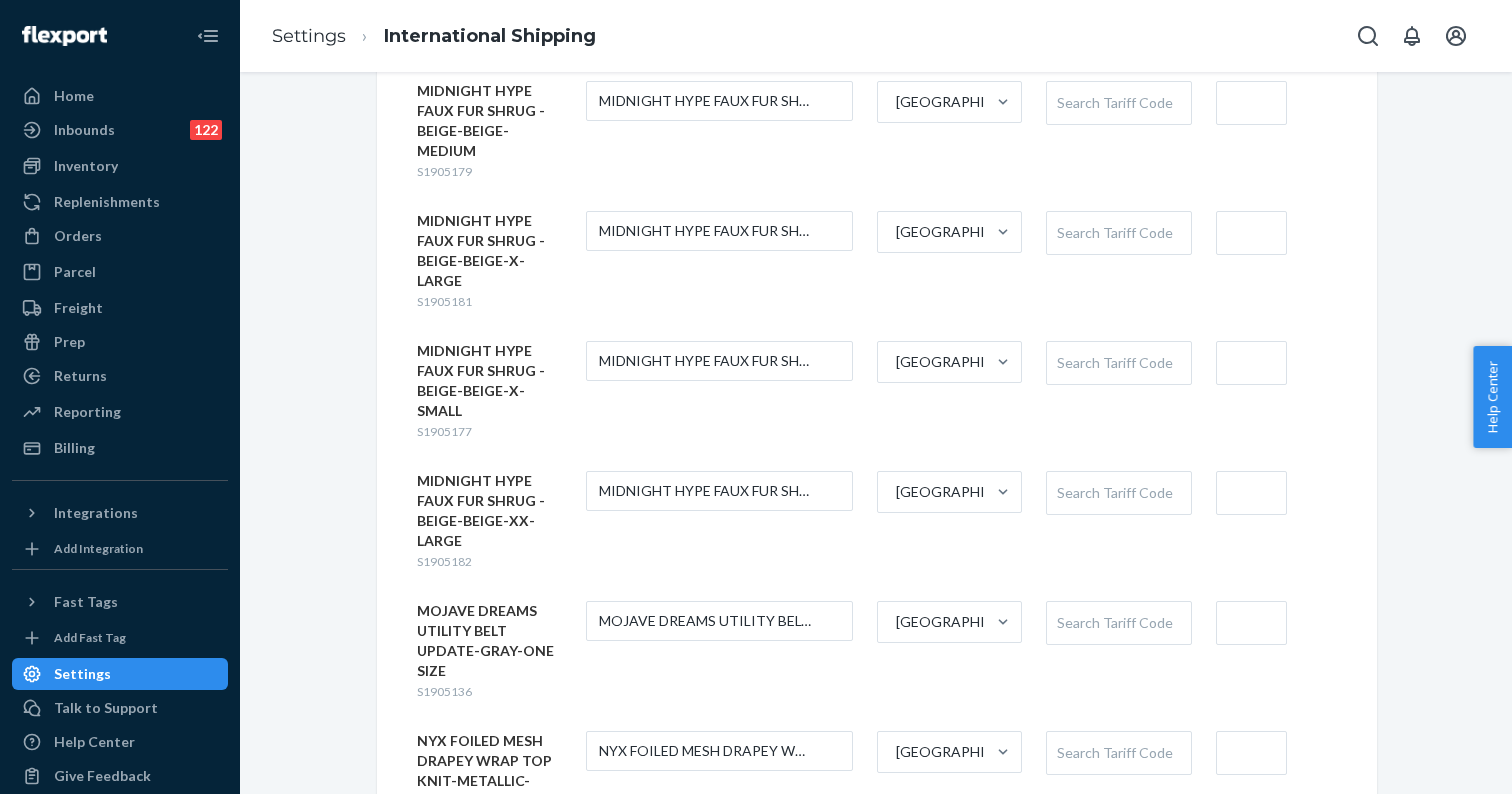 scroll, scrollTop: 3634, scrollLeft: 0, axis: vertical 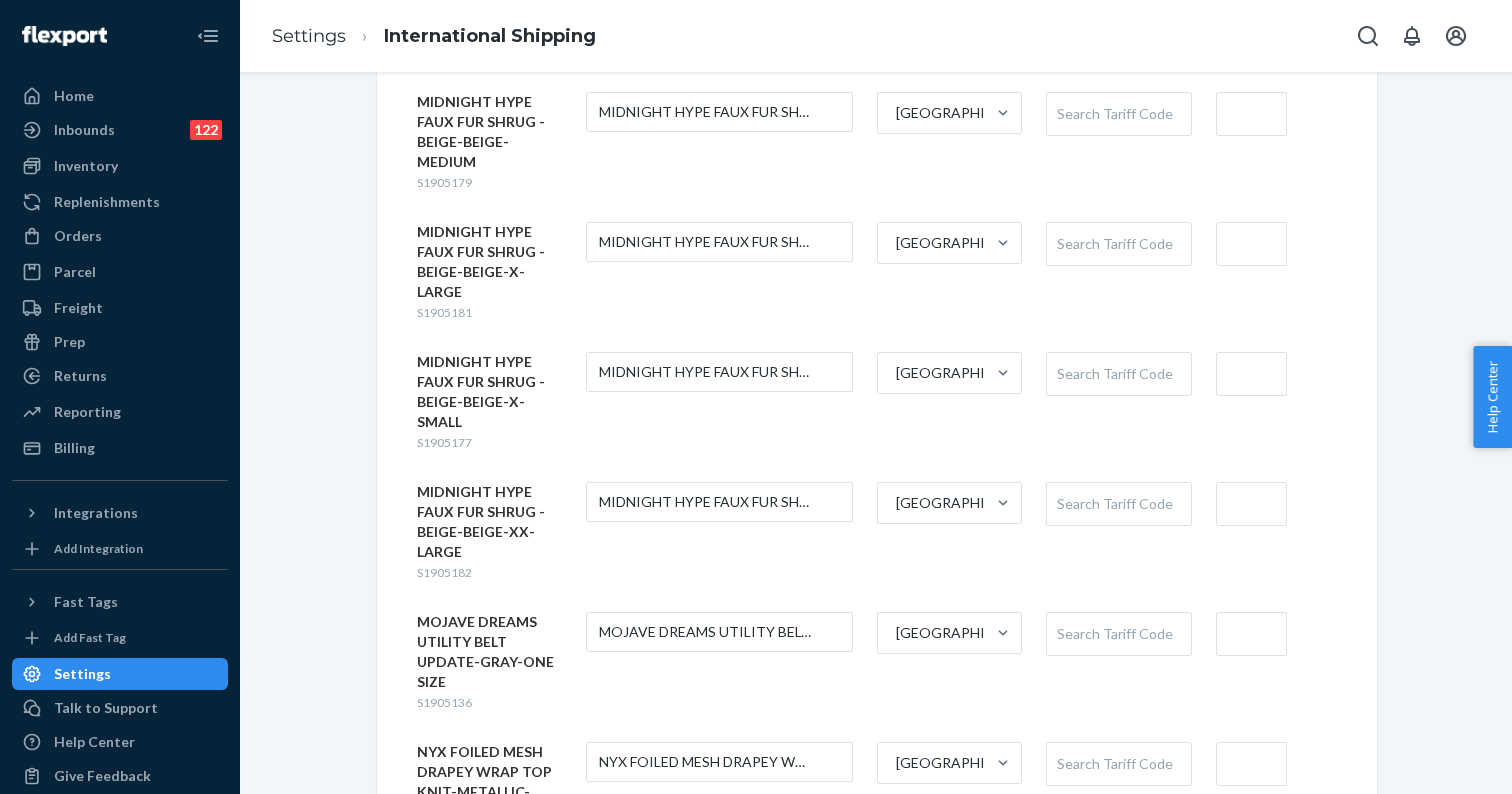 click on "Search Tariff Code" at bounding box center [1118, 634] 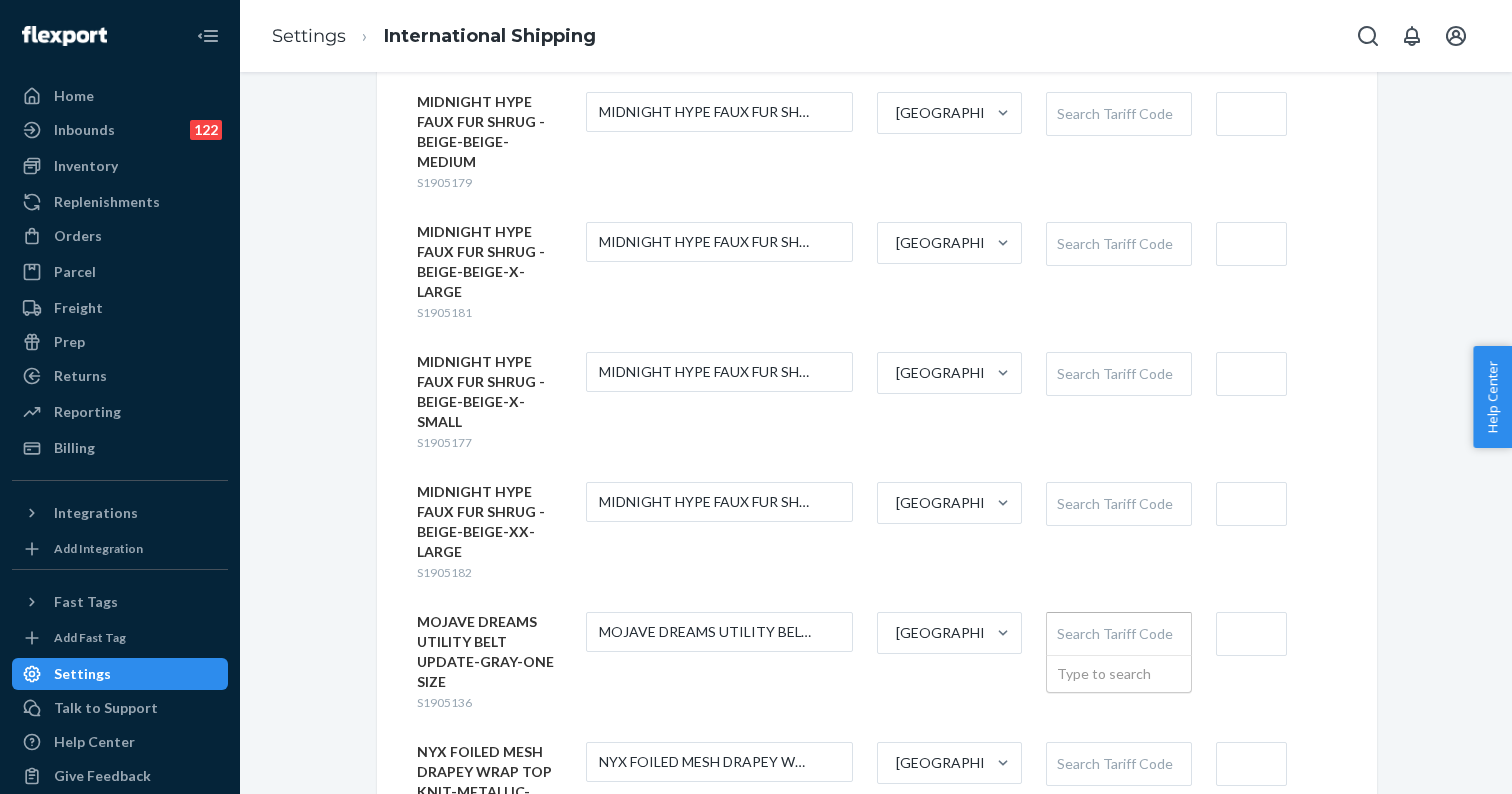 paste on "3926209000" 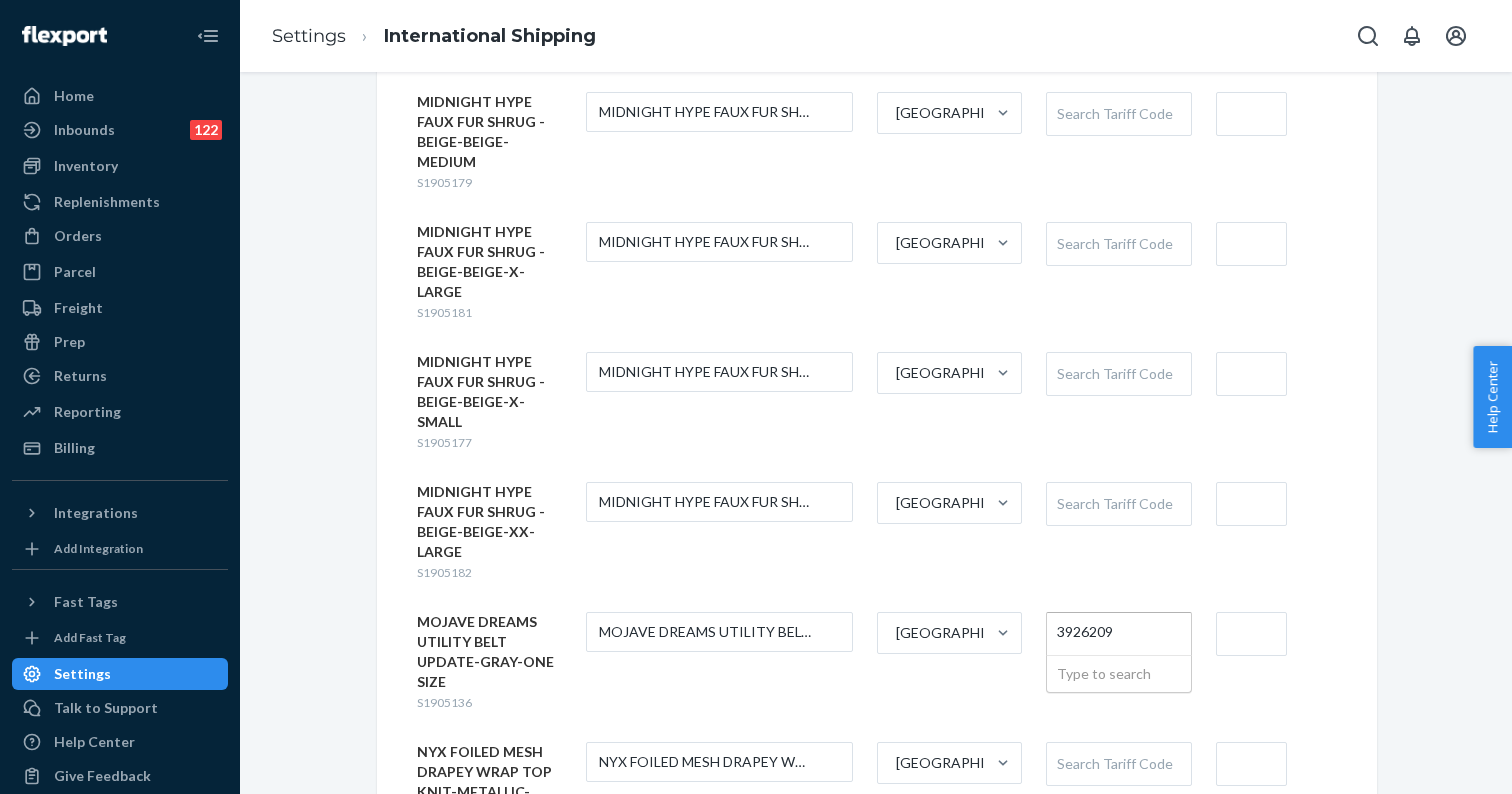 type on "392620" 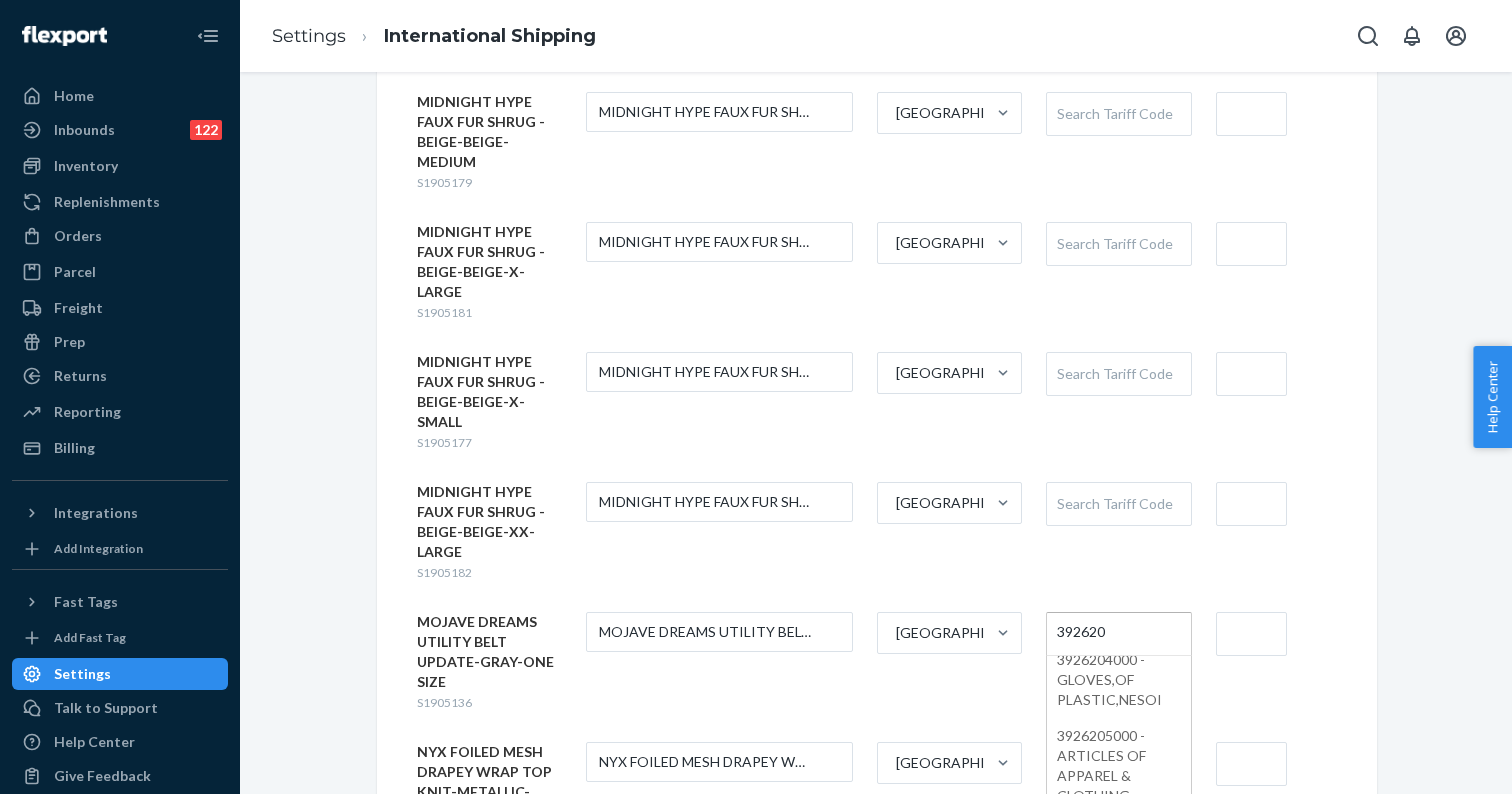 scroll, scrollTop: 382, scrollLeft: 0, axis: vertical 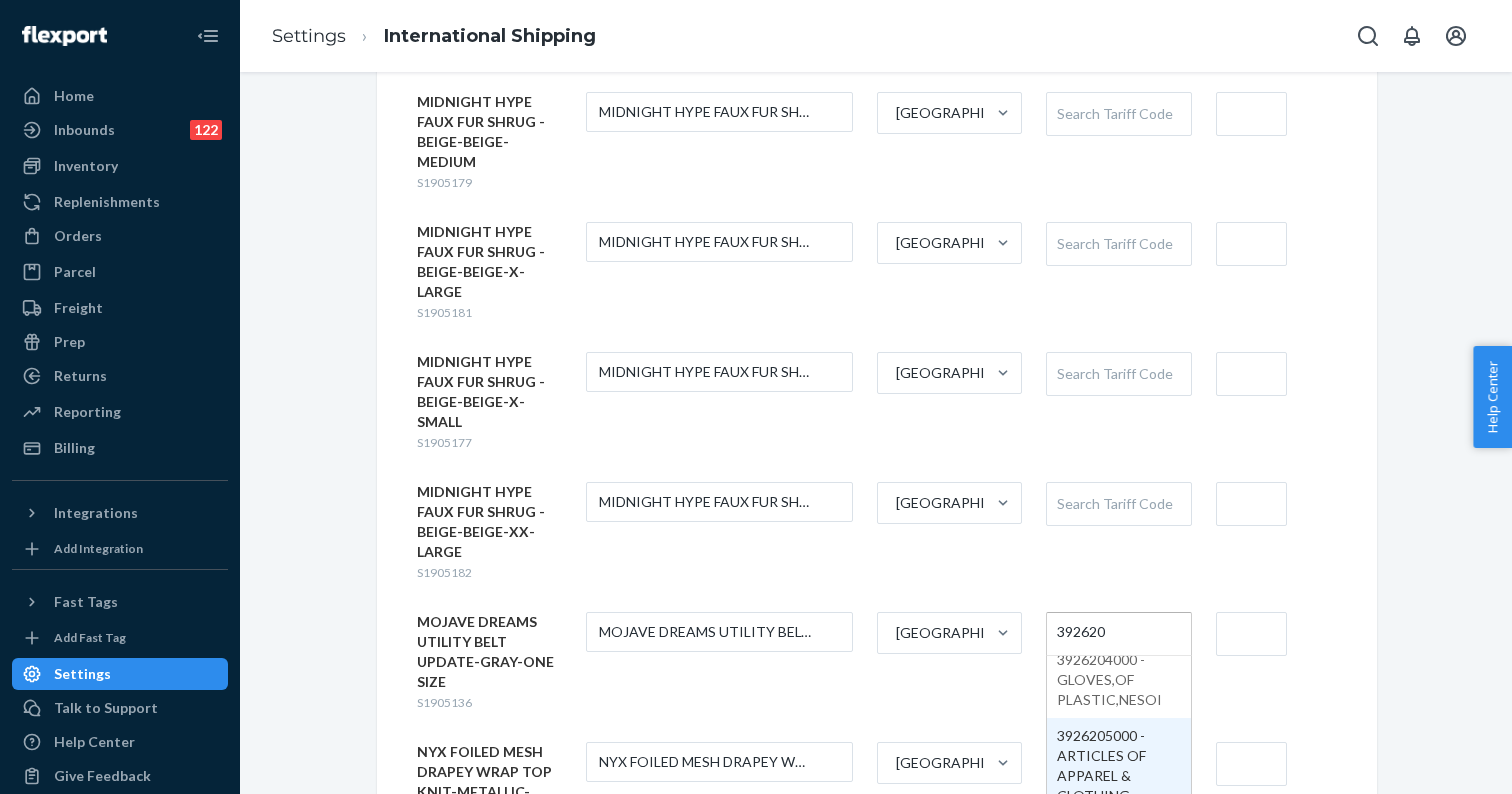 type 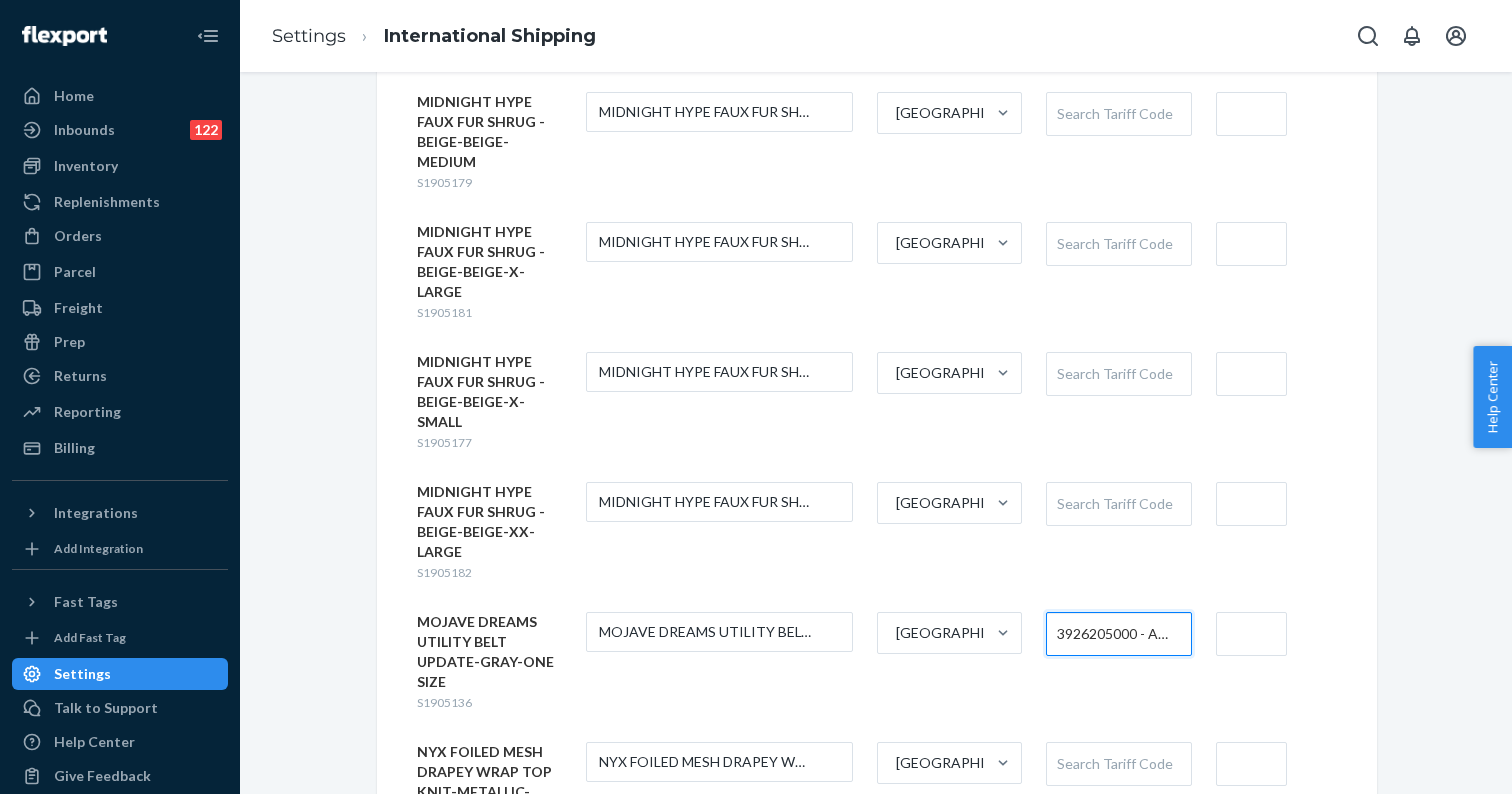 click at bounding box center [1251, 634] 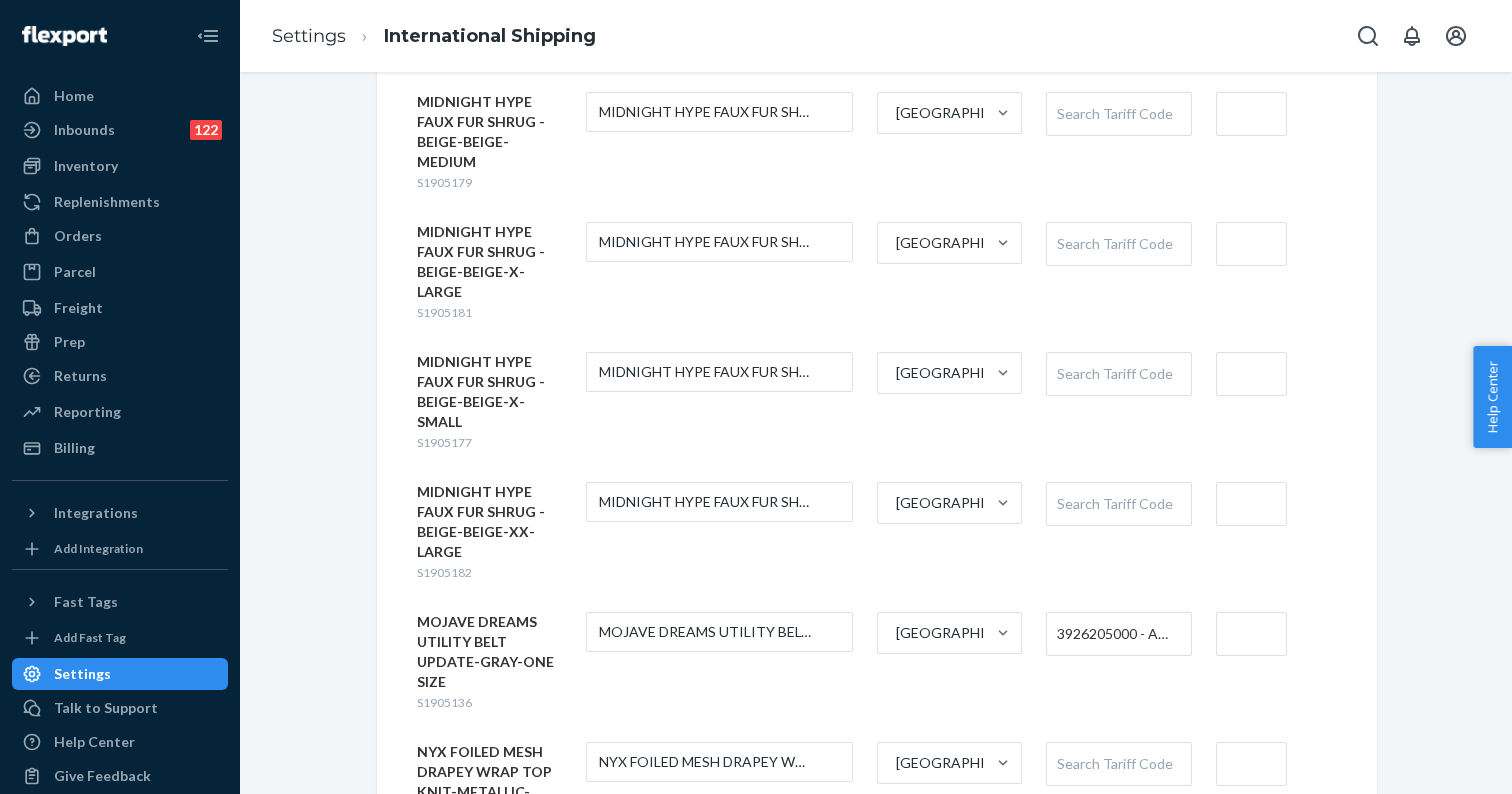 type on "$9" 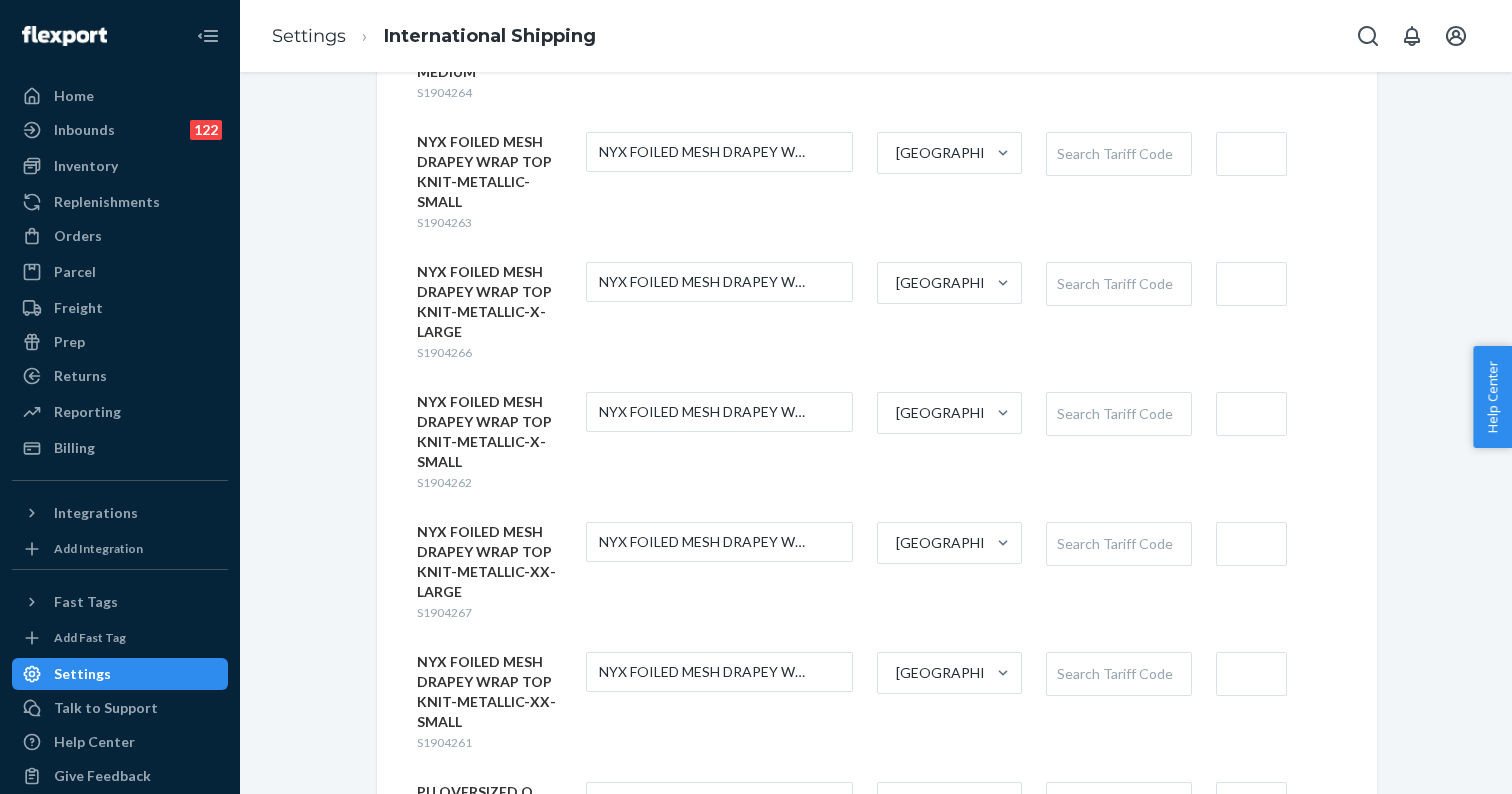 scroll, scrollTop: 4600, scrollLeft: 0, axis: vertical 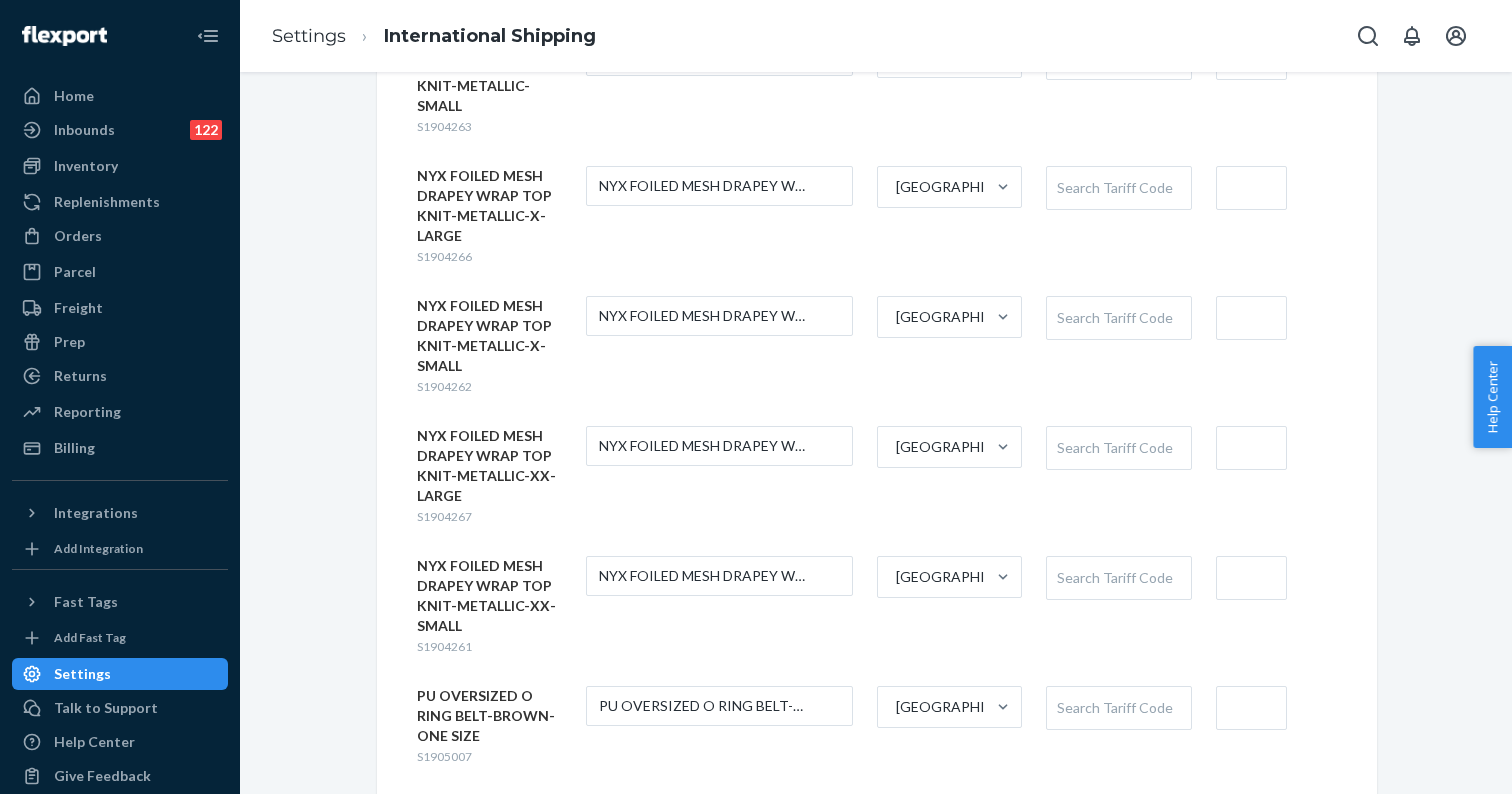 click on "Search Tariff Code" at bounding box center (1118, 708) 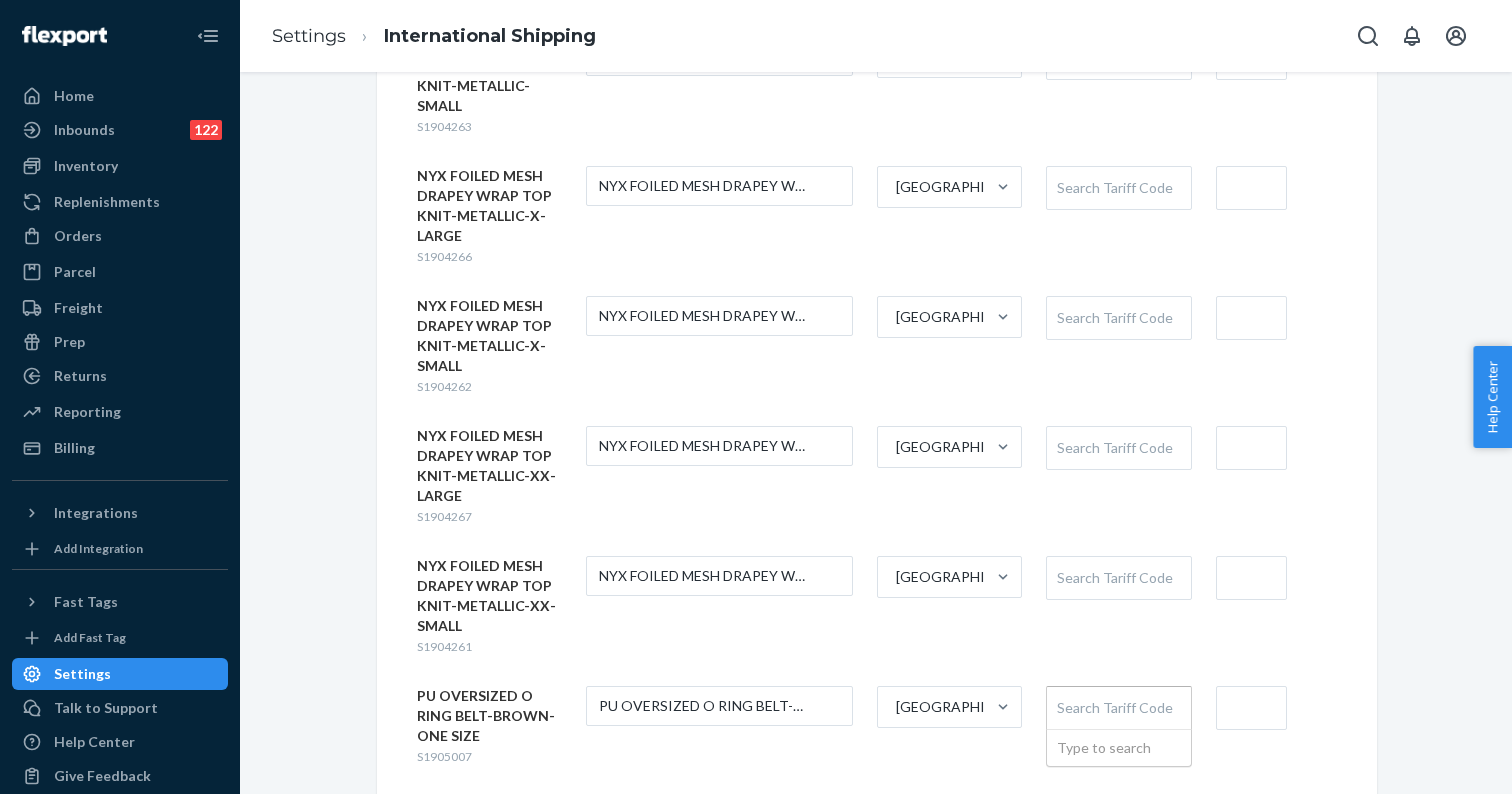 paste on "3926209000" 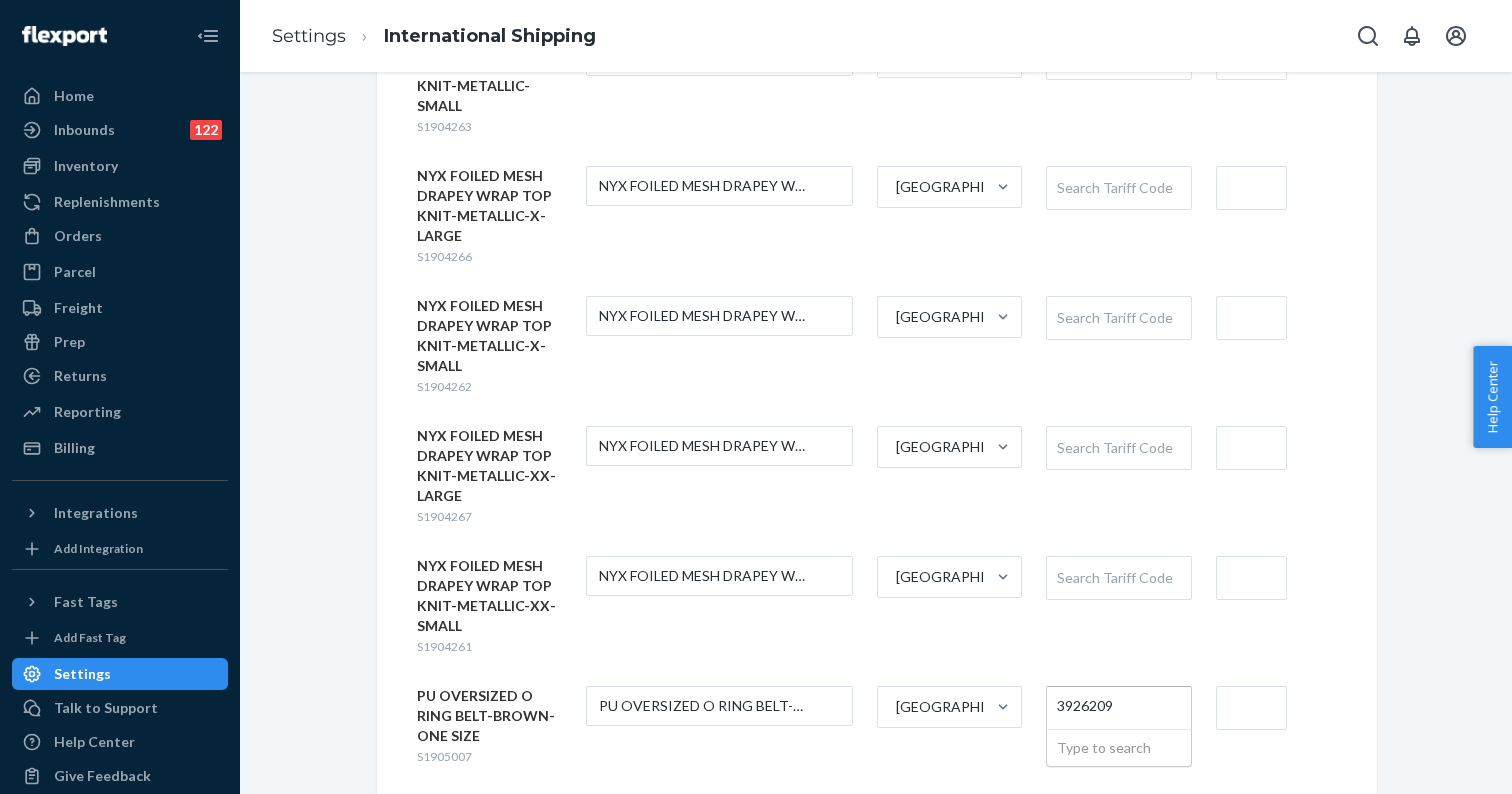 type on "392620" 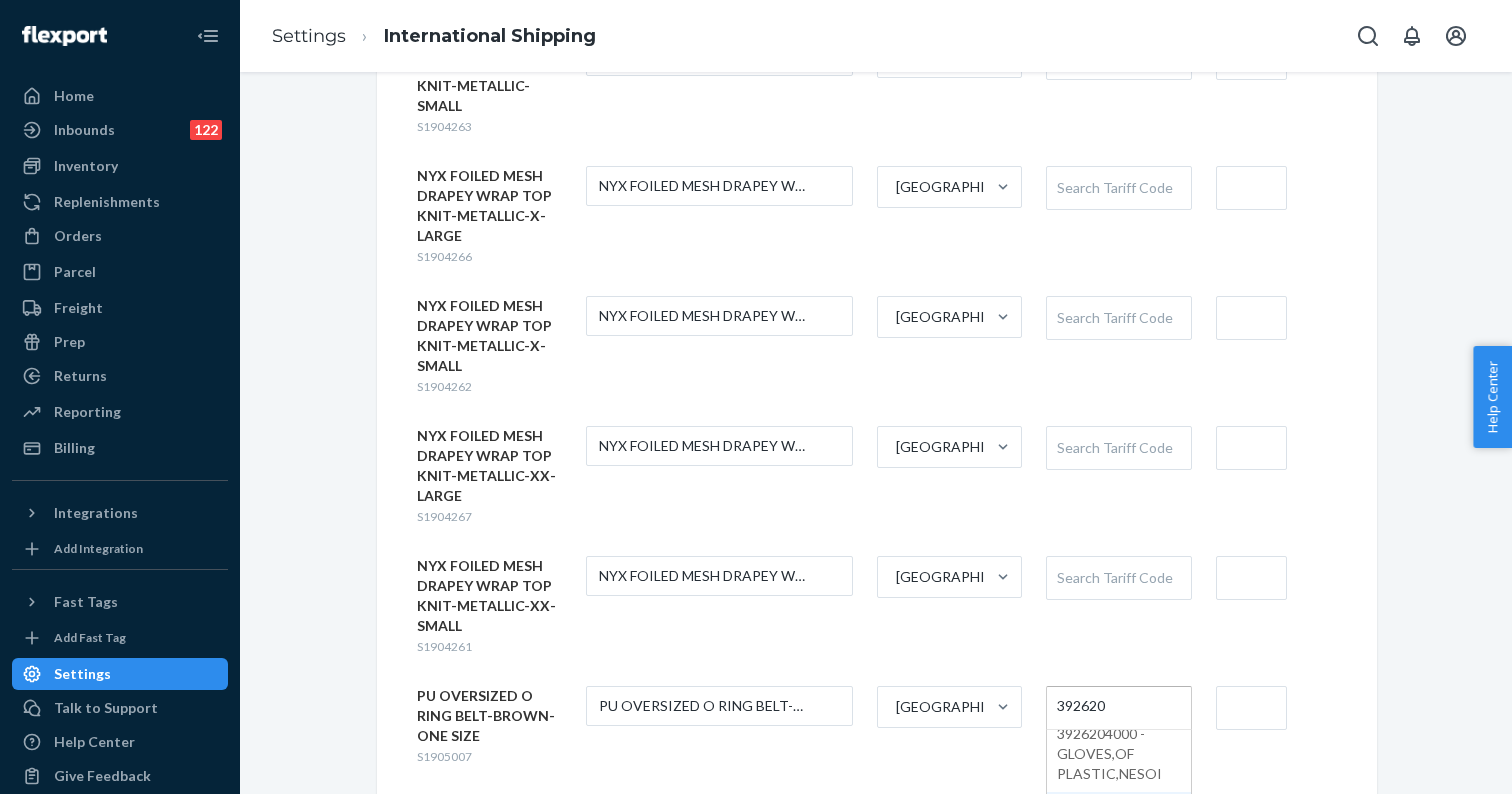 scroll, scrollTop: 383, scrollLeft: 0, axis: vertical 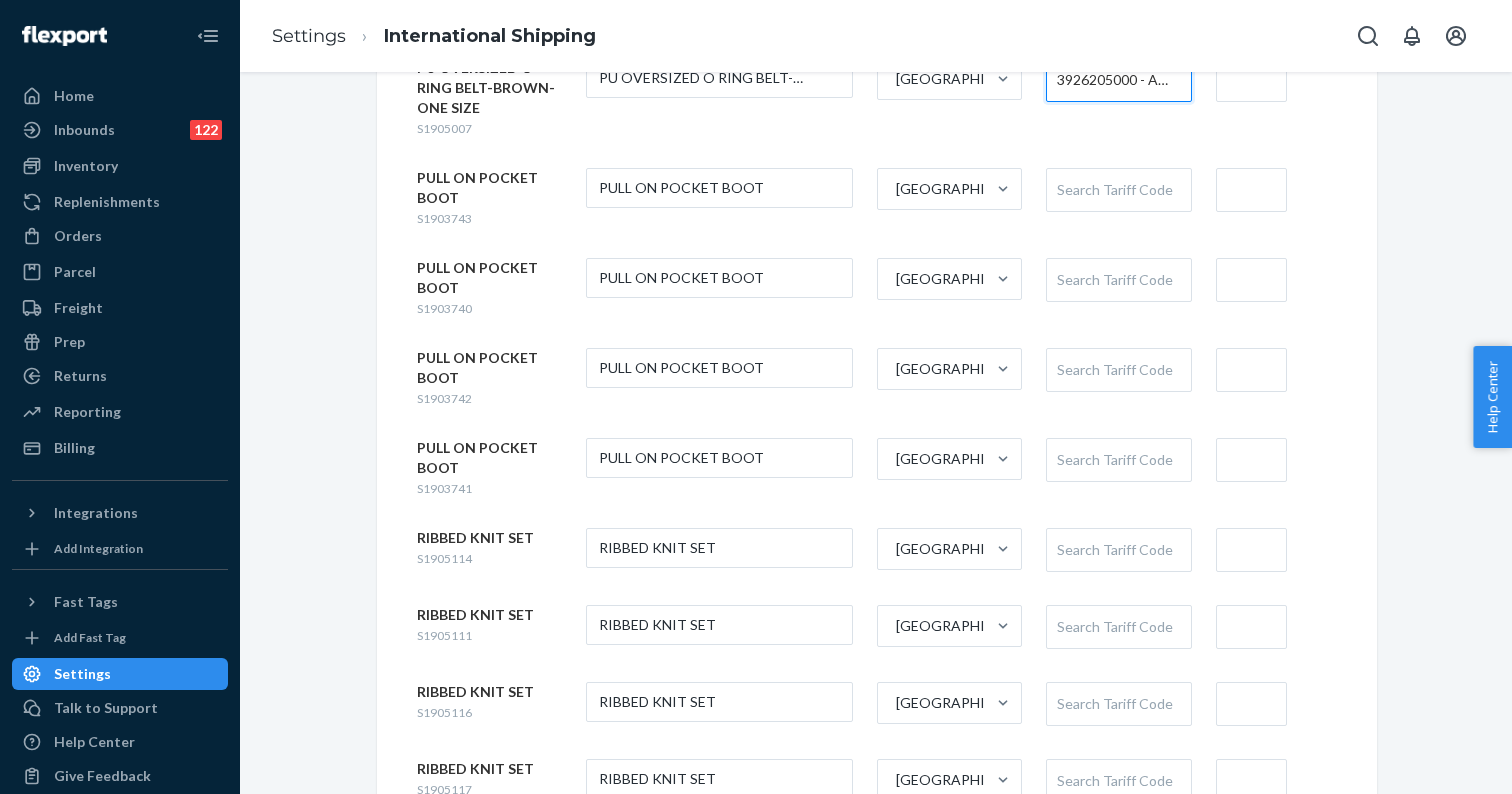 click on "Search Tariff Code" at bounding box center [1118, 460] 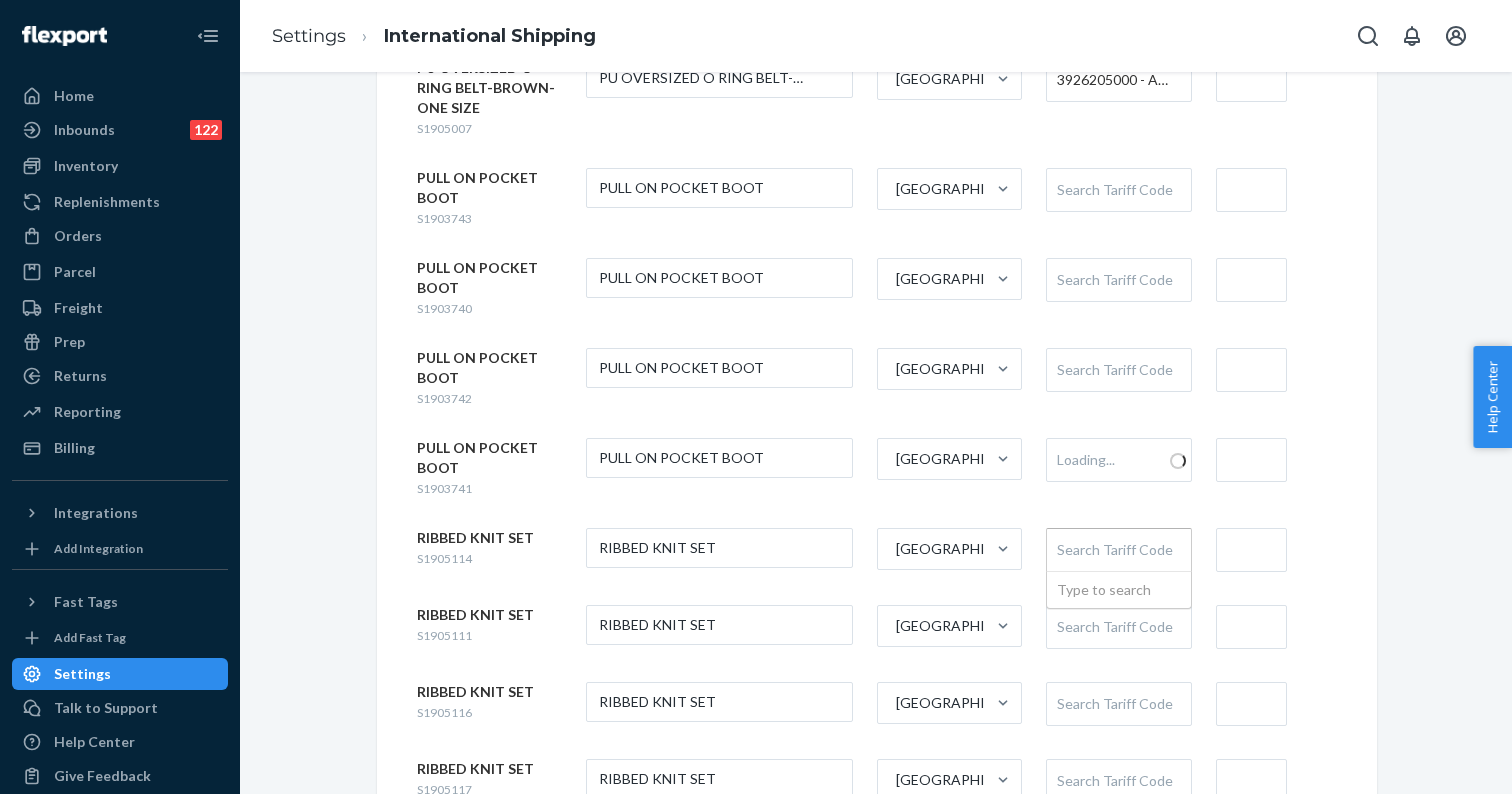 click on "Search Tariff Code" at bounding box center [1118, 550] 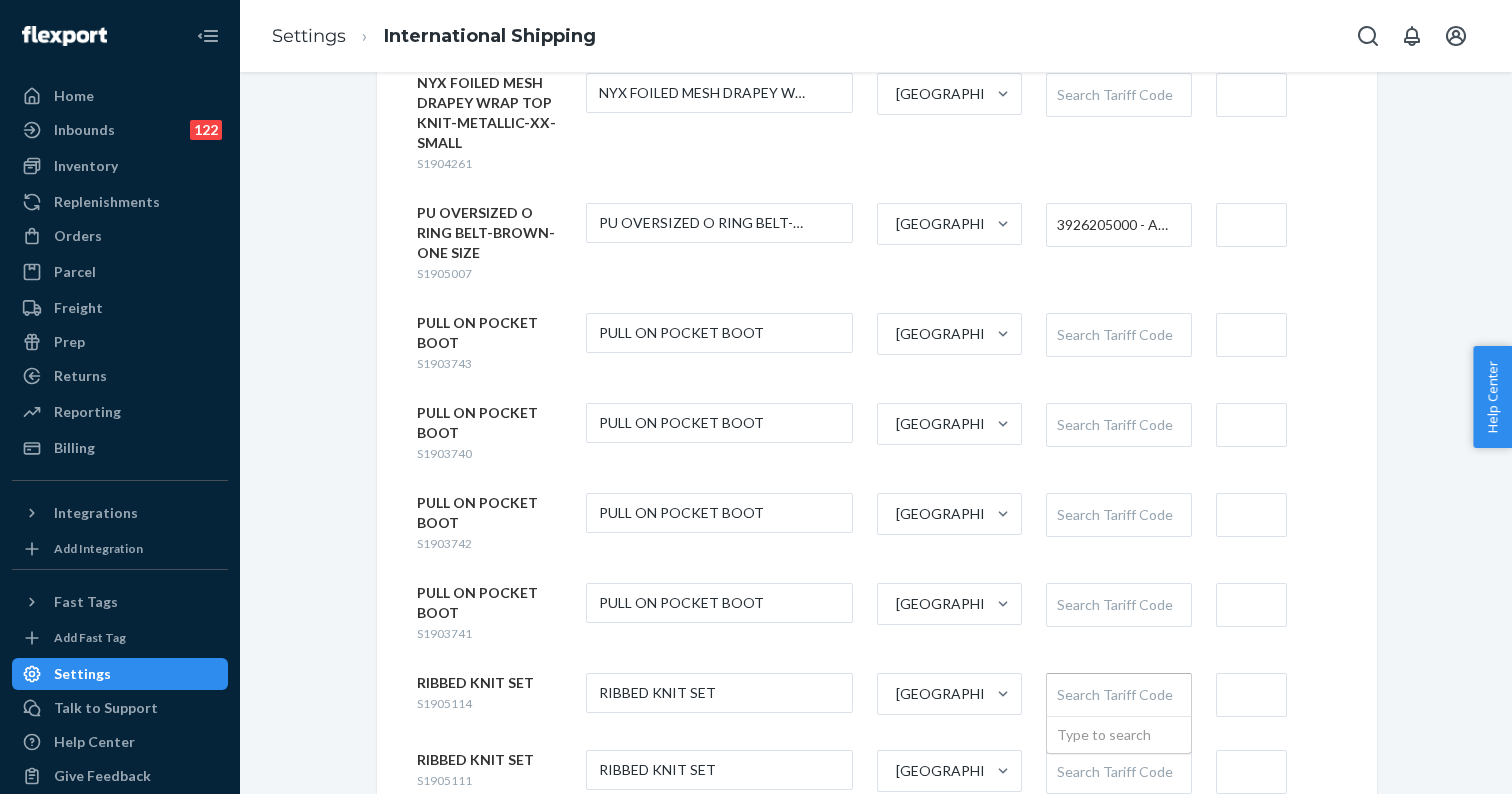 scroll, scrollTop: 5078, scrollLeft: 0, axis: vertical 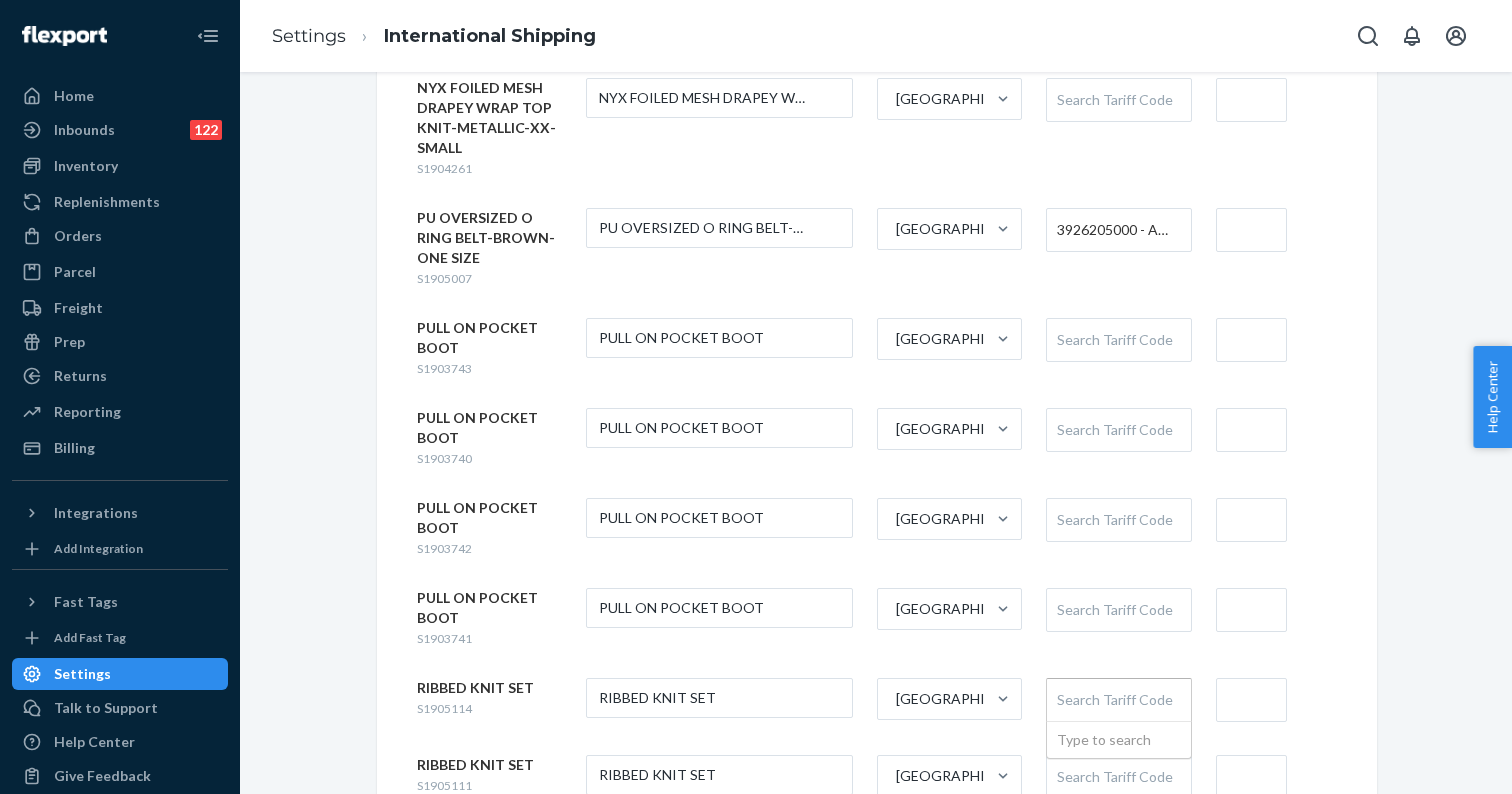 paste on "6114301020" 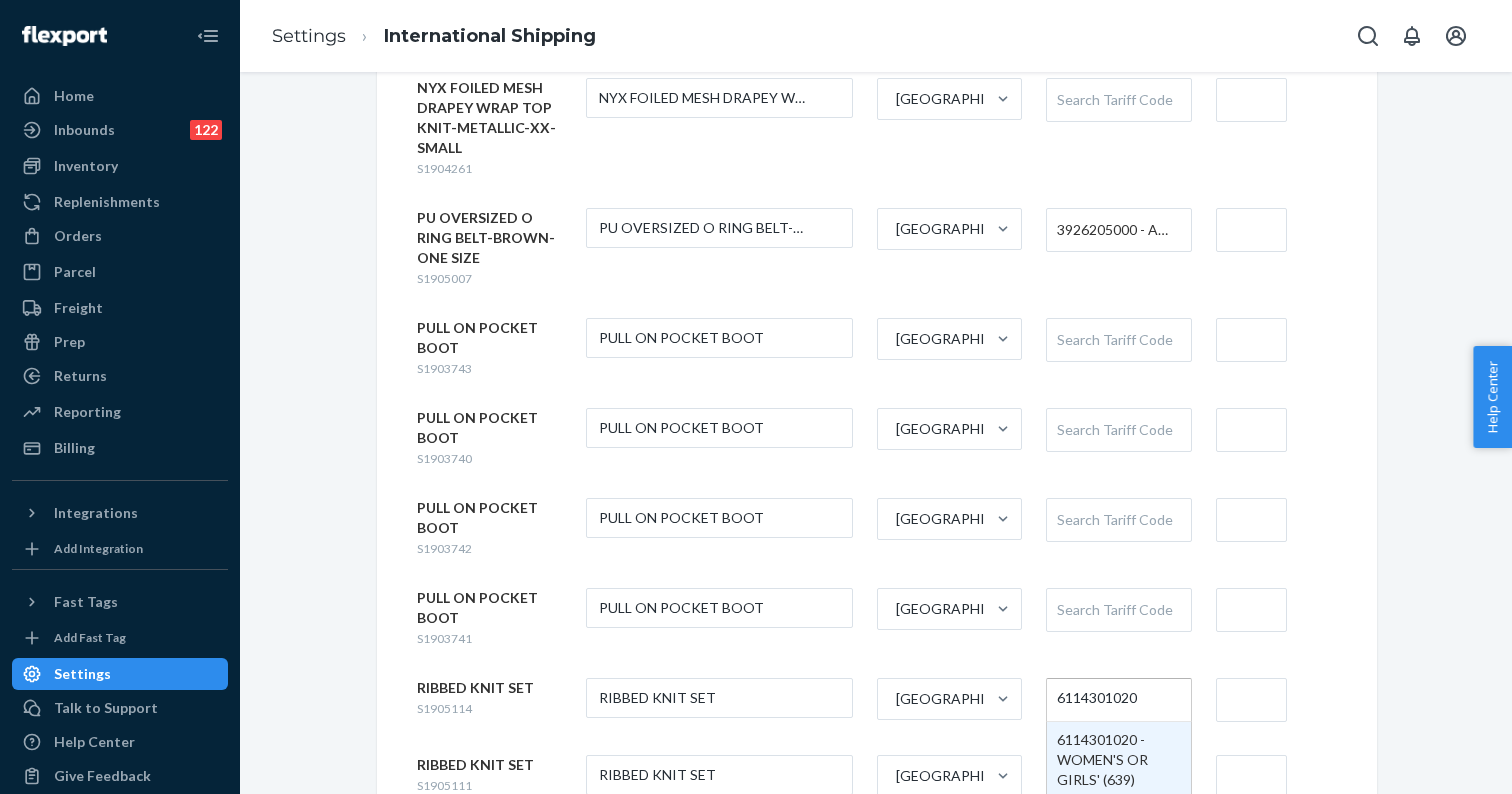 type 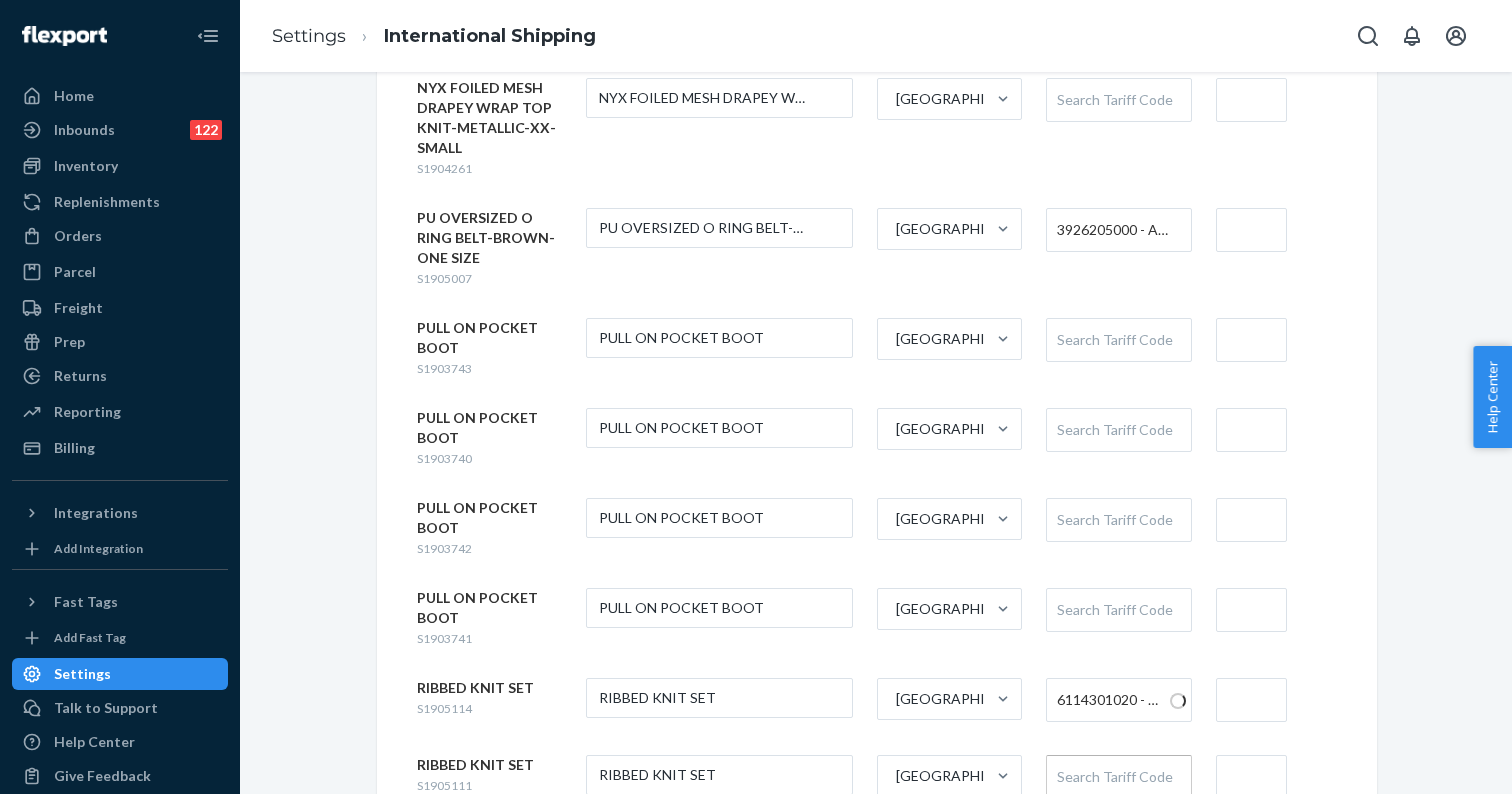 click on "Search Tariff Code" at bounding box center [1118, 777] 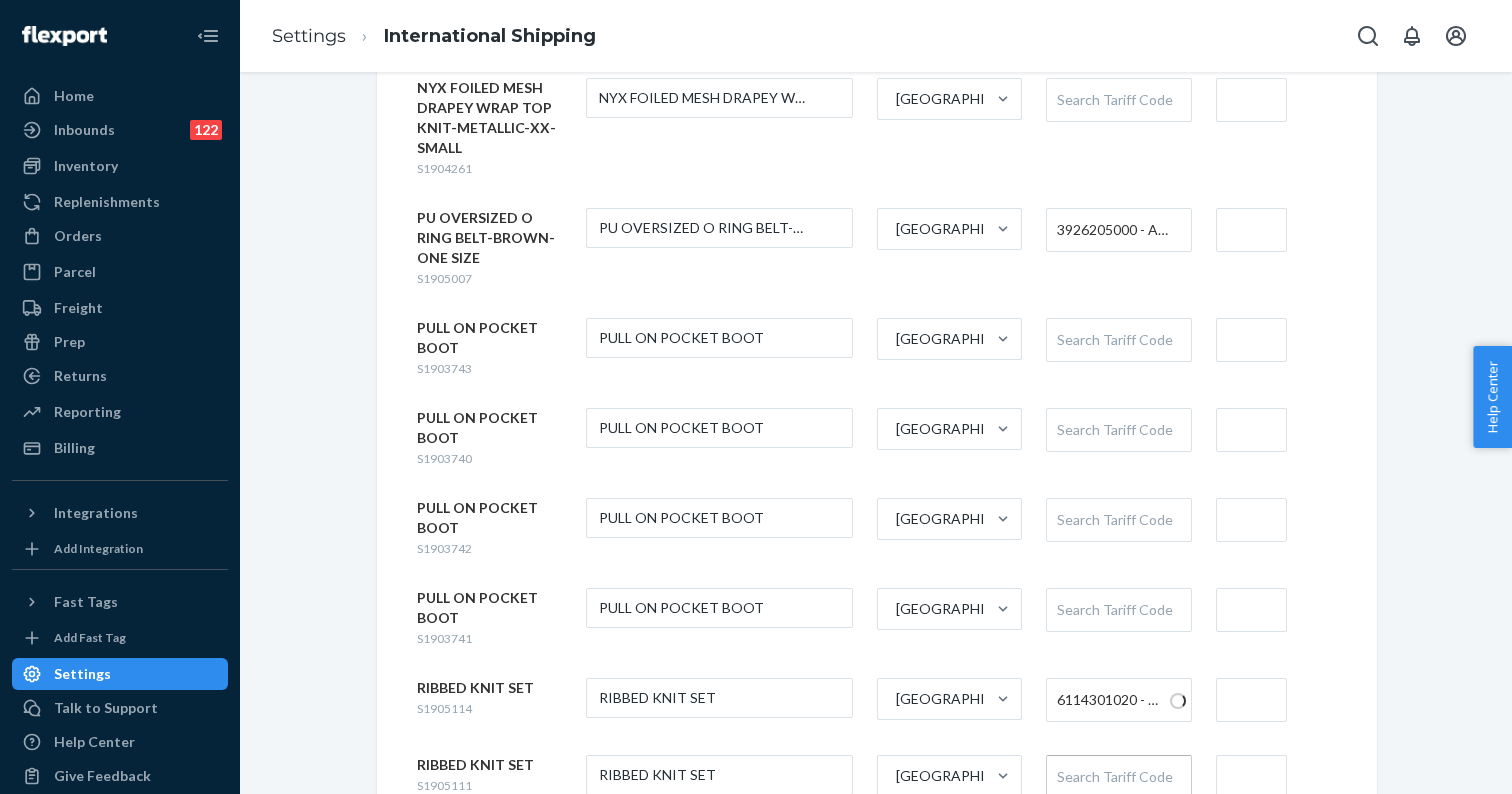 type on "6114301020" 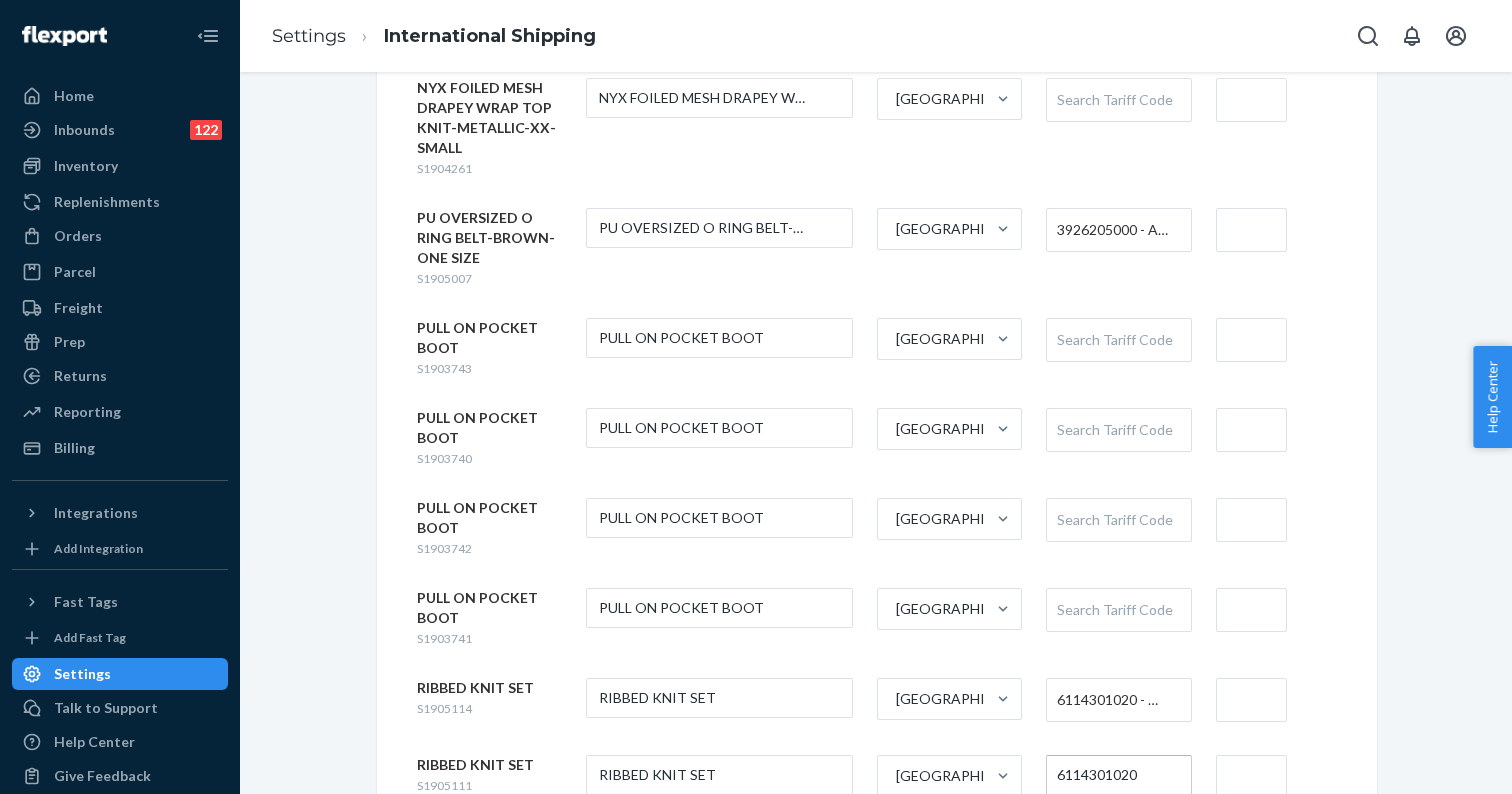 type 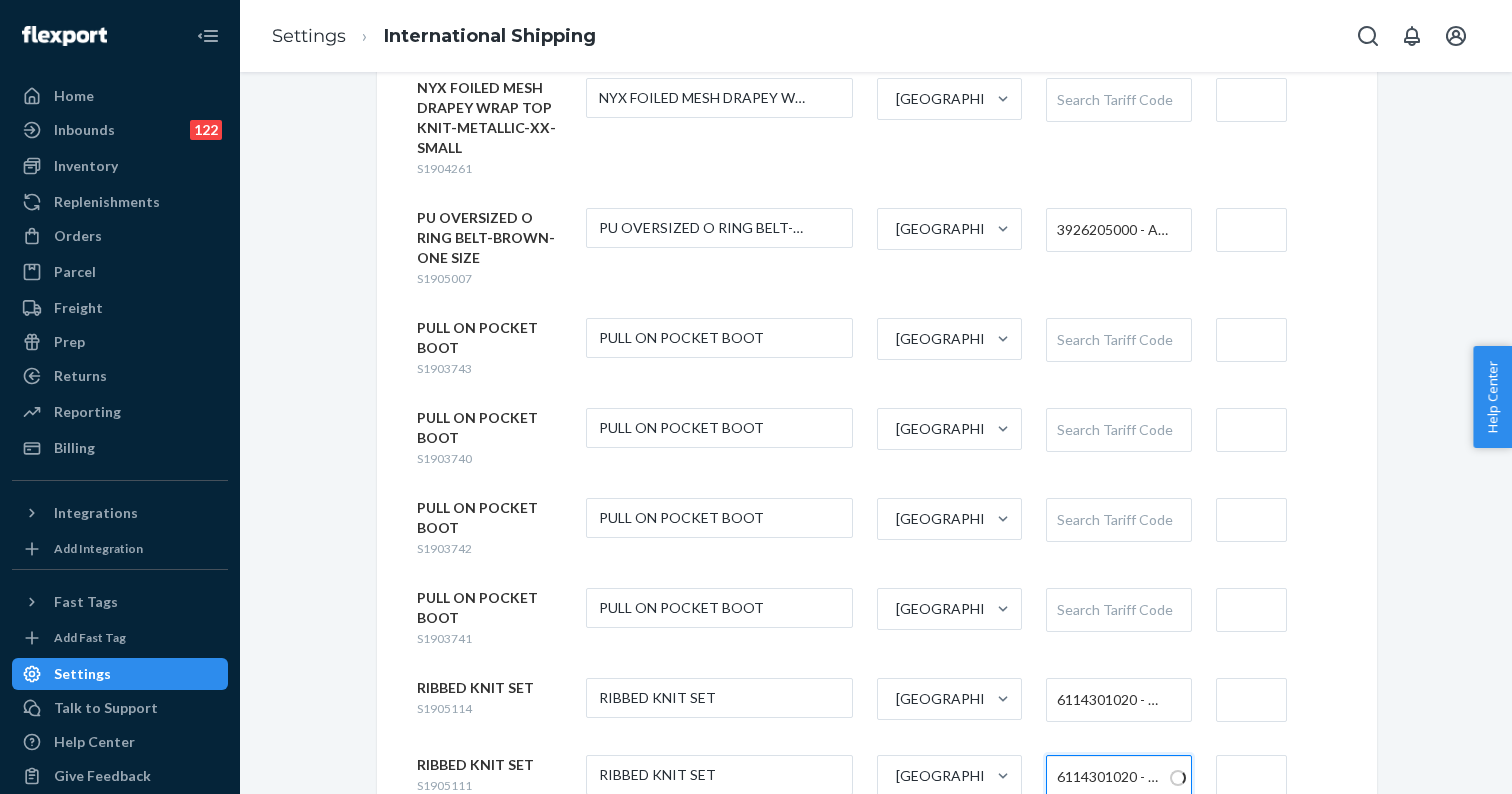 click on "Search Tariff Code" at bounding box center [1118, 854] 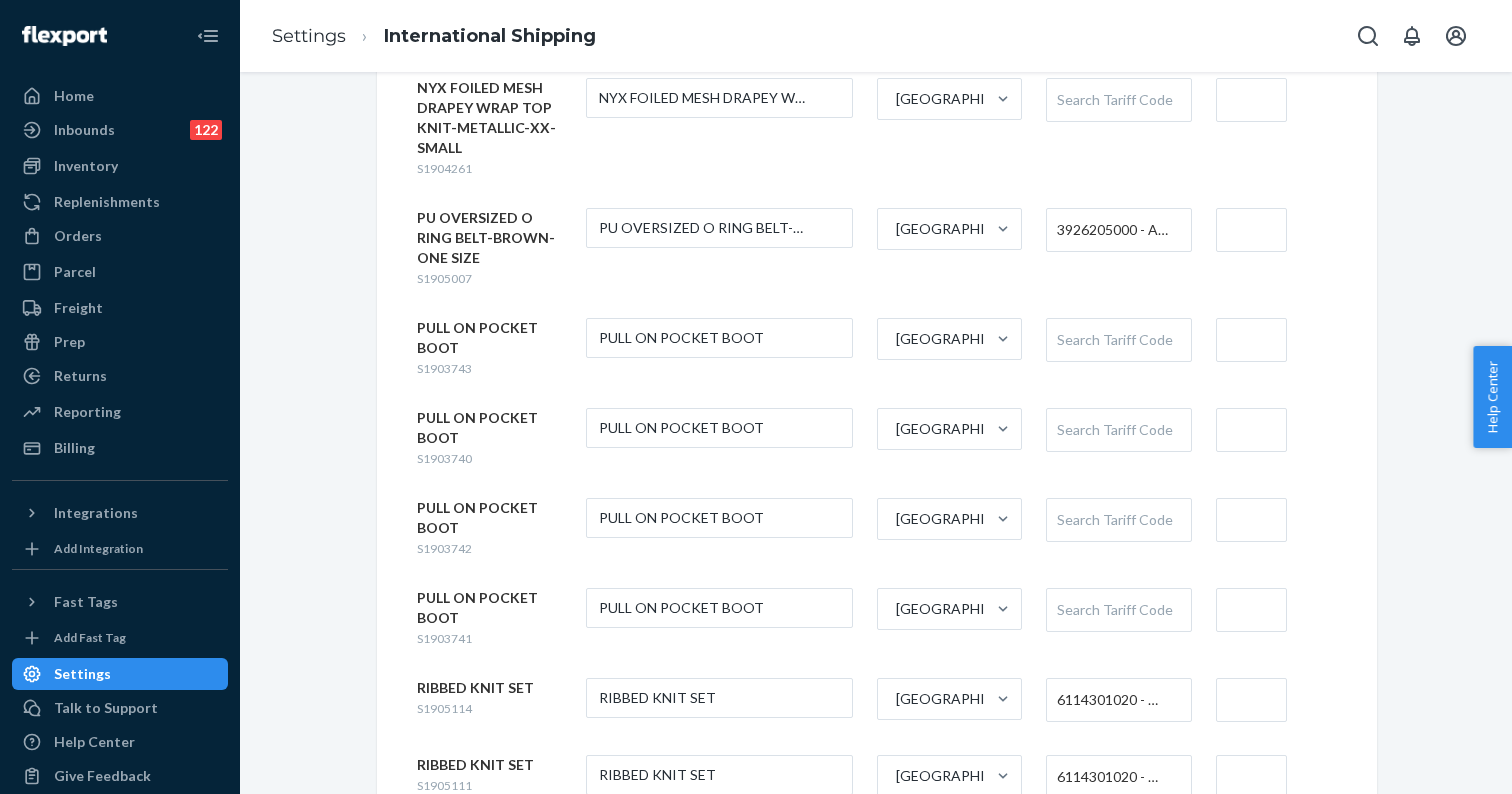 type 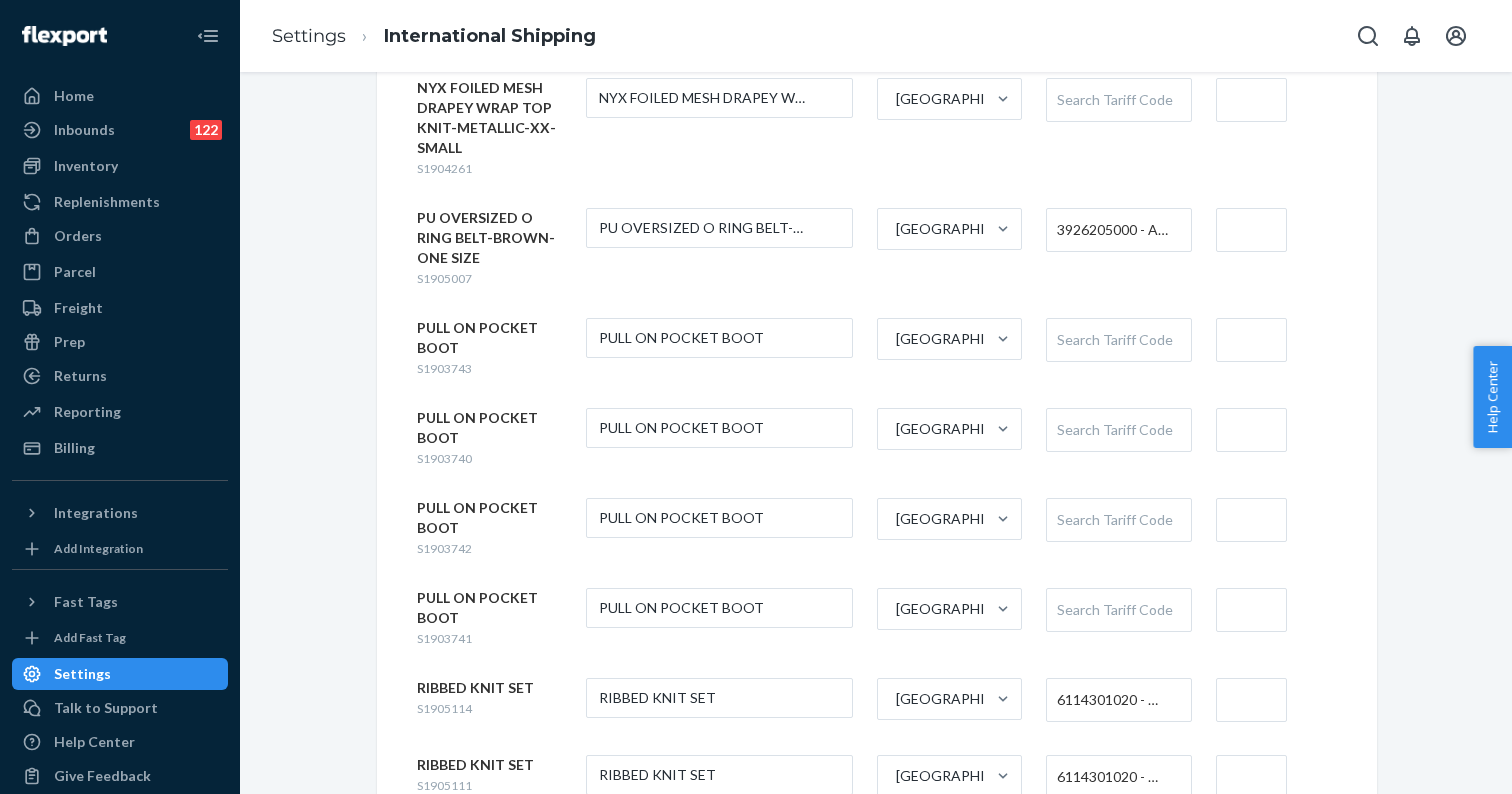 type 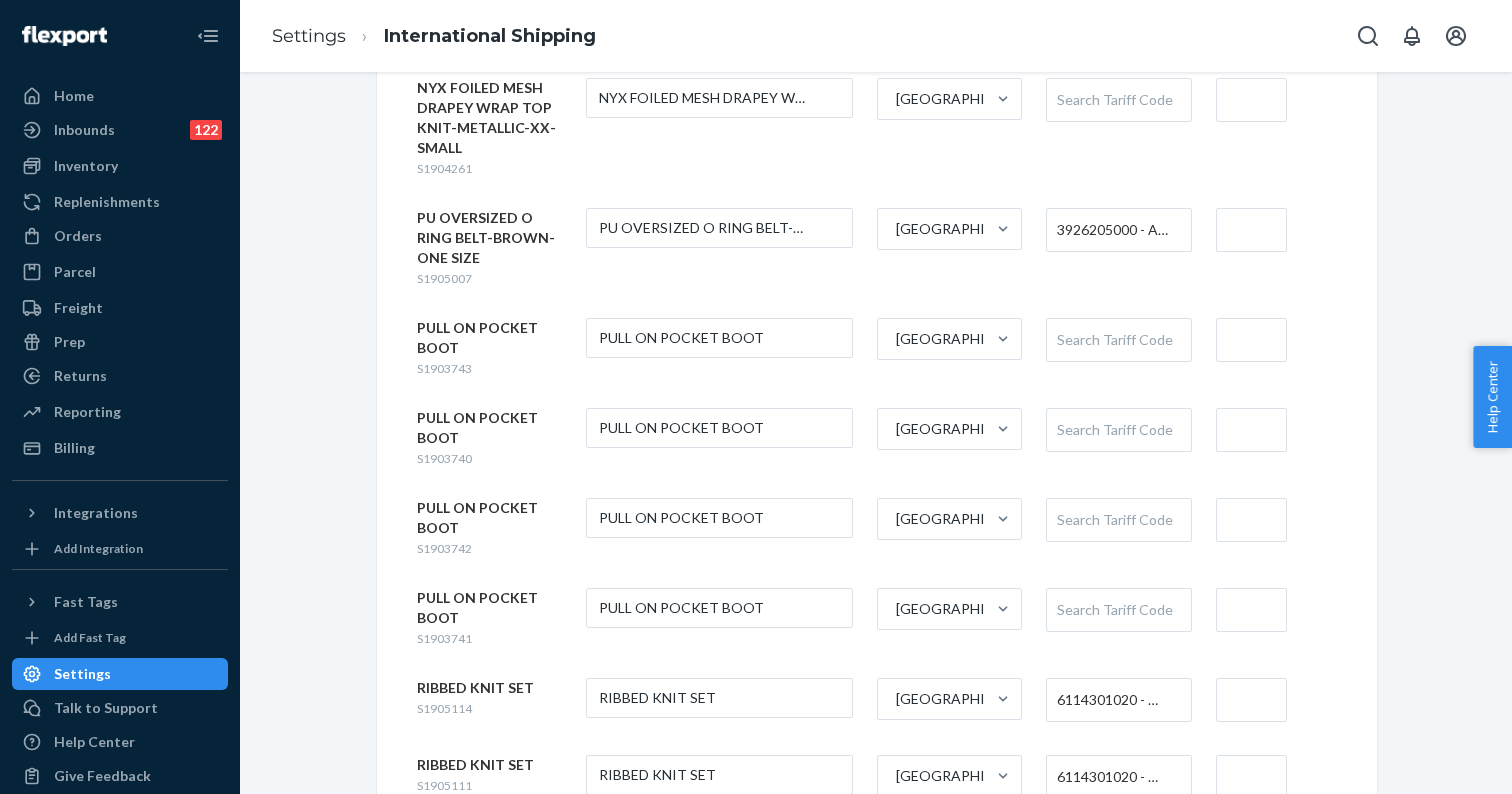 click on "Search Tariff Code" at bounding box center [1118, 1008] 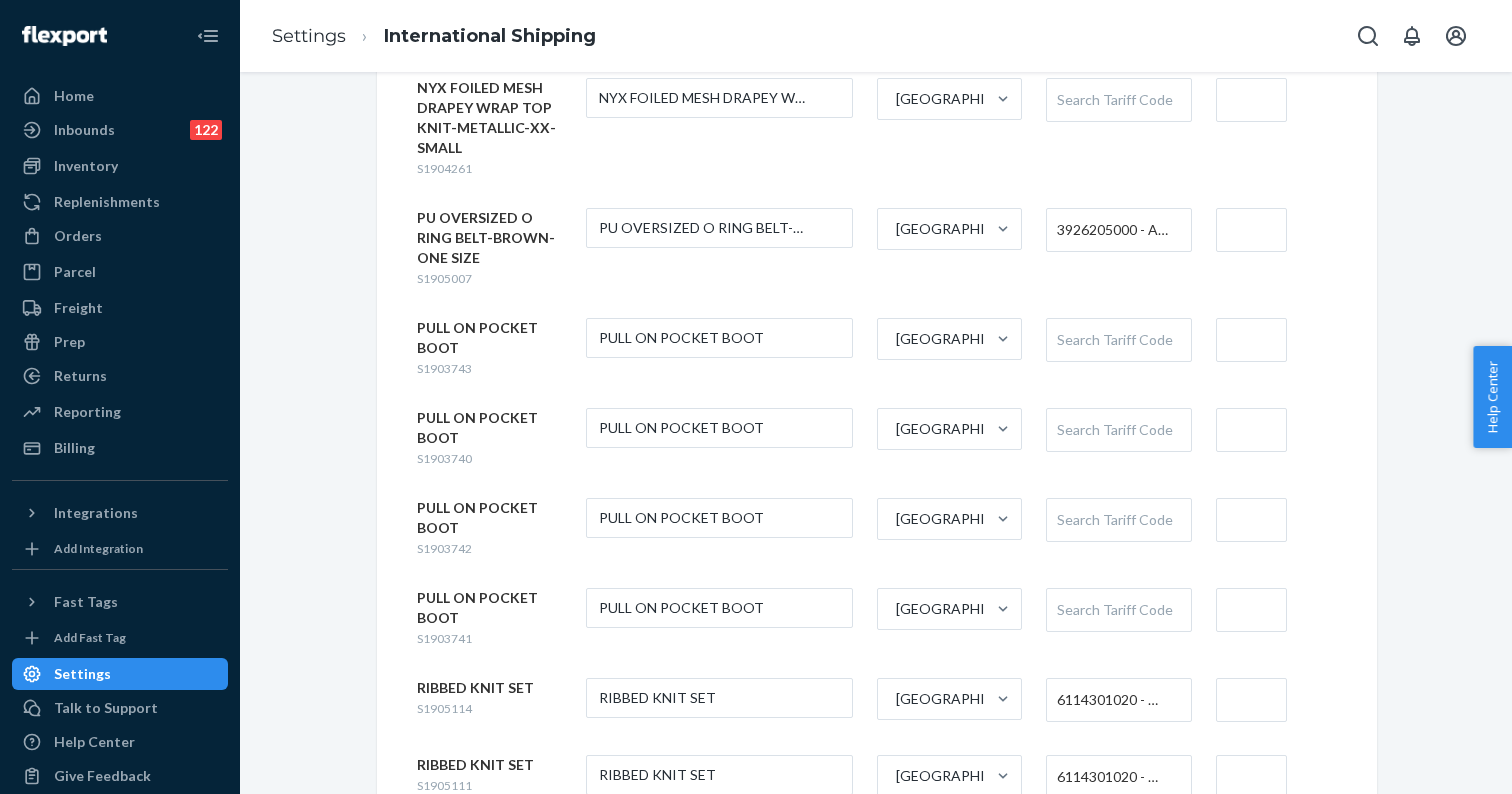 type 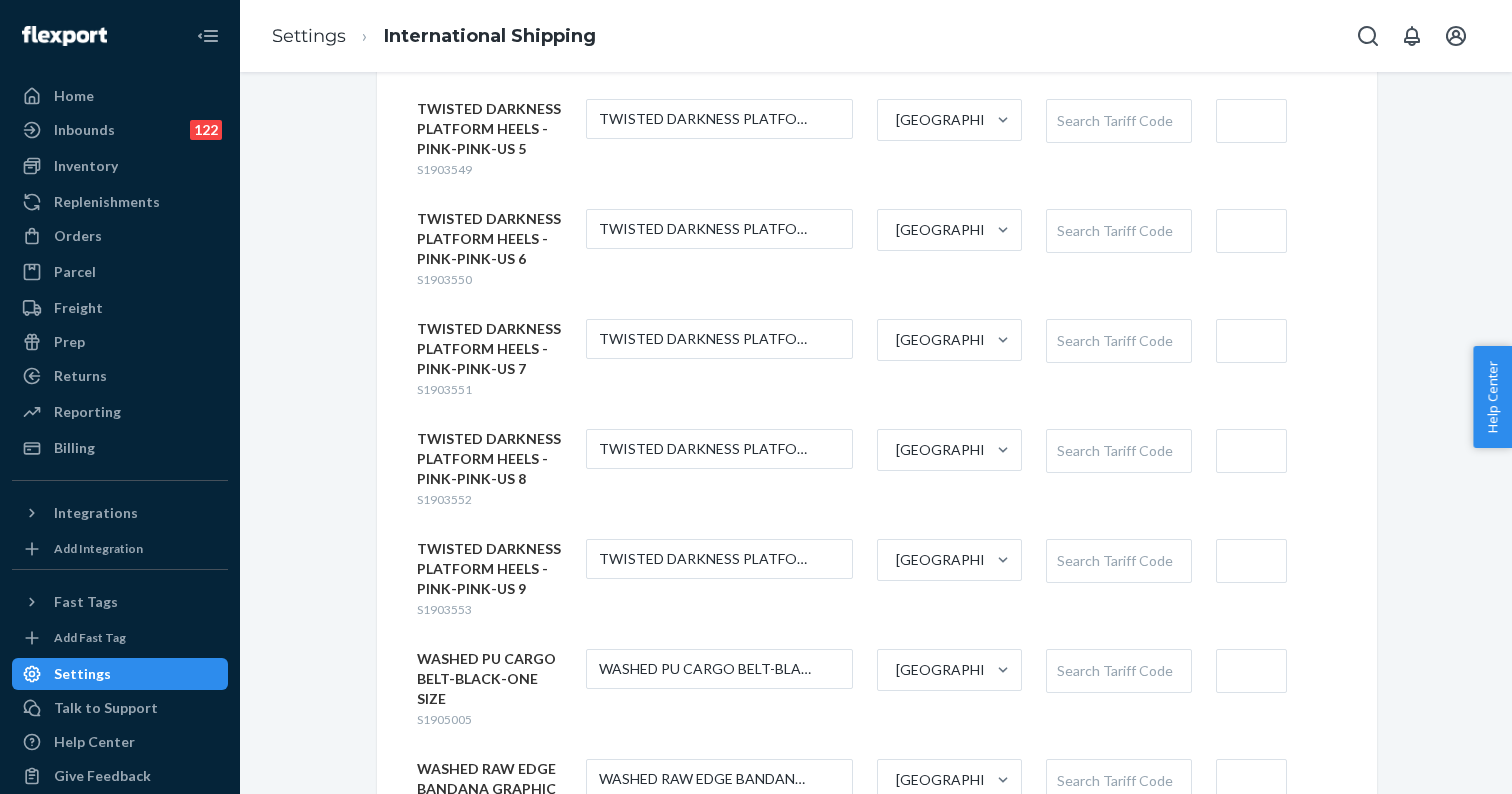 scroll, scrollTop: 8814, scrollLeft: 0, axis: vertical 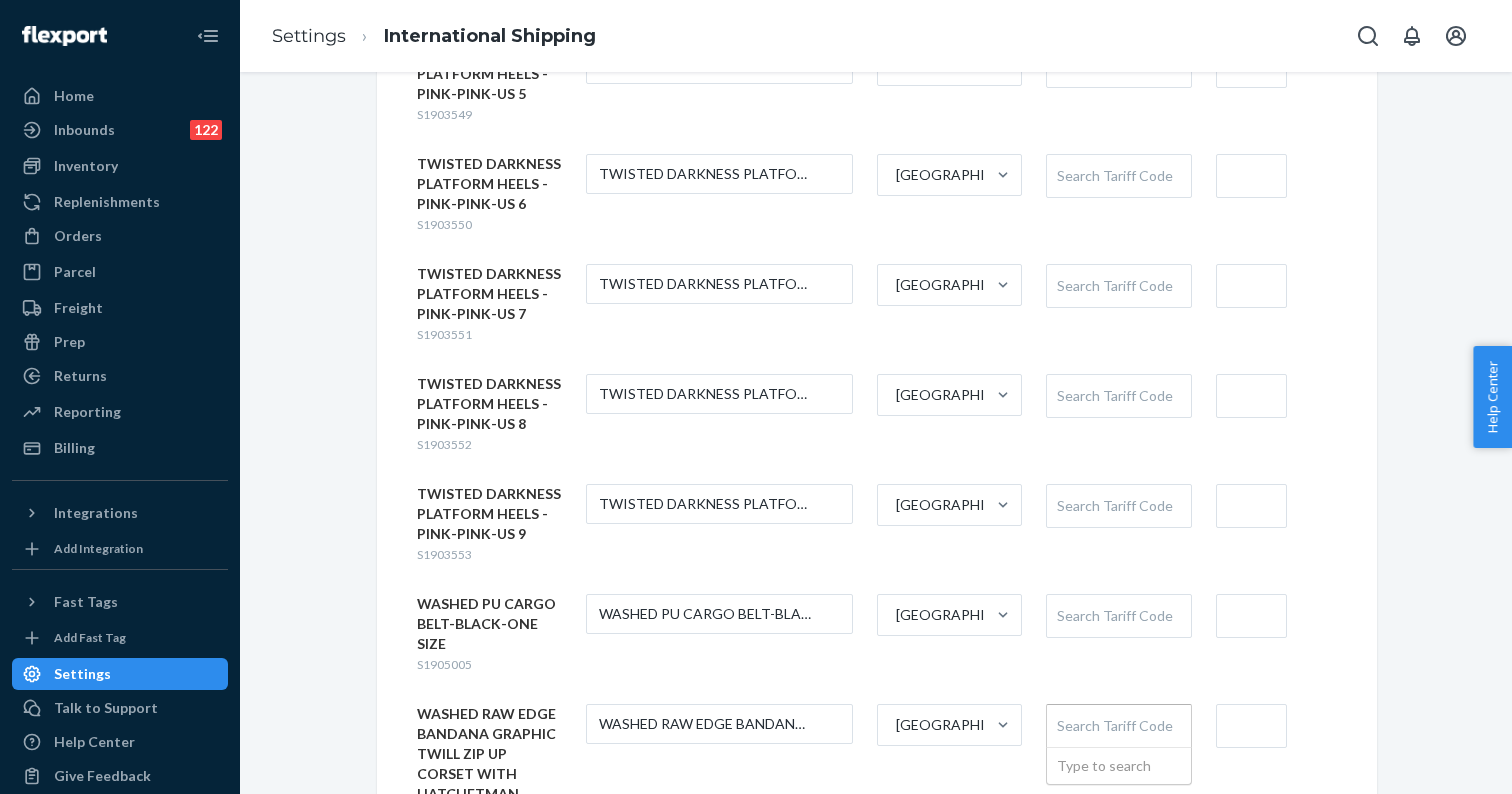 click on "Search Tariff Code" at bounding box center (1118, 726) 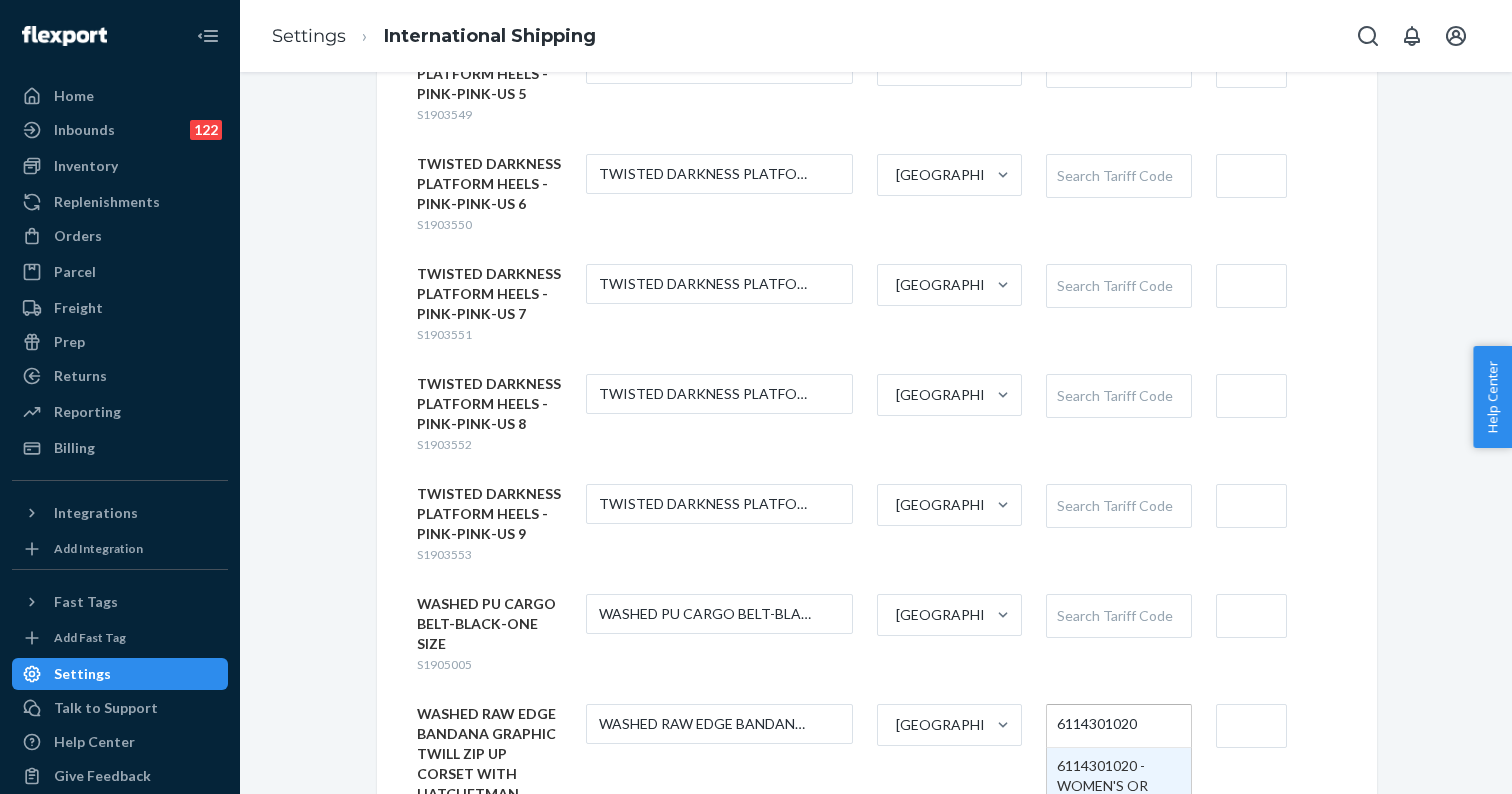 type 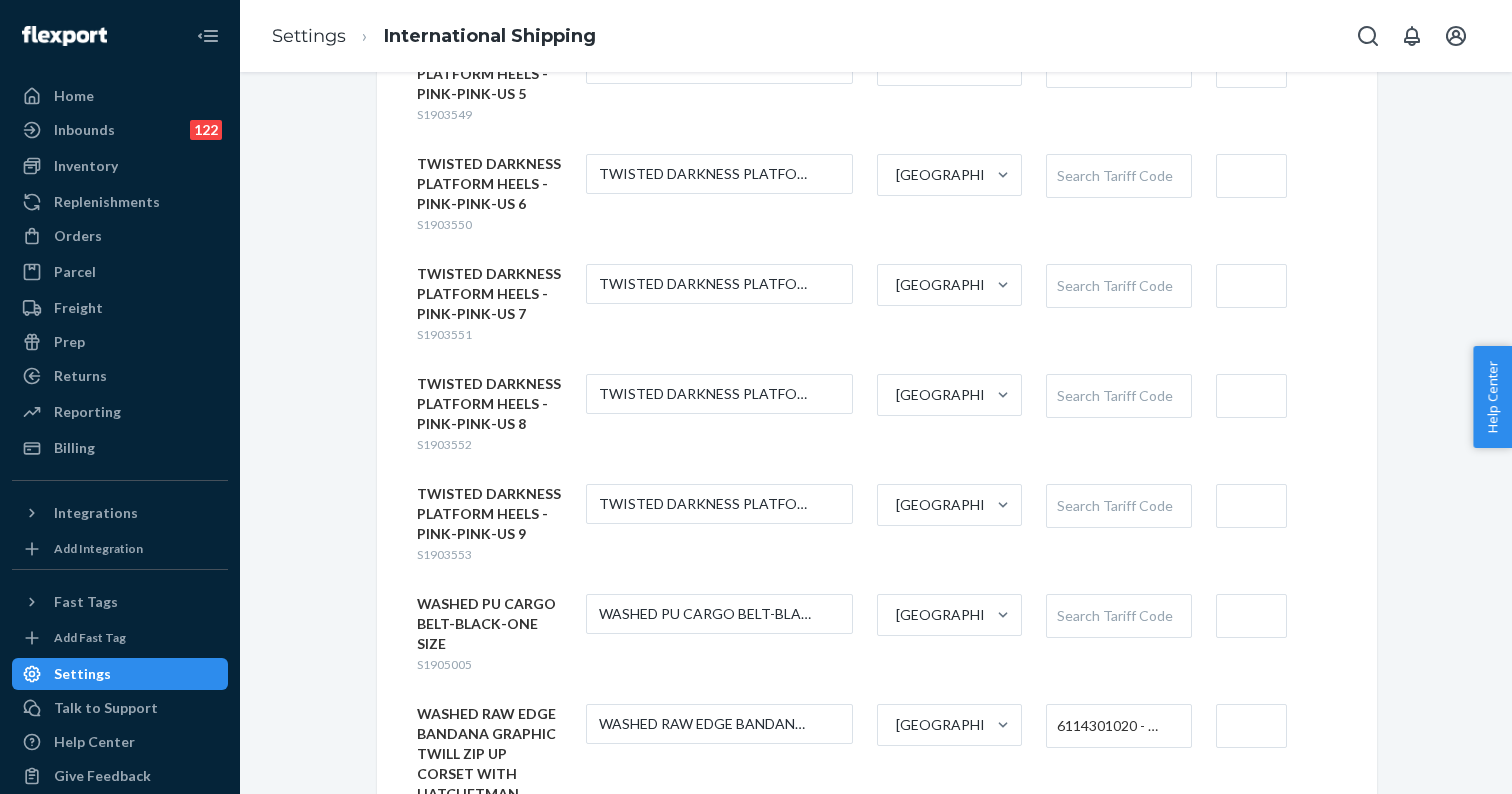 click on "S1904988" at bounding box center [444, 894] 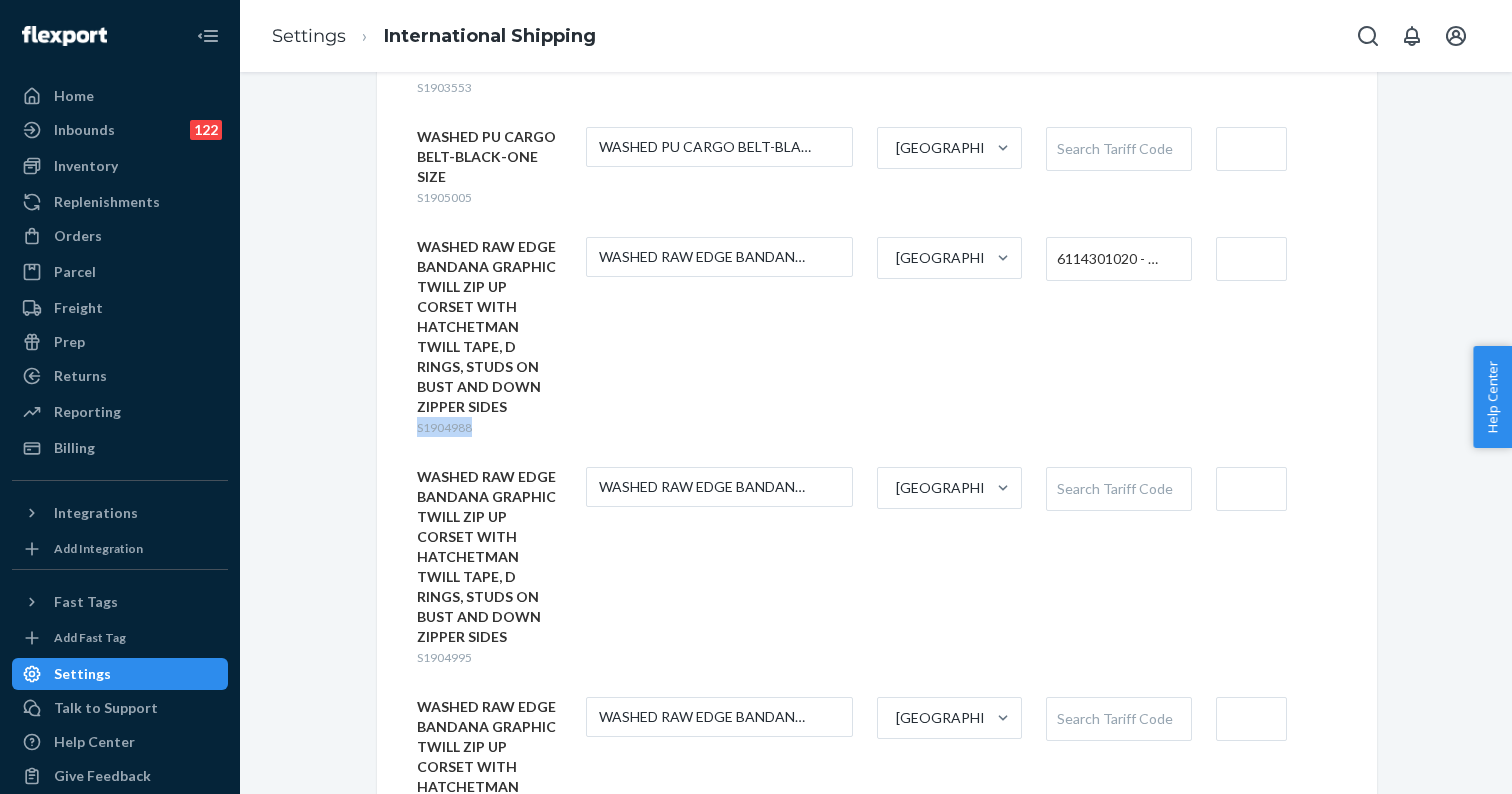 scroll, scrollTop: 8968, scrollLeft: 0, axis: vertical 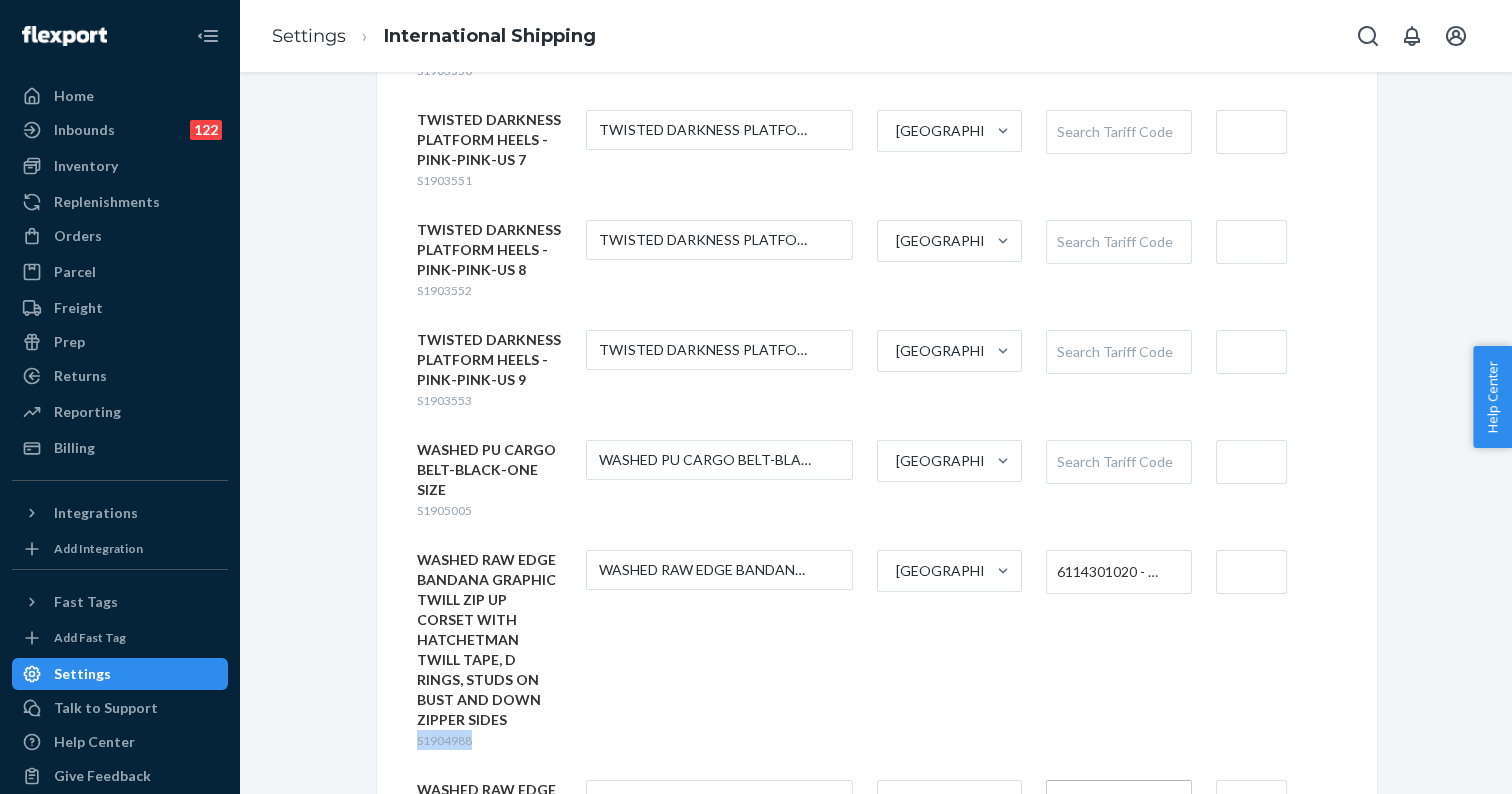click on "Search Tariff Code" at bounding box center (1118, 802) 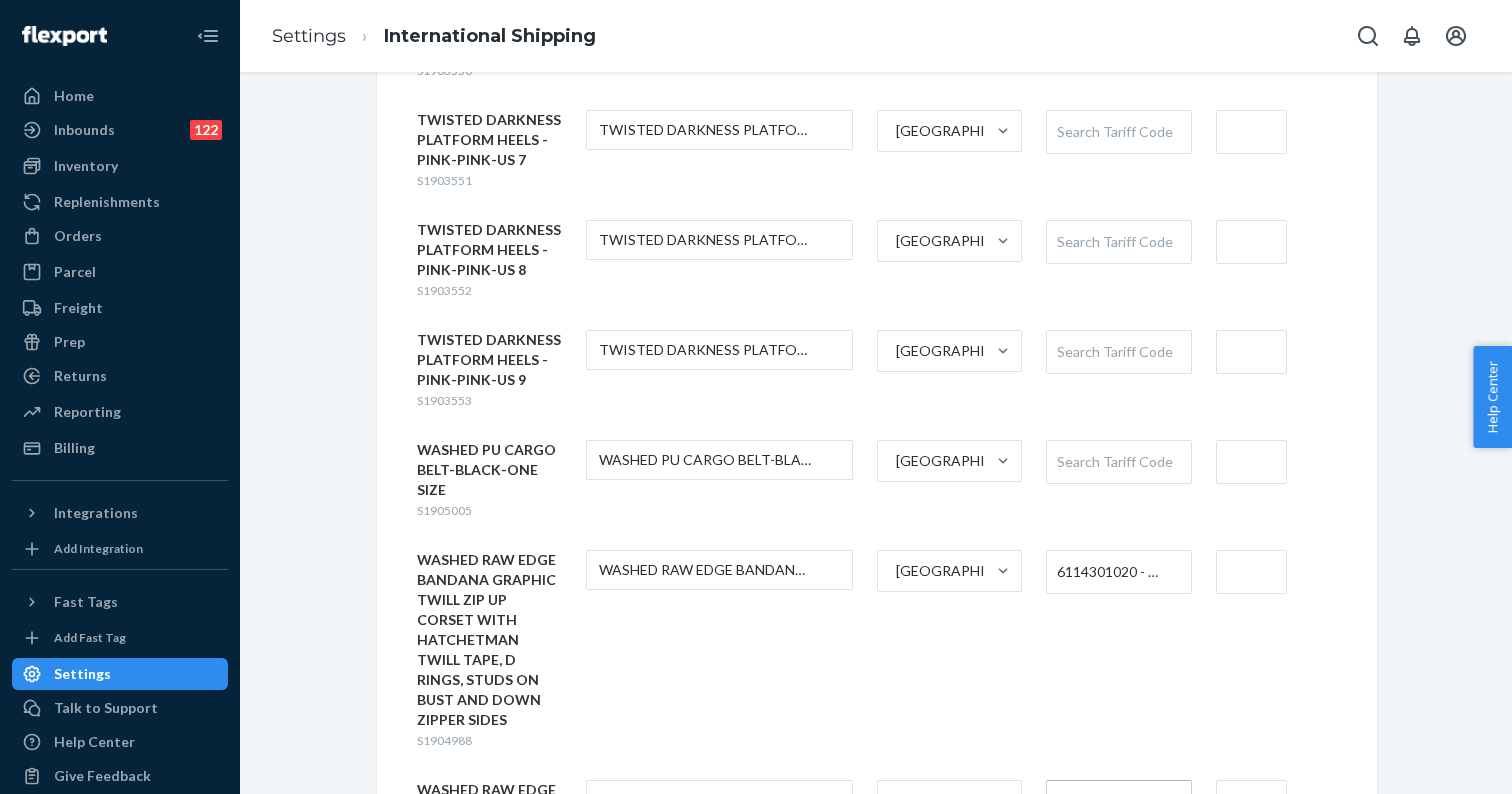 paste on "6114301020" 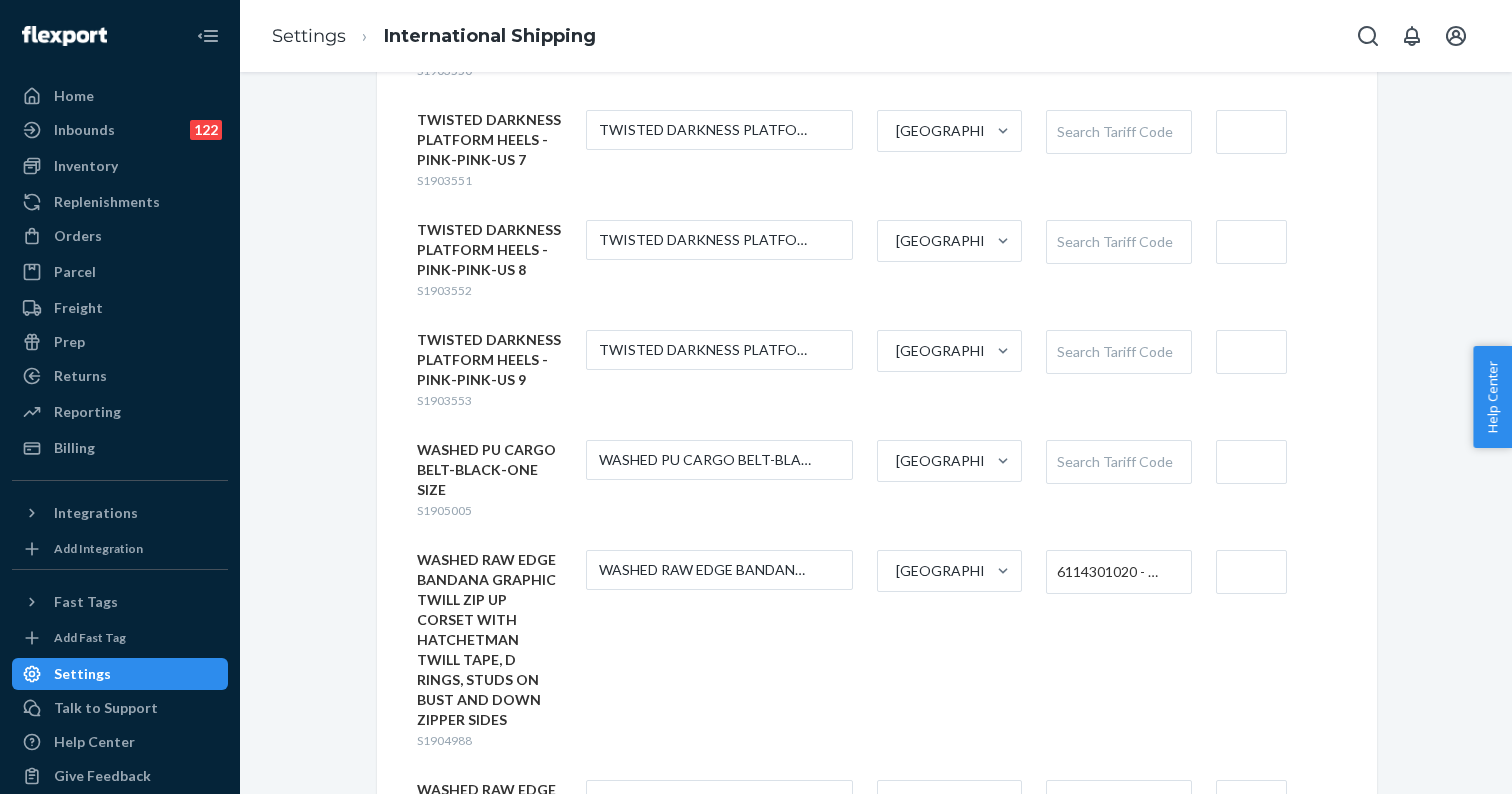 click on "Search Tariff Code" at bounding box center (1118, 1032) 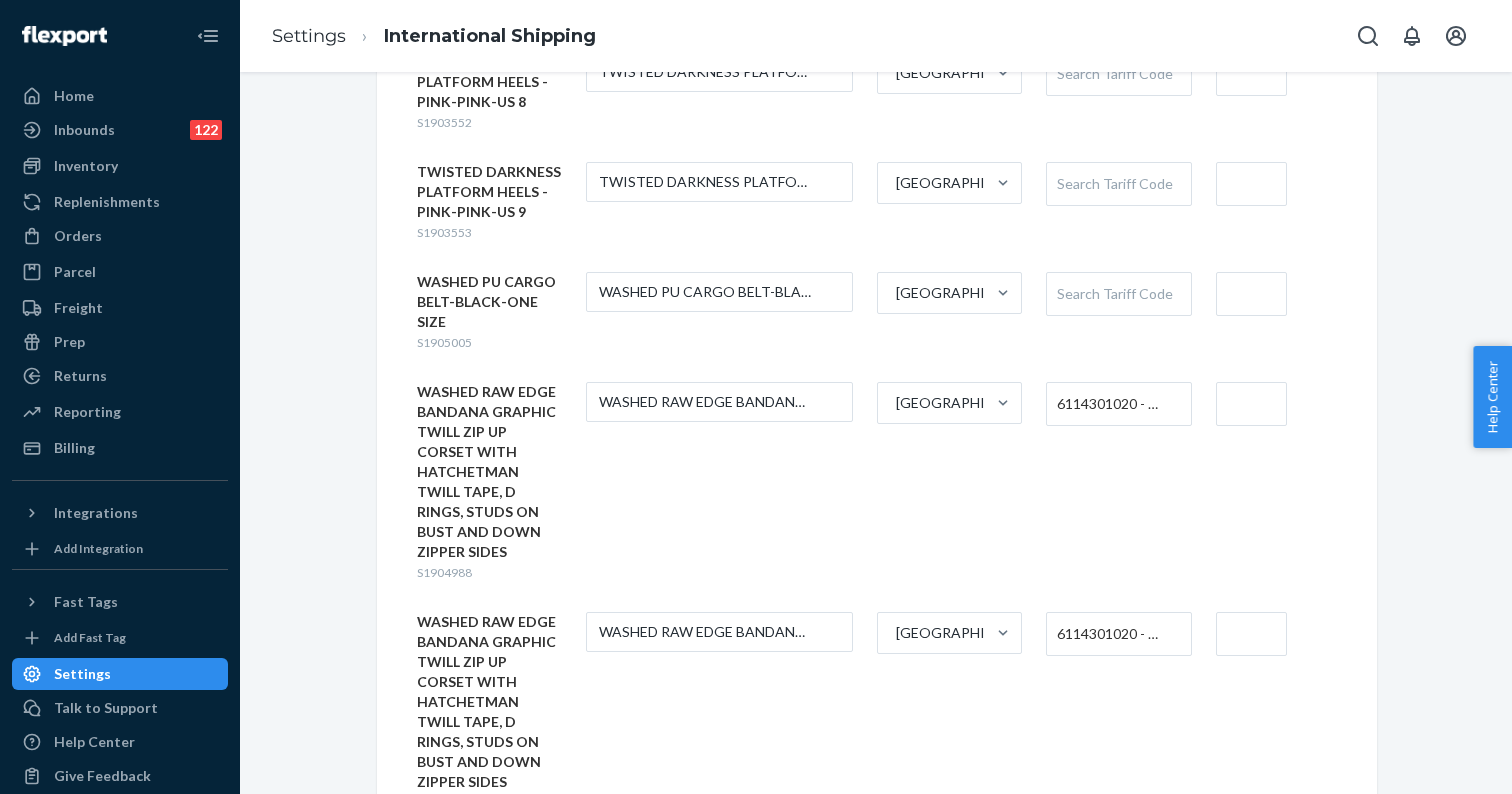 scroll, scrollTop: 9138, scrollLeft: 0, axis: vertical 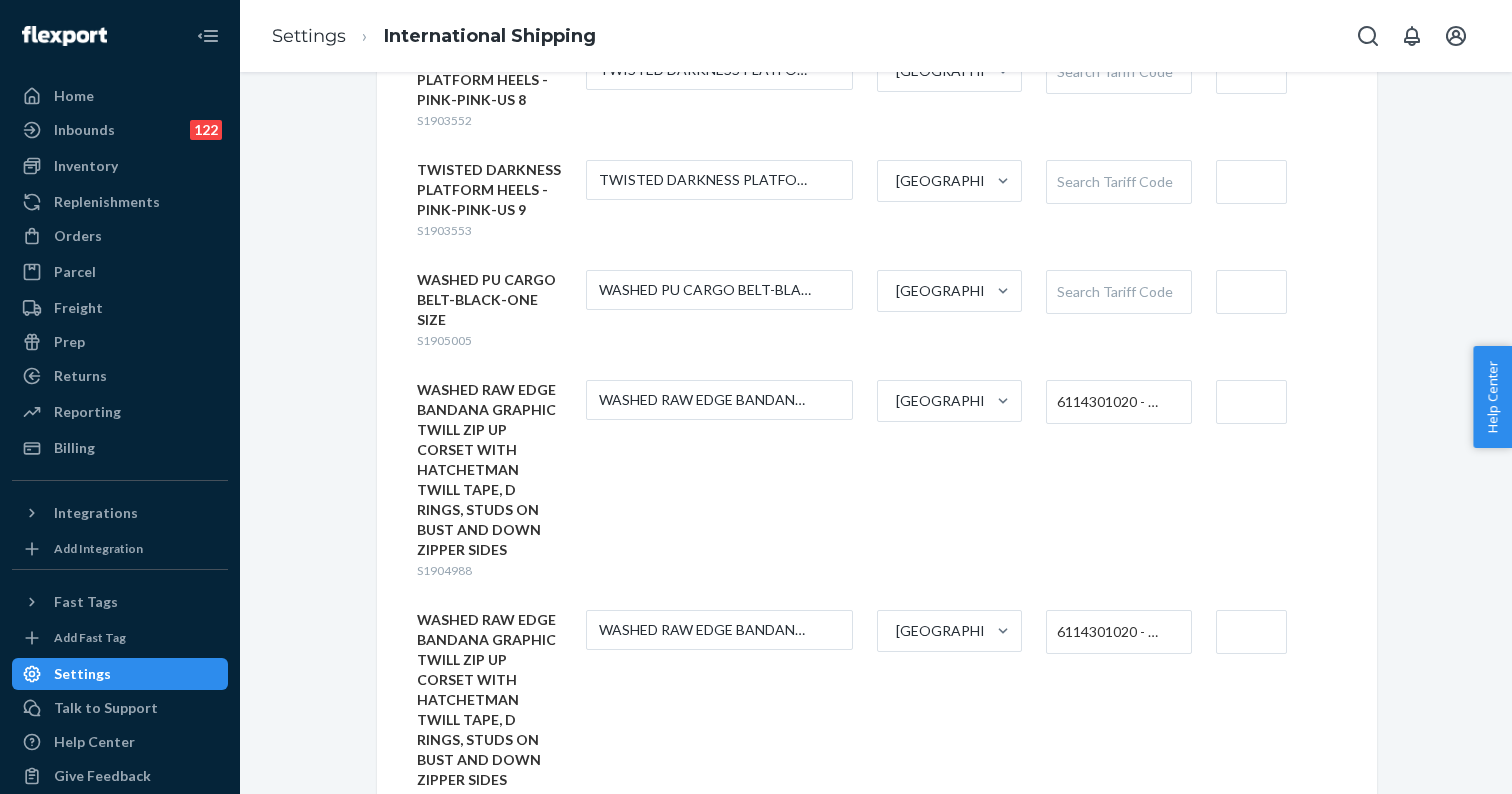 click on "Search Tariff Code" at bounding box center [1118, 1092] 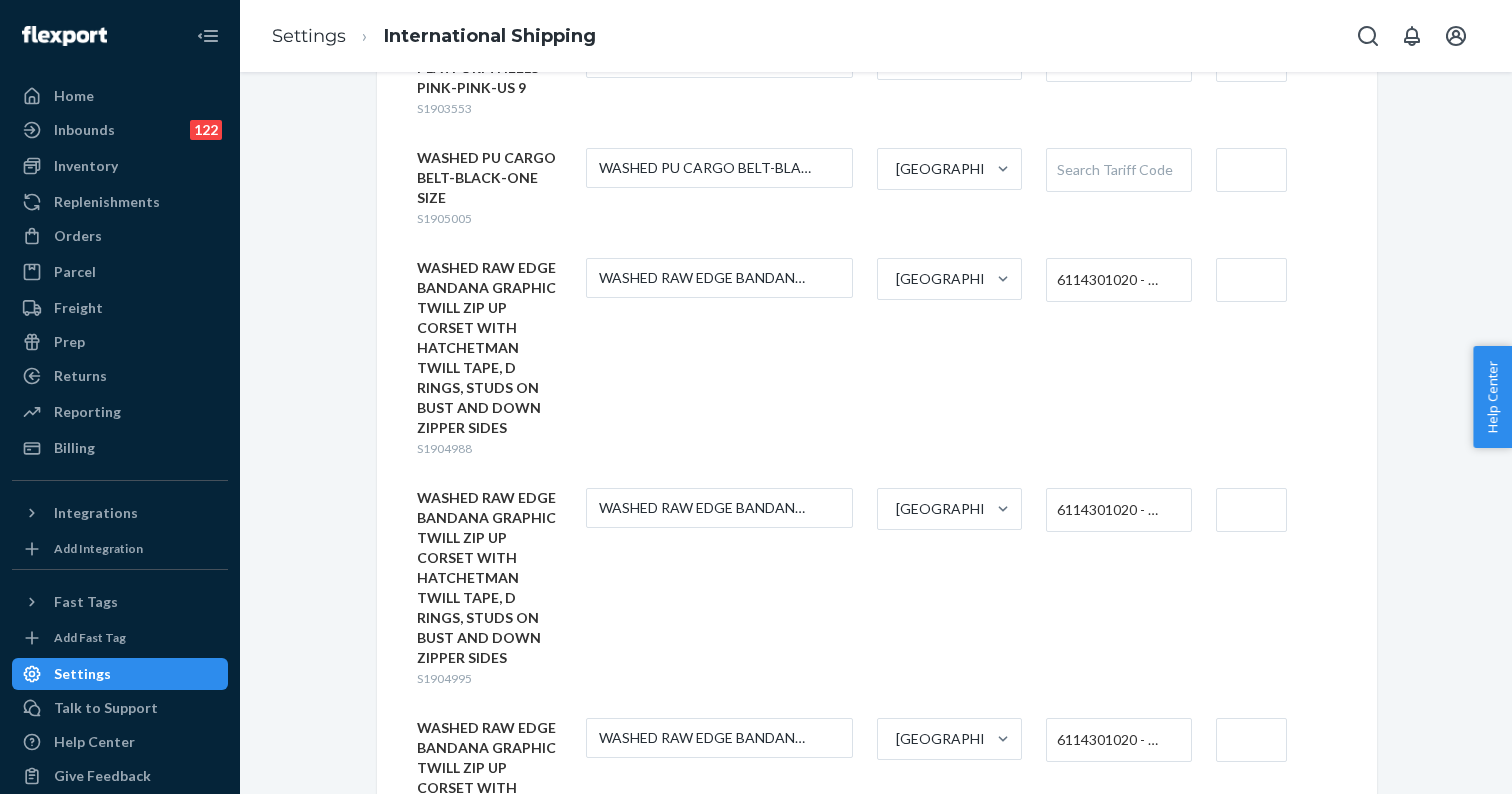 scroll, scrollTop: 9433, scrollLeft: 0, axis: vertical 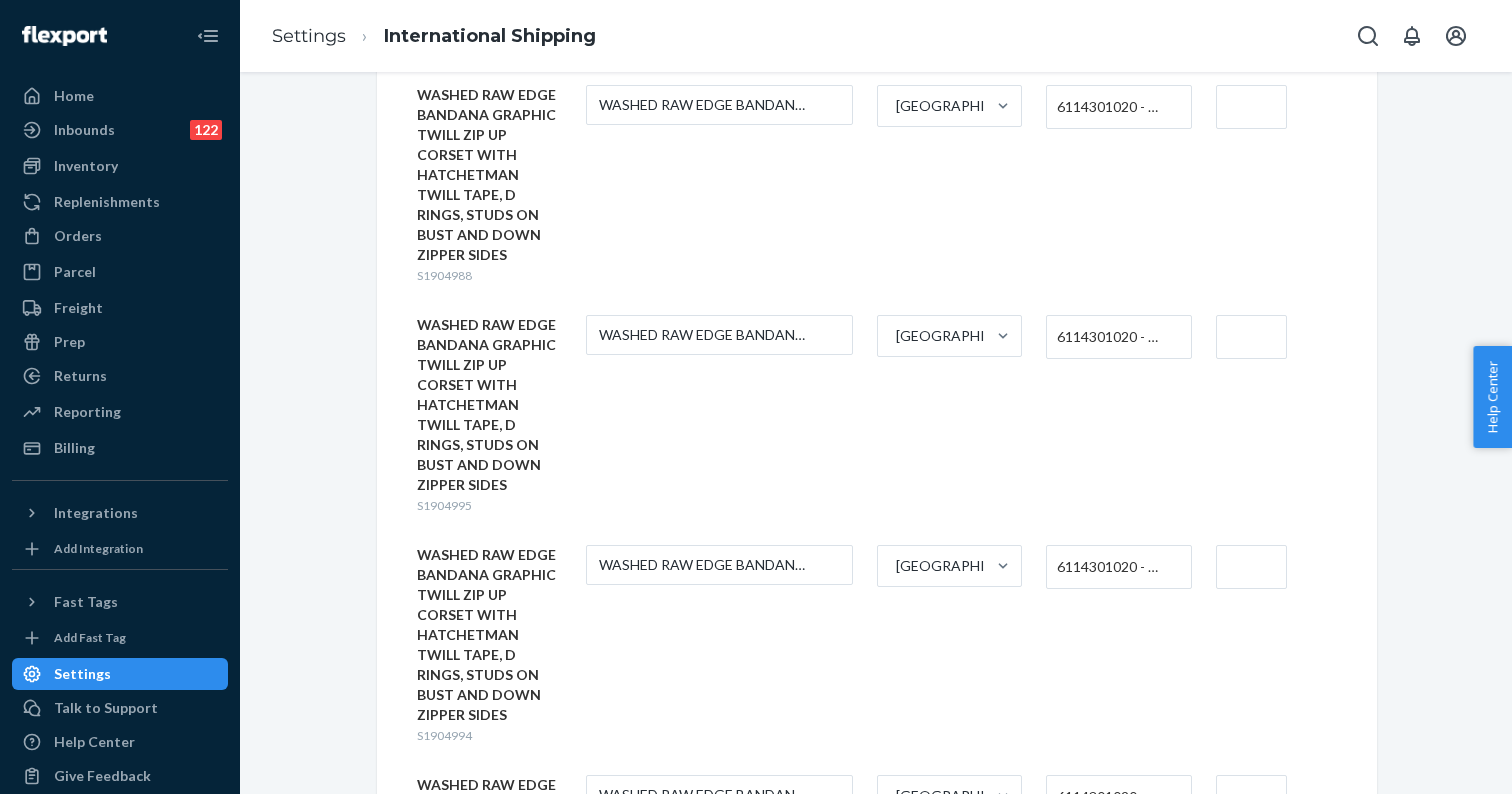click on "Search Tariff Code" at bounding box center (1118, 1027) 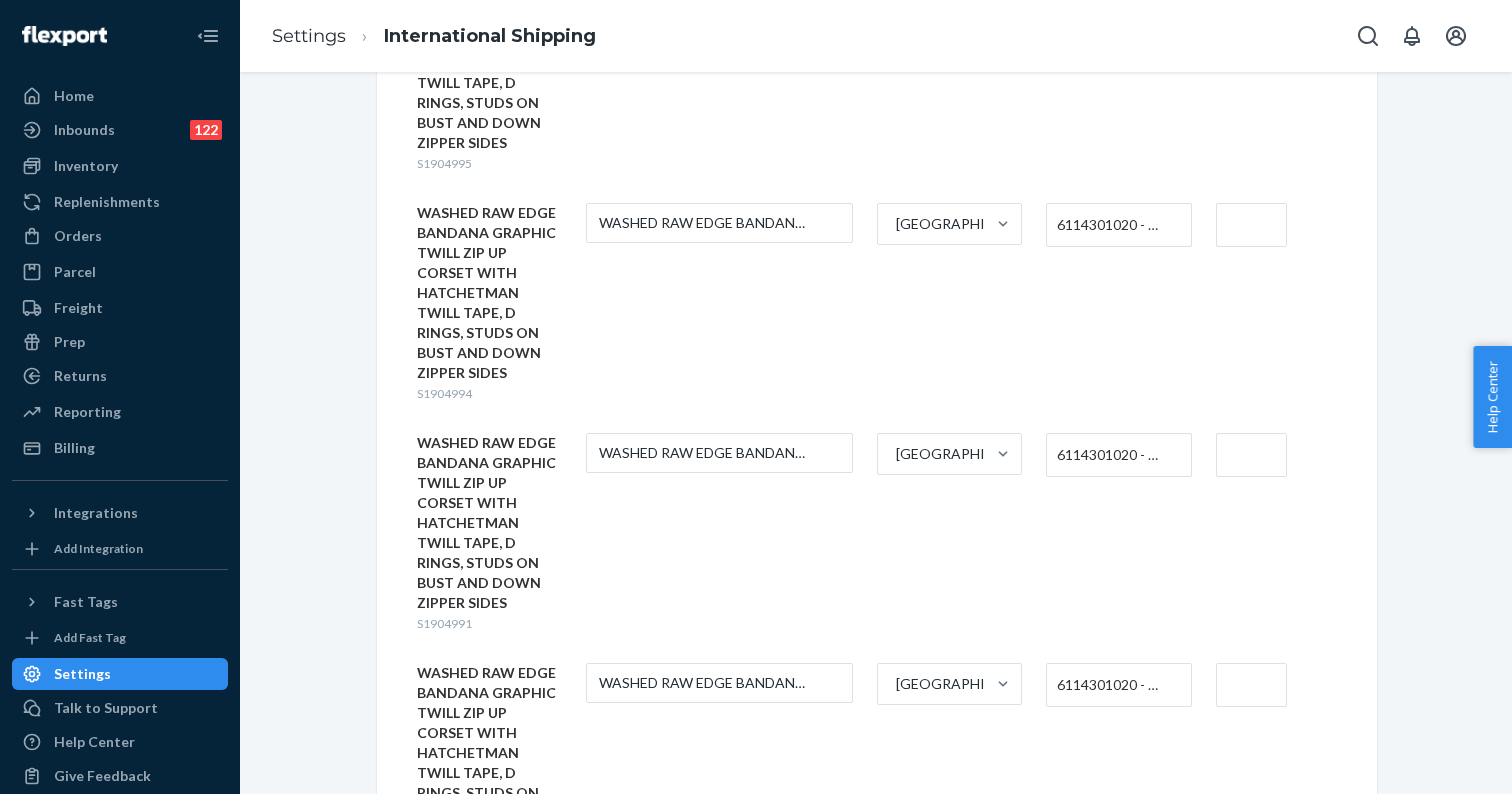 scroll, scrollTop: 10103, scrollLeft: 0, axis: vertical 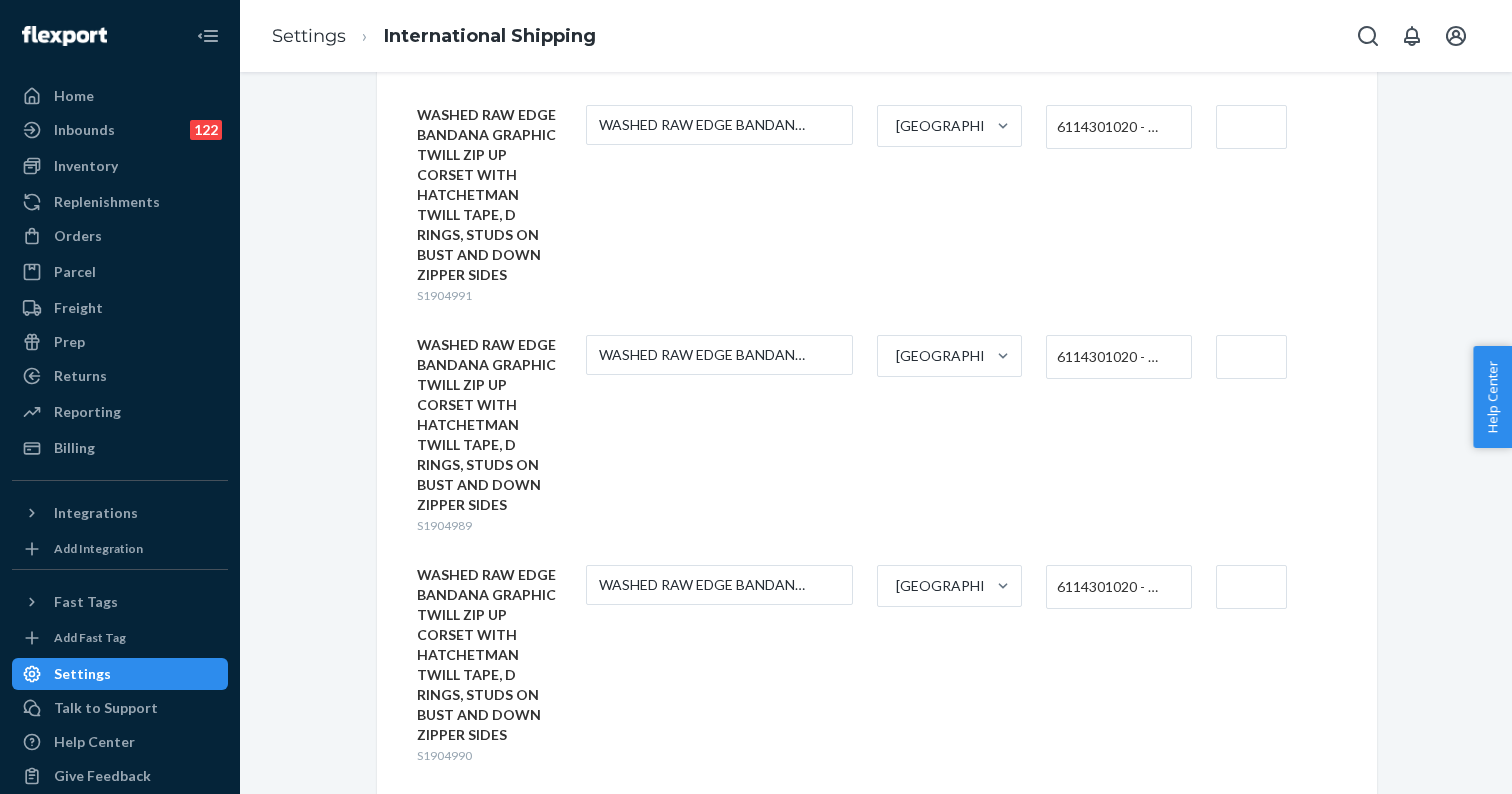 click on "Search Tariff Code" at bounding box center [1118, 817] 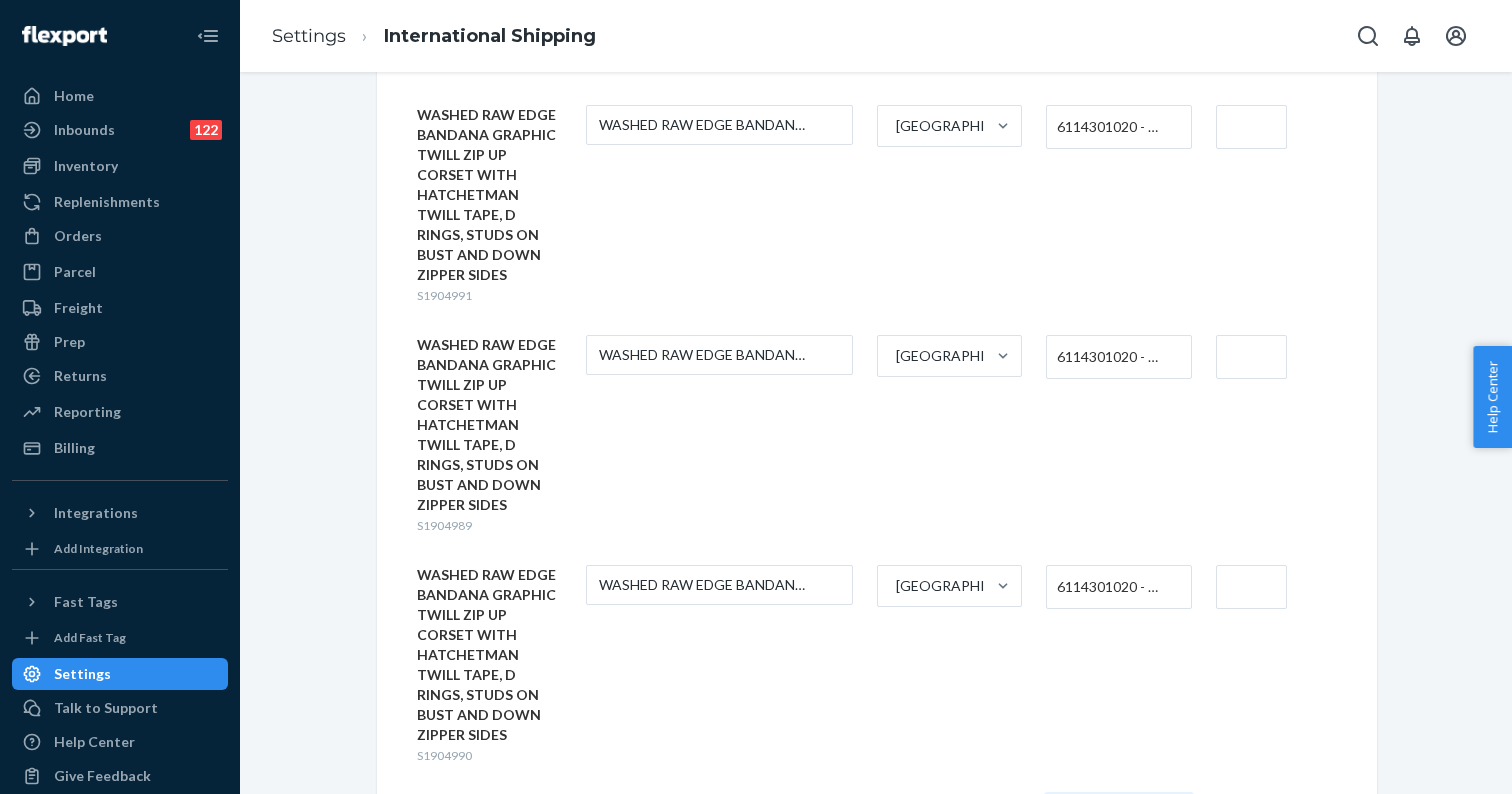 click on "Search Tariff Code" at bounding box center (1118, 1047) 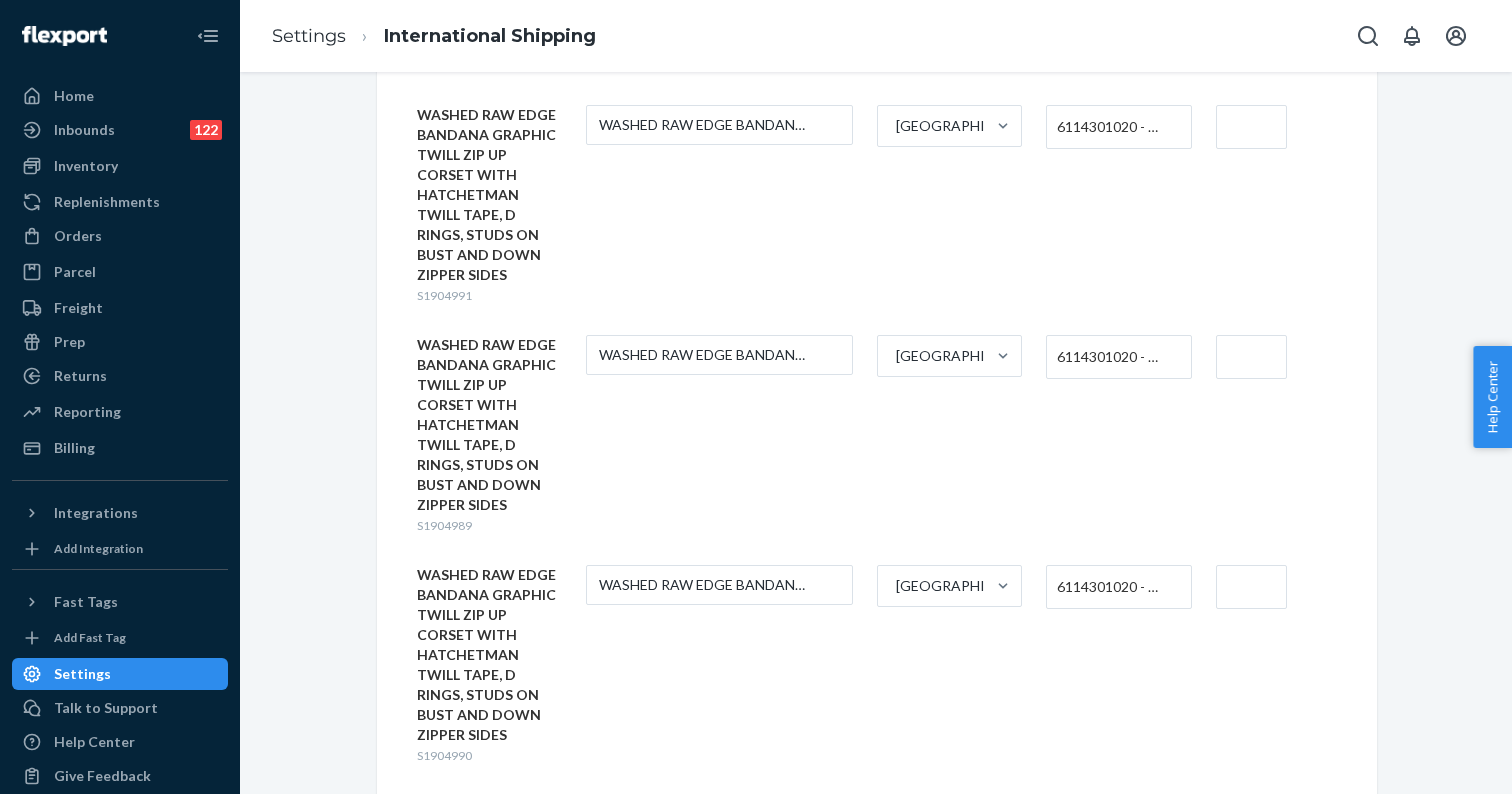 type 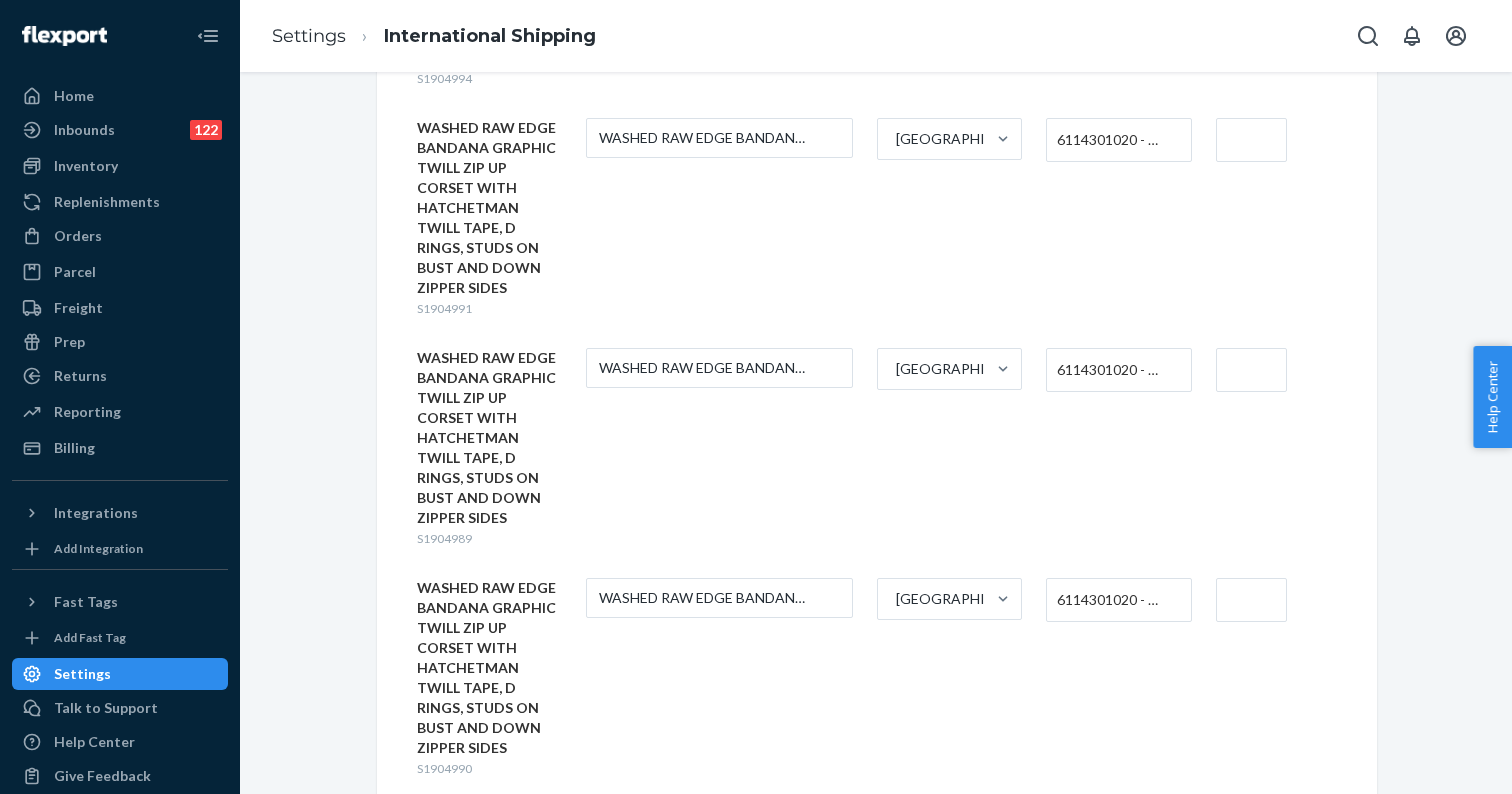 scroll, scrollTop: 10083, scrollLeft: 0, axis: vertical 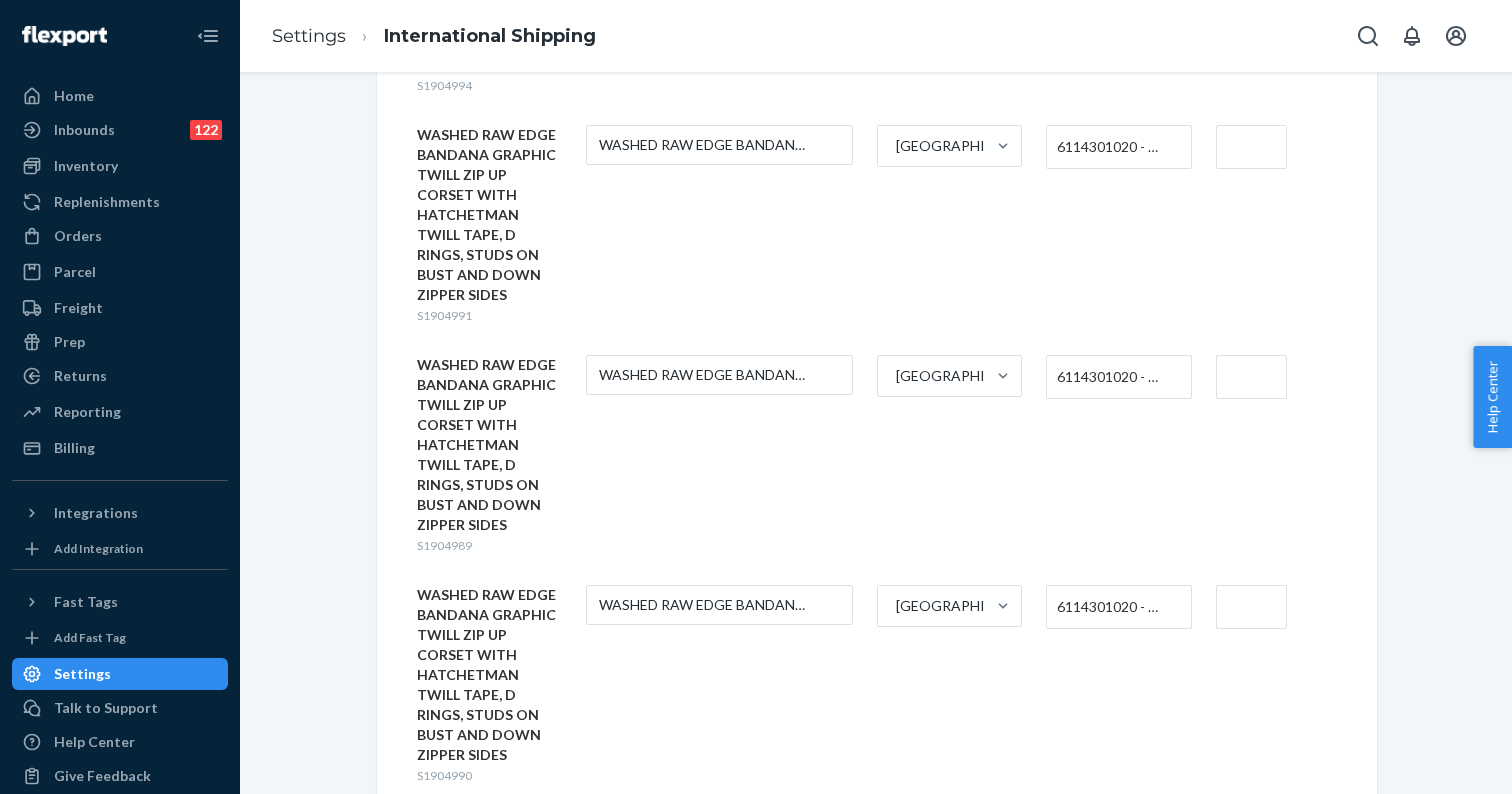 click at bounding box center (1251, 1067) 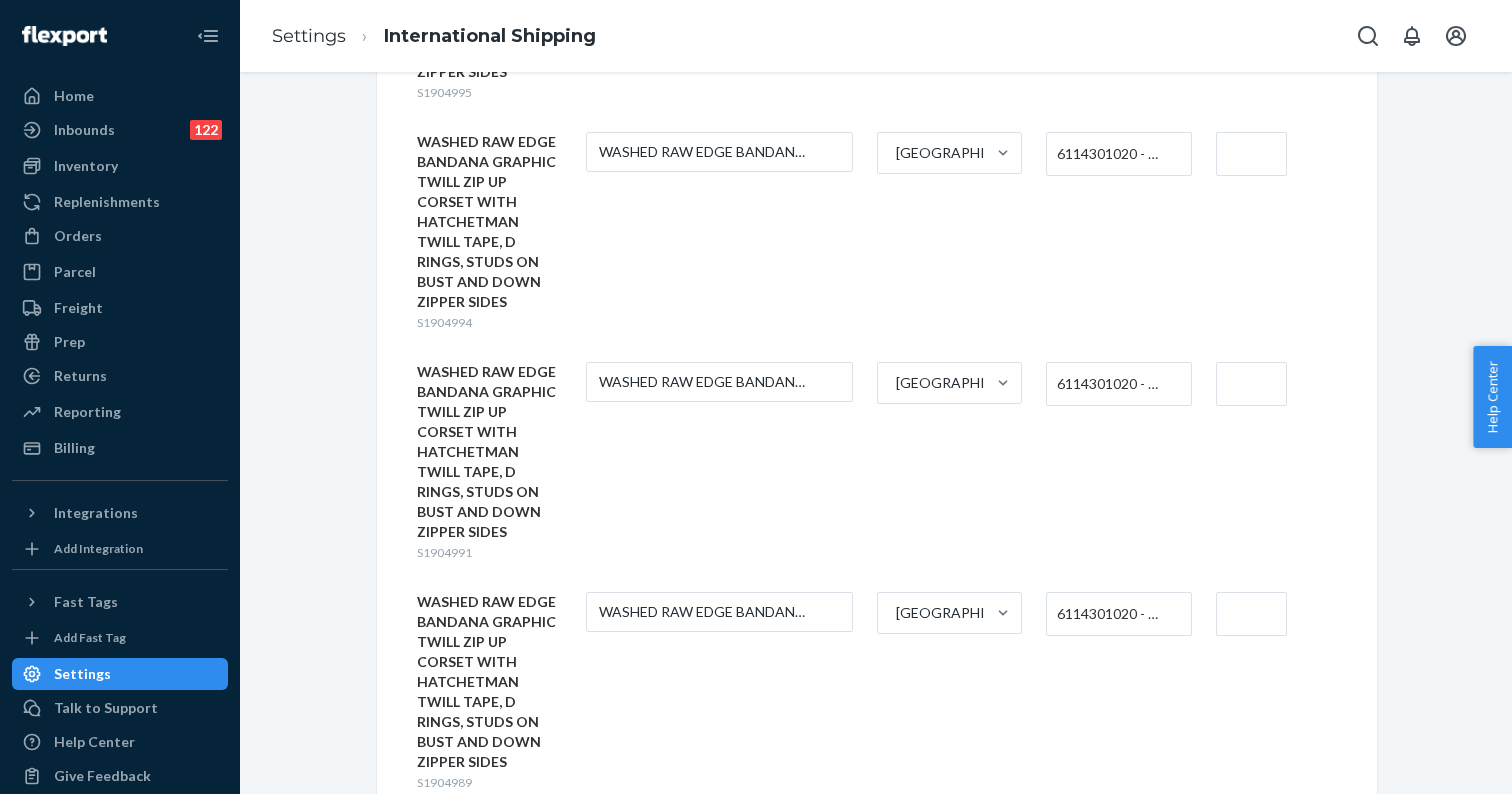 scroll, scrollTop: 9826, scrollLeft: 0, axis: vertical 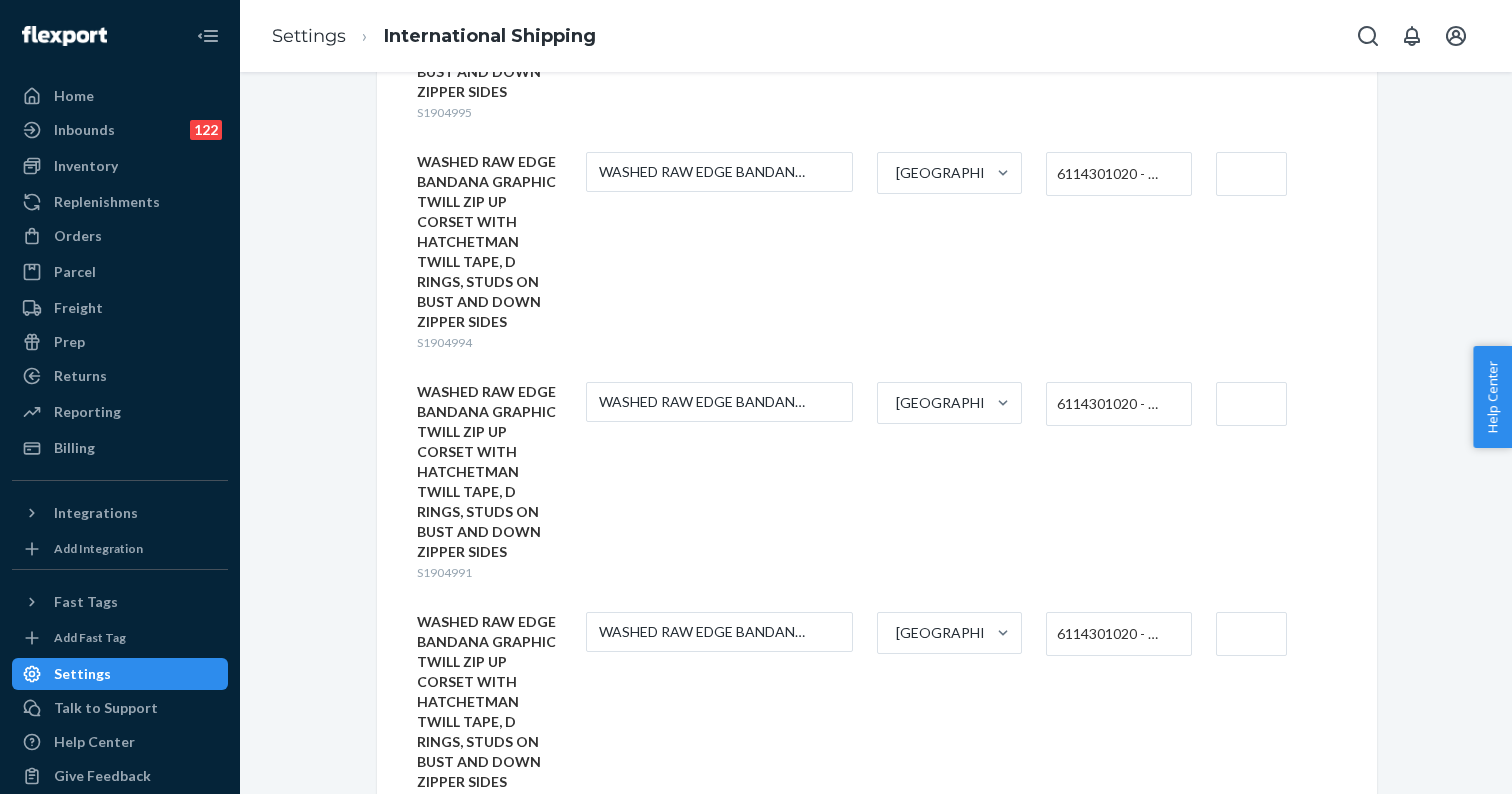 type on "$11" 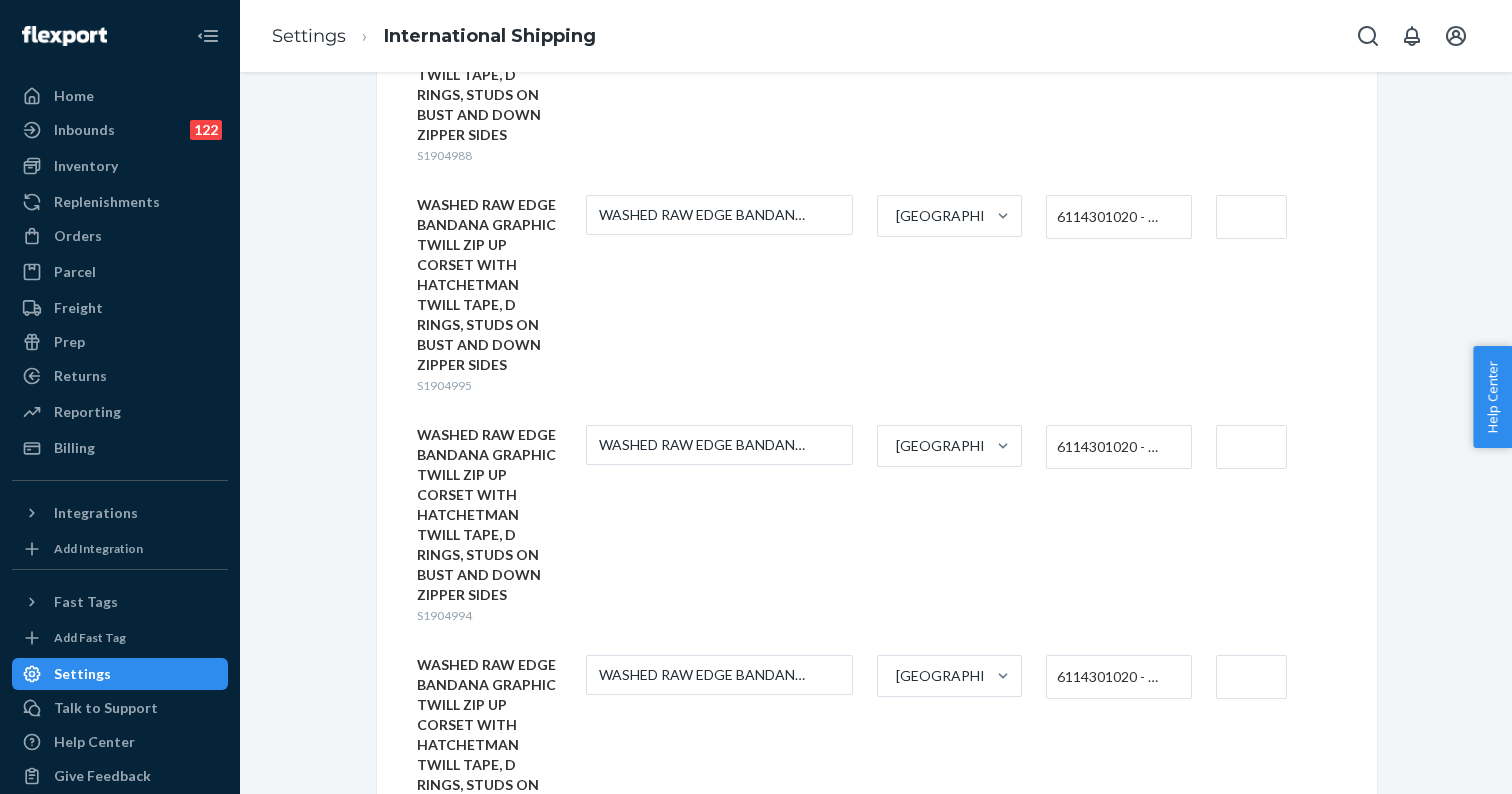 scroll, scrollTop: 9541, scrollLeft: 0, axis: vertical 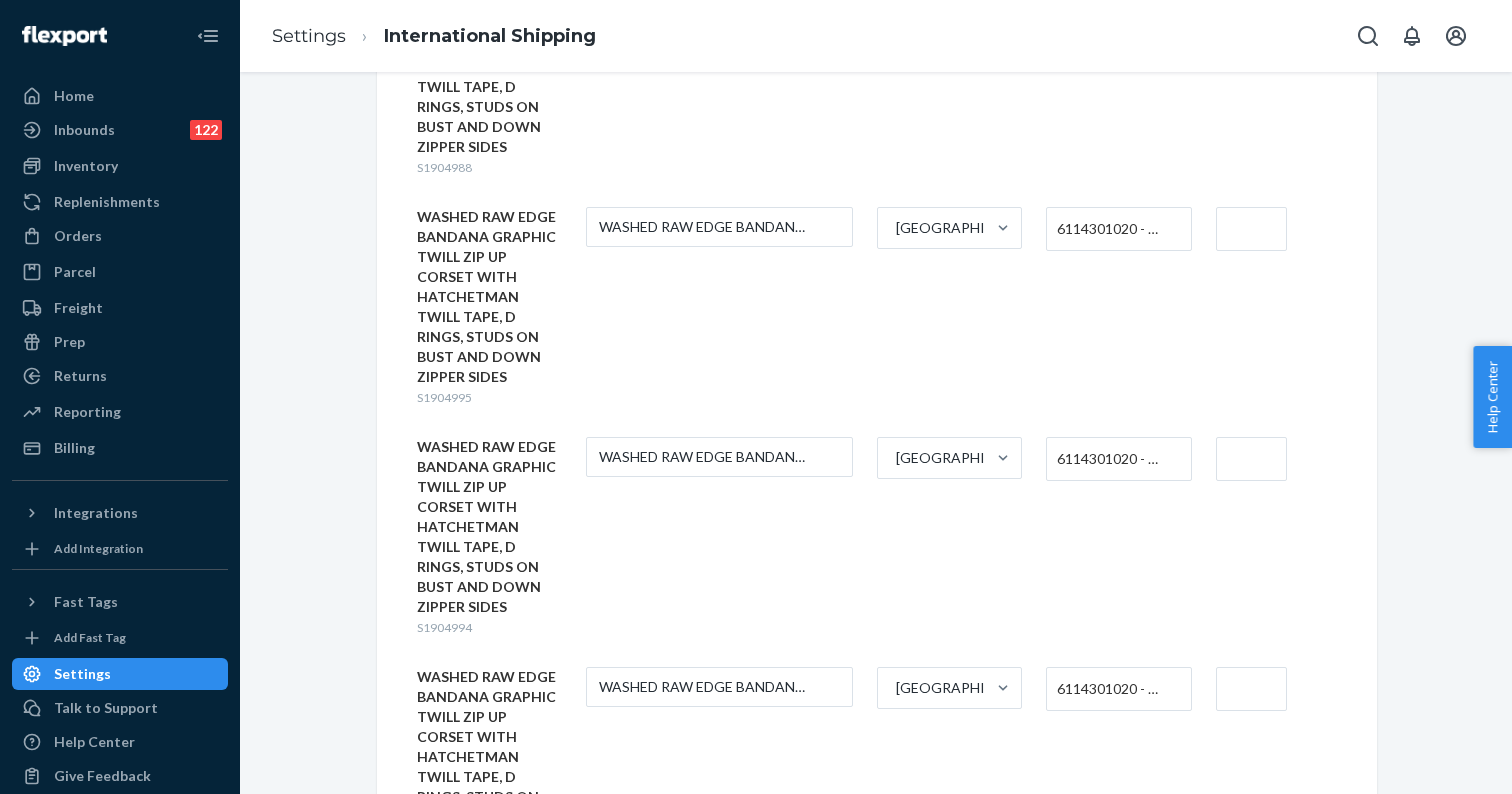 type on "$11" 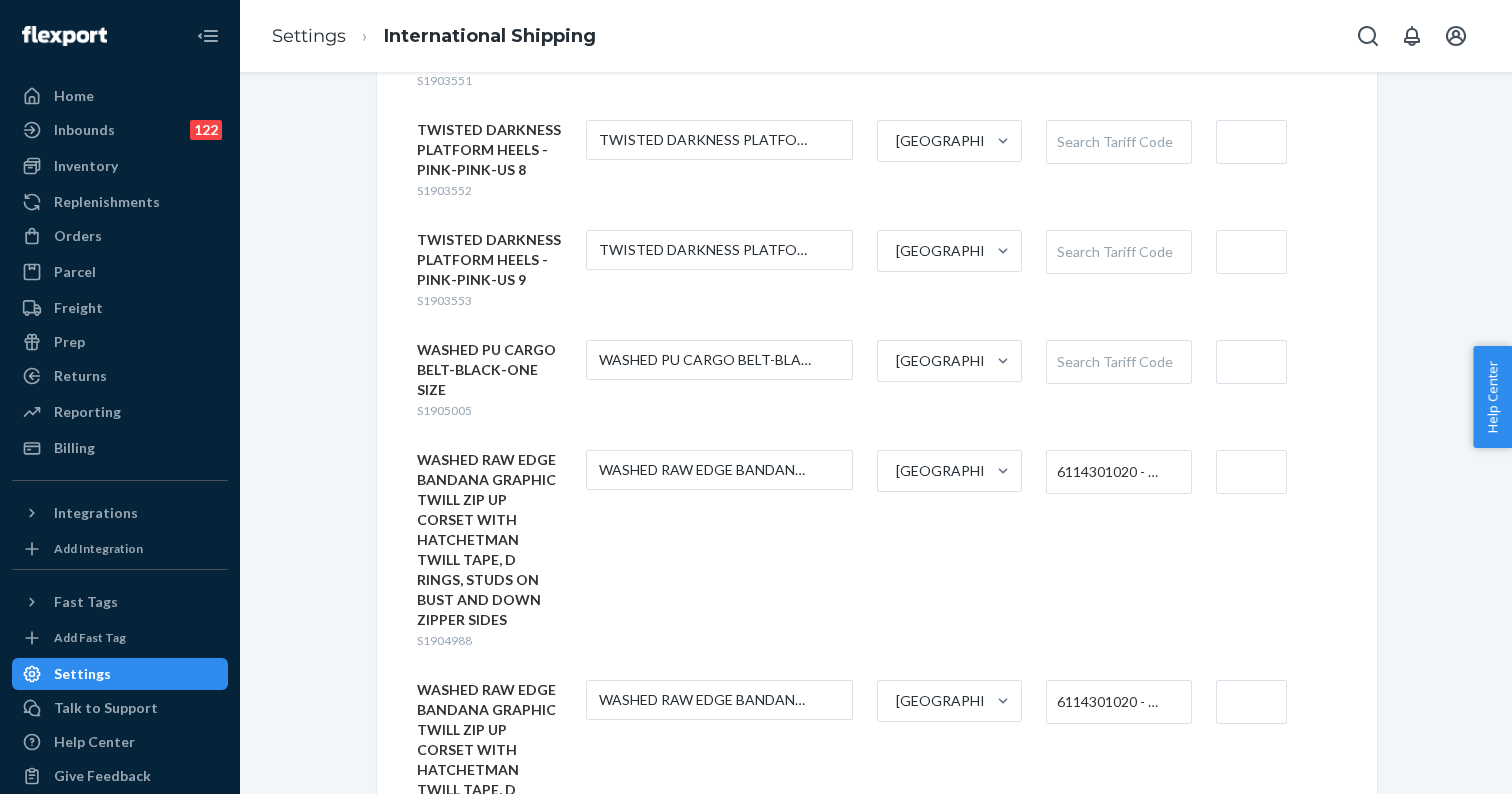 scroll, scrollTop: 9055, scrollLeft: 0, axis: vertical 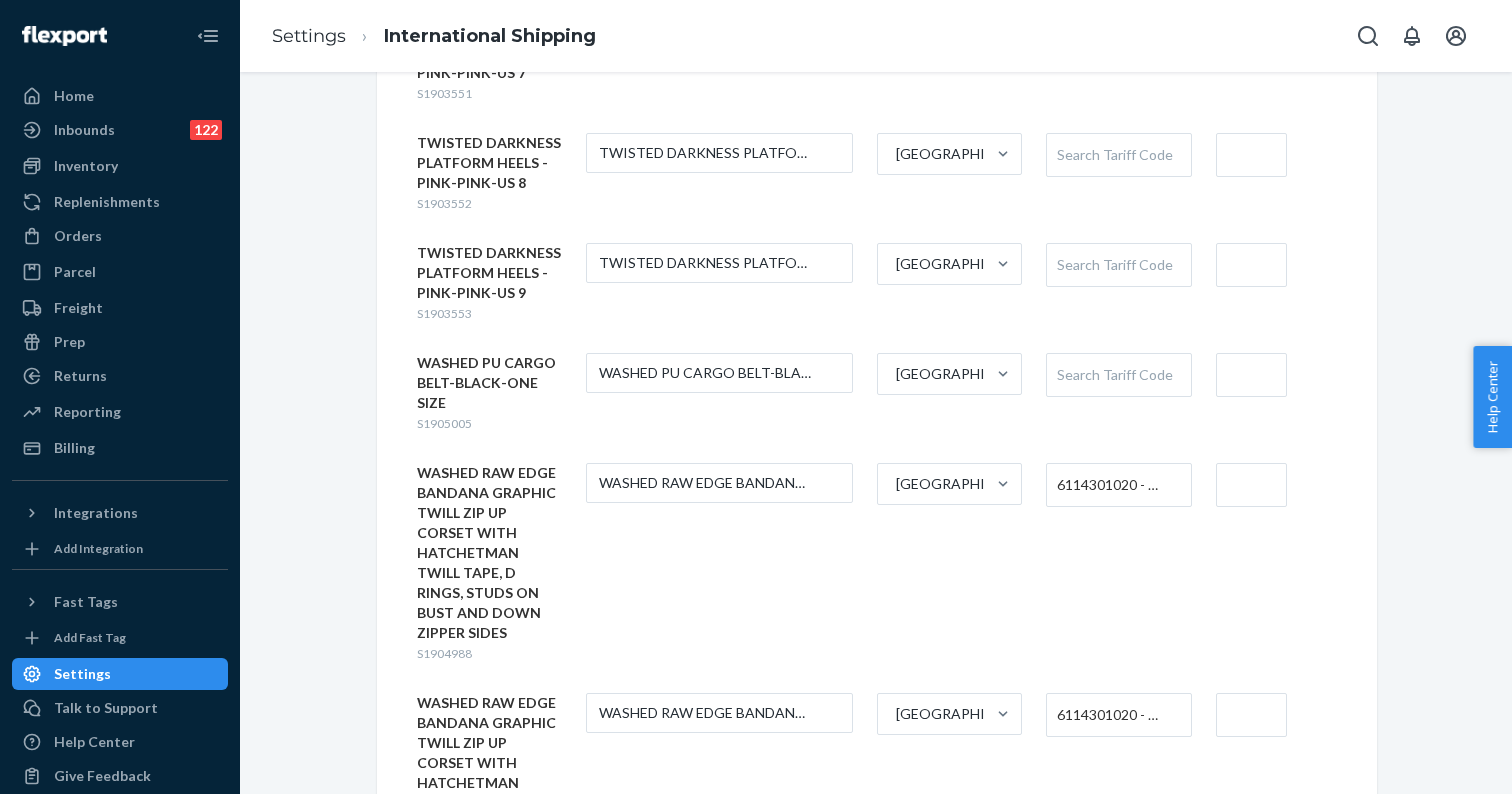 type on "$11" 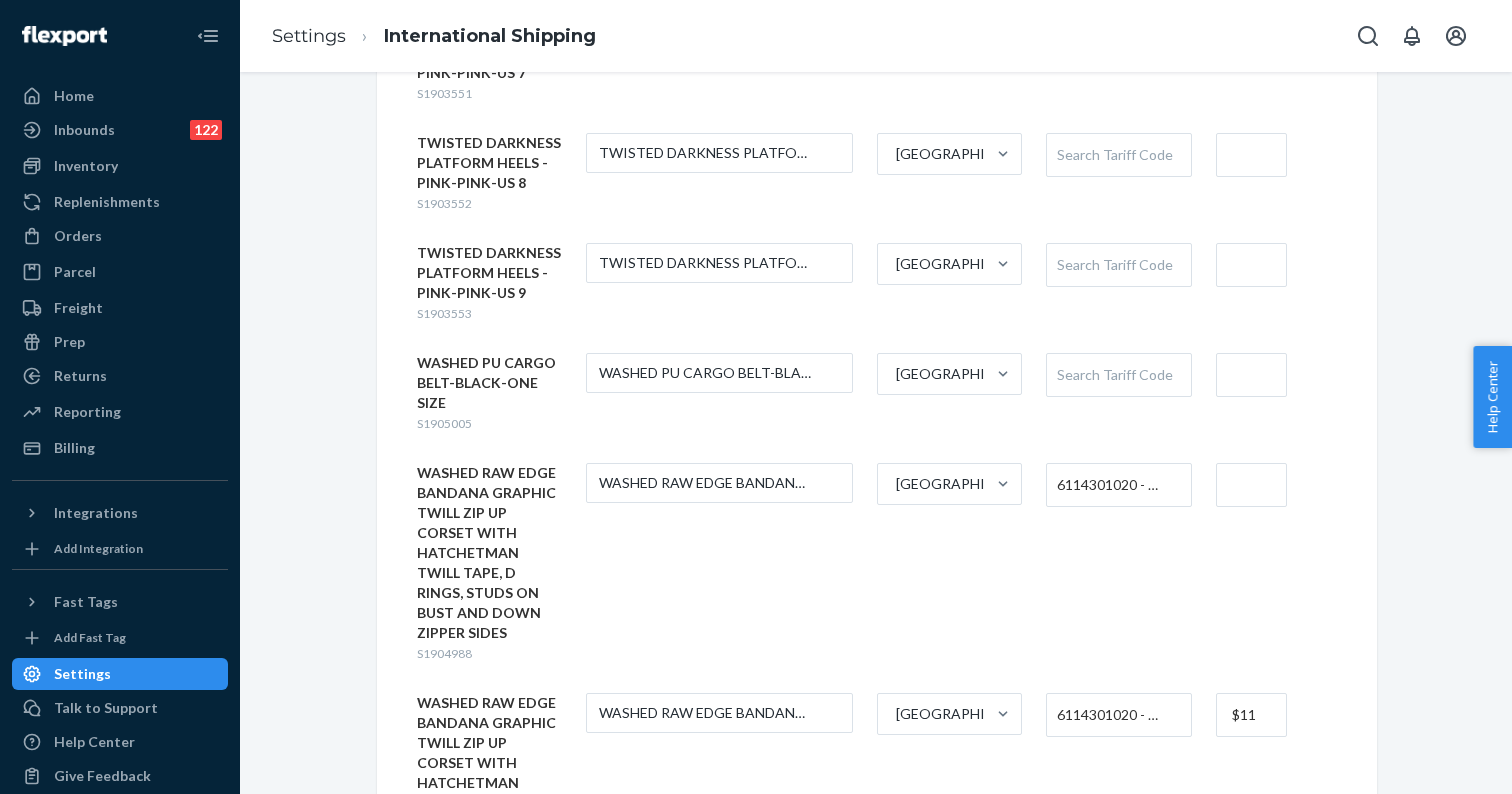 type on "$11" 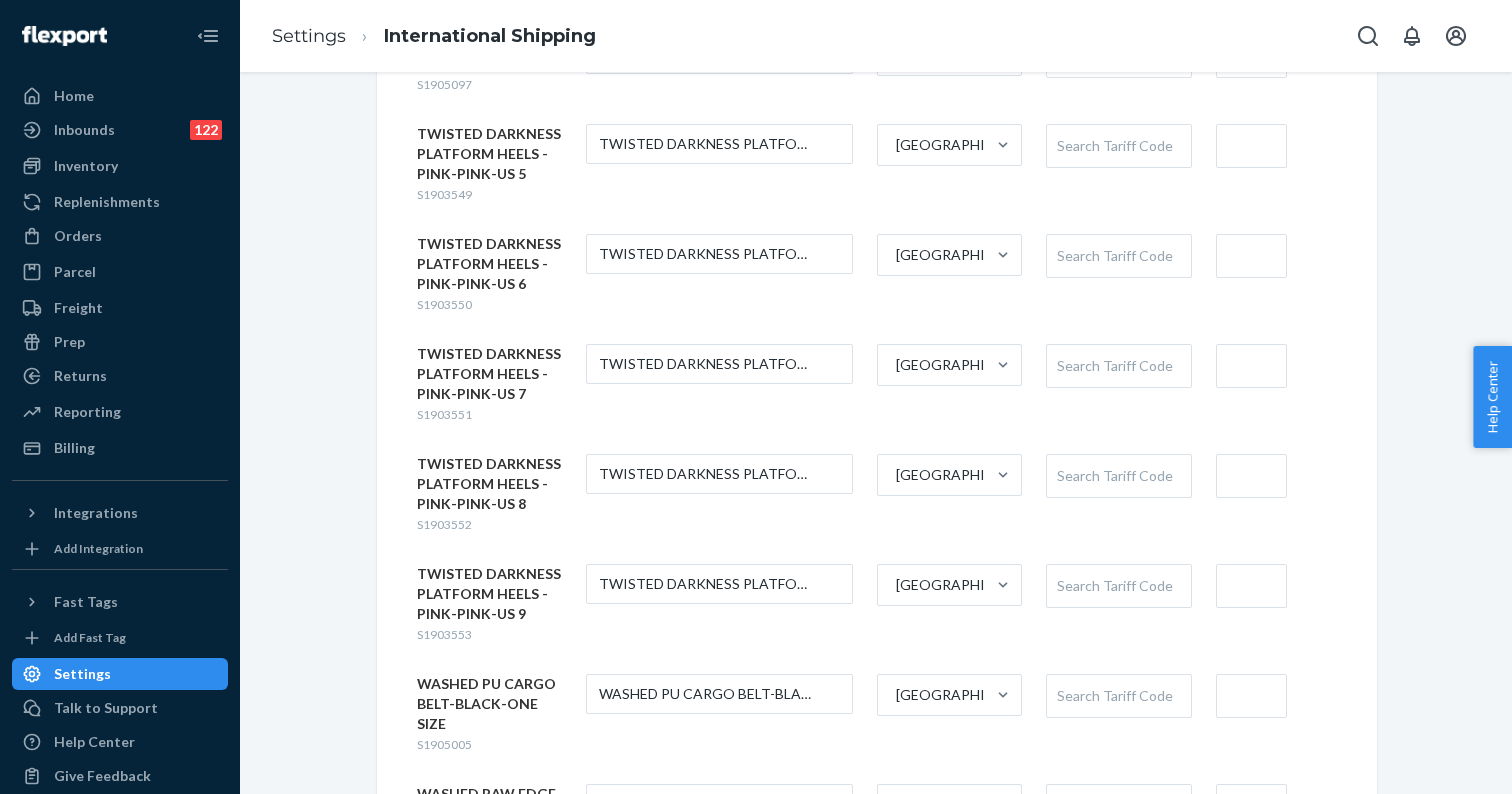 scroll, scrollTop: 8636, scrollLeft: 0, axis: vertical 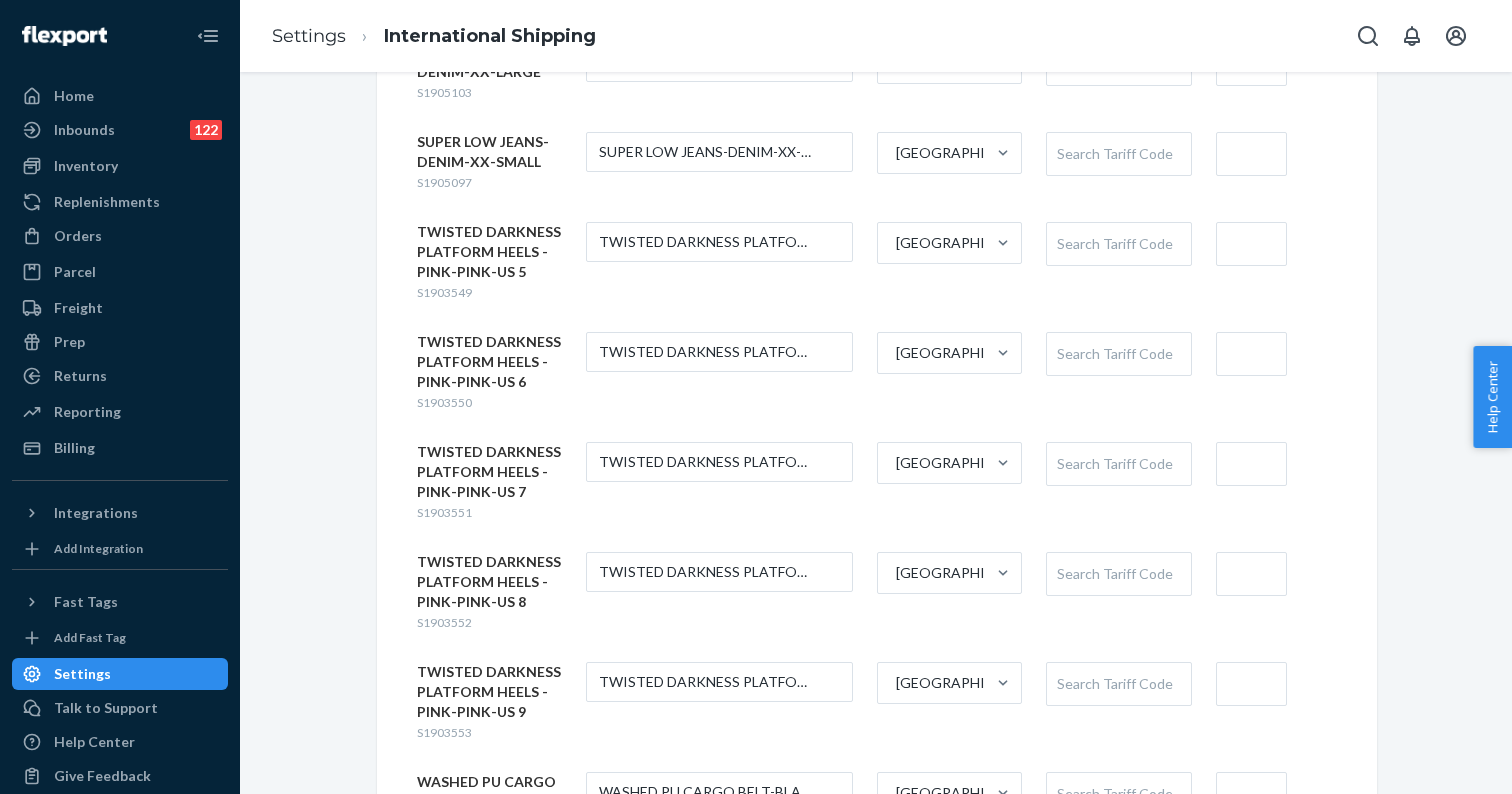 type on "$11" 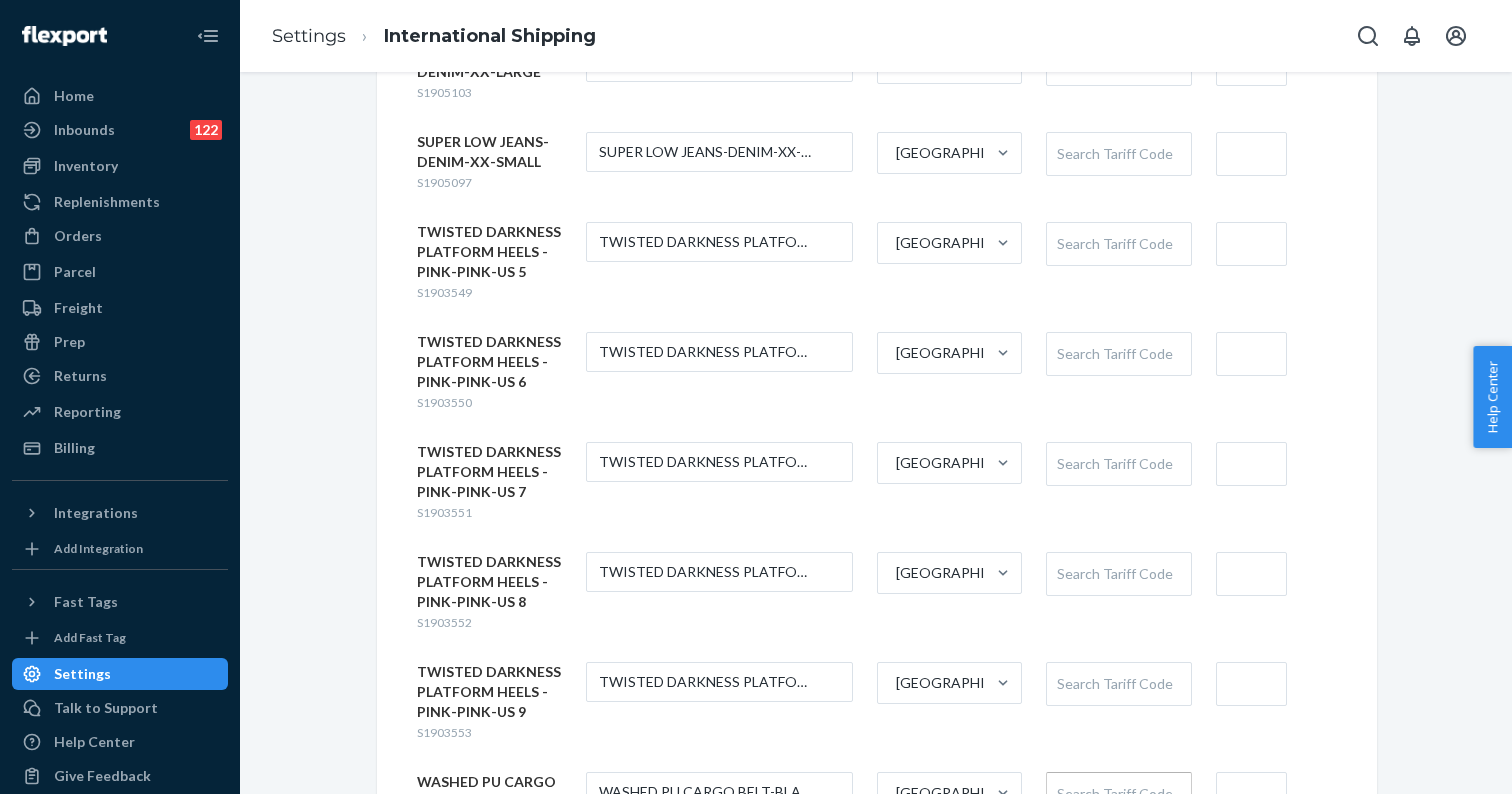 click on "Search Tariff Code" at bounding box center [1118, 794] 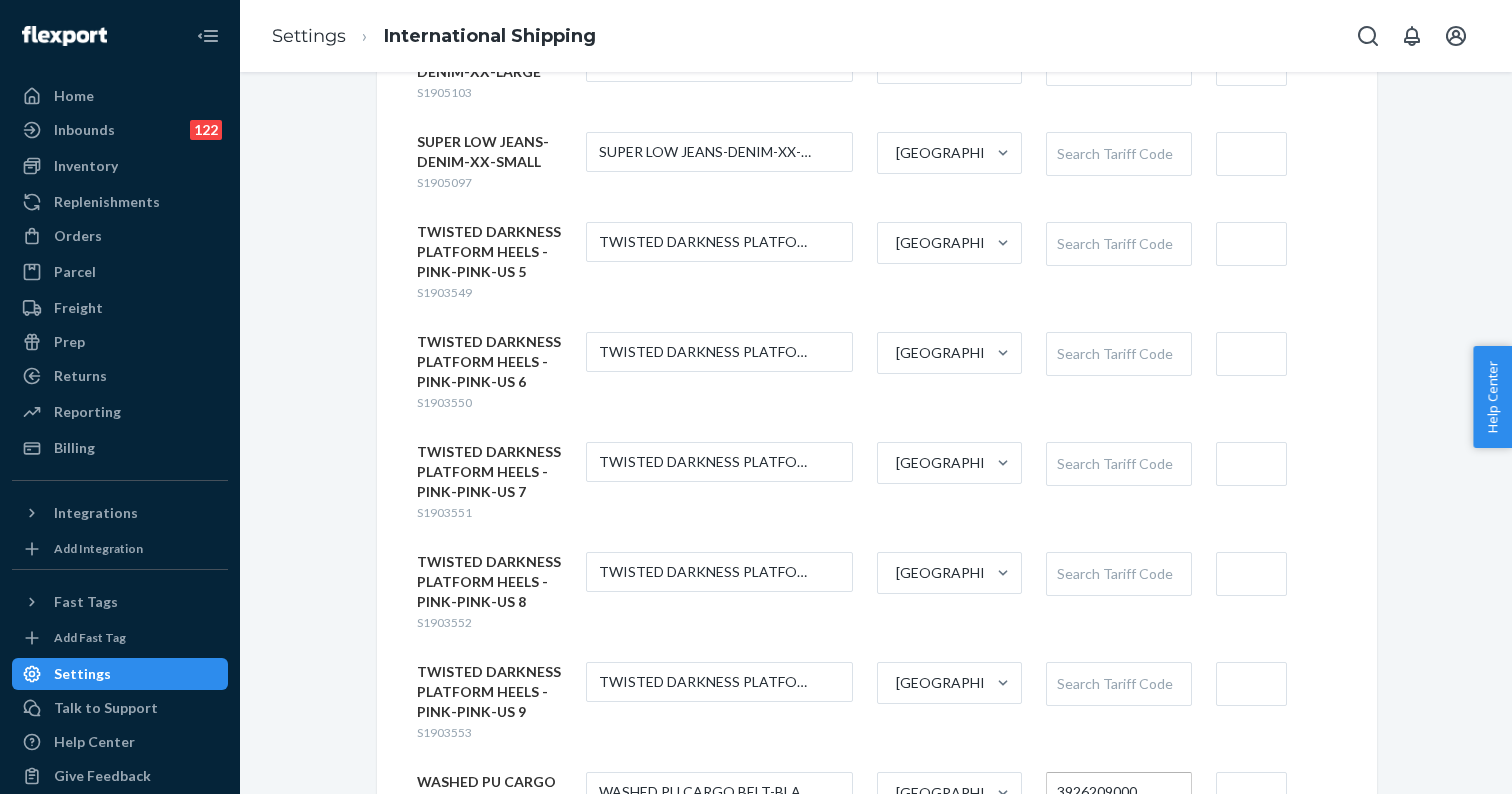 click on "3926209000" at bounding box center [1098, 793] 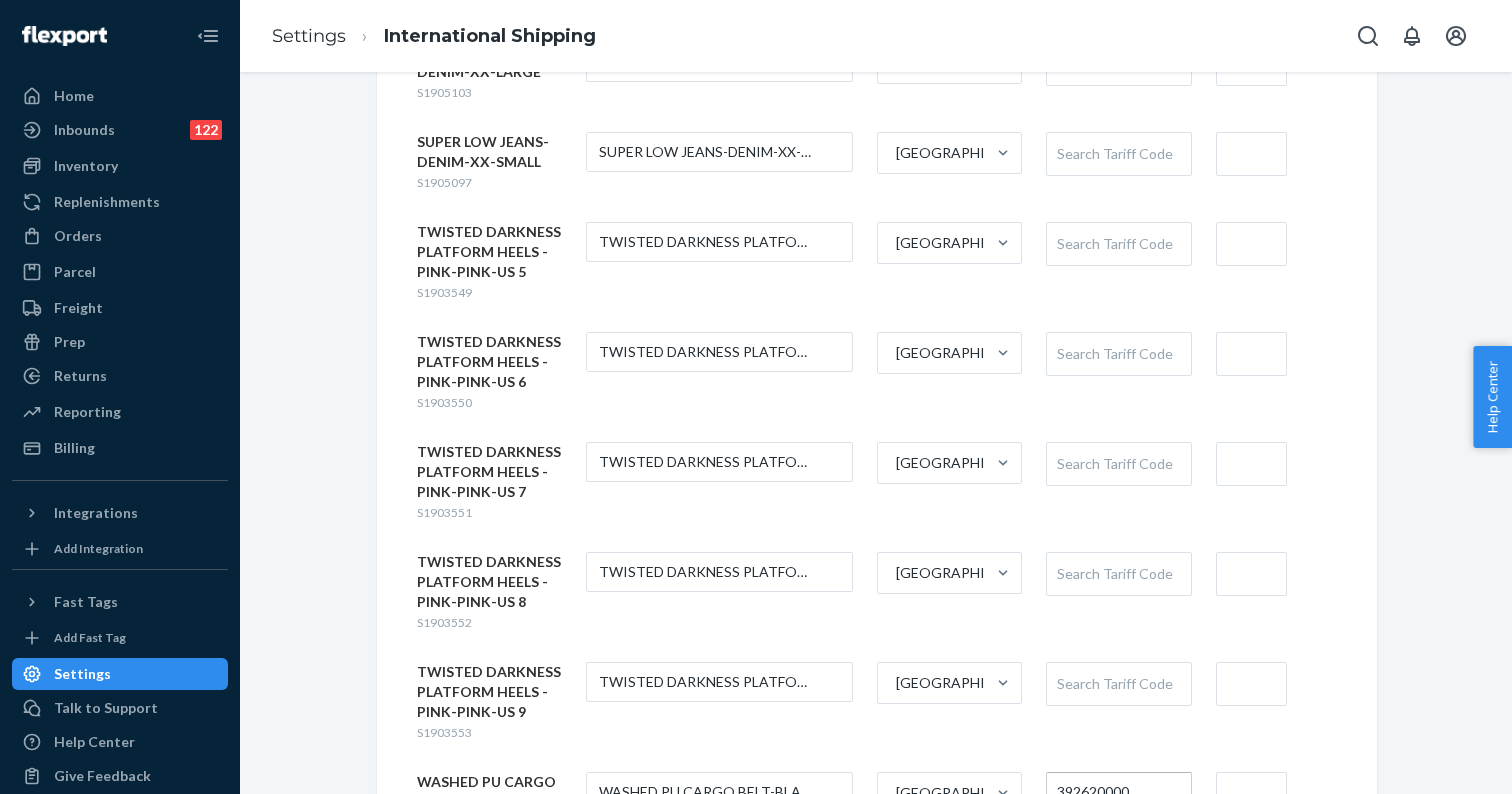 type on "3926205000" 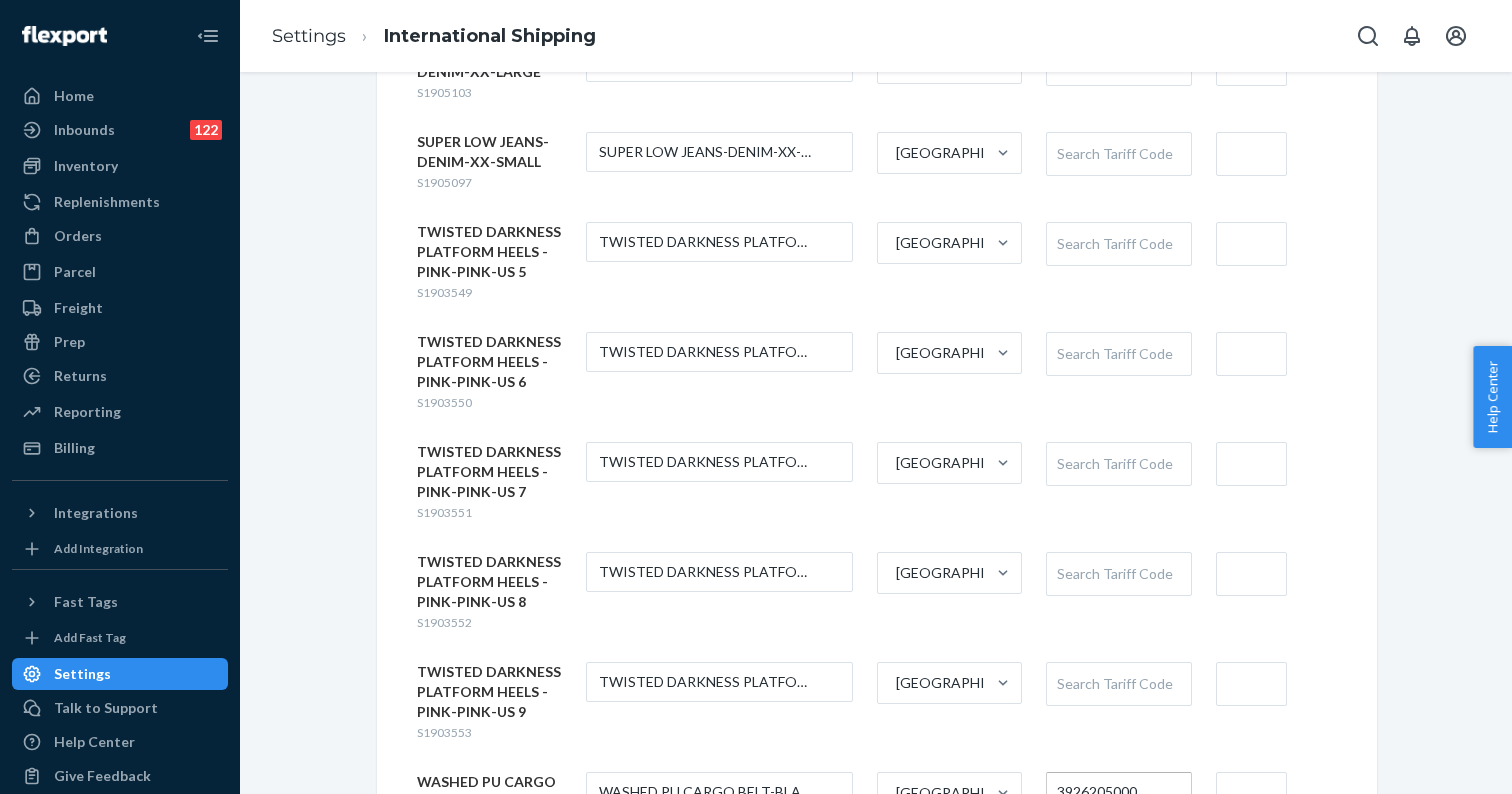 type 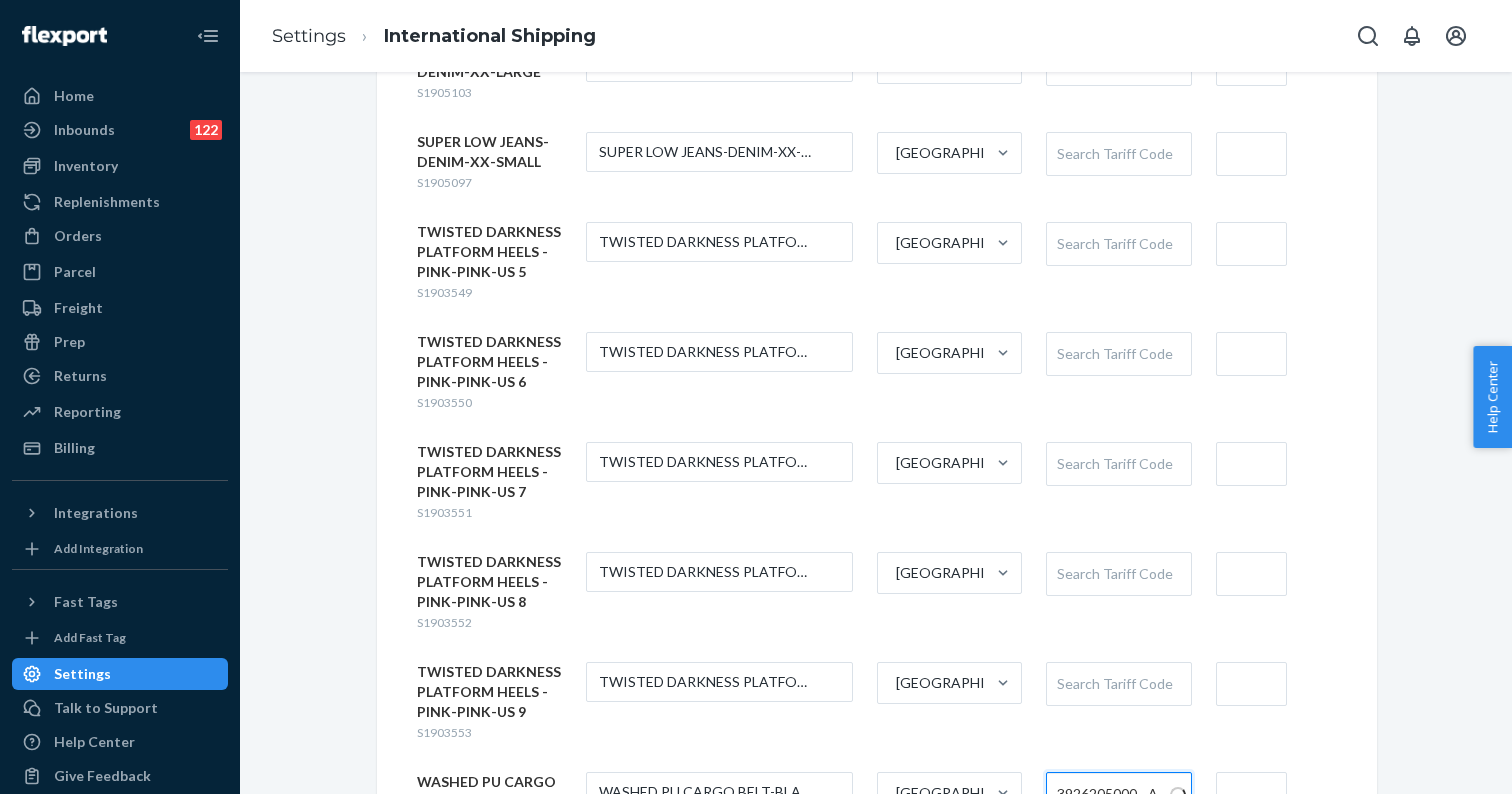 click at bounding box center (1251, 794) 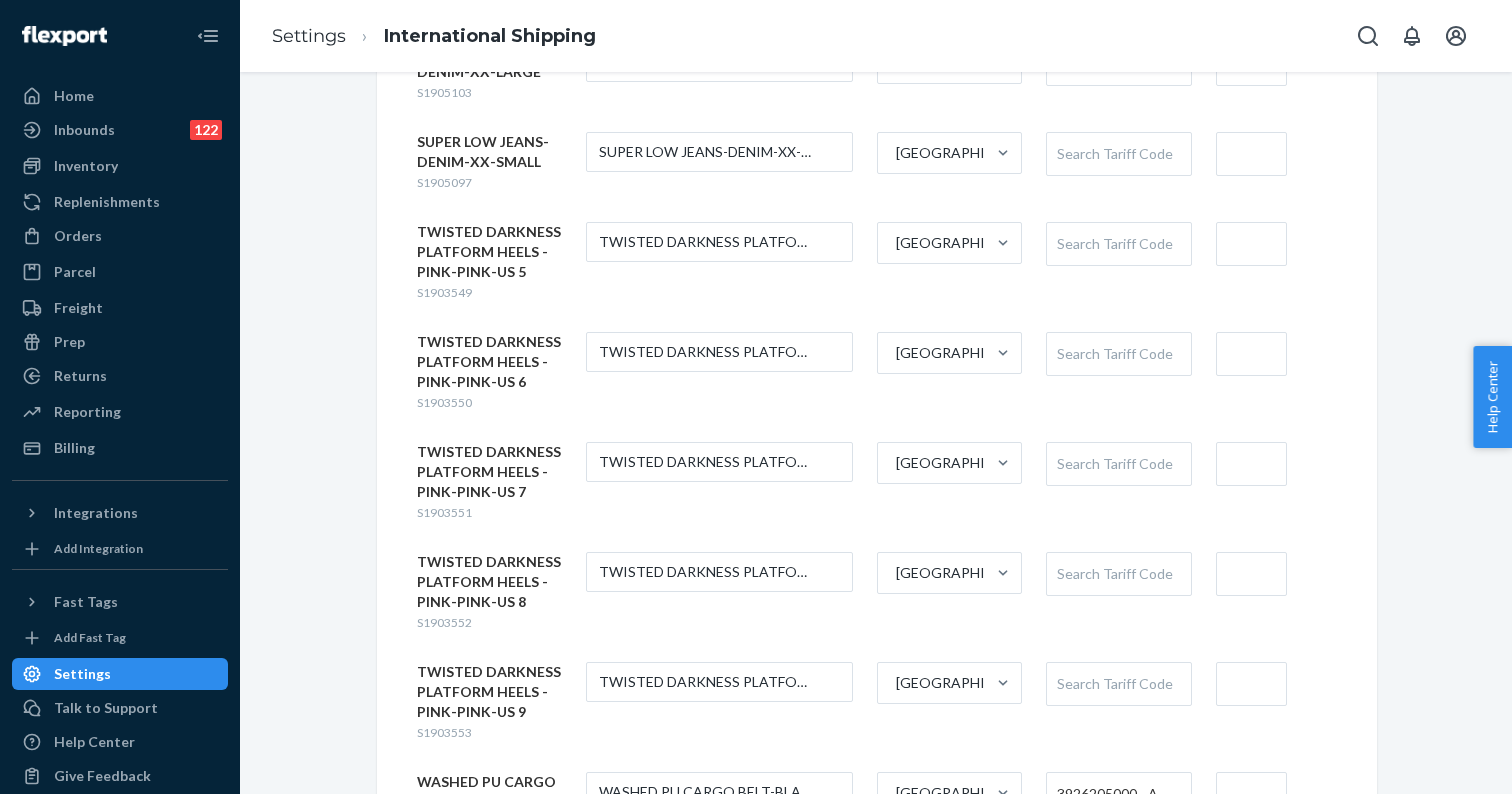 type on "$6" 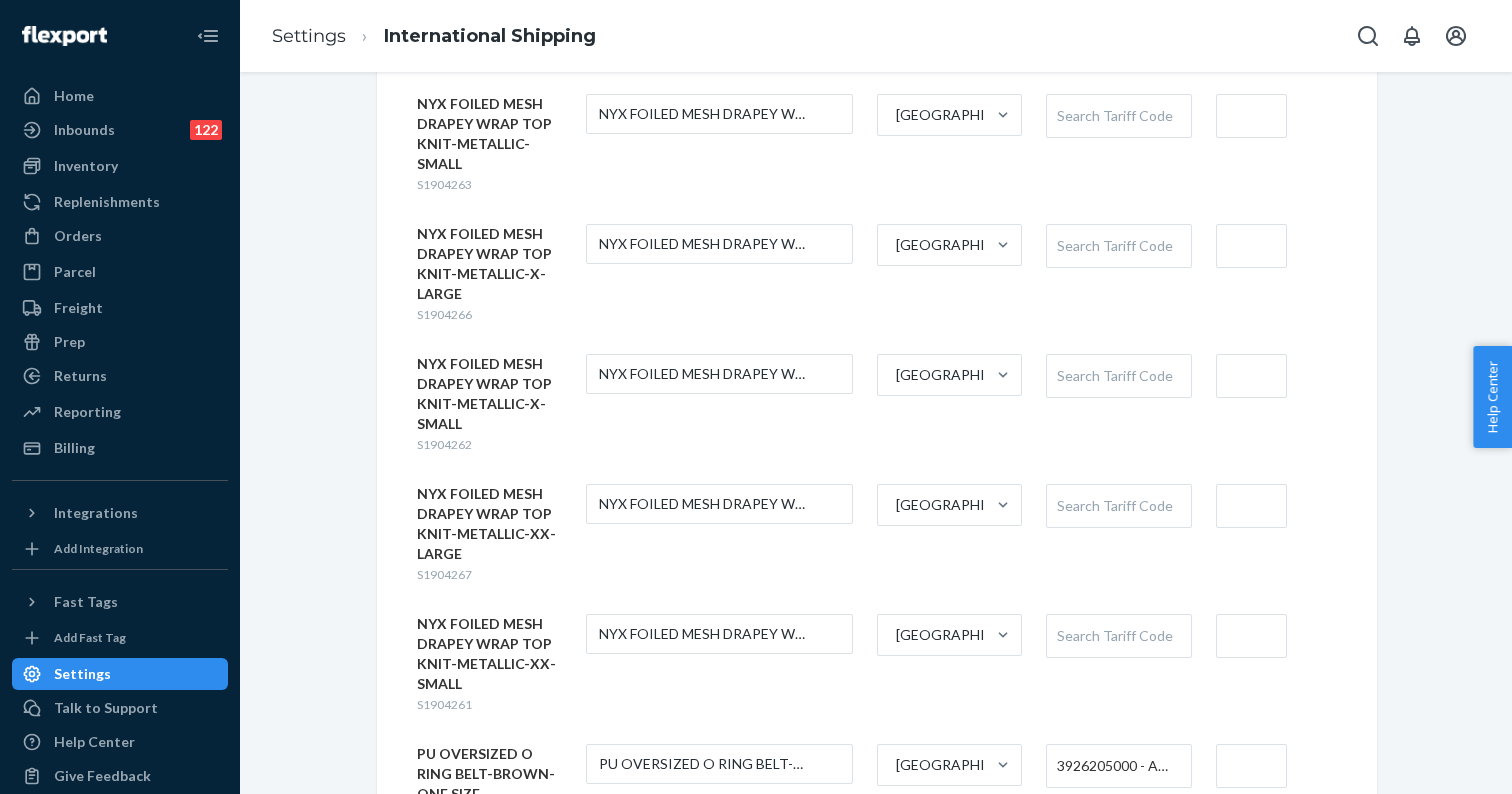 scroll, scrollTop: 4562, scrollLeft: 0, axis: vertical 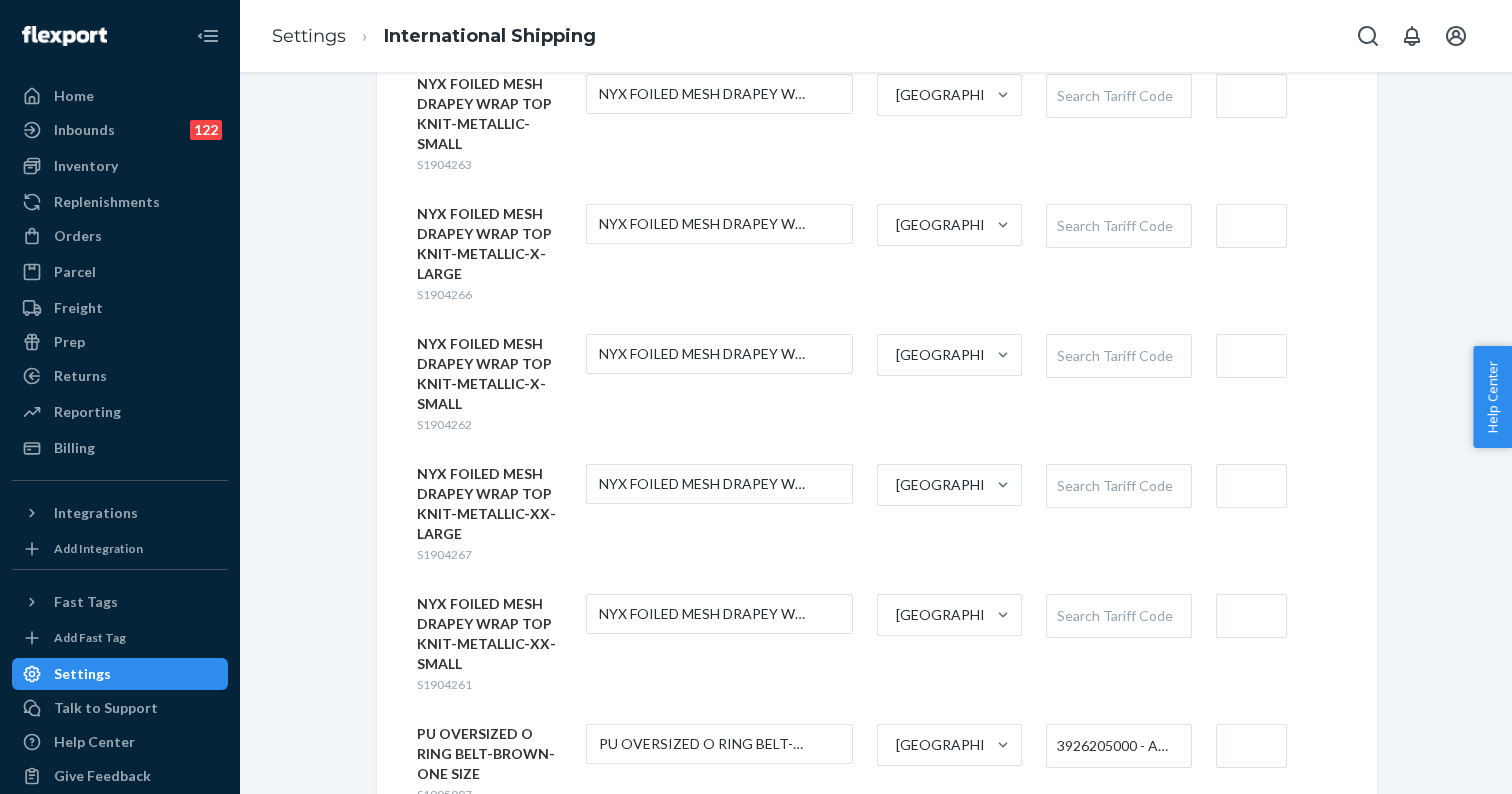 click at bounding box center (1251, 746) 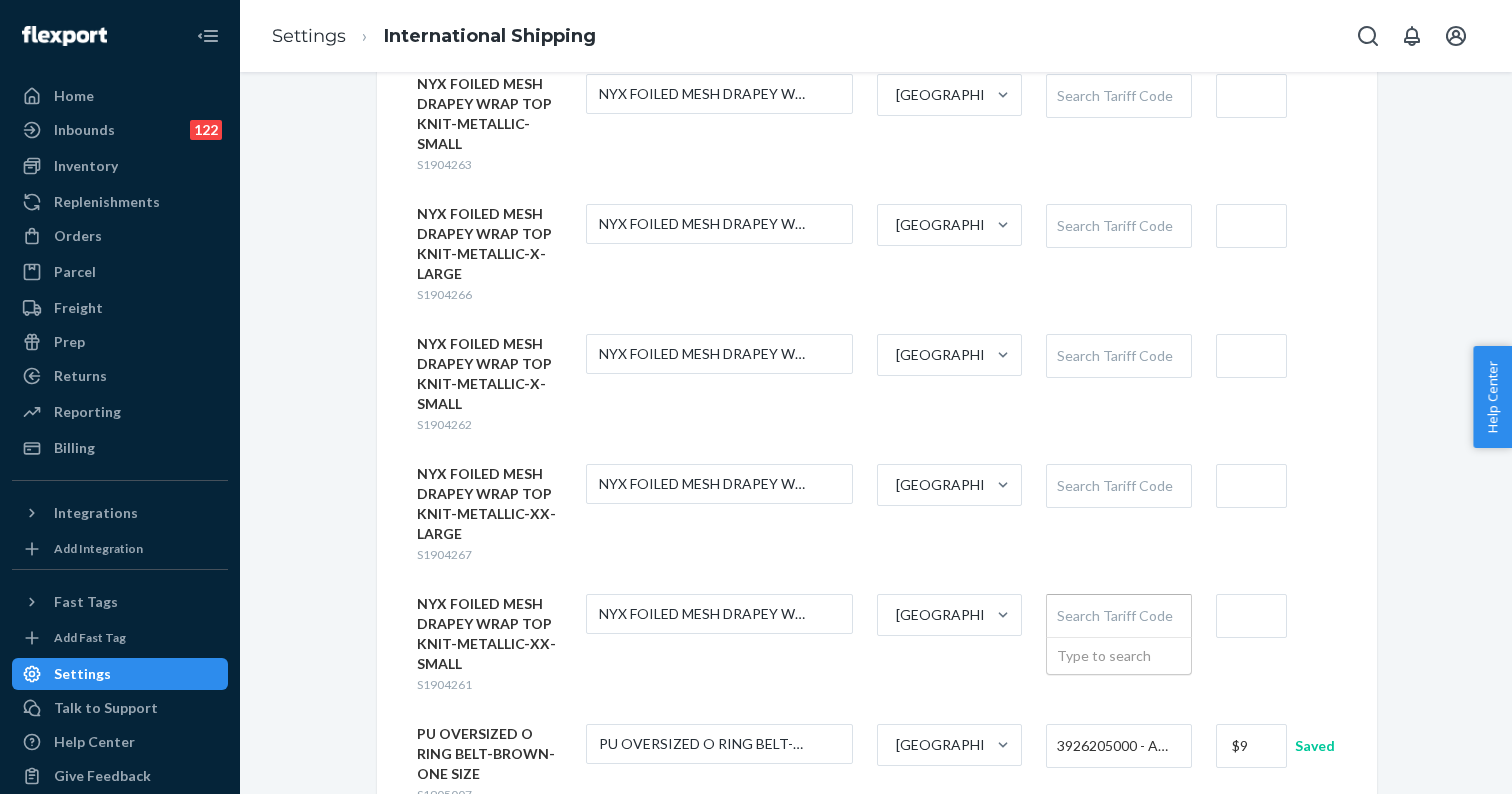 click on "Search Tariff Code" at bounding box center [1118, 616] 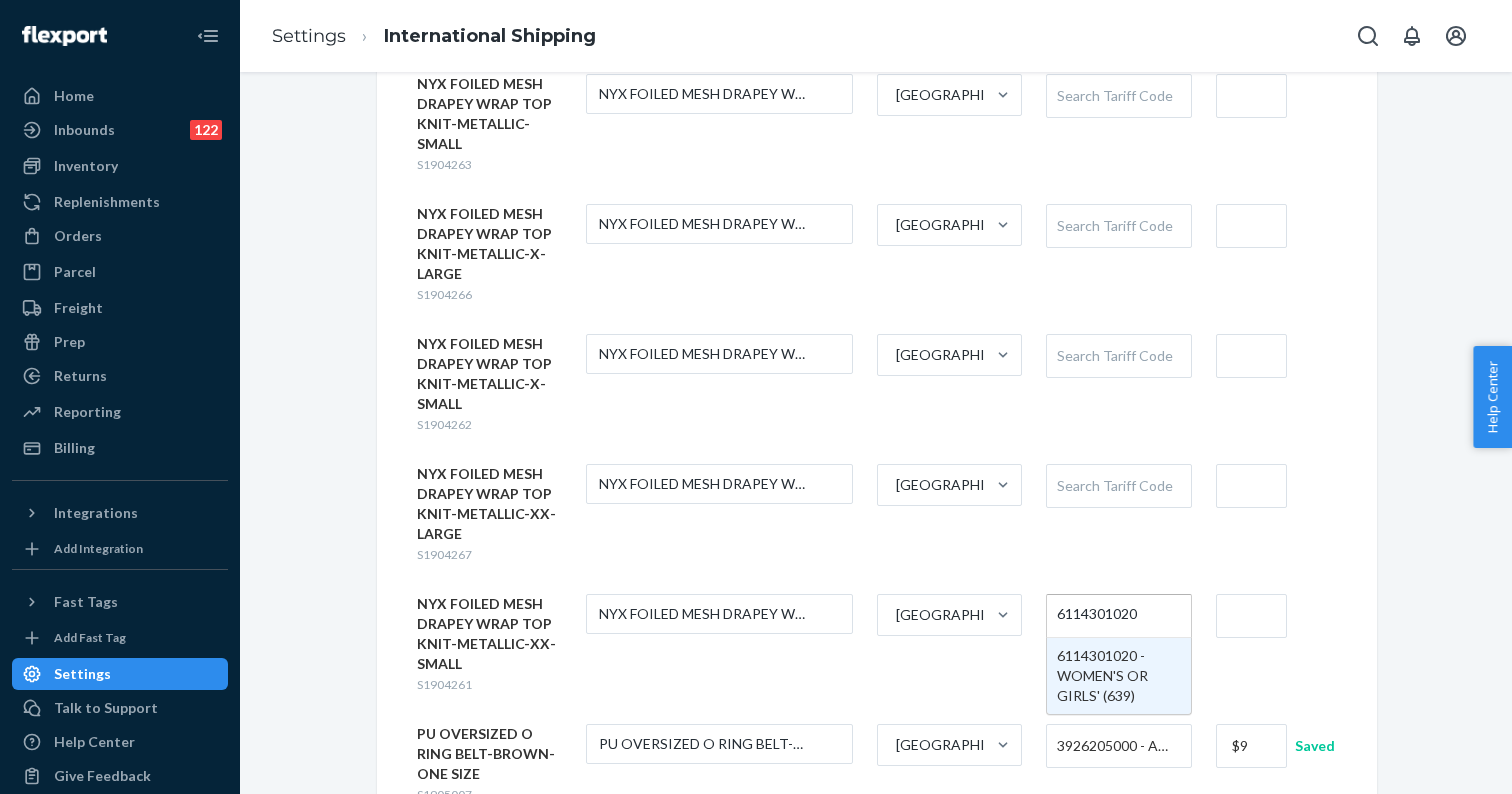 type 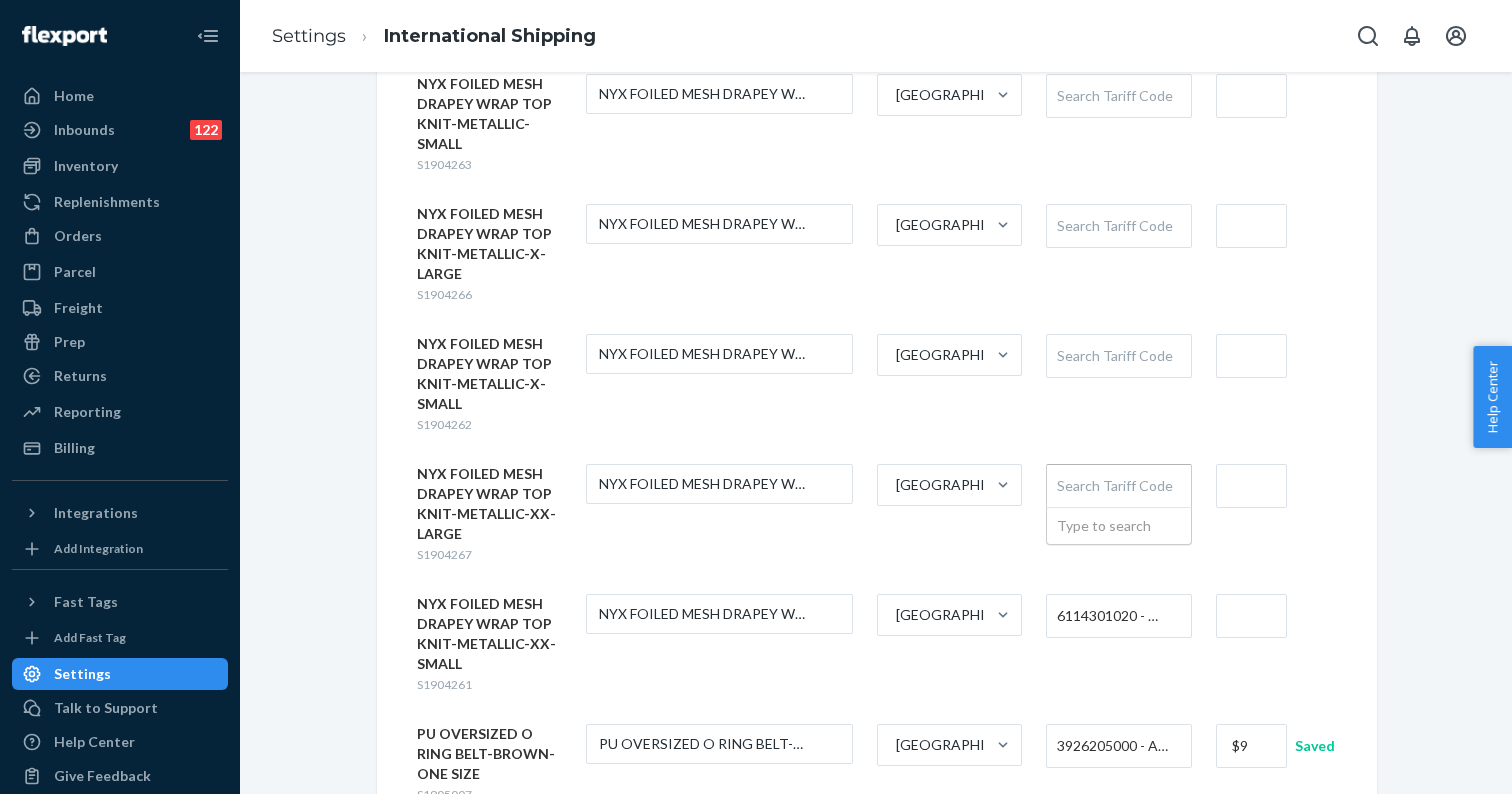 click on "Search Tariff Code" at bounding box center [1118, 486] 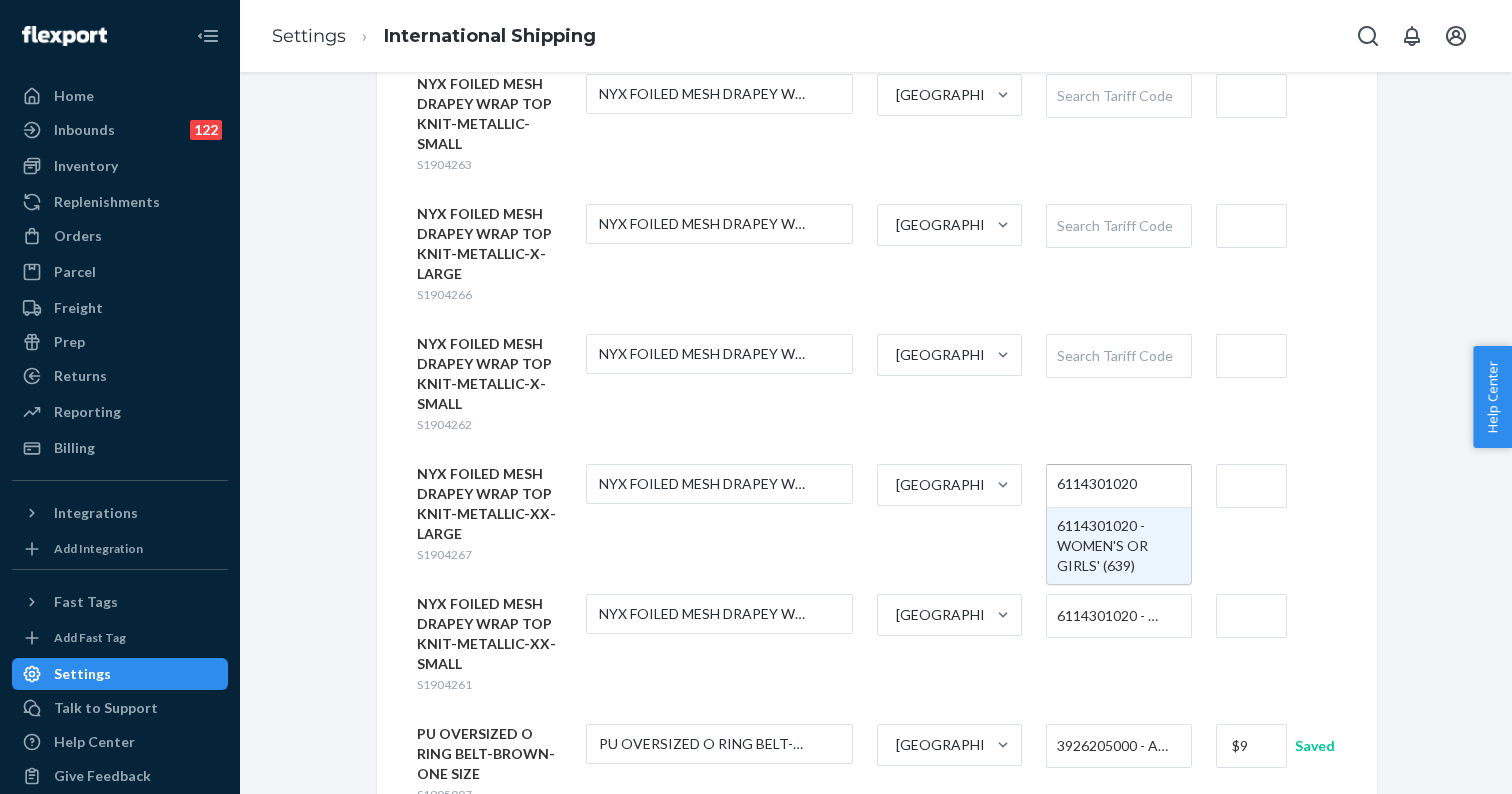 type 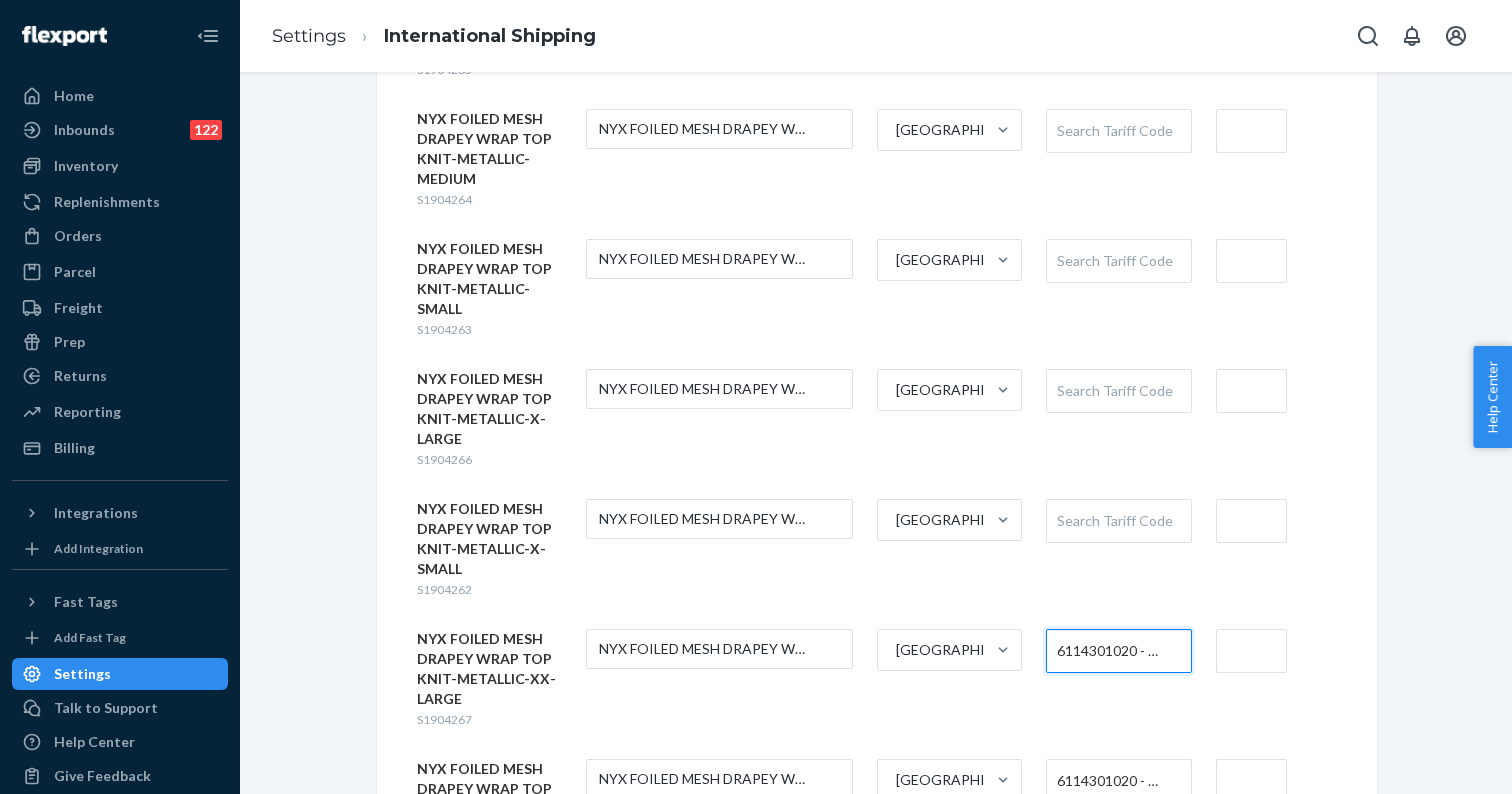 scroll, scrollTop: 4352, scrollLeft: 0, axis: vertical 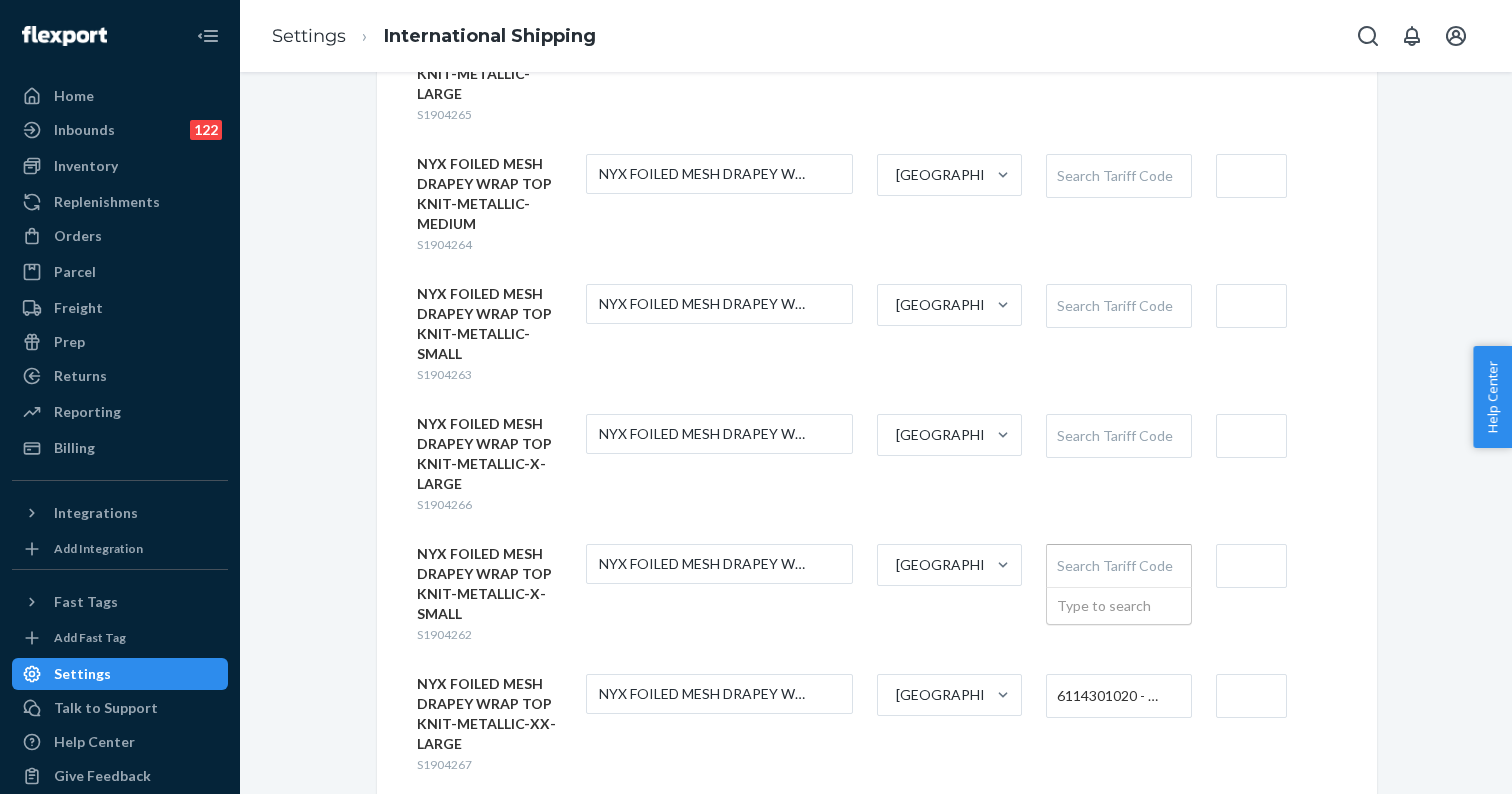 click on "Search Tariff Code" at bounding box center (1118, 566) 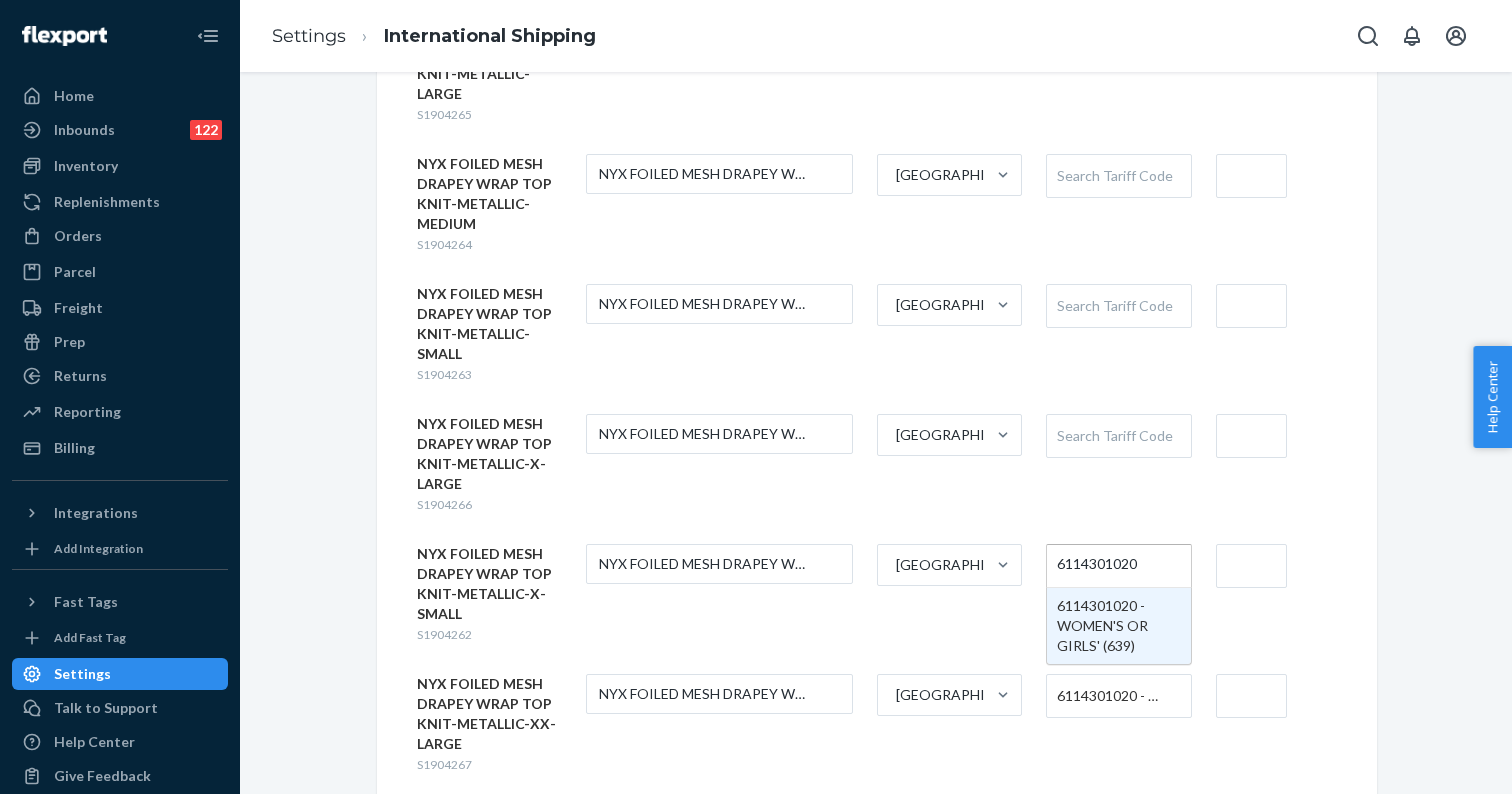 type 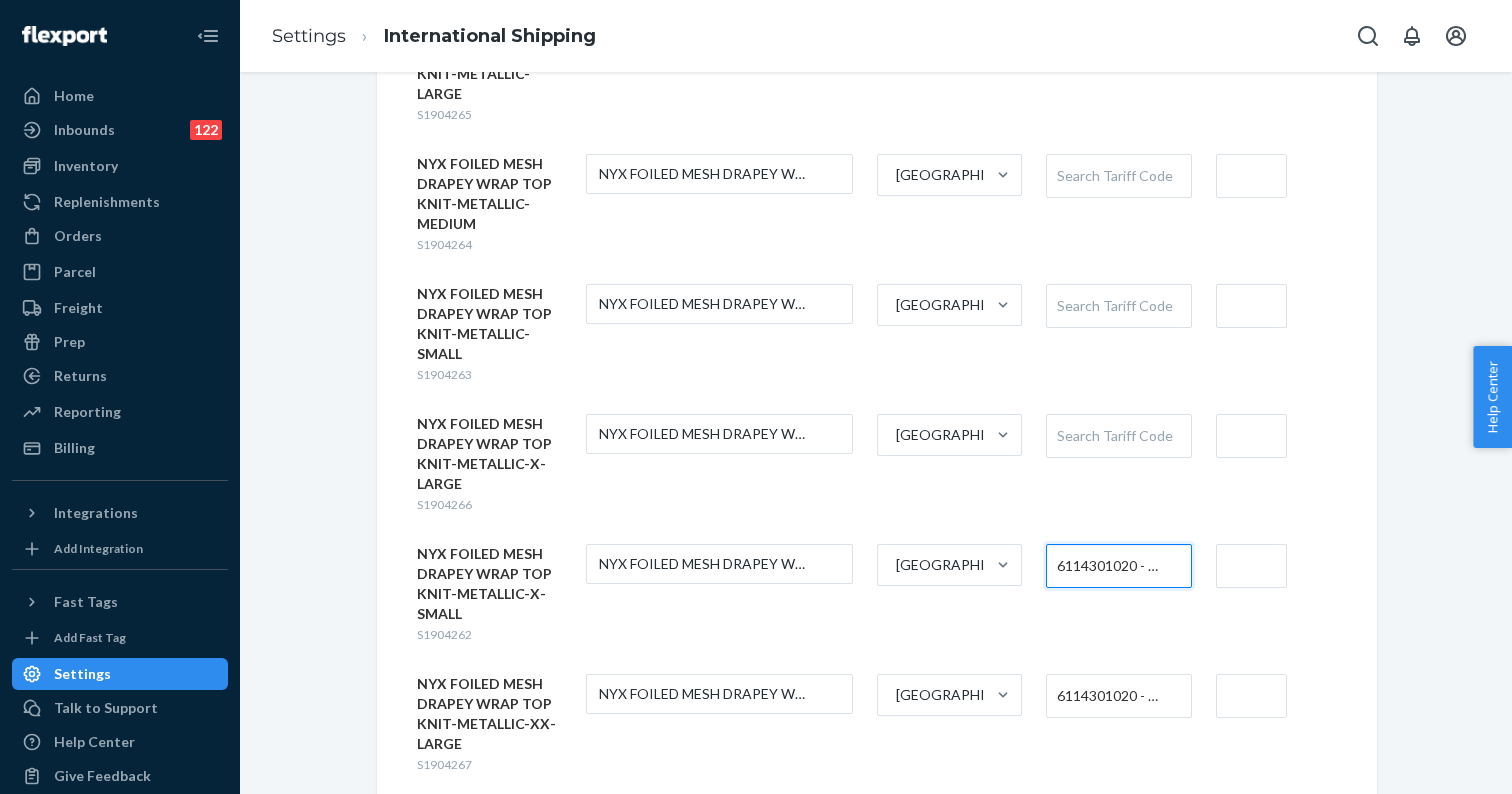 click on "Search Tariff Code" at bounding box center (1118, 436) 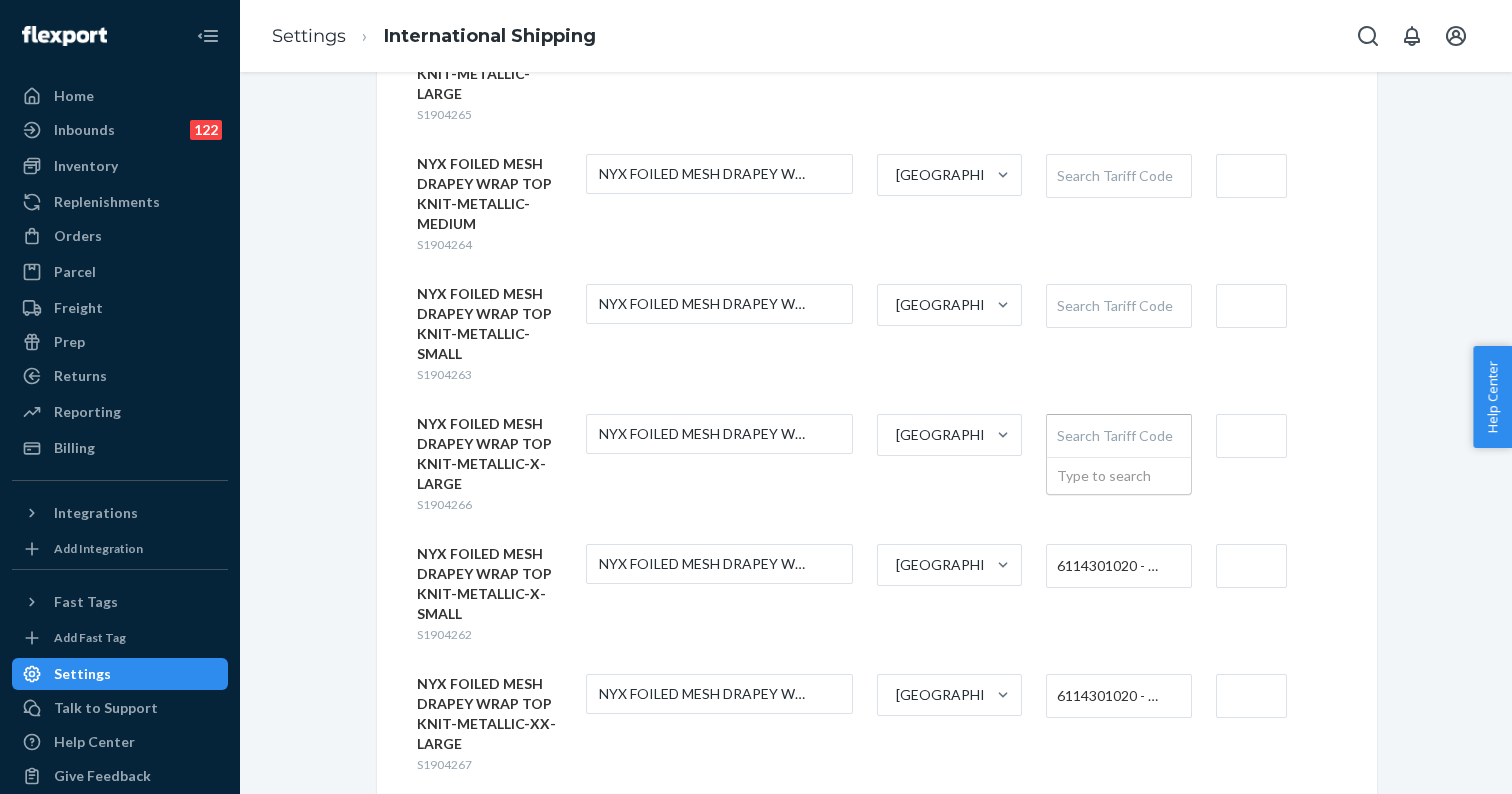 paste on "6114301020" 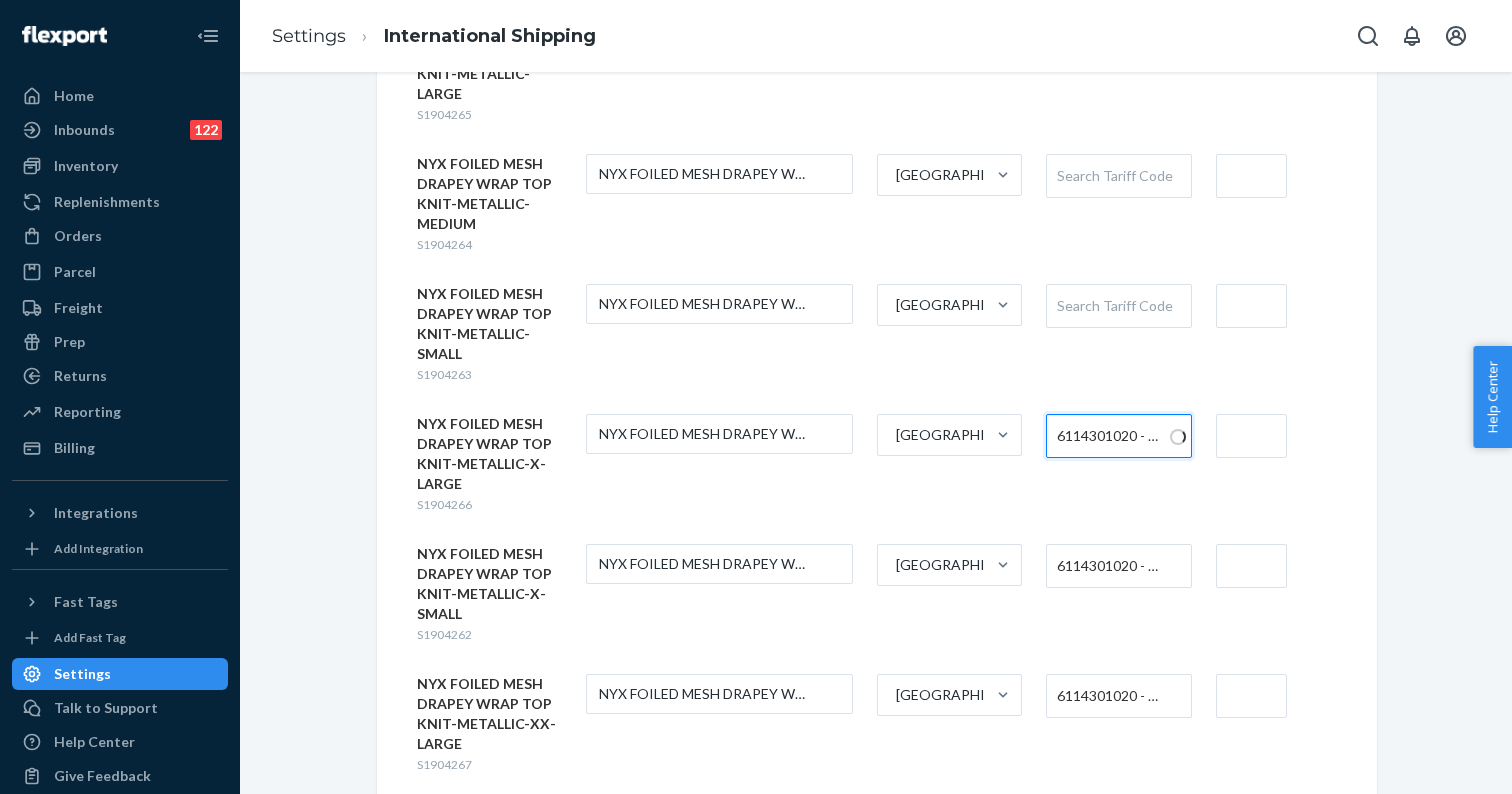 type 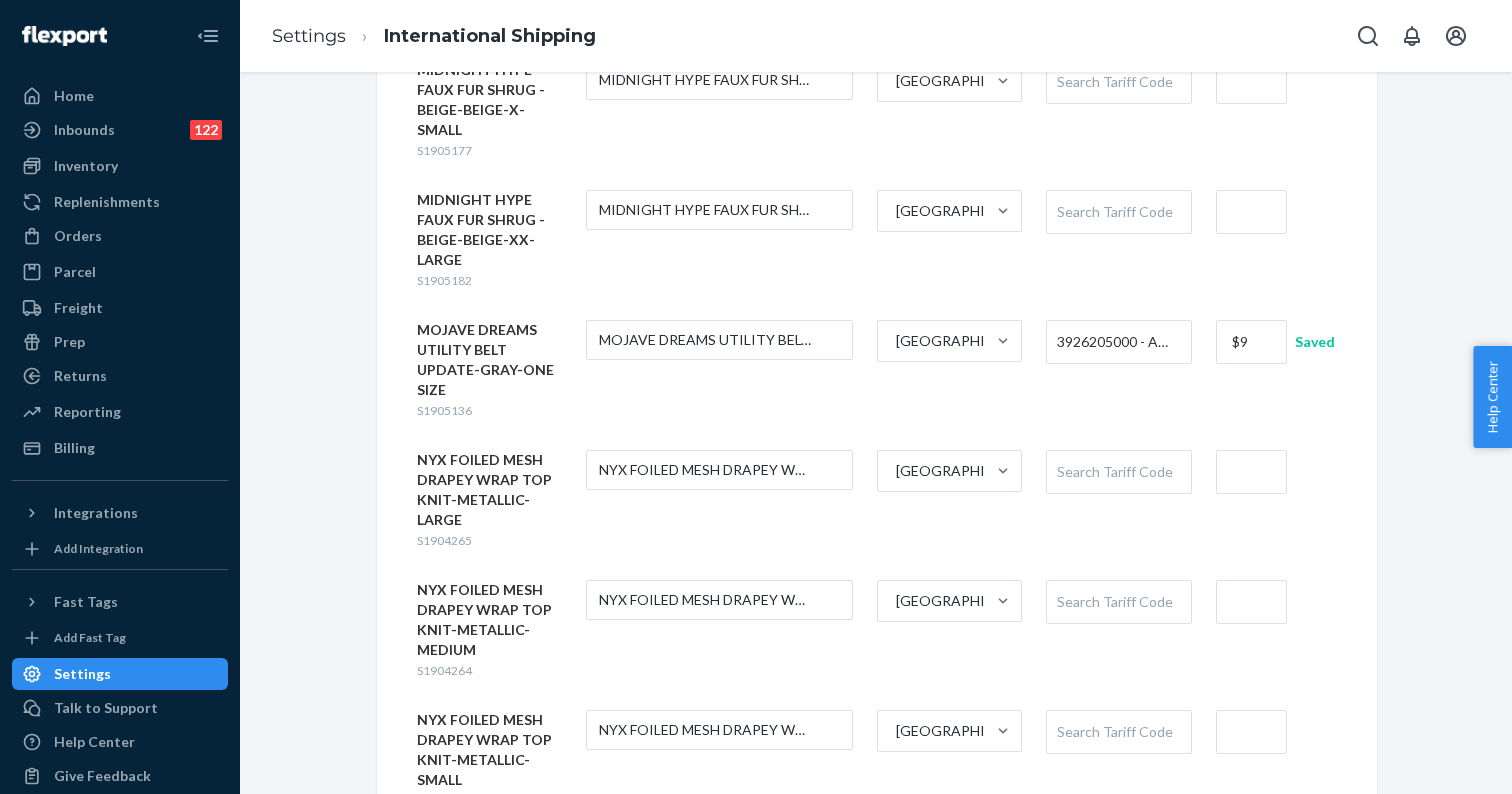 scroll, scrollTop: 3920, scrollLeft: 0, axis: vertical 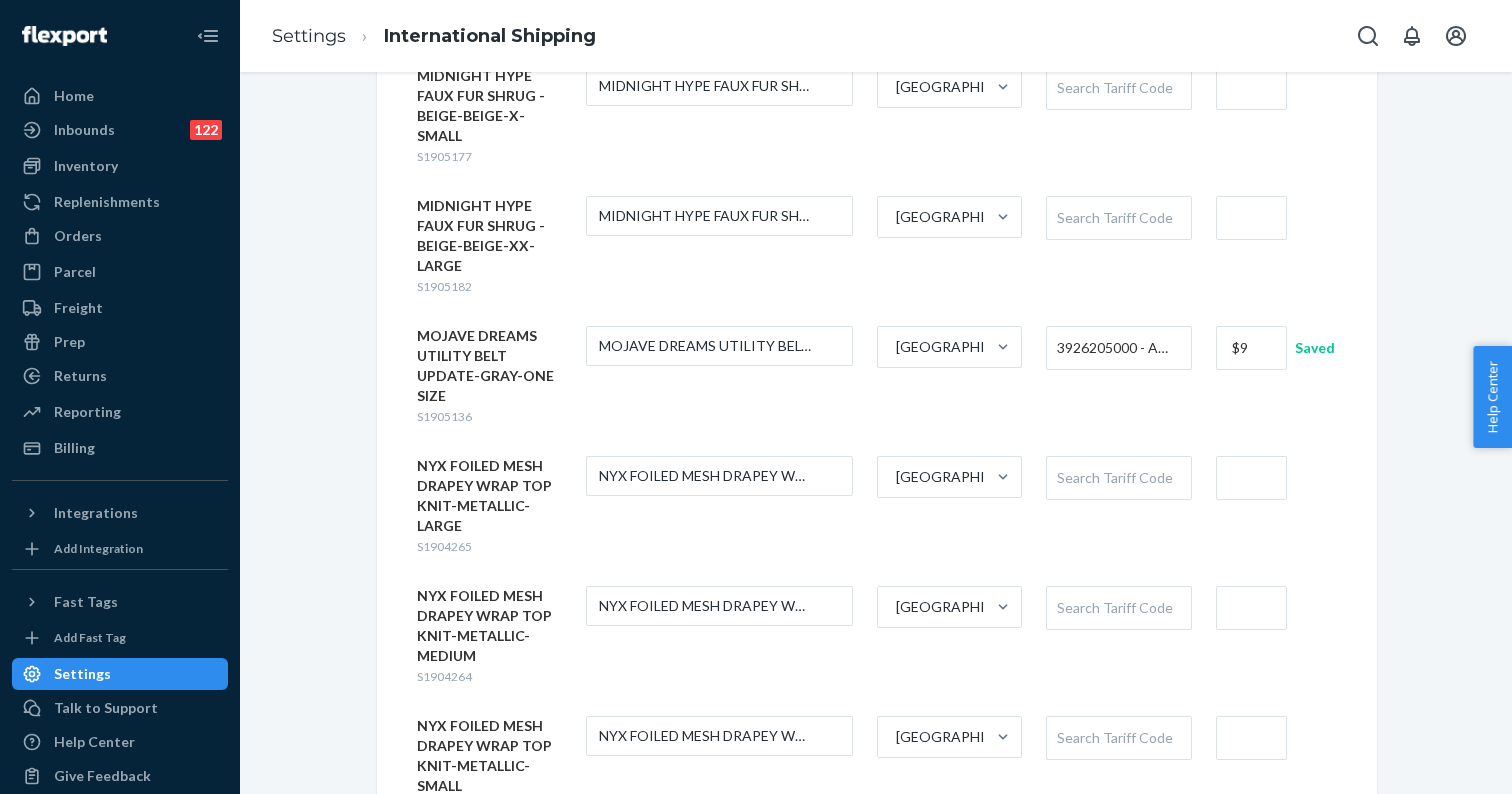 click on "Search Tariff Code" at bounding box center (1118, 738) 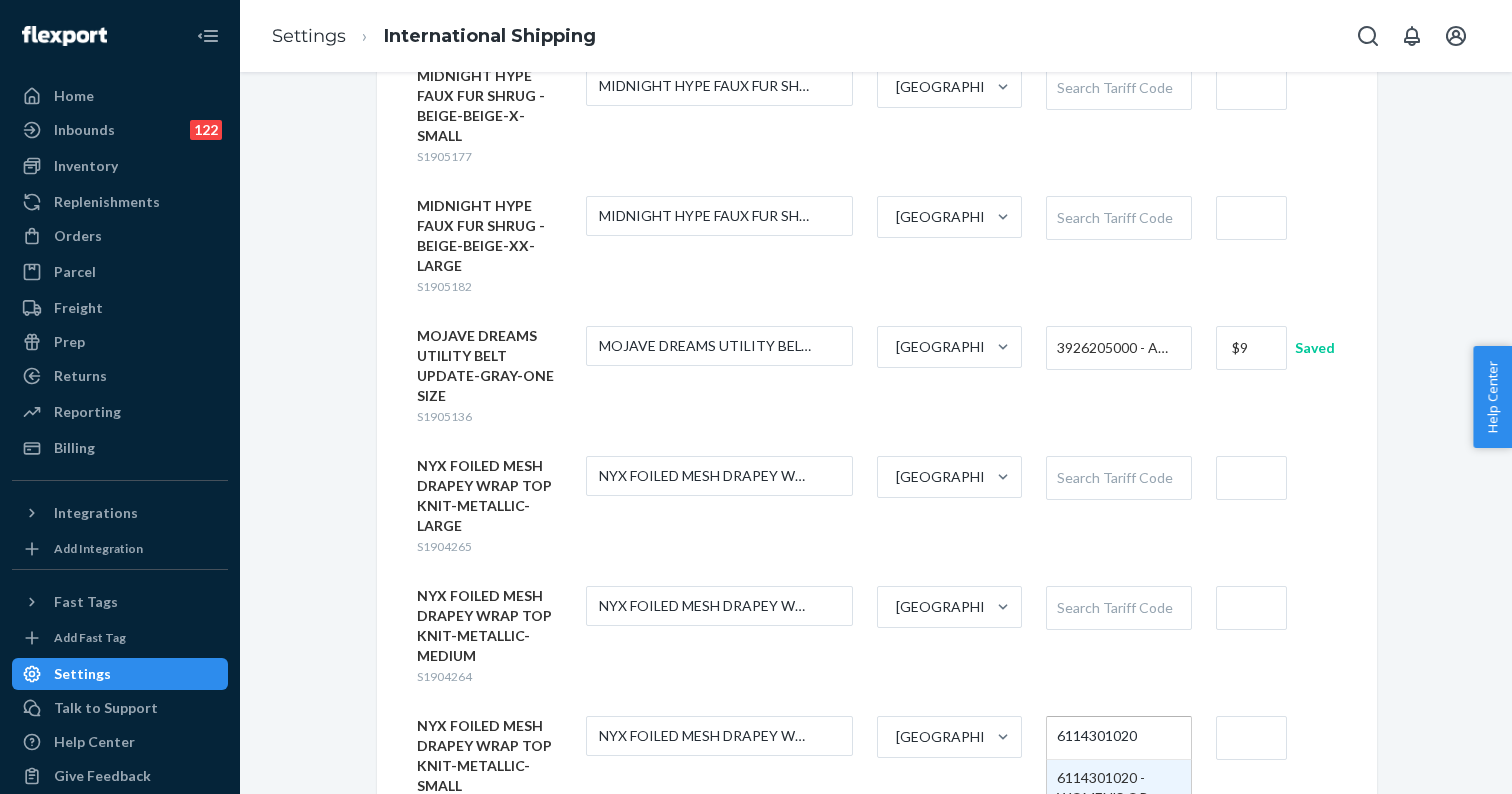 type 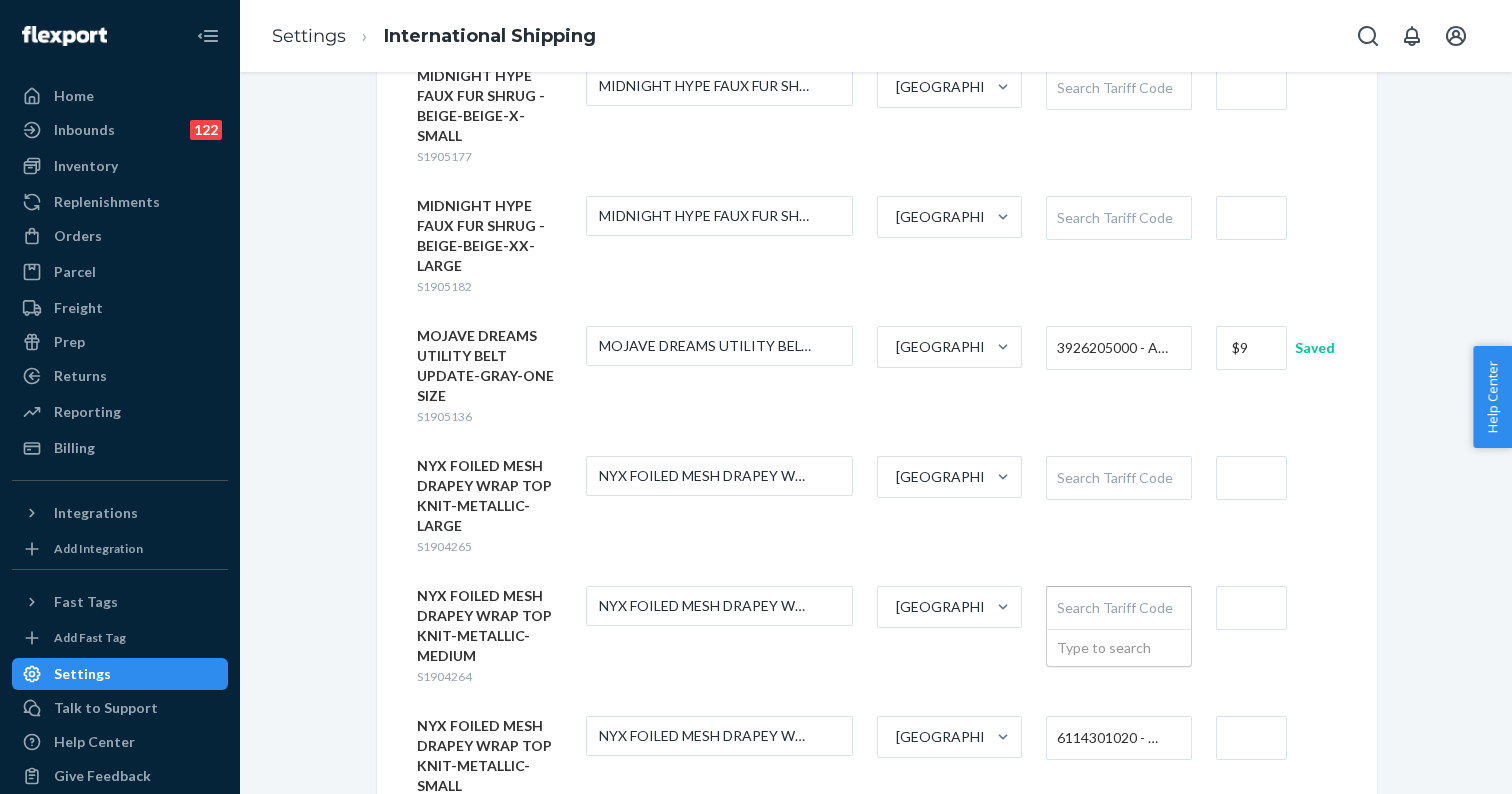 click on "Search Tariff Code" at bounding box center [1118, 608] 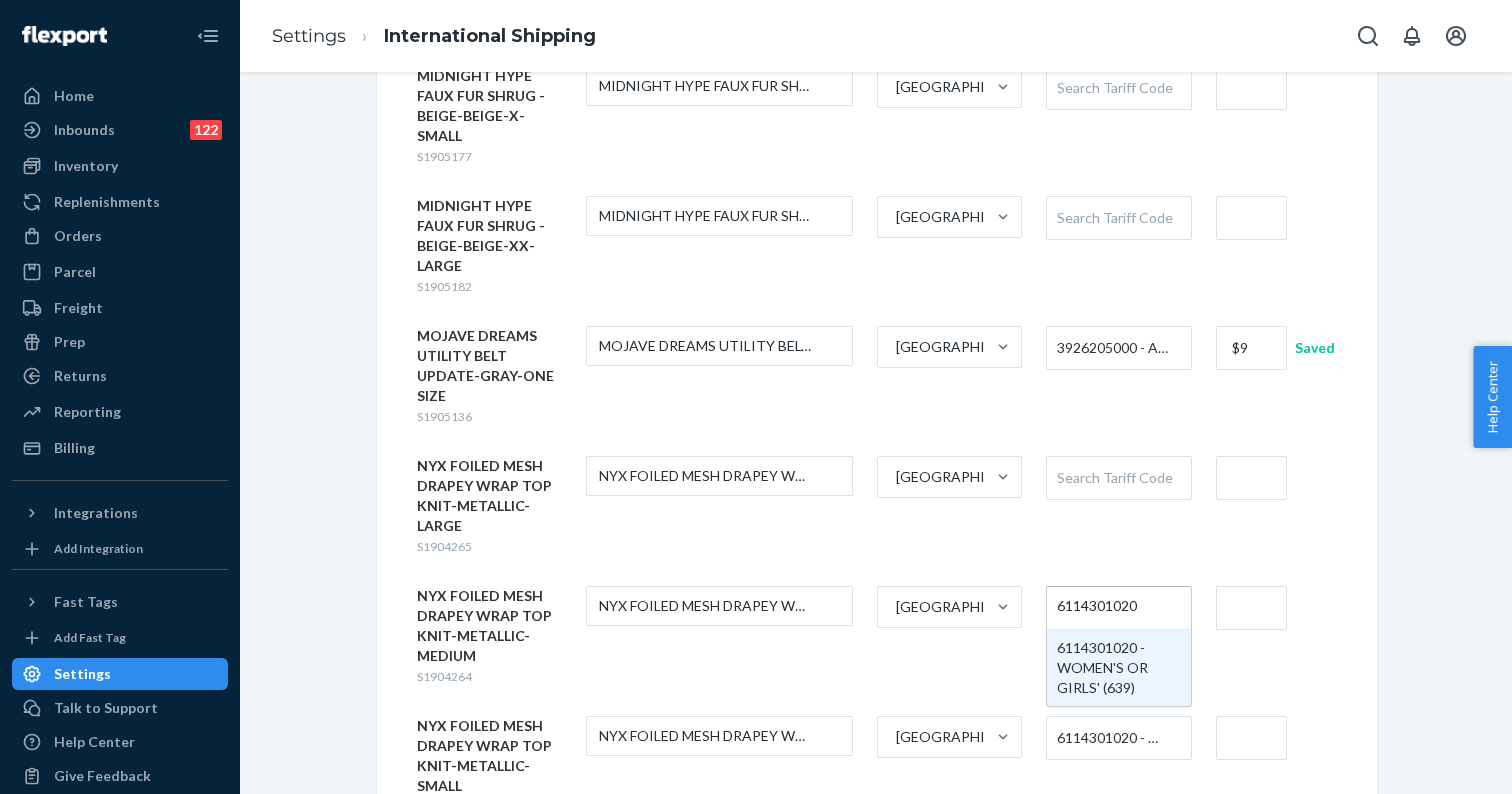 type 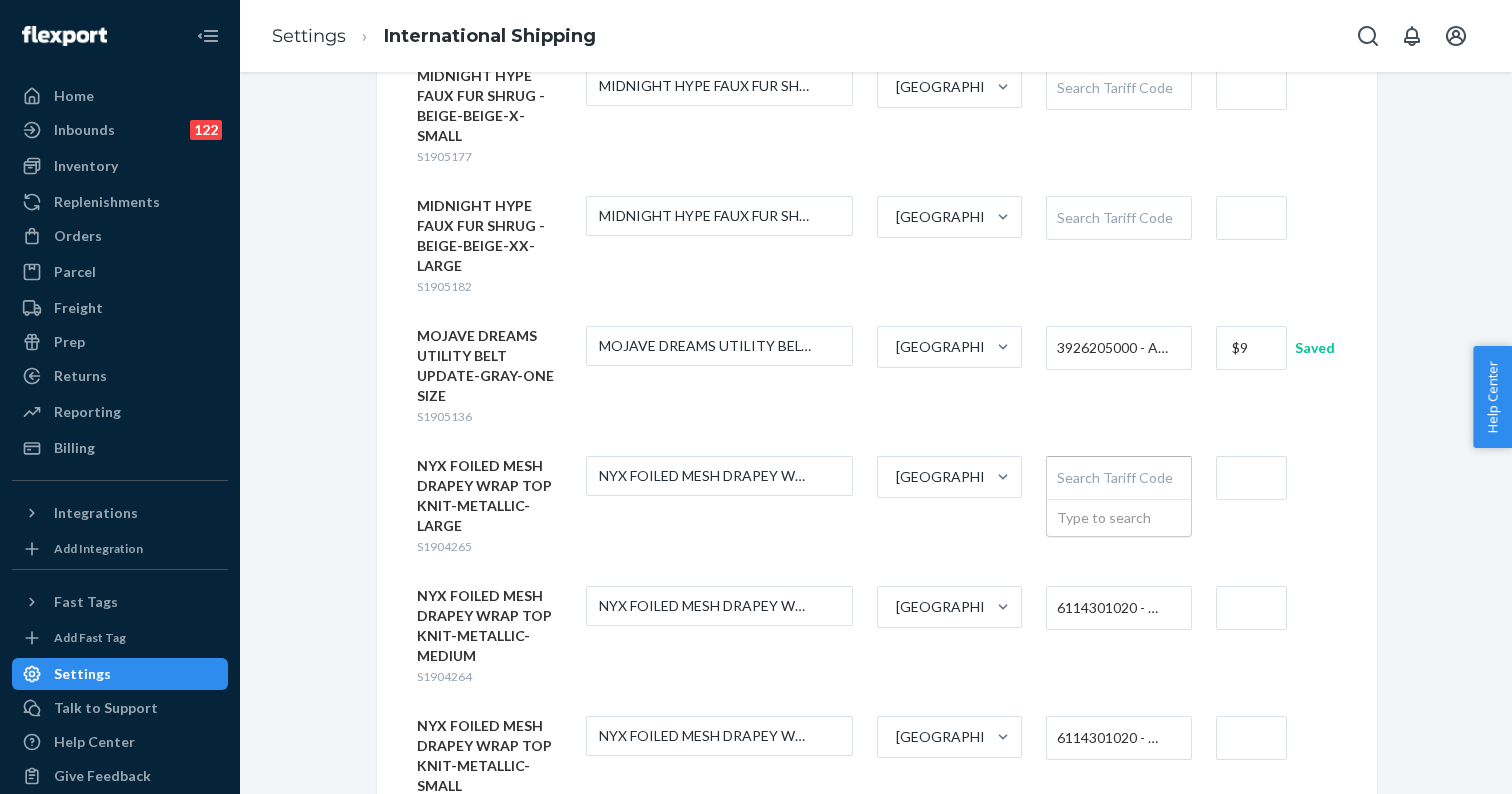 click on "Search Tariff Code" at bounding box center [1118, 478] 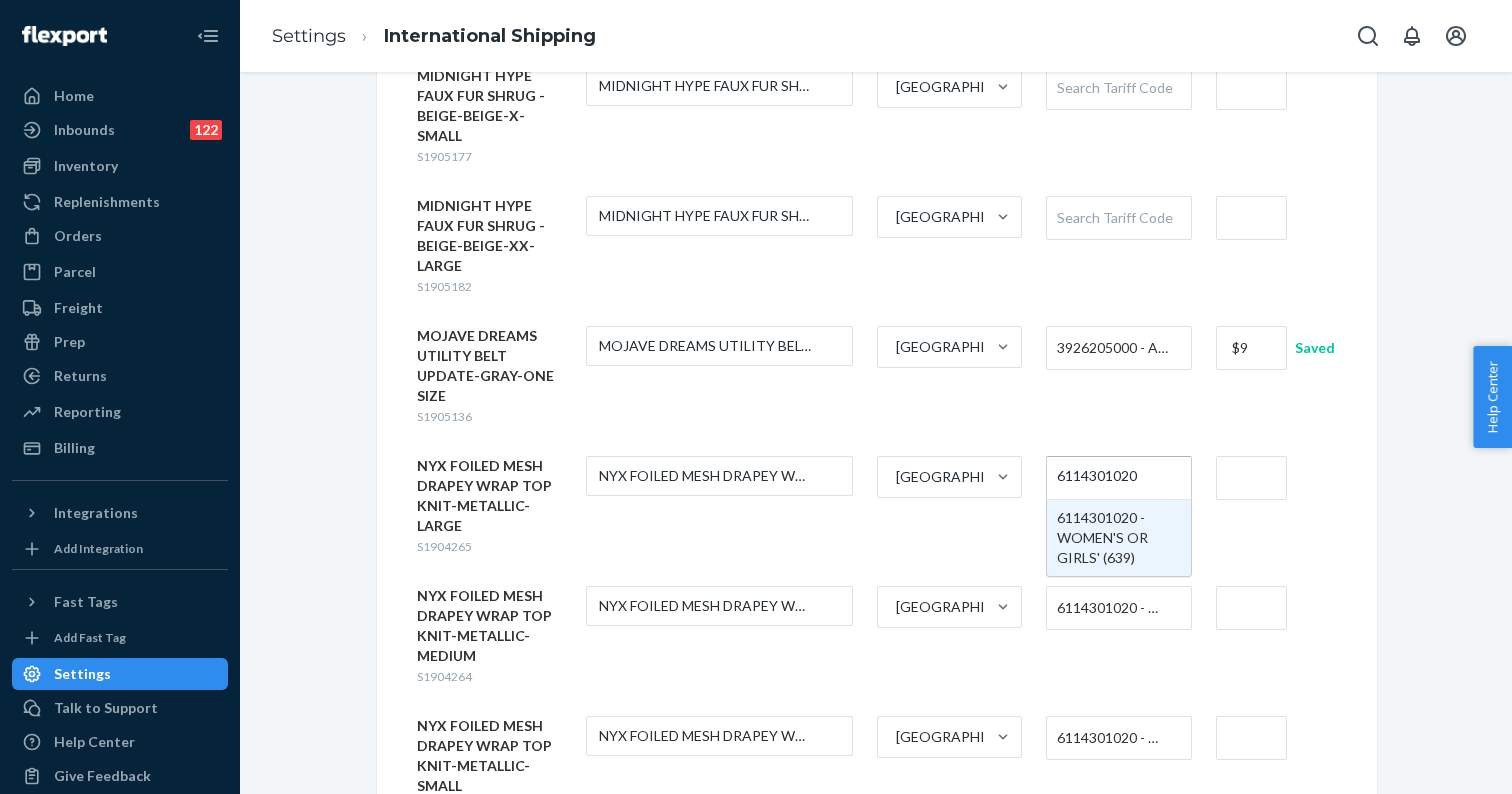 type 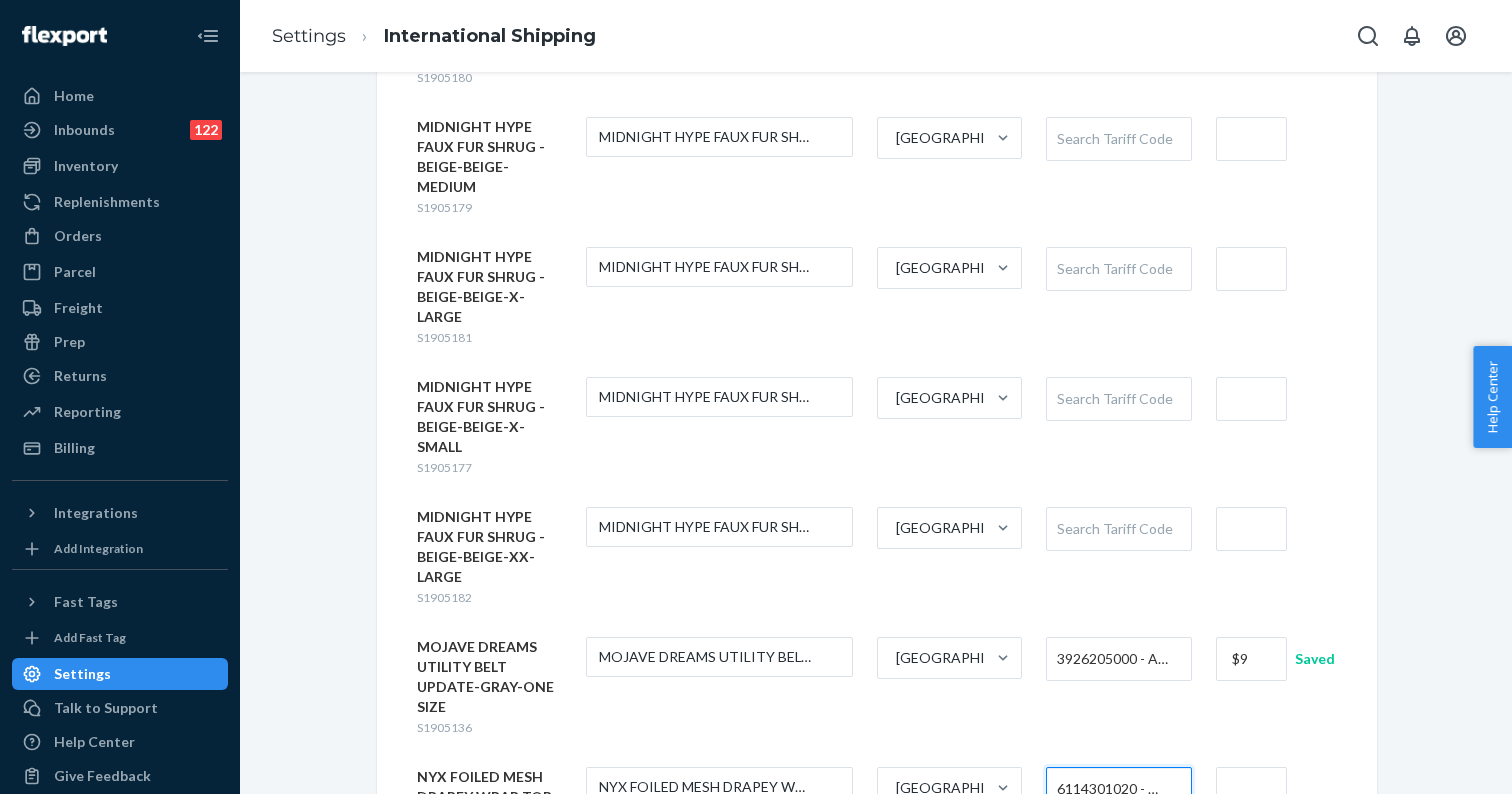 scroll, scrollTop: 3607, scrollLeft: 0, axis: vertical 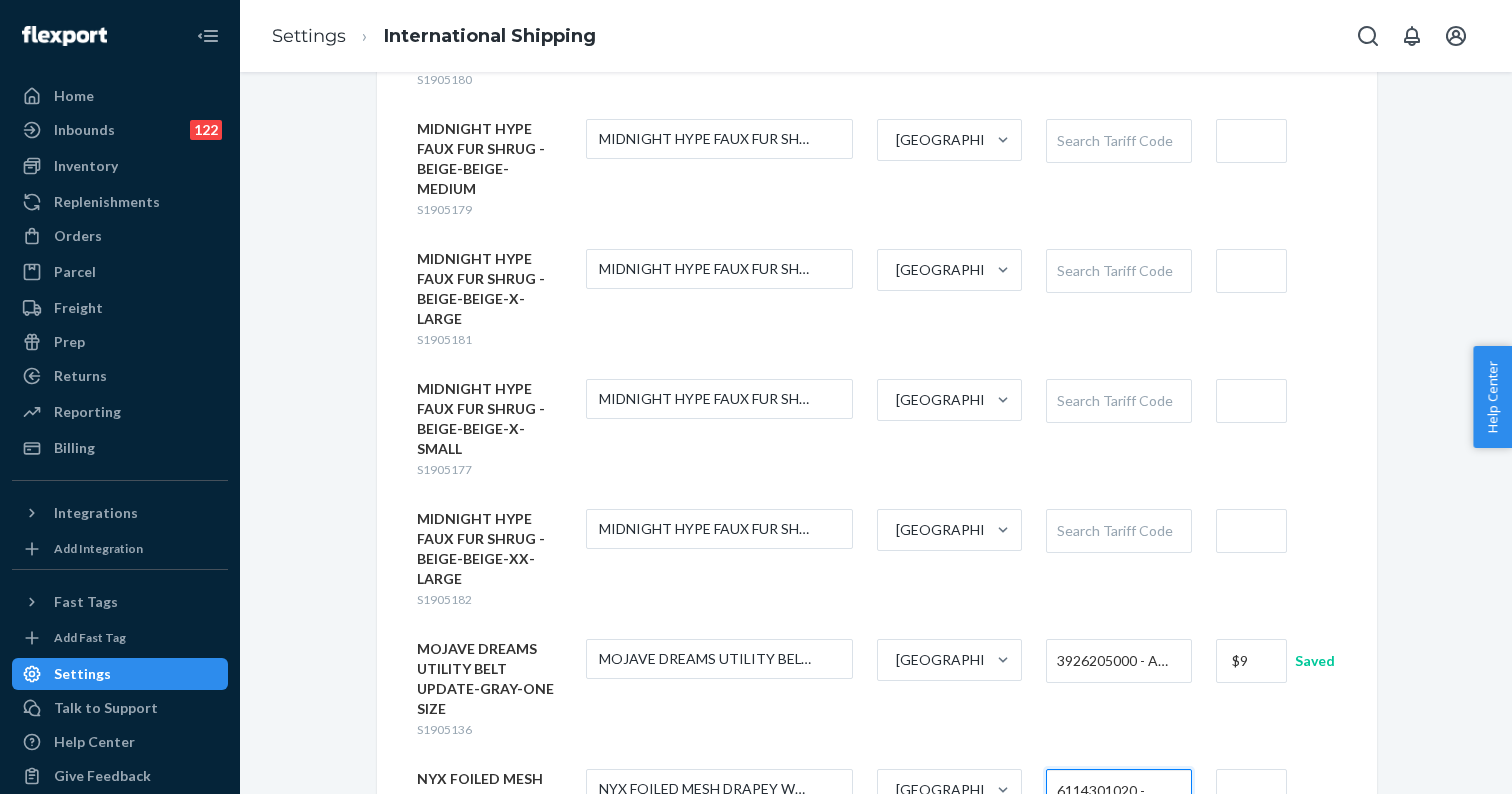 click at bounding box center [1251, 791] 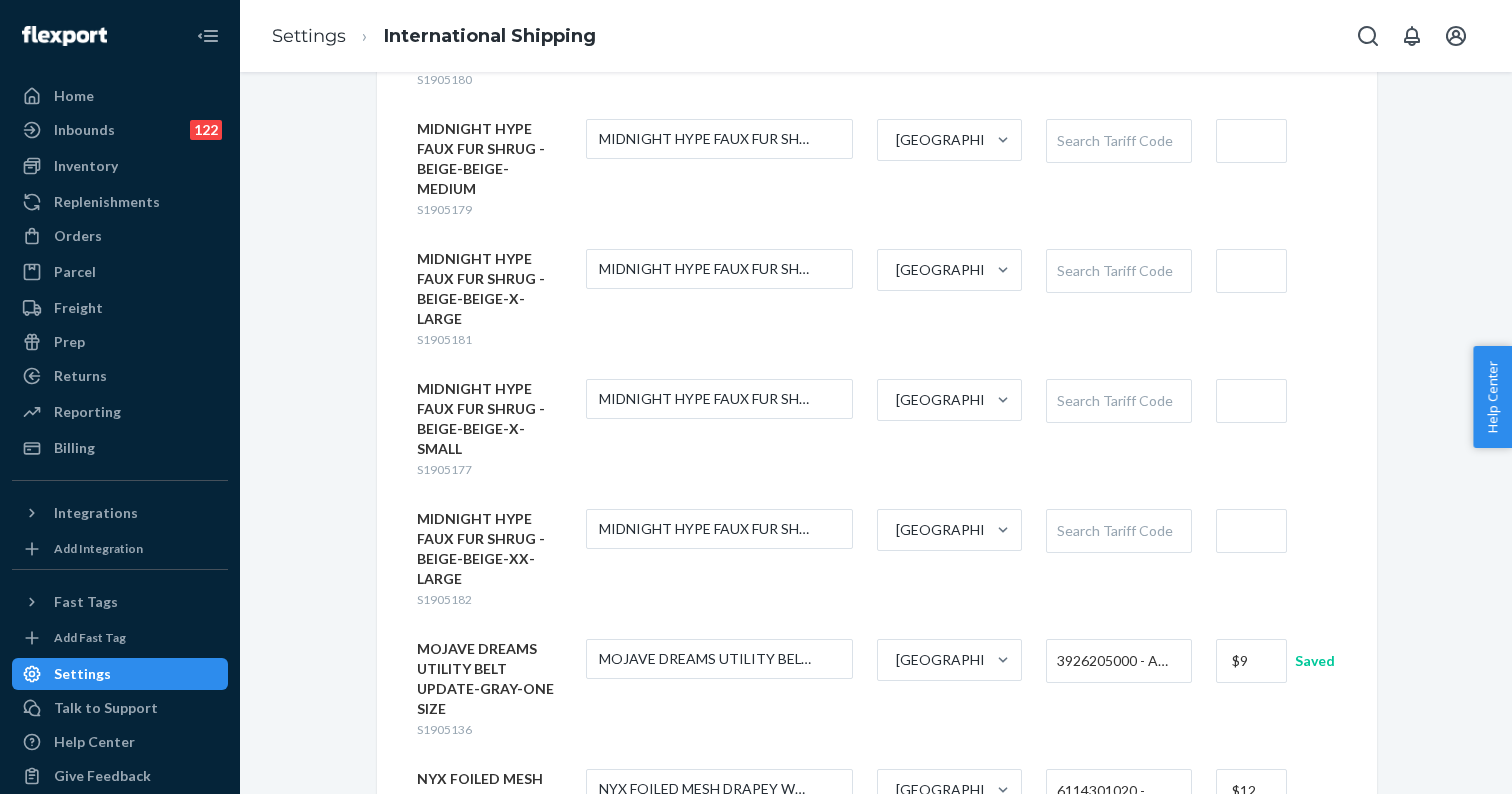 type on "$12" 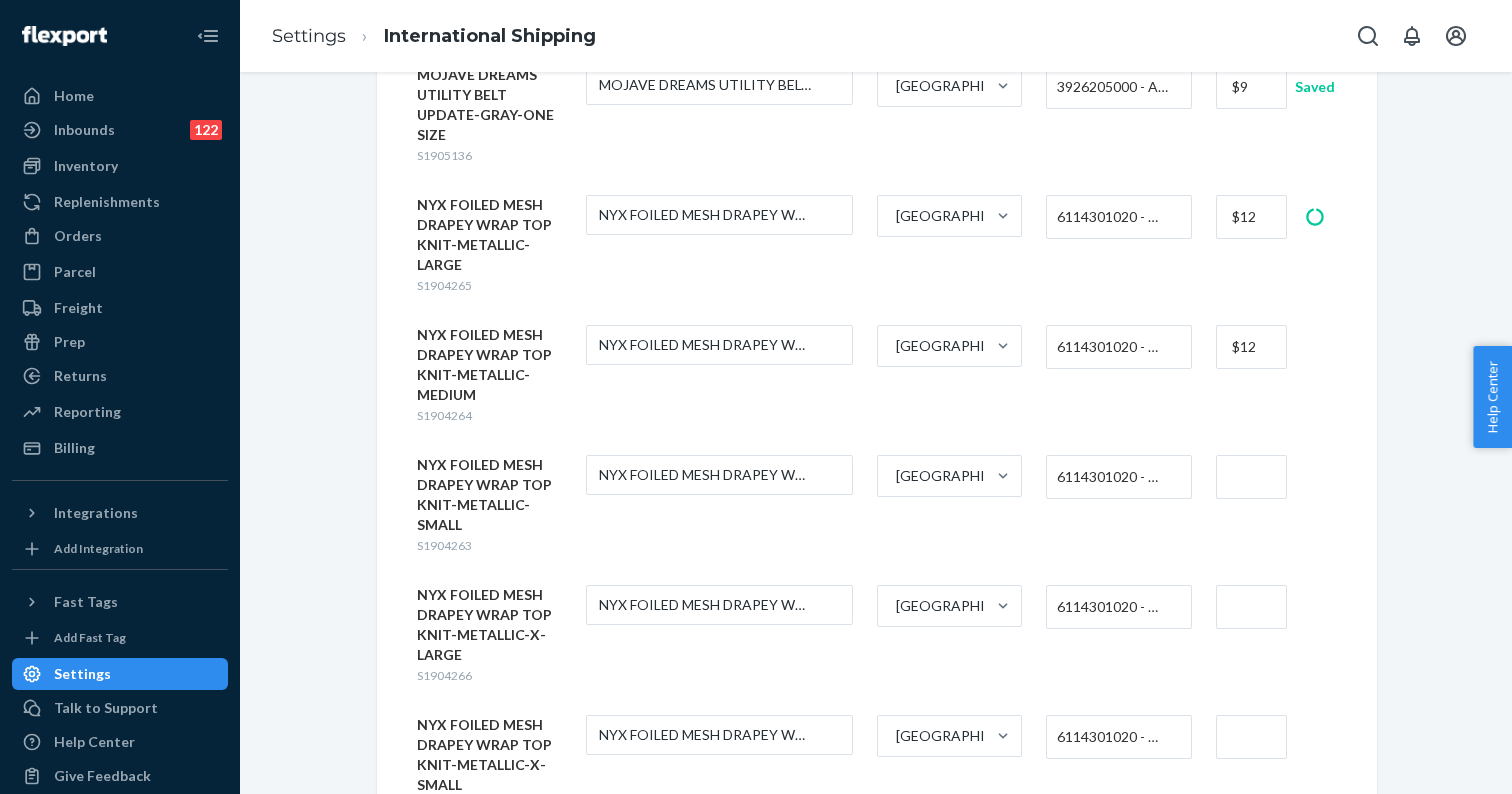 type on "$12" 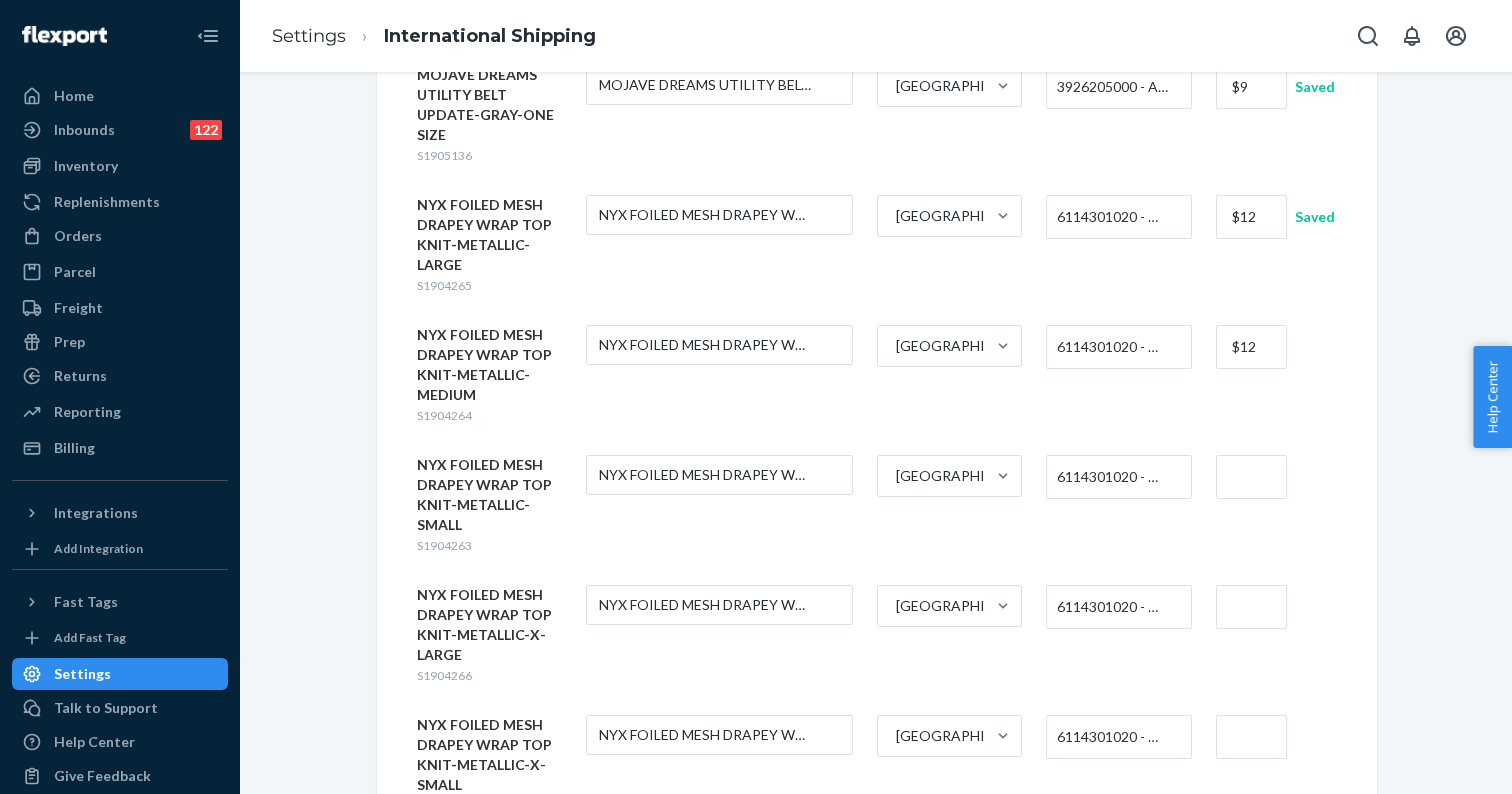 click at bounding box center [1251, 997] 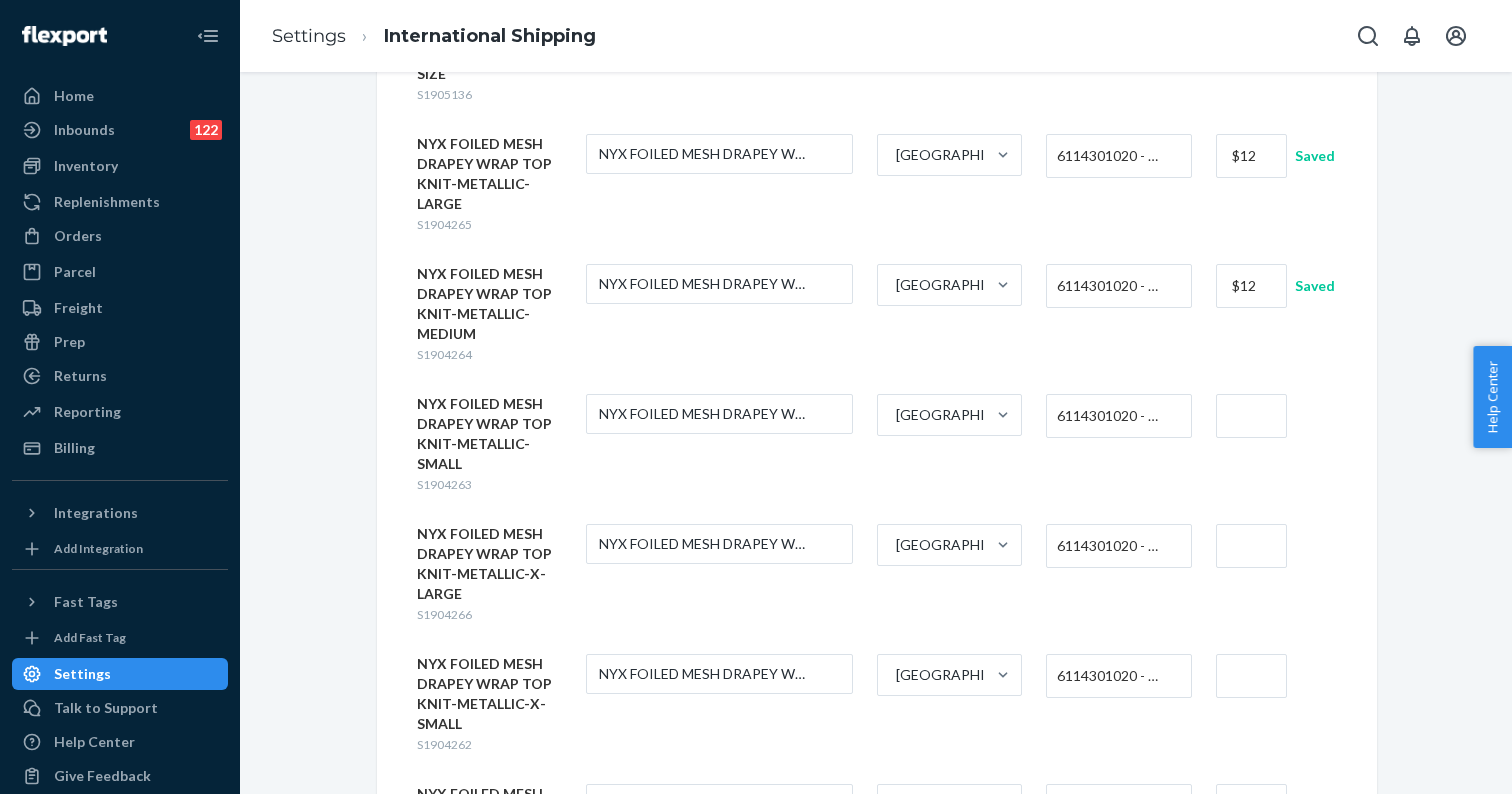 type on "$12" 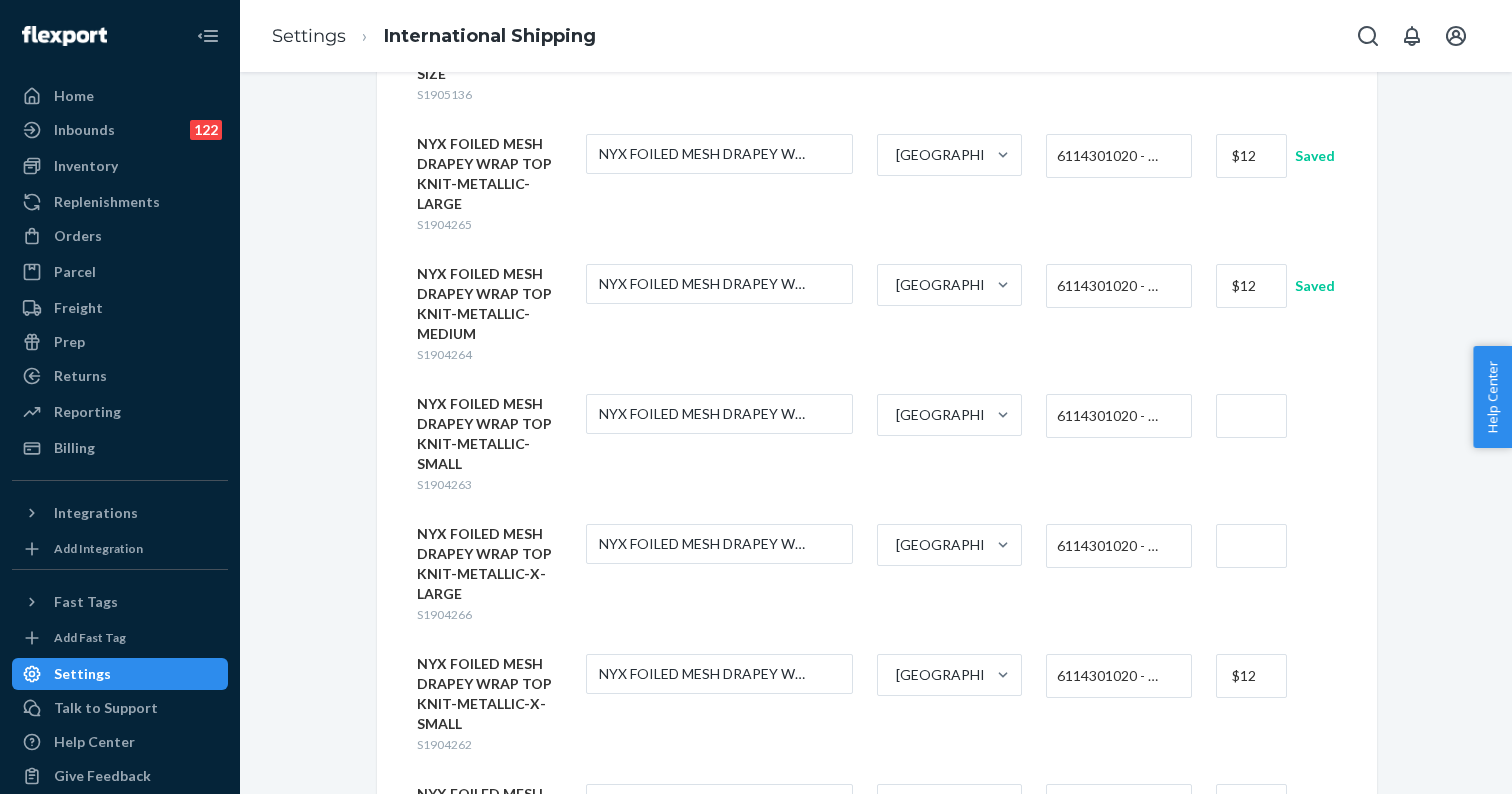 type on "$12" 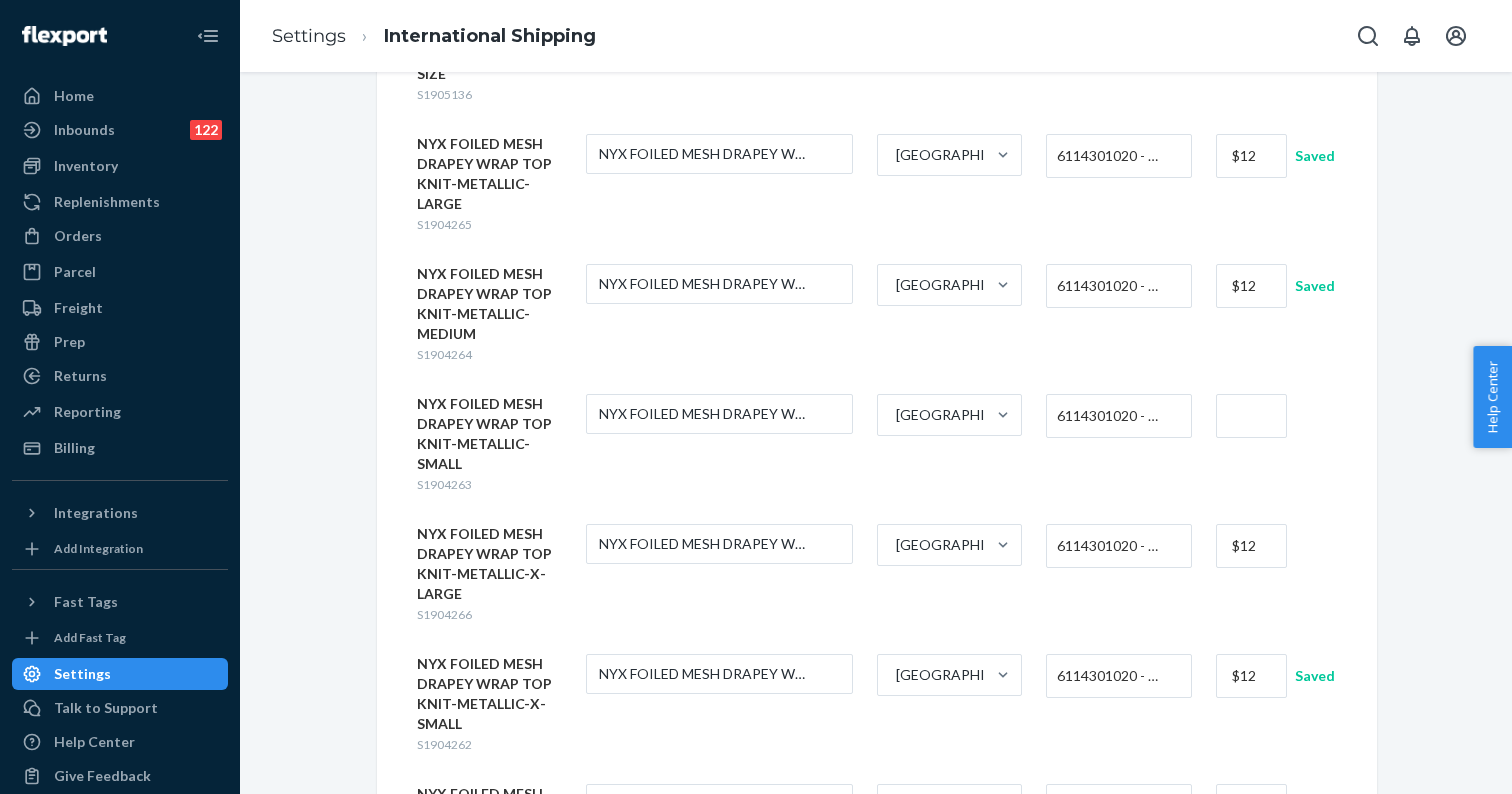 type on "$12" 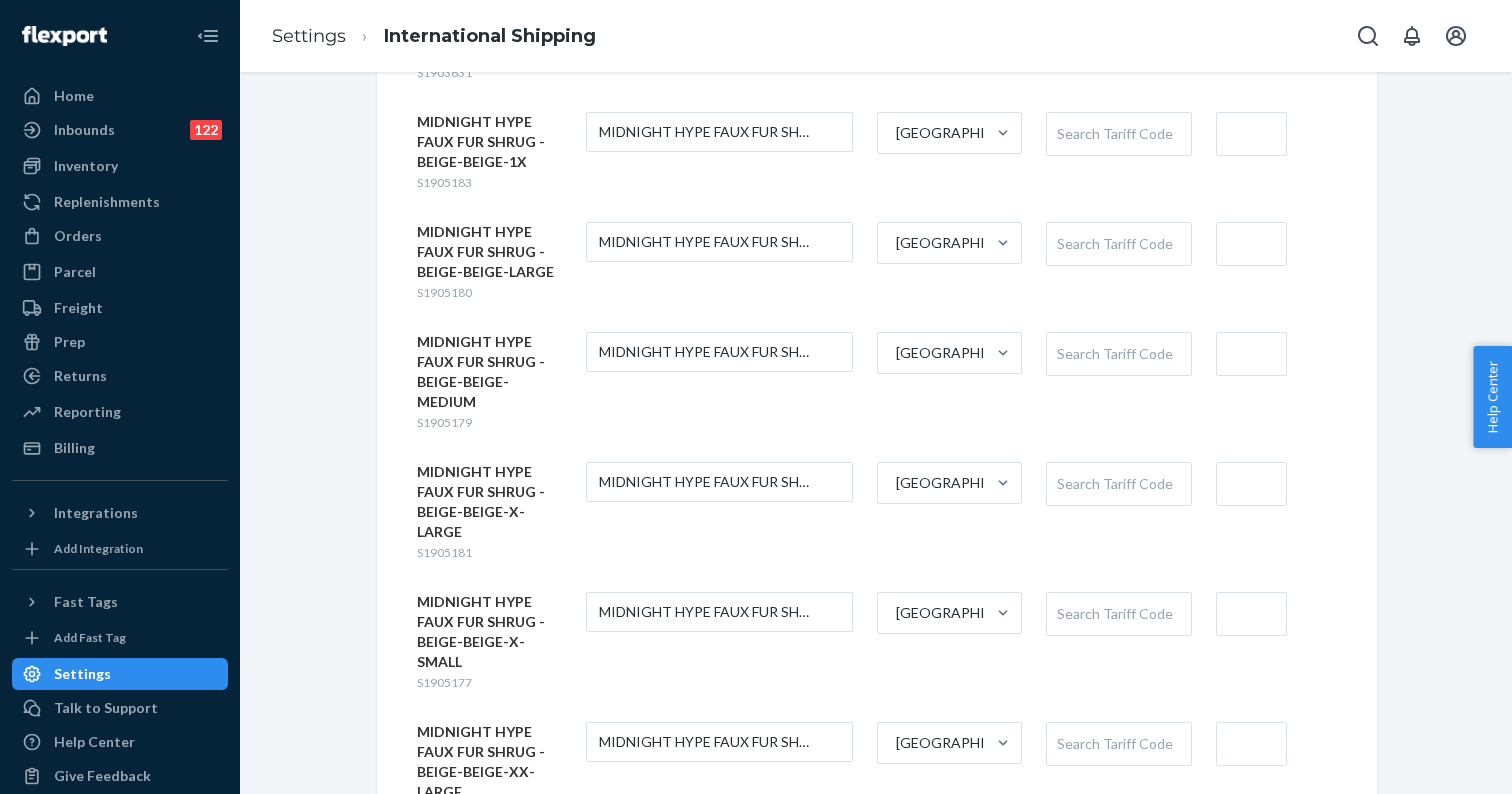 scroll, scrollTop: 3229, scrollLeft: 0, axis: vertical 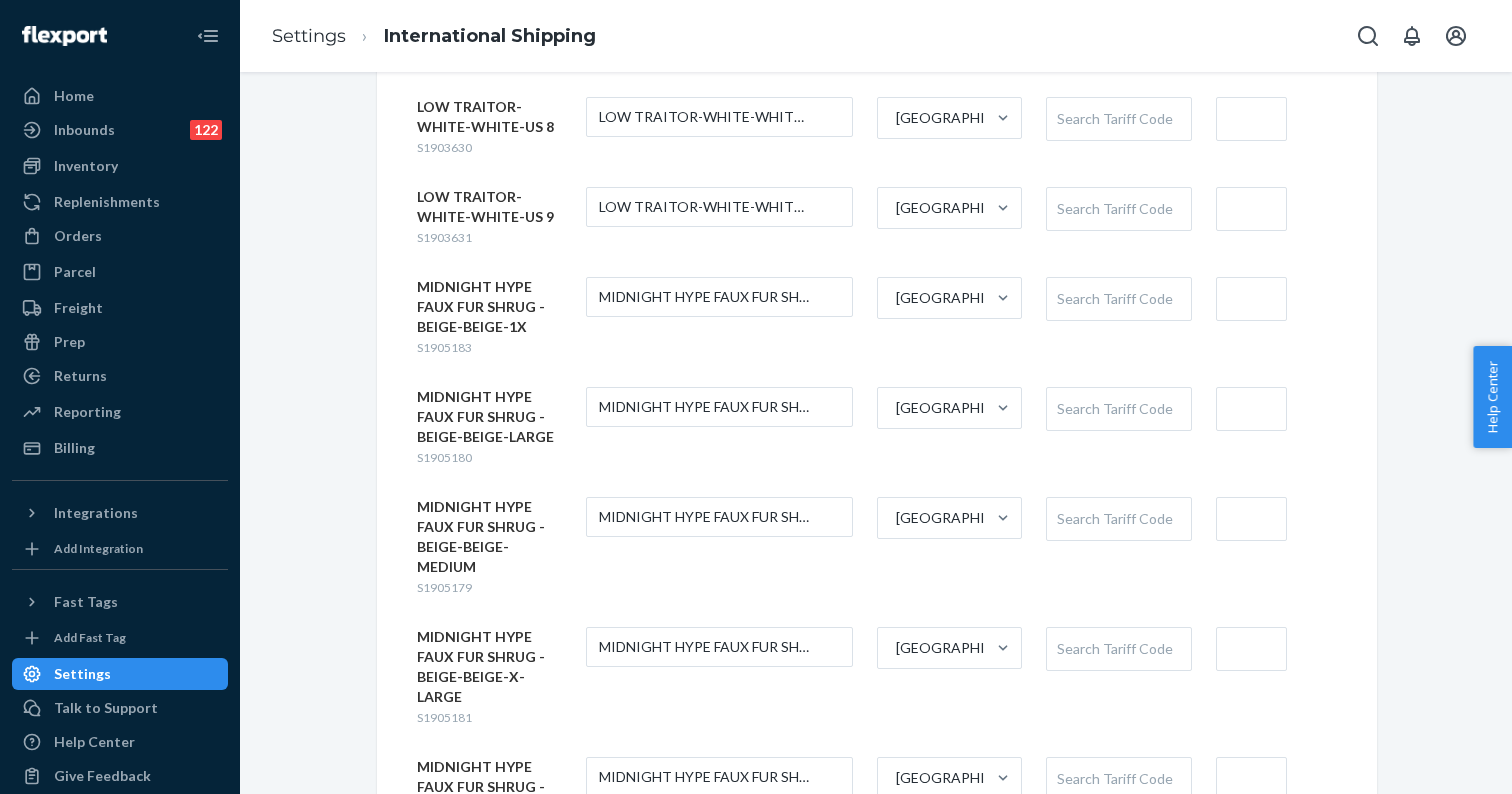 type on "$12" 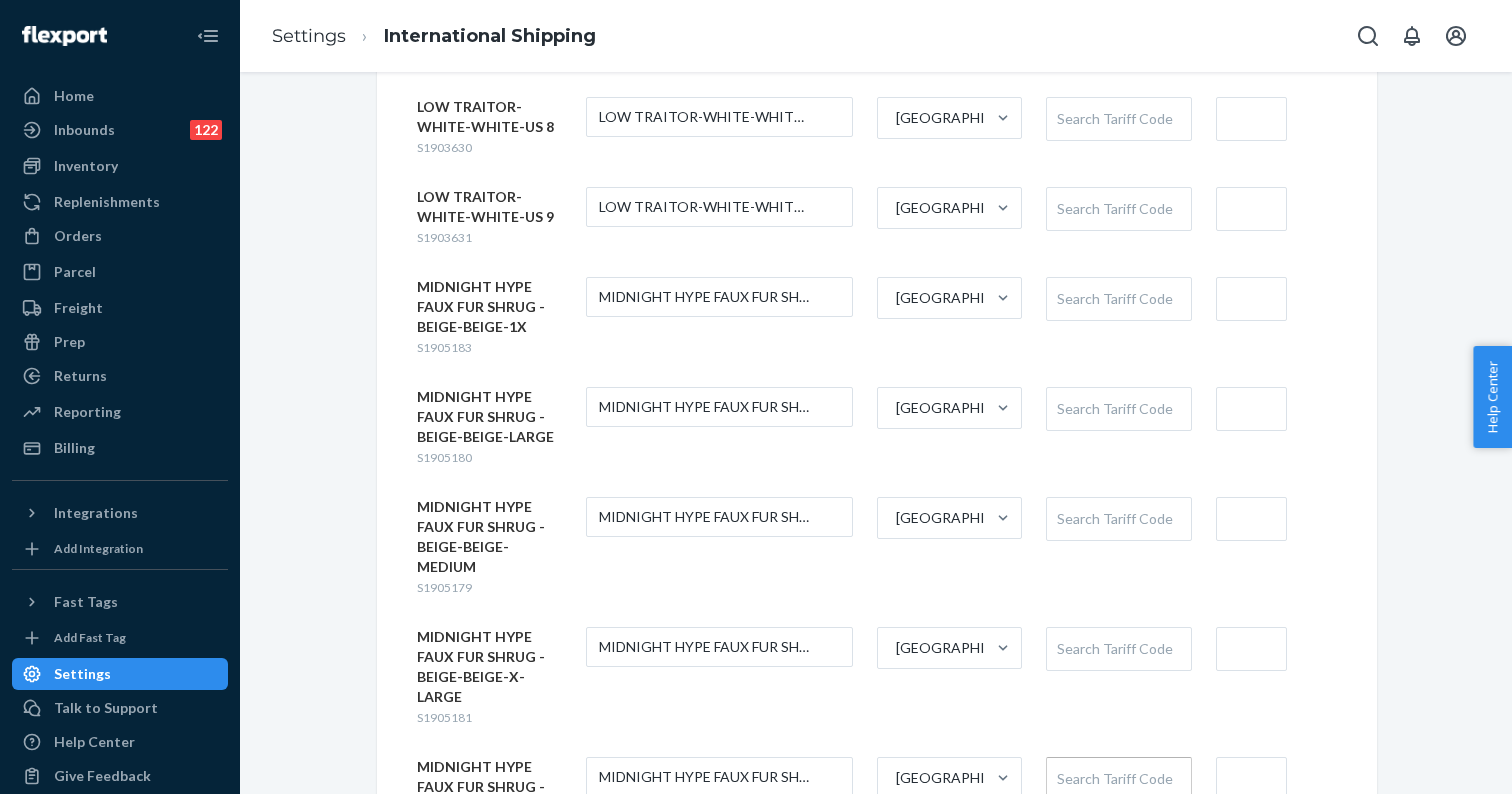 paste on "6114301020" 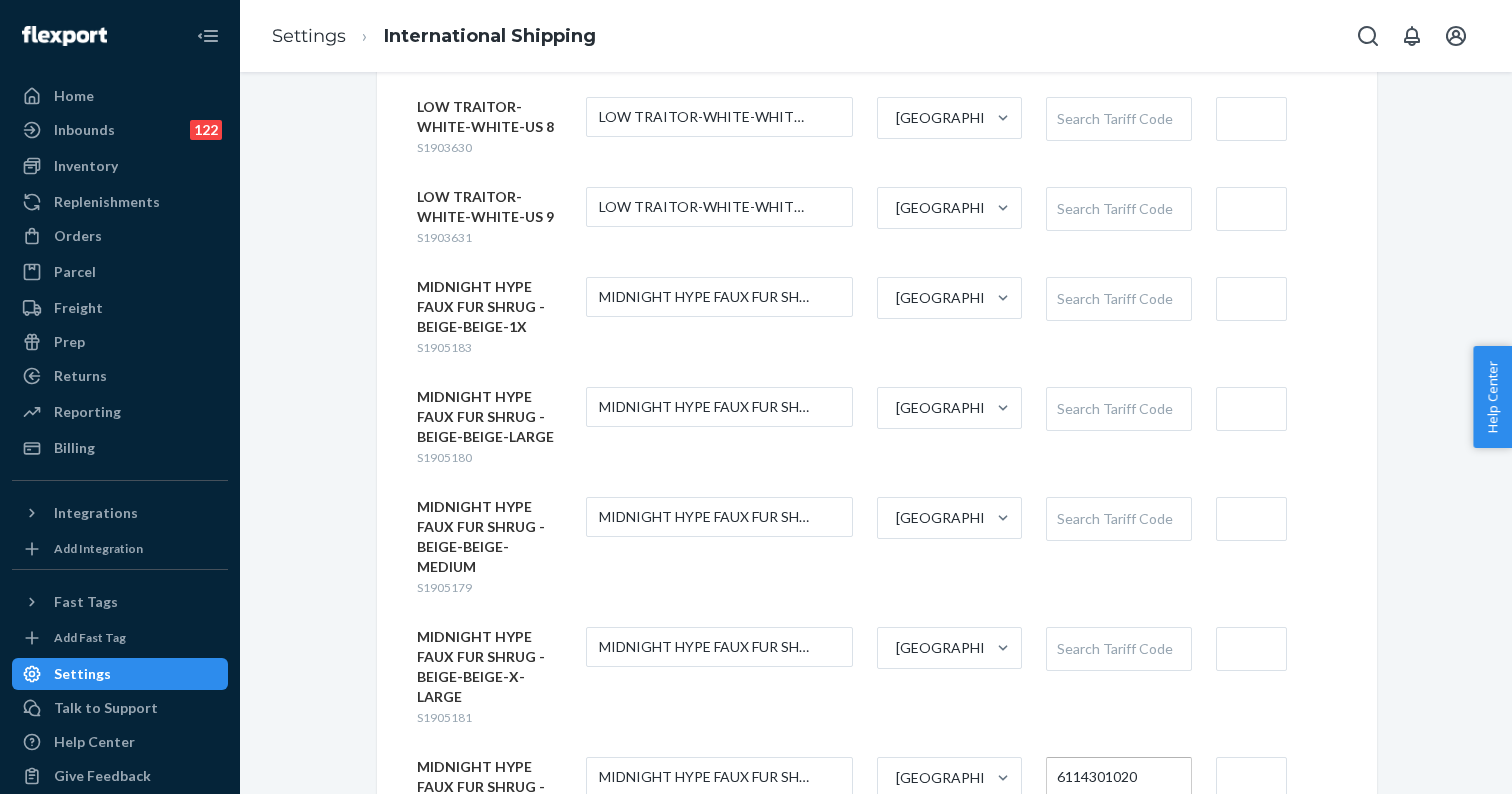 type 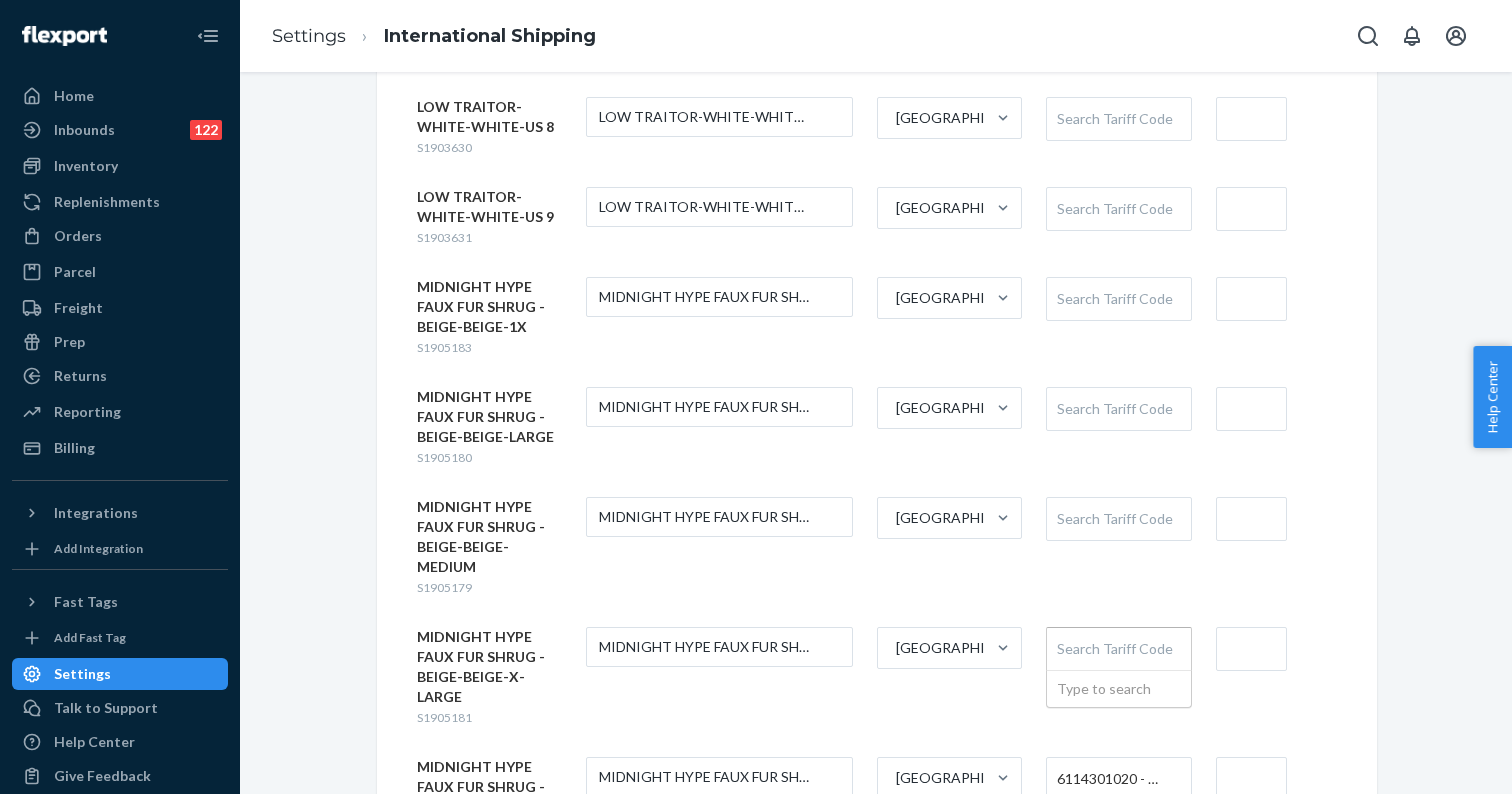 click on "Search Tariff Code" at bounding box center (1118, 649) 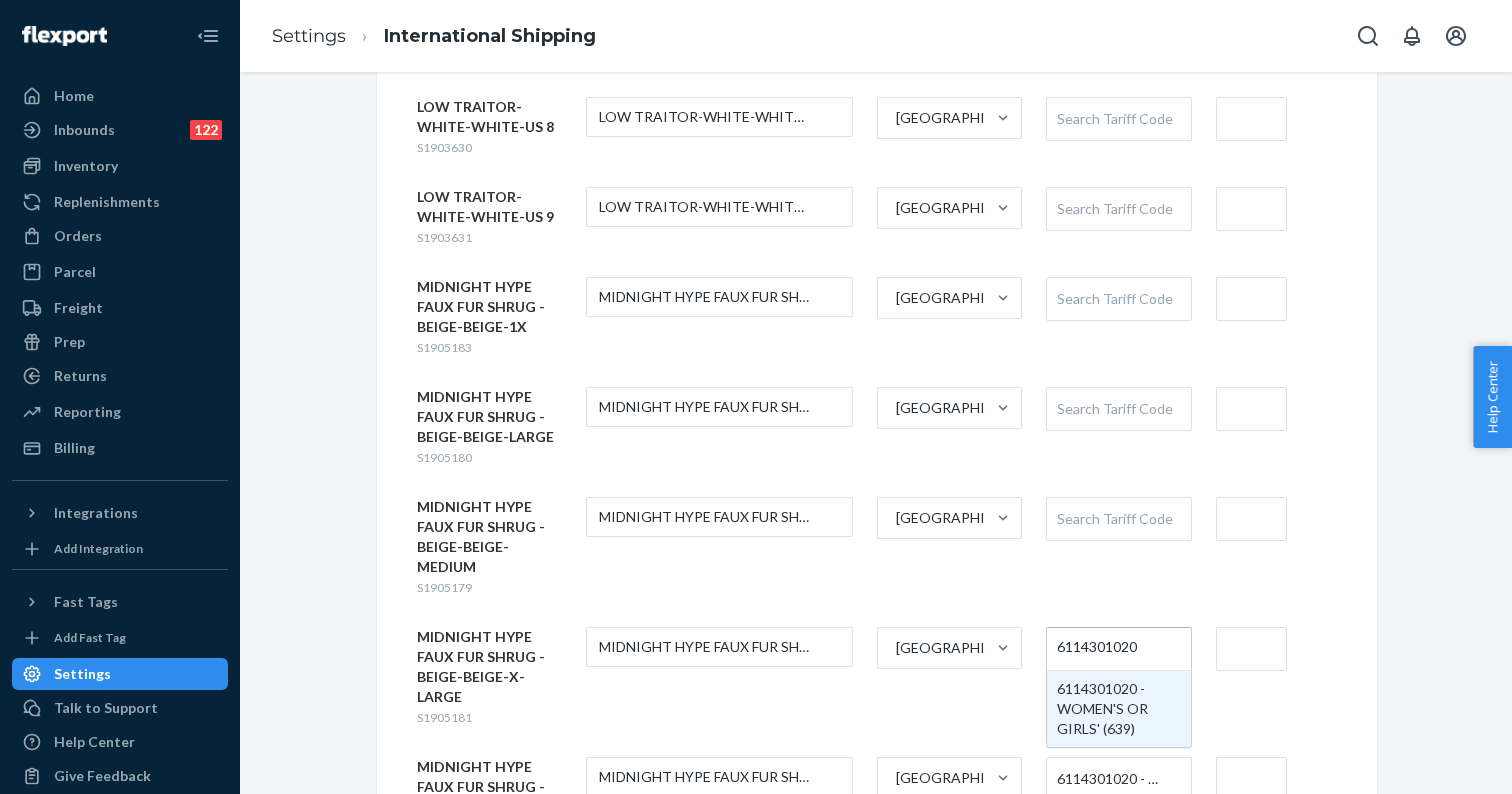 type 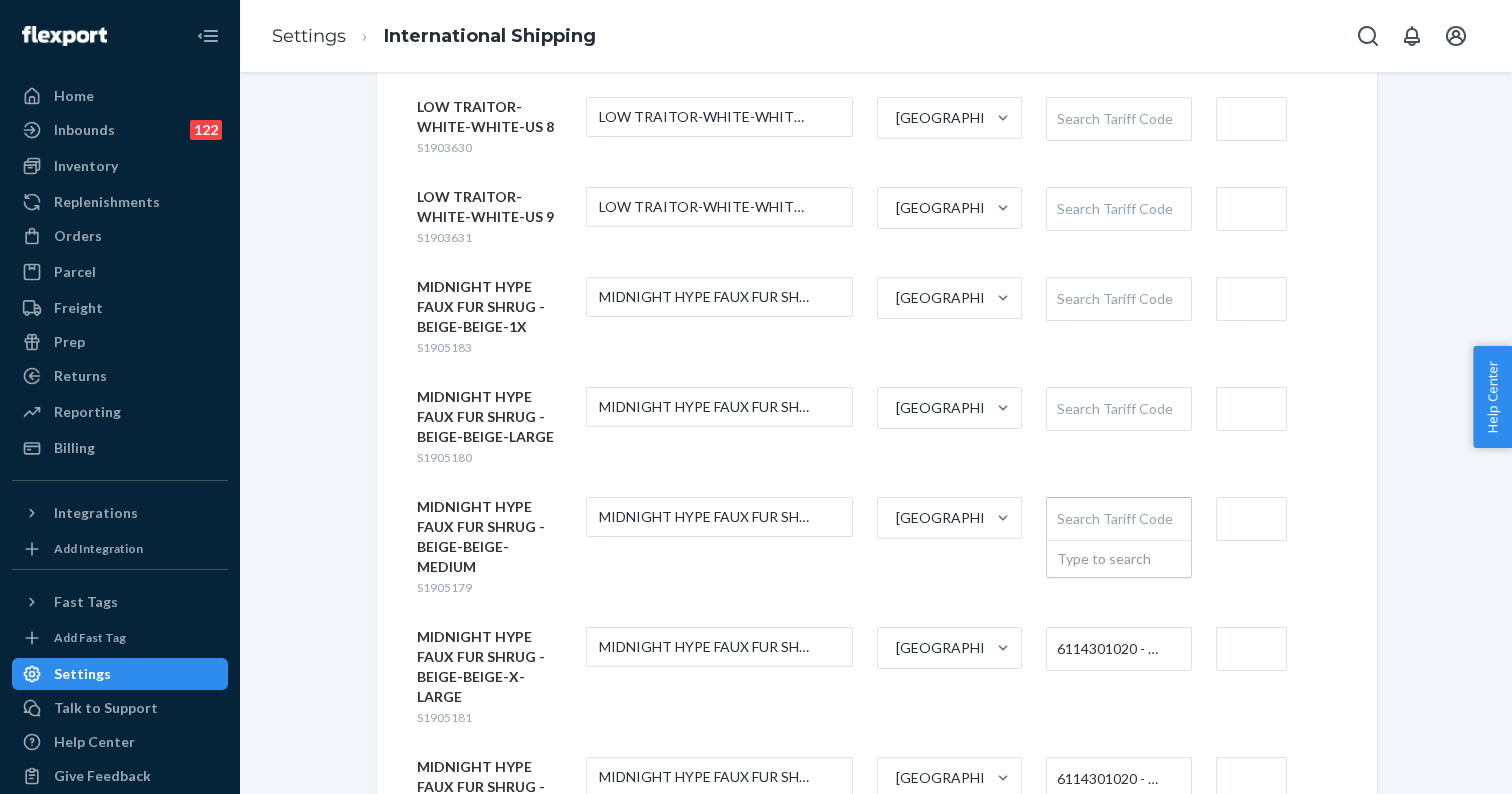 click on "Search Tariff Code" at bounding box center [1118, 519] 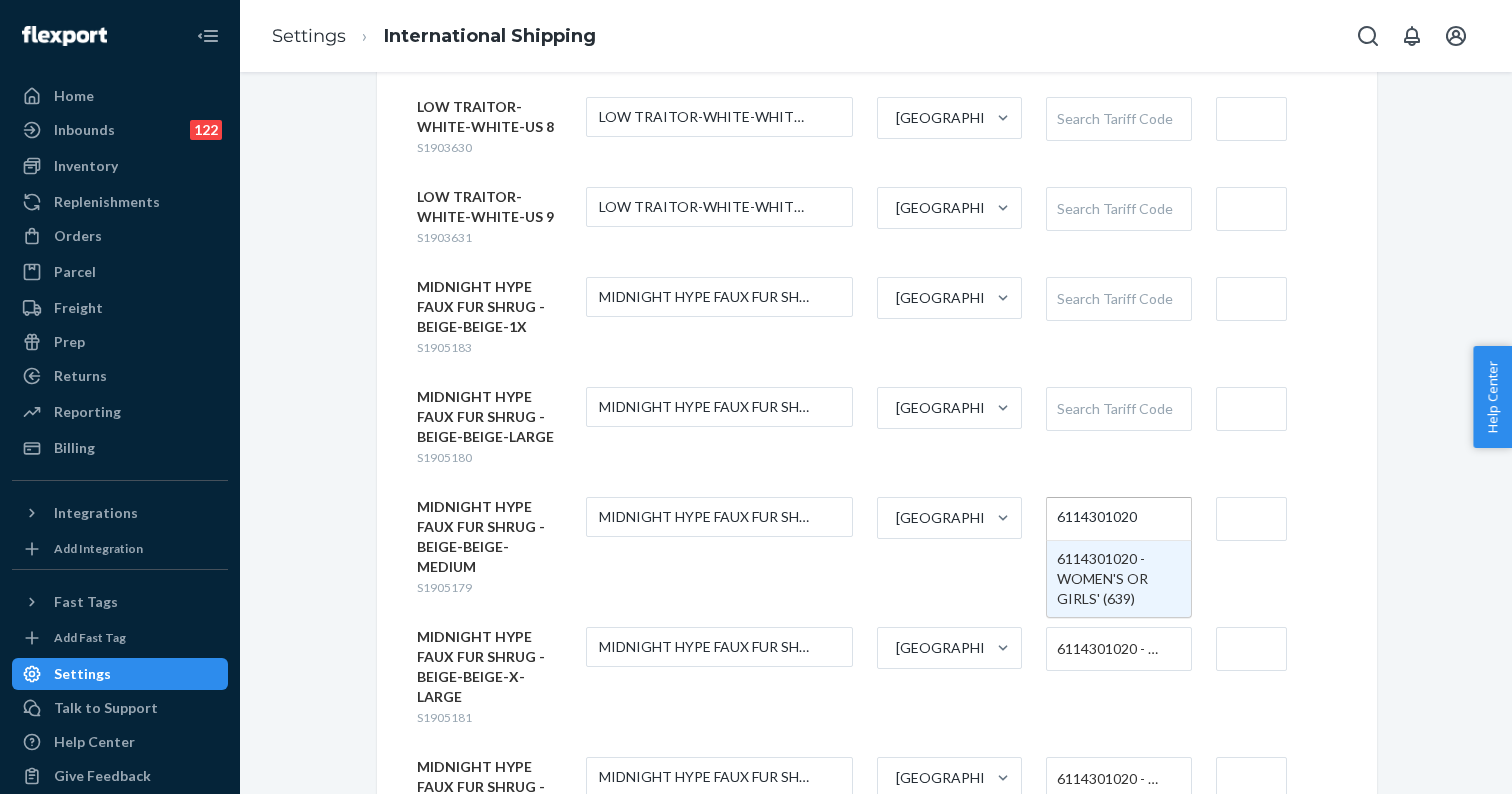 type 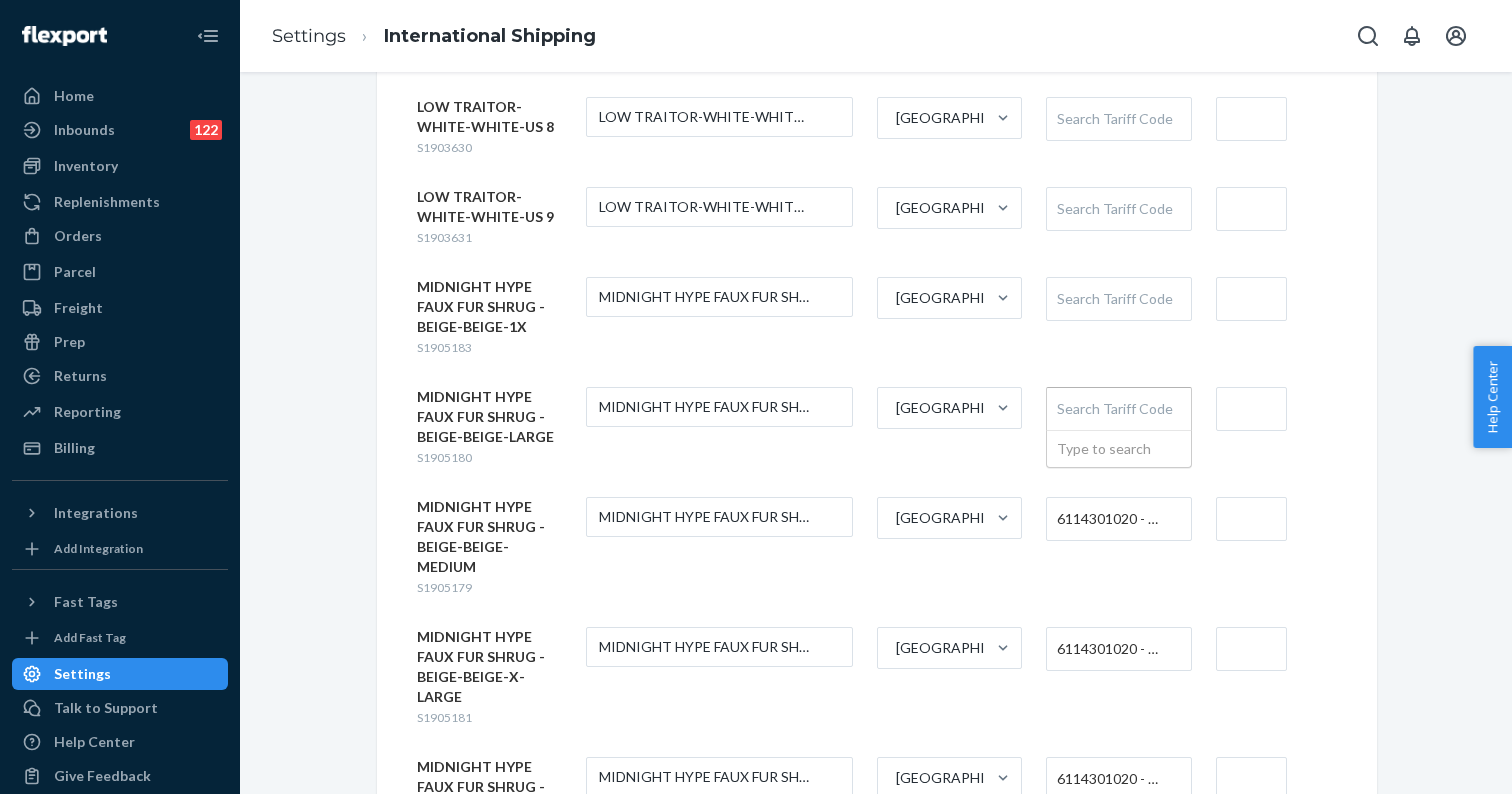 click on "Search Tariff Code" at bounding box center [1118, 409] 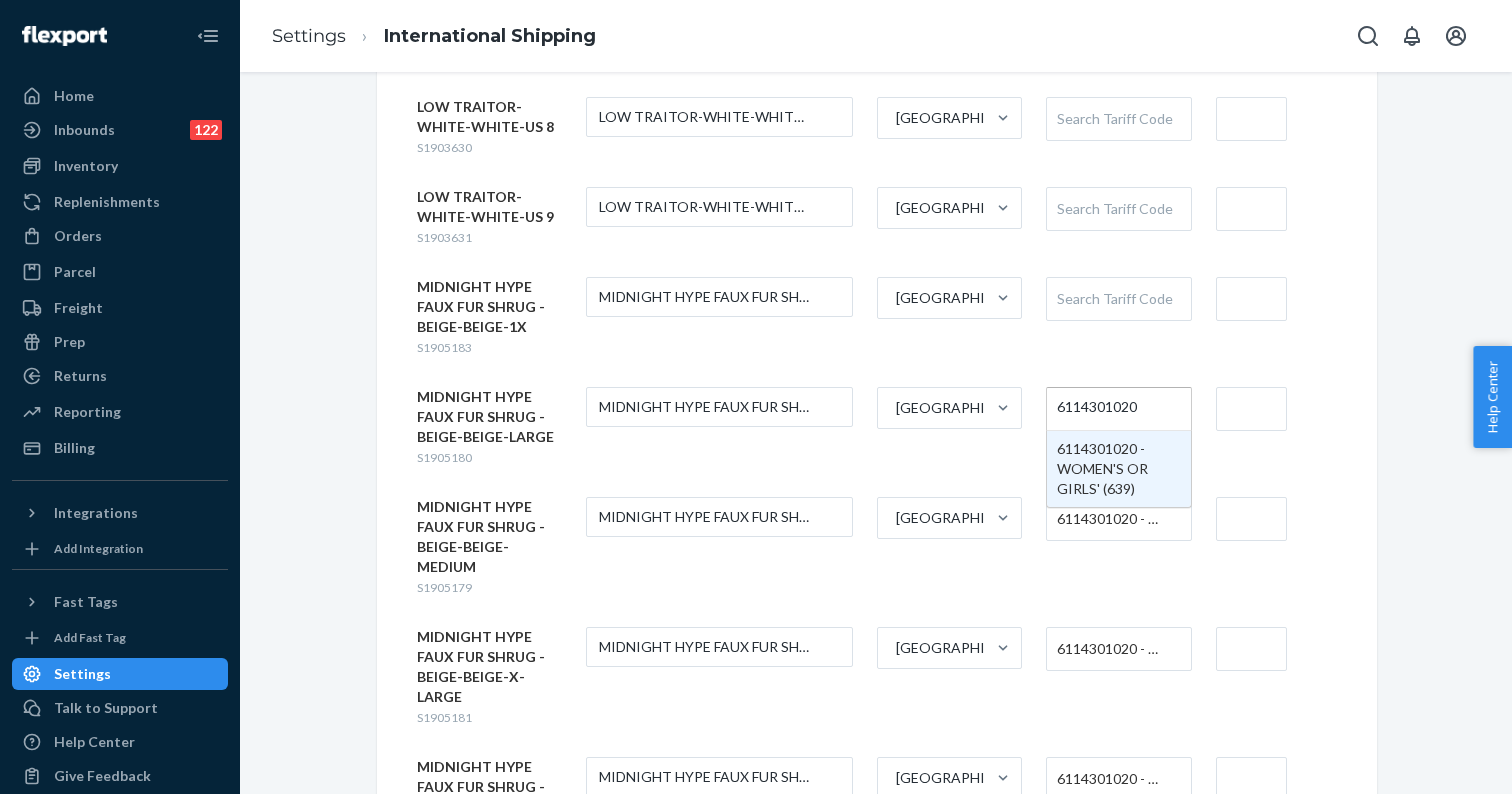 type 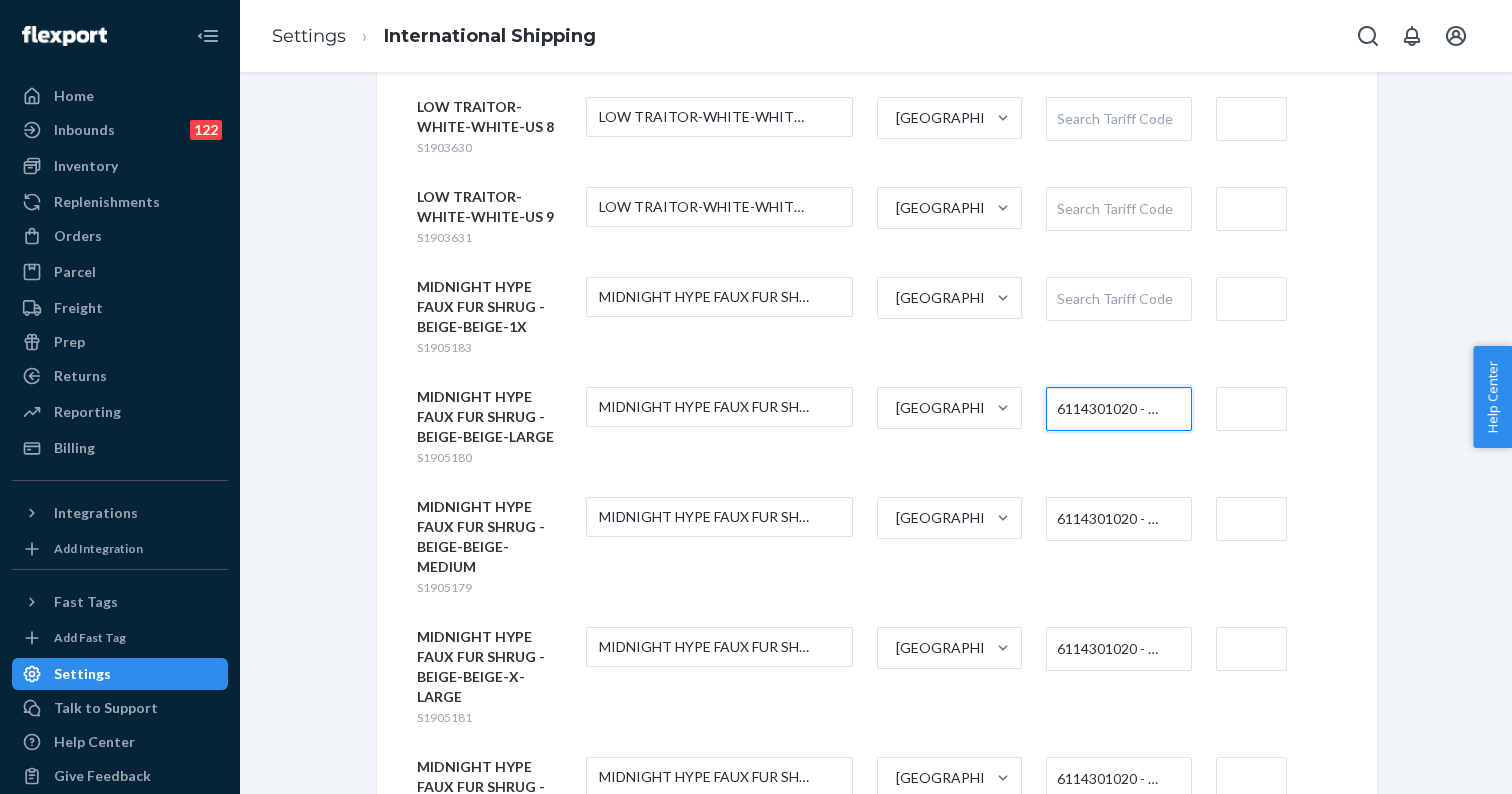 click at bounding box center (1251, 909) 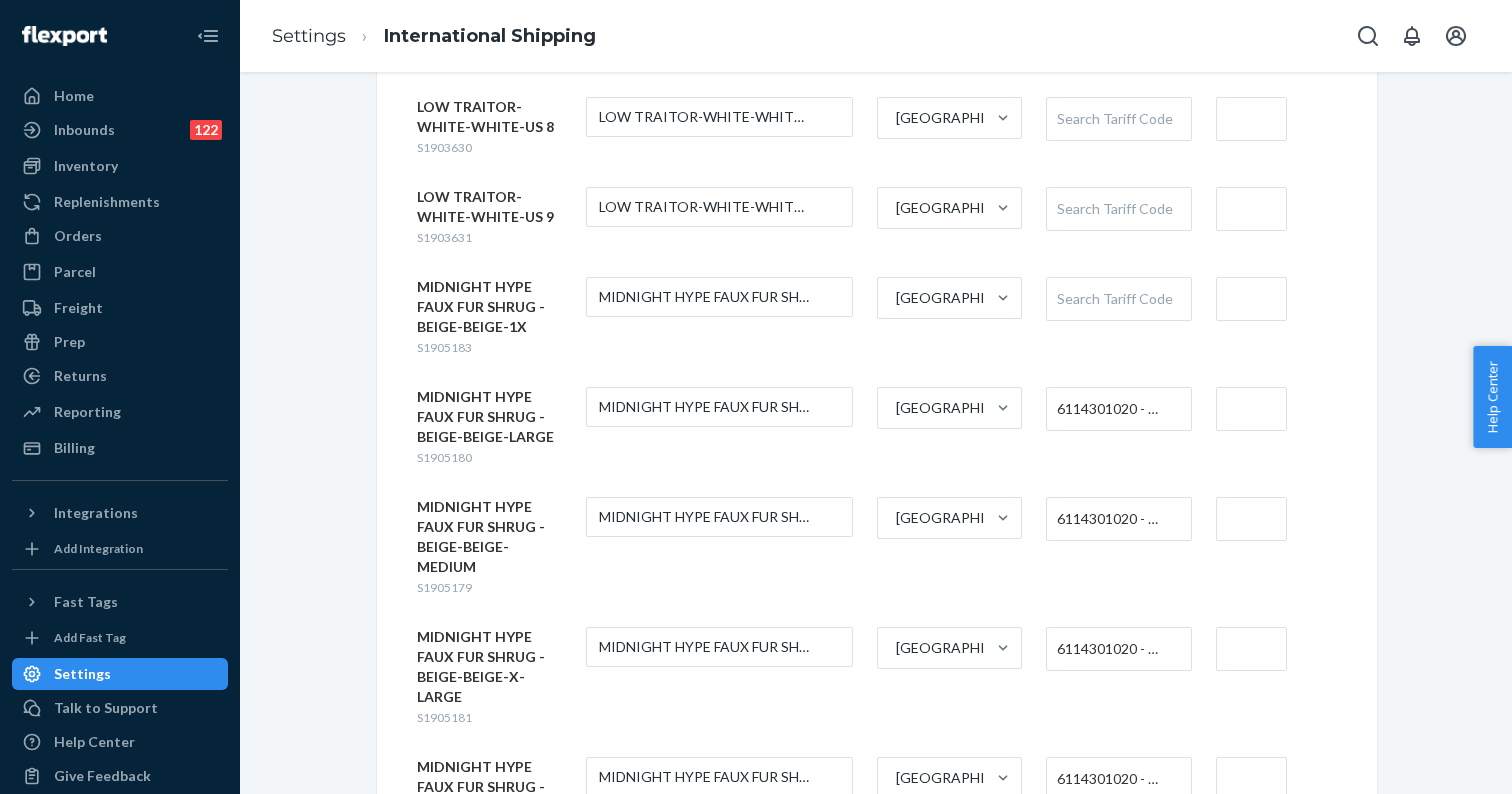 type on "$13" 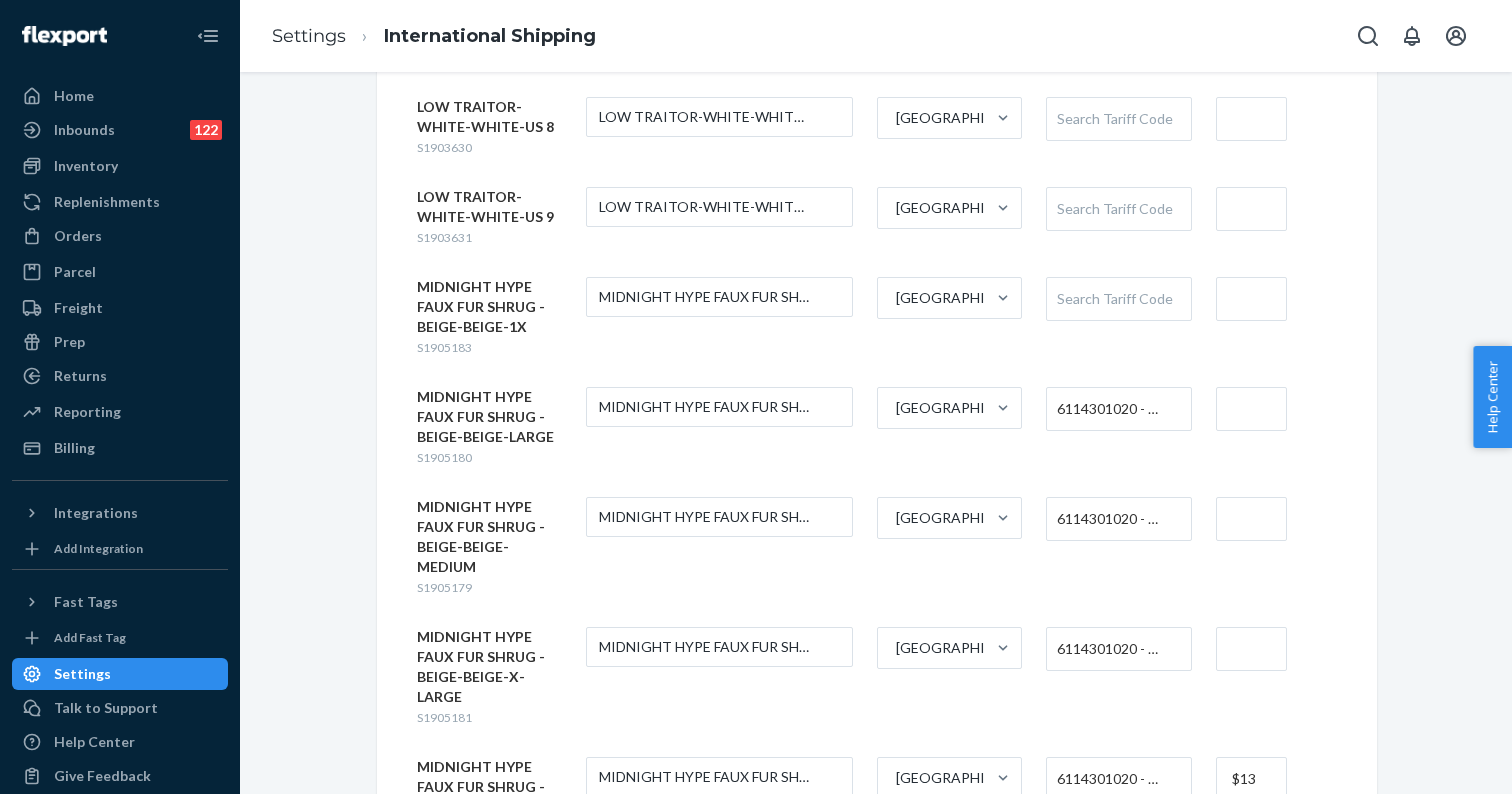 type on "$13" 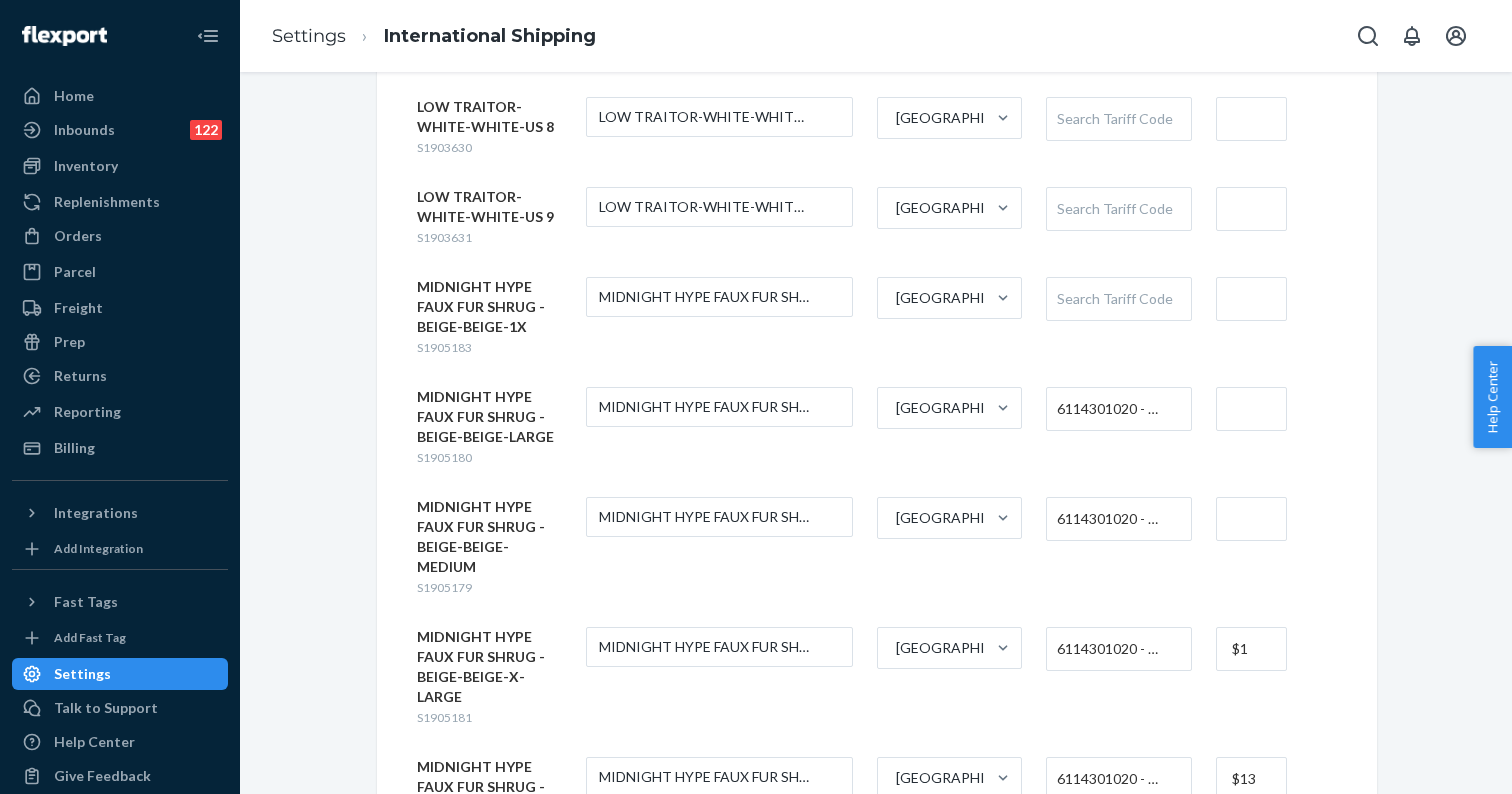 click on "$1" at bounding box center (1251, 649) 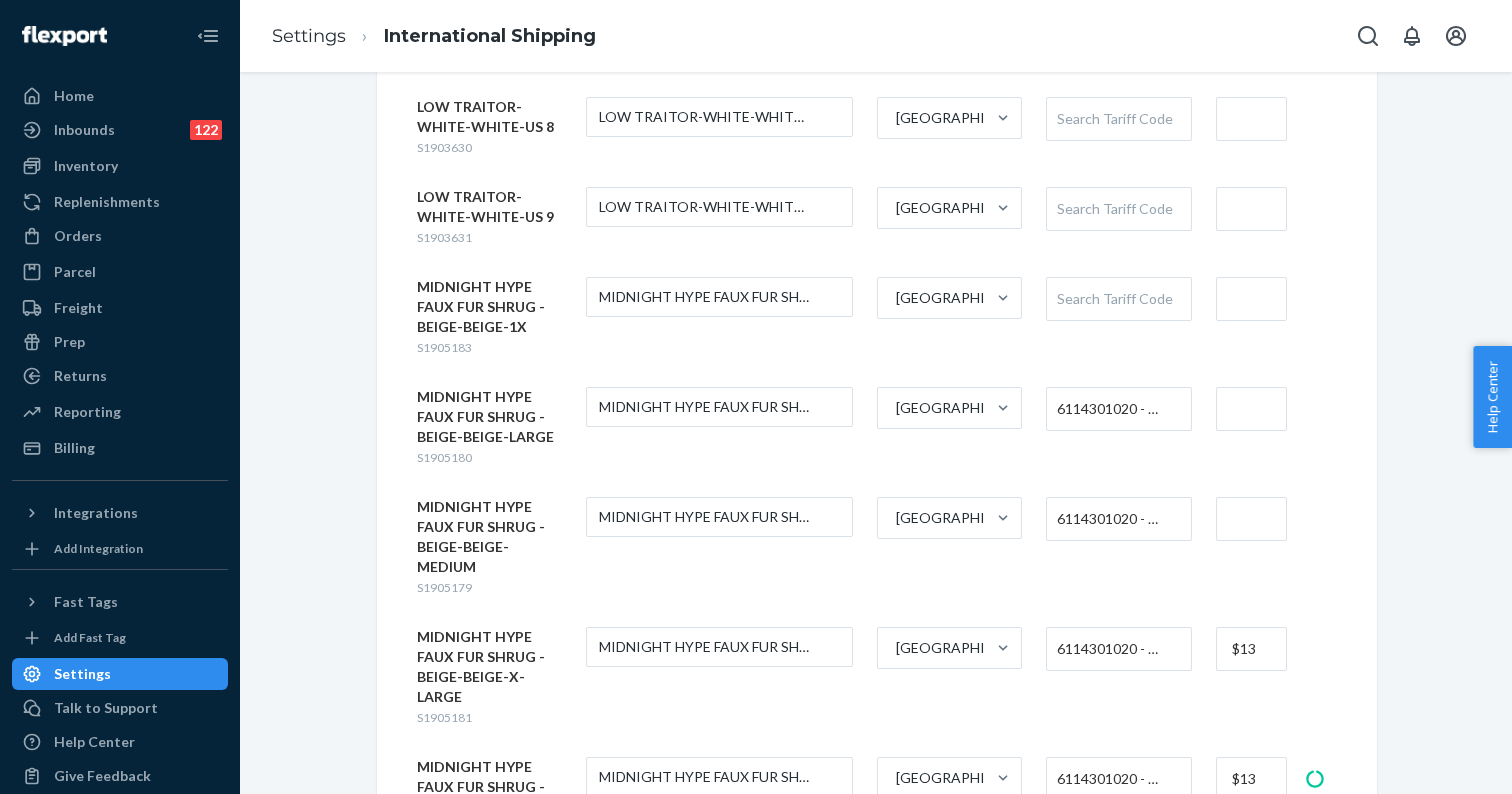 type on "$13" 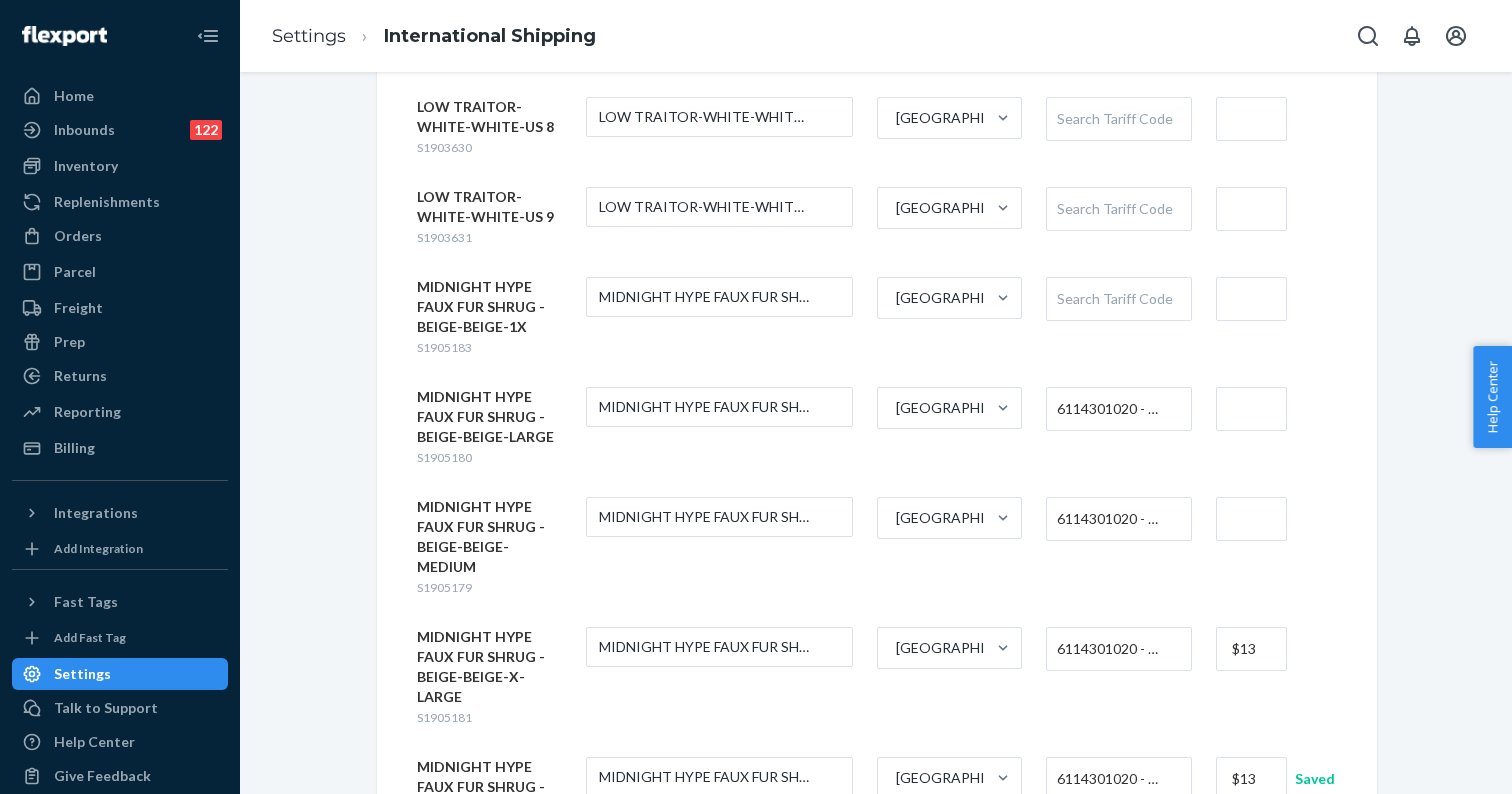 click at bounding box center (1251, 519) 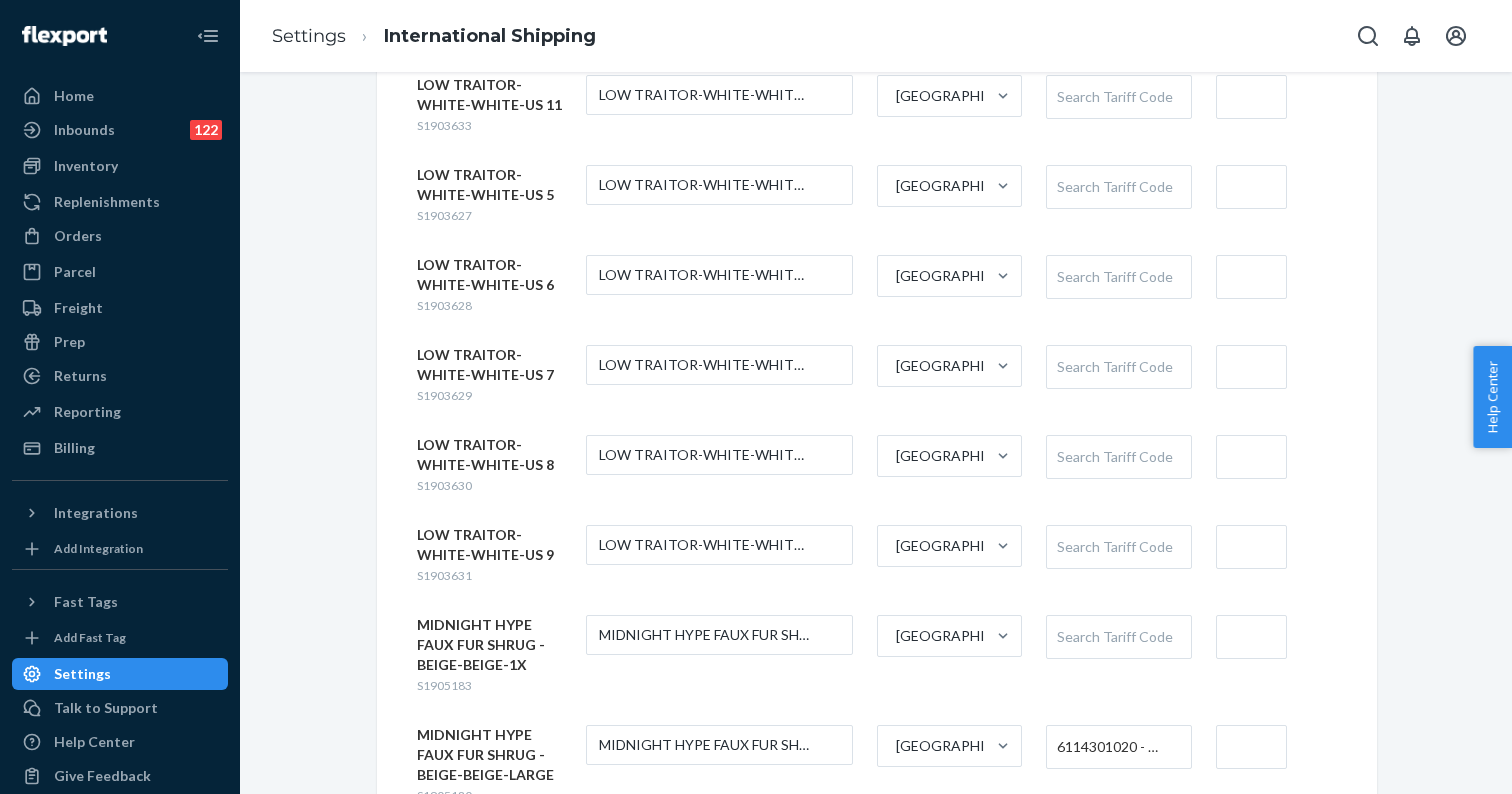 scroll, scrollTop: 2889, scrollLeft: 0, axis: vertical 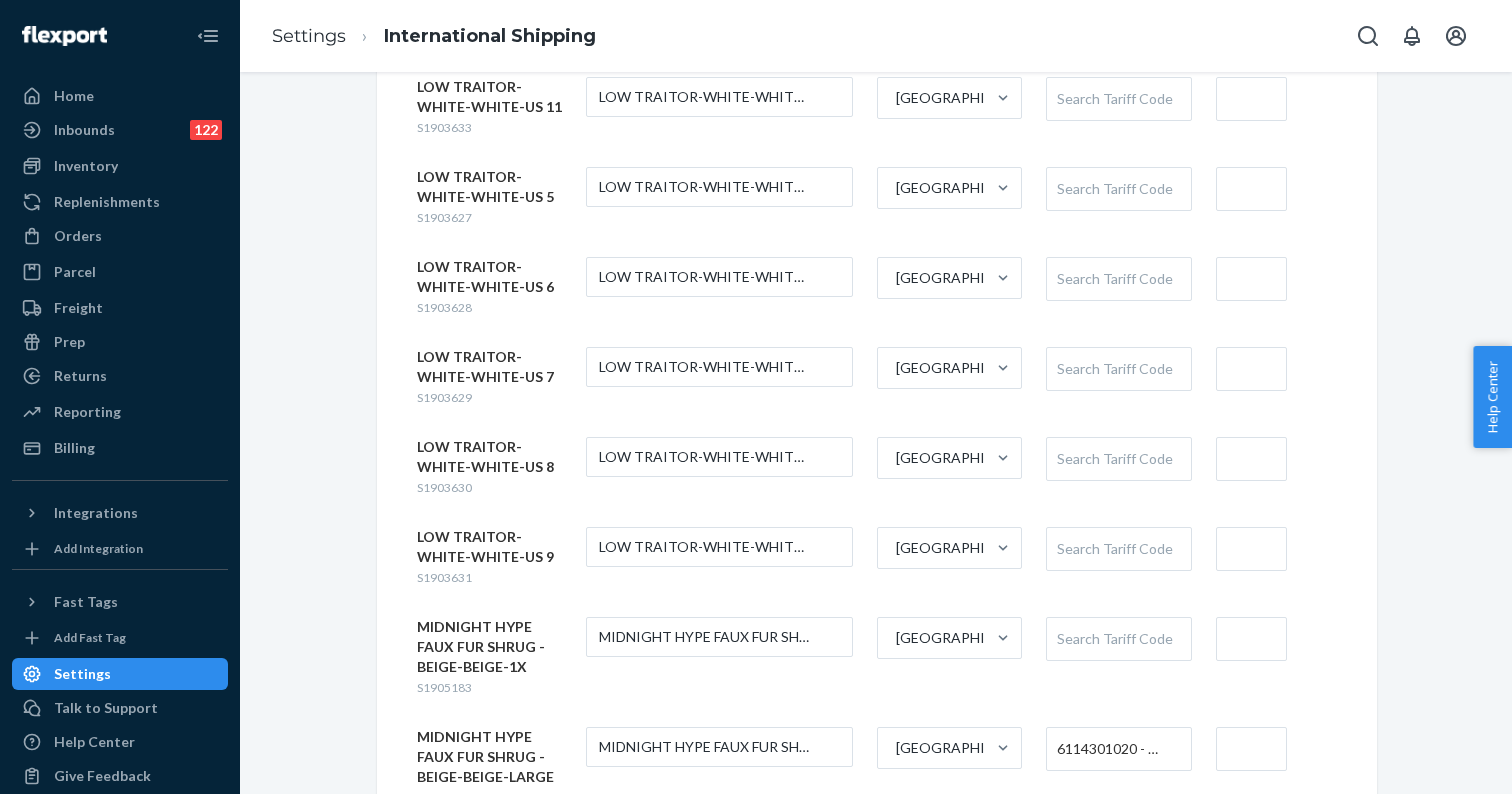 type on "$13" 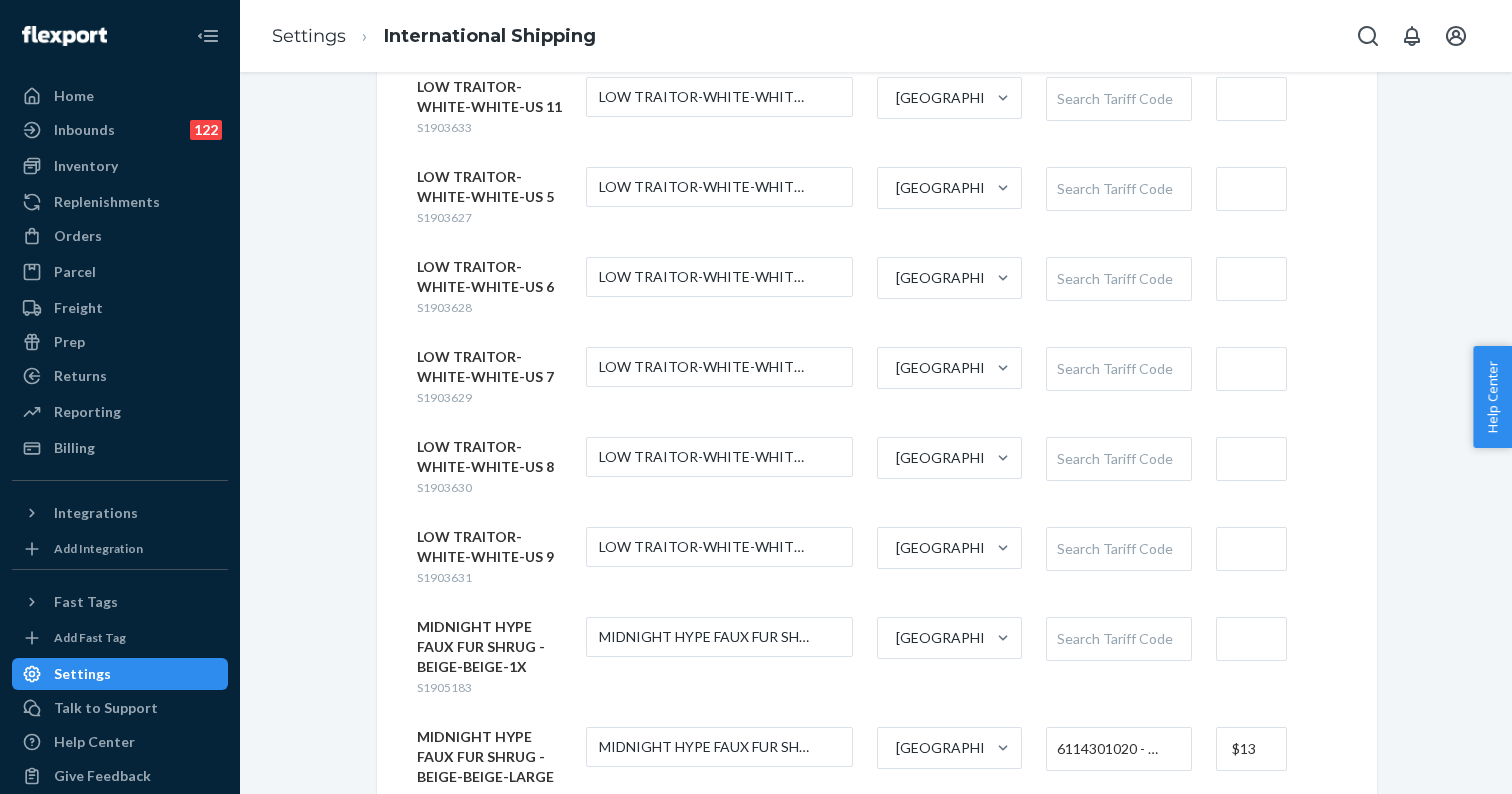 type on "$13" 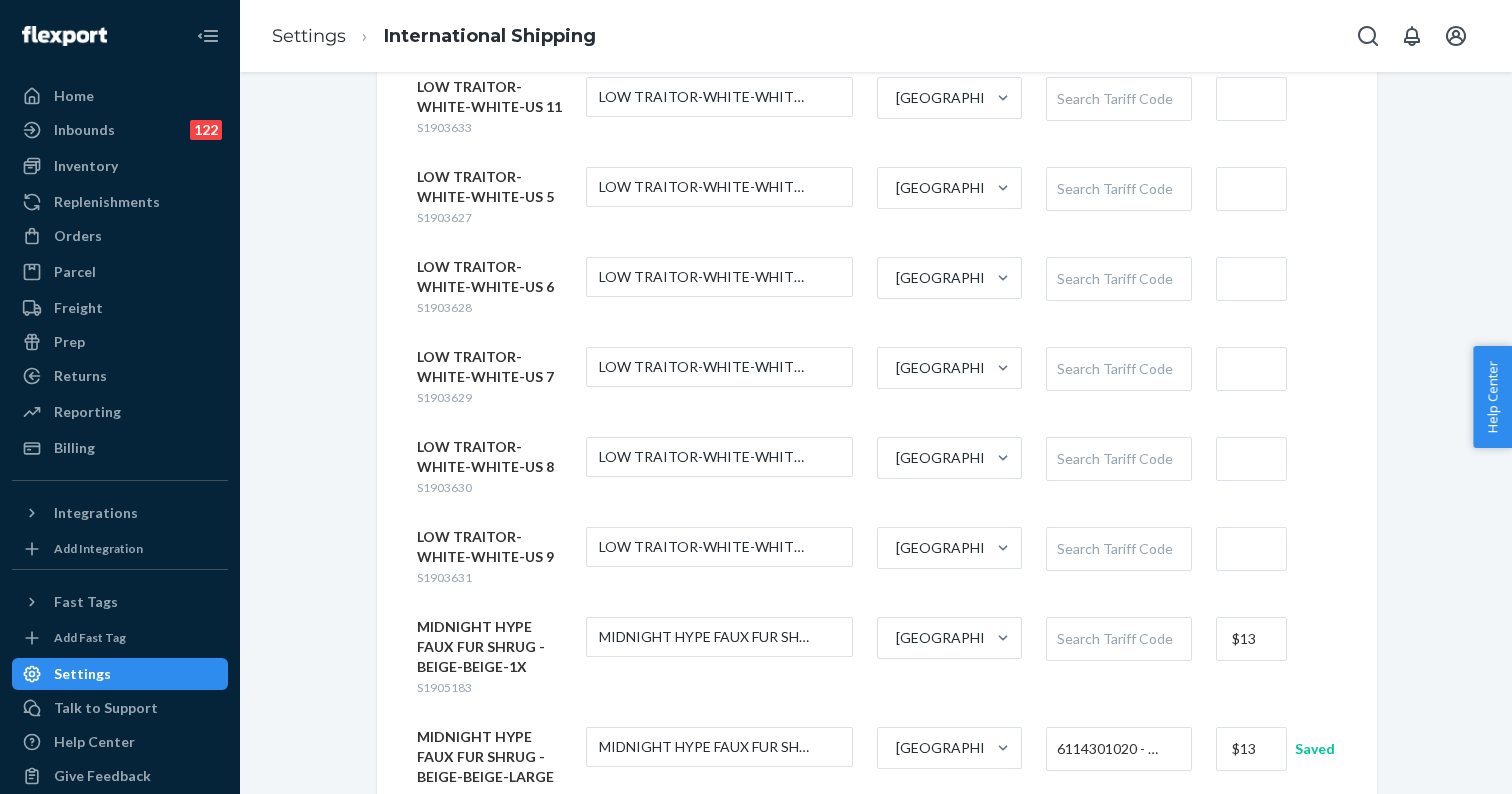 type on "$13" 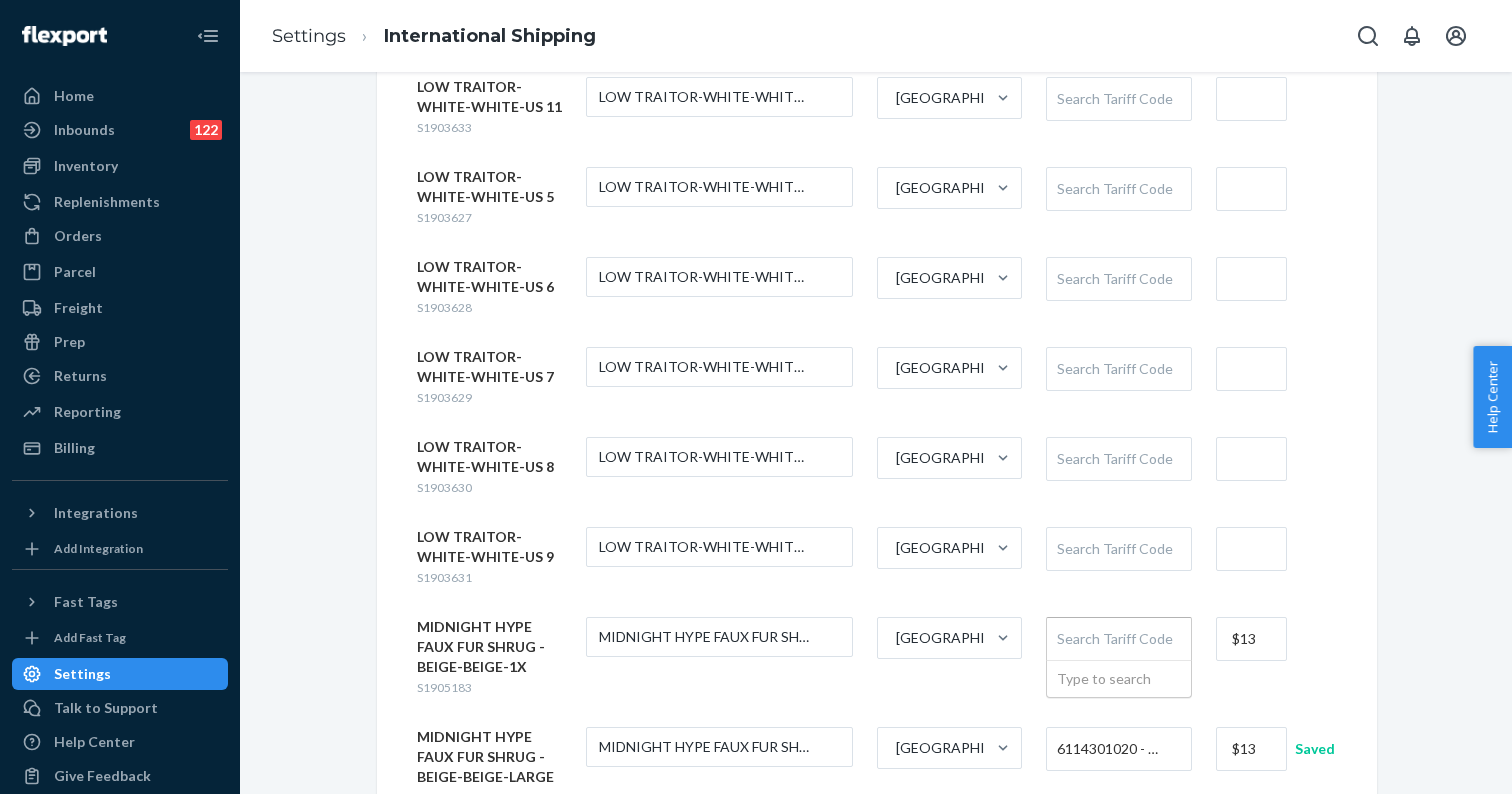 click on "Search Tariff Code" at bounding box center (1118, 639) 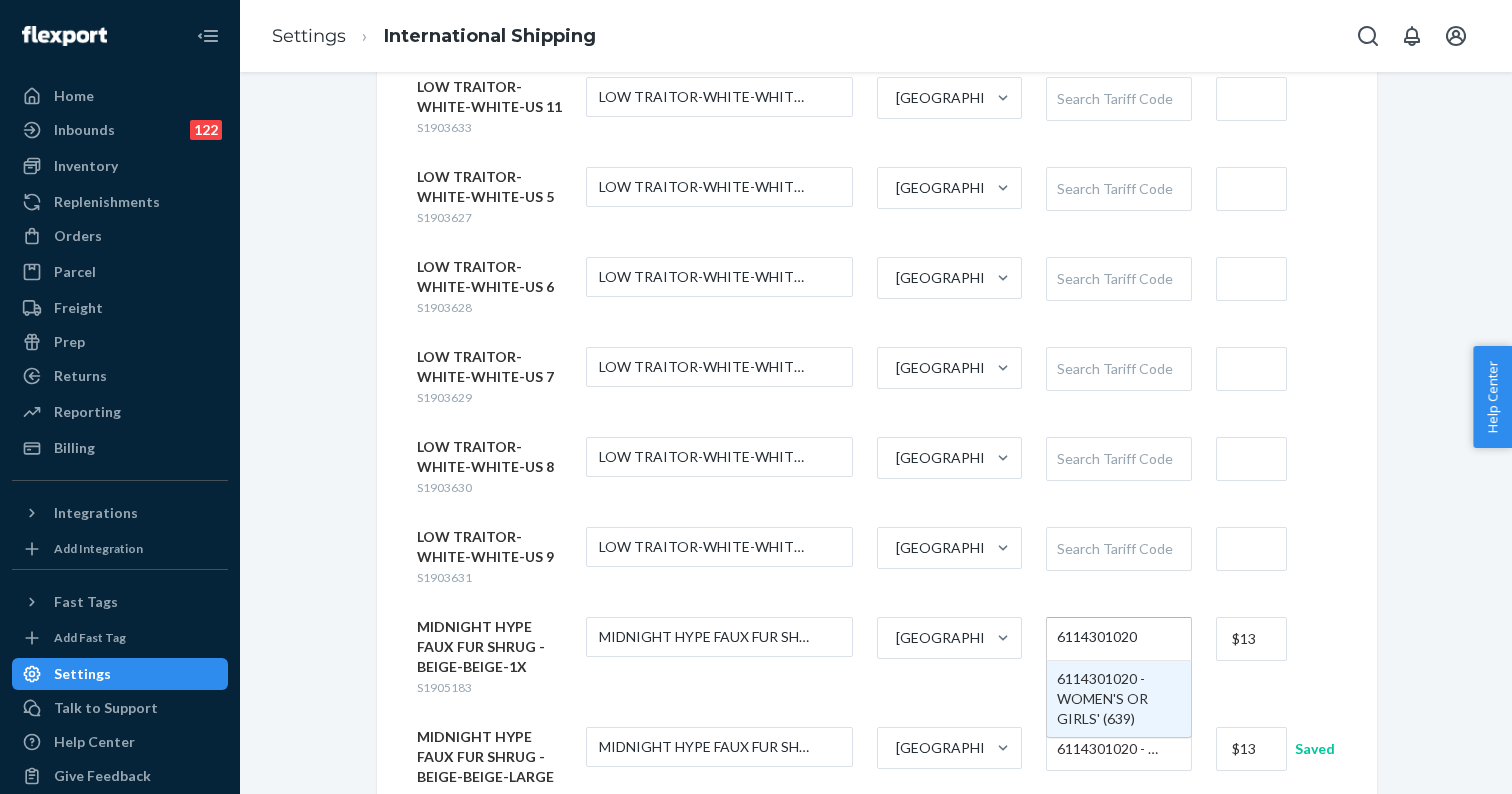 type 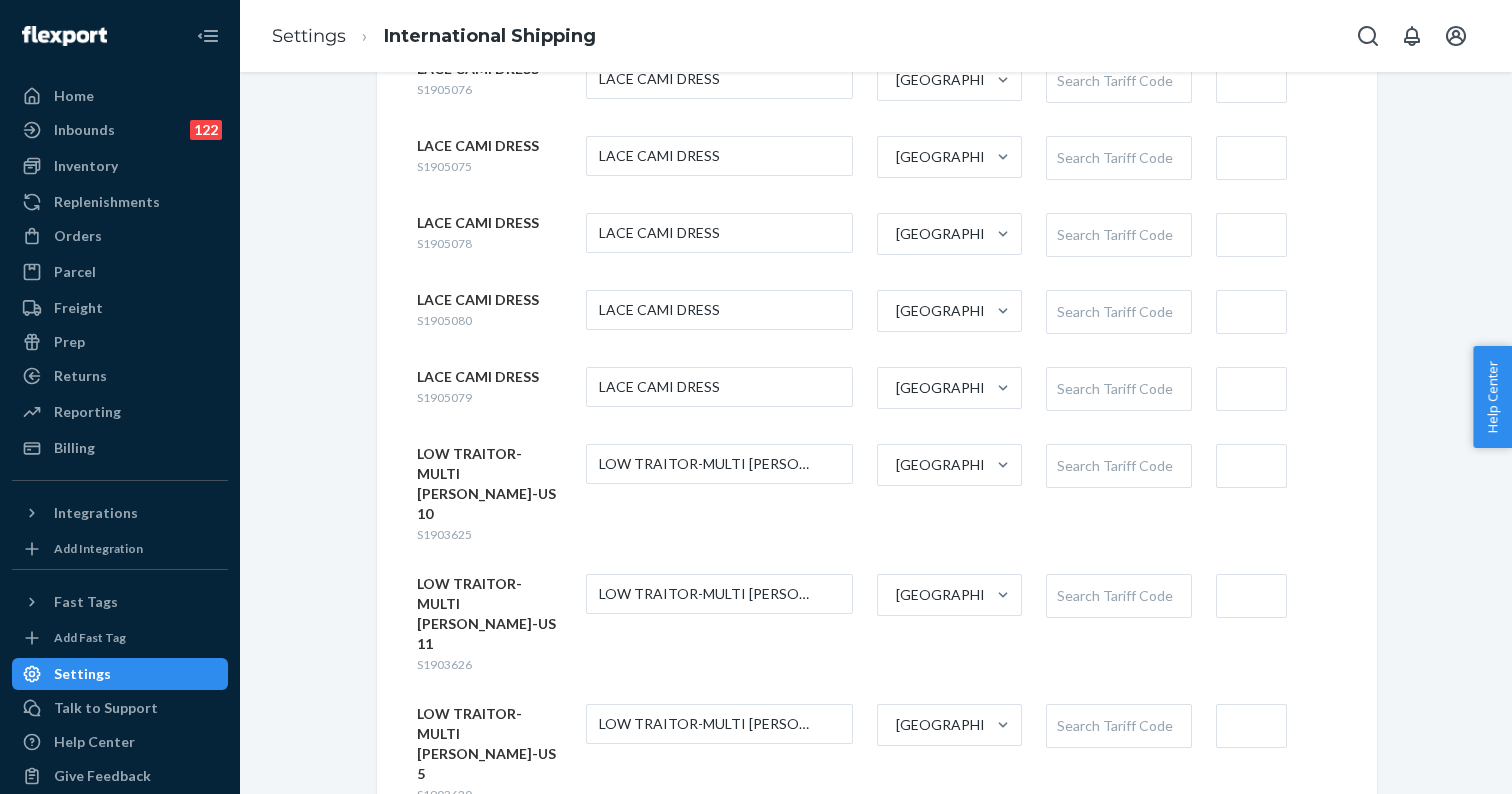 scroll, scrollTop: 1503, scrollLeft: 0, axis: vertical 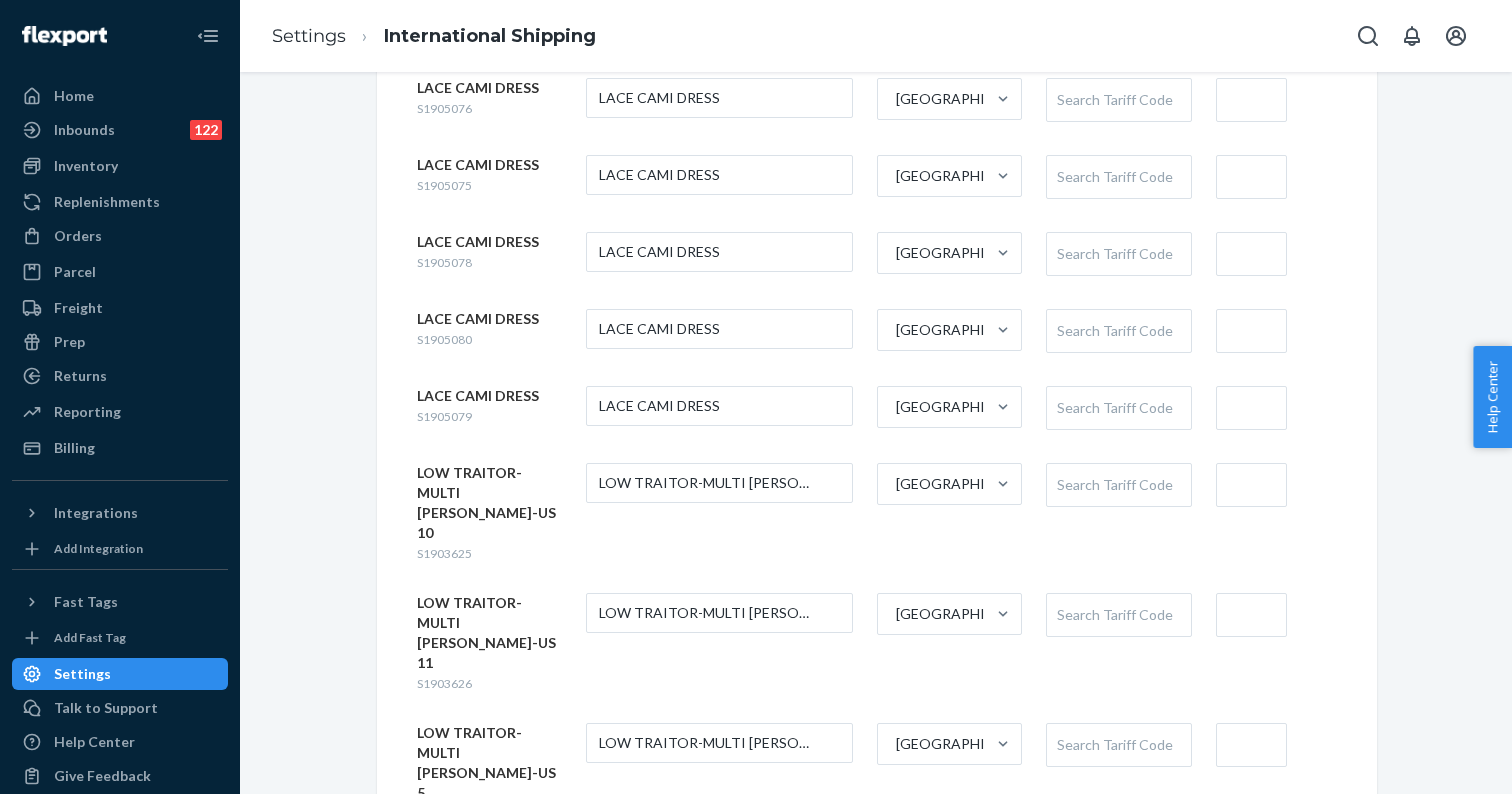 click on "Search Tariff Code" at bounding box center [1118, 408] 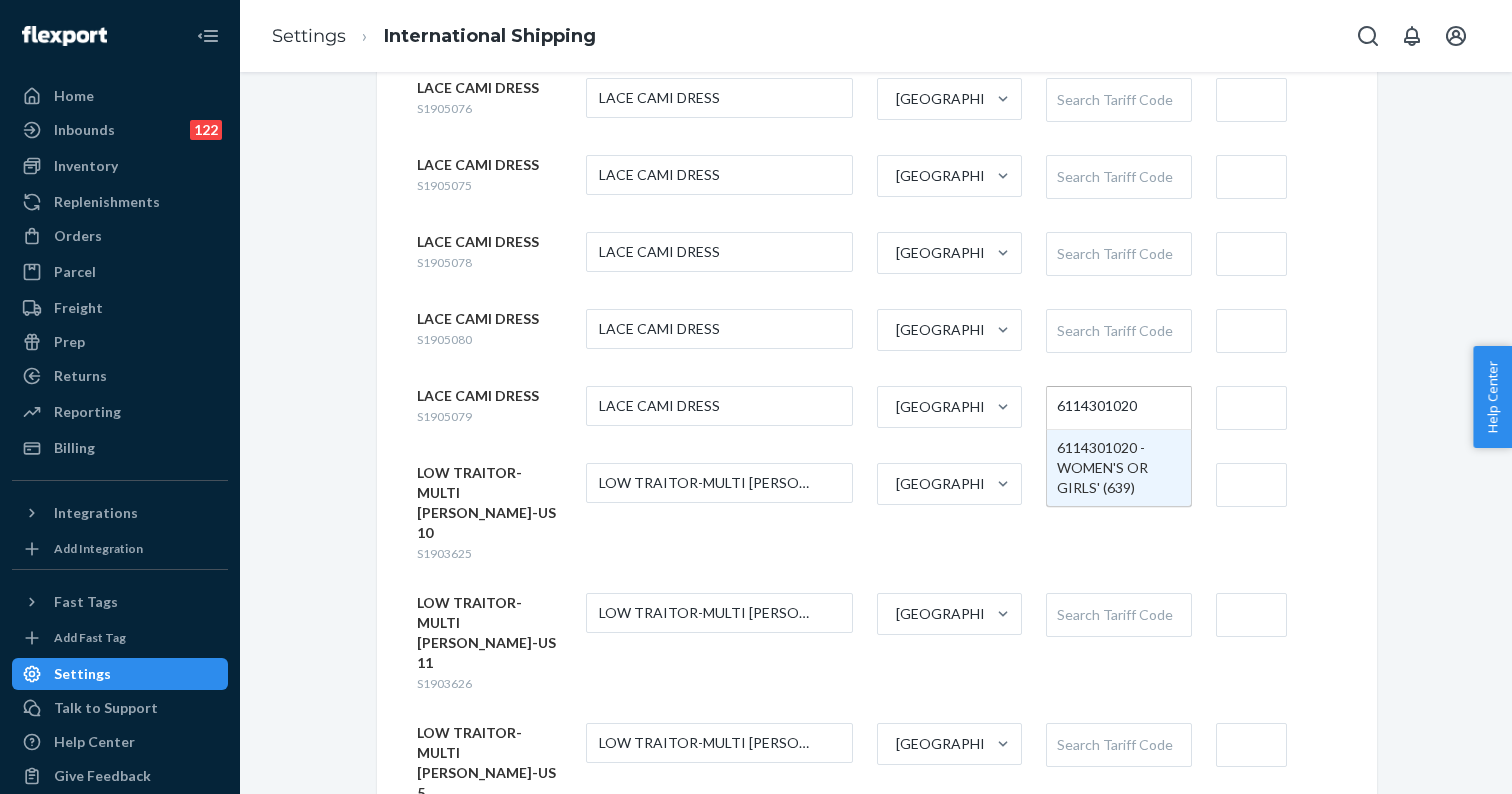 type 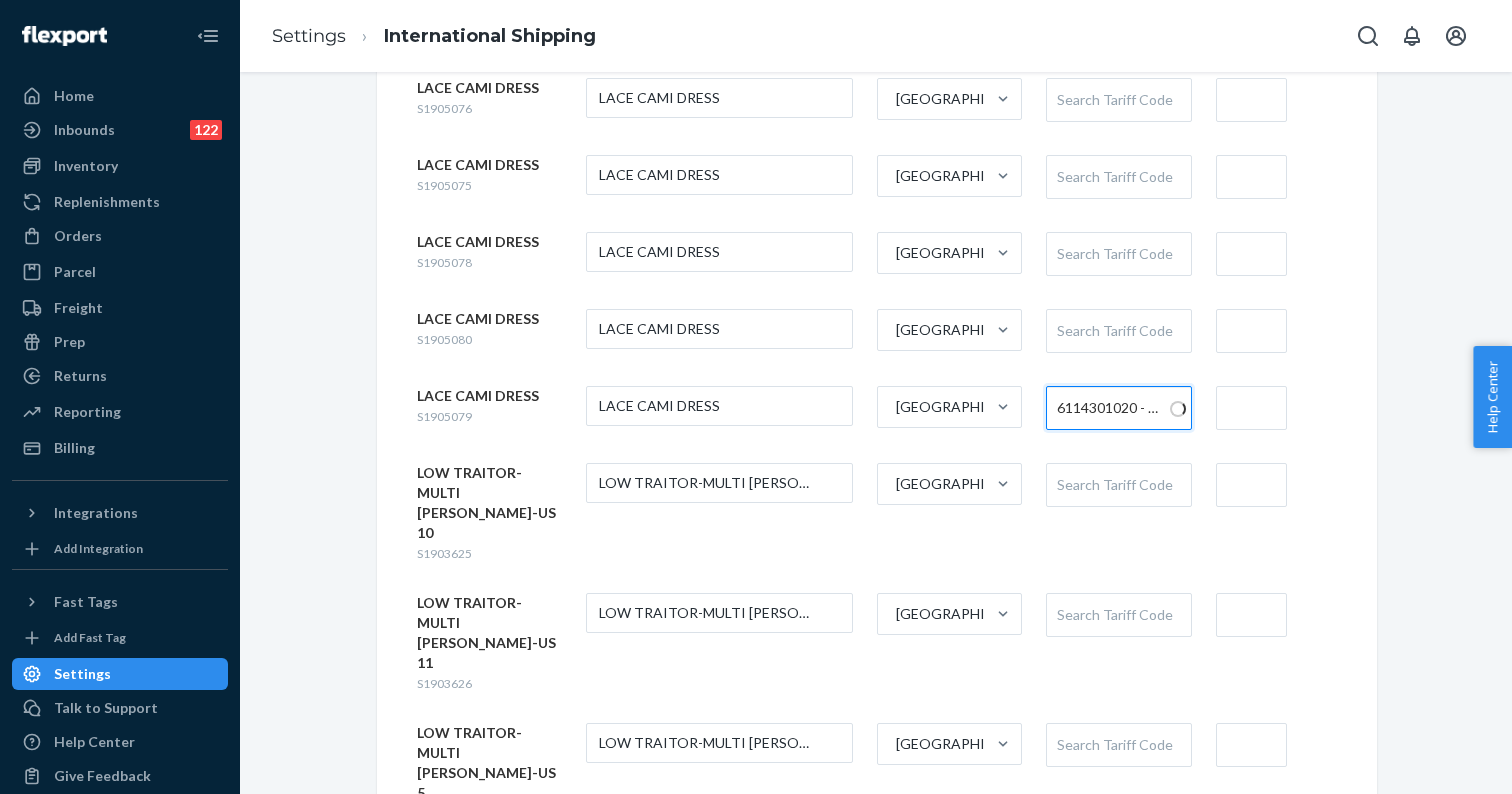click on "Search Tariff Code" at bounding box center (1118, 331) 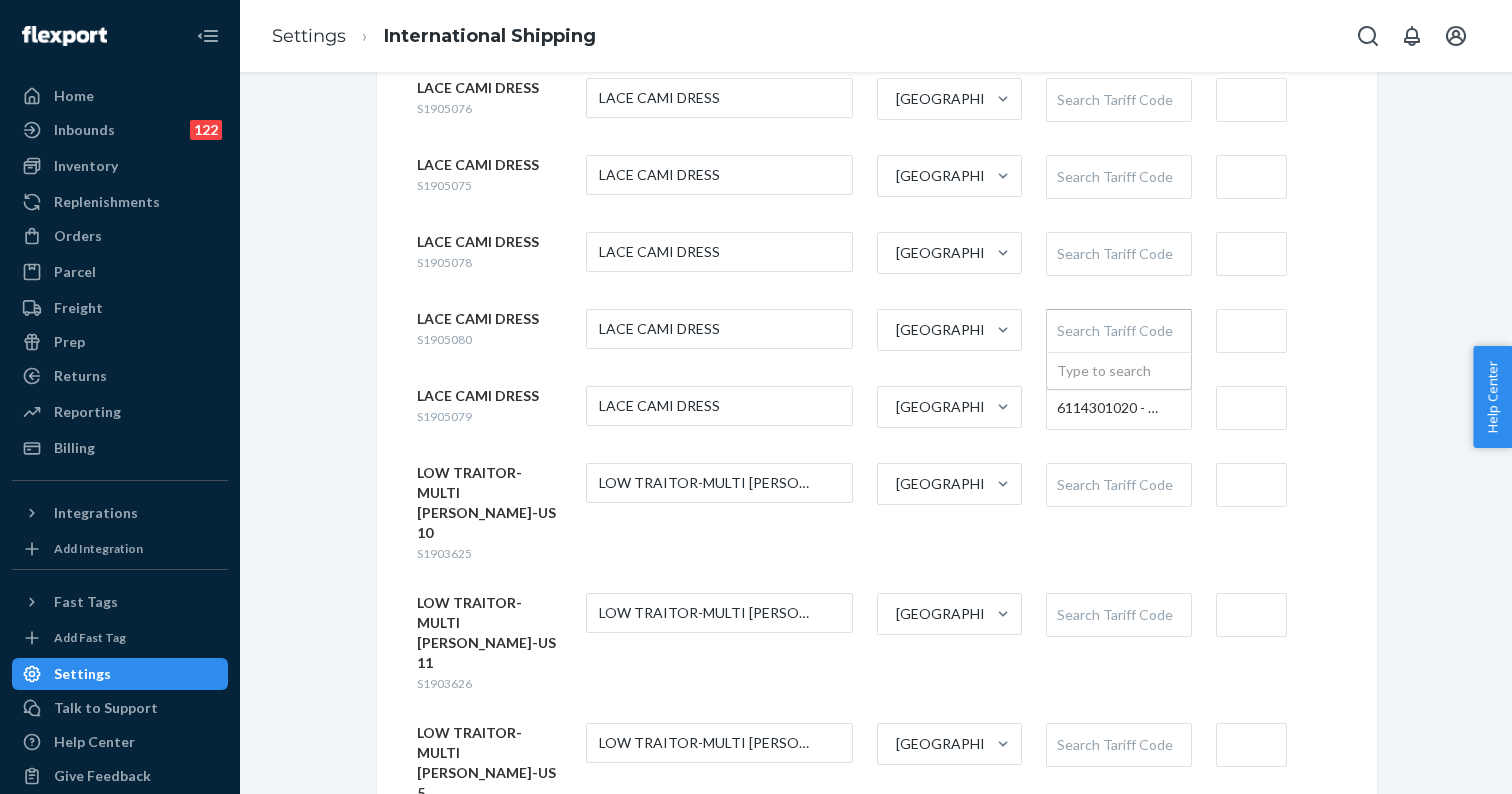 paste on "6114301020" 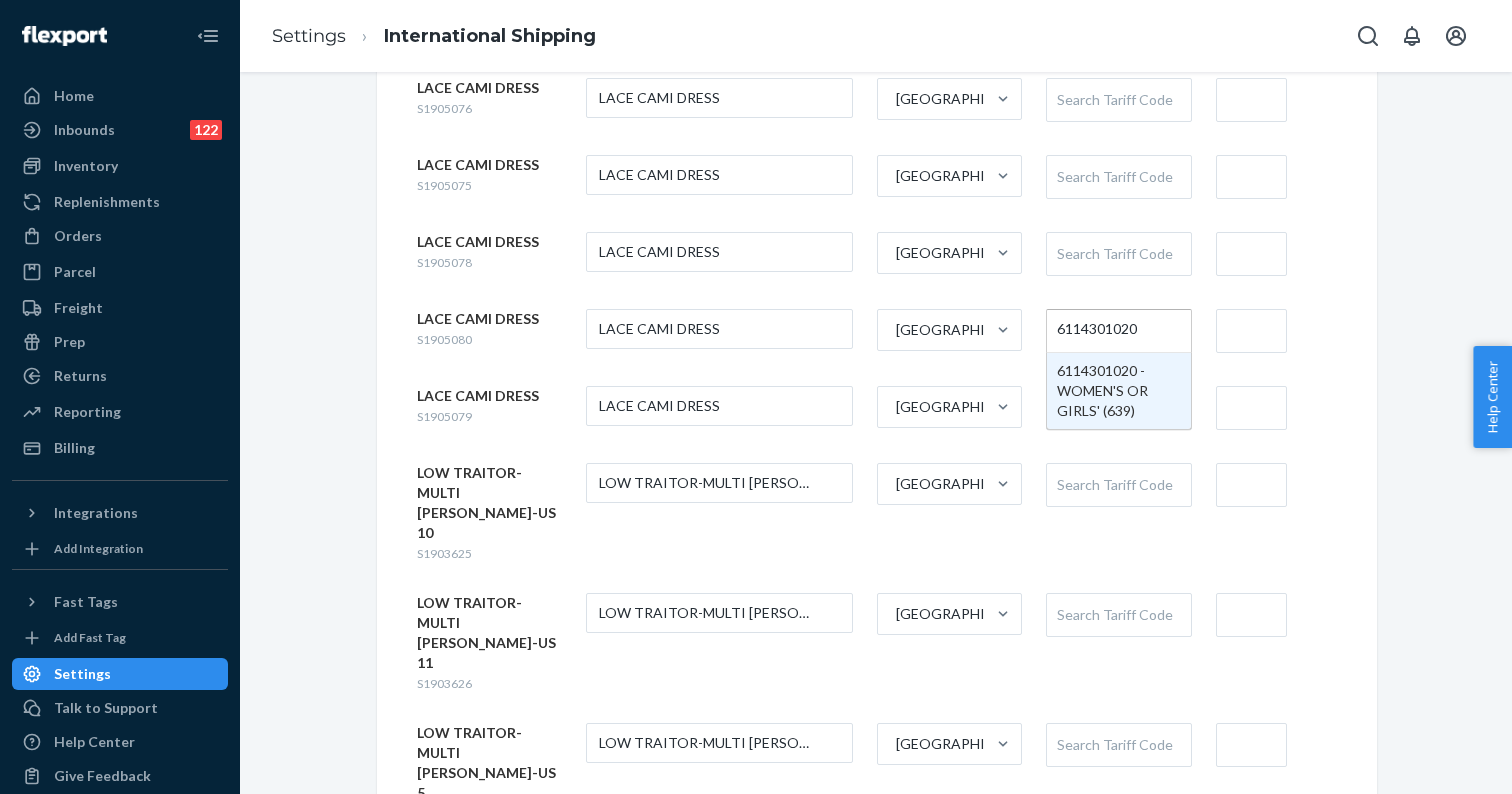 type 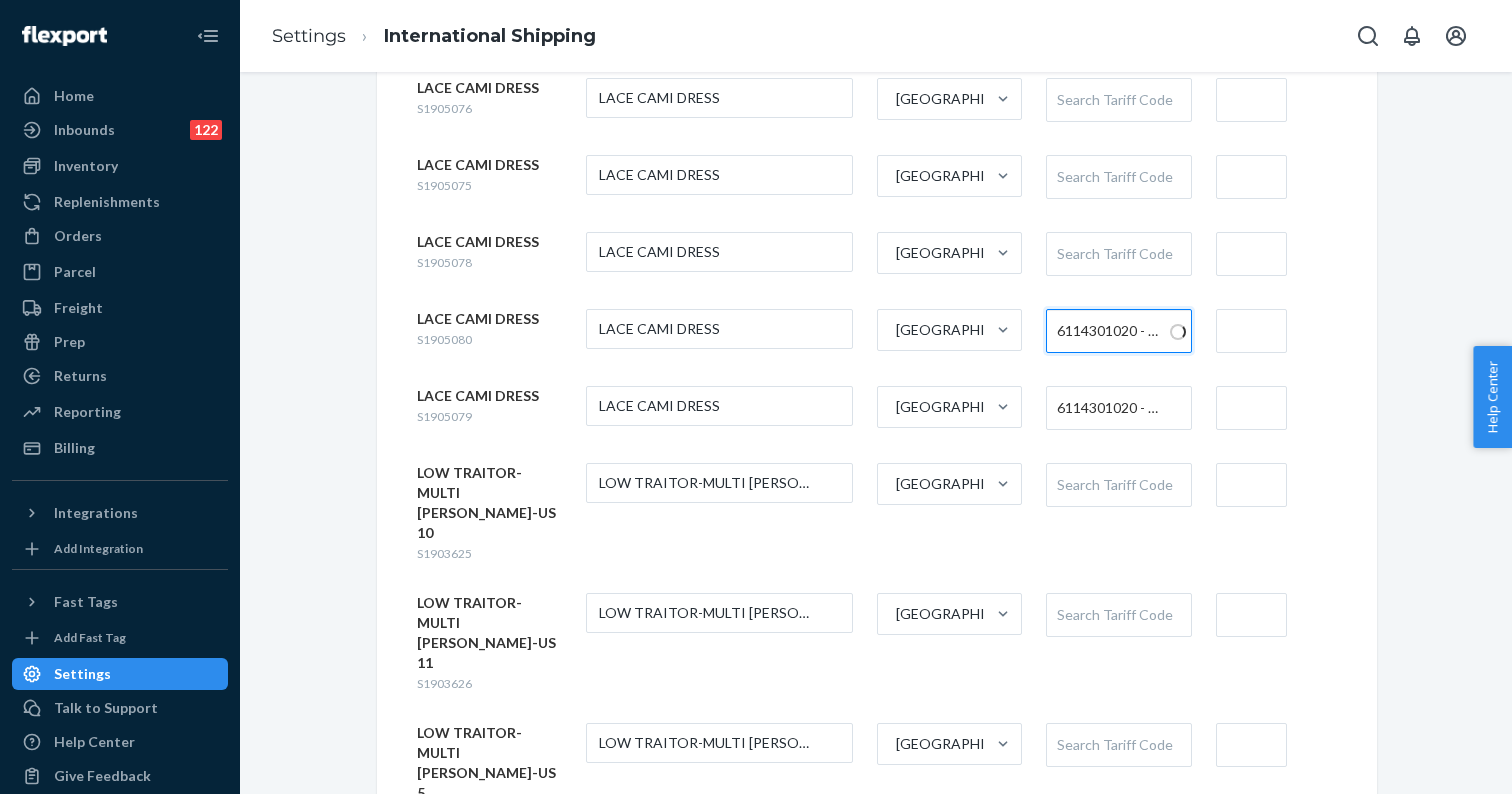 click on "Search Tariff Code" at bounding box center (1118, 254) 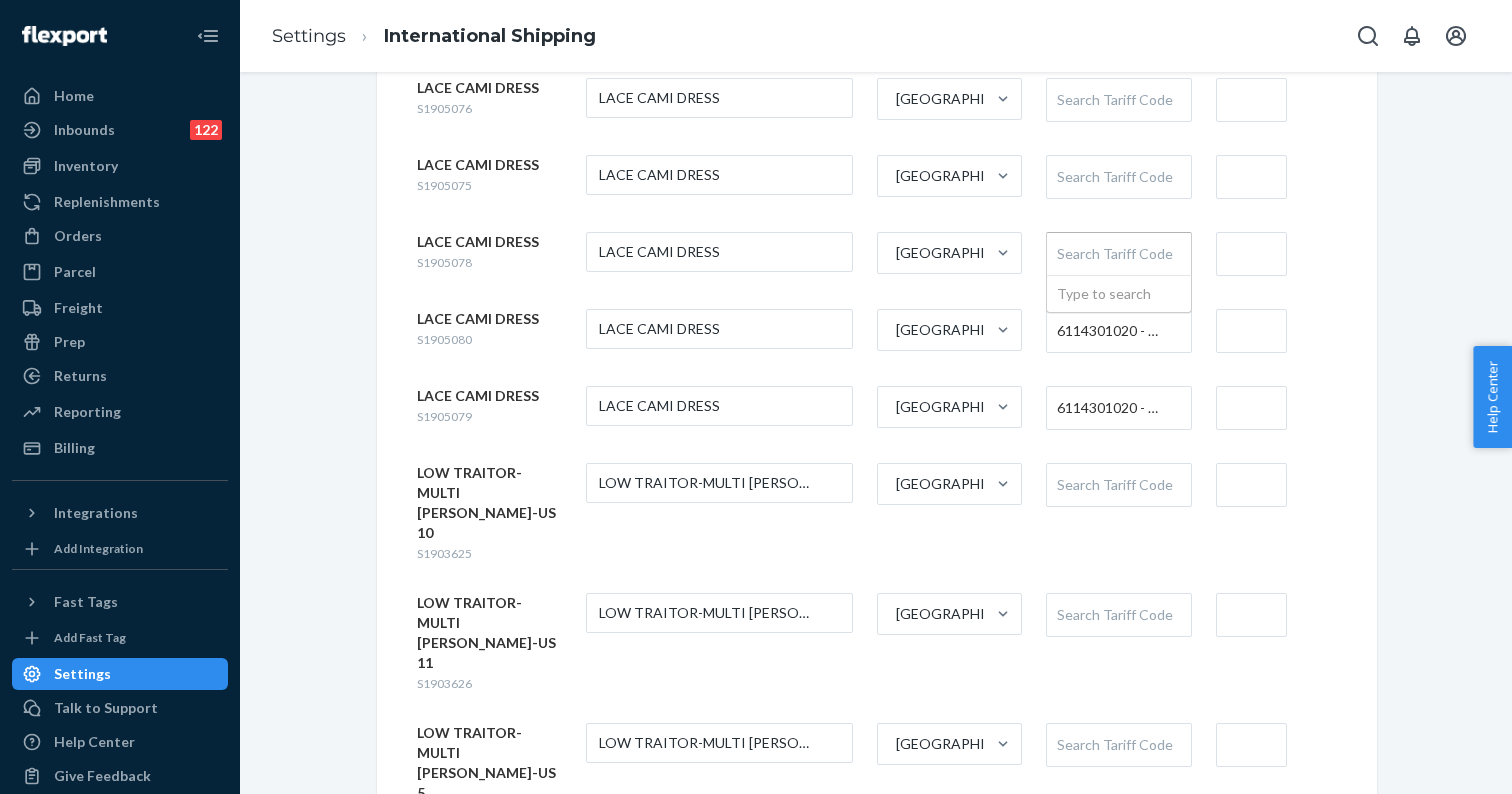 paste on "6114301020" 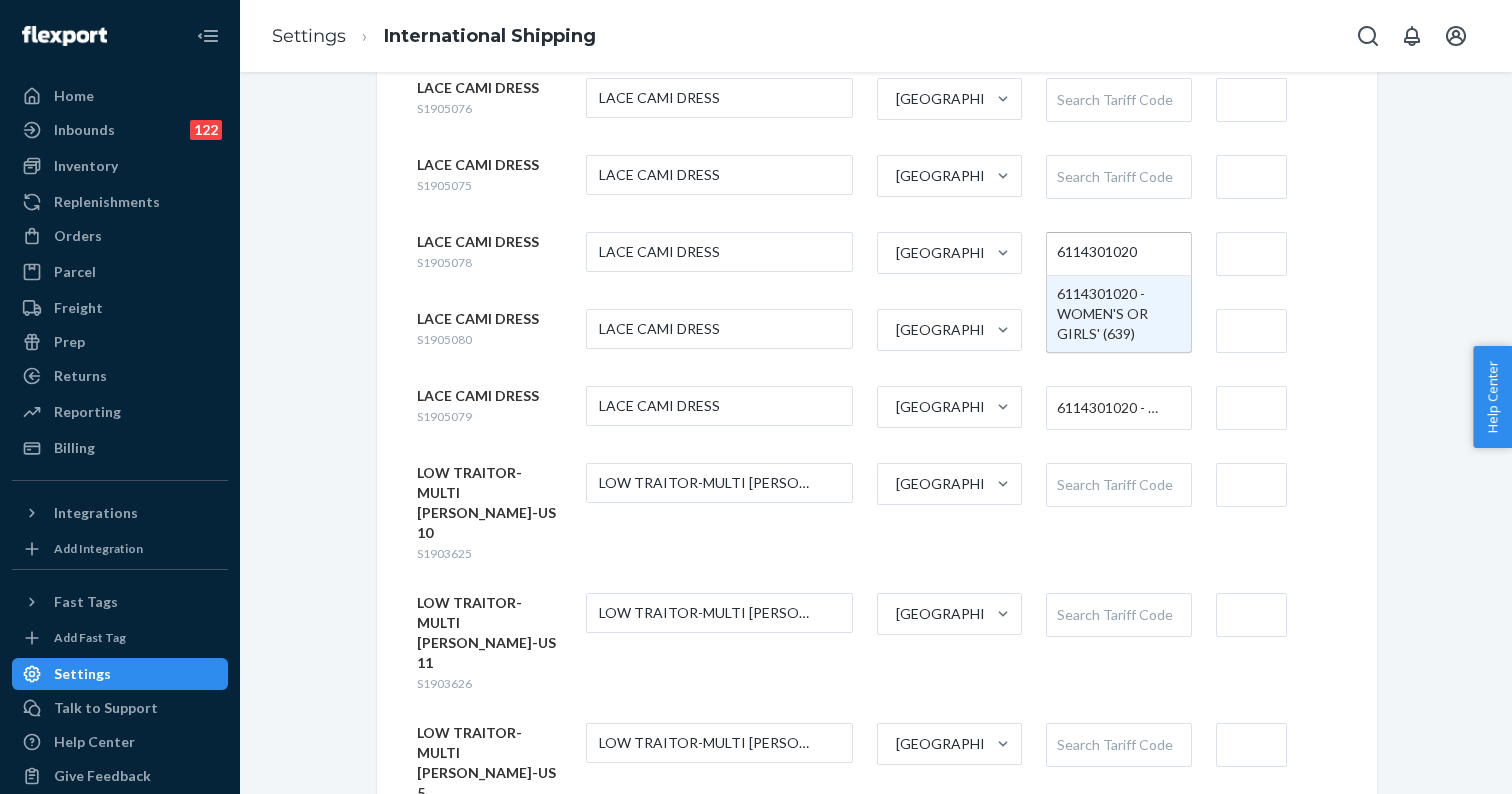 type 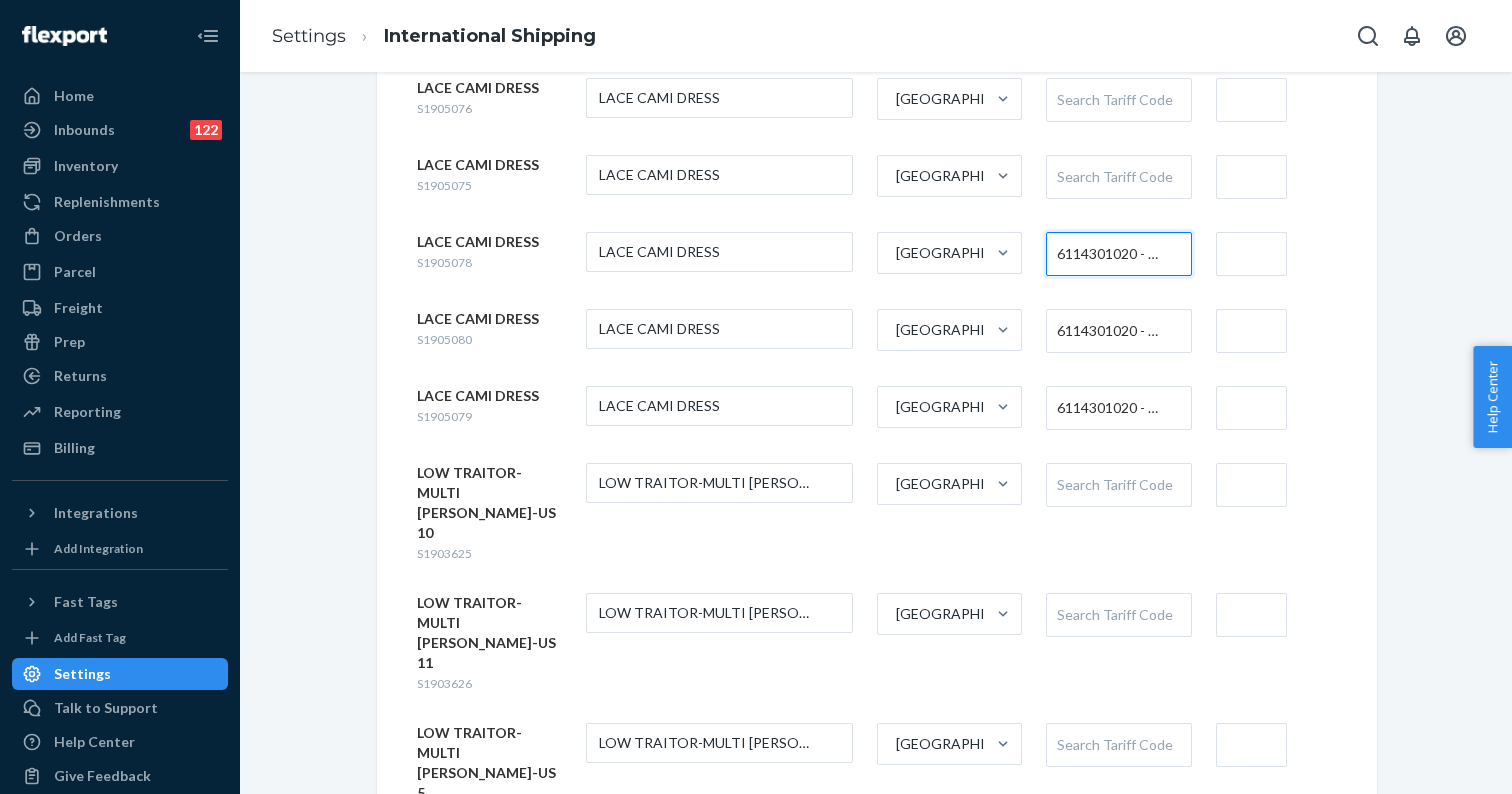 click on "Search Tariff Code" at bounding box center [1118, 177] 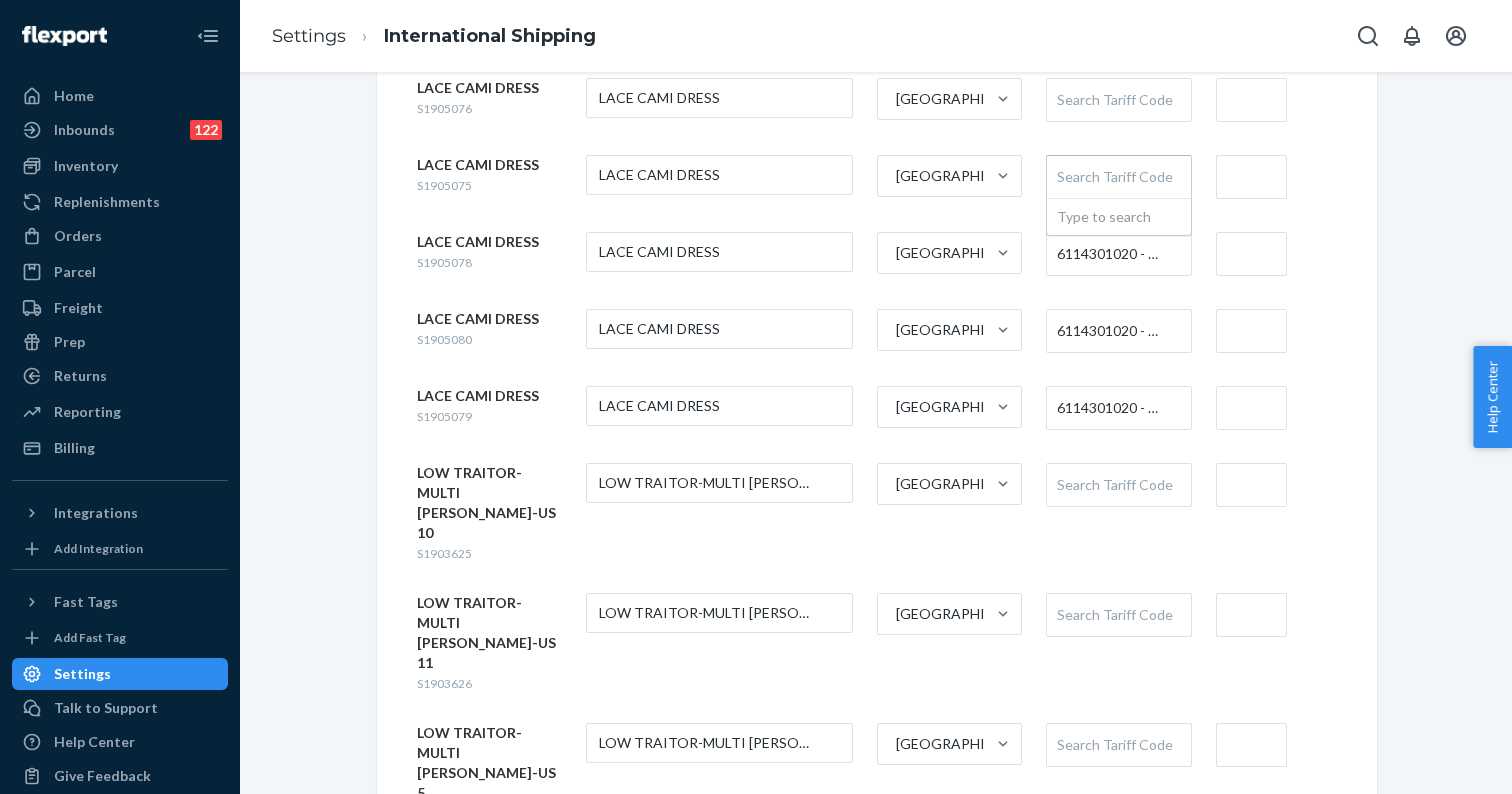 paste on "6114301020" 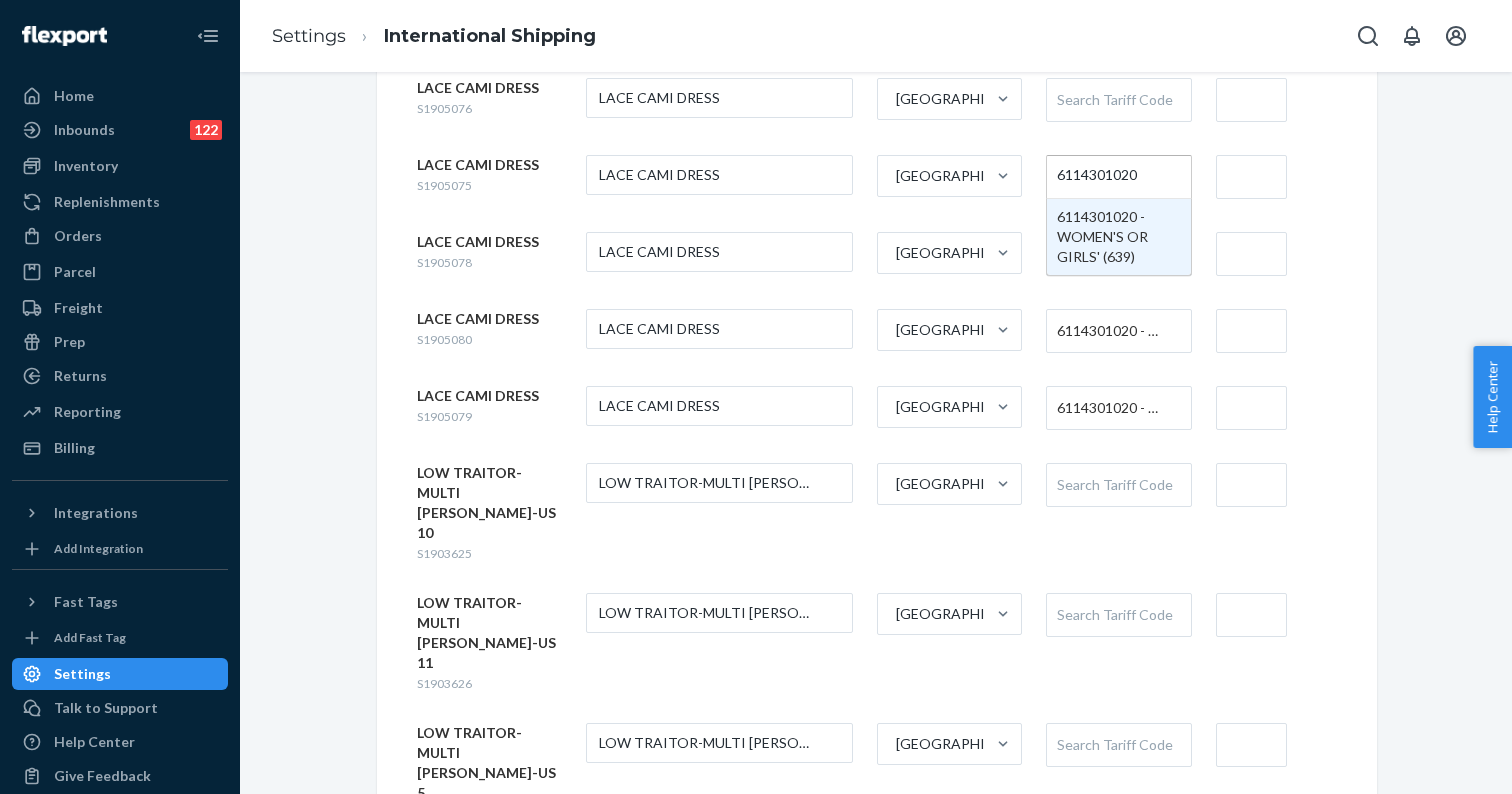 type 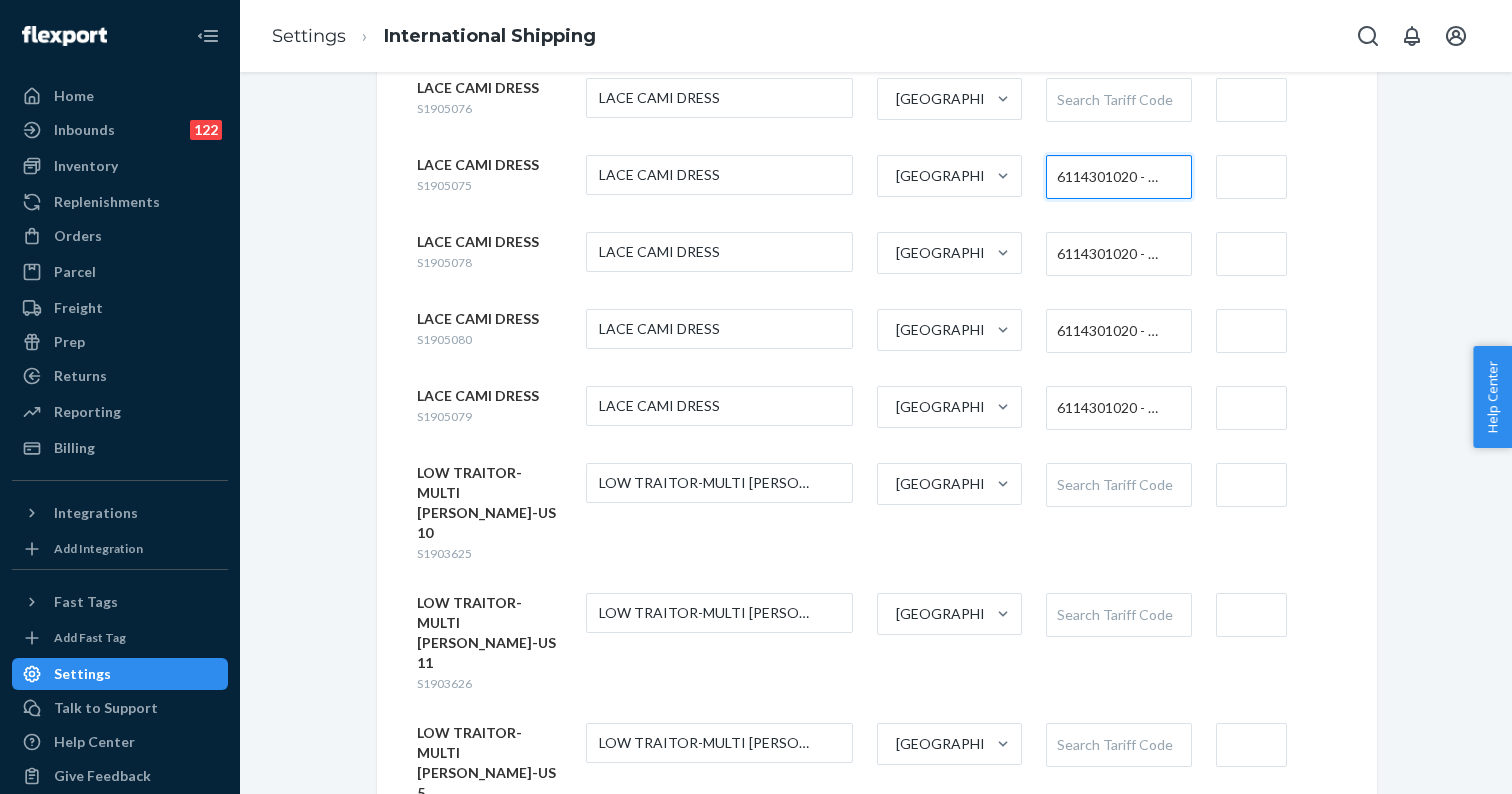 click at bounding box center (1251, 408) 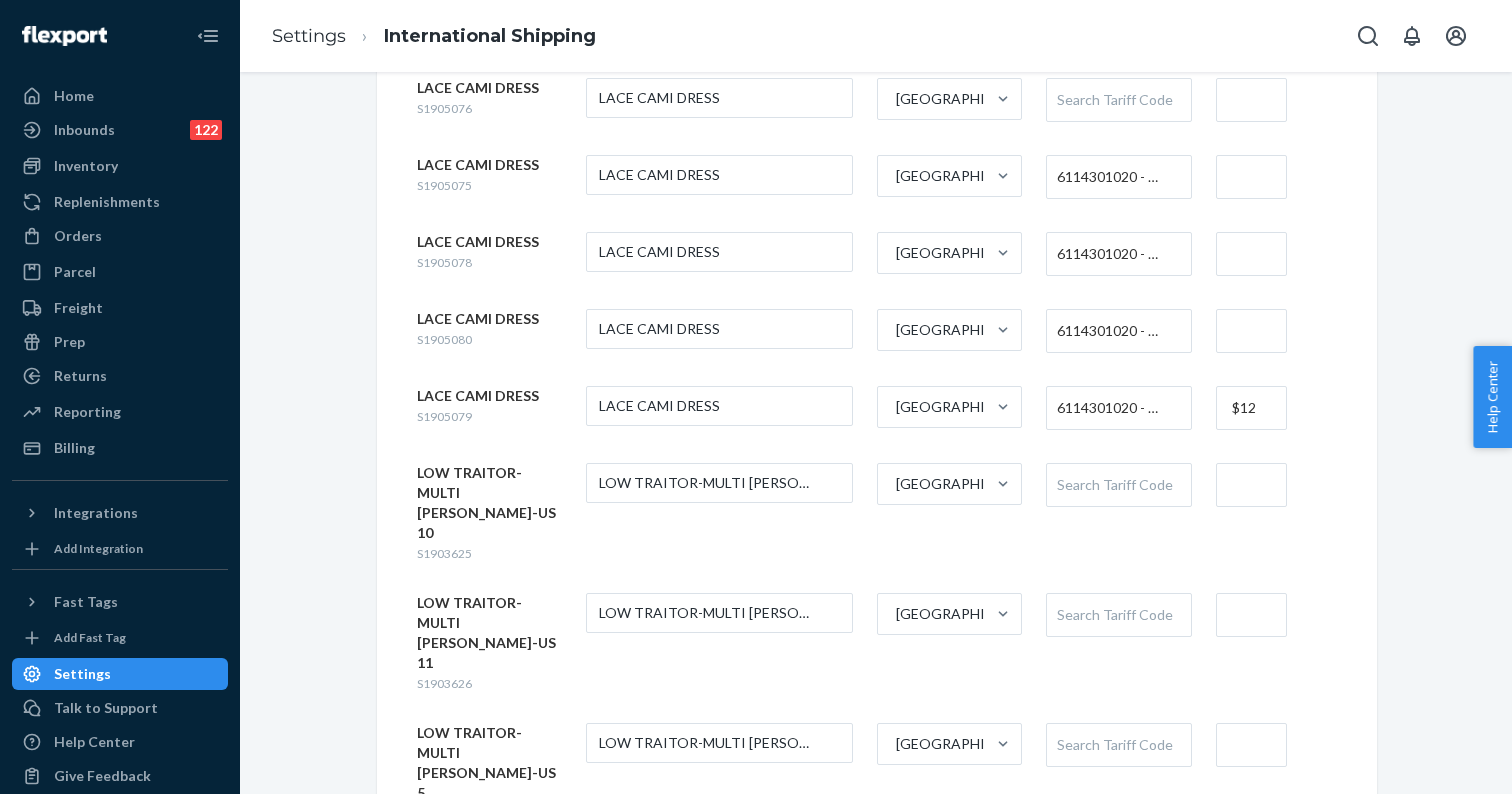 type on "$12" 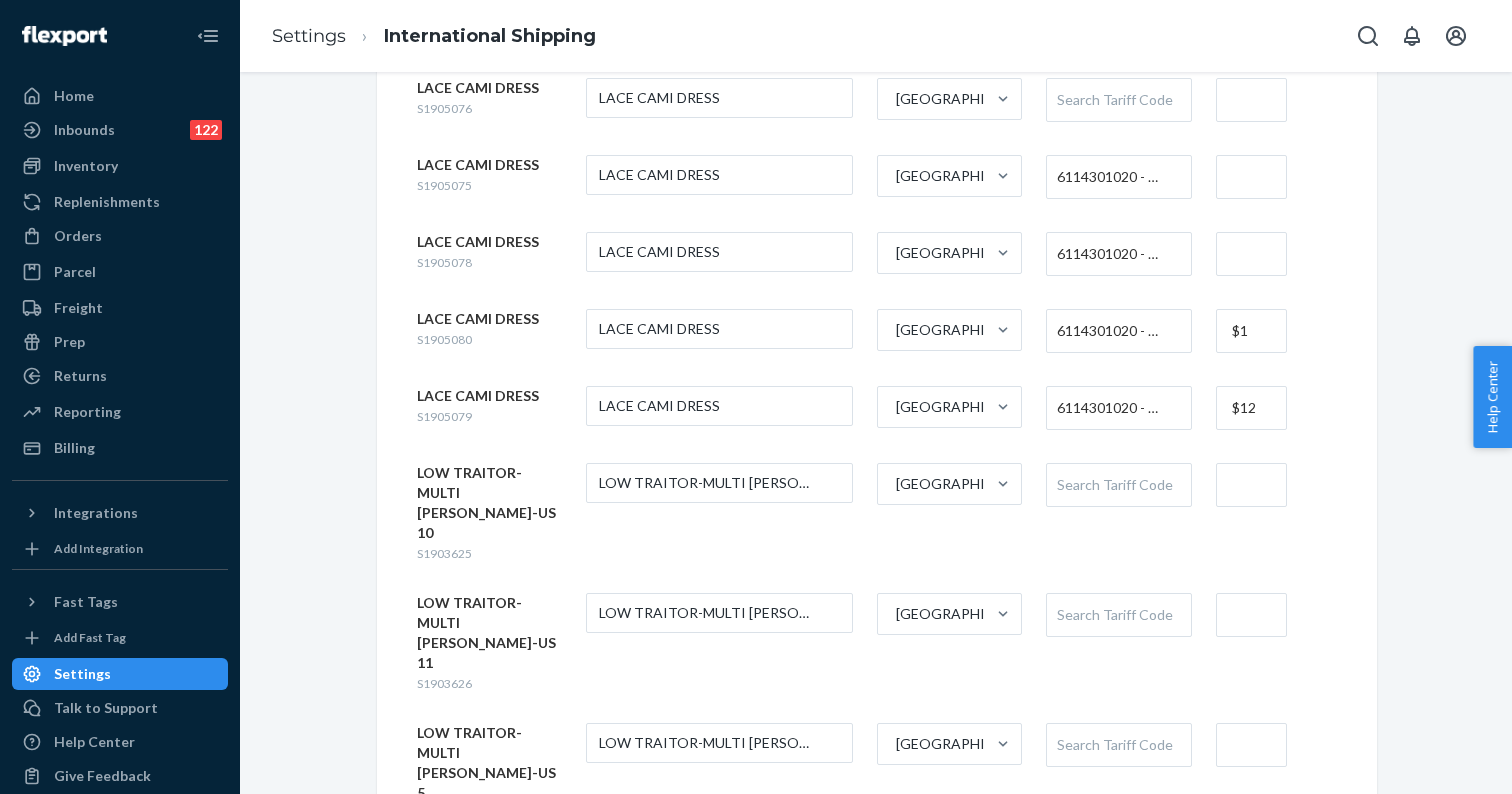 click on "$1" at bounding box center (1251, 331) 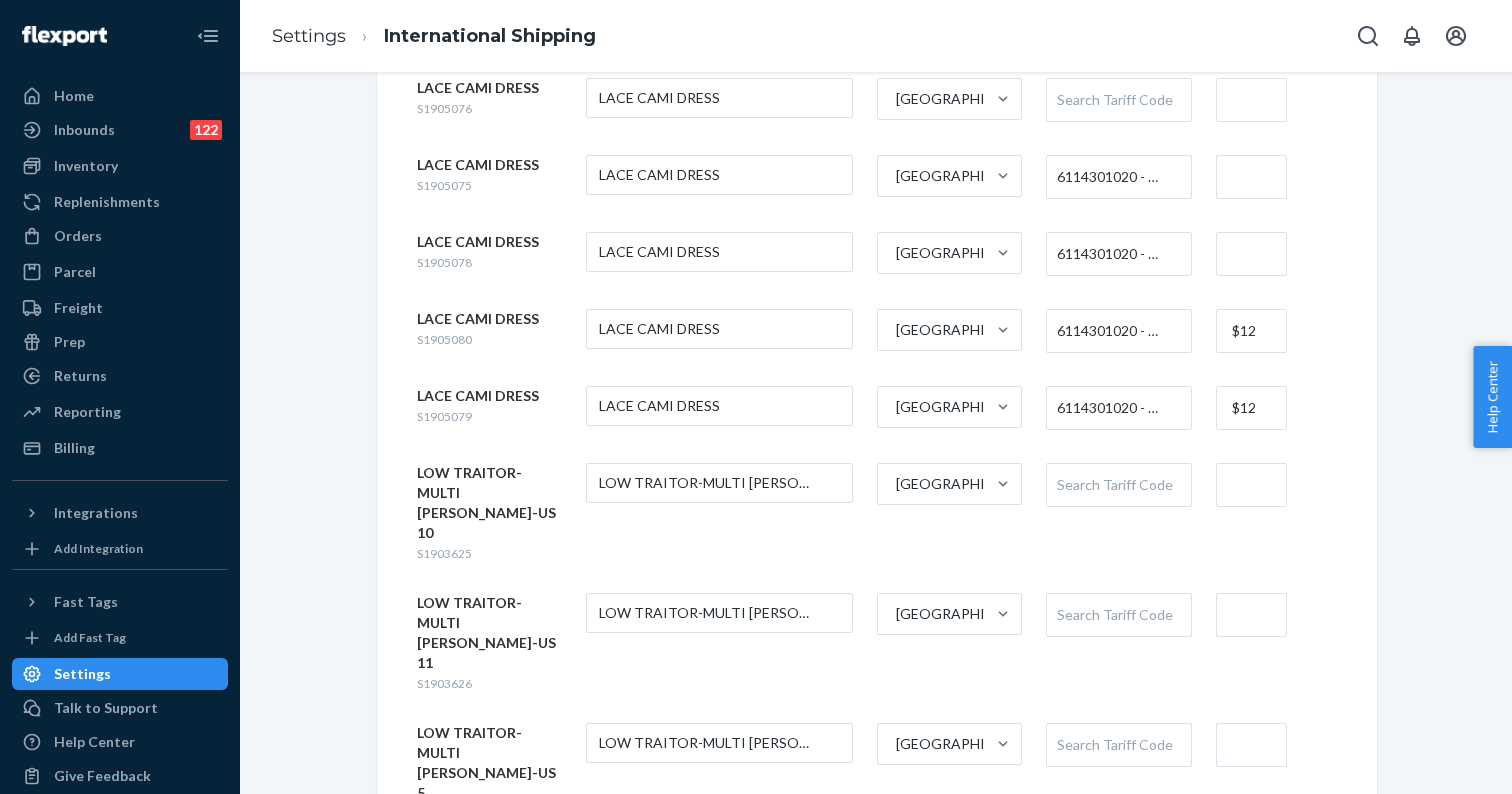 type on "$12" 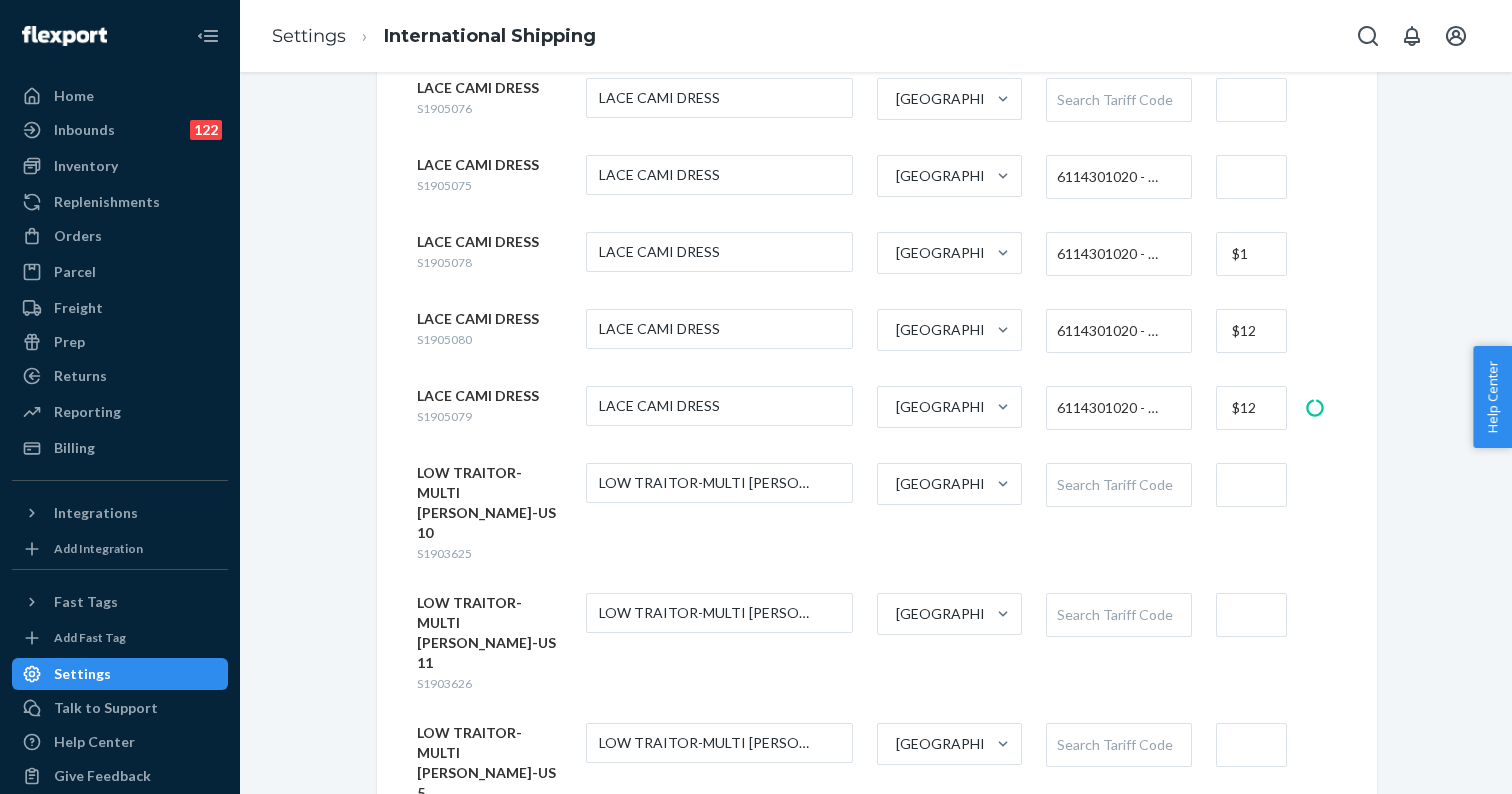 click on "$1" at bounding box center (1251, 254) 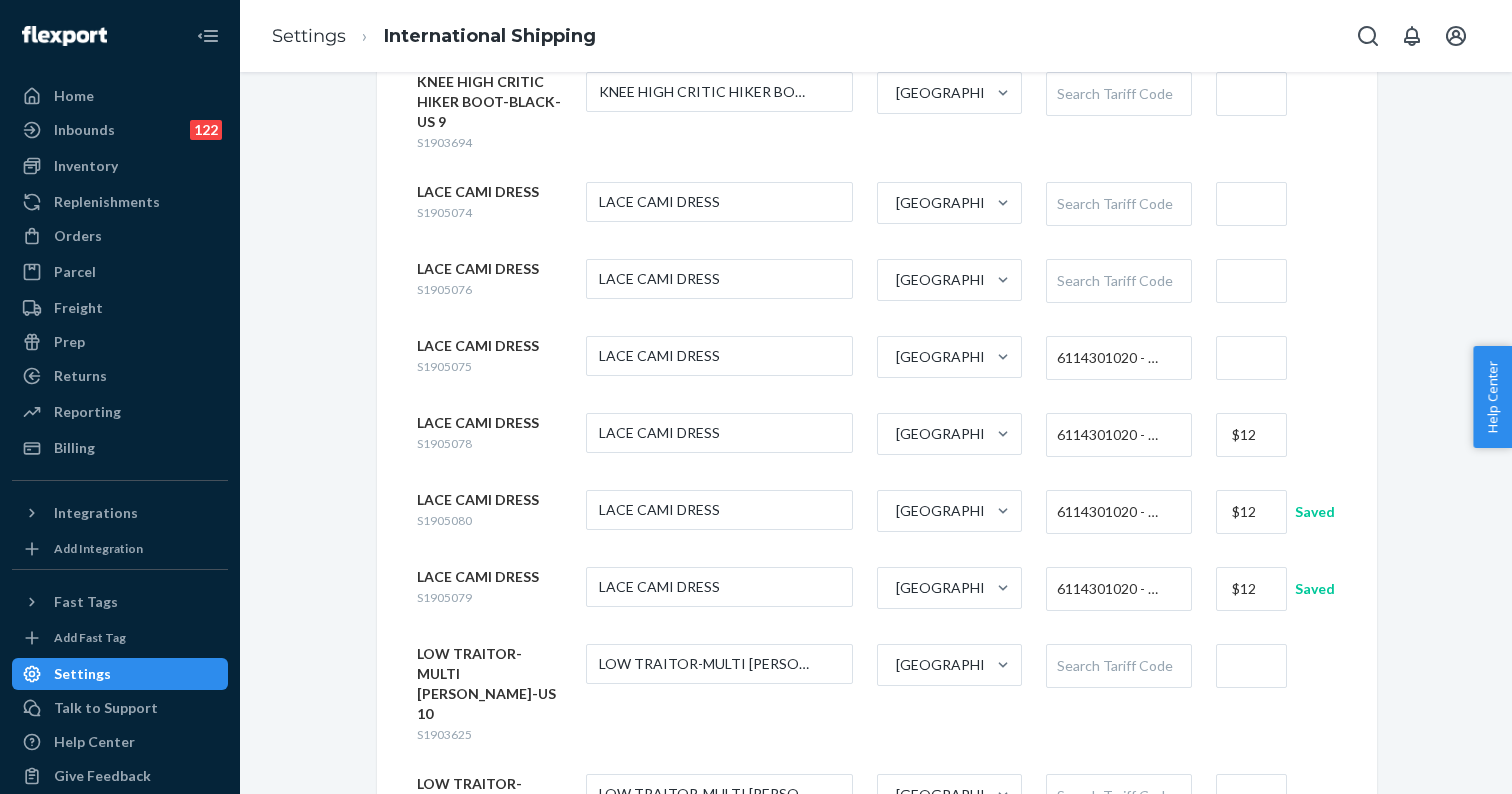 scroll, scrollTop: 1312, scrollLeft: 0, axis: vertical 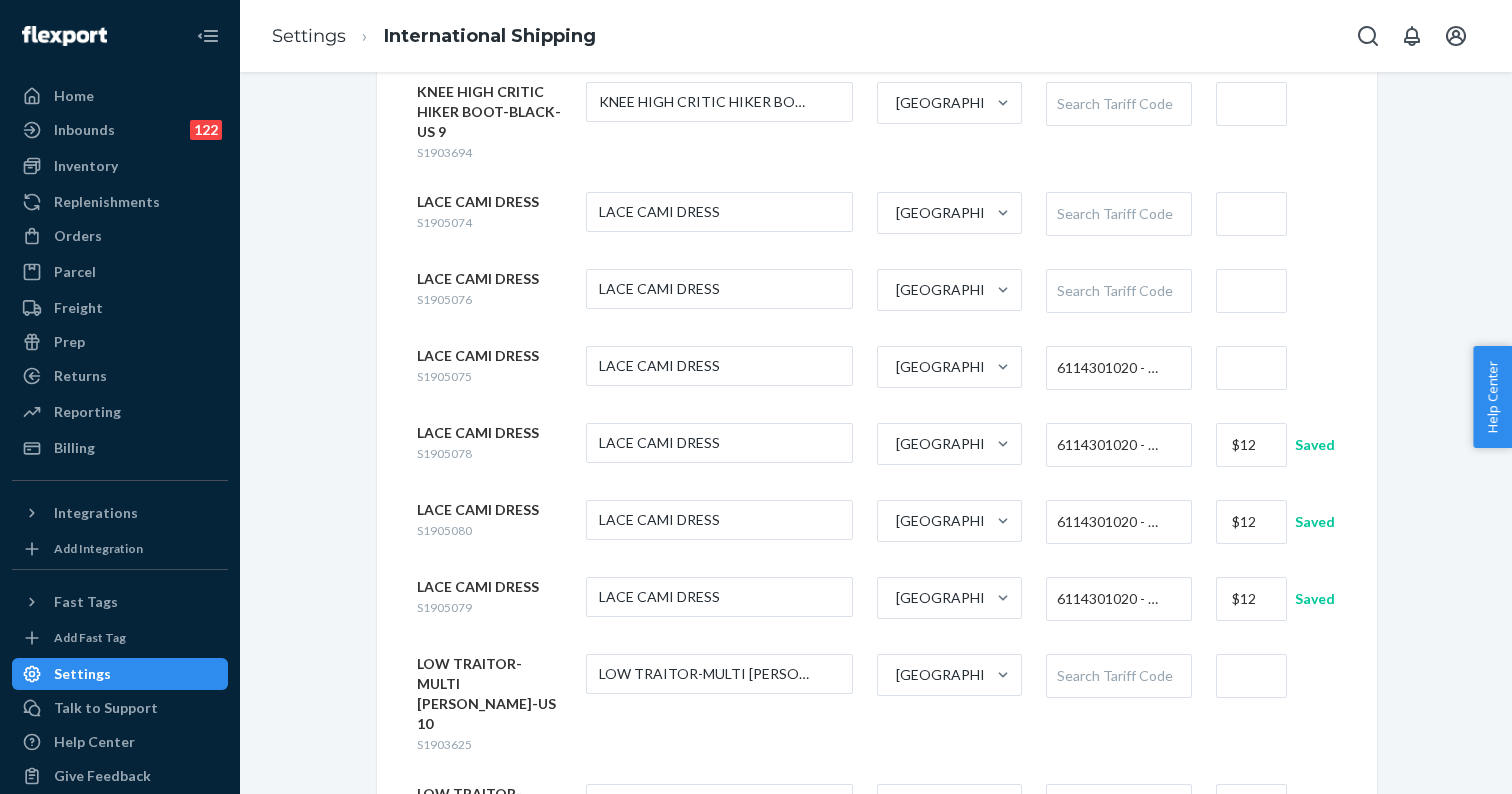 type on "$12" 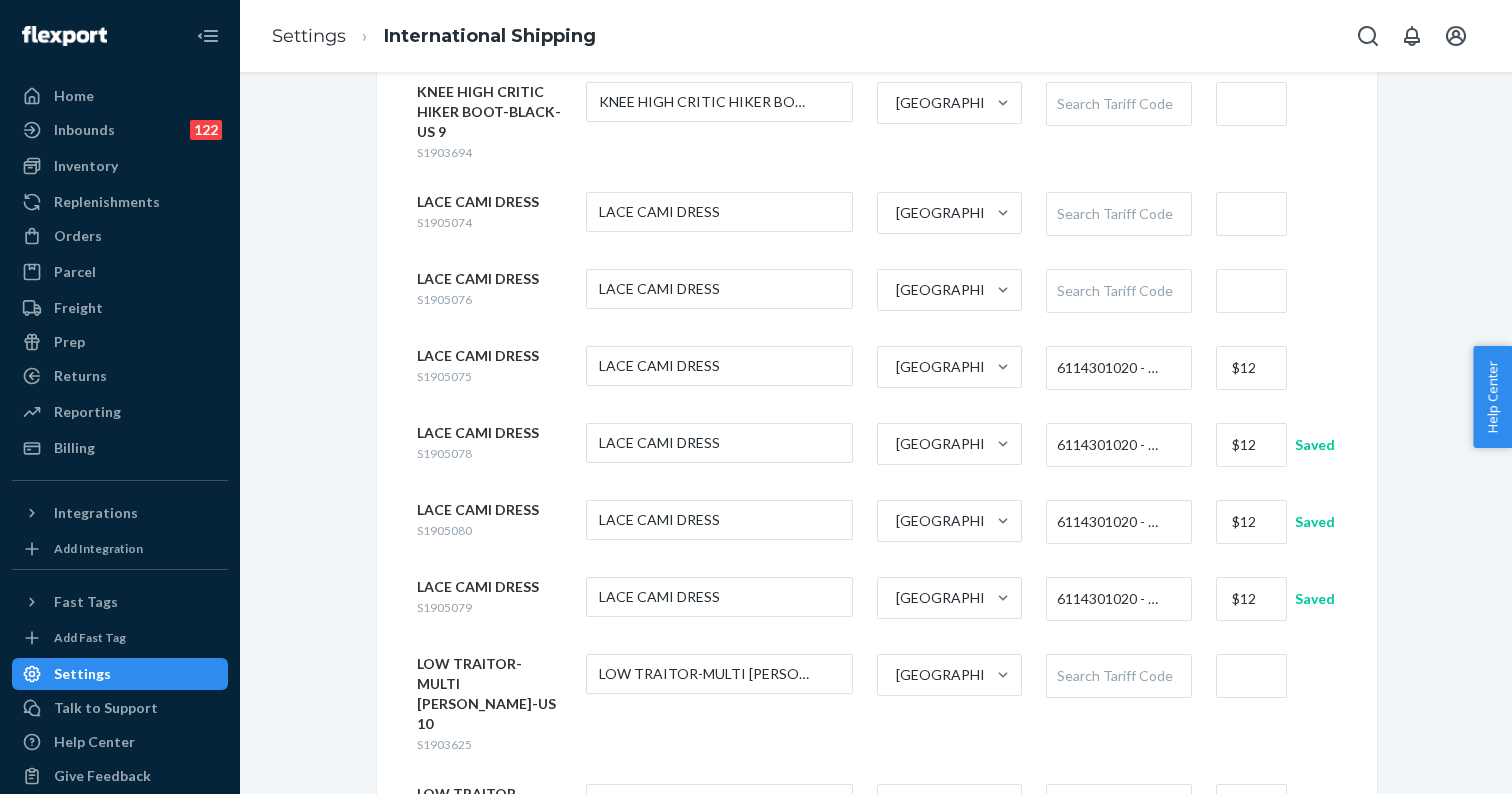 type on "$12" 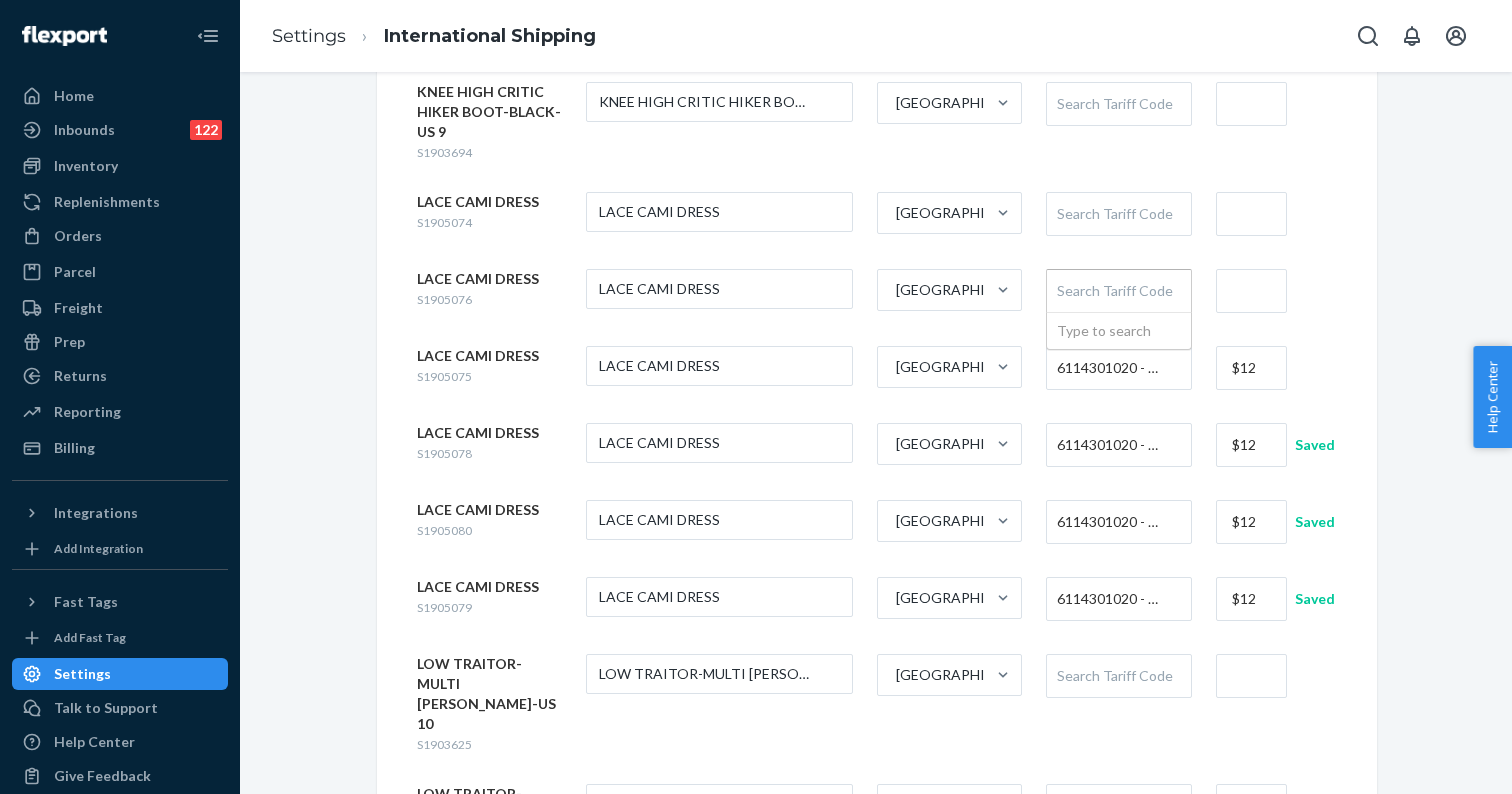 click on "Search Tariff Code" at bounding box center (1118, 291) 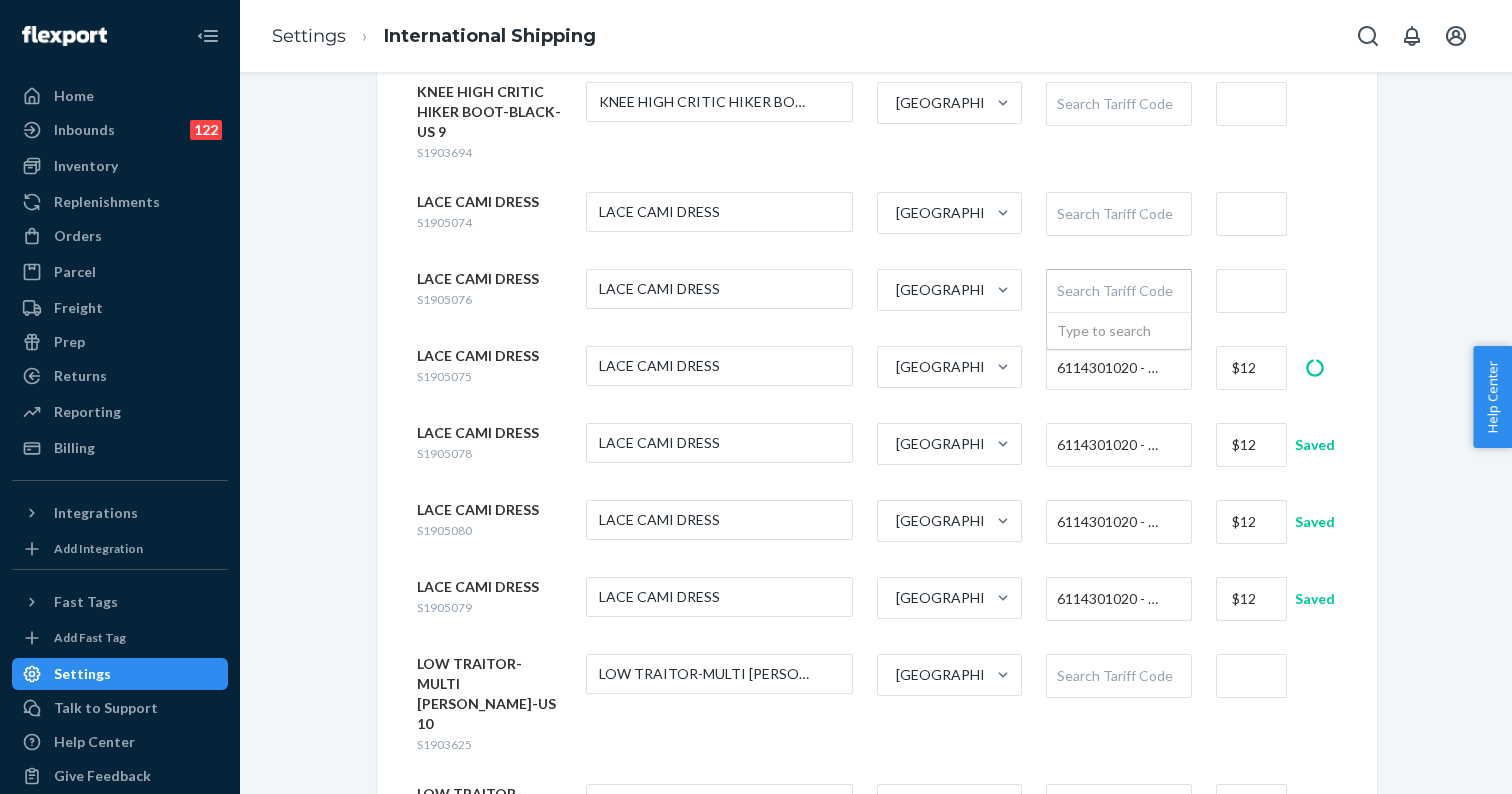 paste on "6114301020" 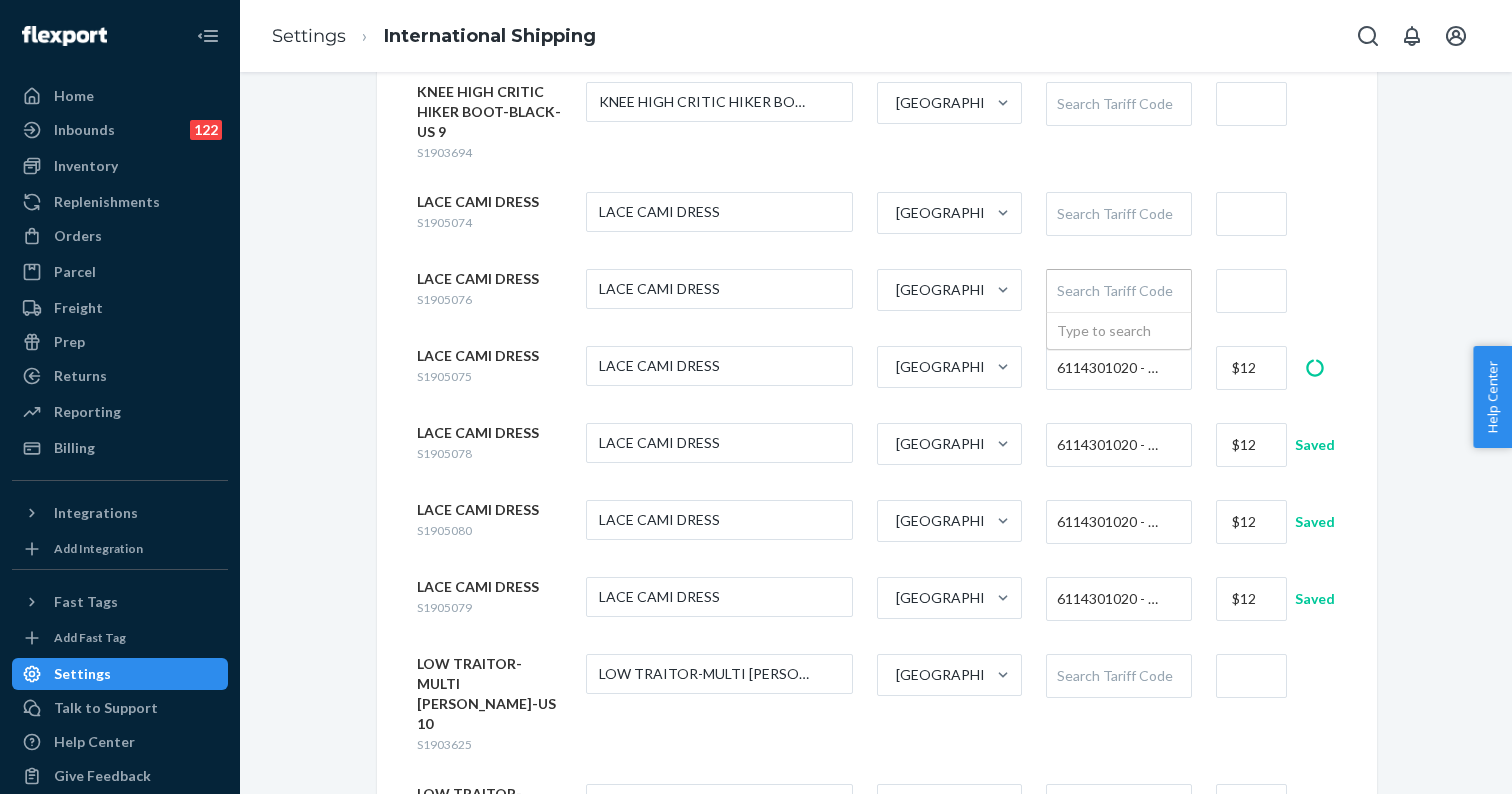 type on "6114301020" 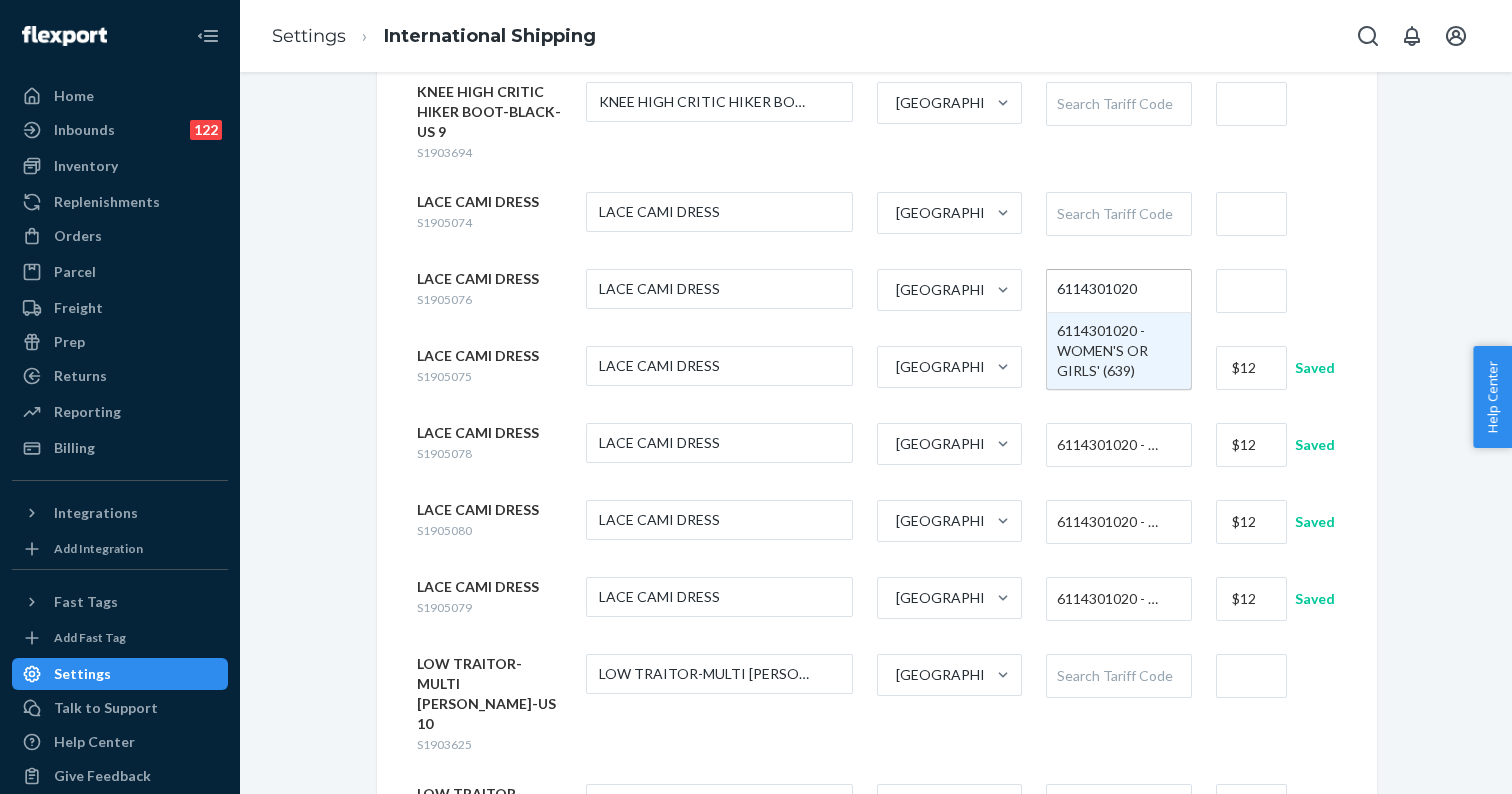 type 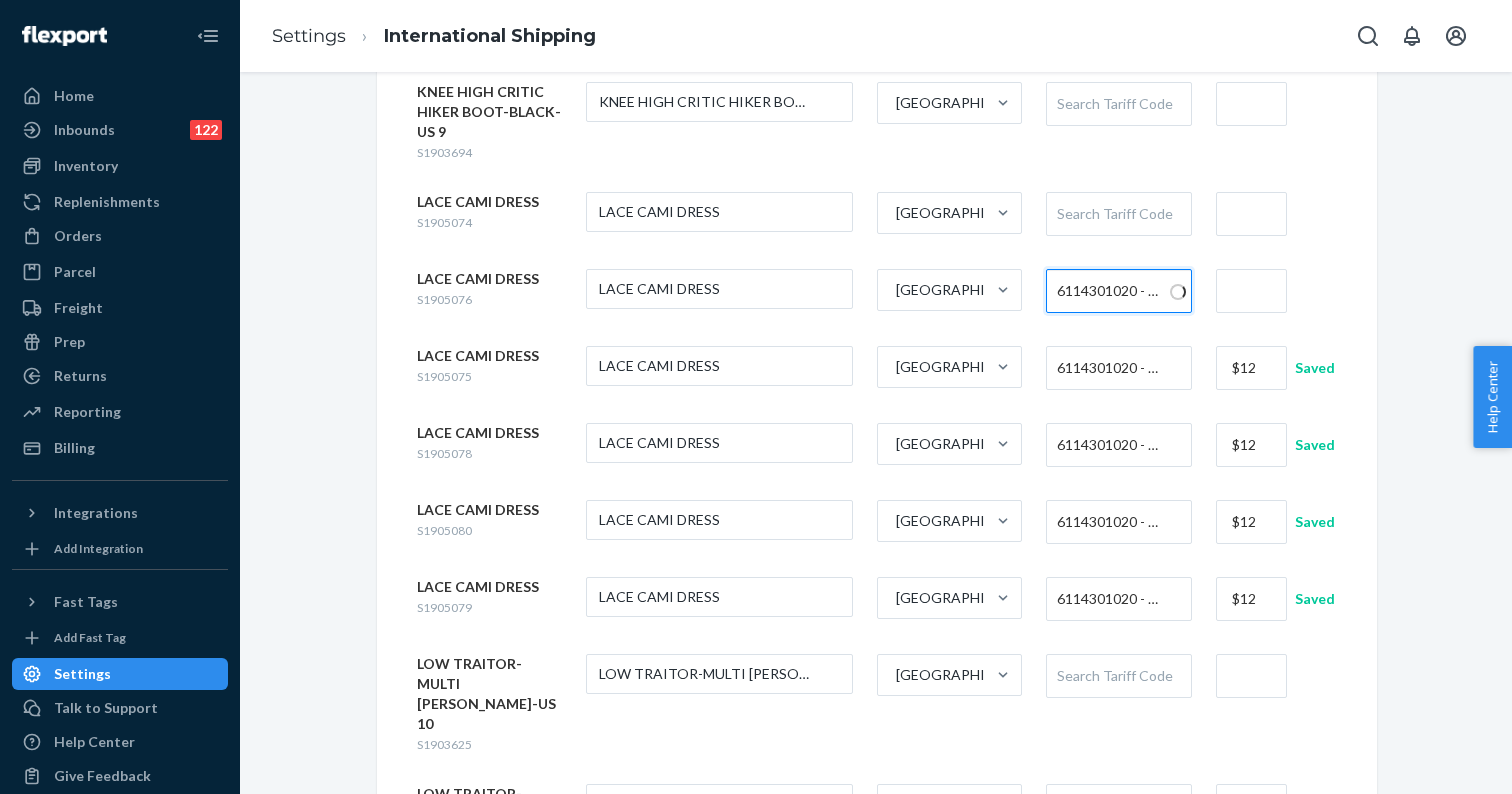click at bounding box center (1251, 291) 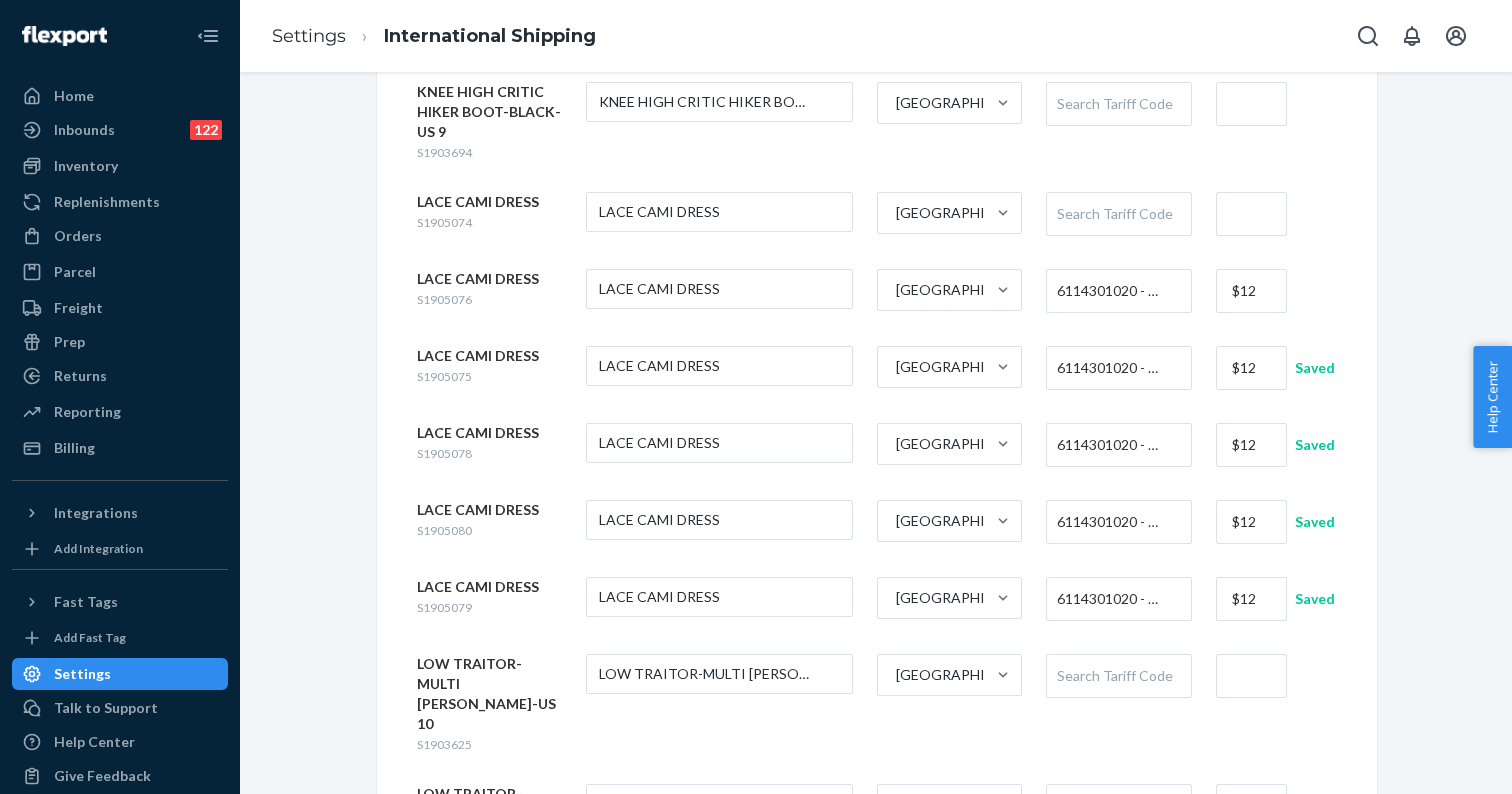 type on "$12" 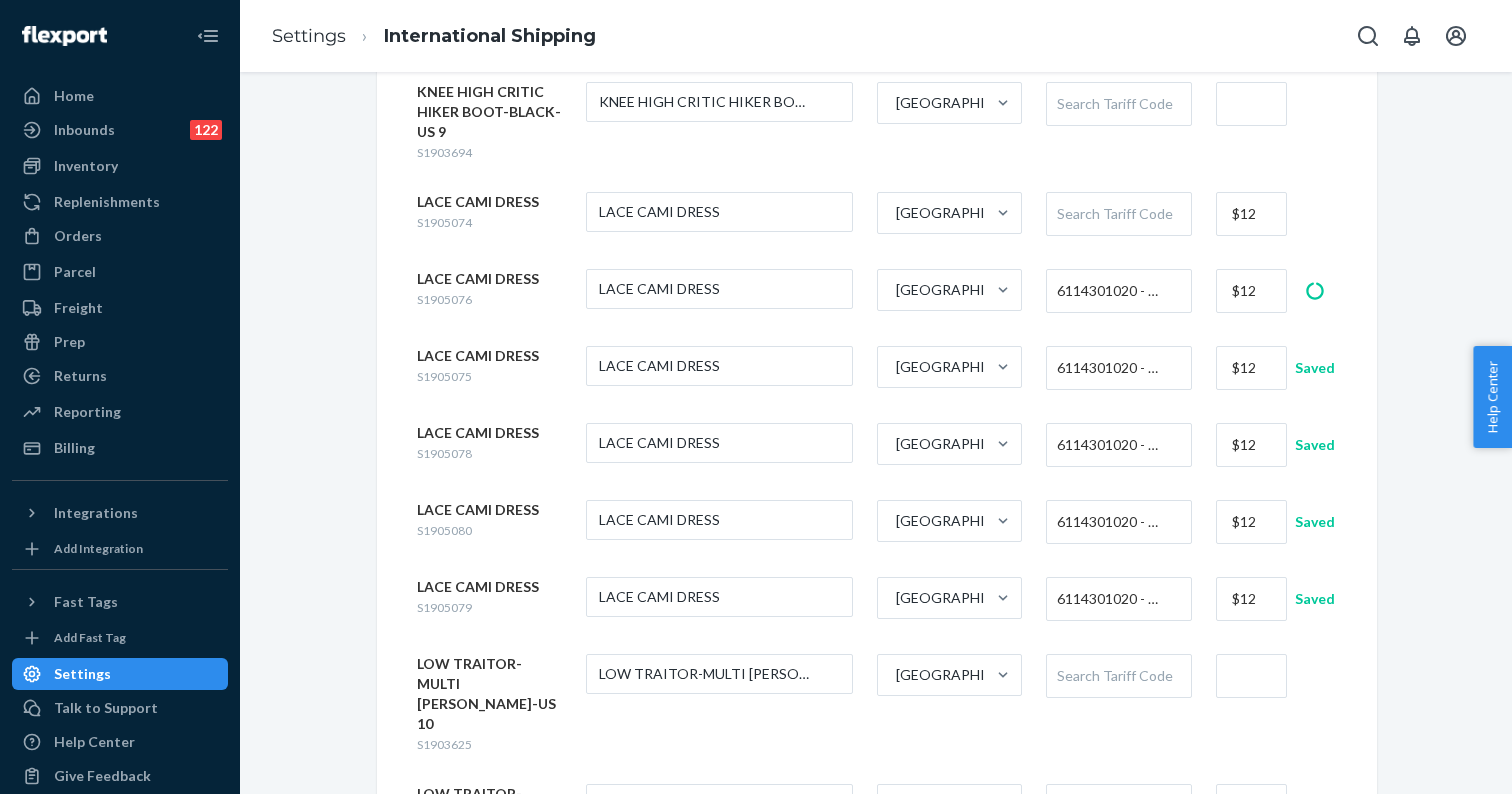 type on "$12" 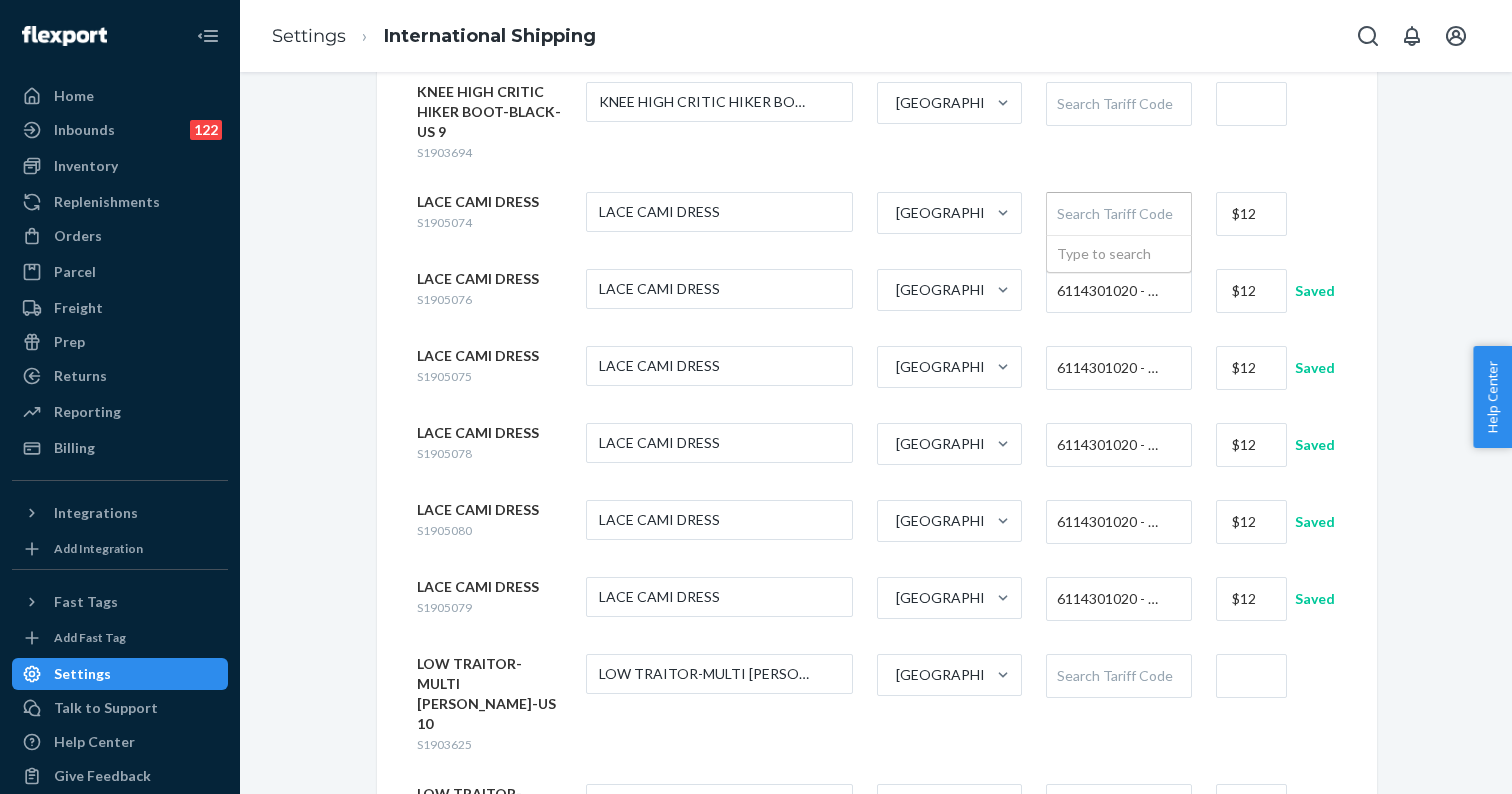 click on "Search Tariff Code" at bounding box center [1118, 214] 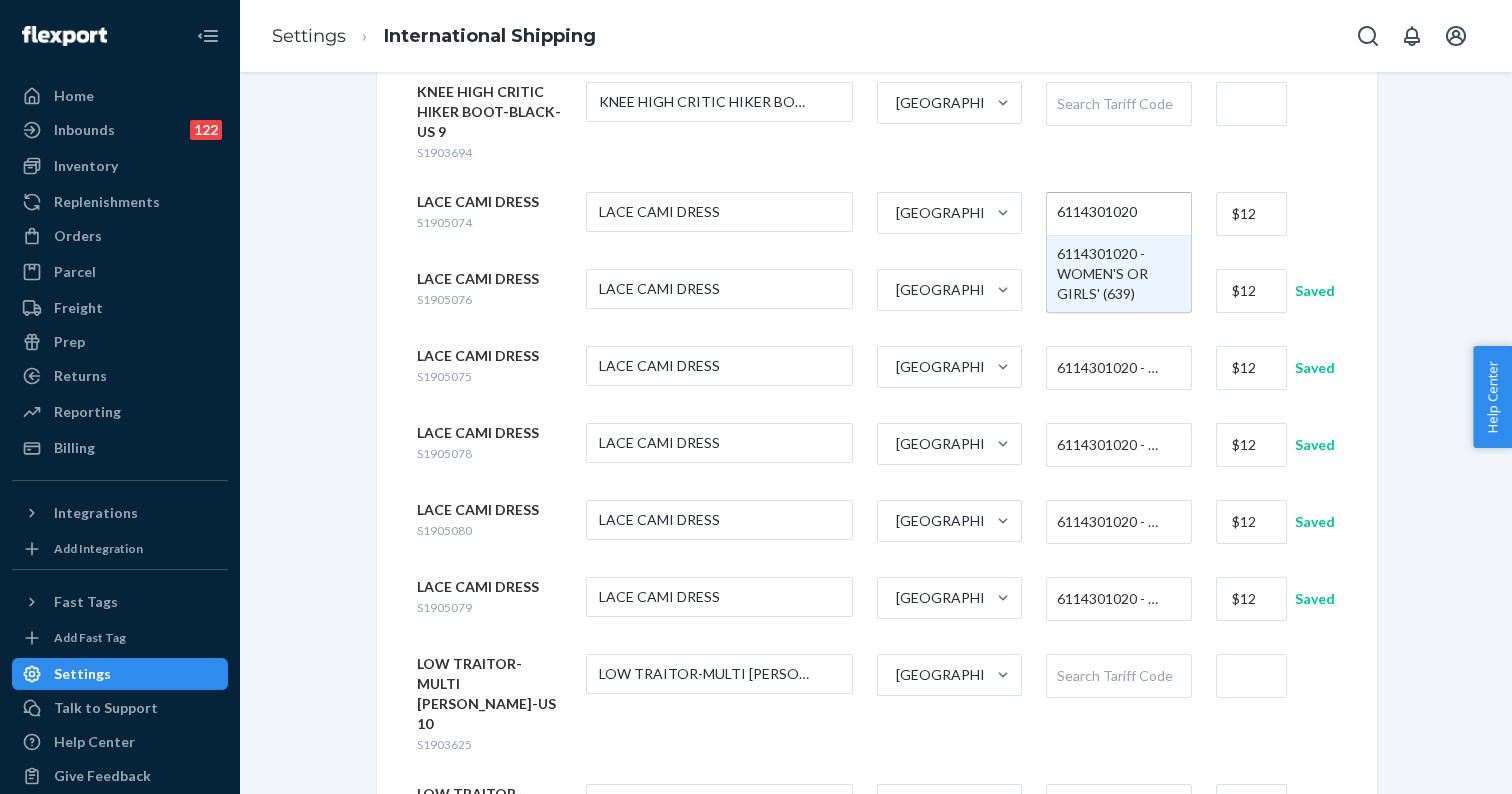 type 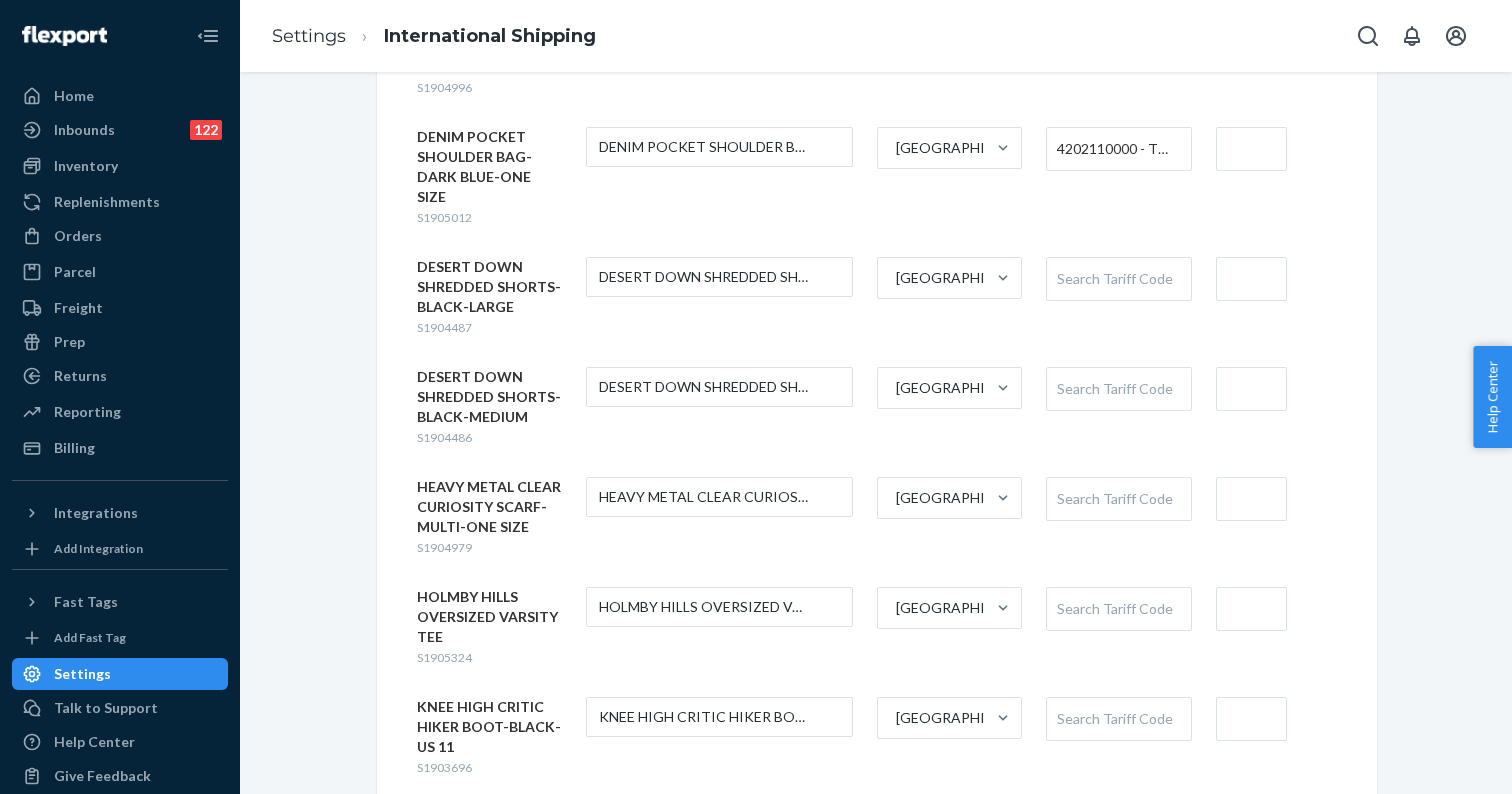 scroll, scrollTop: 371, scrollLeft: 0, axis: vertical 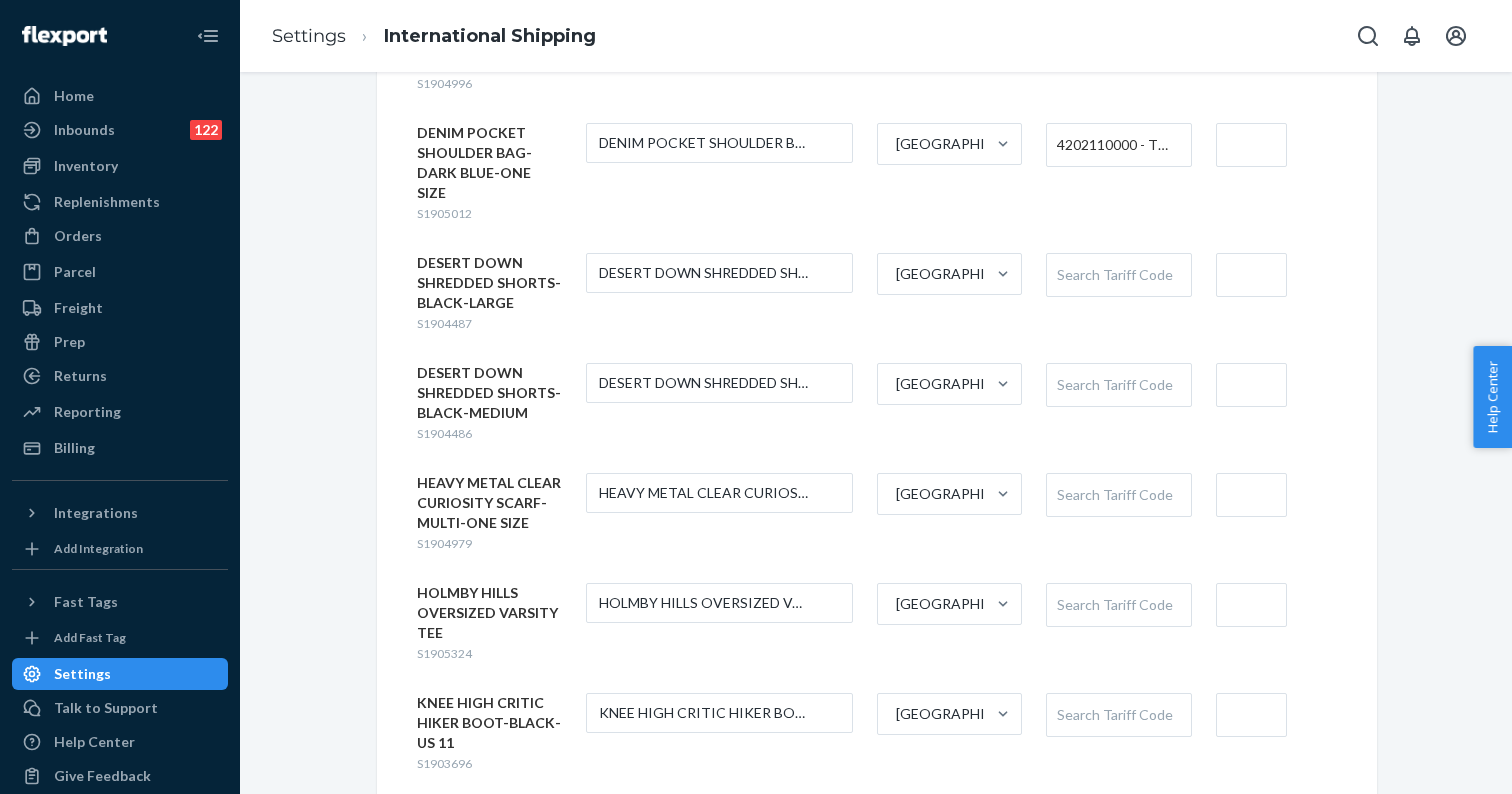 click on "Search Tariff Code" at bounding box center [1118, 605] 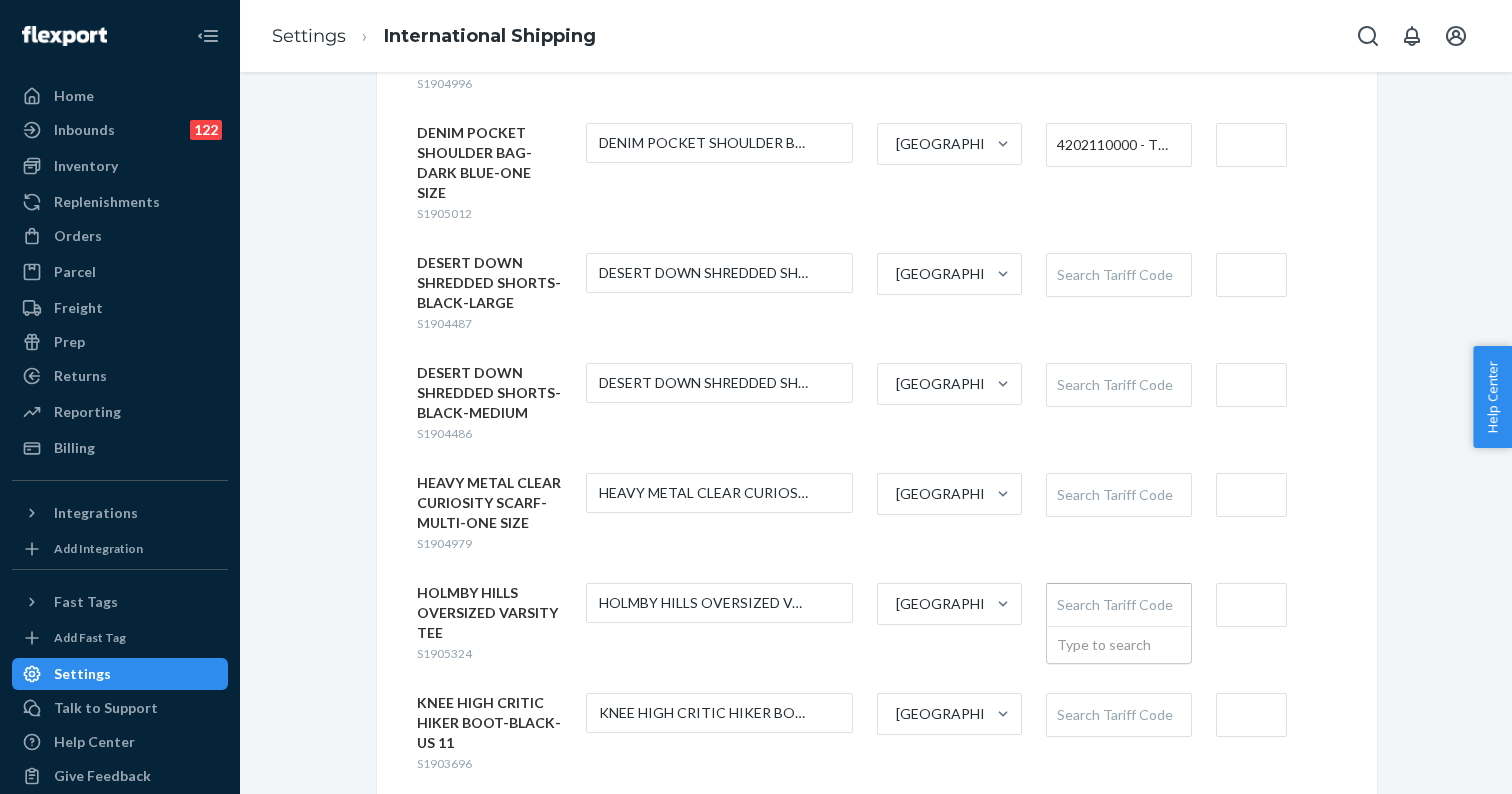 paste on "6114301020" 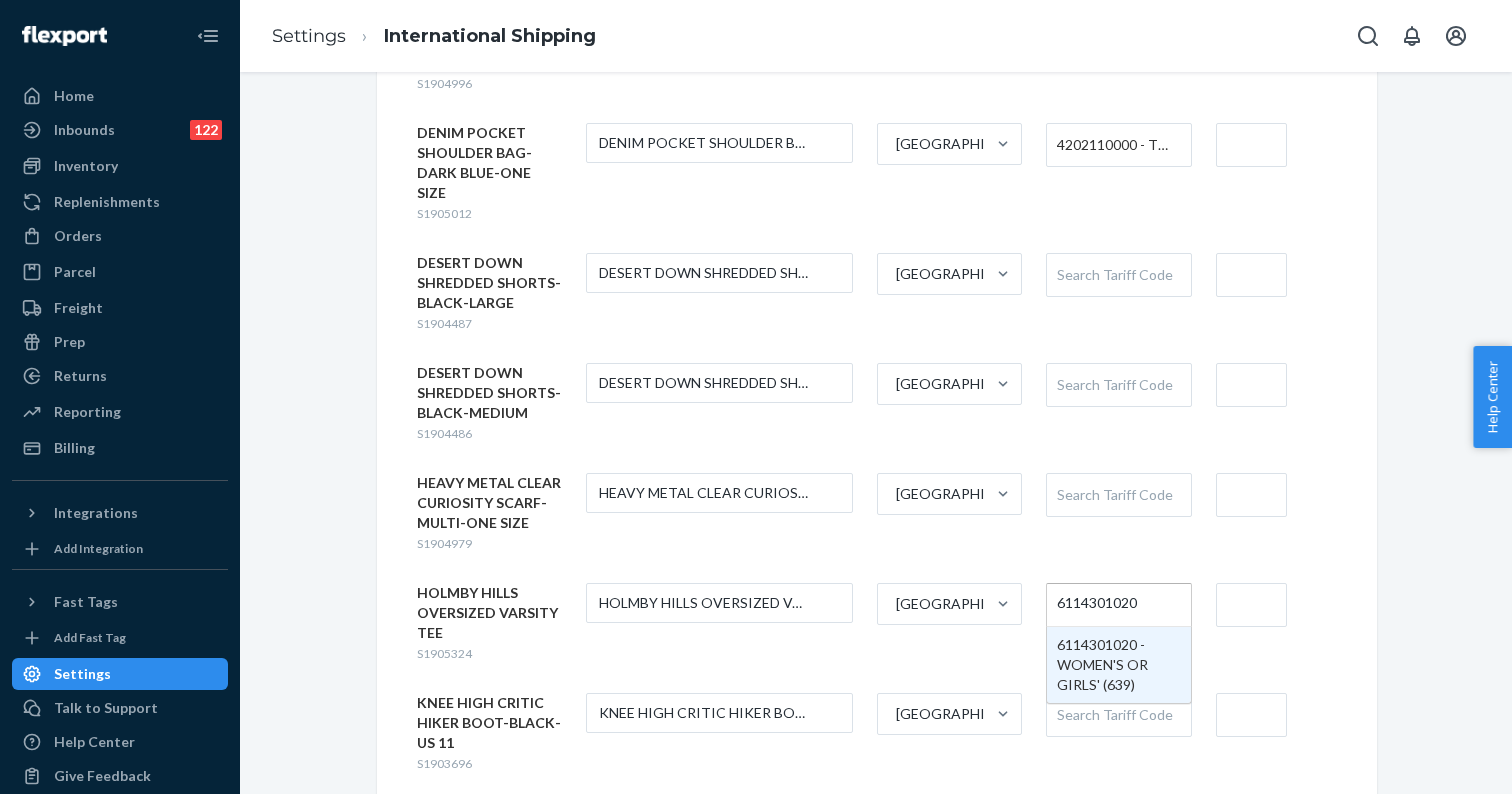 type 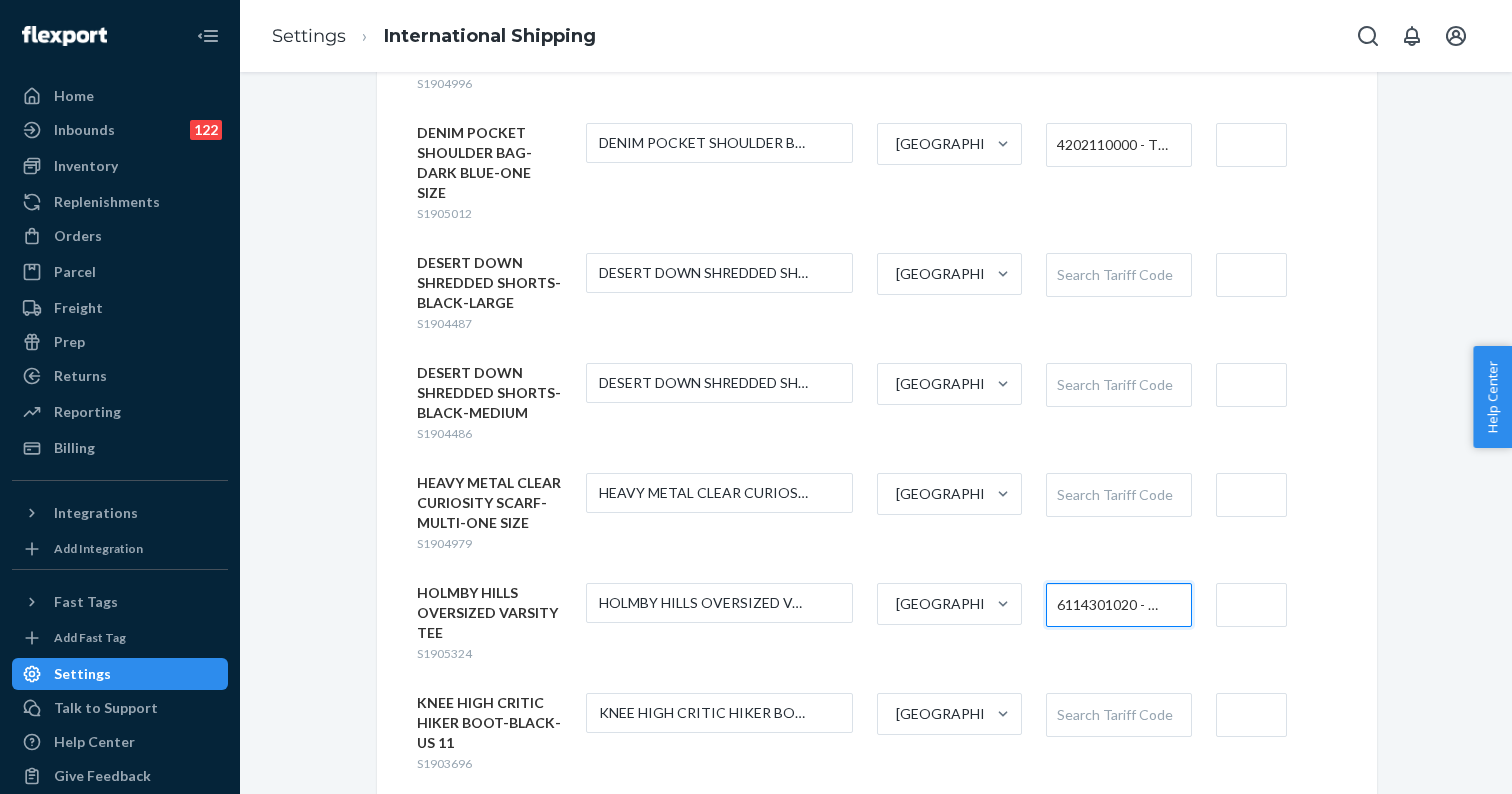 click on "Search Tariff Code" at bounding box center [1118, 495] 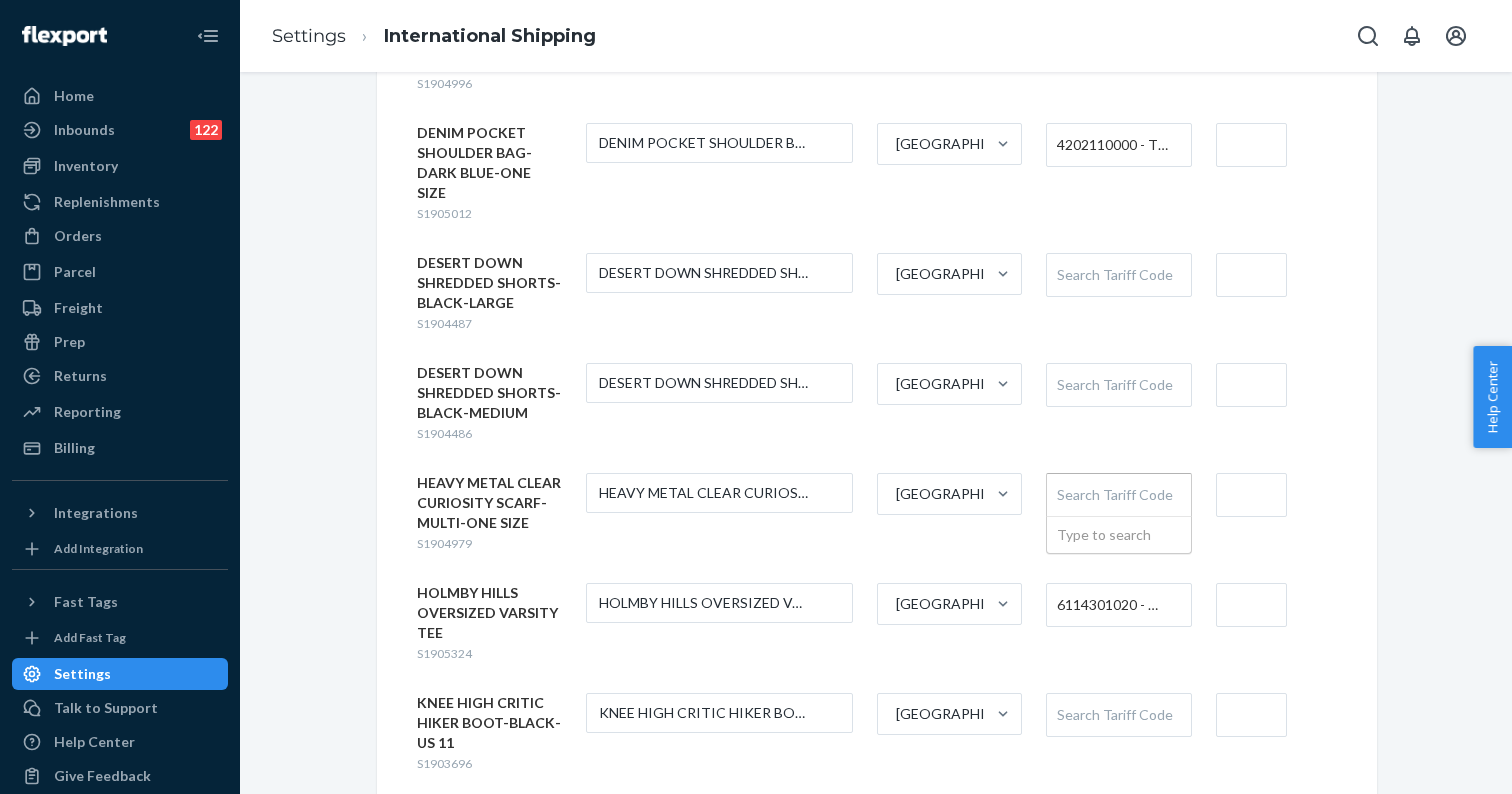 click on "Search Tariff Code" at bounding box center (1118, 385) 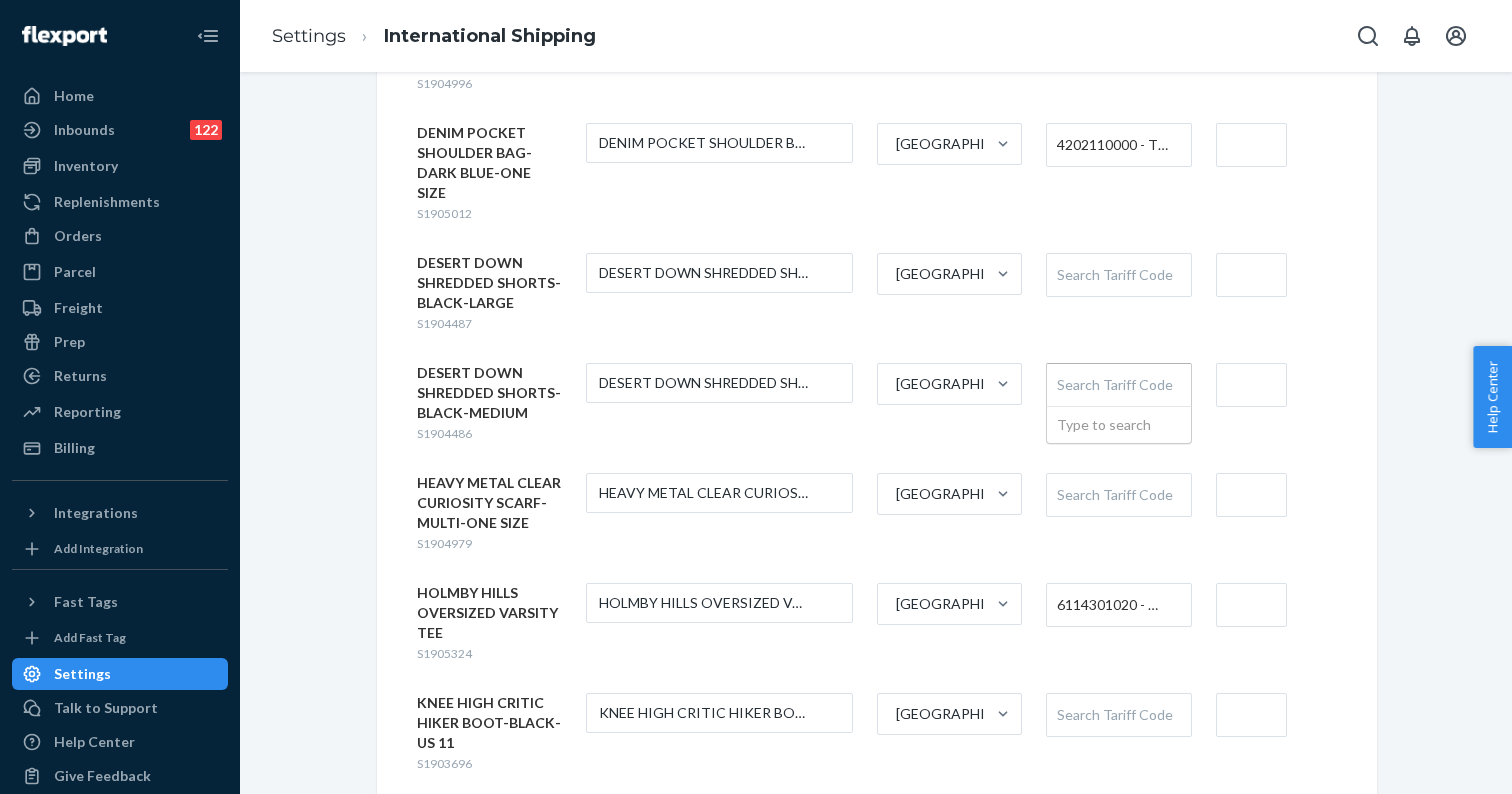paste on "6204628056" 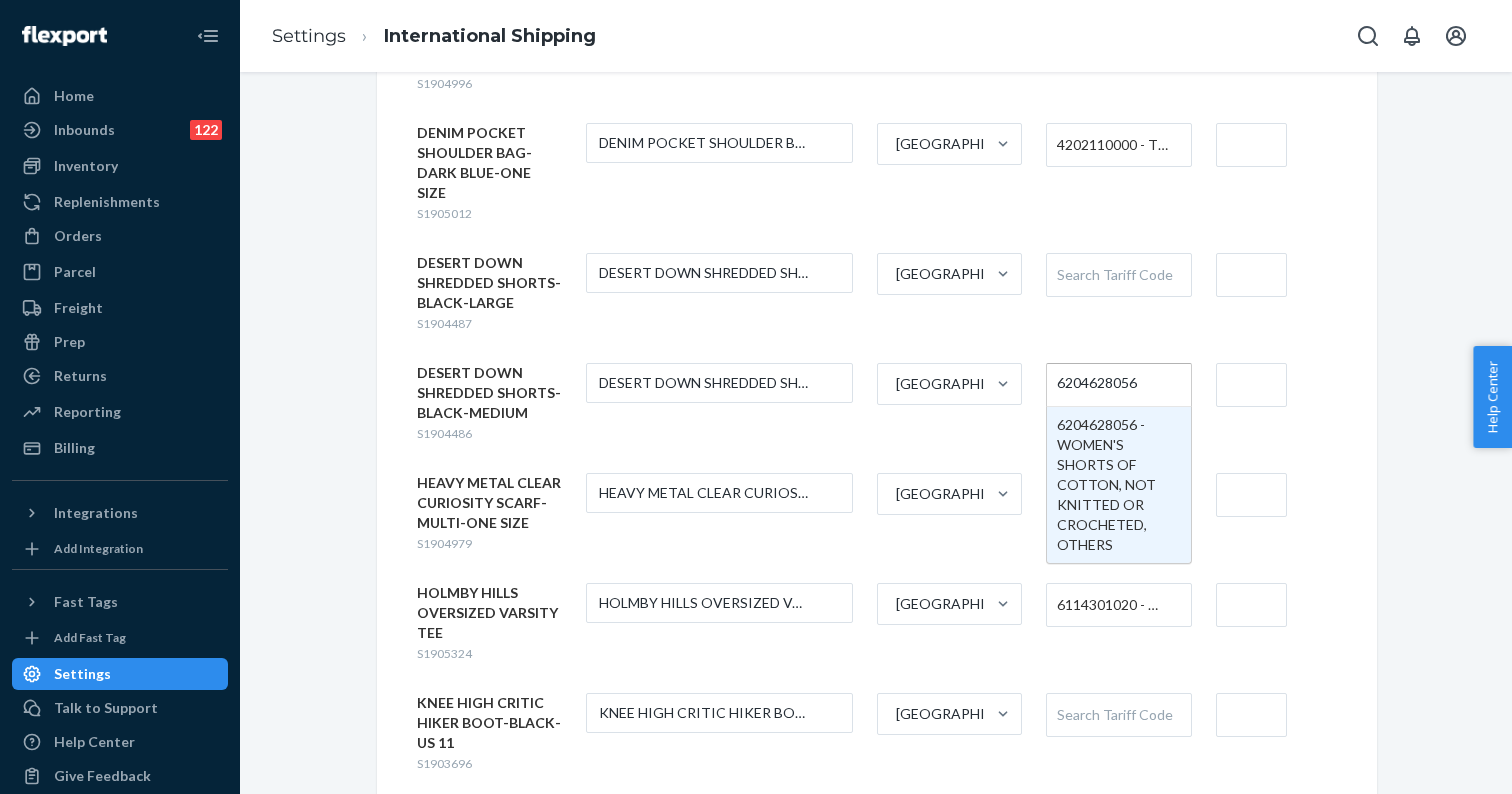 type 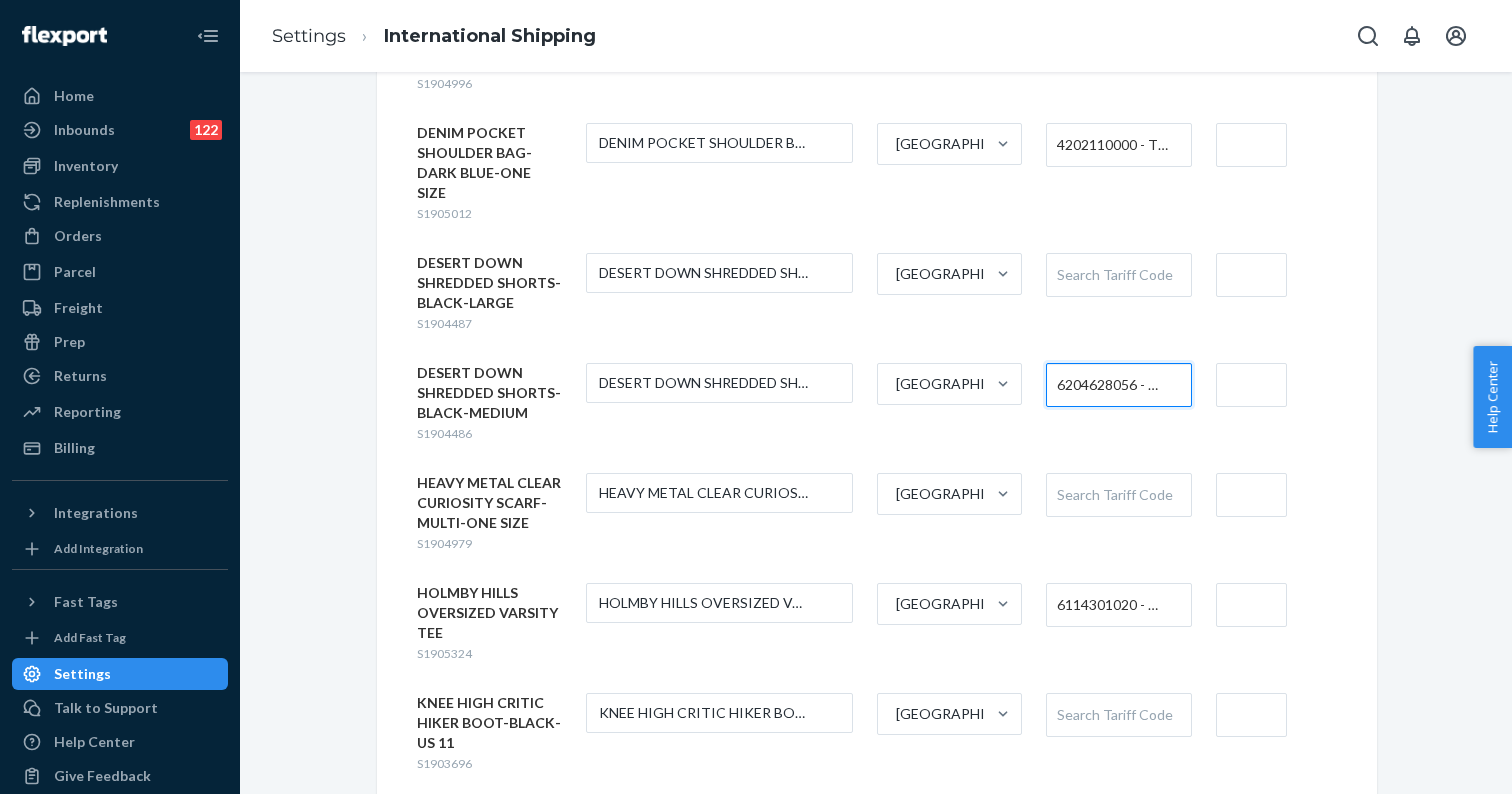 click on "Search Tariff Code" at bounding box center [1118, 275] 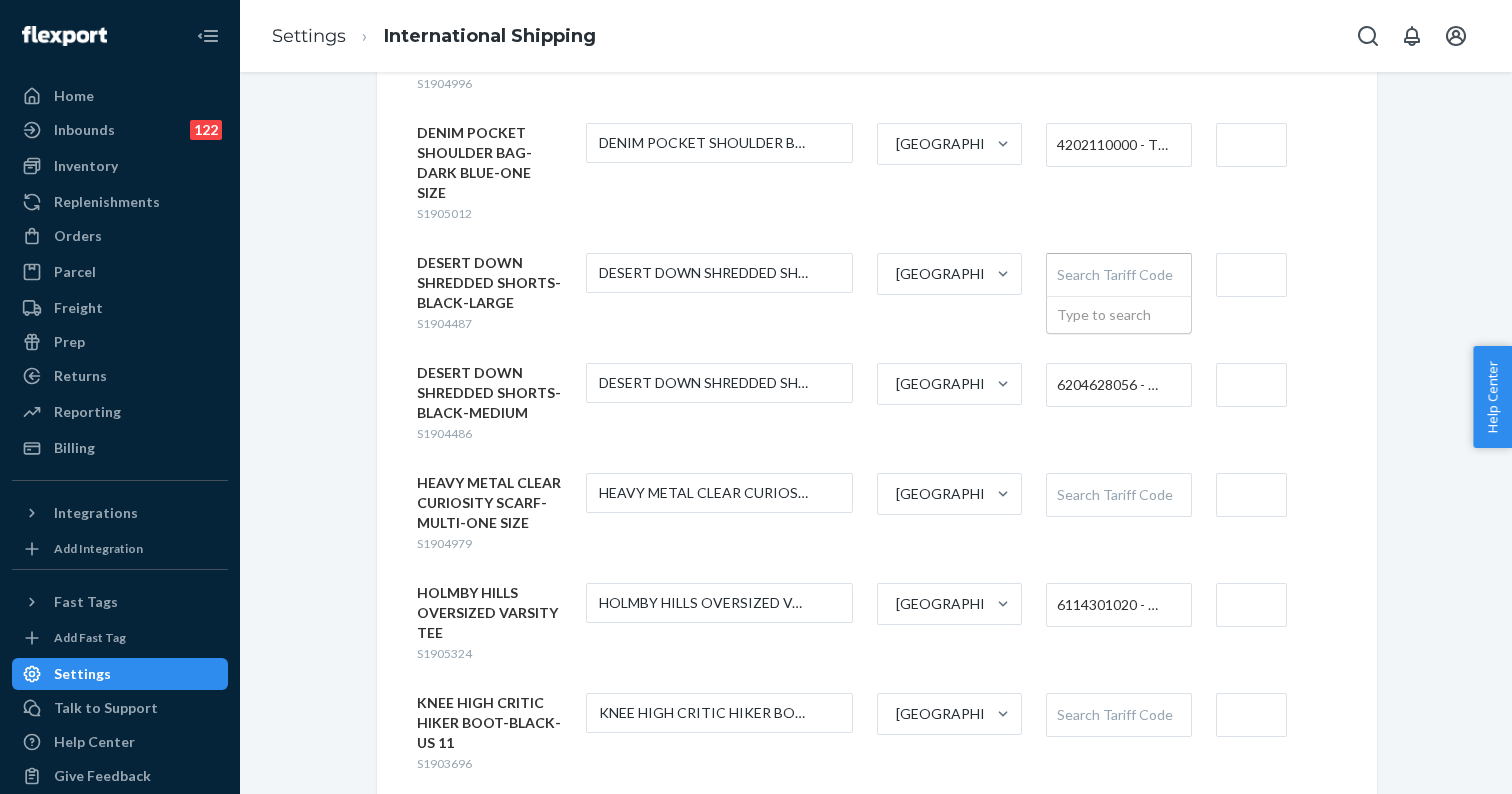 paste on "6204628056" 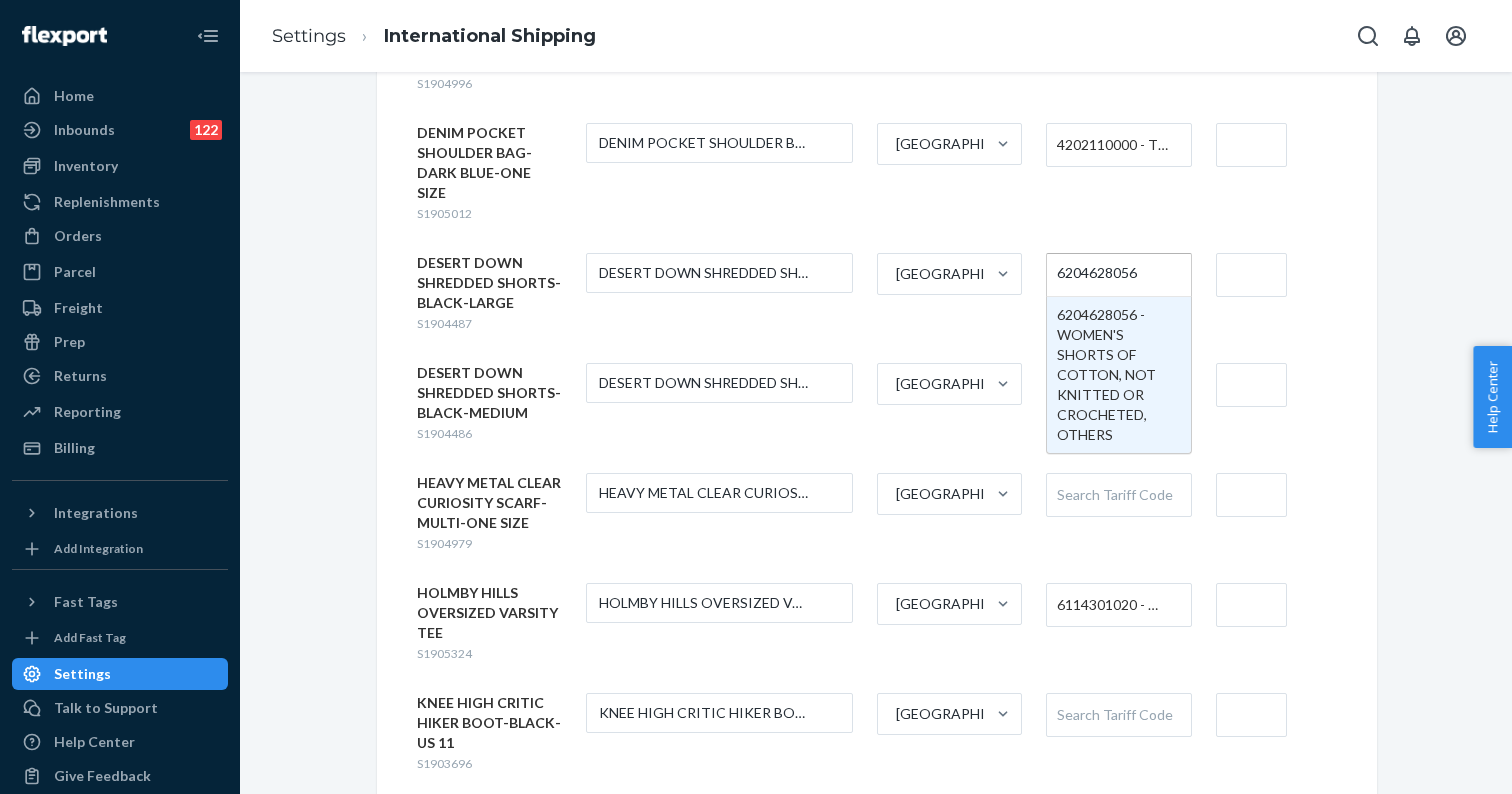 type 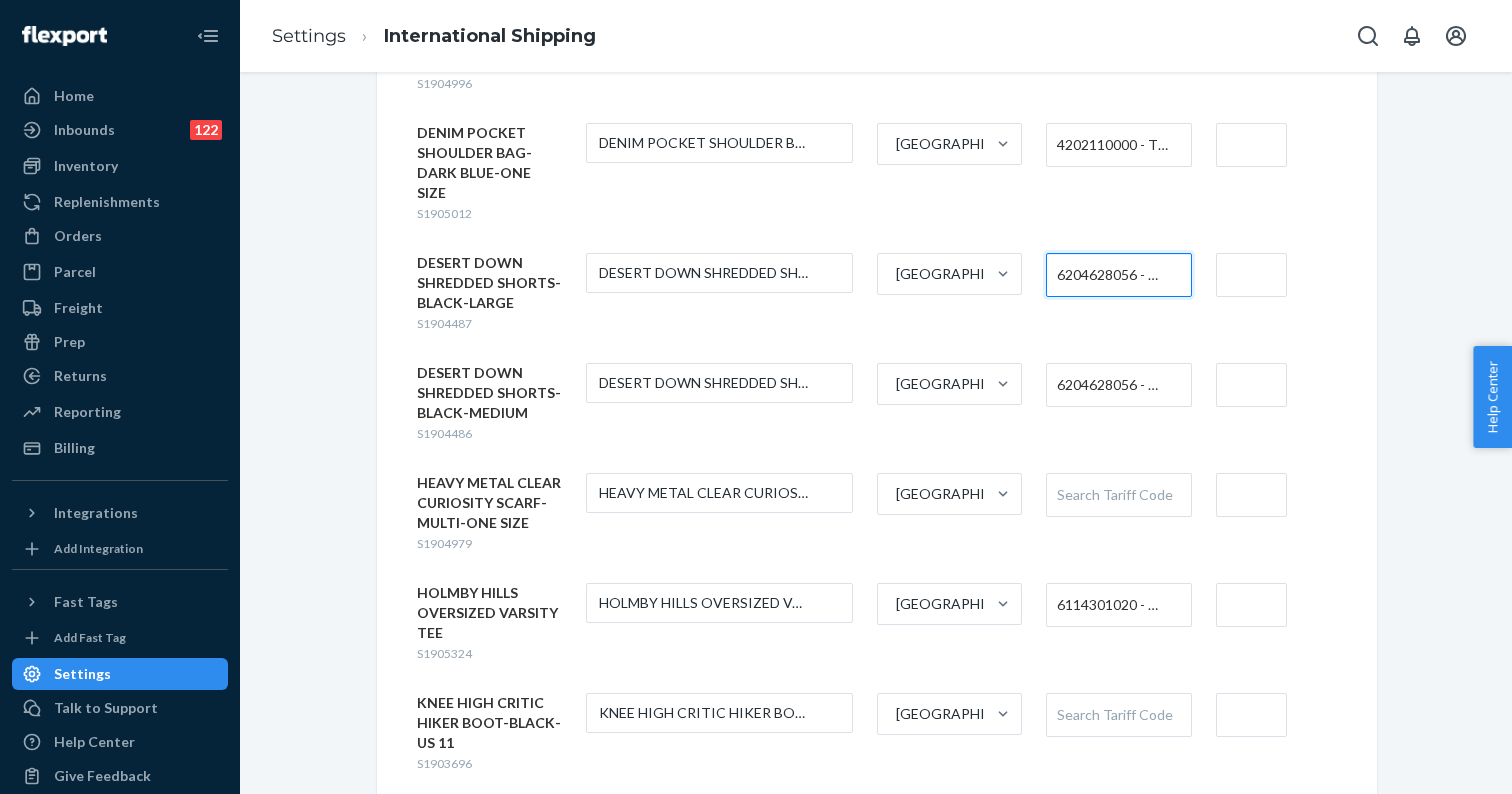 click on "Search Tariff Code" at bounding box center (1118, 495) 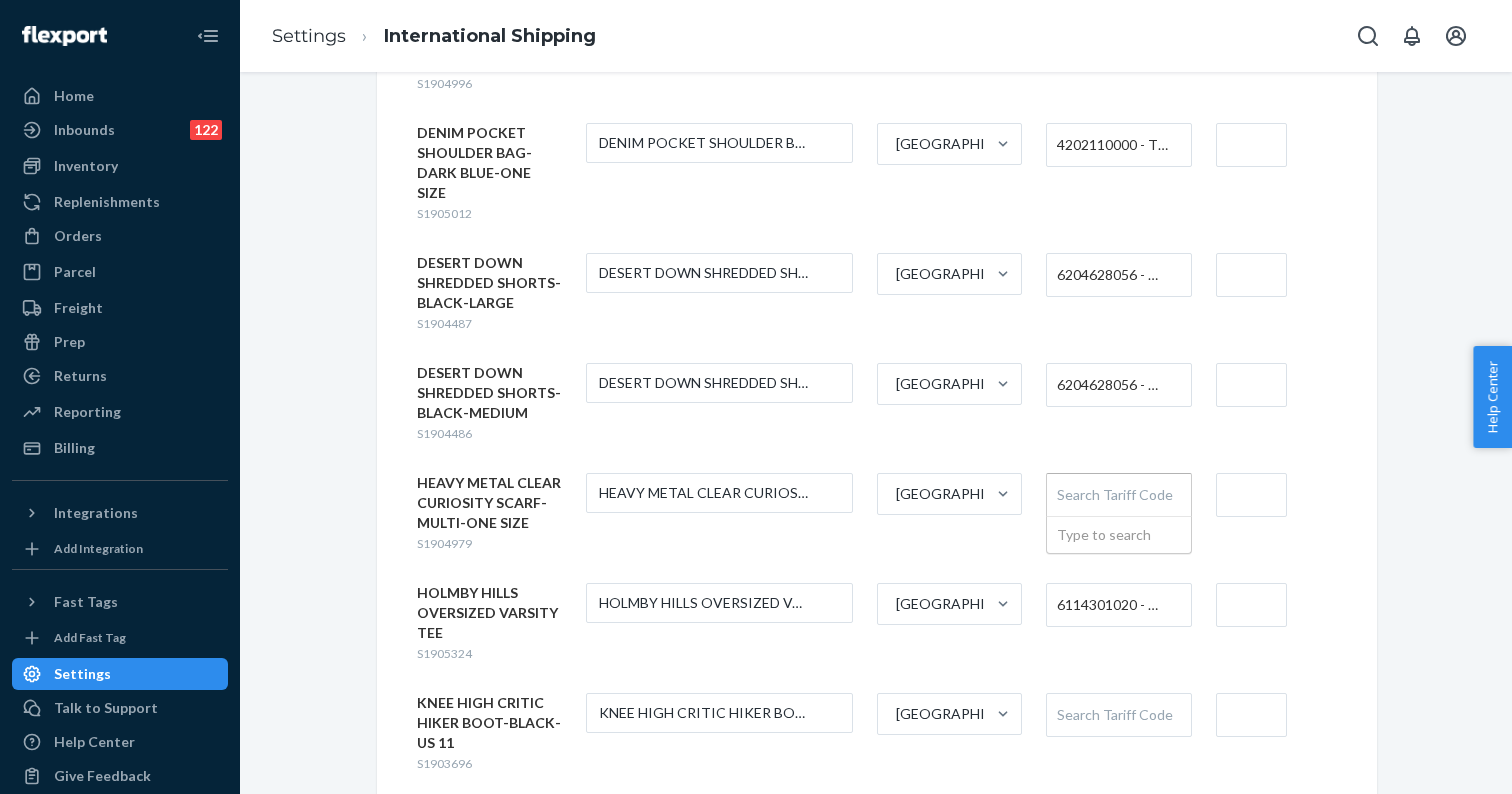 paste on "6117106010" 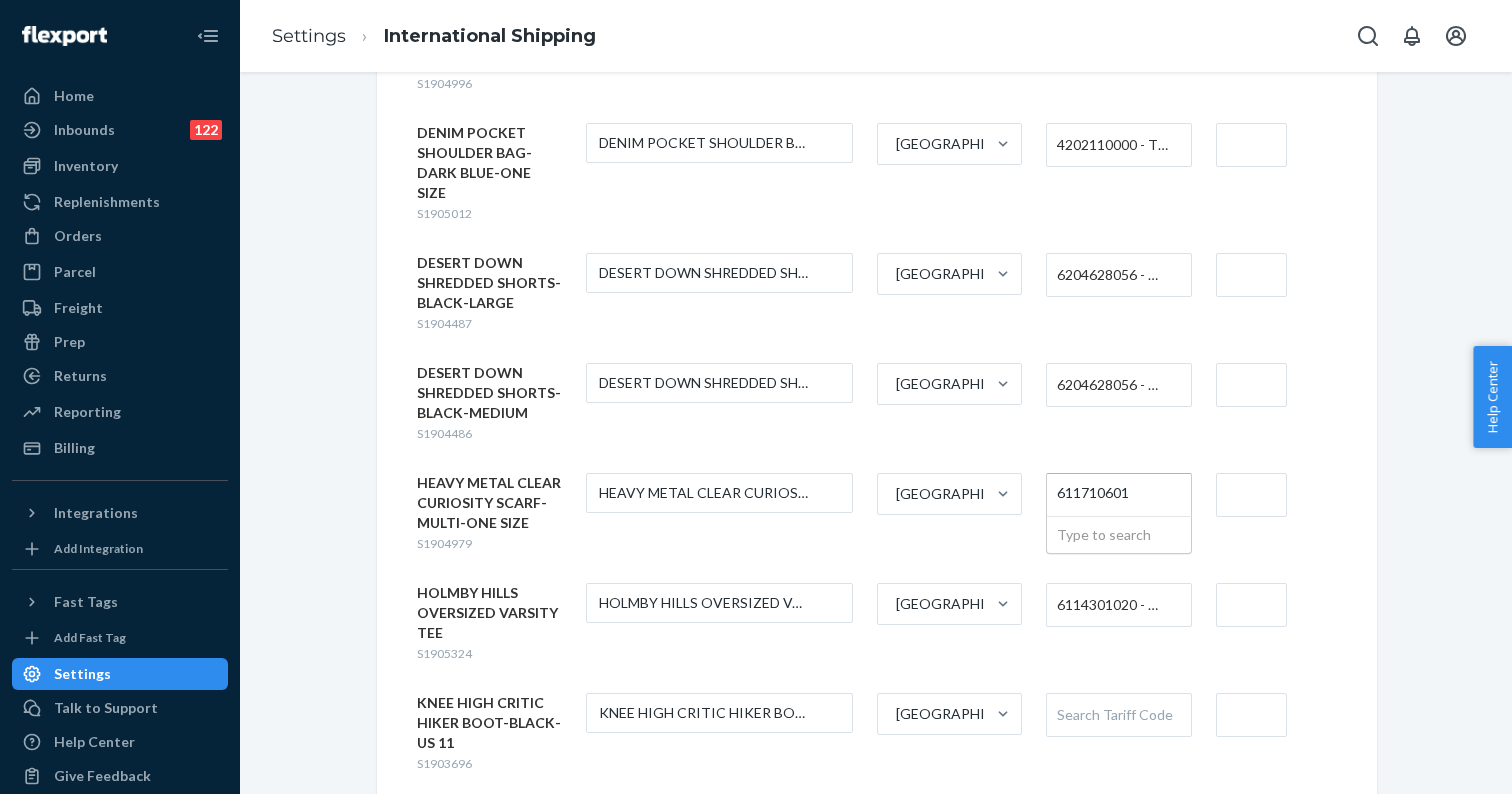 type on "61171060" 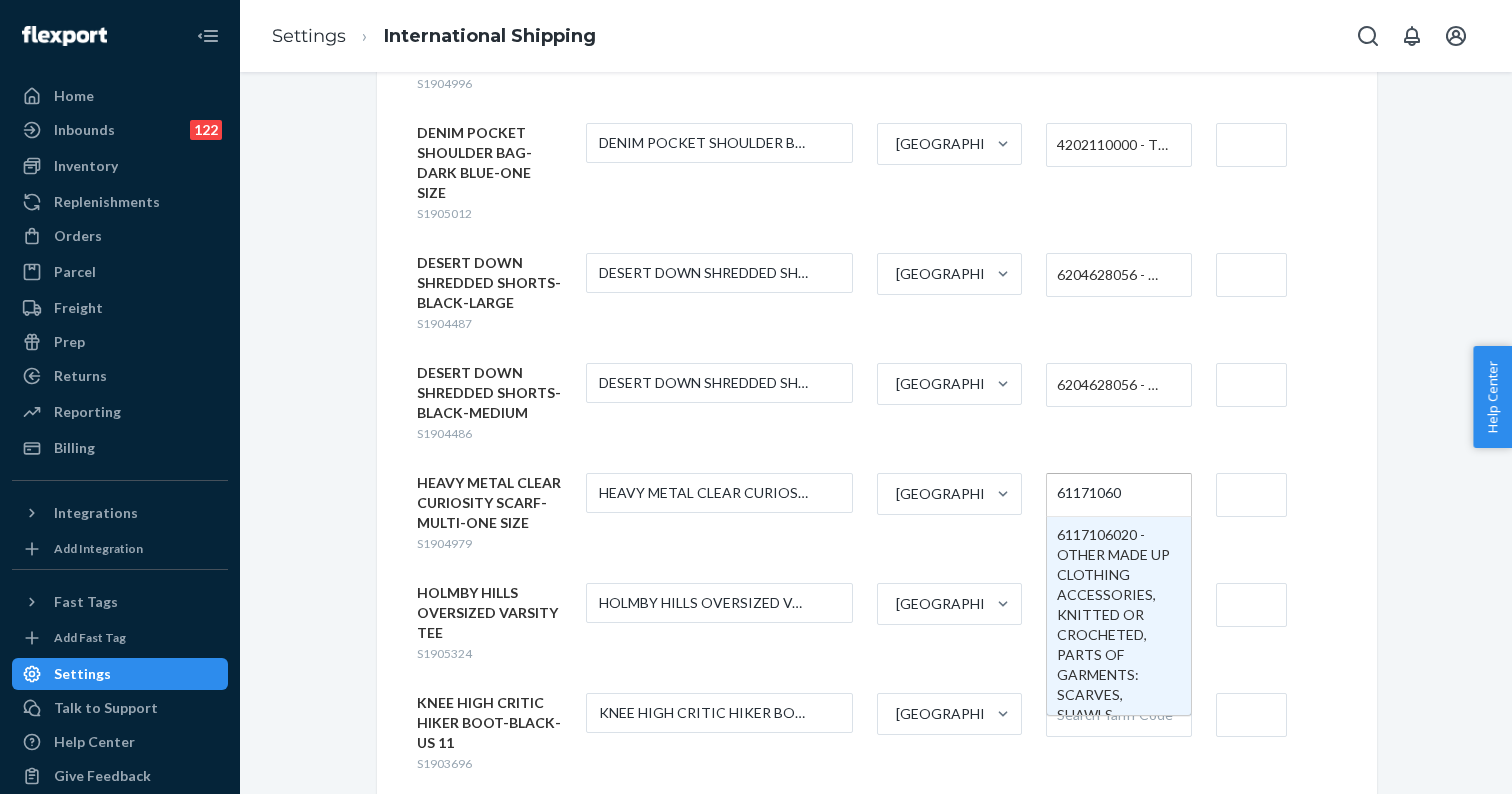 type 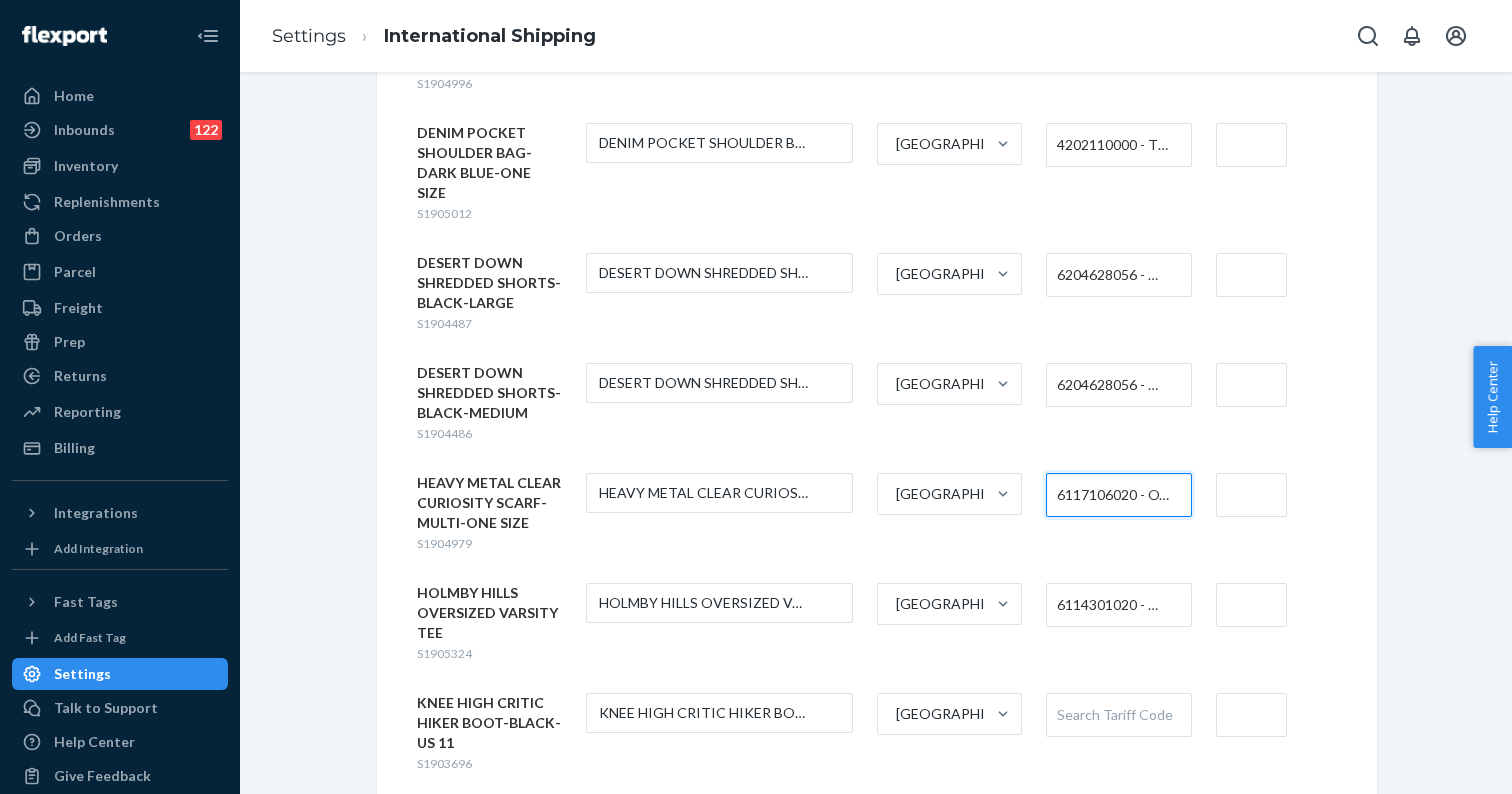 click at bounding box center [1251, 495] 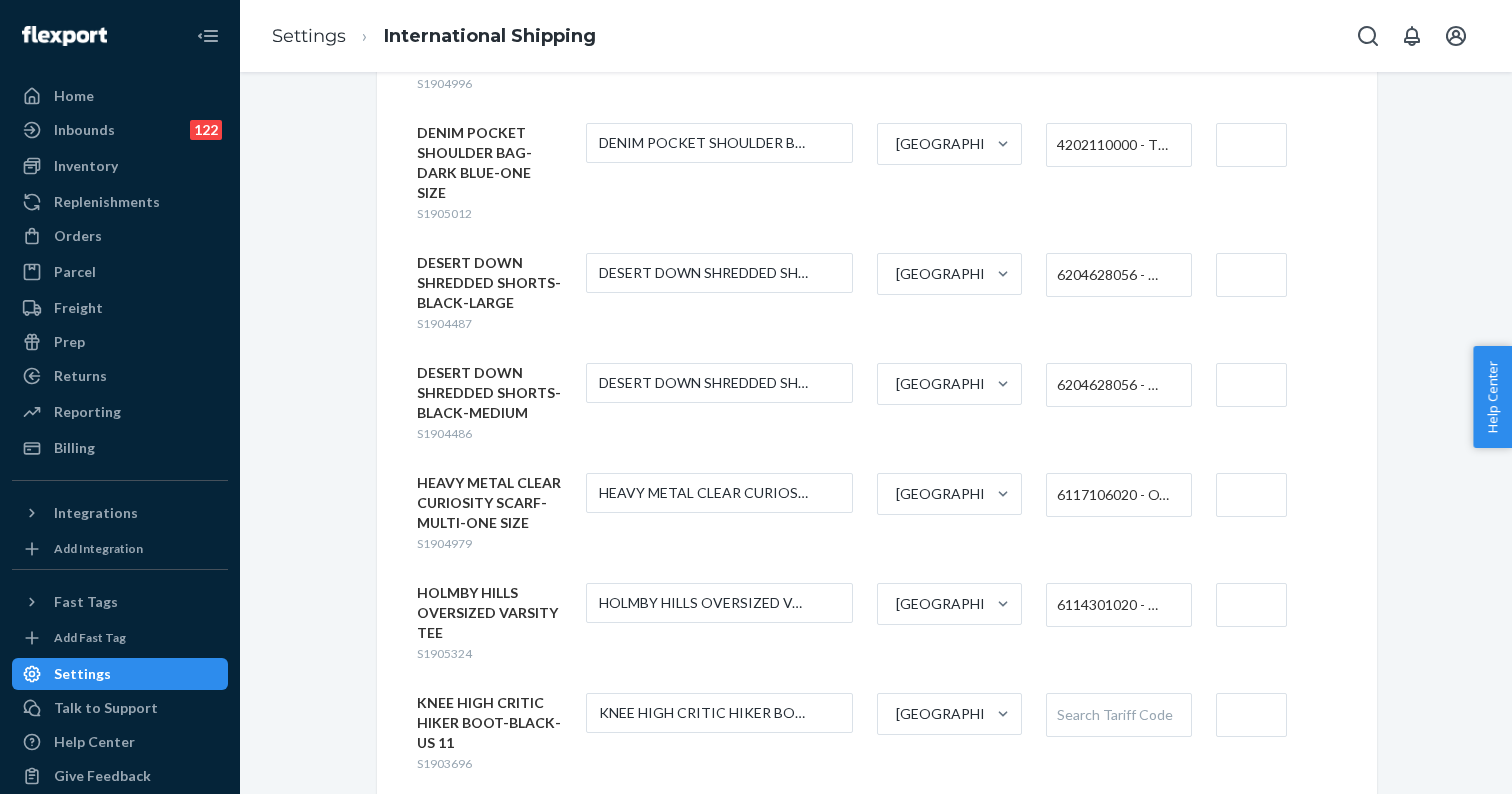 type on "$9" 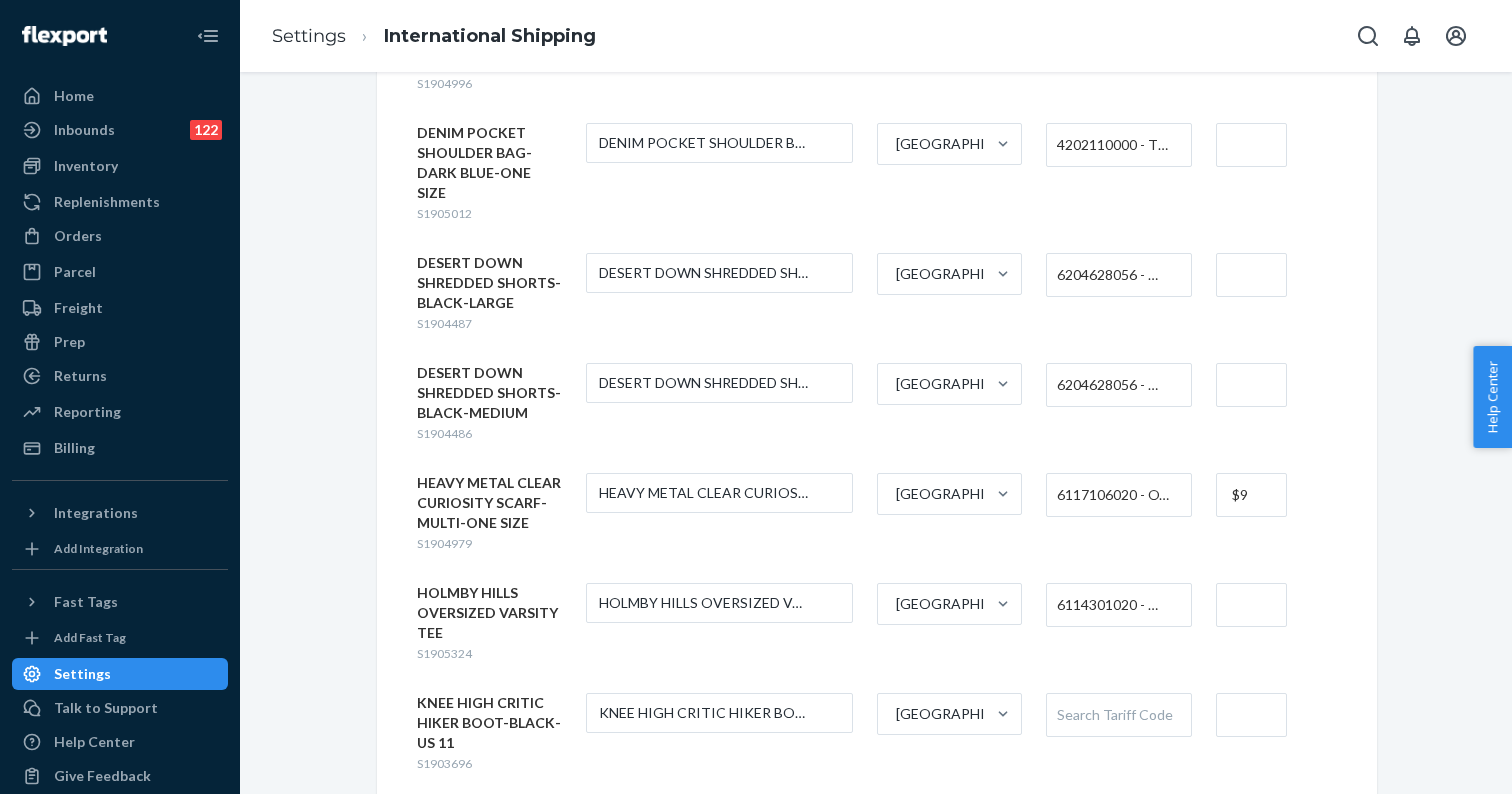 click at bounding box center (1251, 385) 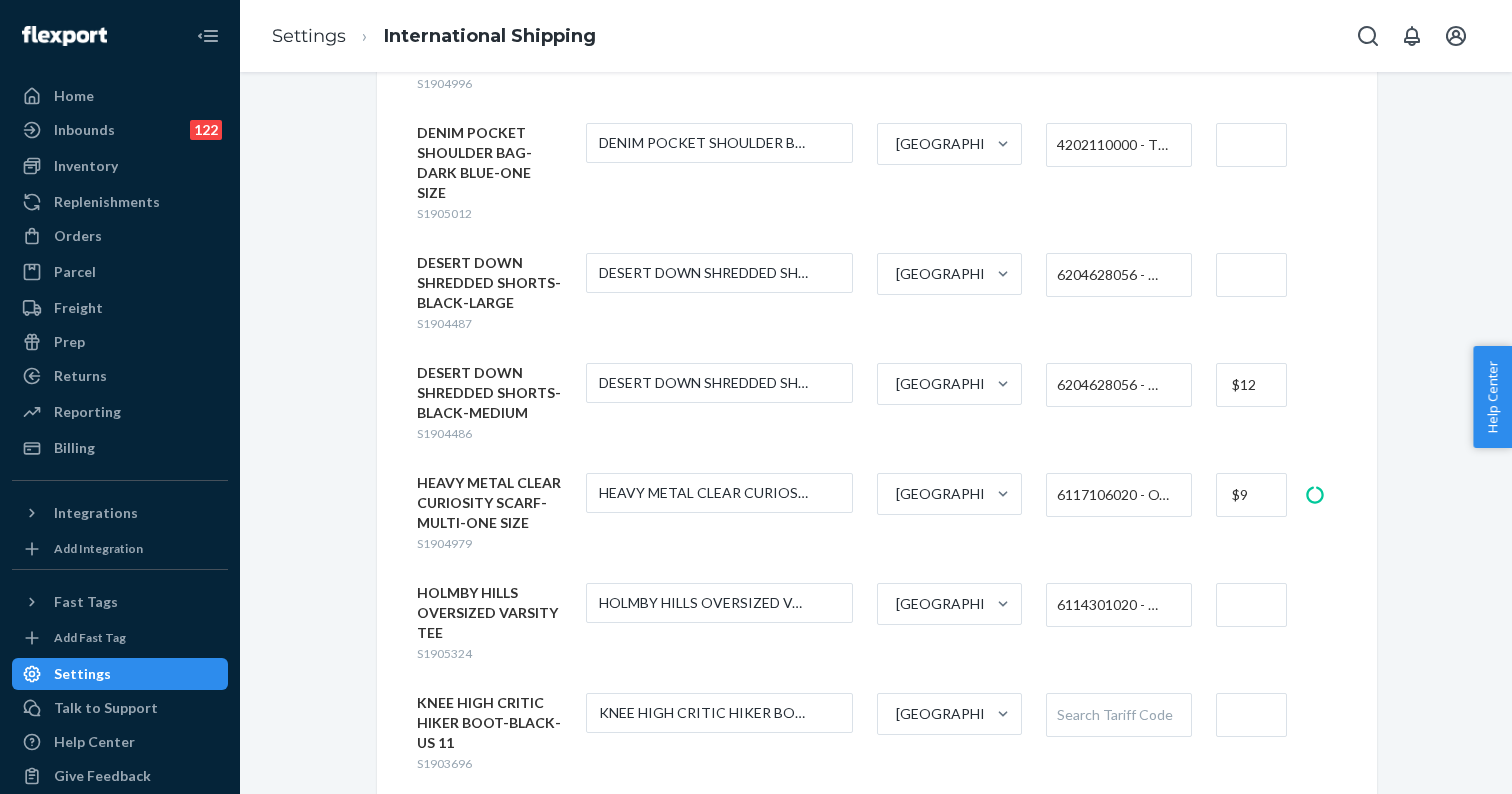 type on "$12" 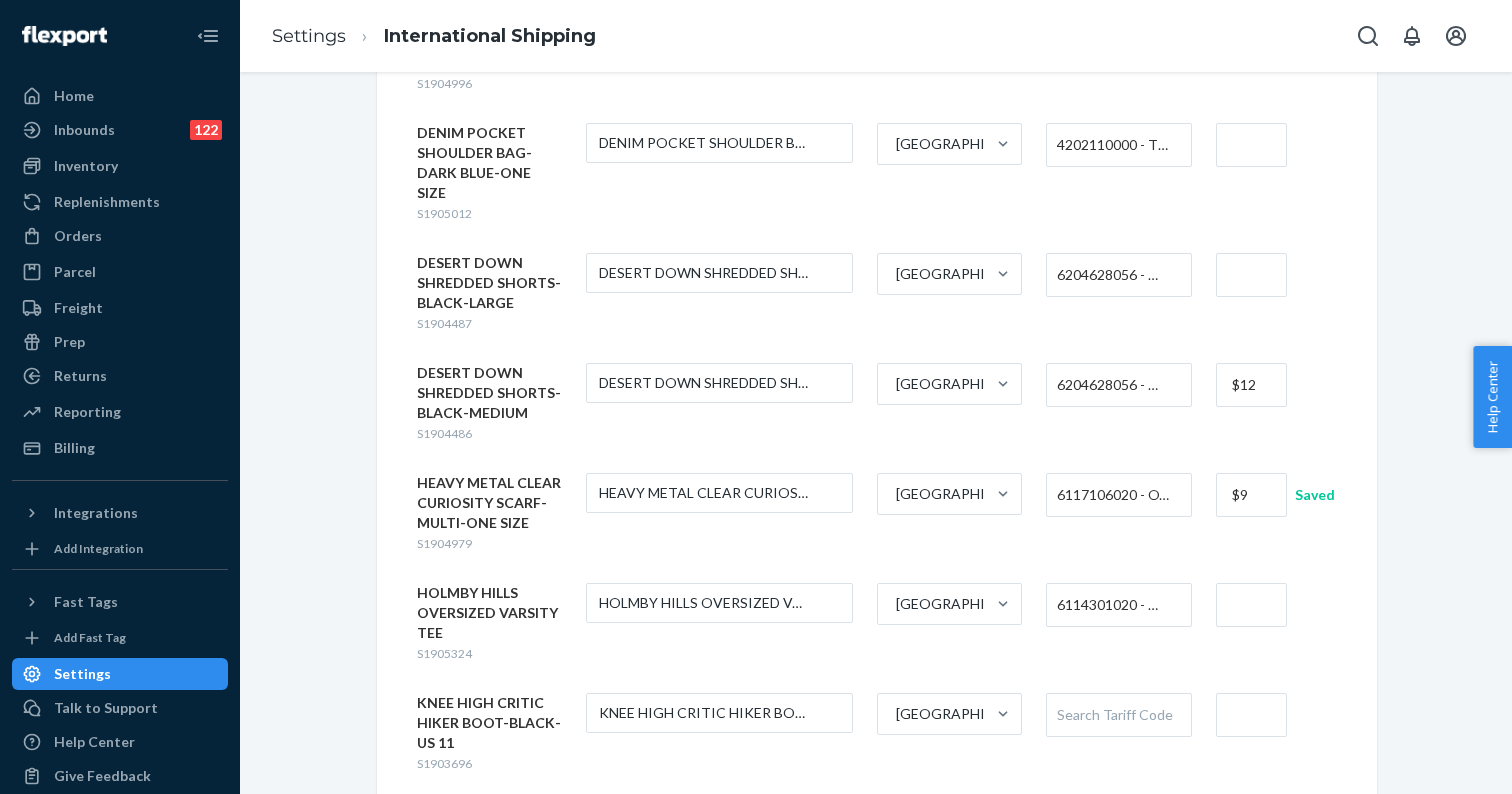 click at bounding box center (1251, 275) 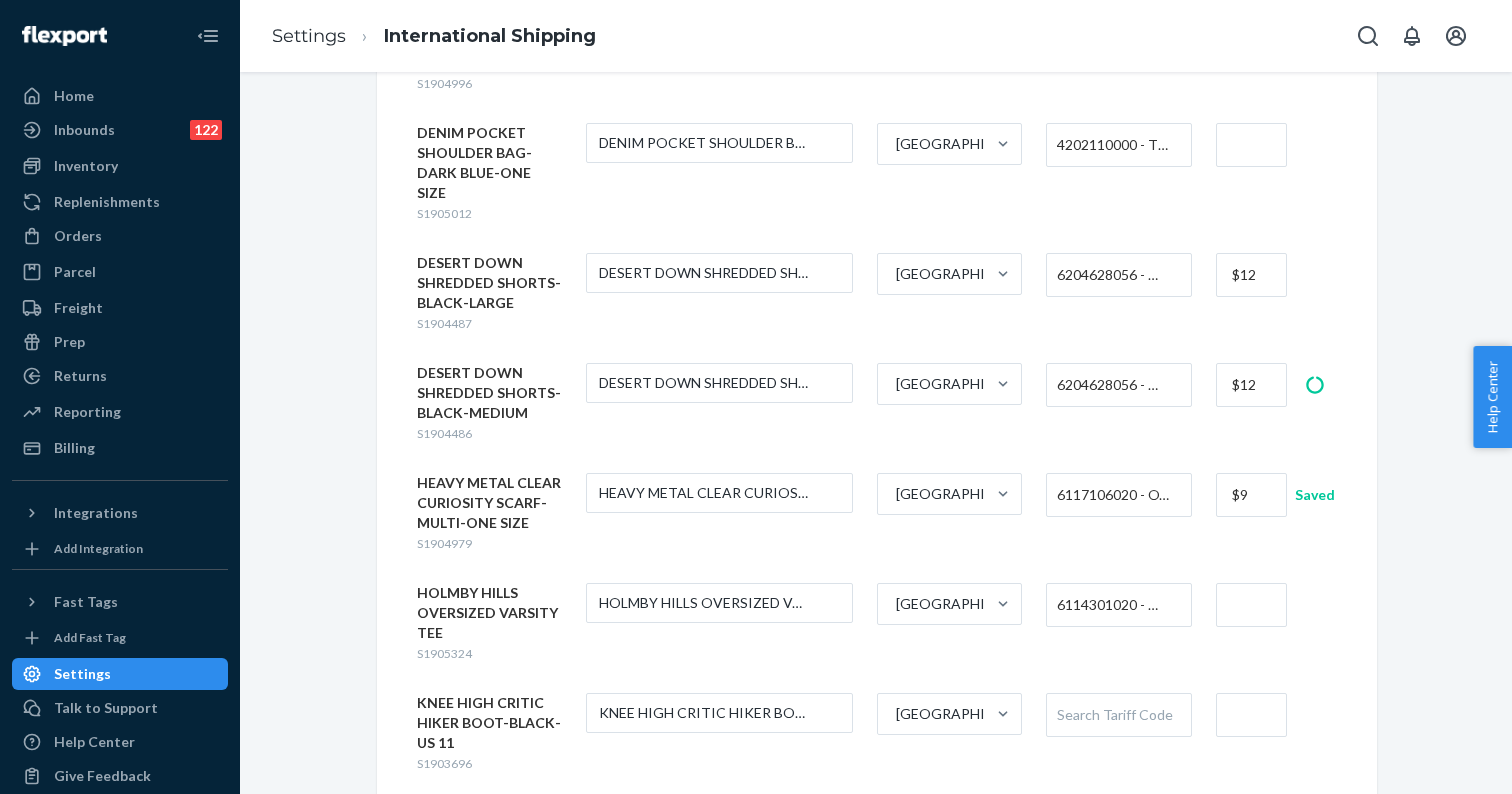 type on "$12" 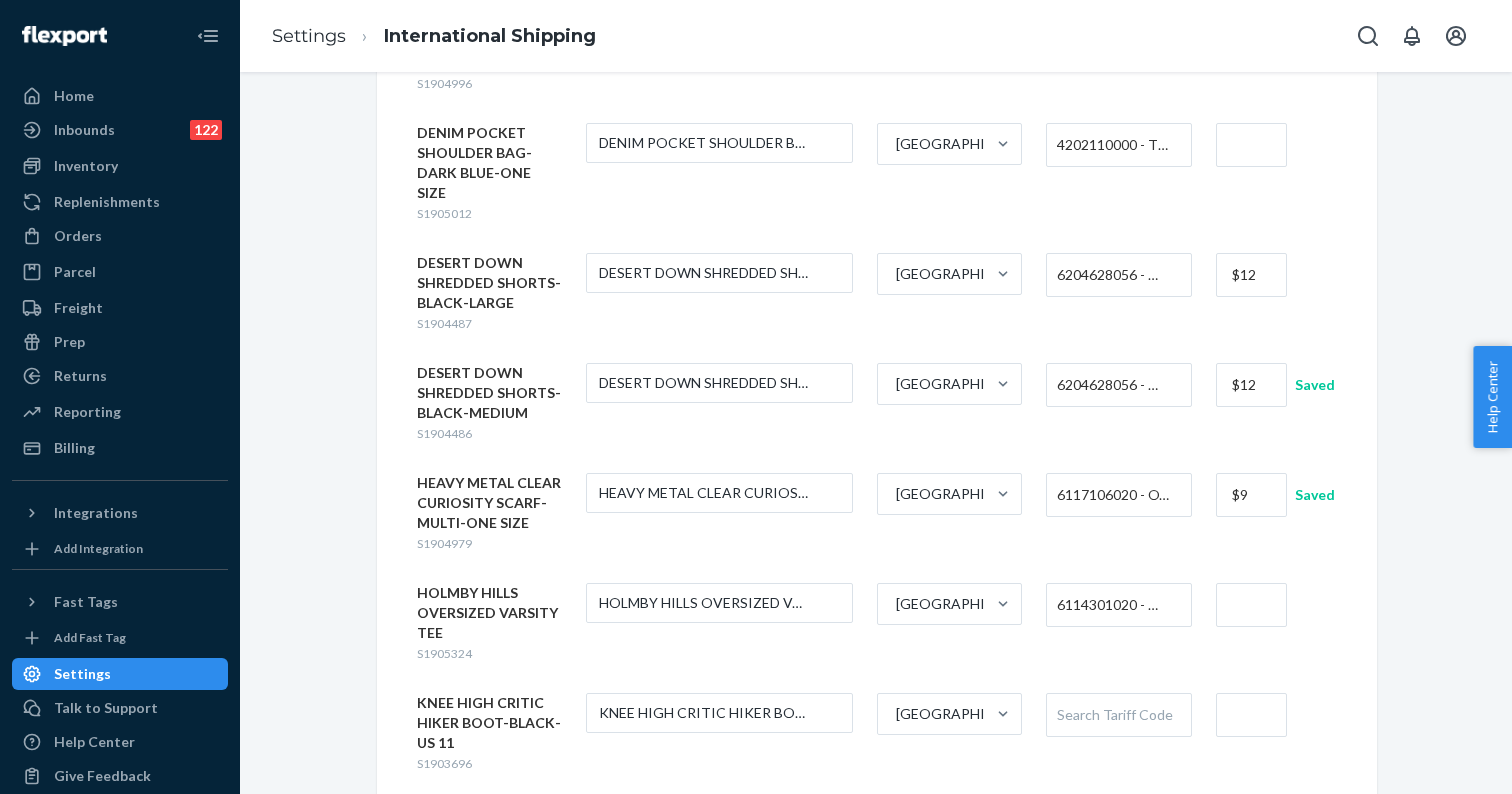 click at bounding box center (1251, 145) 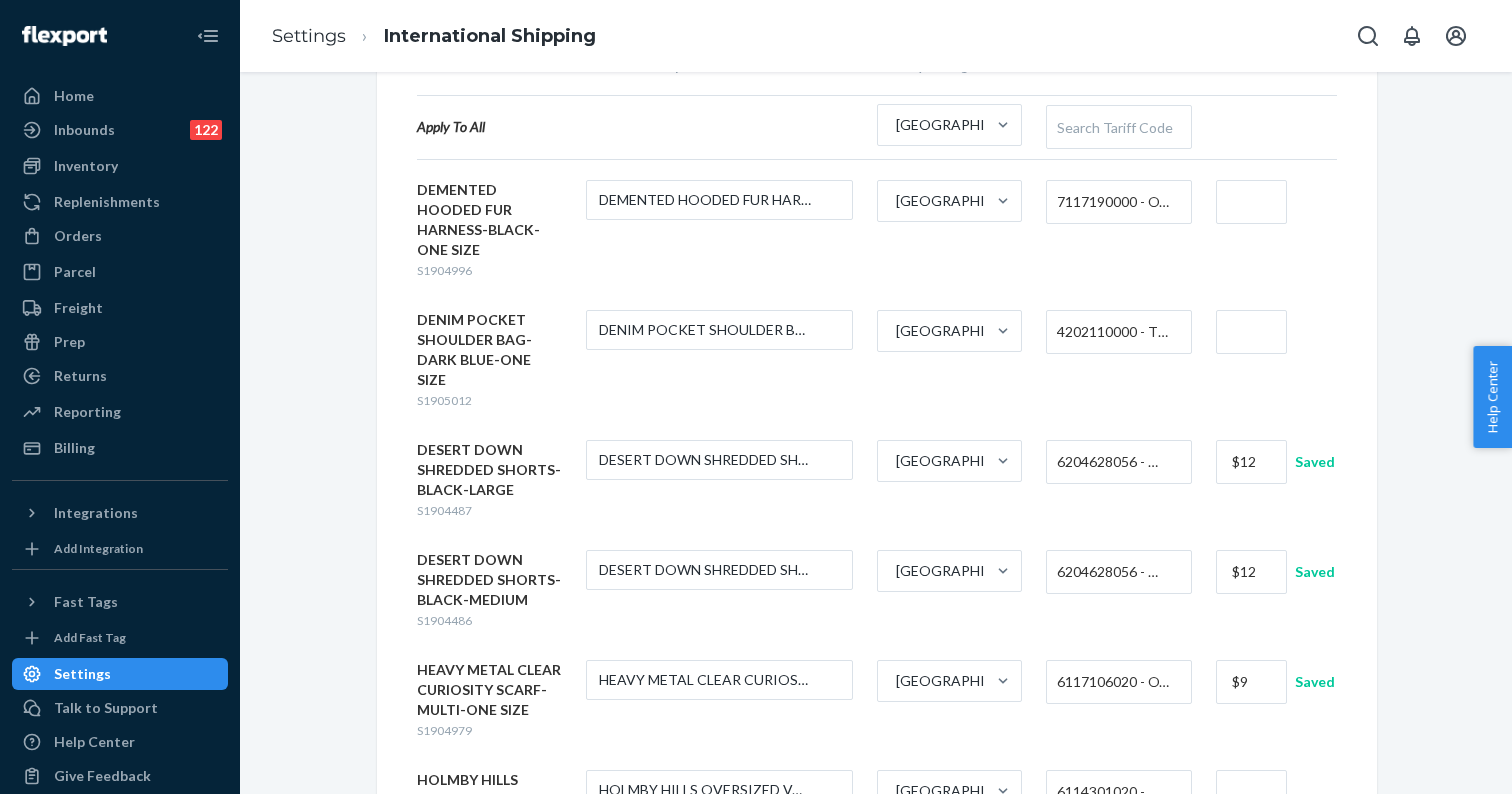 scroll, scrollTop: 182, scrollLeft: 0, axis: vertical 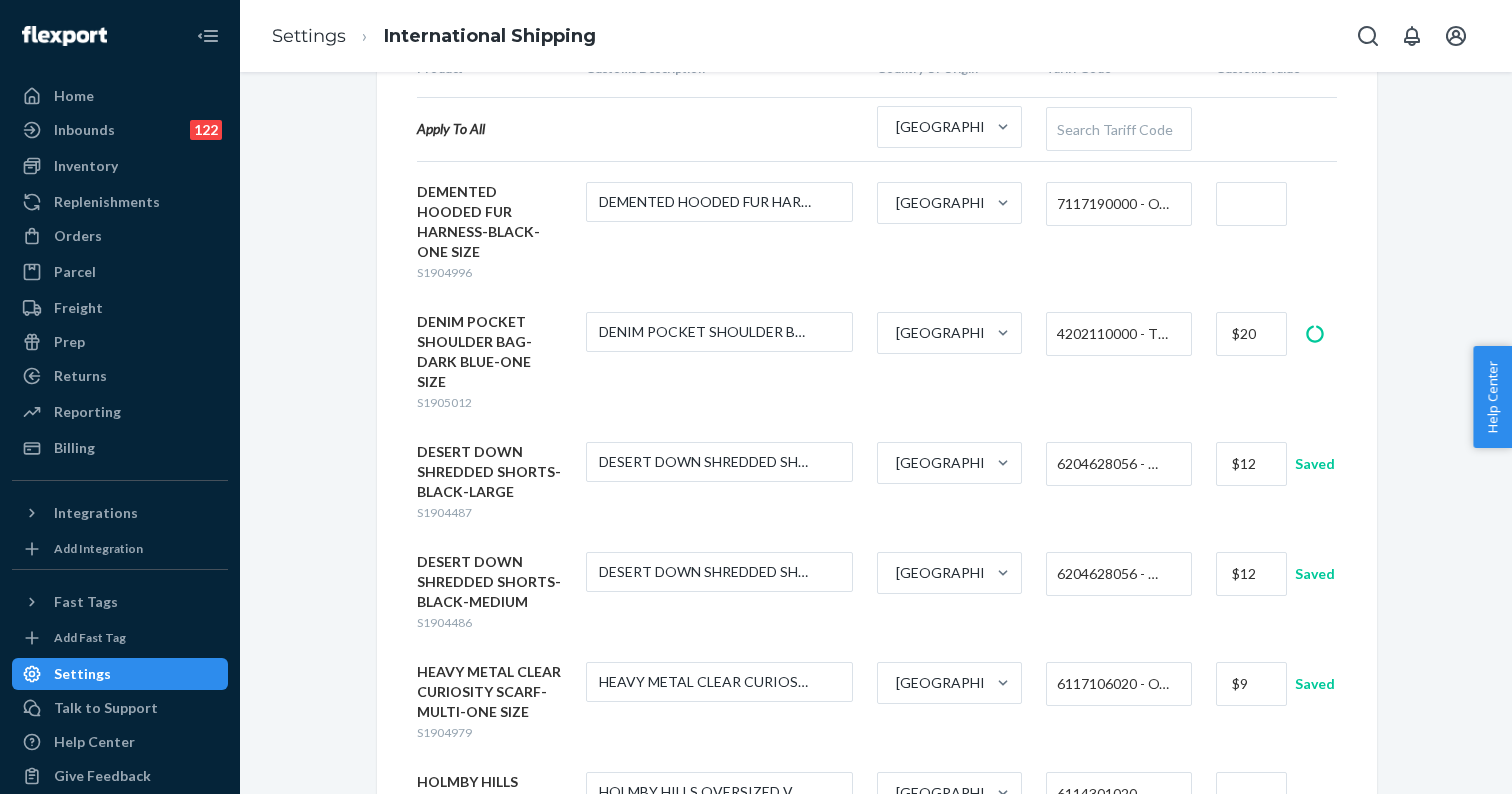 type on "$20" 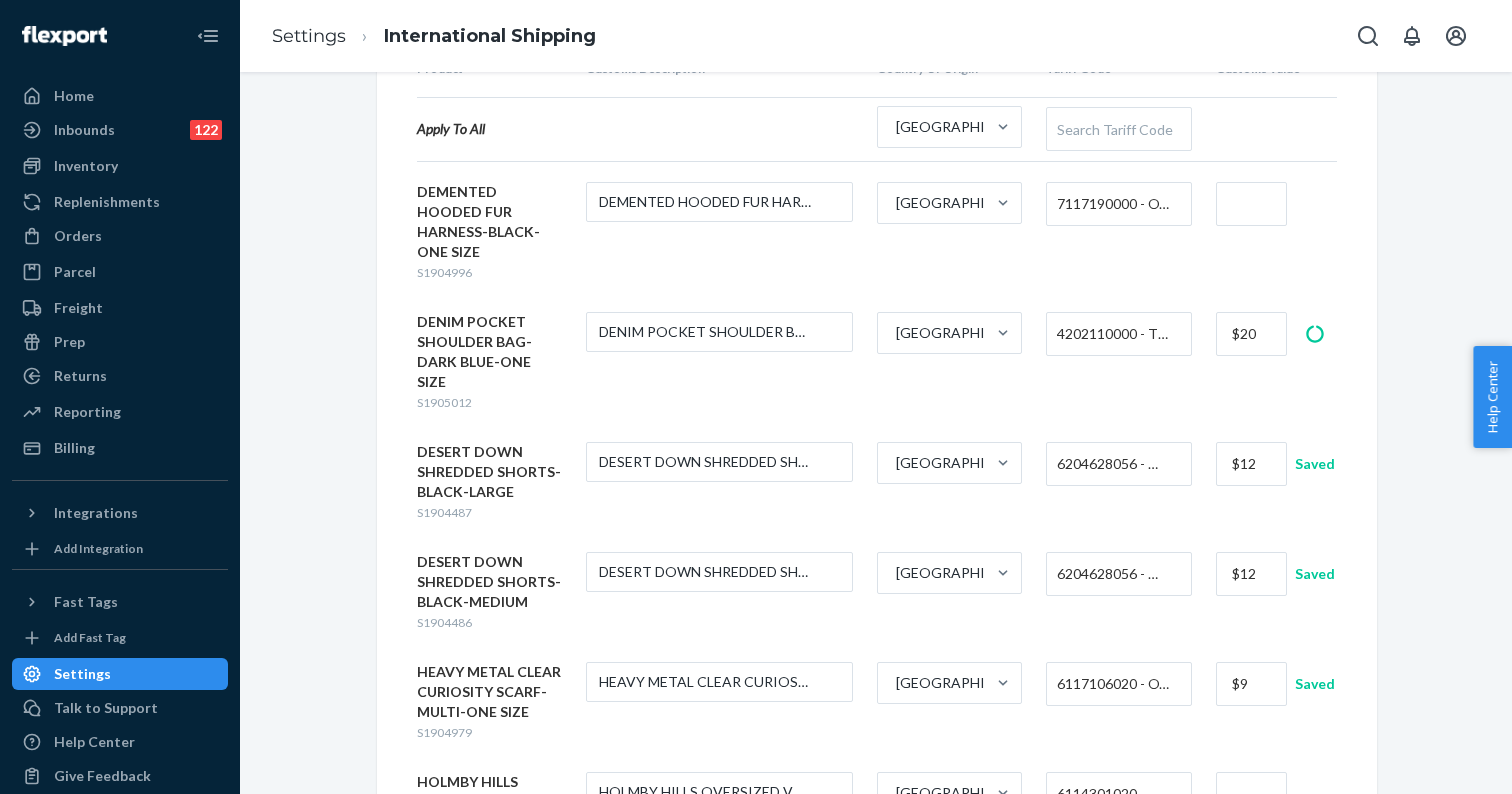 click at bounding box center (1251, 204) 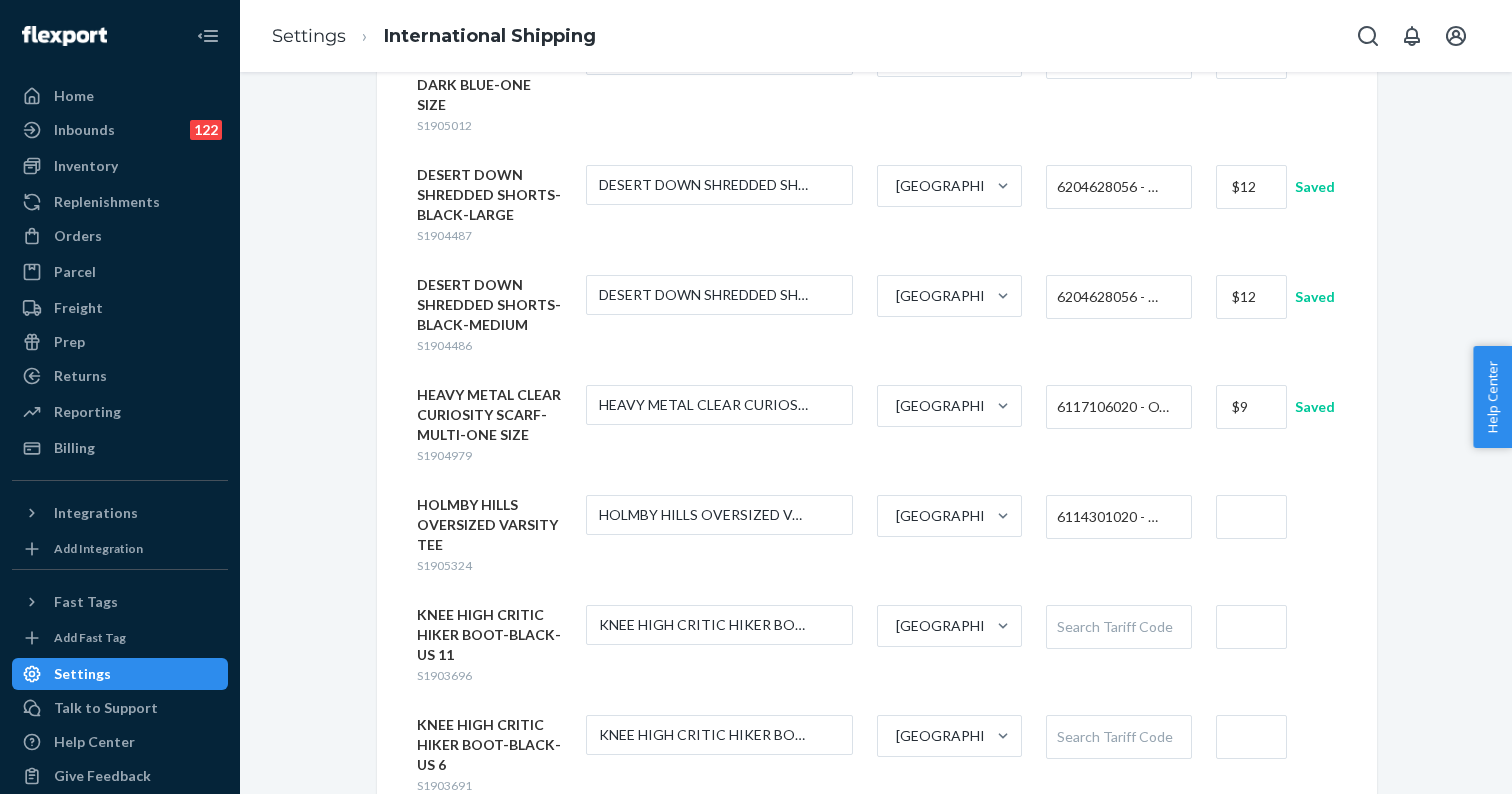 scroll, scrollTop: 671, scrollLeft: 0, axis: vertical 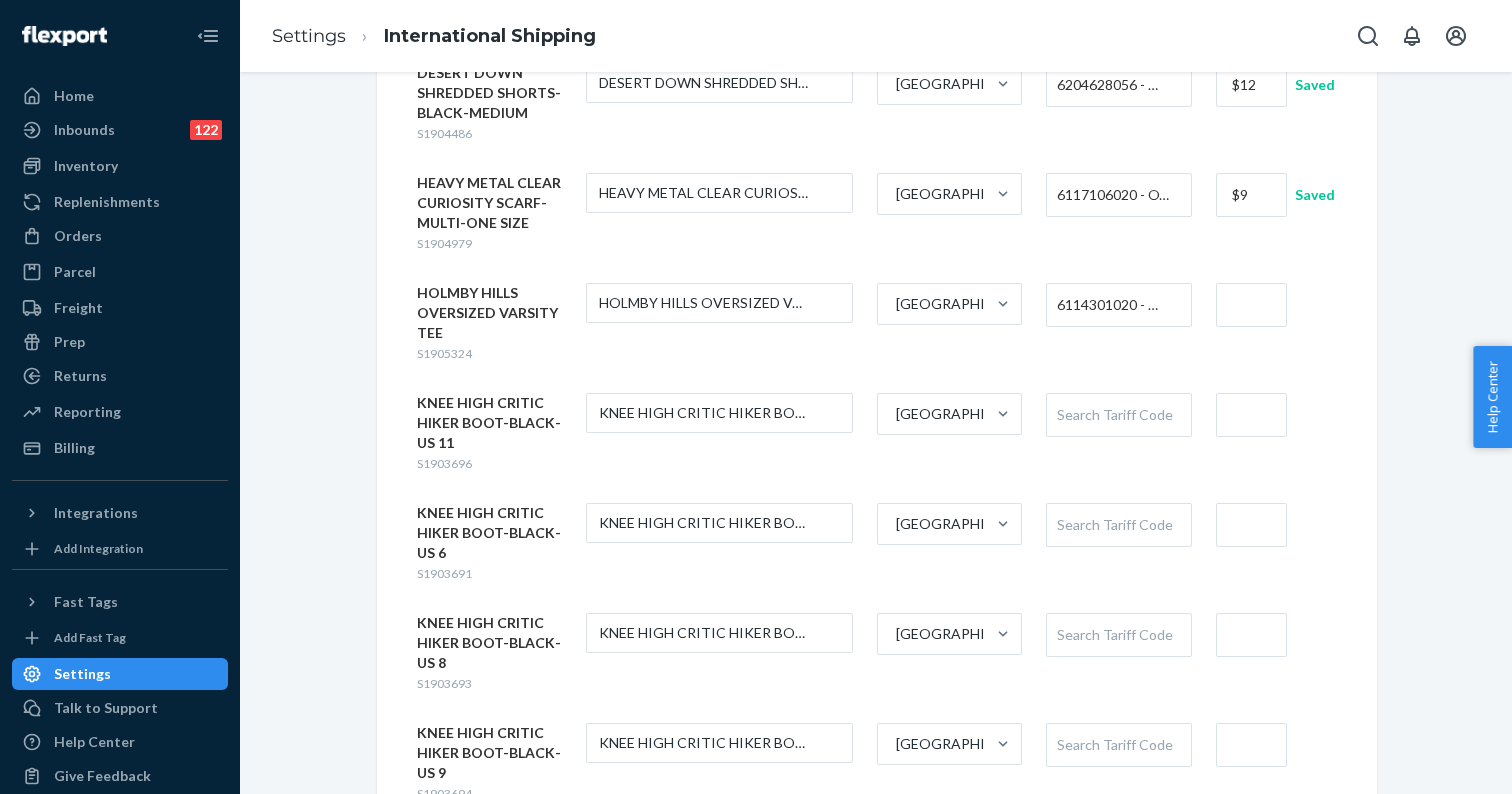 type on "$11" 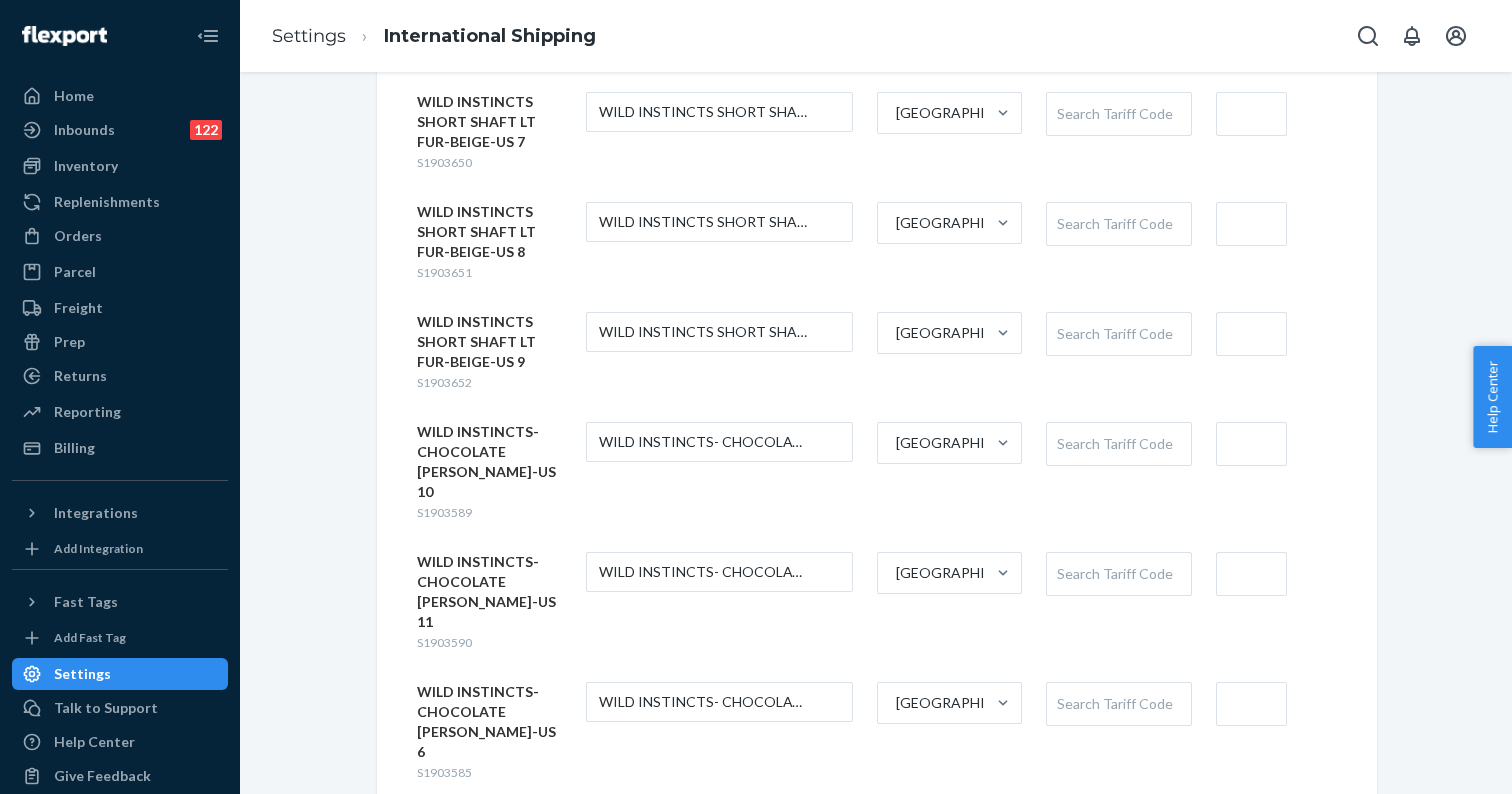 scroll, scrollTop: 11595, scrollLeft: 0, axis: vertical 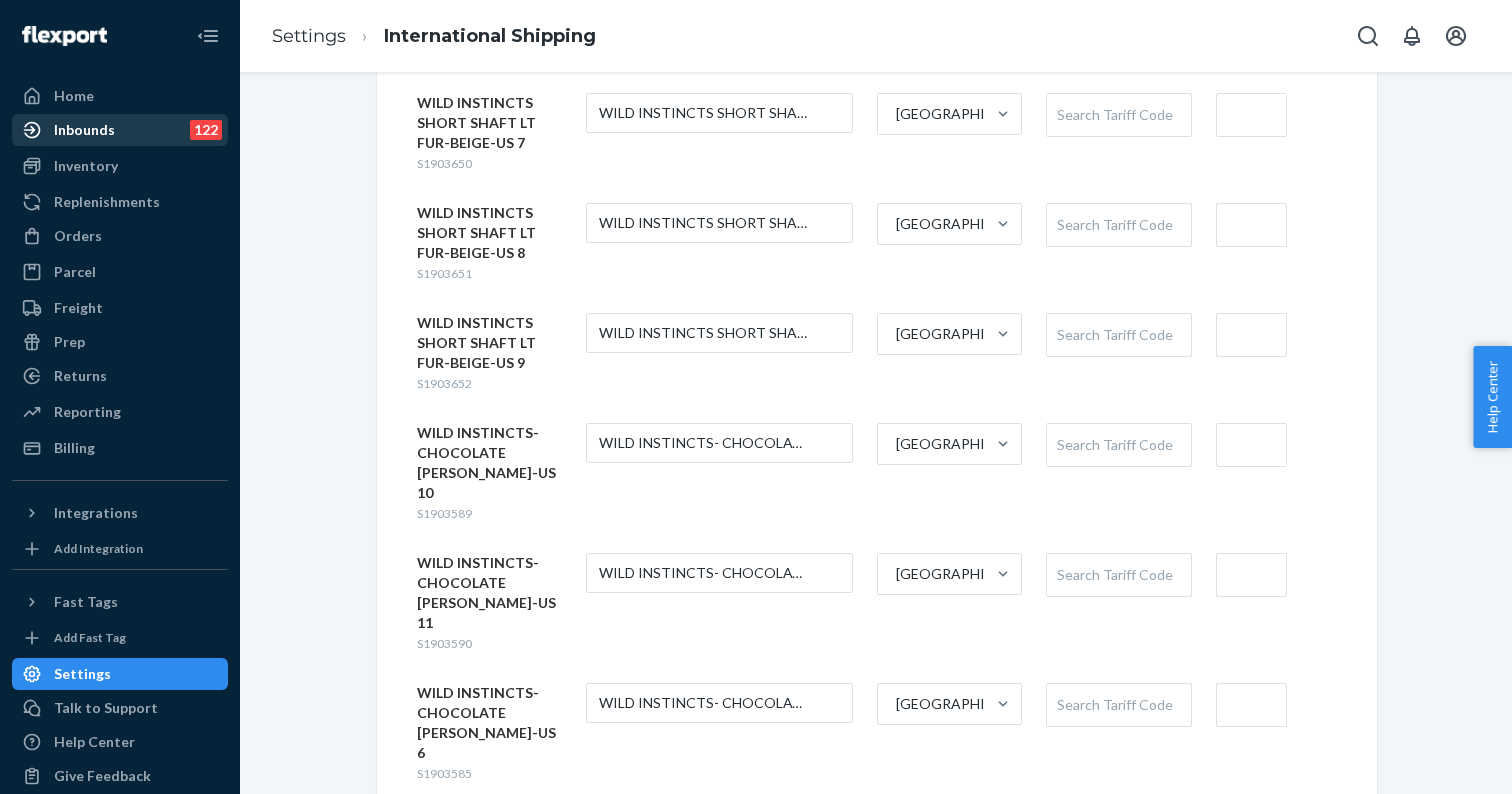 type on "$12" 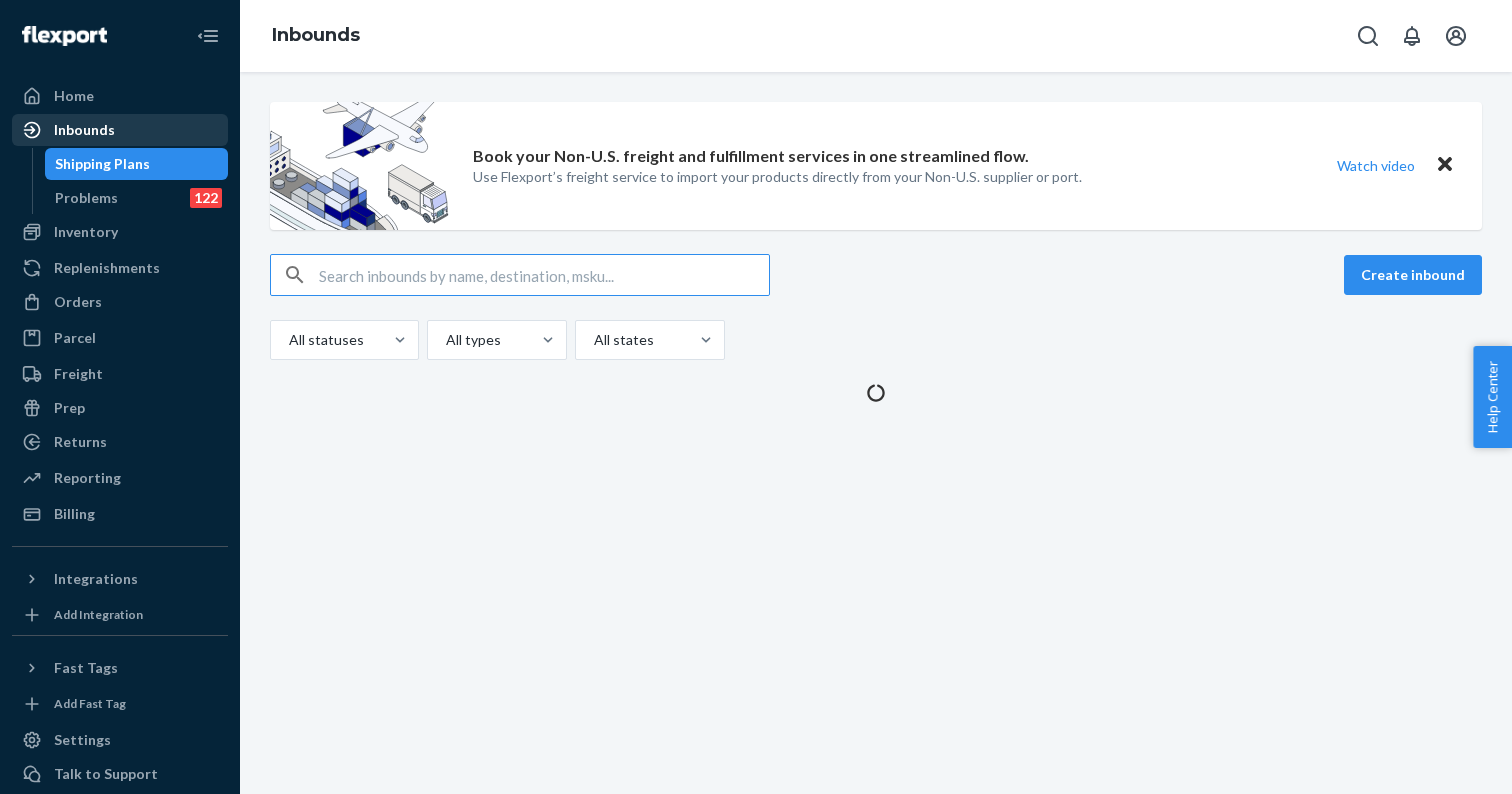scroll, scrollTop: 0, scrollLeft: 0, axis: both 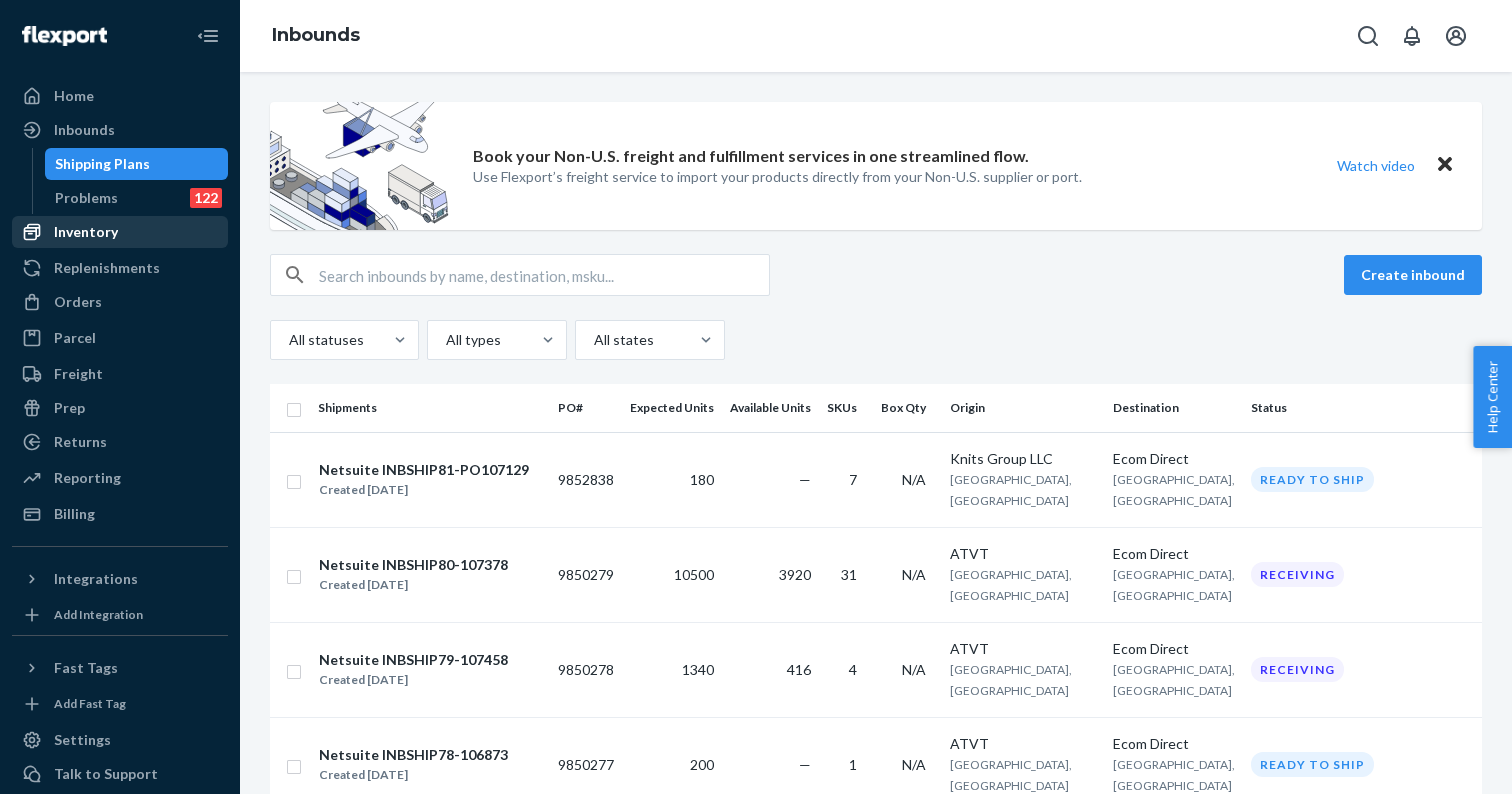 click on "Inventory" at bounding box center [120, 232] 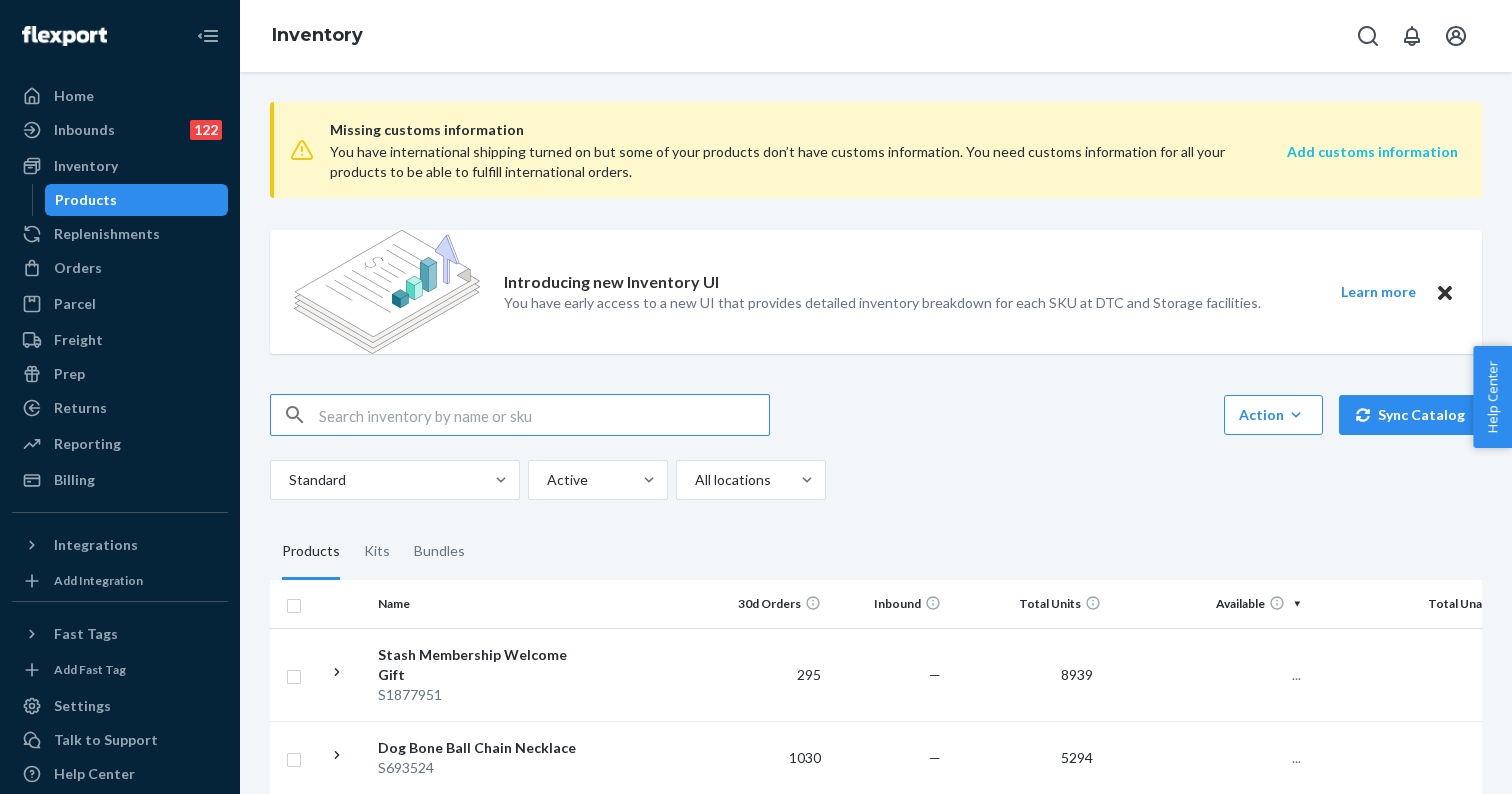 click on "Add customs information" at bounding box center [1372, 151] 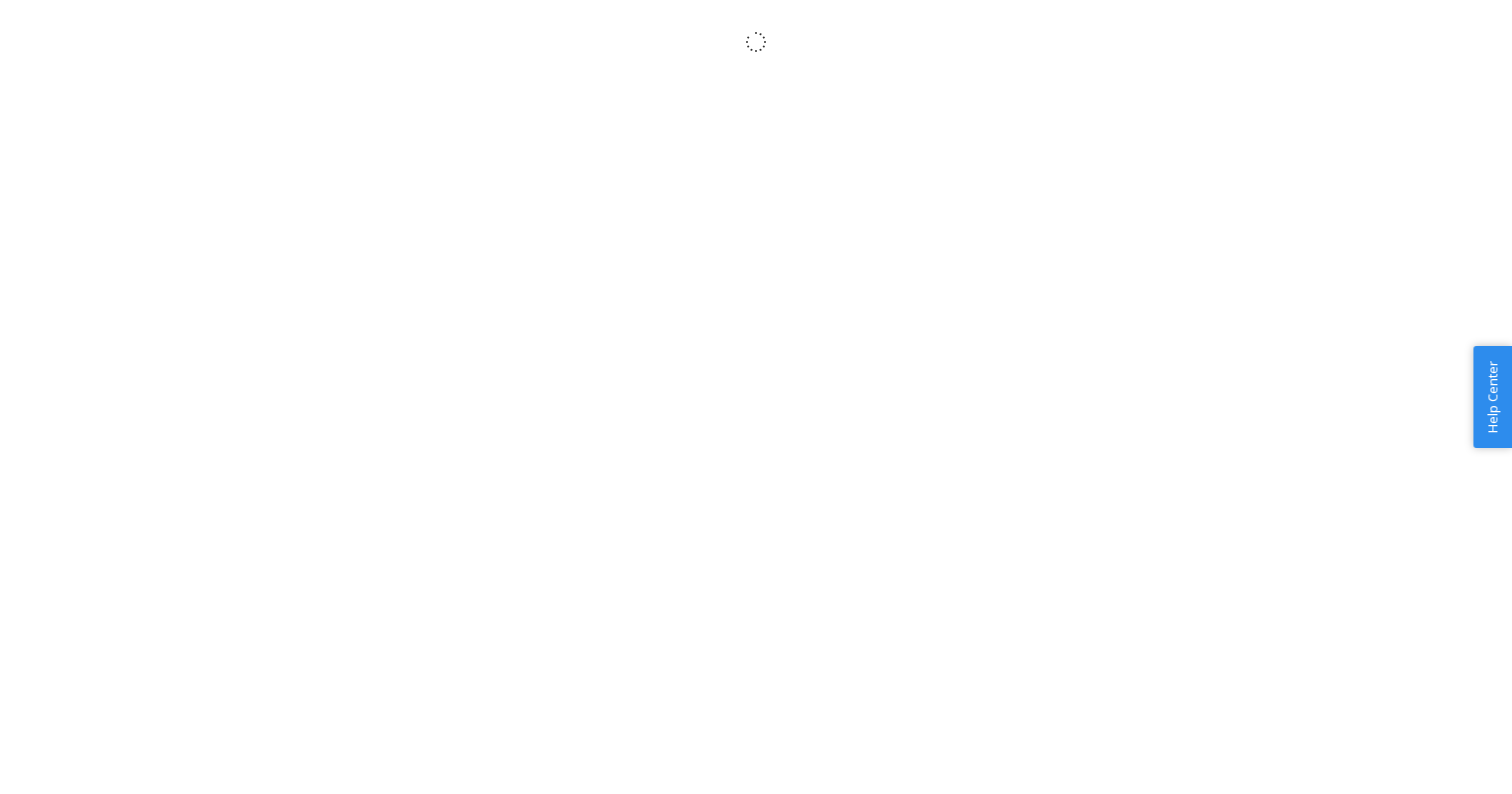 scroll, scrollTop: 0, scrollLeft: 0, axis: both 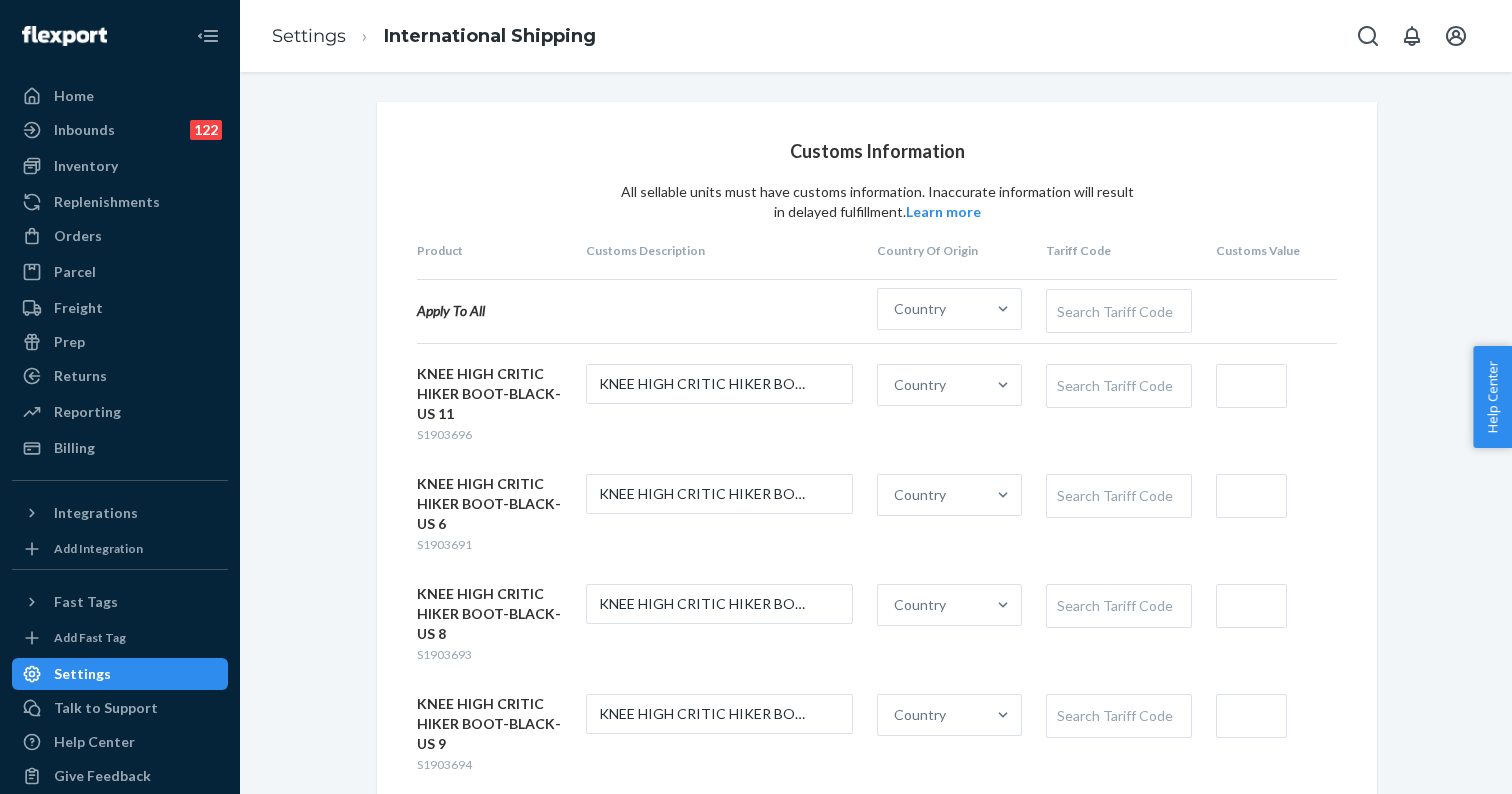click on "Search Tariff Code" at bounding box center (1118, 311) 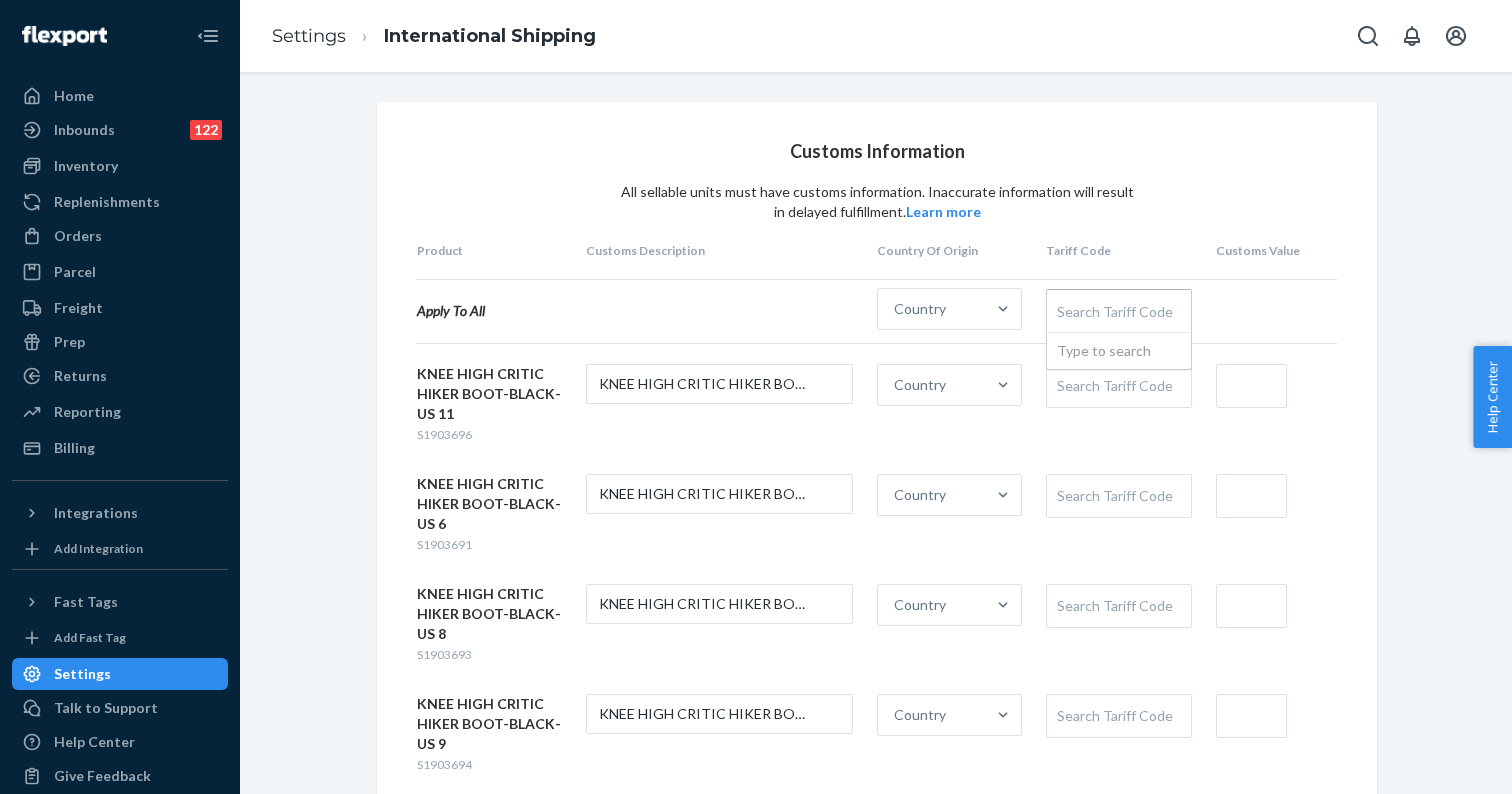 paste on "6402914050" 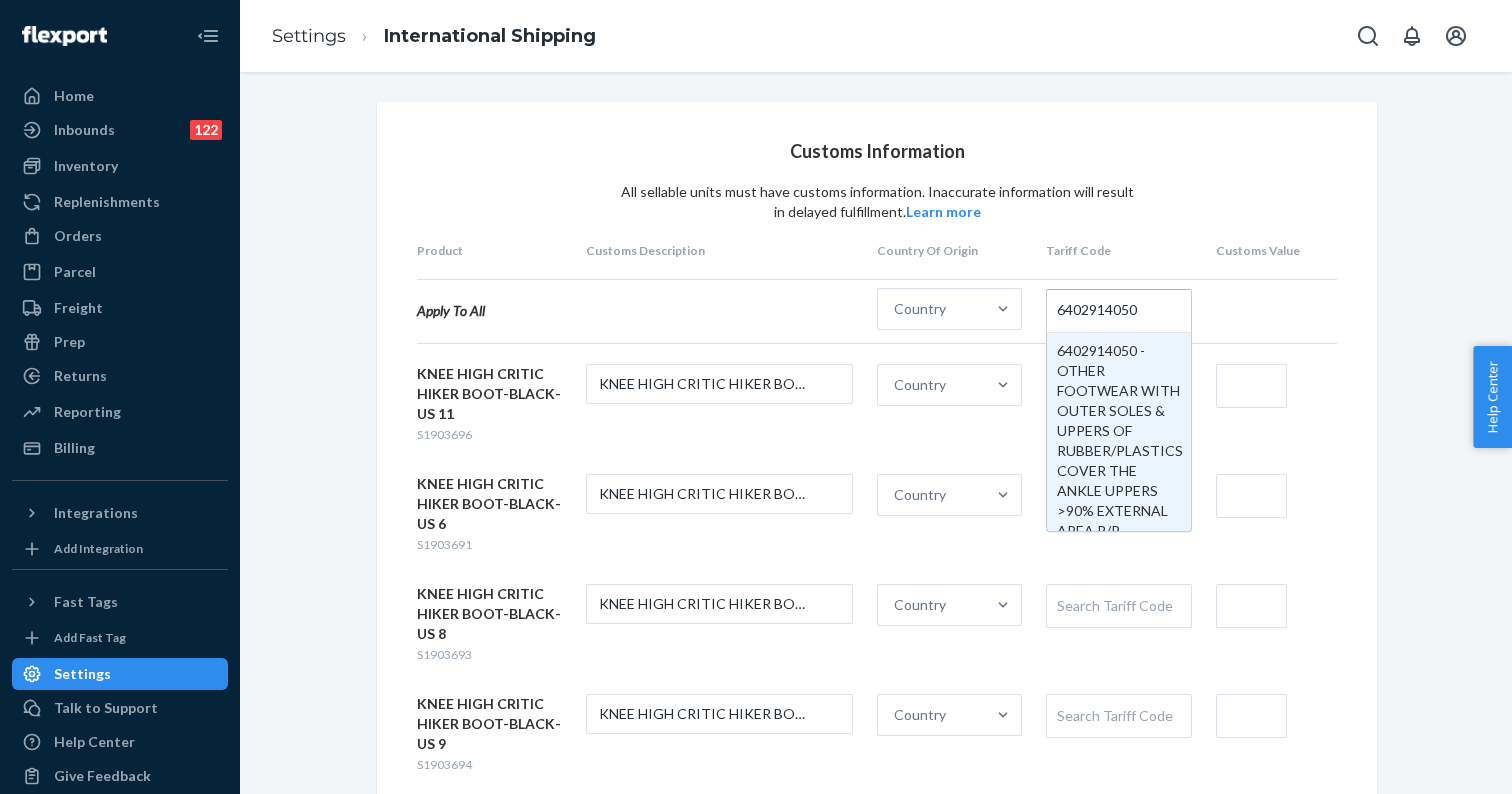 type 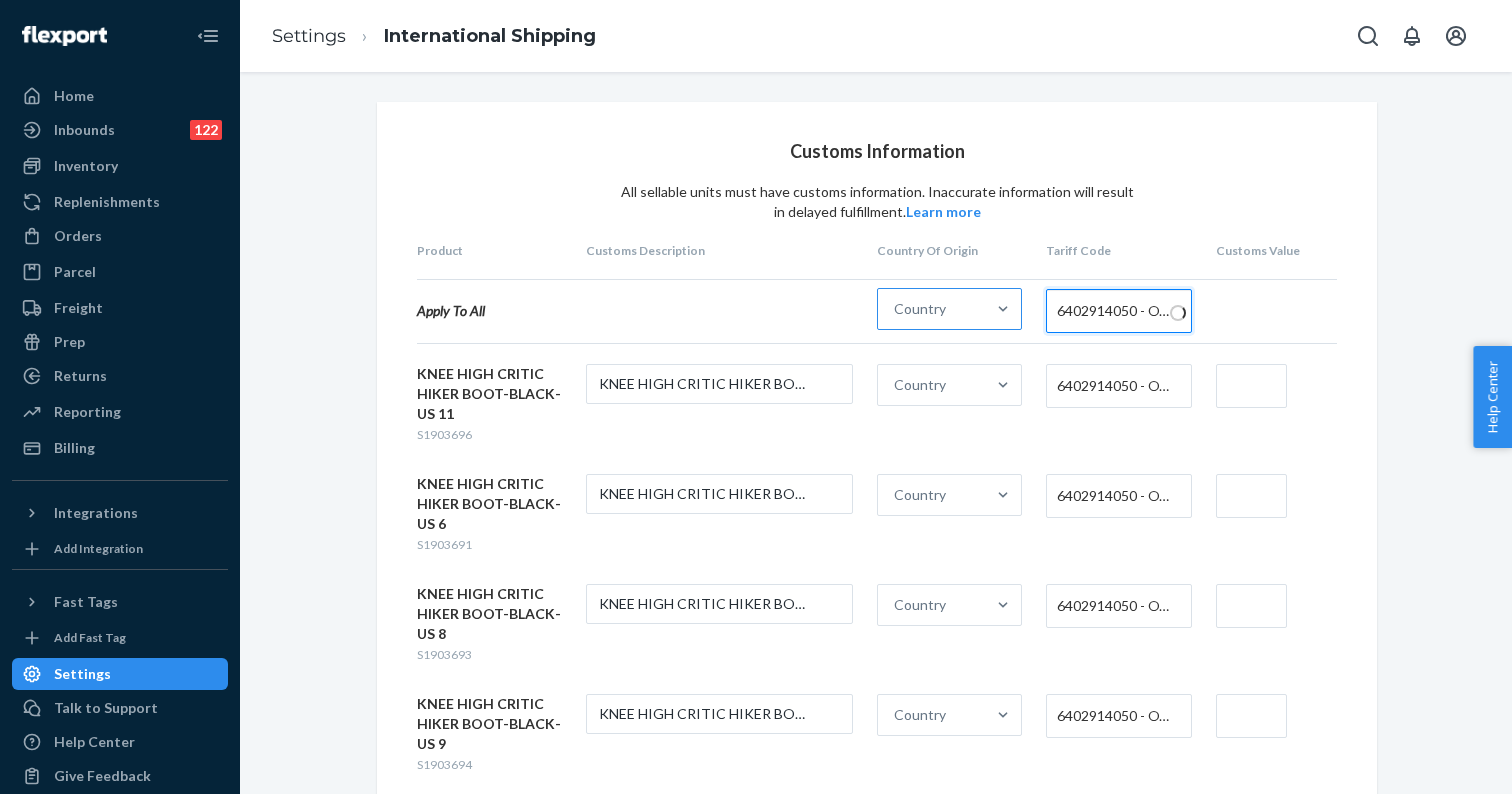click on "Country" at bounding box center (949, 309) 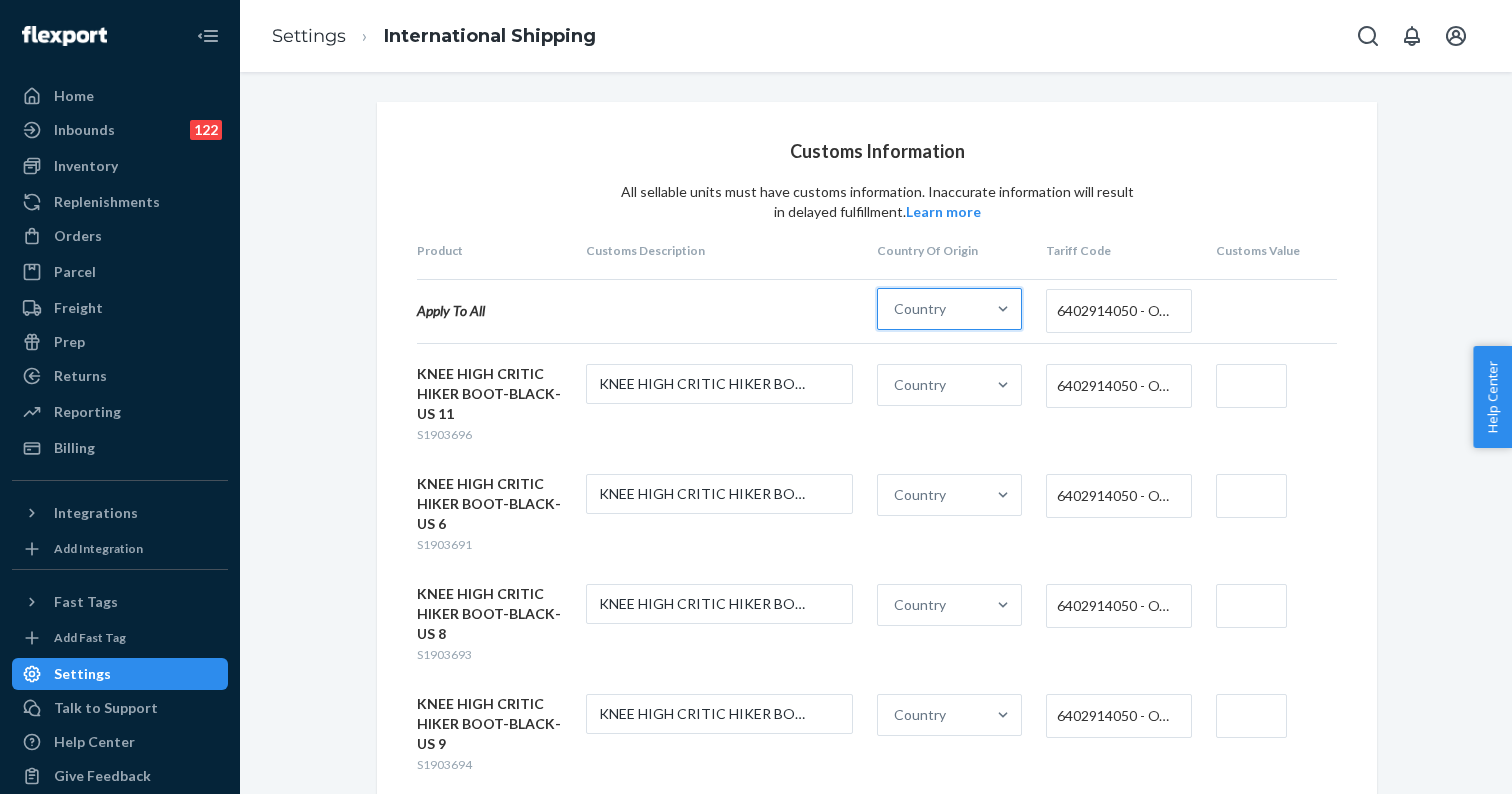 click on "Country" at bounding box center [931, 309] 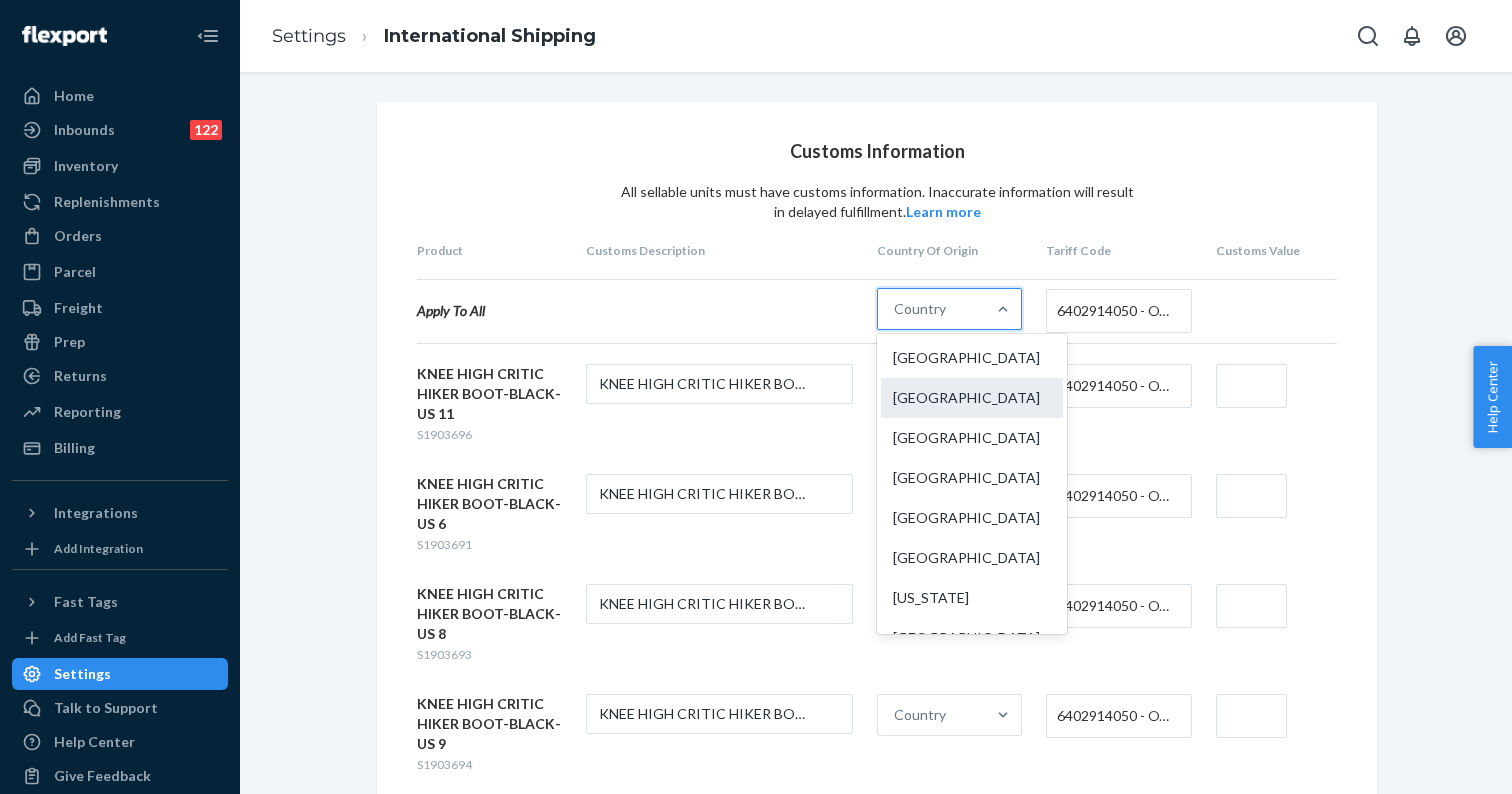 click on "[GEOGRAPHIC_DATA]" at bounding box center (972, 398) 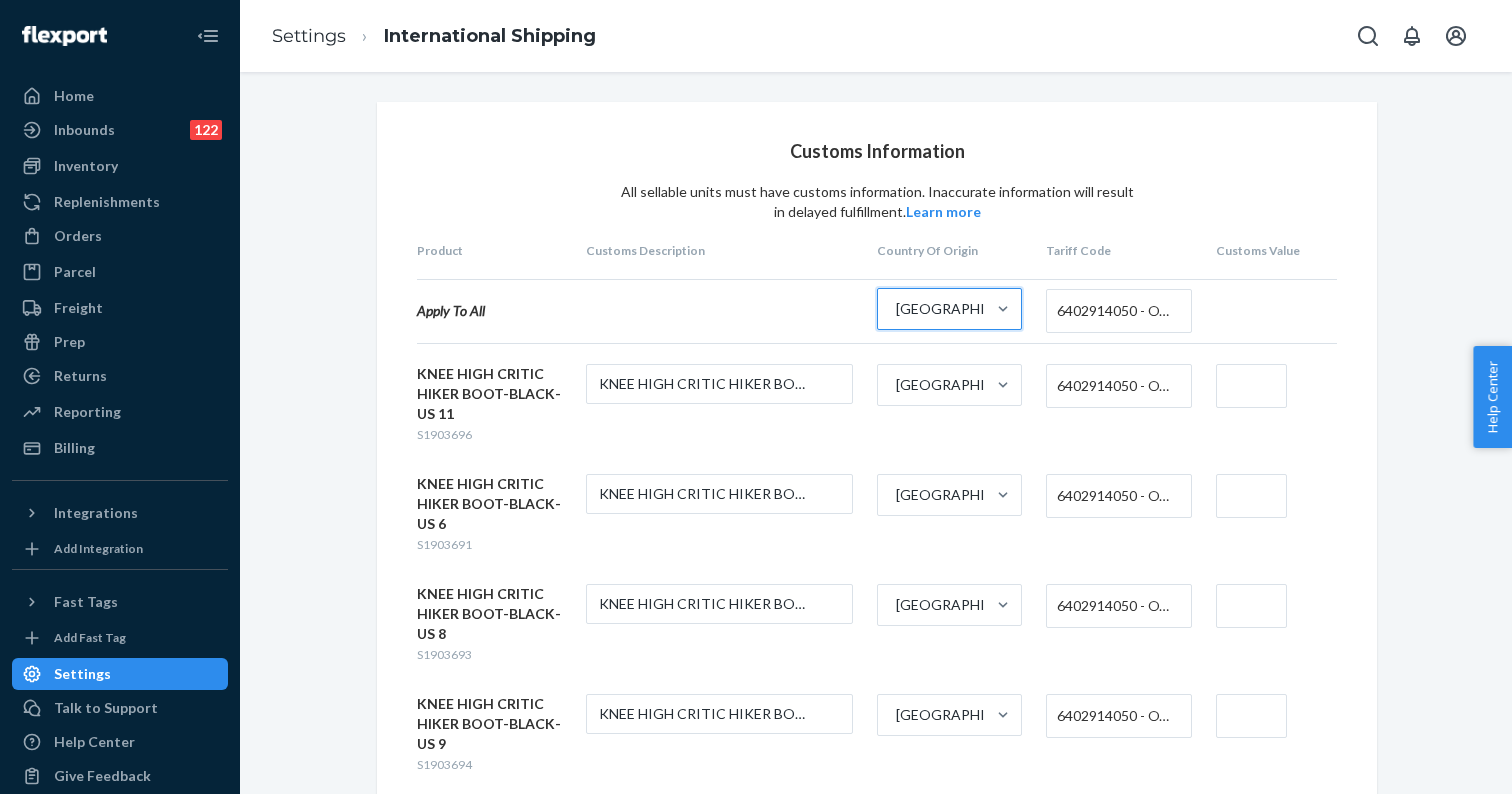 click at bounding box center [1251, 386] 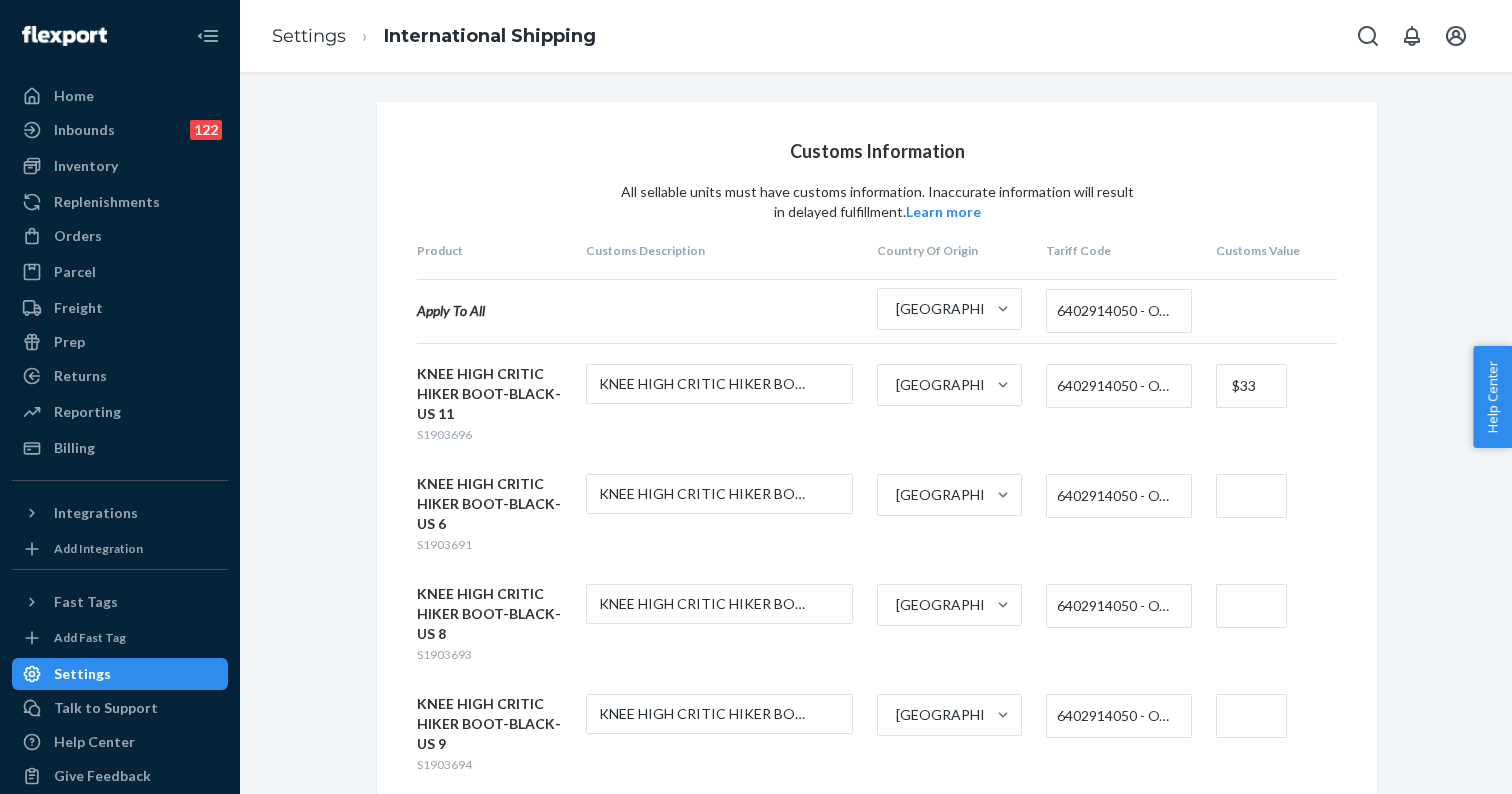 type on "$33" 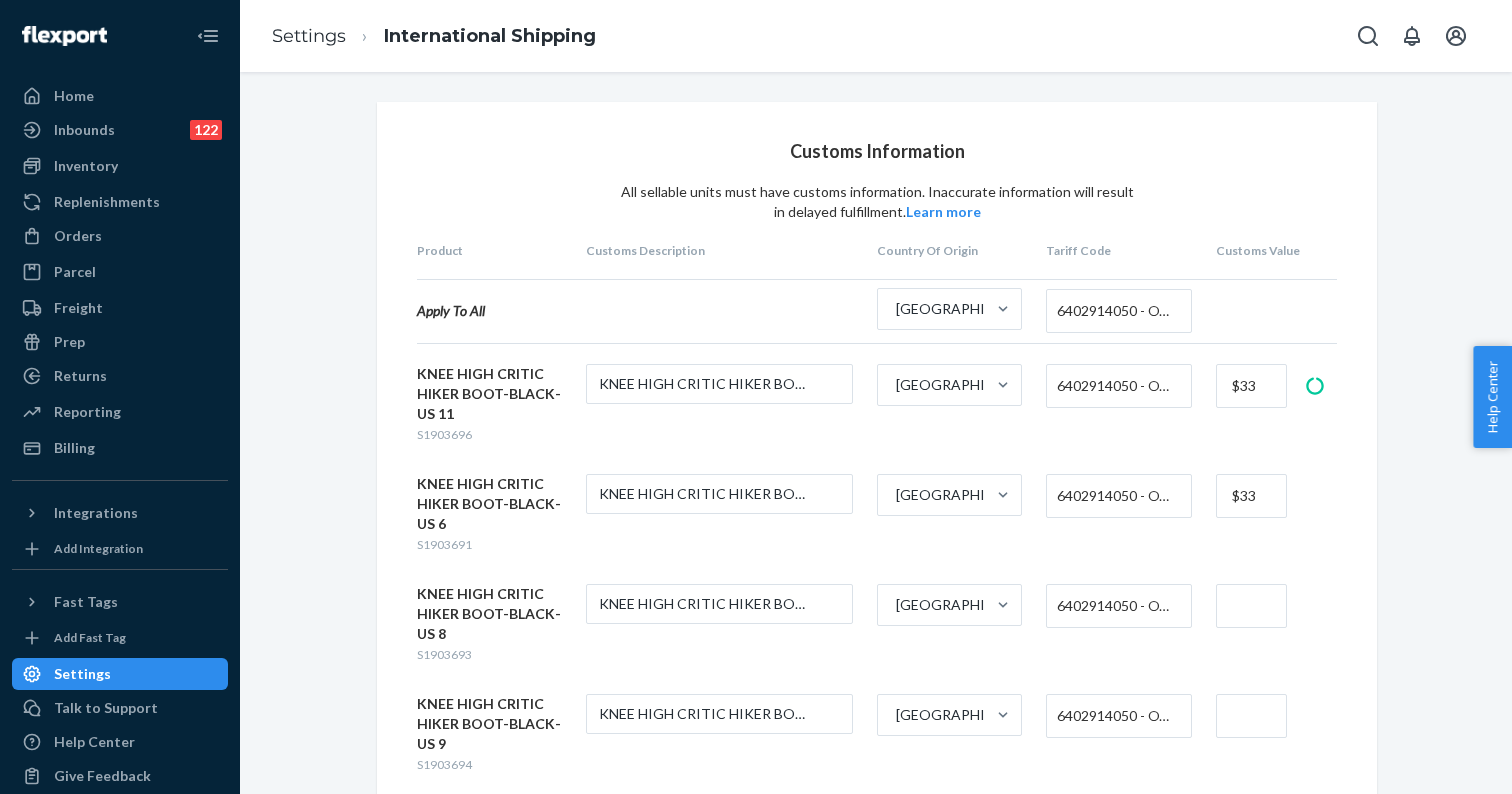 type on "$33" 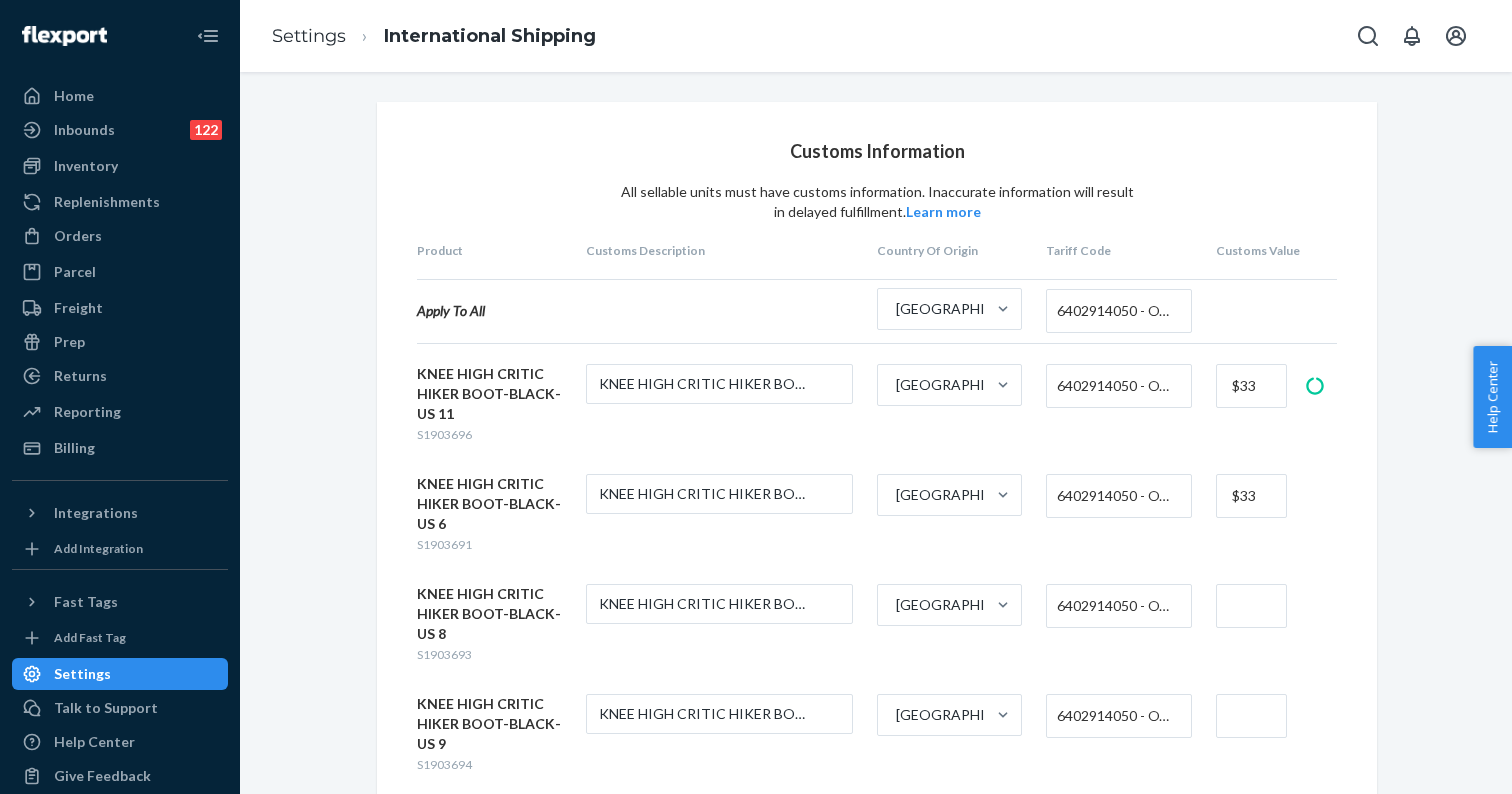 click at bounding box center [1251, 606] 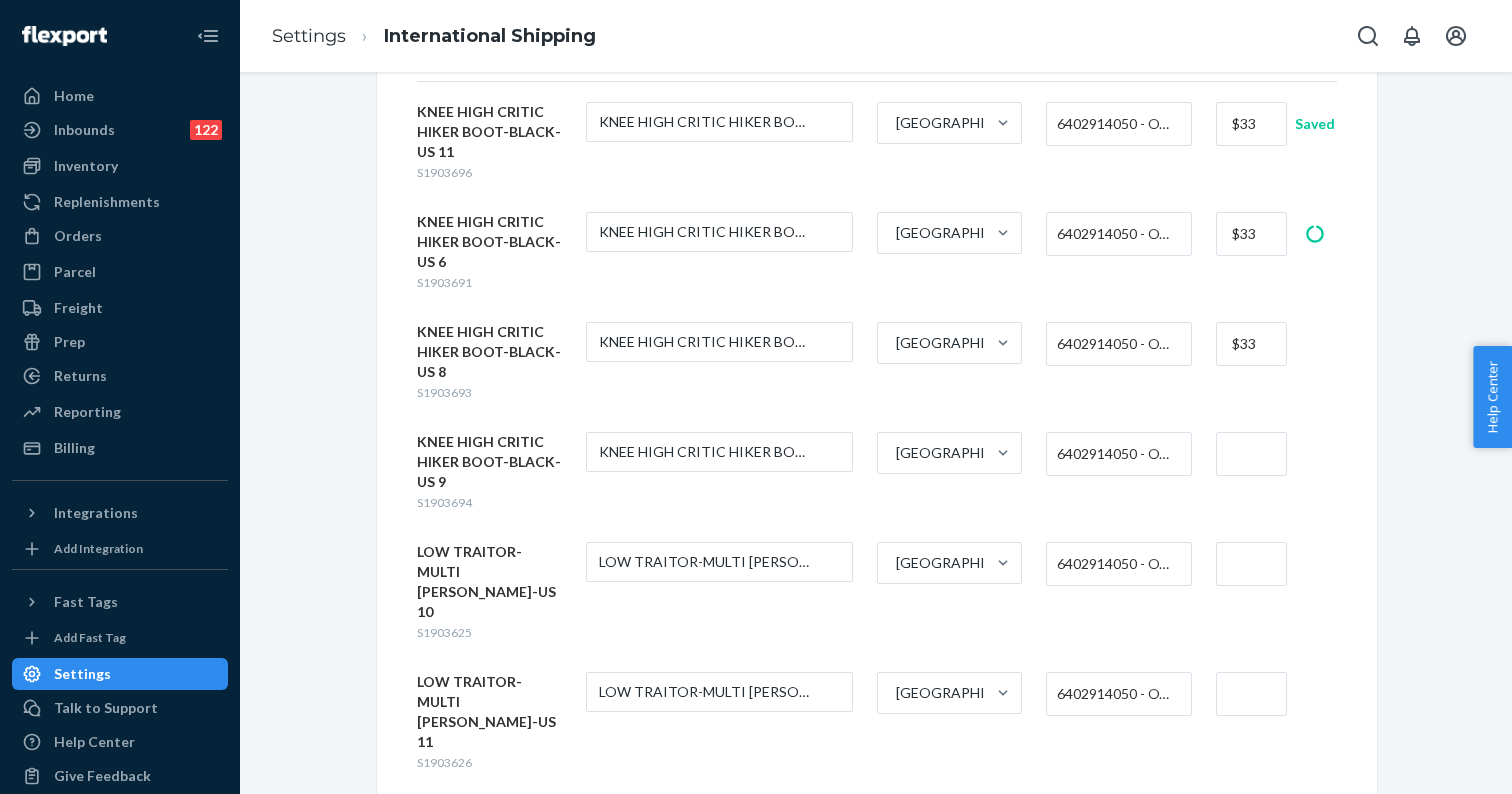 scroll, scrollTop: 281, scrollLeft: 0, axis: vertical 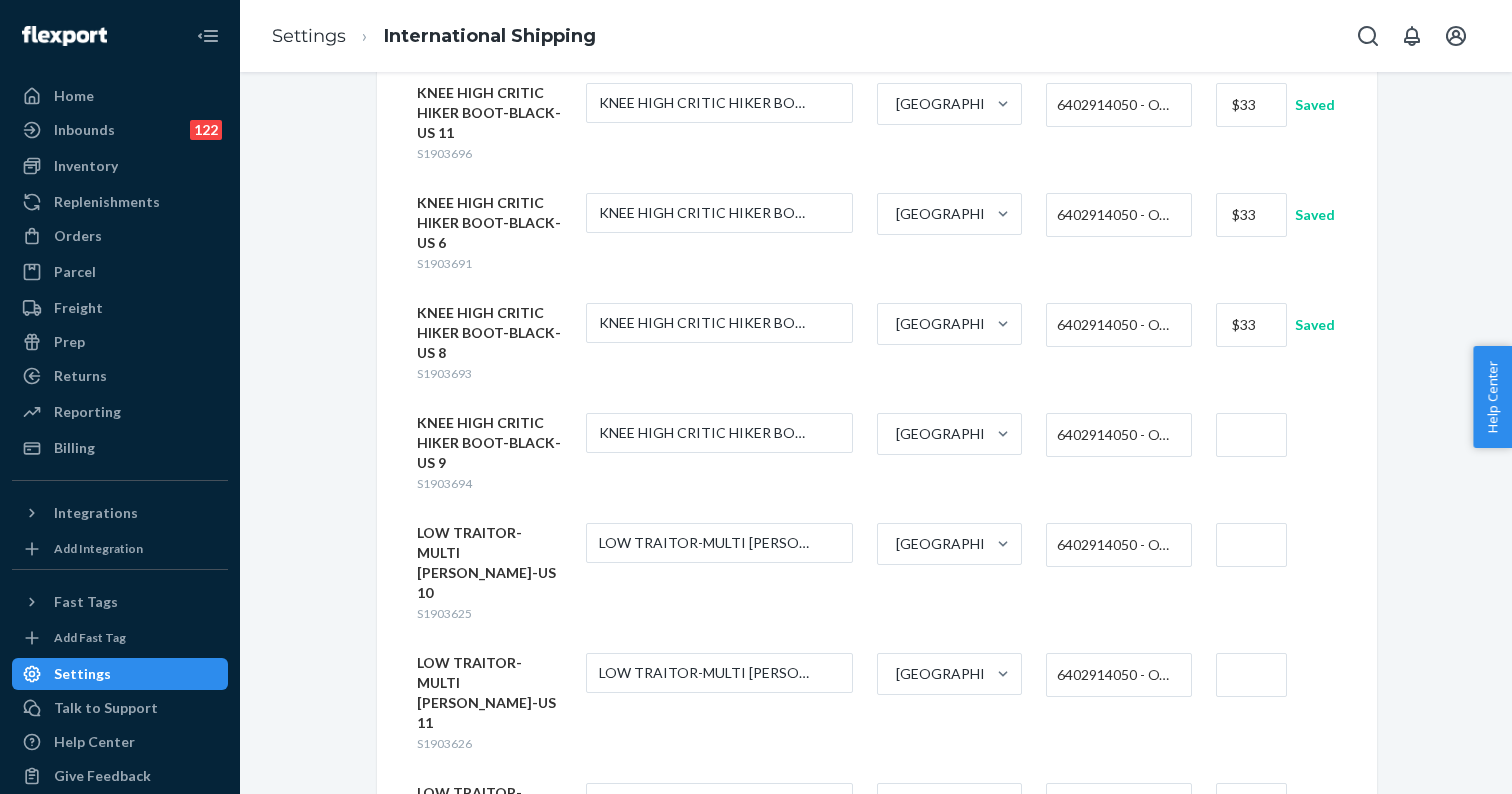 type on "$33" 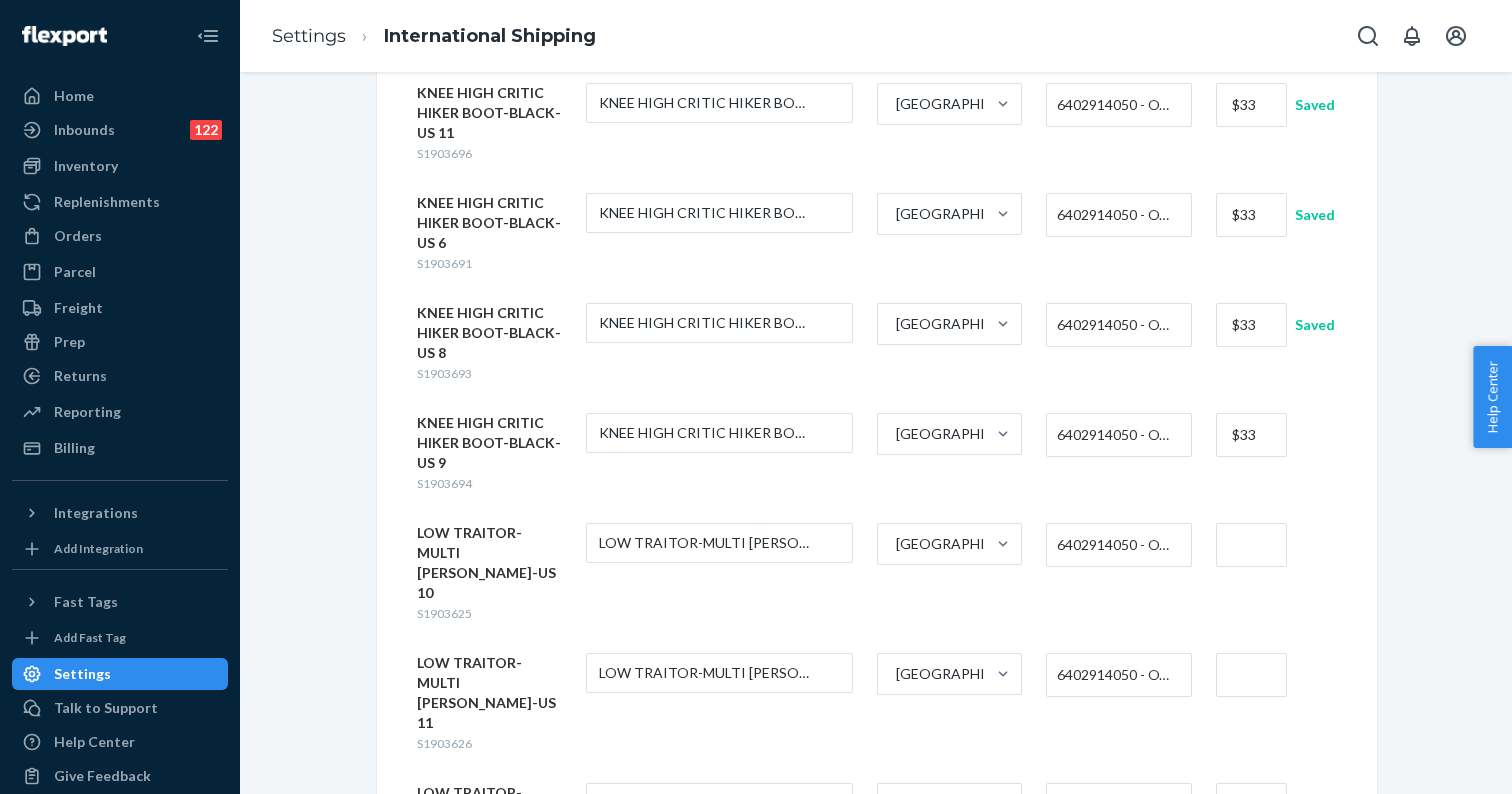 type on "$33" 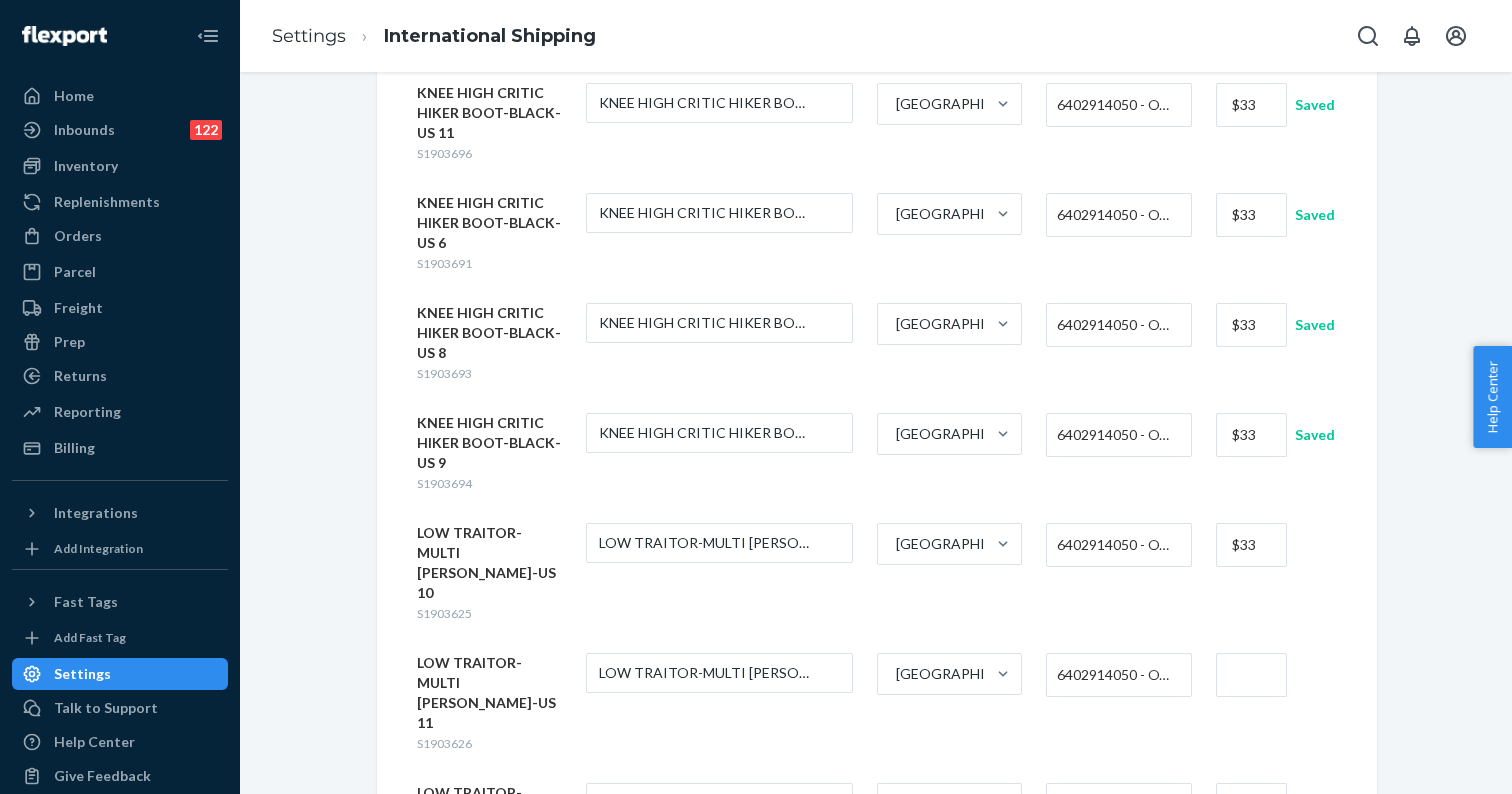 type on "$33" 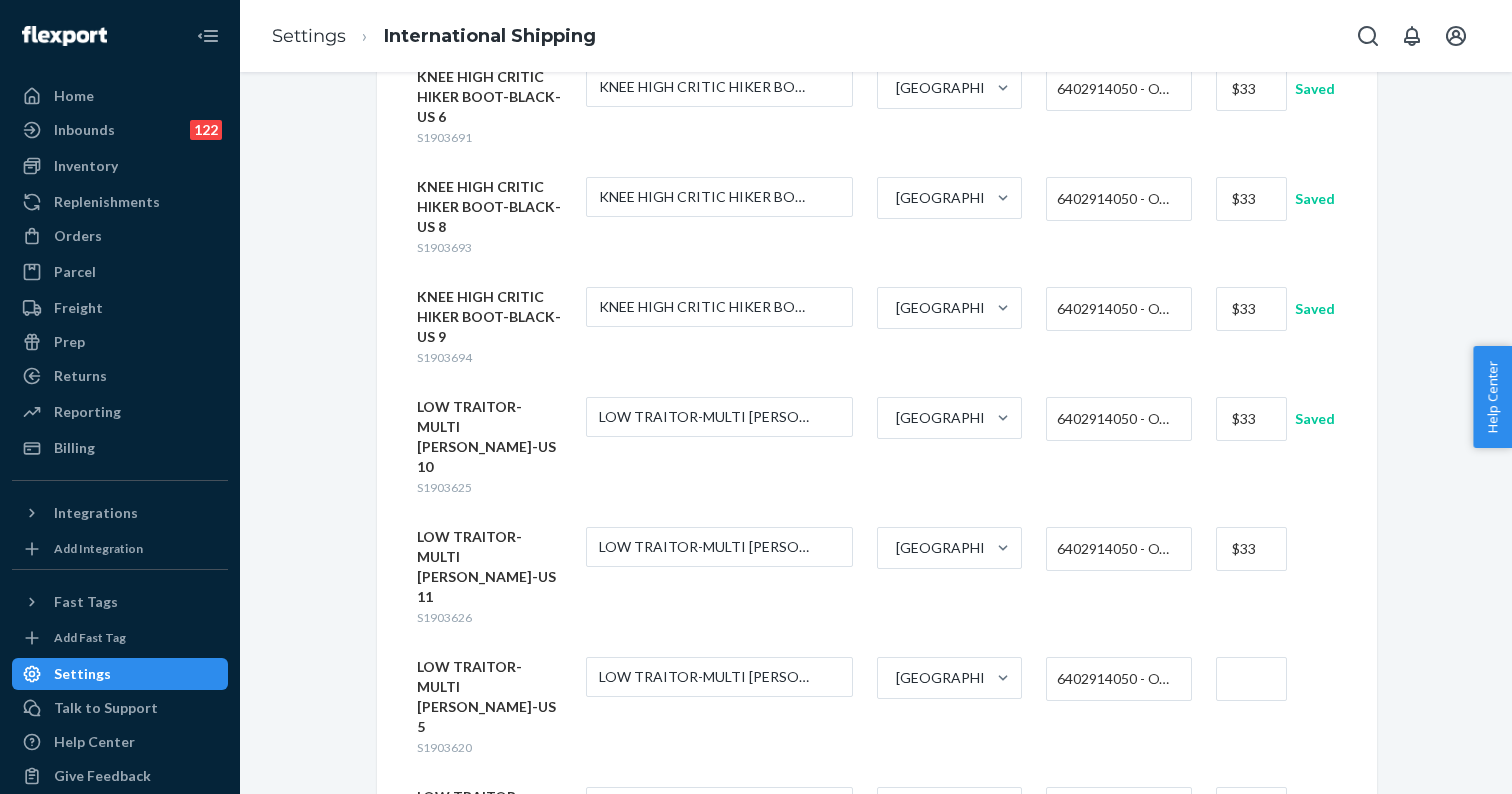 scroll, scrollTop: 410, scrollLeft: 0, axis: vertical 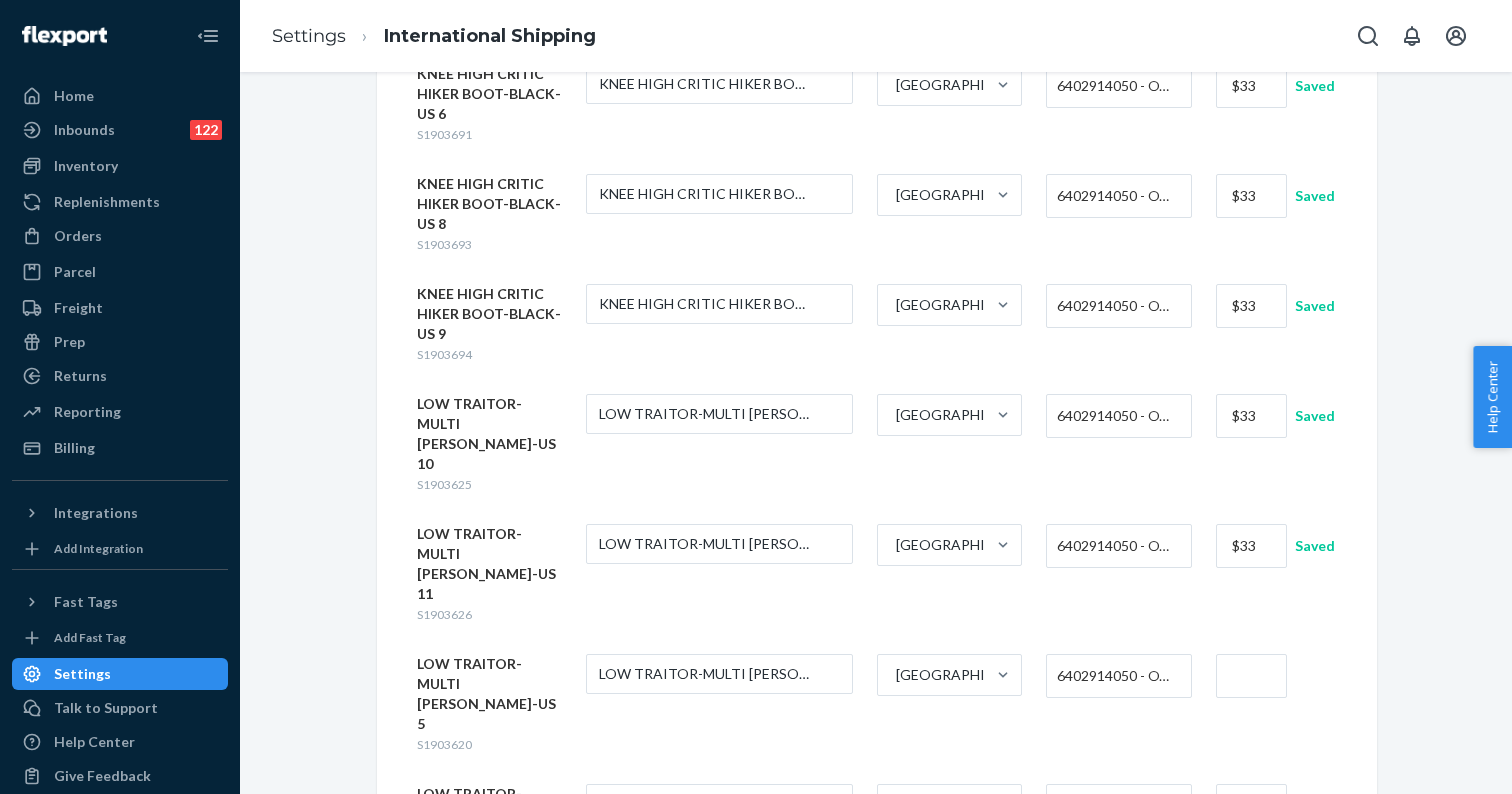 type on "$33" 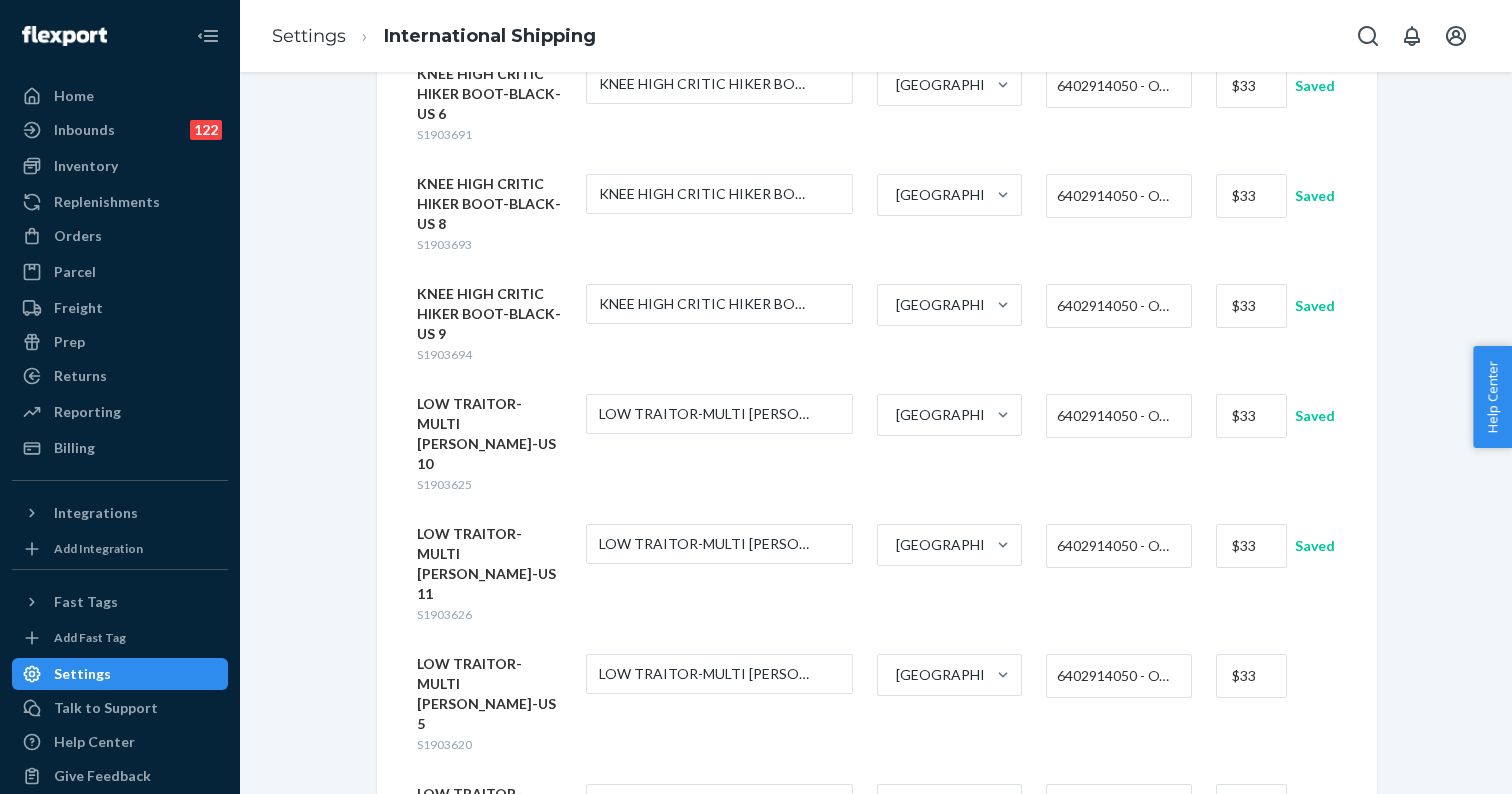 type on "$33" 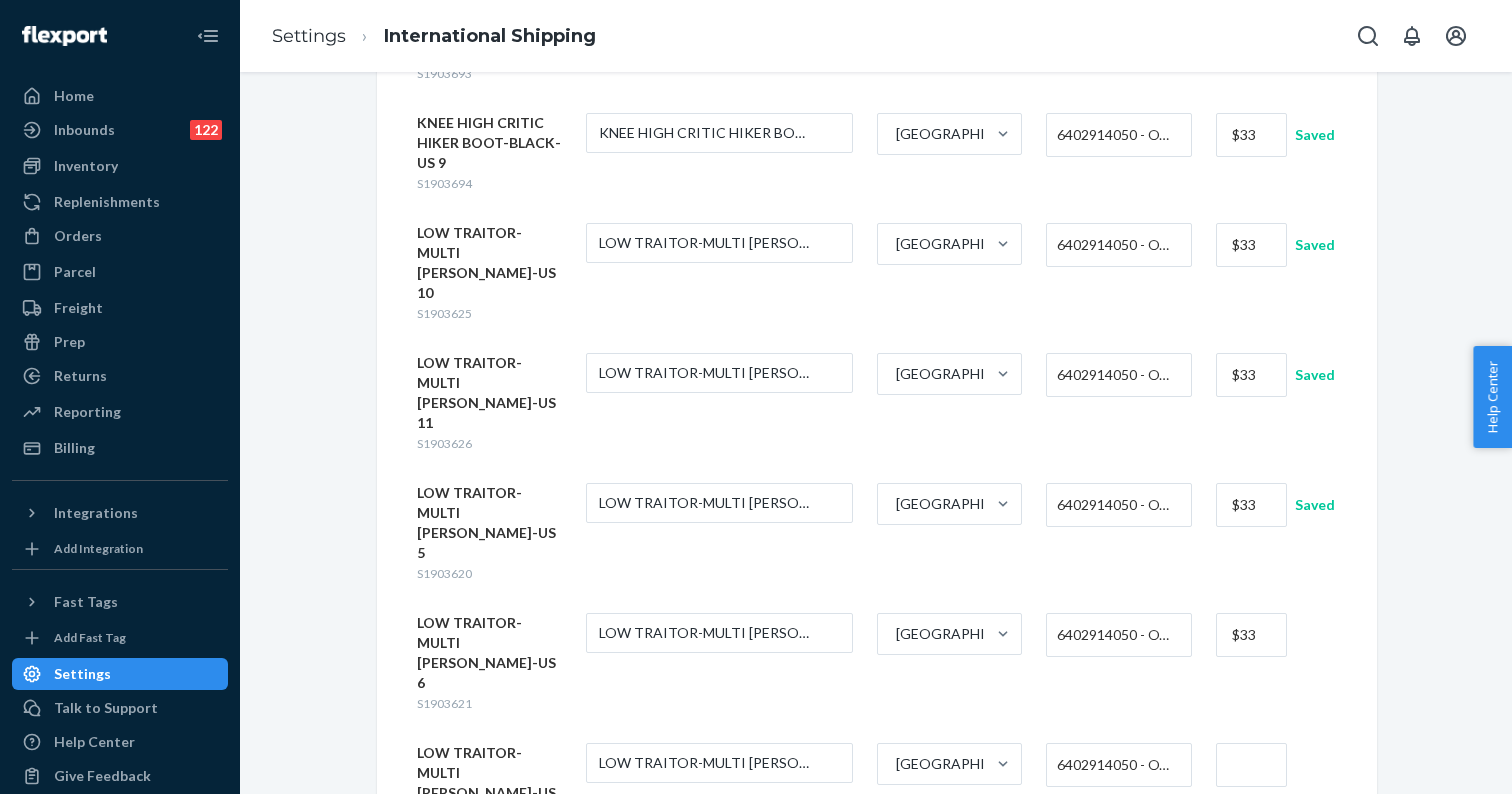 scroll, scrollTop: 591, scrollLeft: 0, axis: vertical 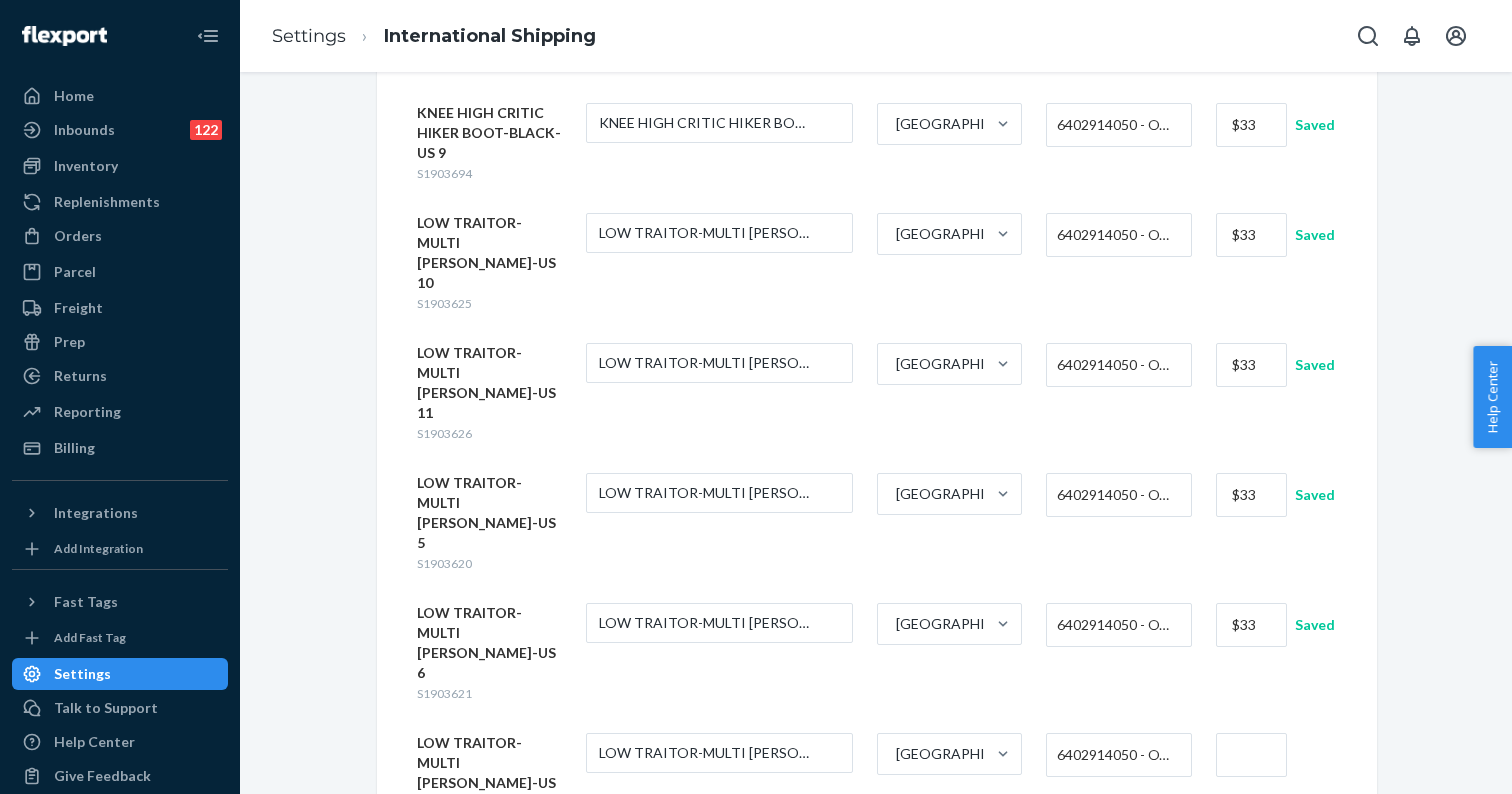 type on "$33" 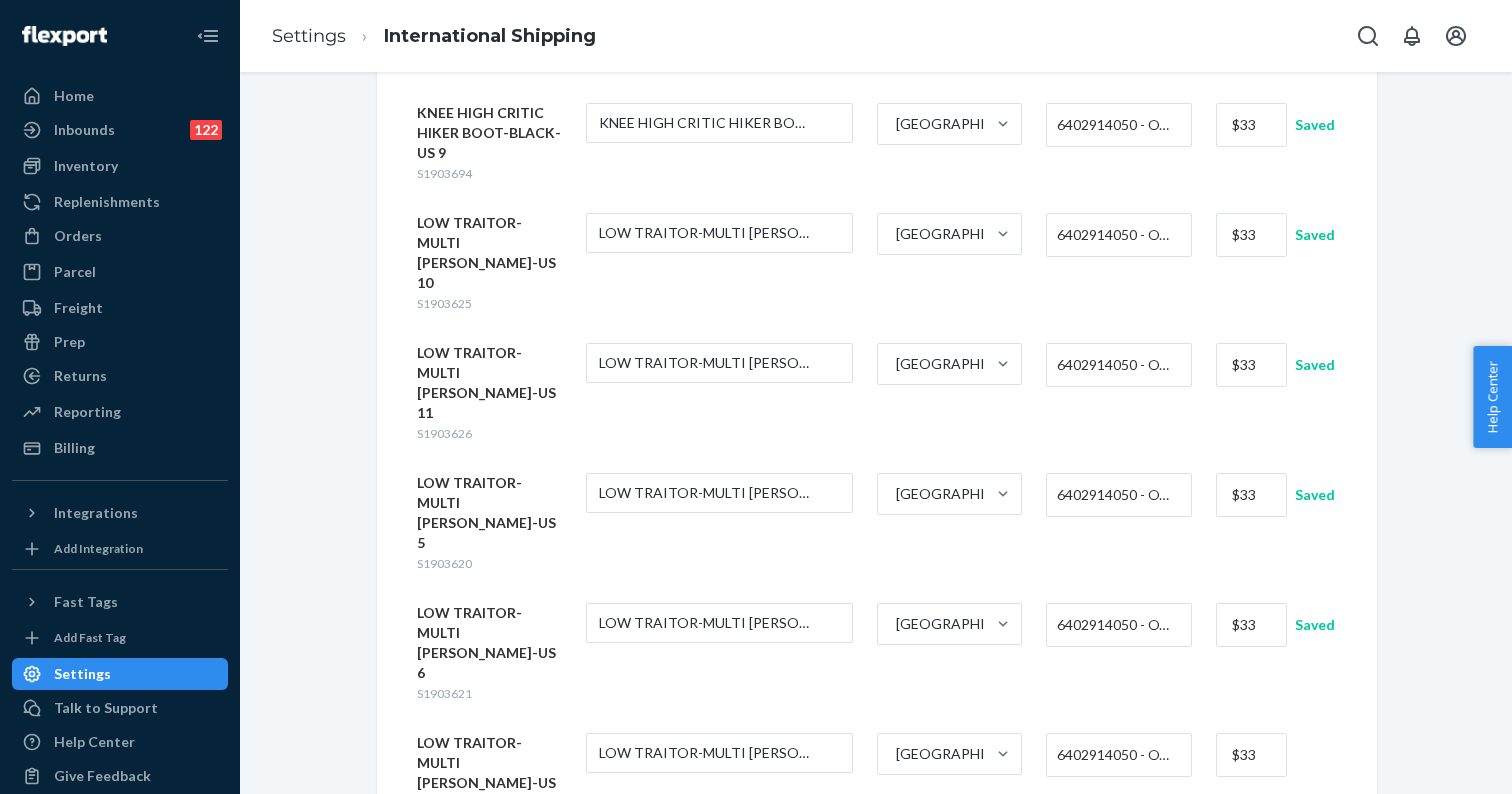 type on "$33" 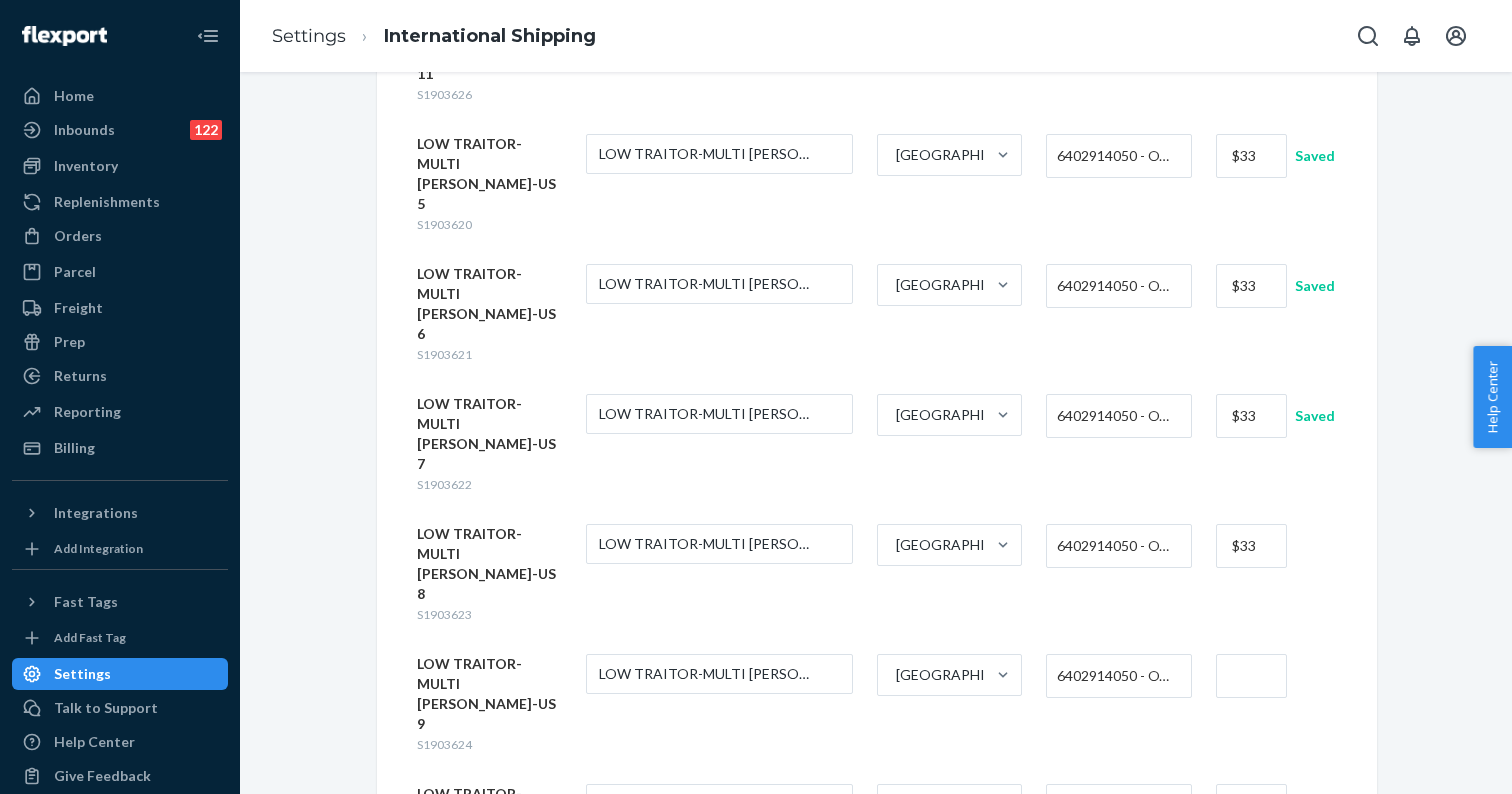 scroll, scrollTop: 995, scrollLeft: 0, axis: vertical 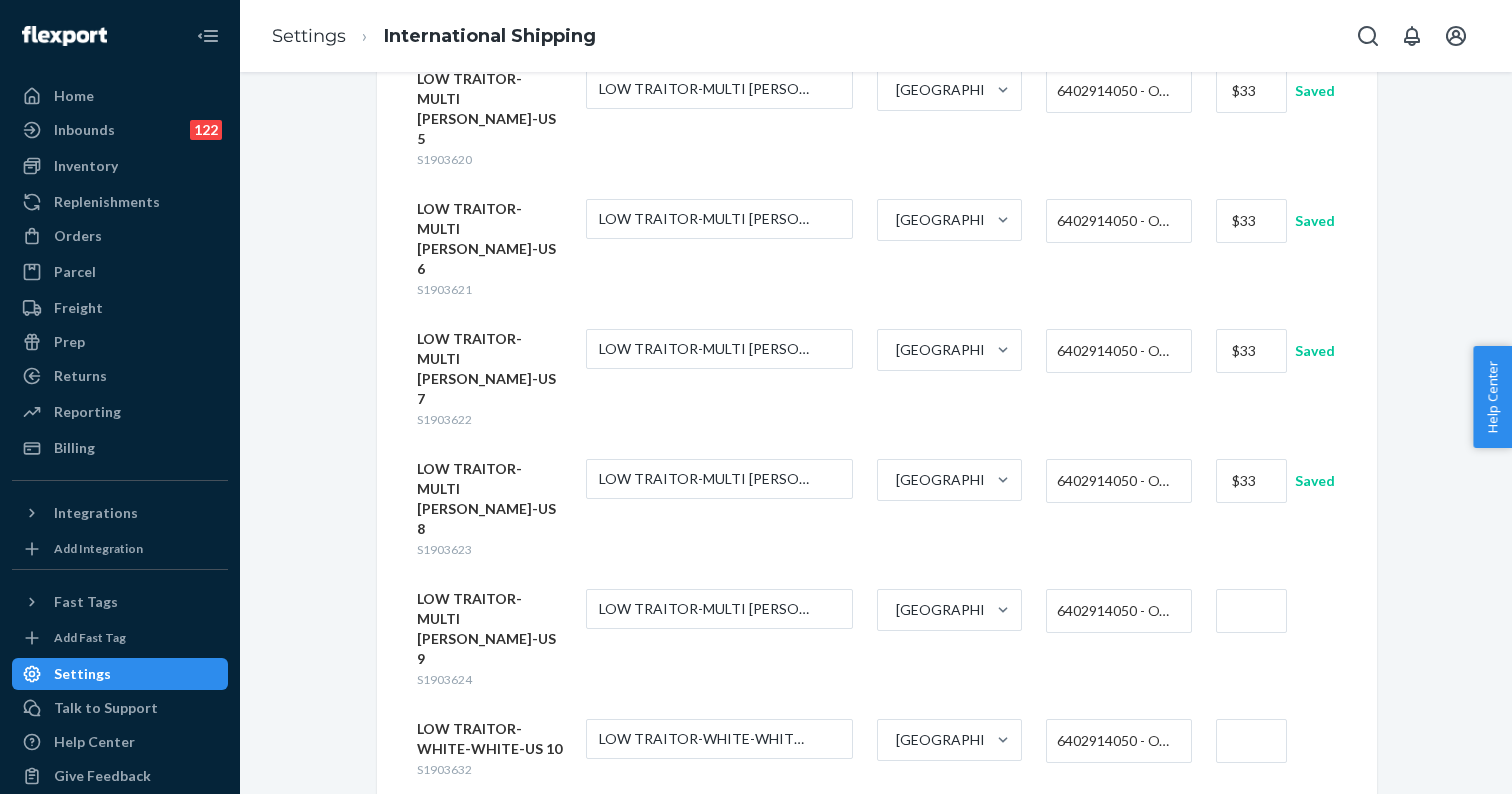 type on "$33" 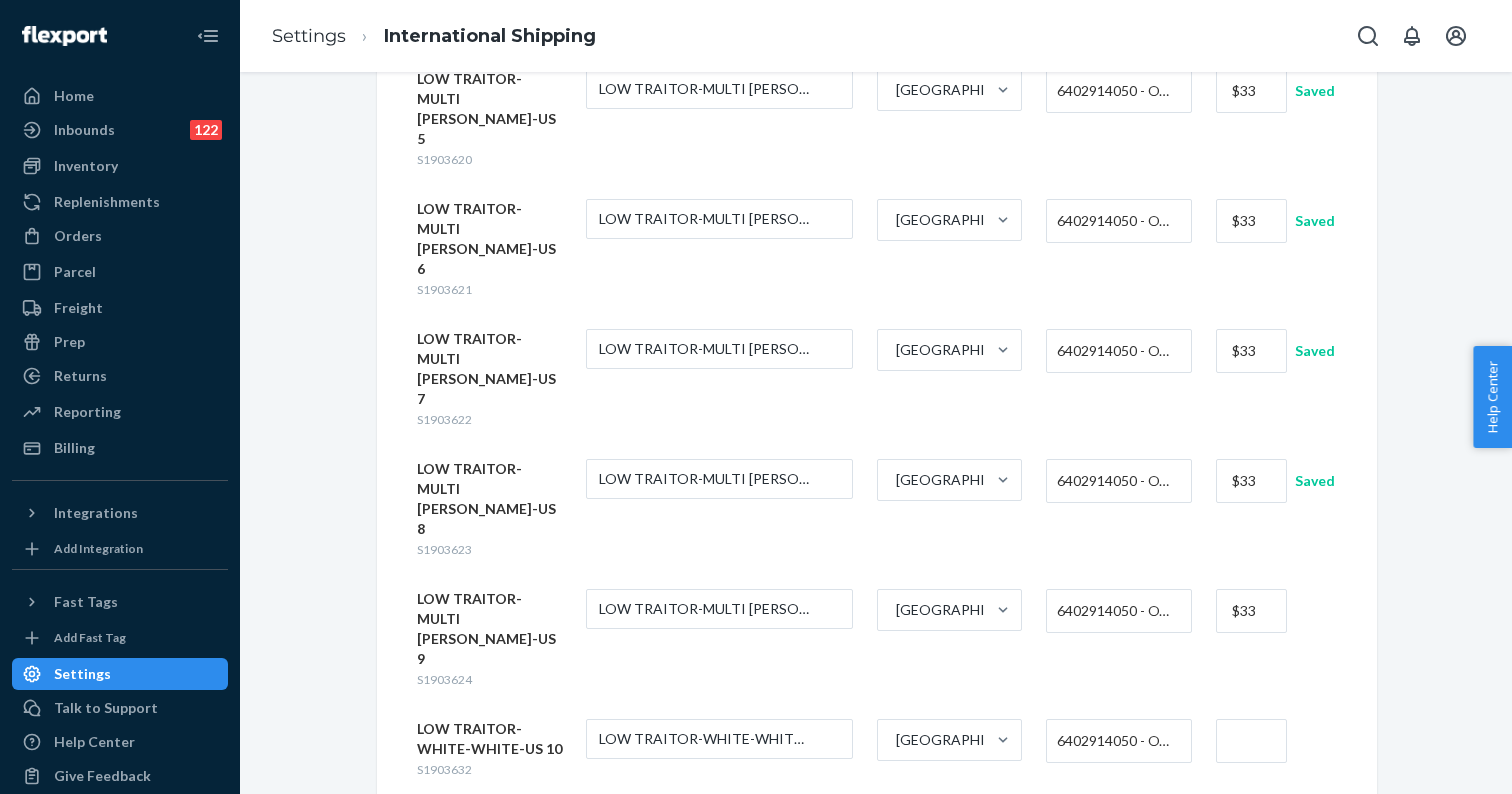 type on "$33" 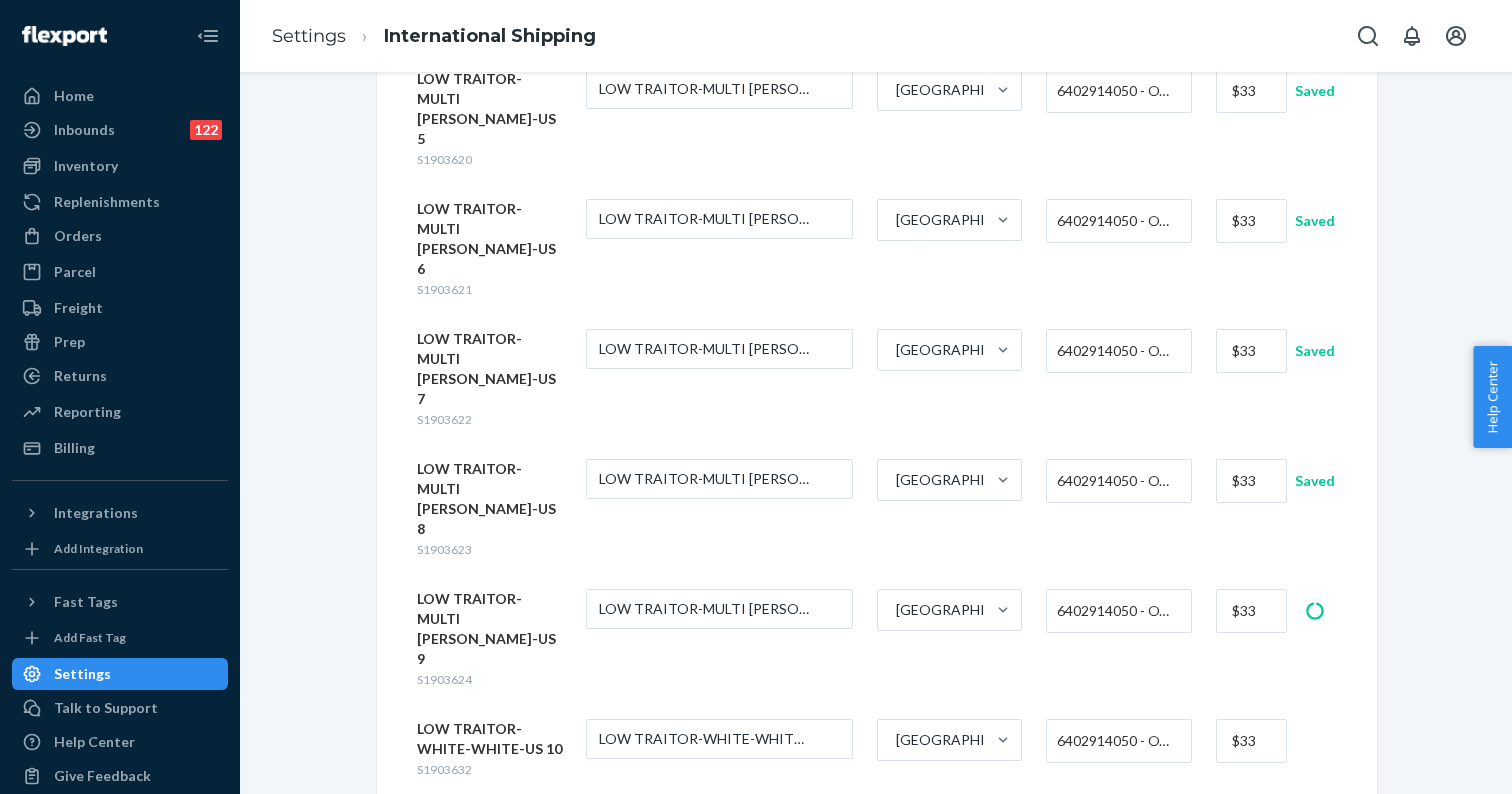 type on "$33" 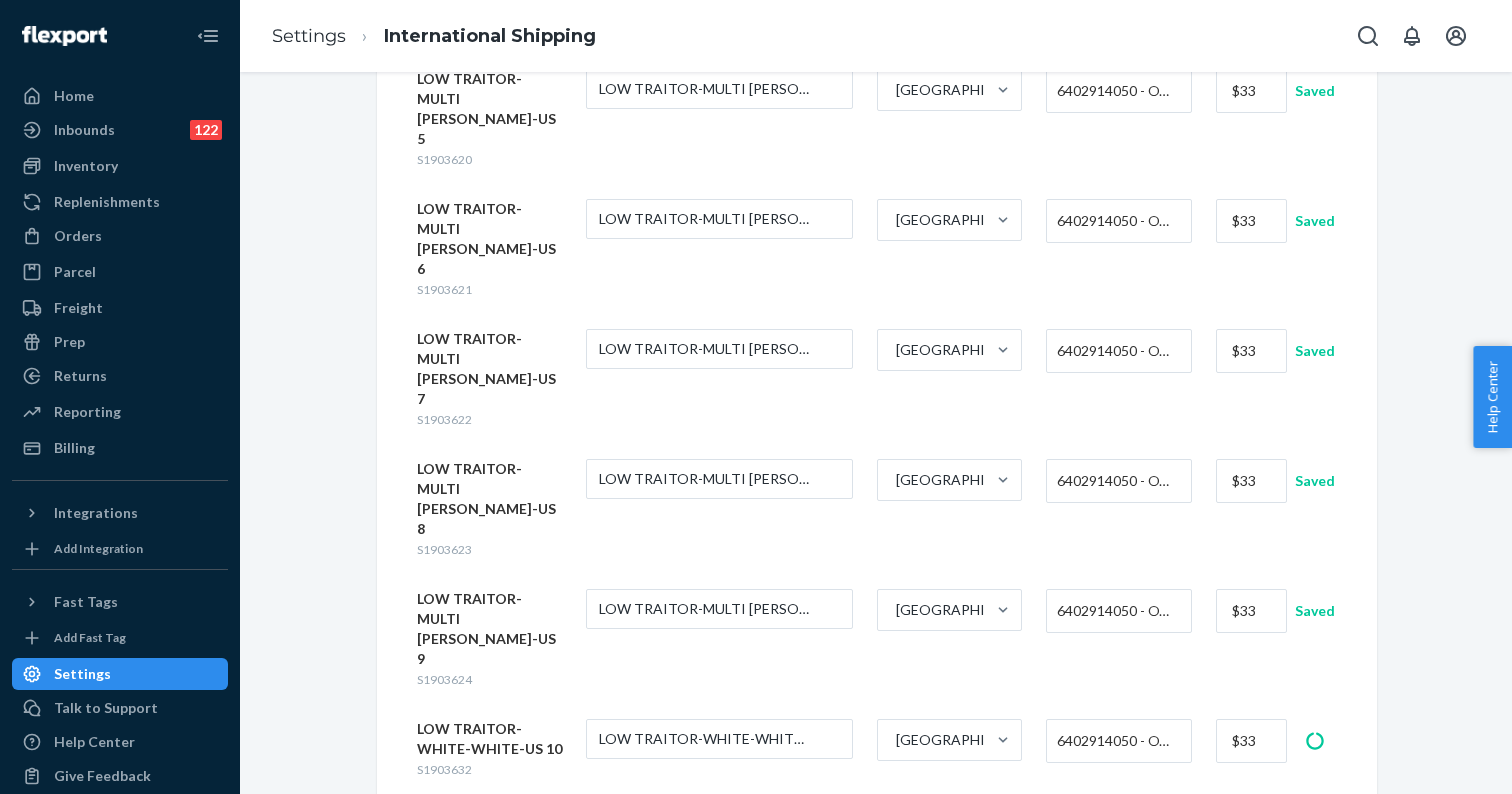 type on "$33" 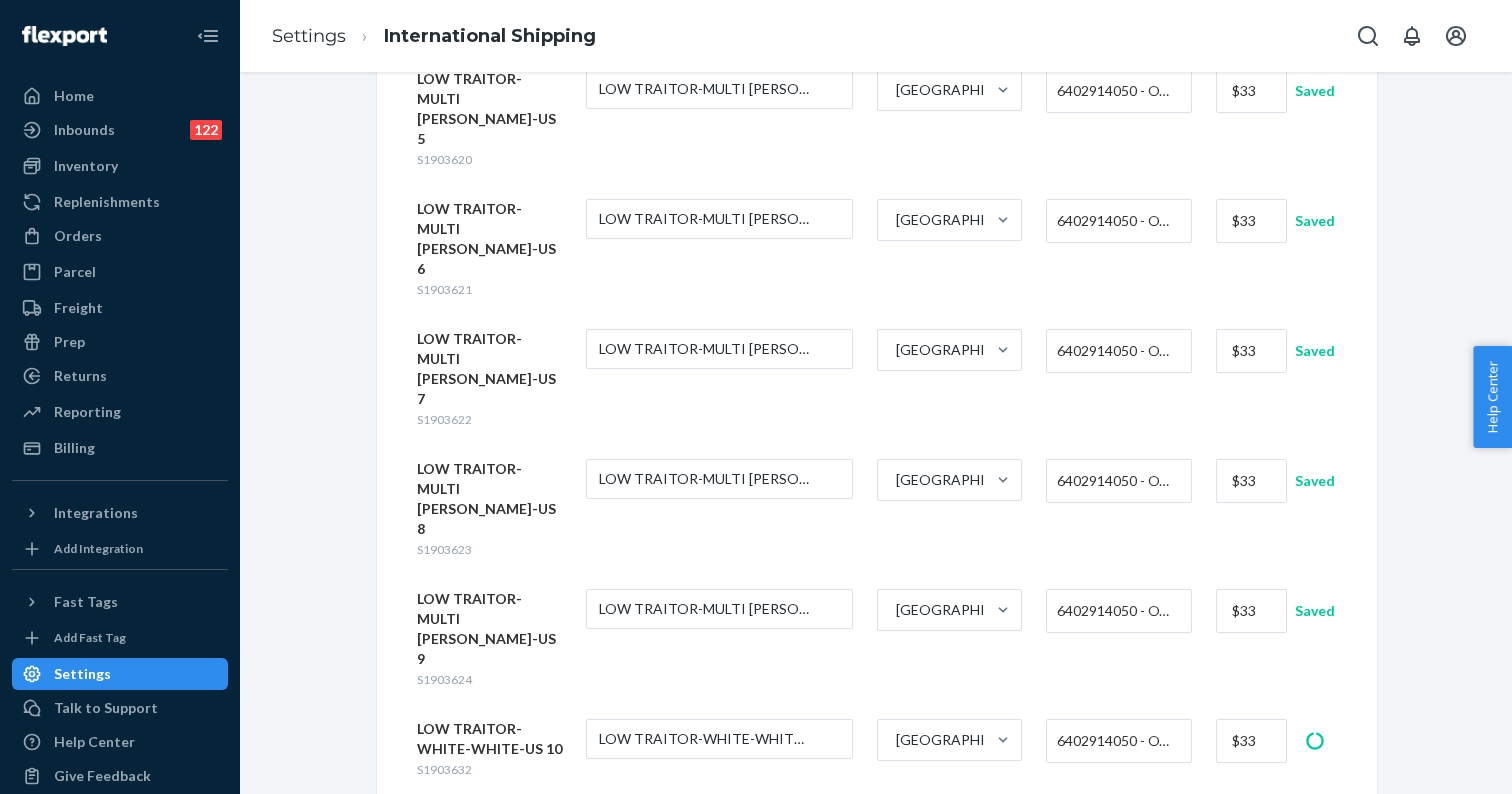click at bounding box center (1251, 921) 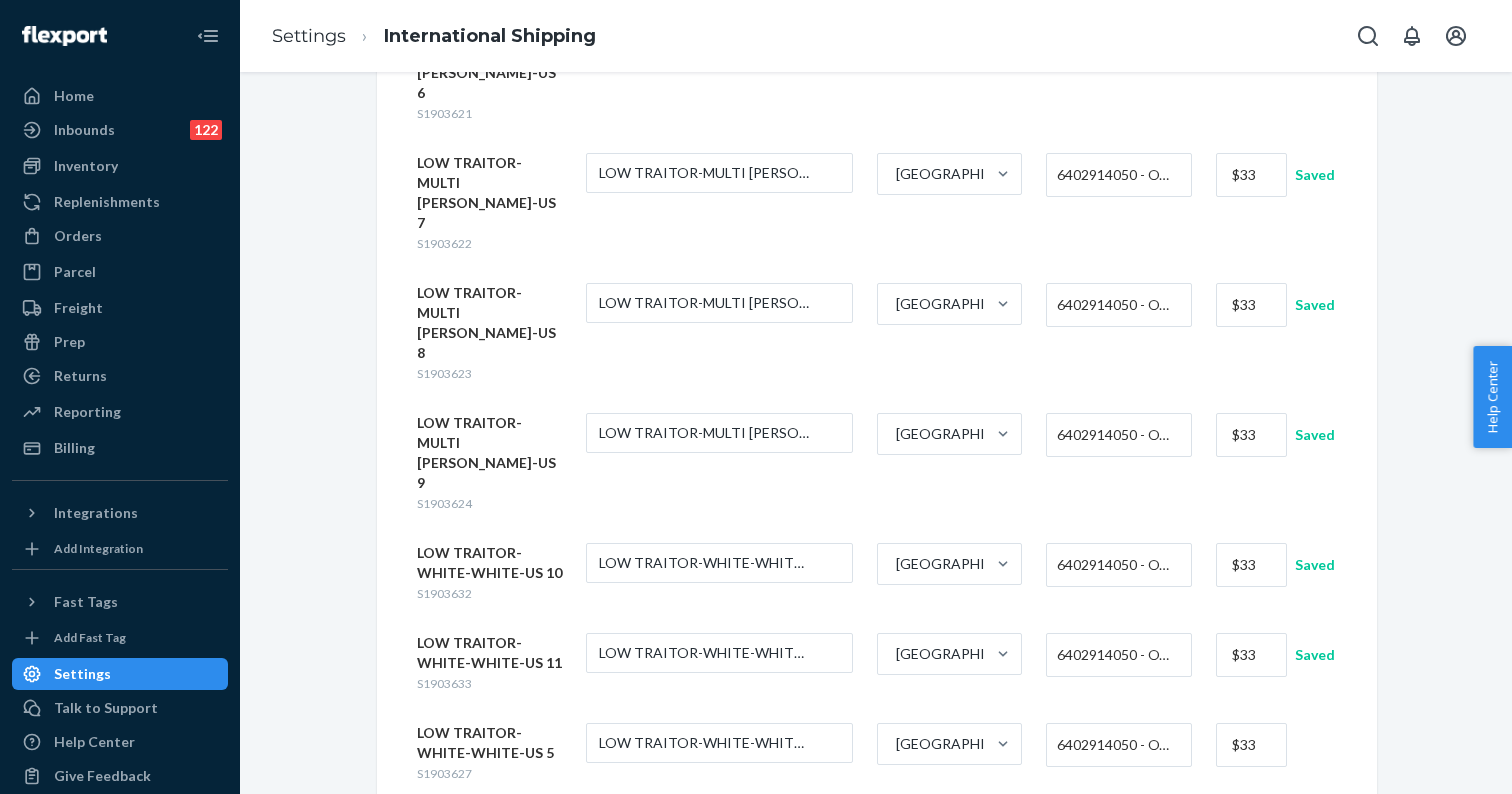 scroll, scrollTop: 1225, scrollLeft: 0, axis: vertical 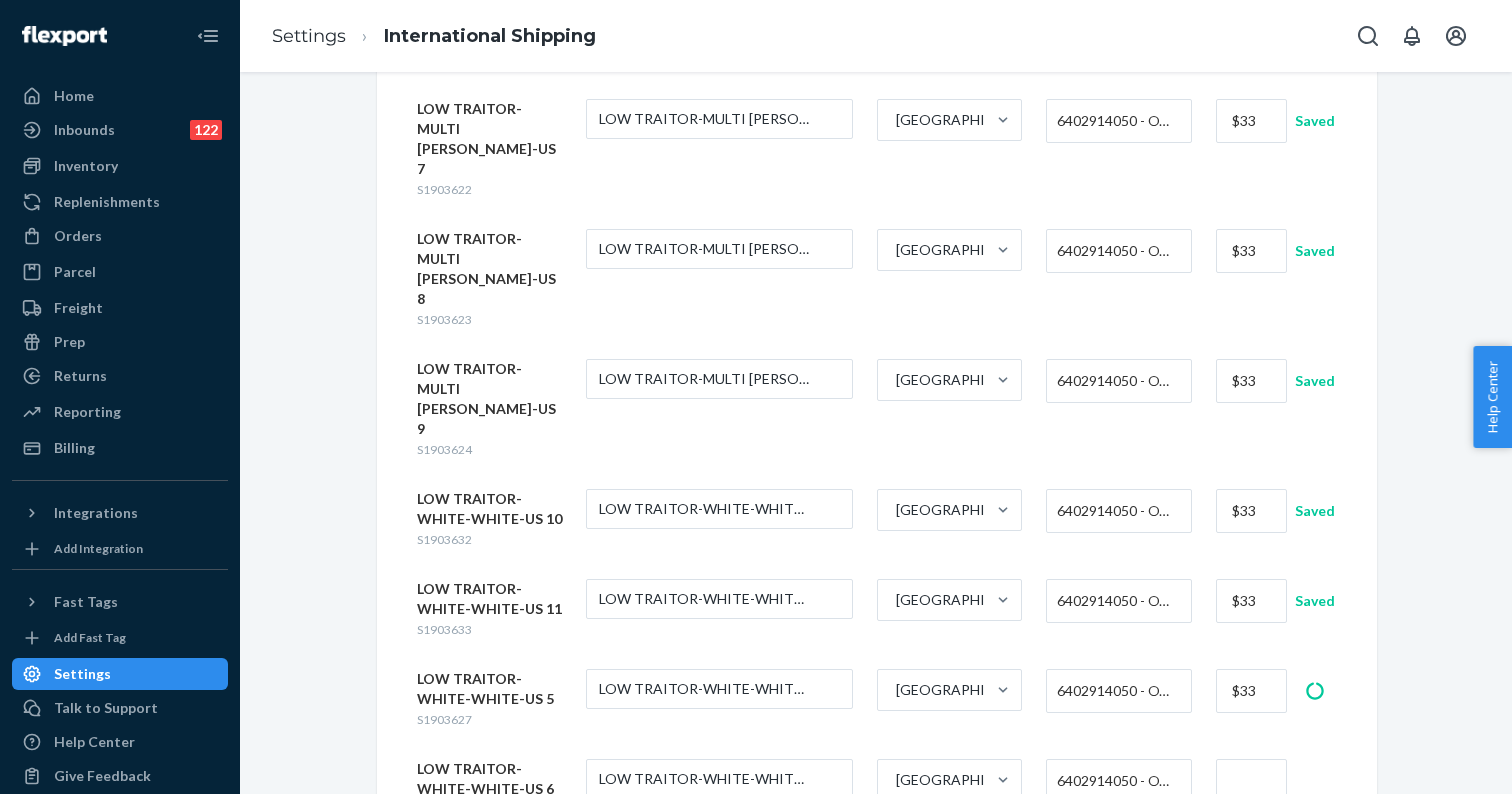 type on "$33" 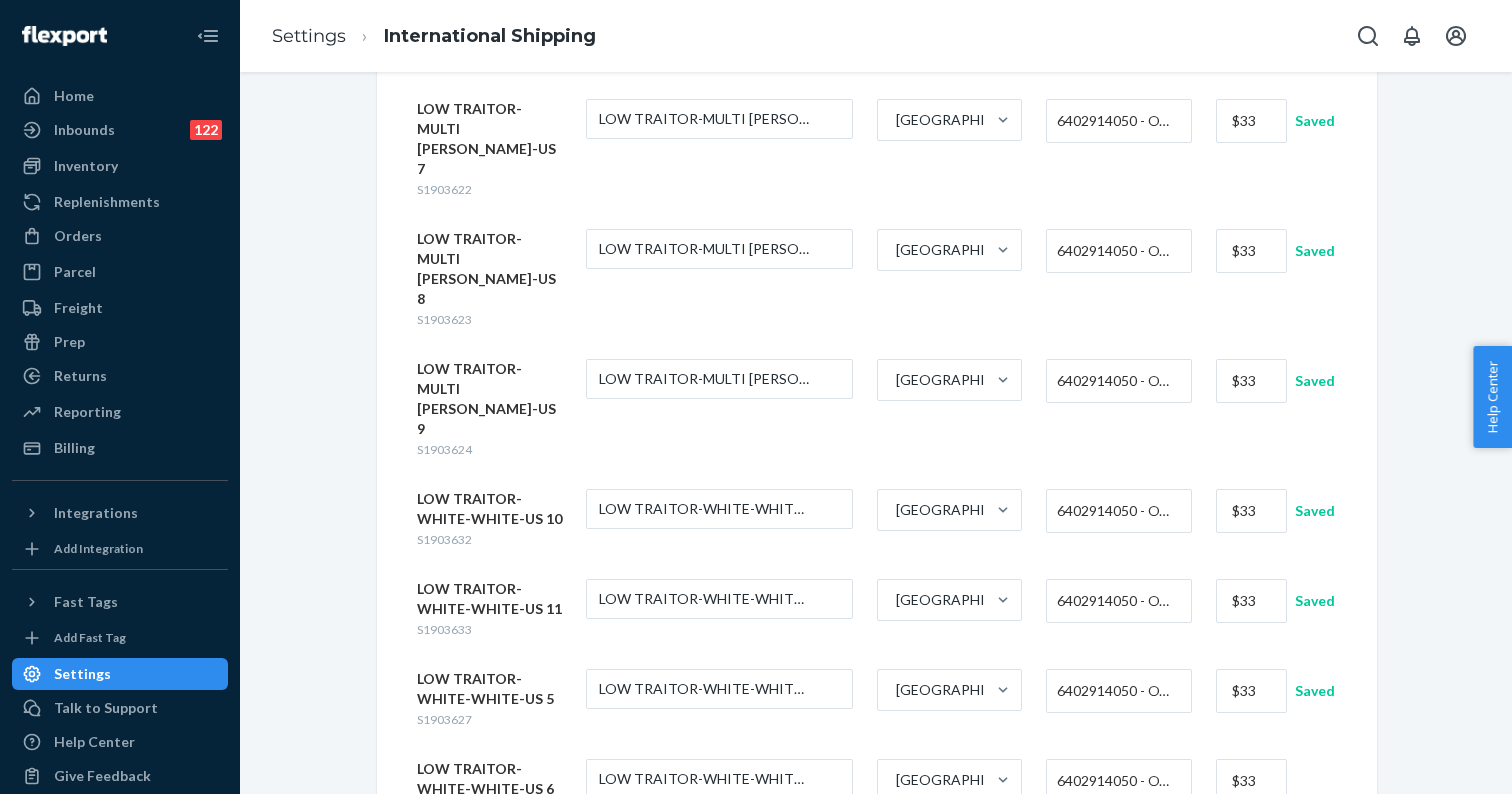 type on "$33" 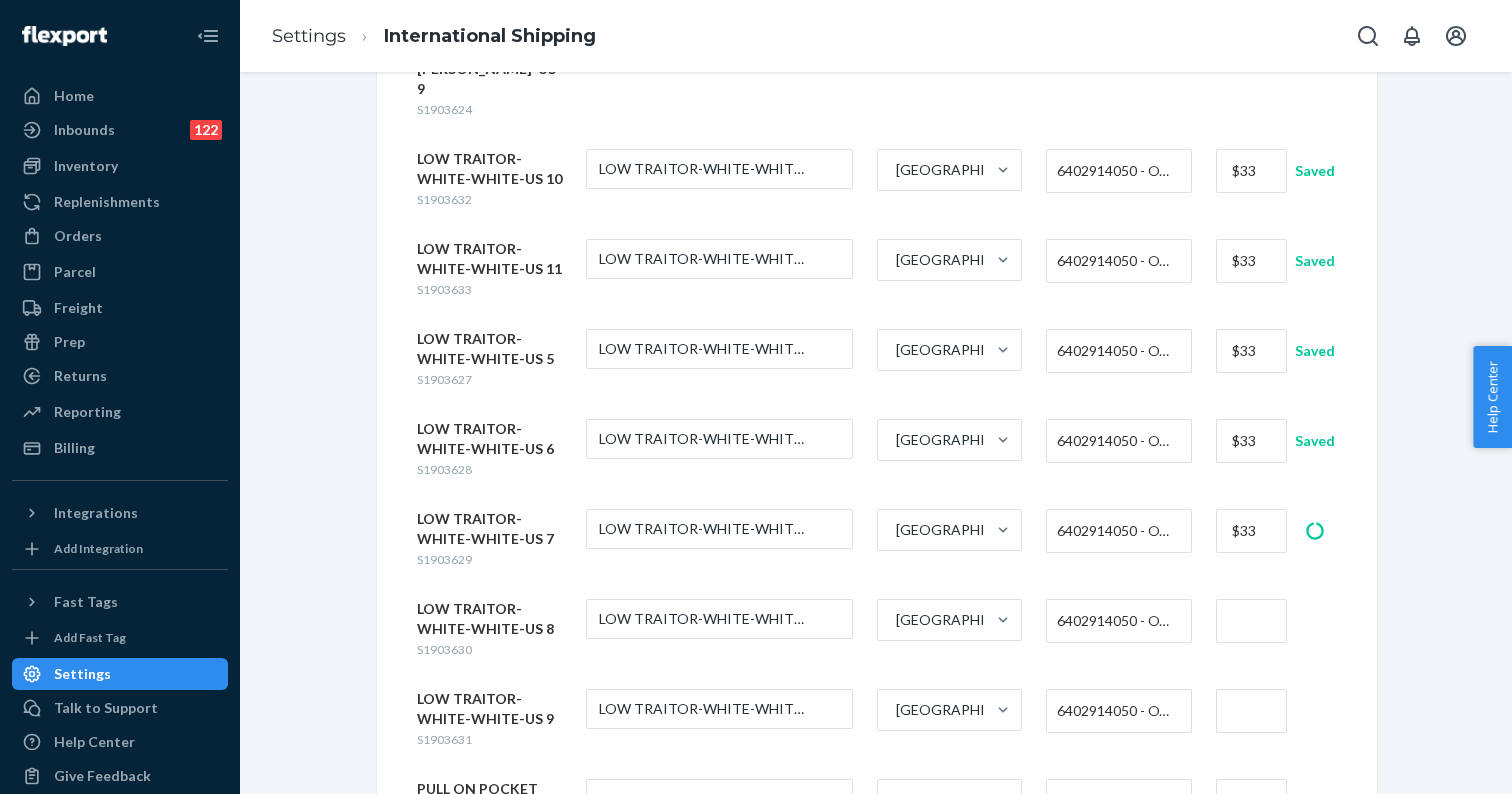 scroll, scrollTop: 1657, scrollLeft: 0, axis: vertical 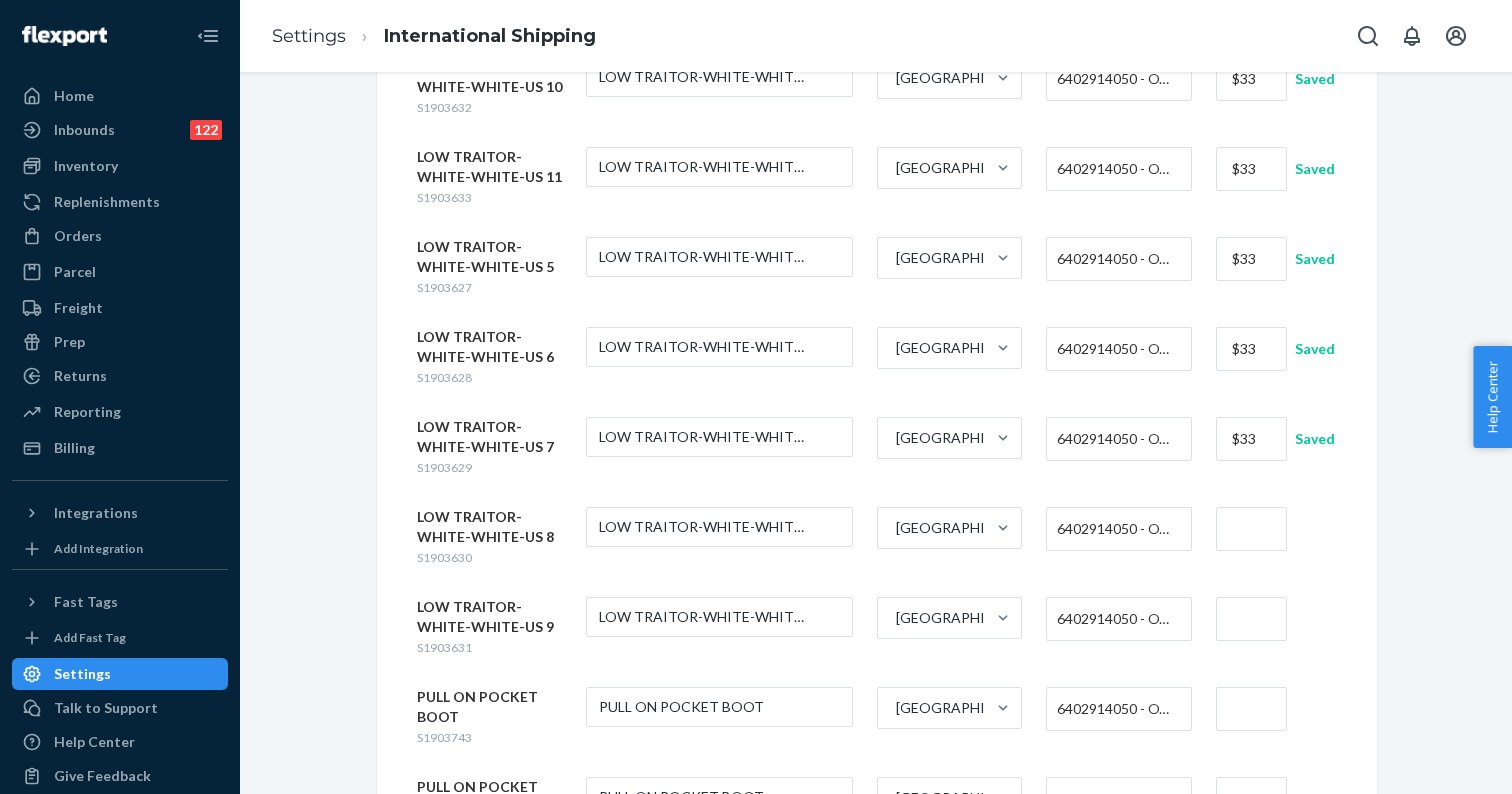 type on "$33" 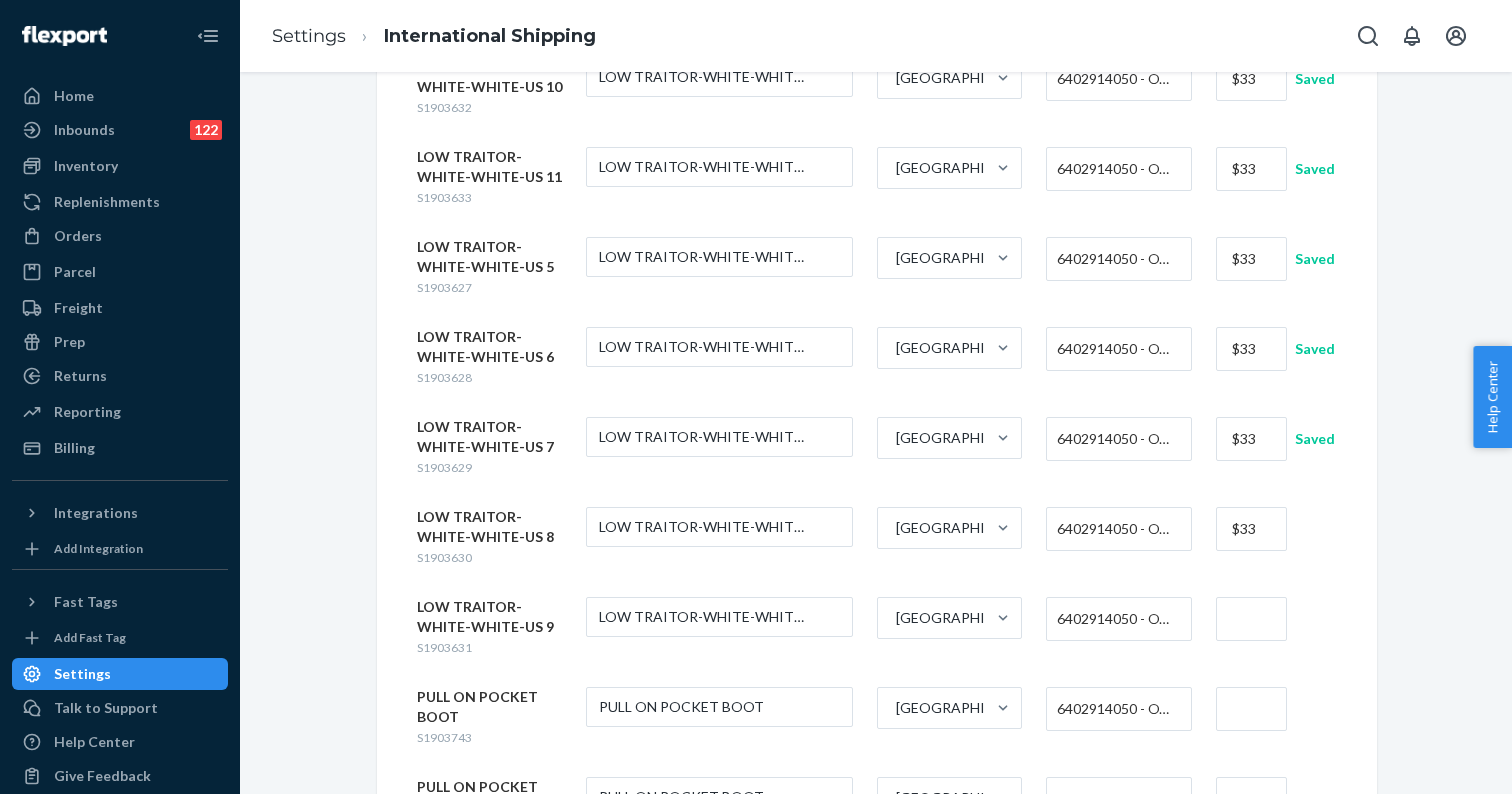 type on "$33" 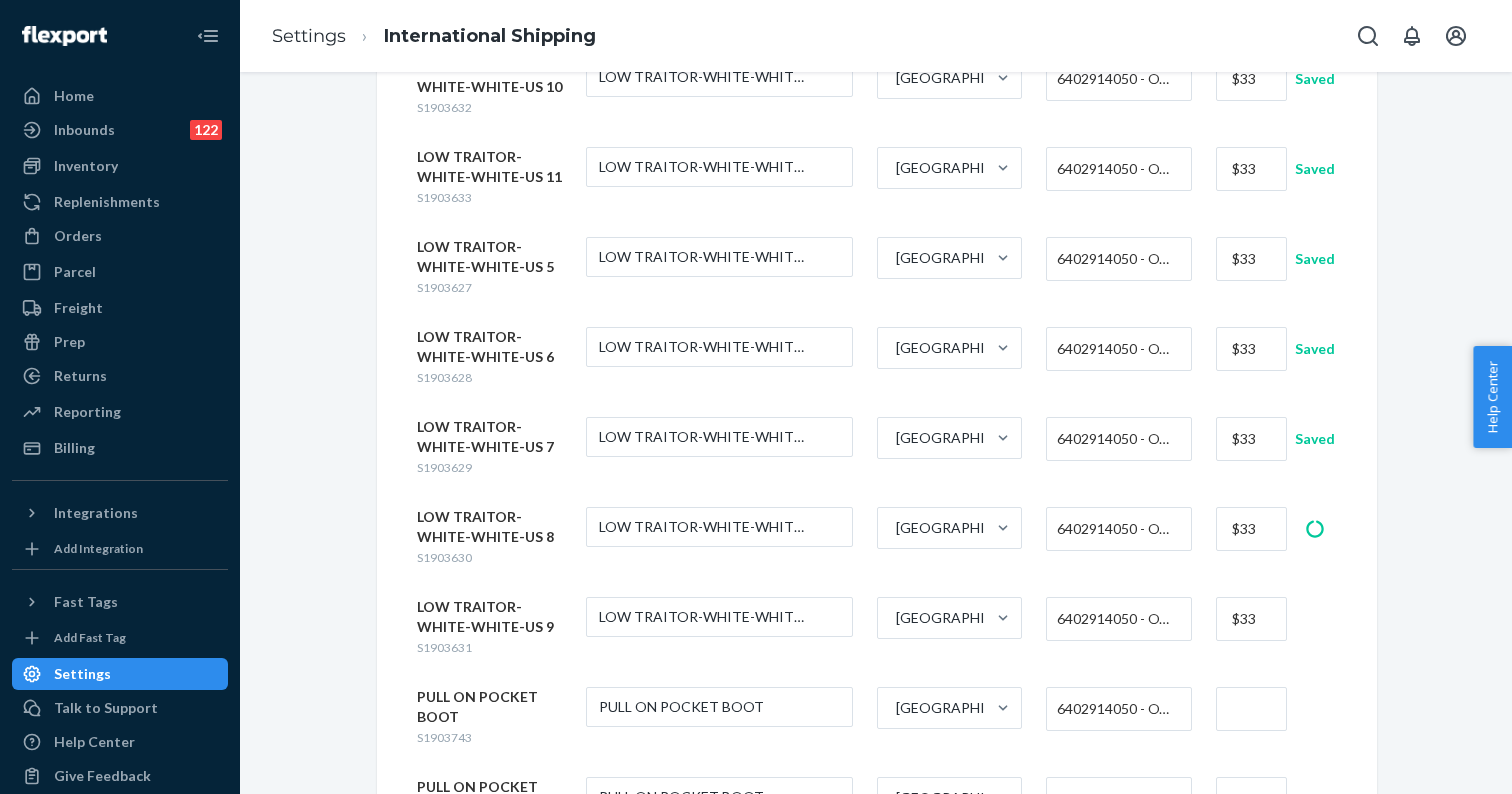 type on "$33" 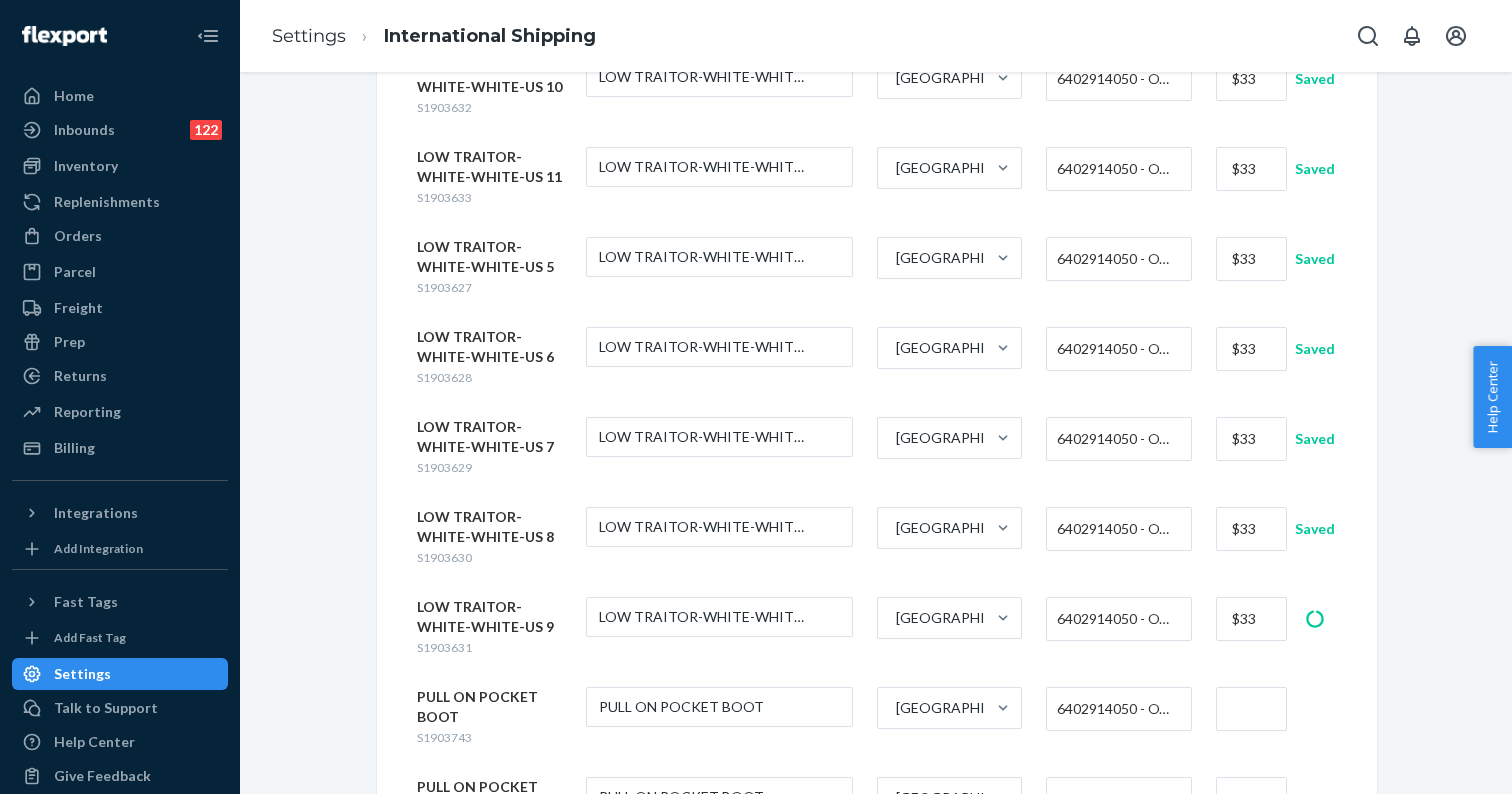 click at bounding box center (1251, 709) 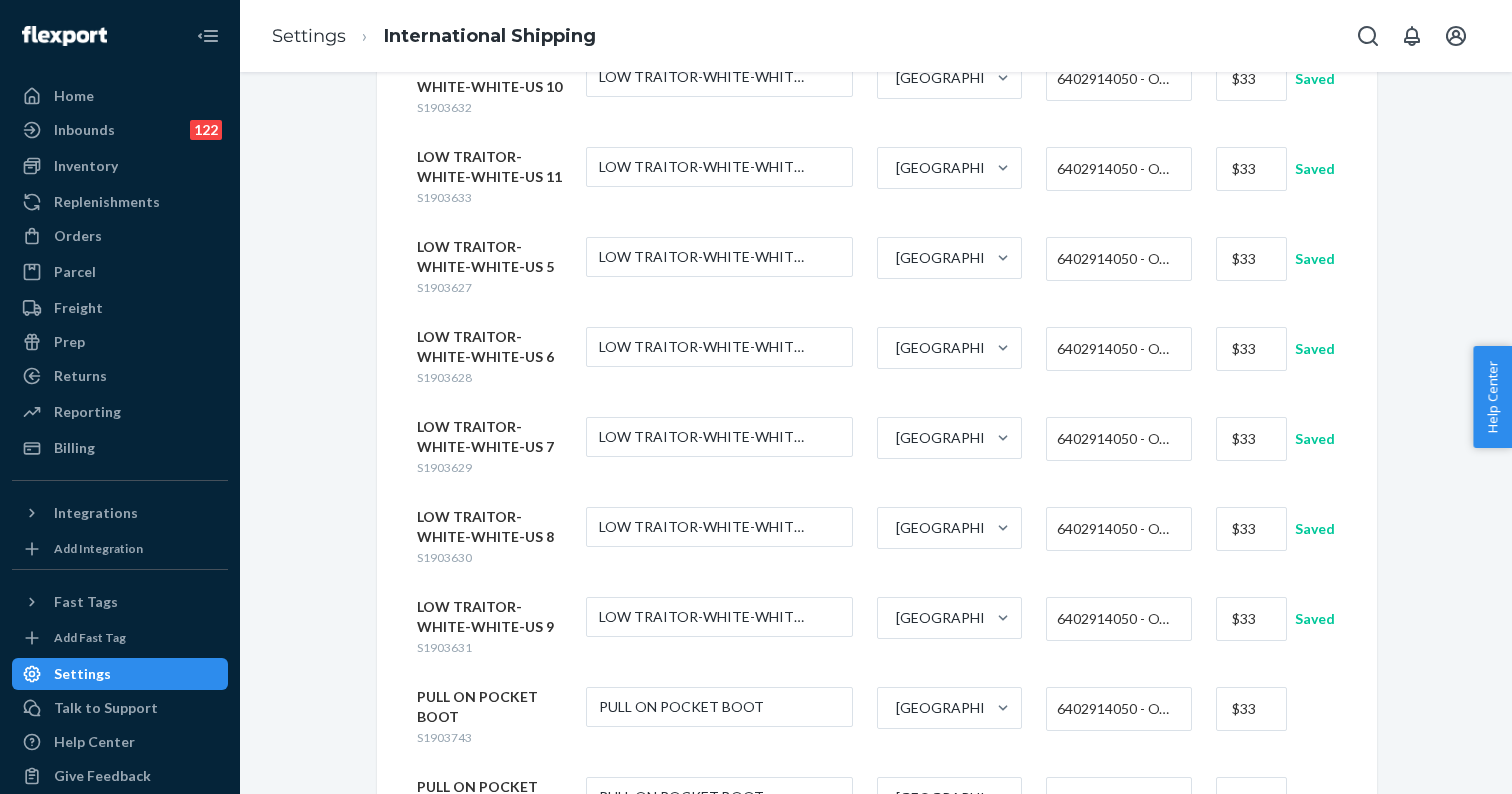 type on "$33" 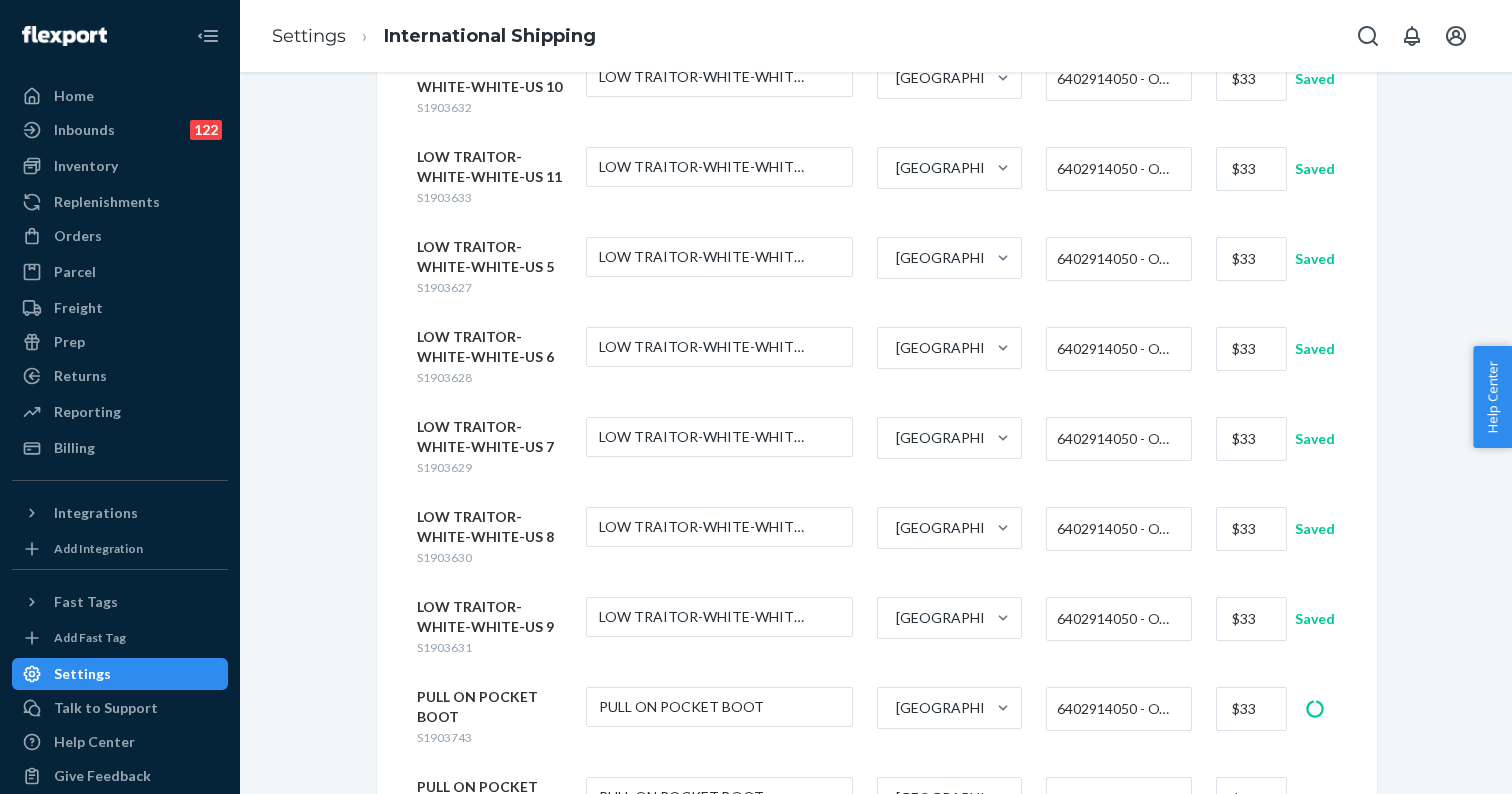 type on "$33" 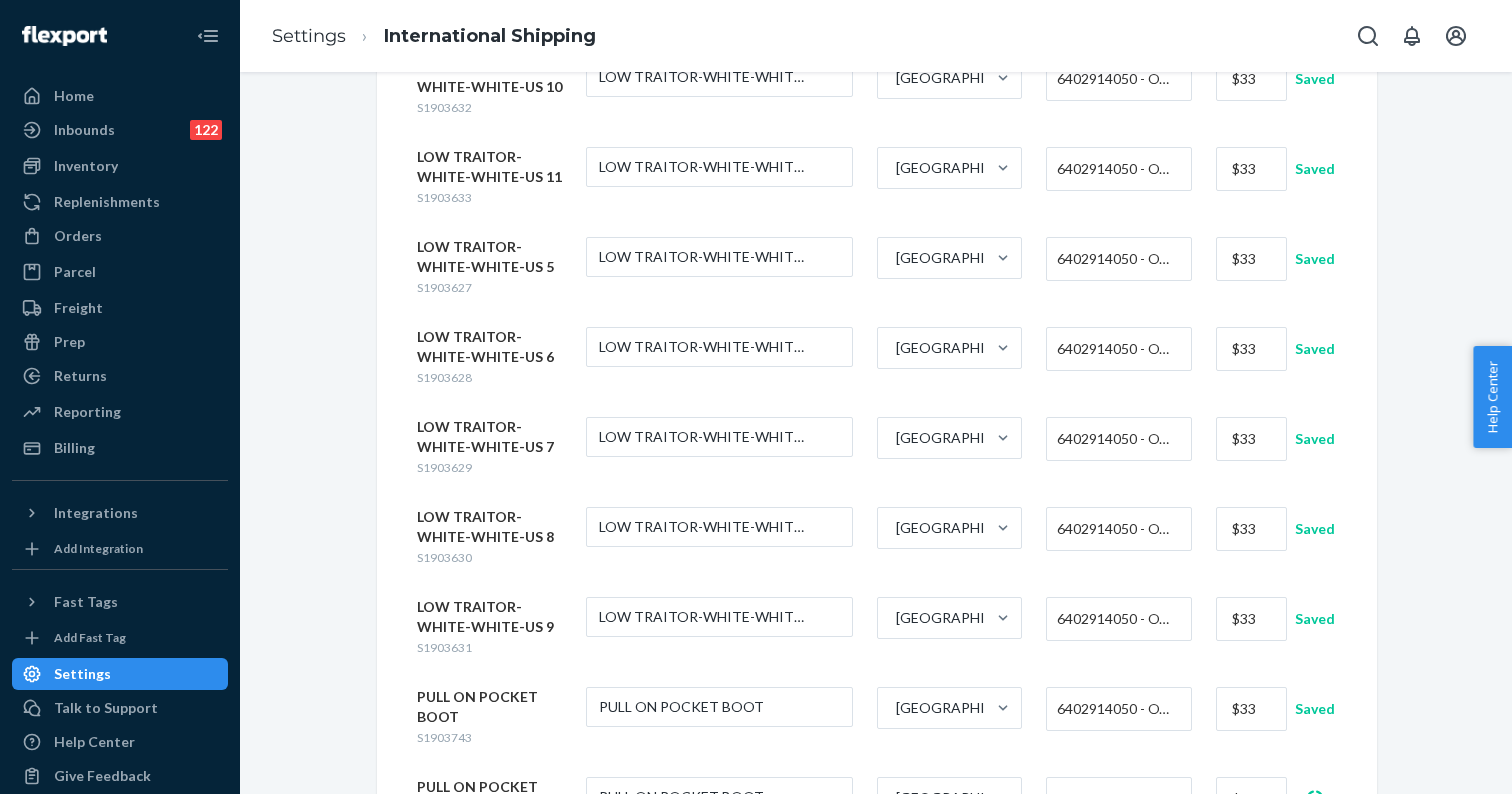 type on "$33" 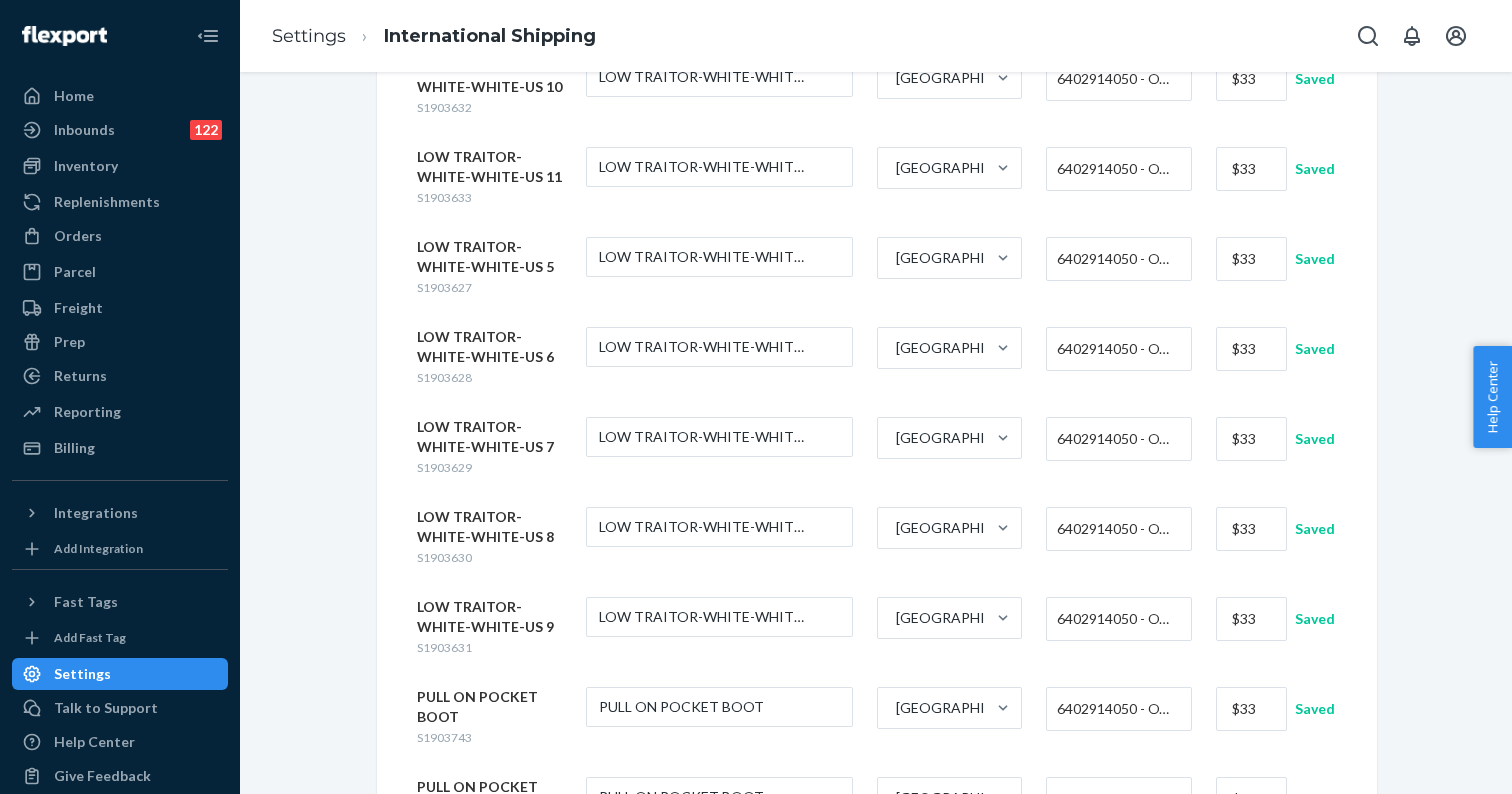 click at bounding box center (1251, 979) 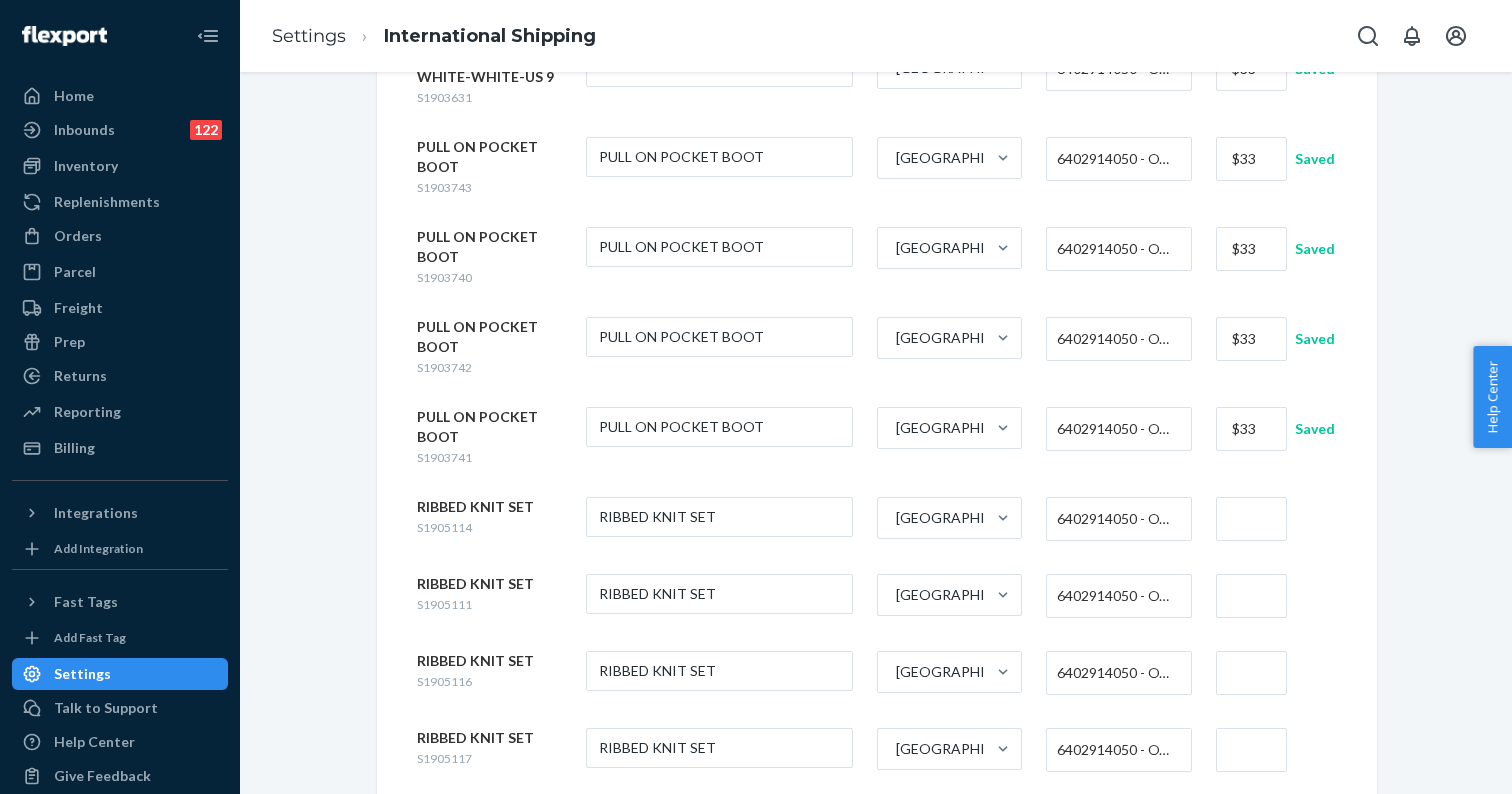 scroll, scrollTop: 2230, scrollLeft: 0, axis: vertical 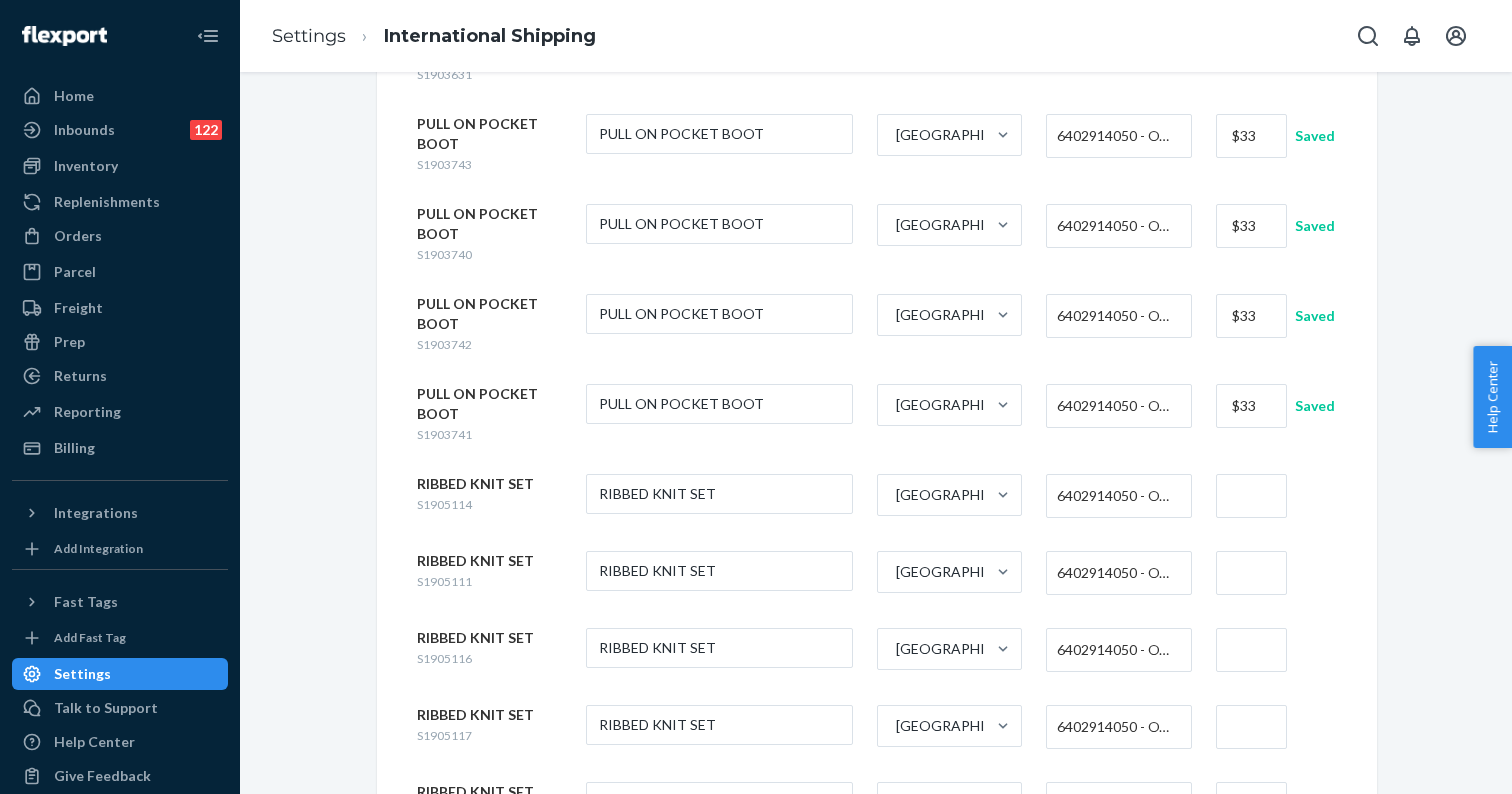 type on "$33" 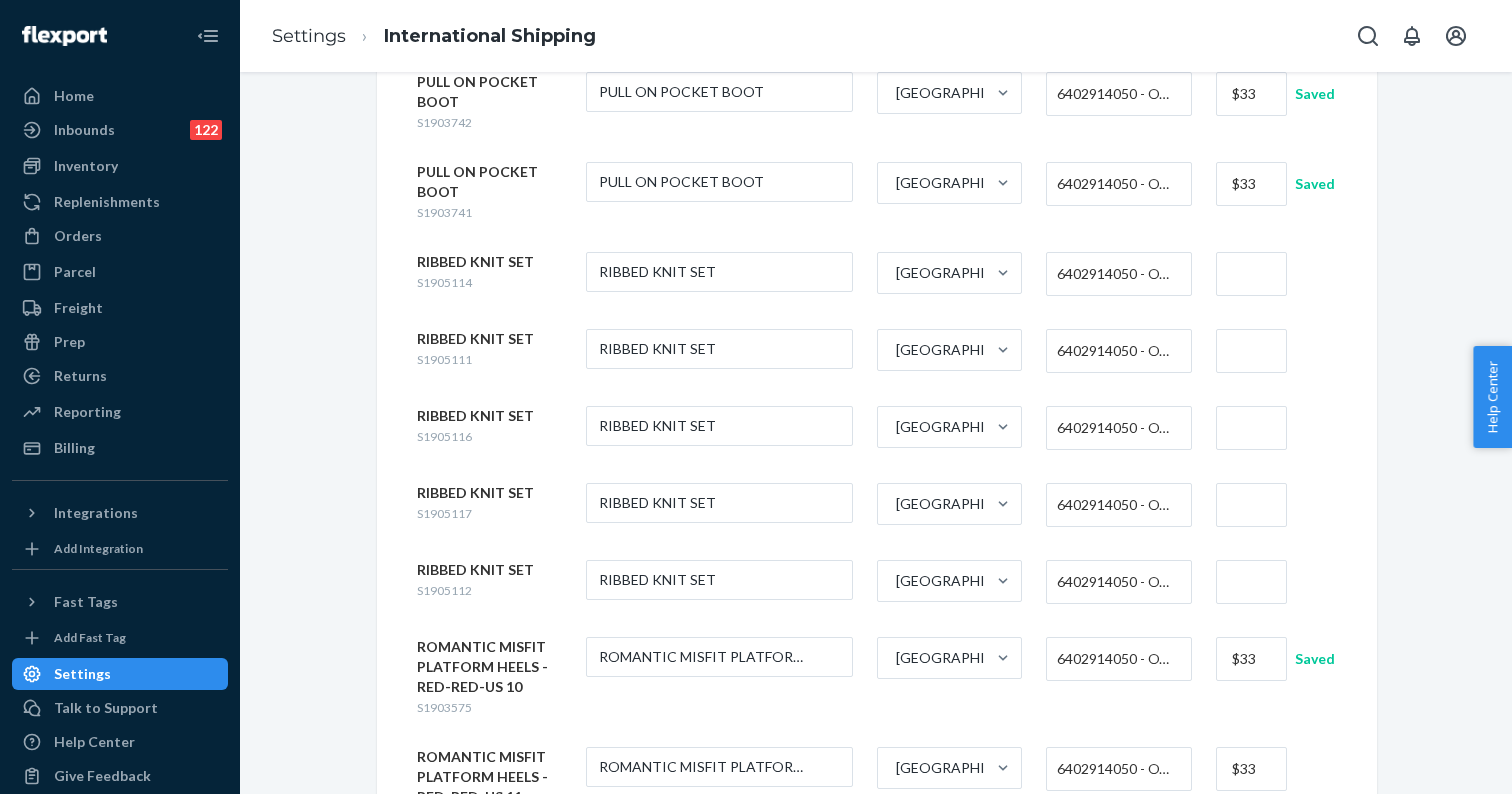 scroll, scrollTop: 2479, scrollLeft: 0, axis: vertical 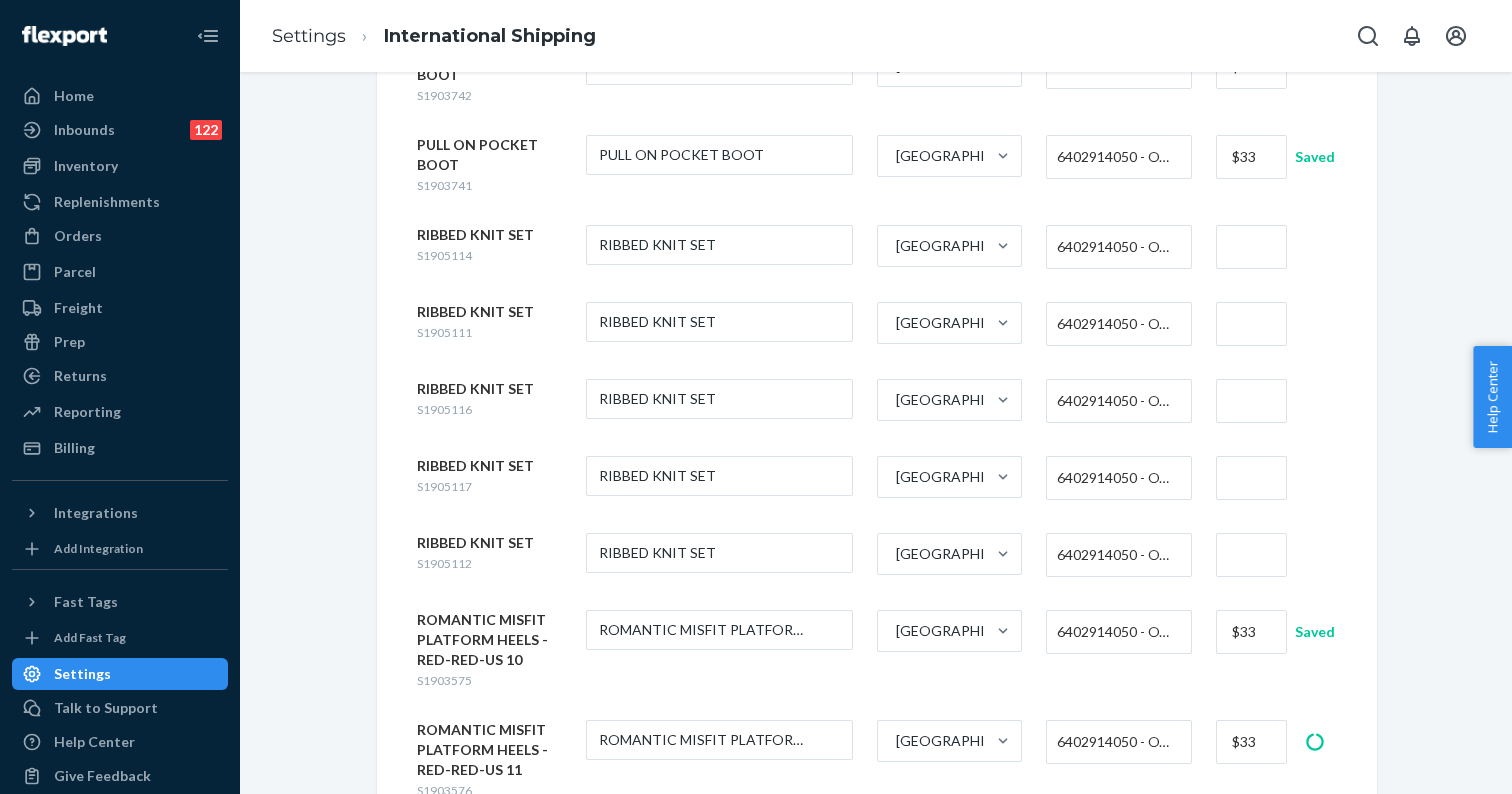 type on "$33" 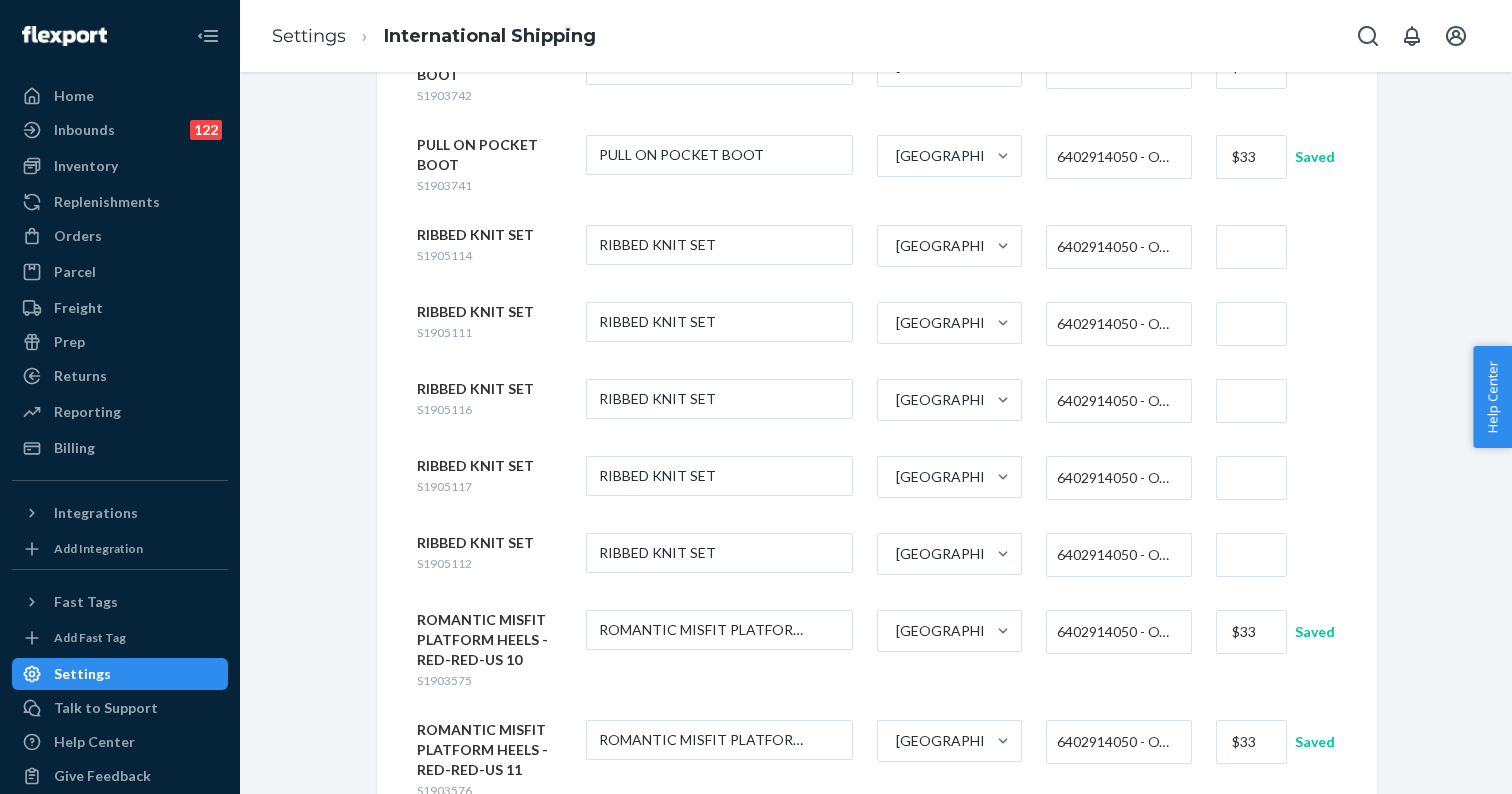 type on "$33" 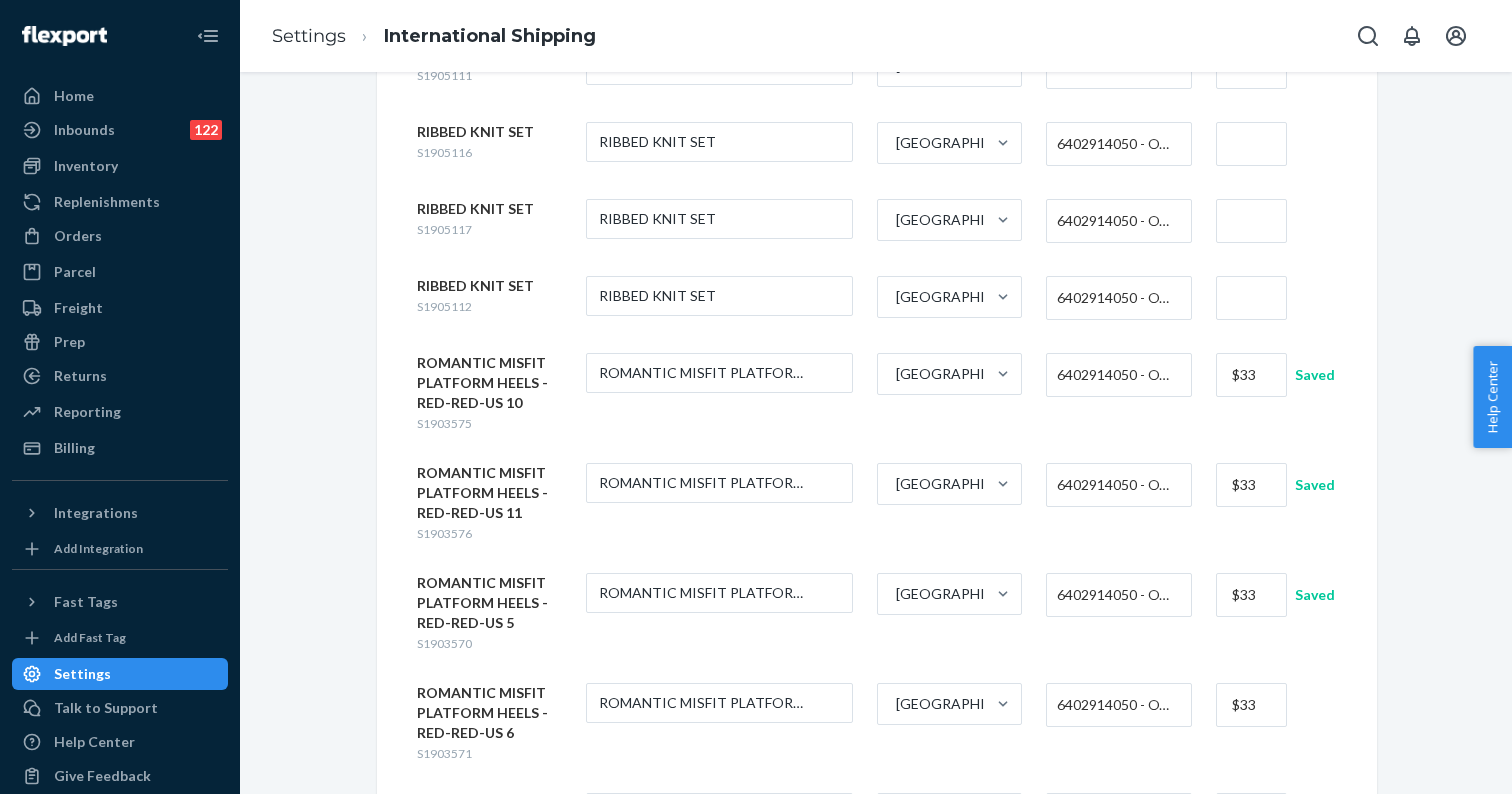scroll, scrollTop: 2801, scrollLeft: 0, axis: vertical 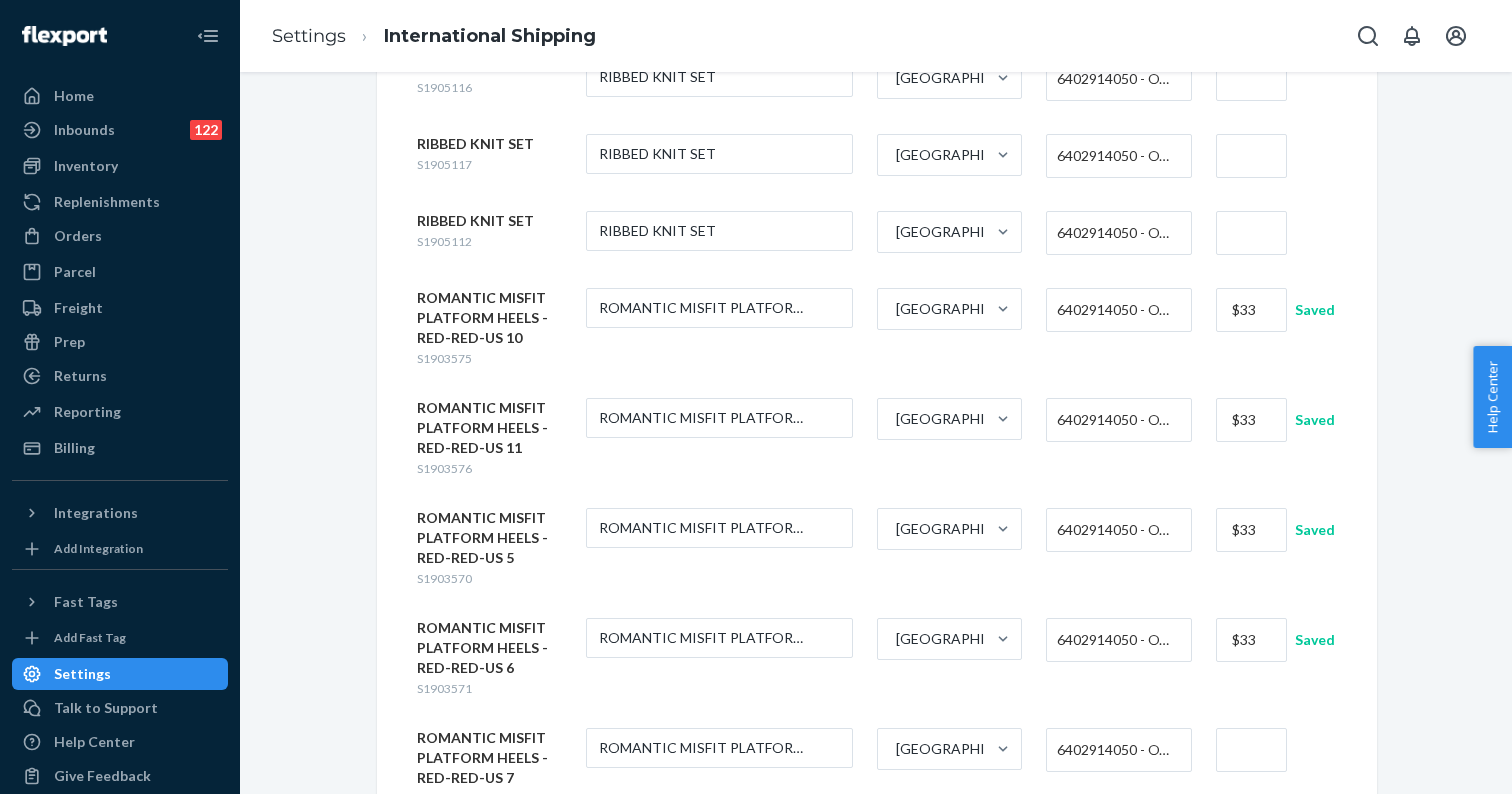 type on "$33" 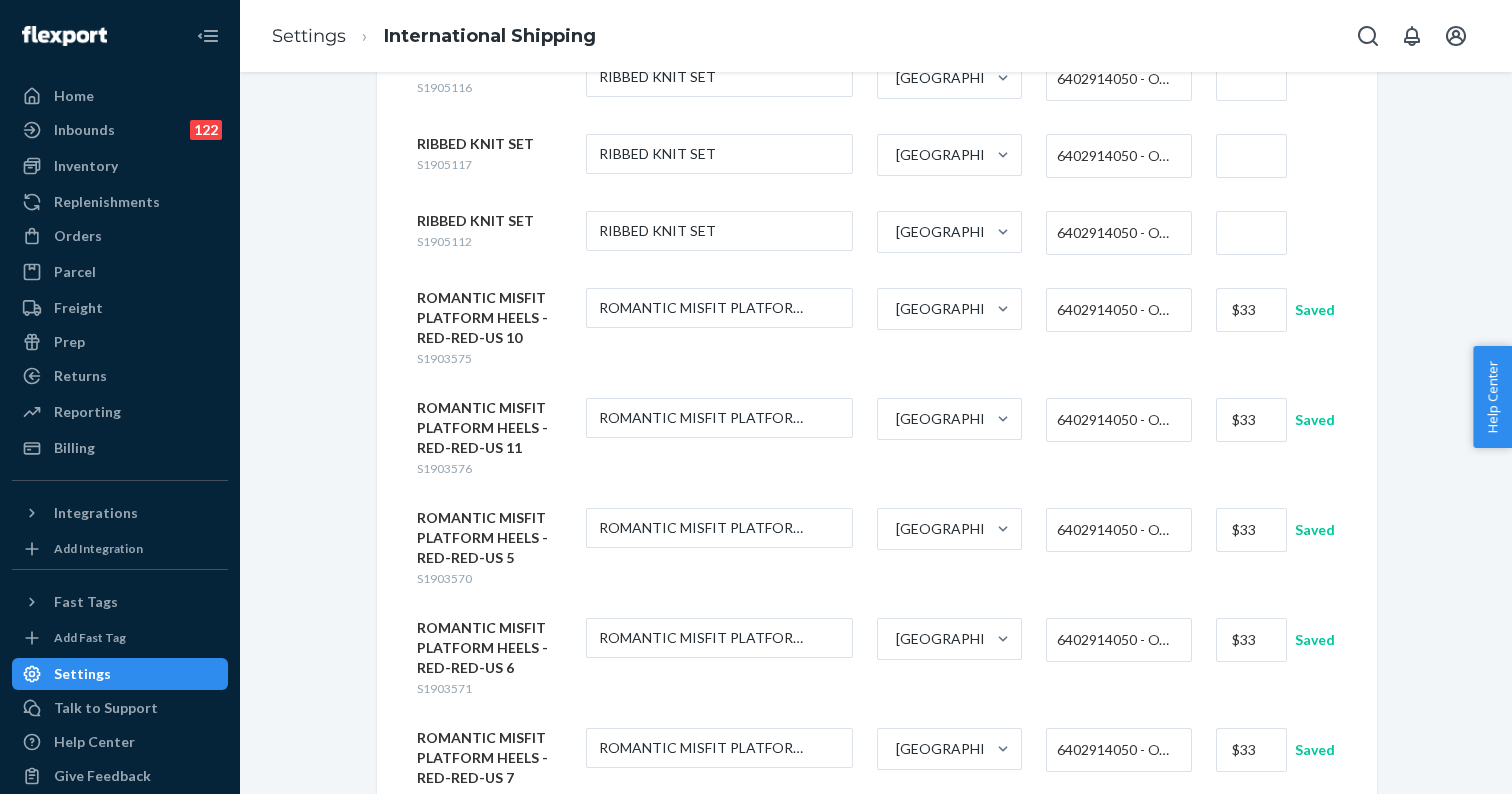 type on "$33" 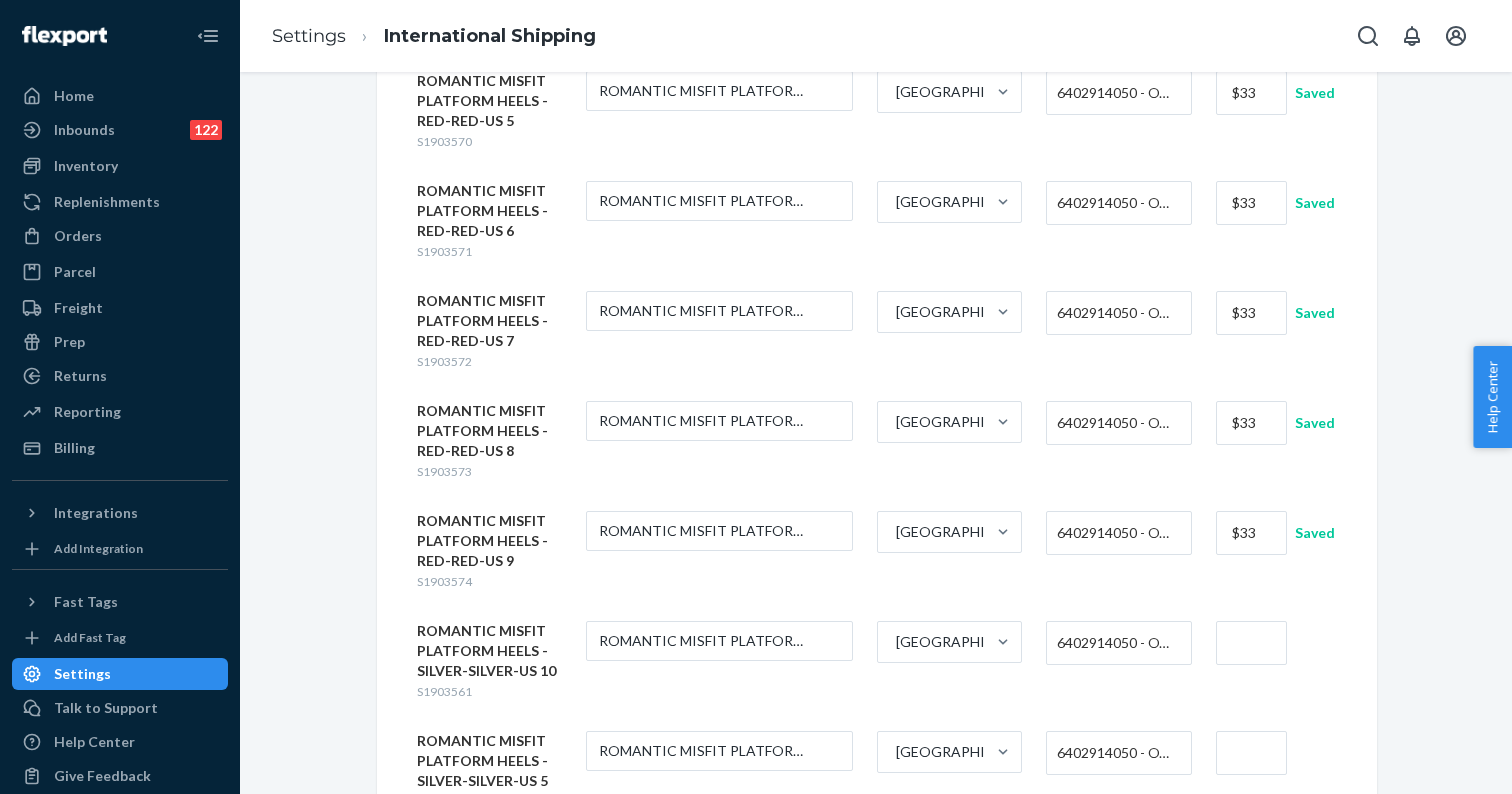 scroll, scrollTop: 3254, scrollLeft: 0, axis: vertical 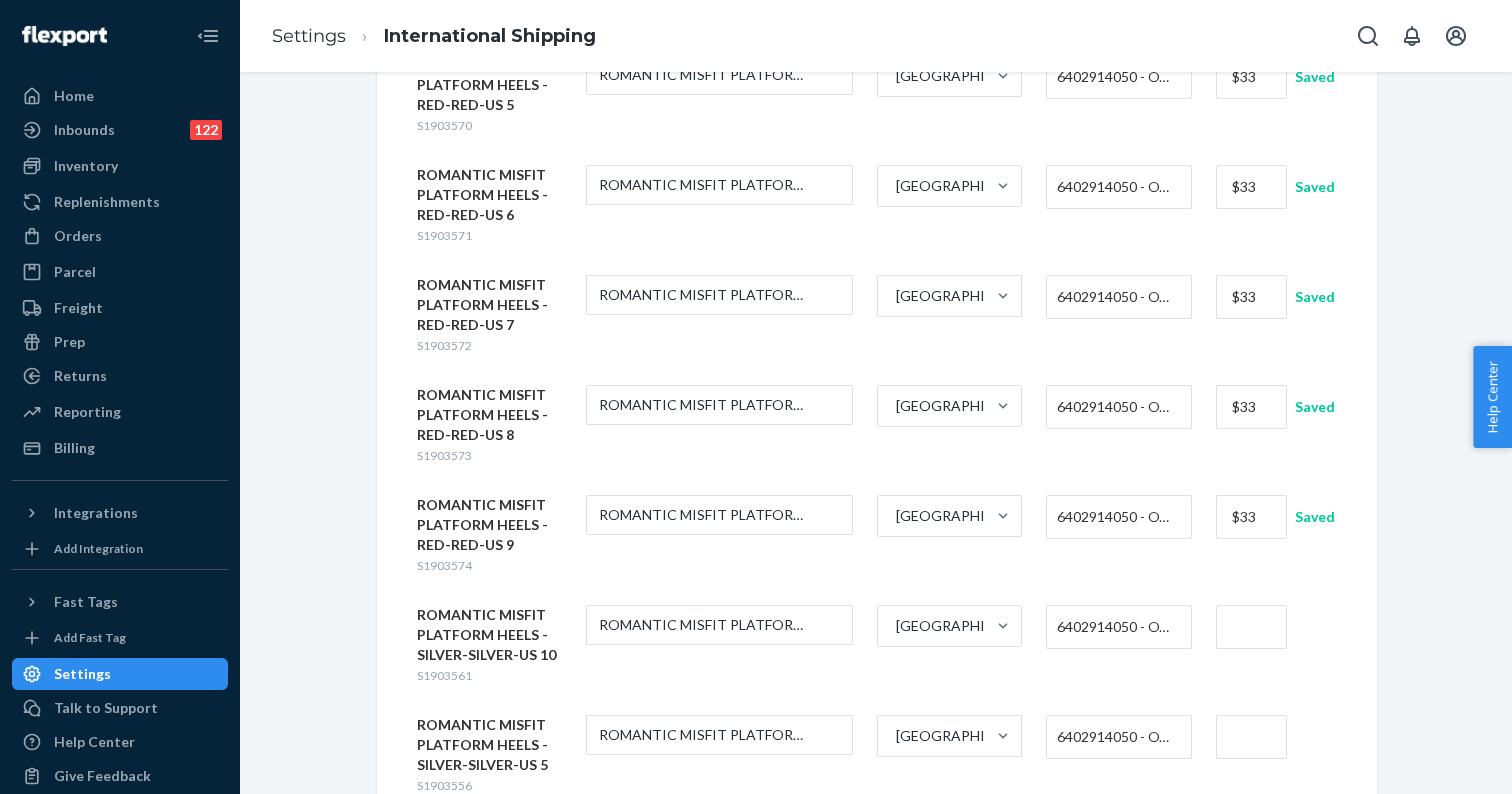 type on "$33" 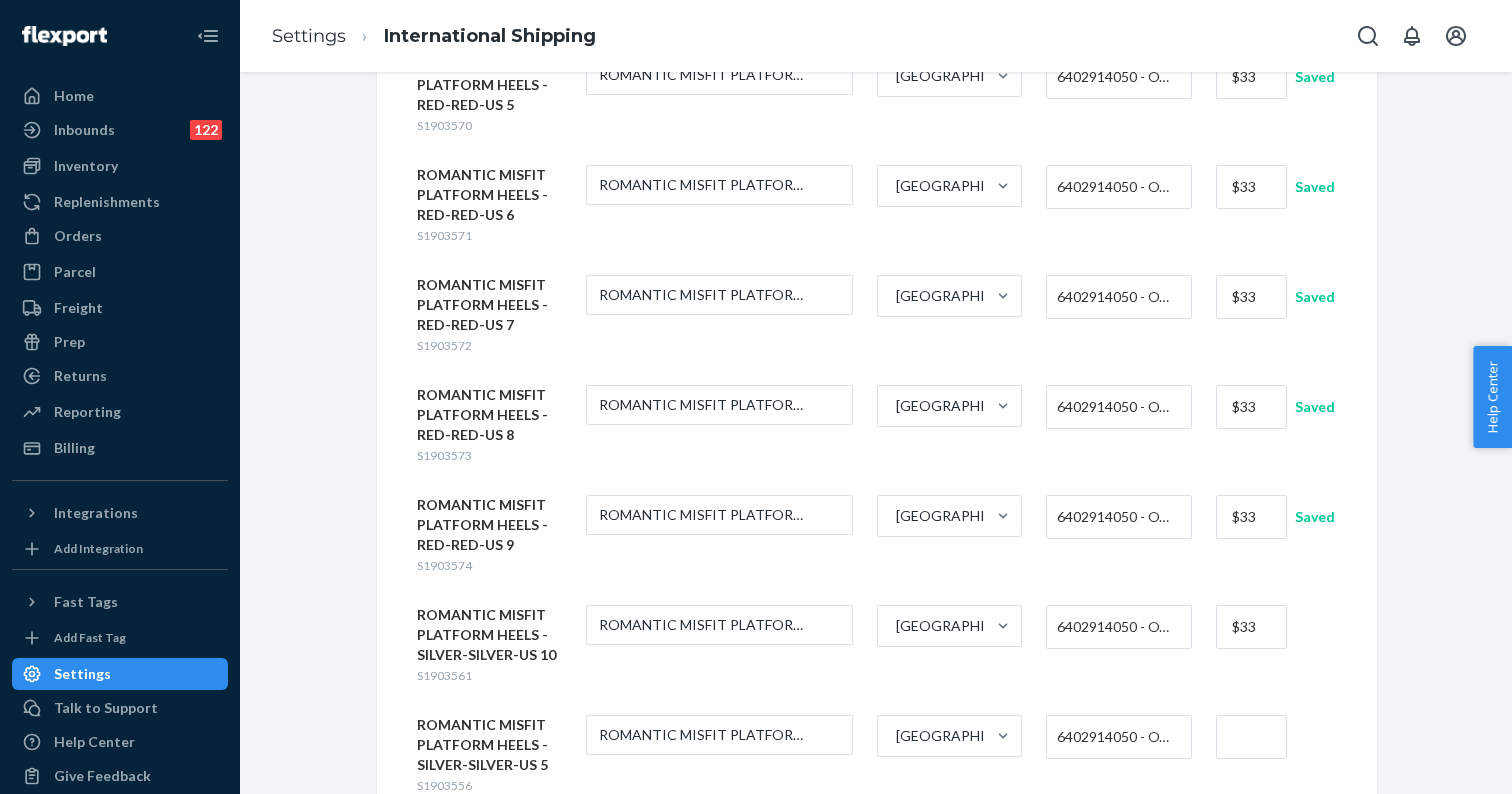 type on "$33" 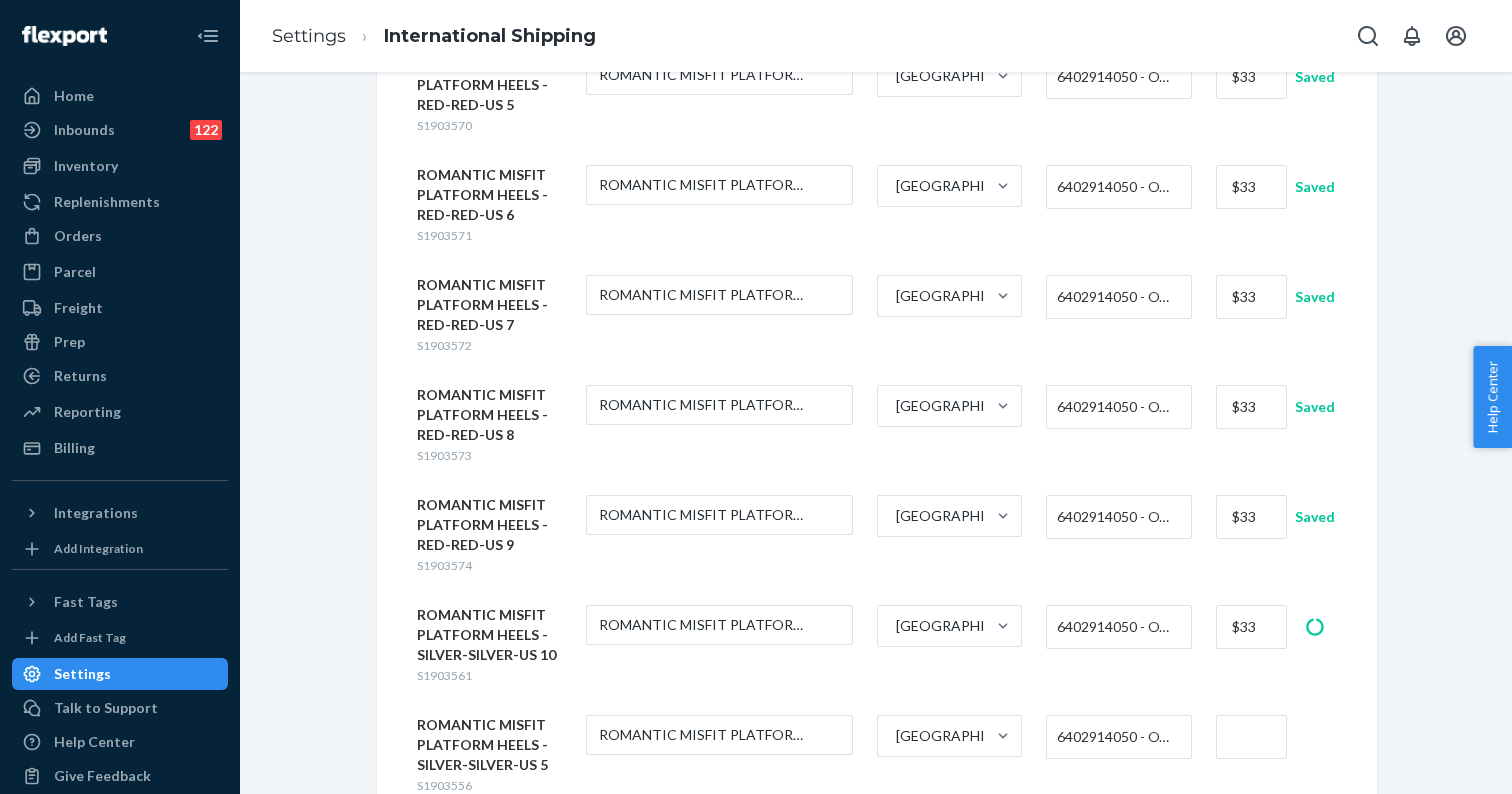 click at bounding box center [1251, 737] 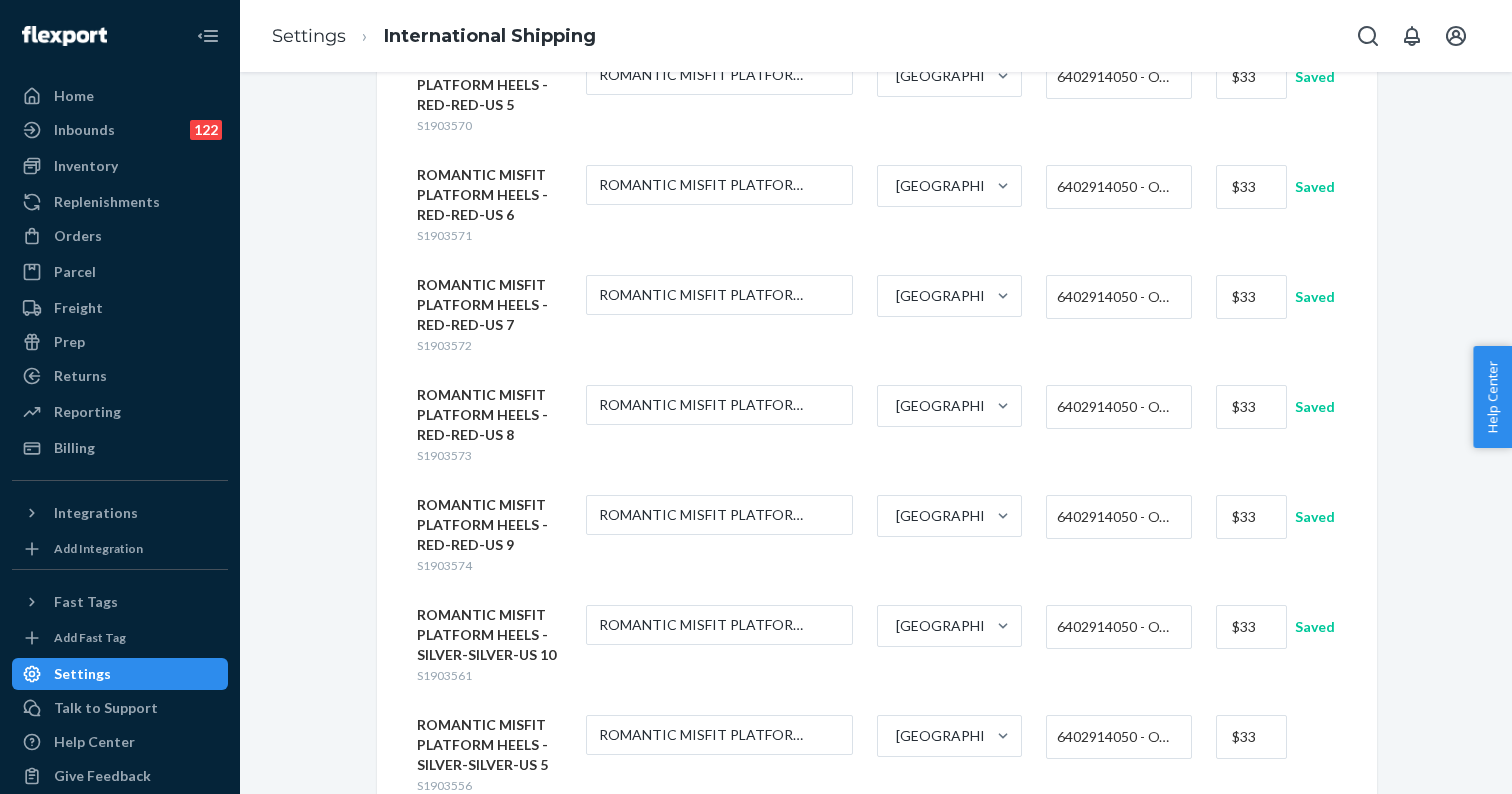 type on "$33" 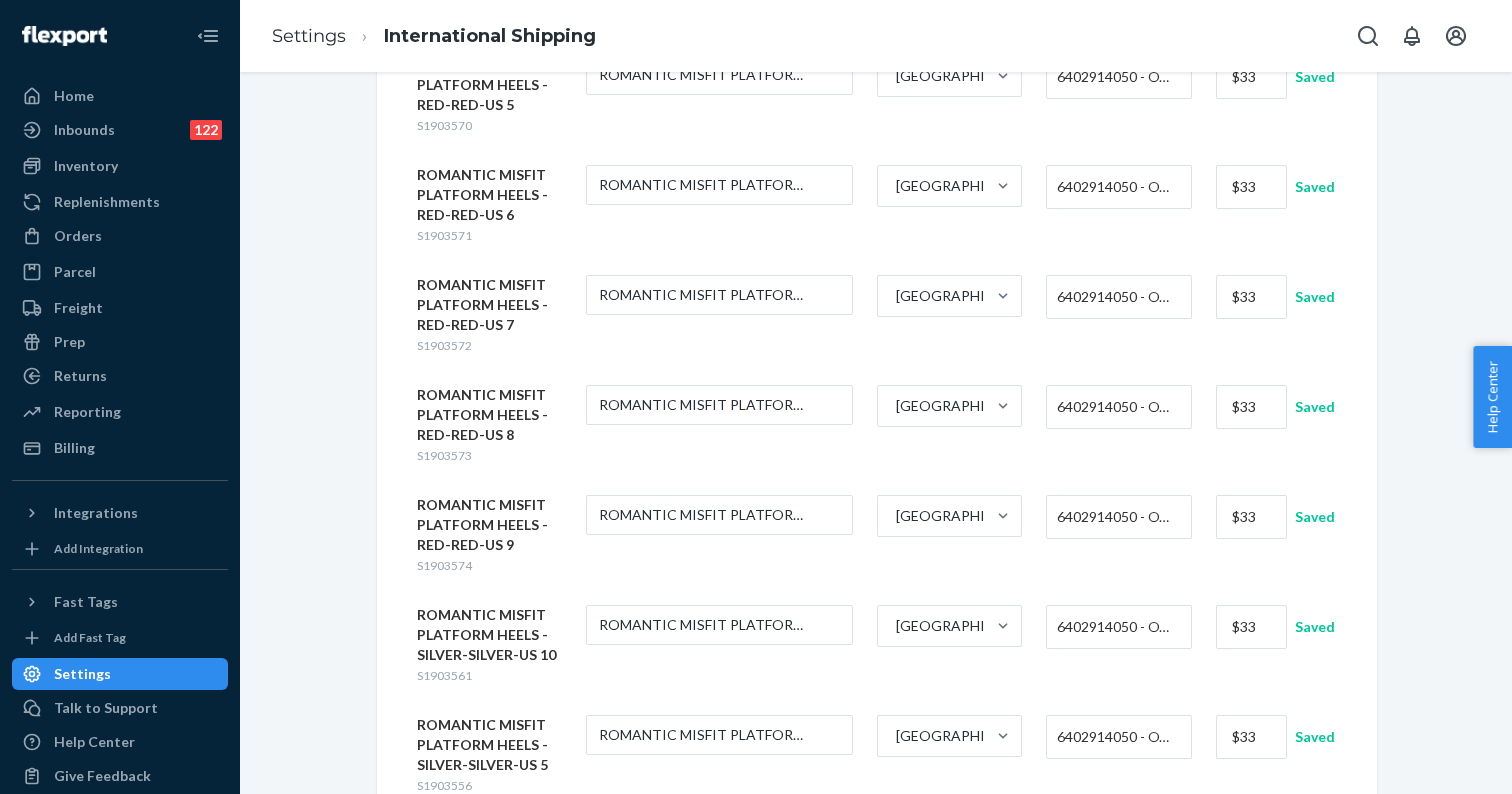 type on "$33" 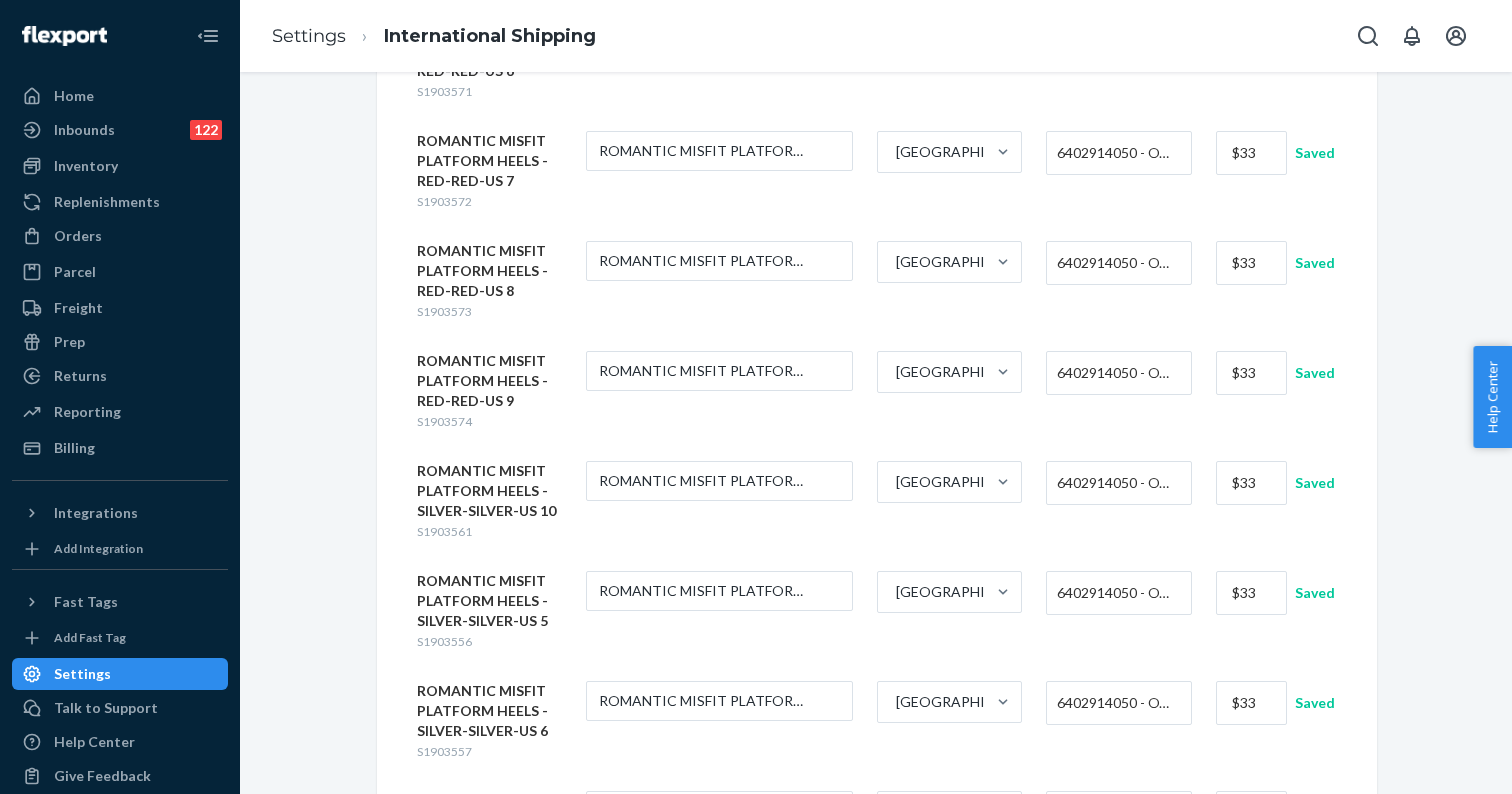 scroll, scrollTop: 3606, scrollLeft: 0, axis: vertical 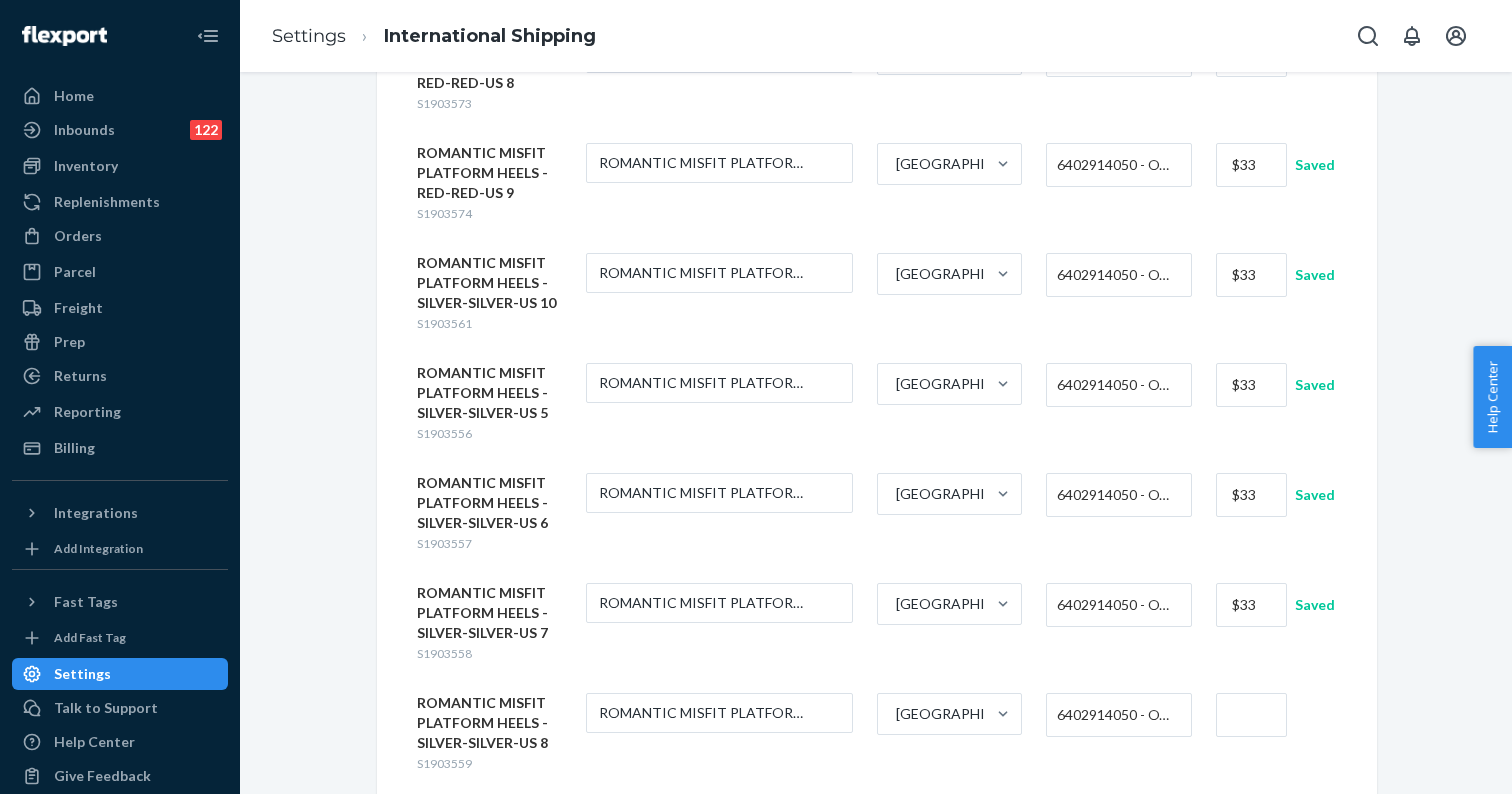 type on "$33" 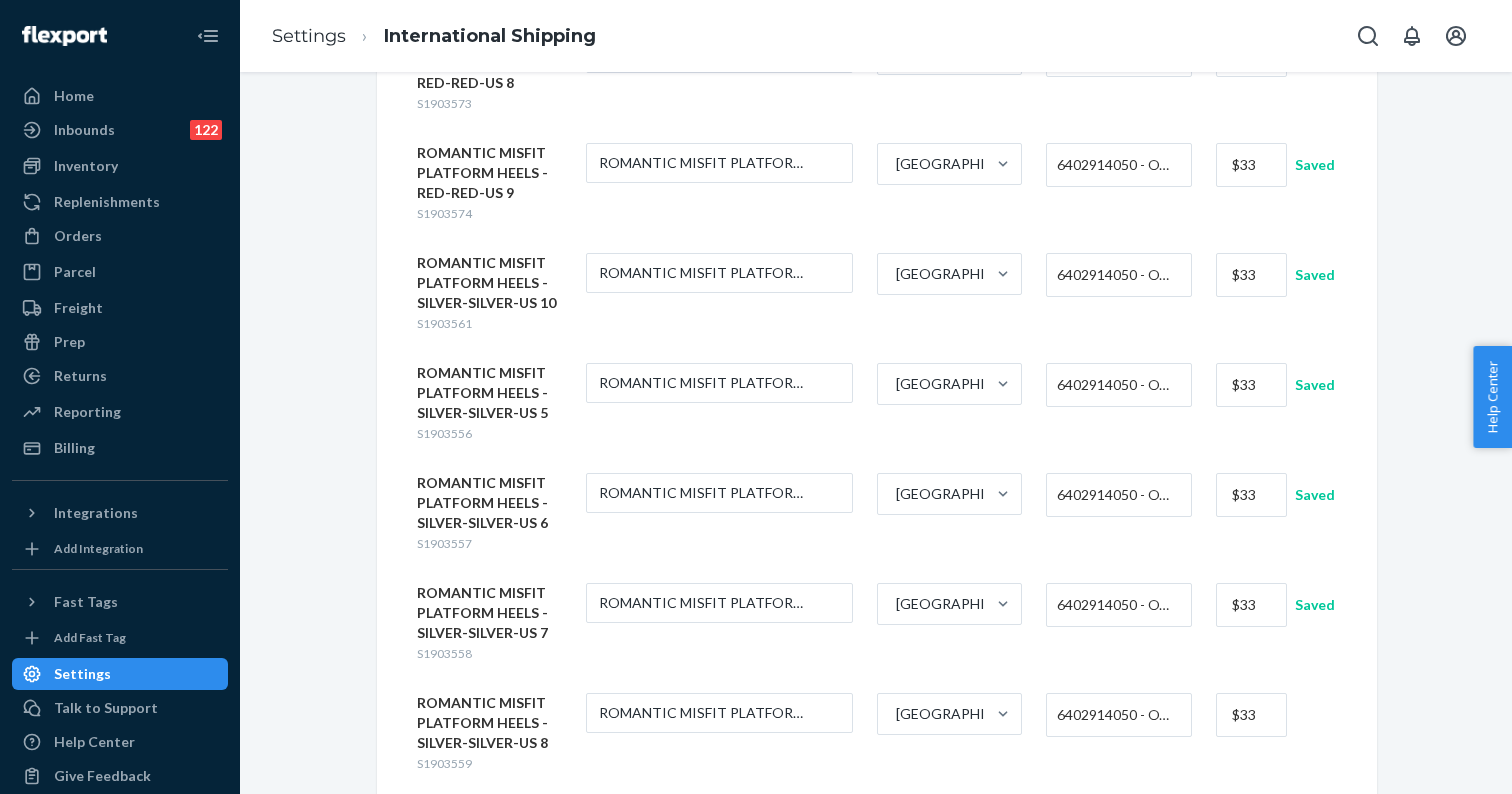type on "$33" 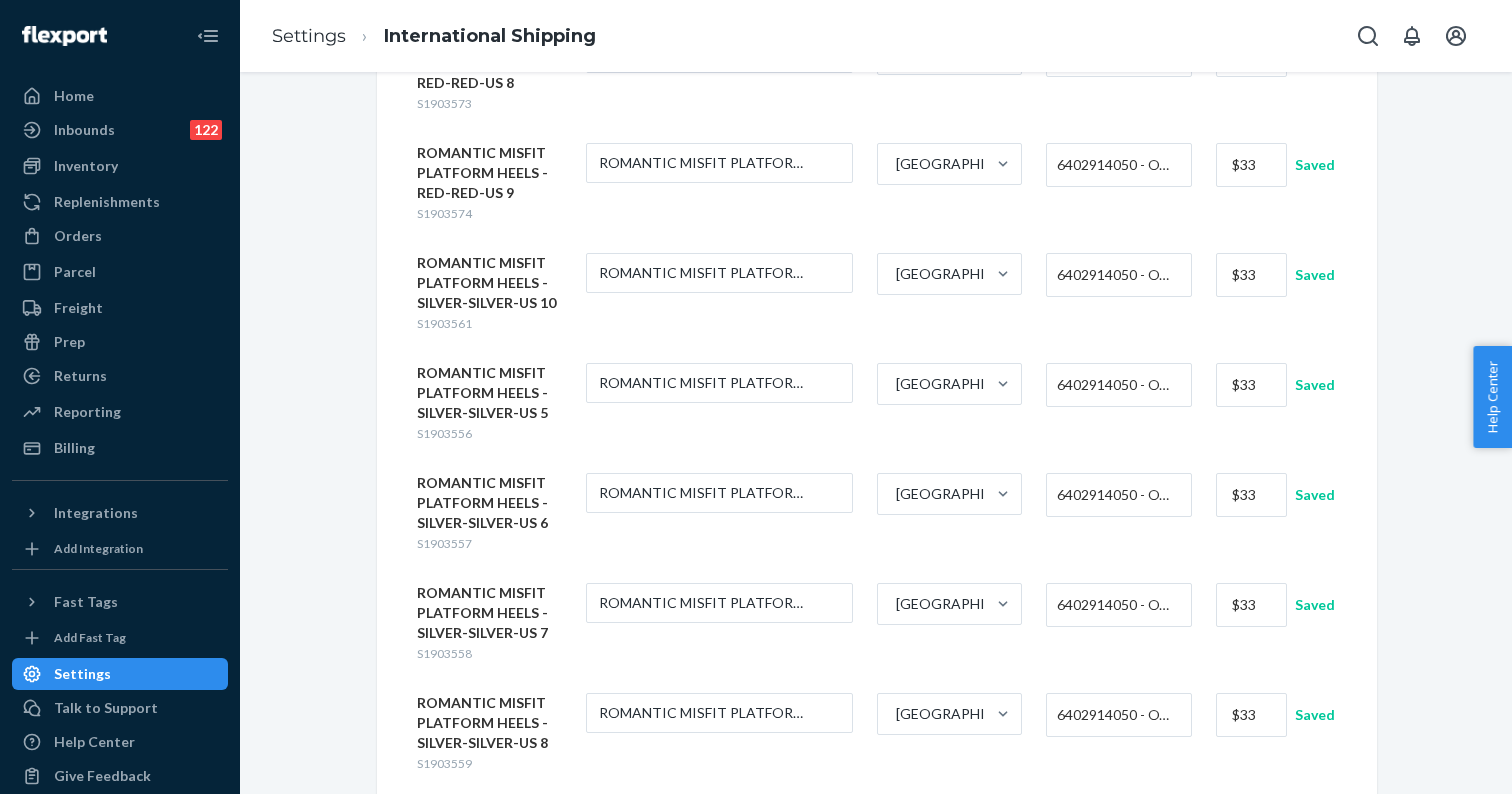 type on "$33" 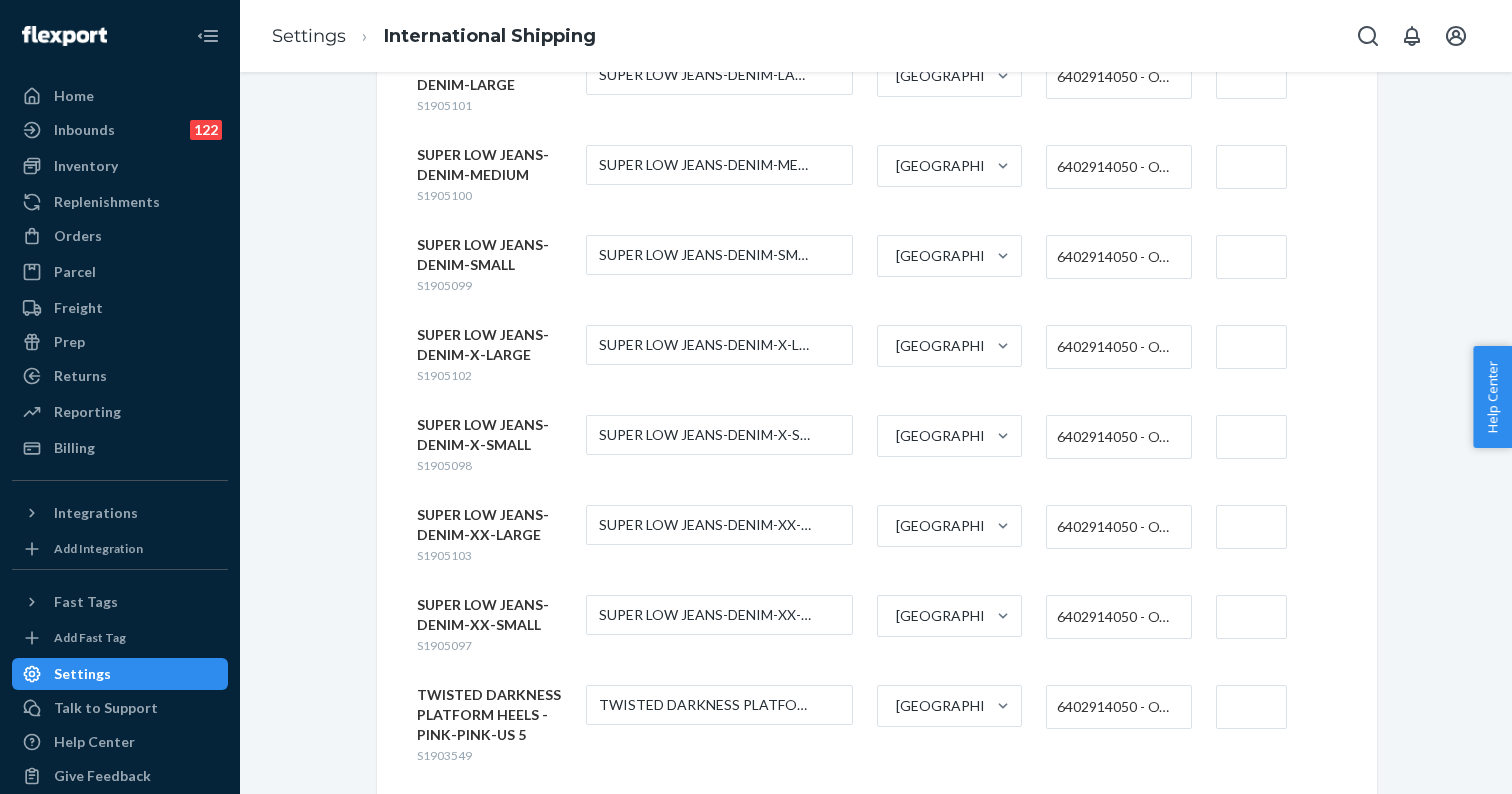 scroll, scrollTop: 5122, scrollLeft: 0, axis: vertical 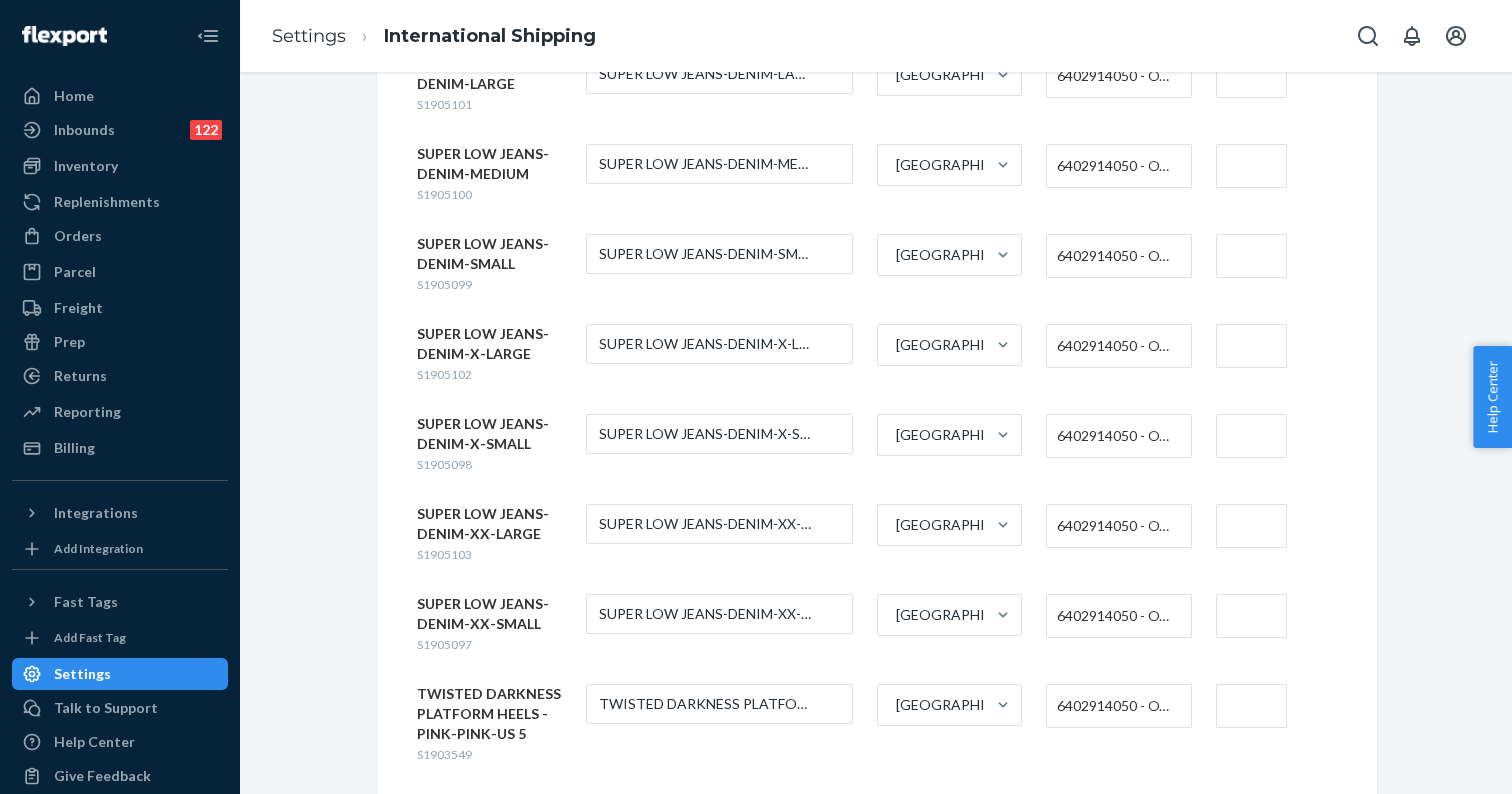 type on "$33" 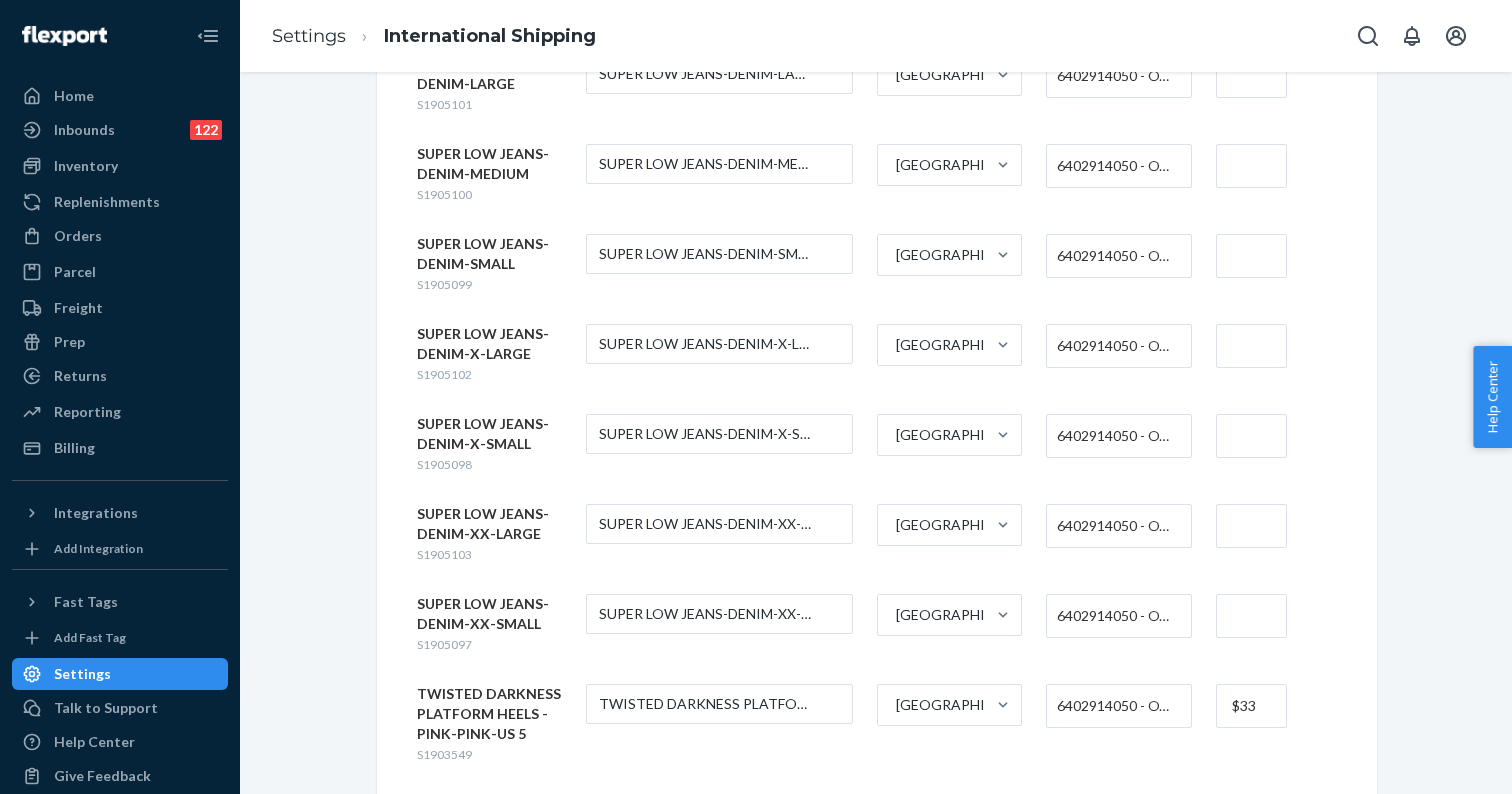 type on "$33" 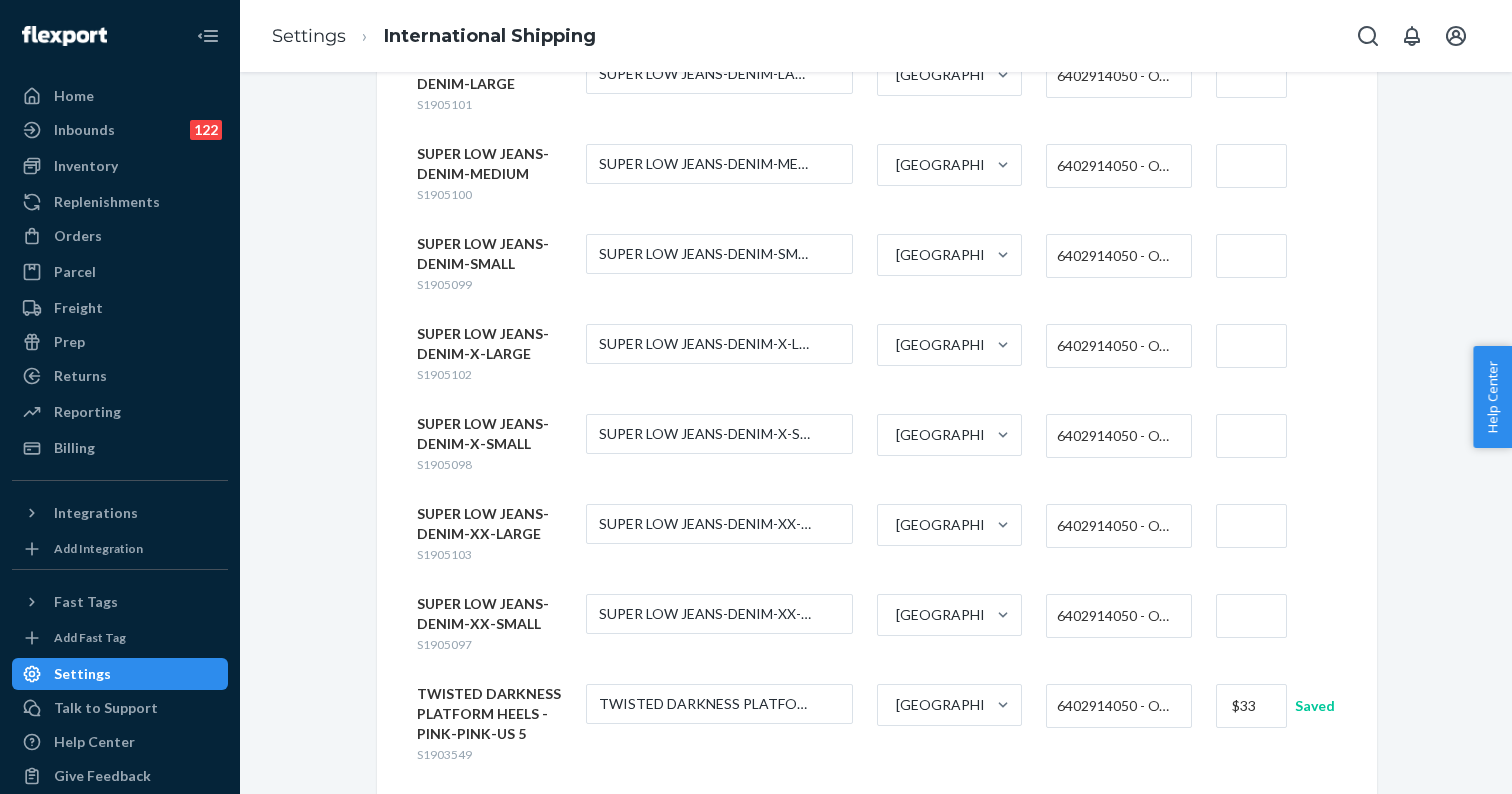 type on "$33" 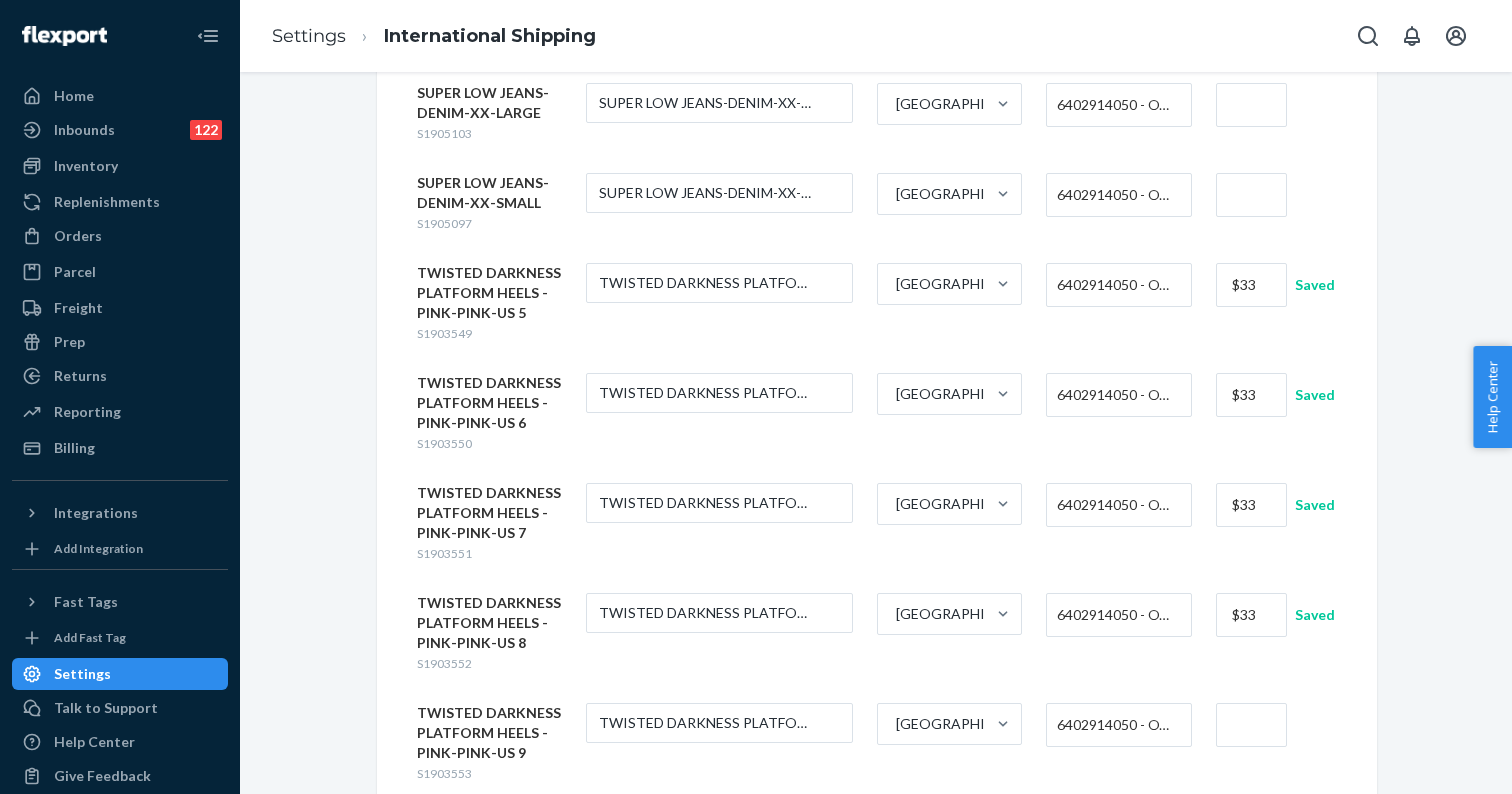 scroll, scrollTop: 5548, scrollLeft: 0, axis: vertical 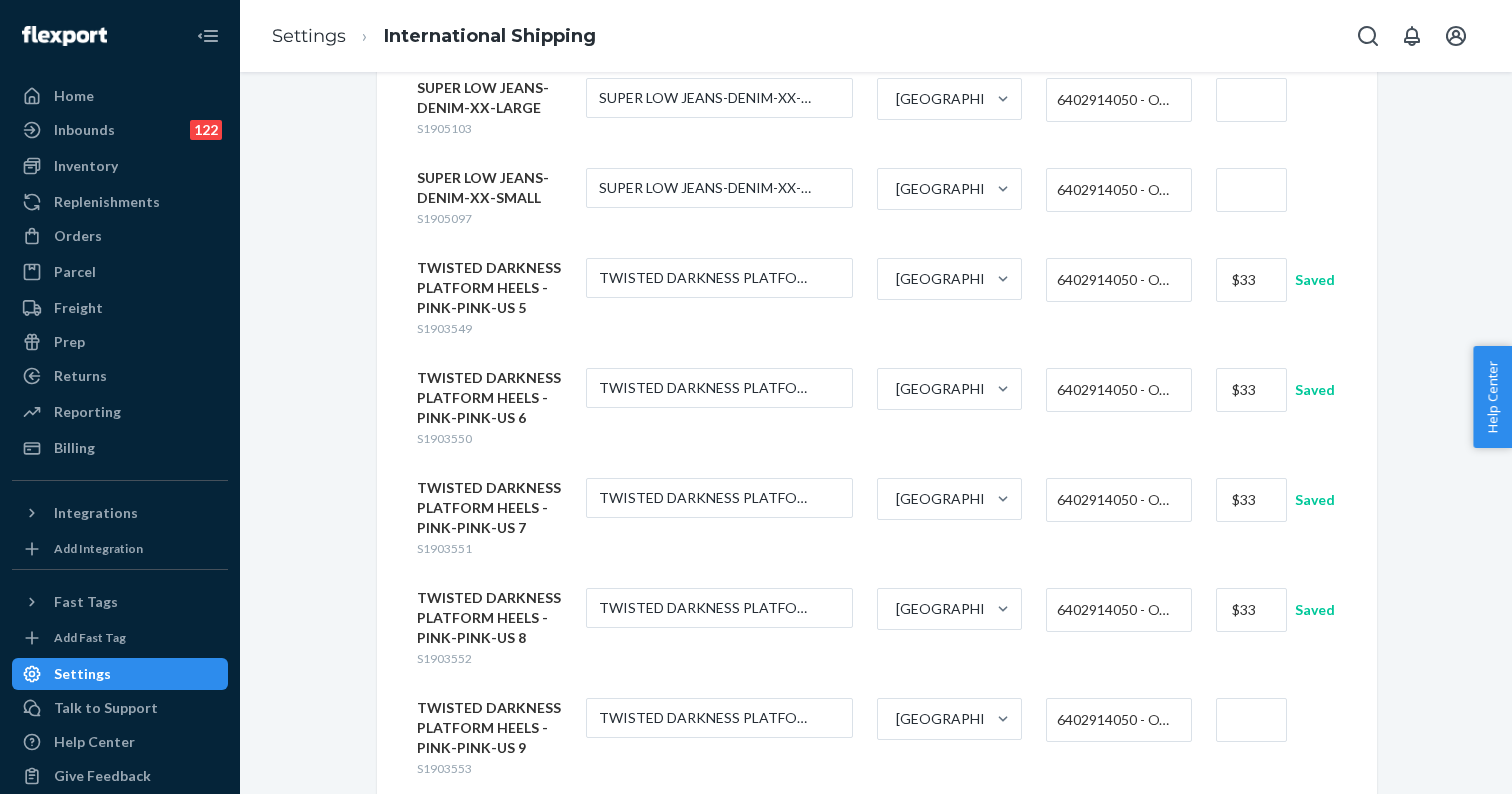 type on "$33" 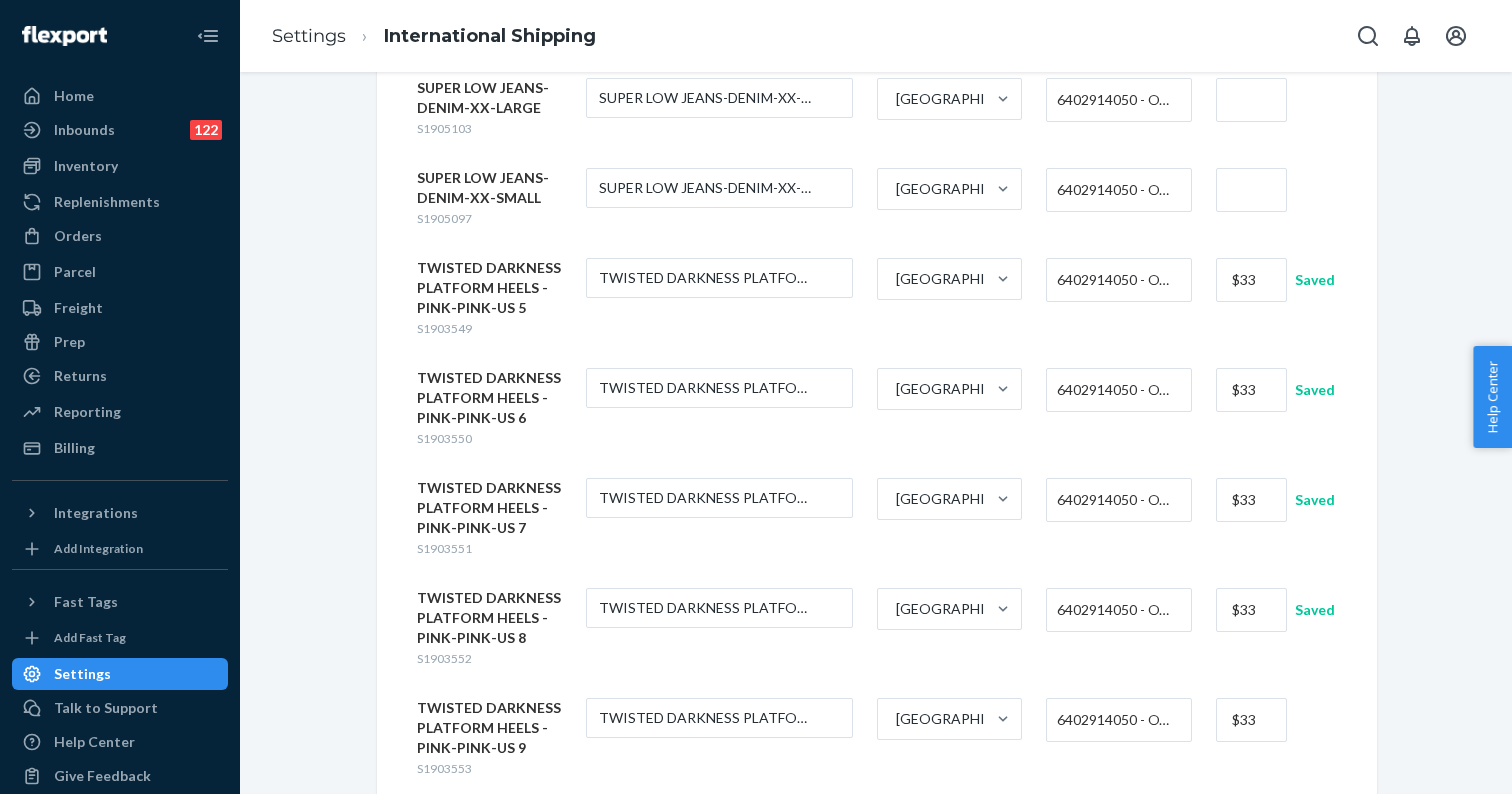 type on "$33" 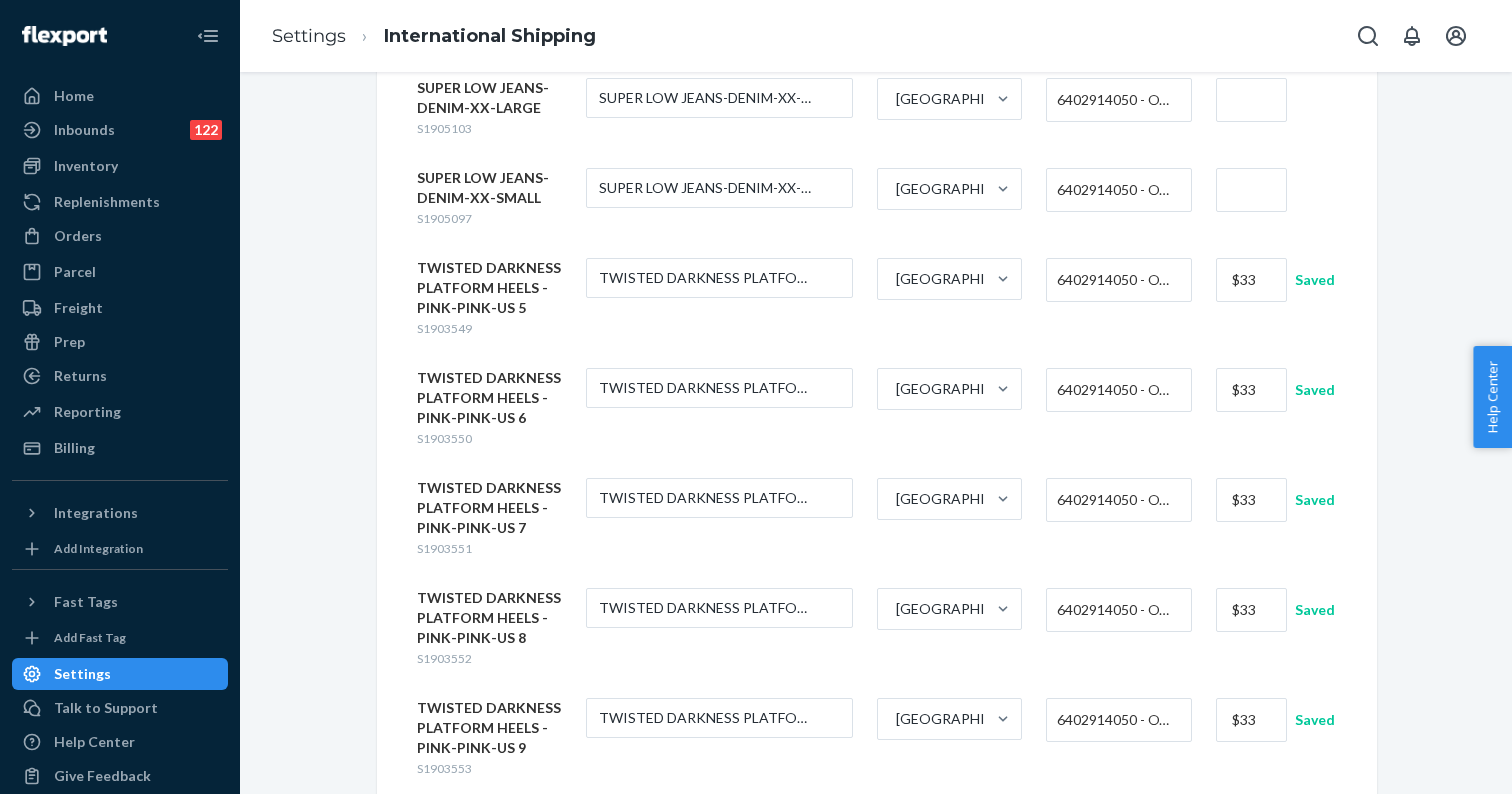type on "$33" 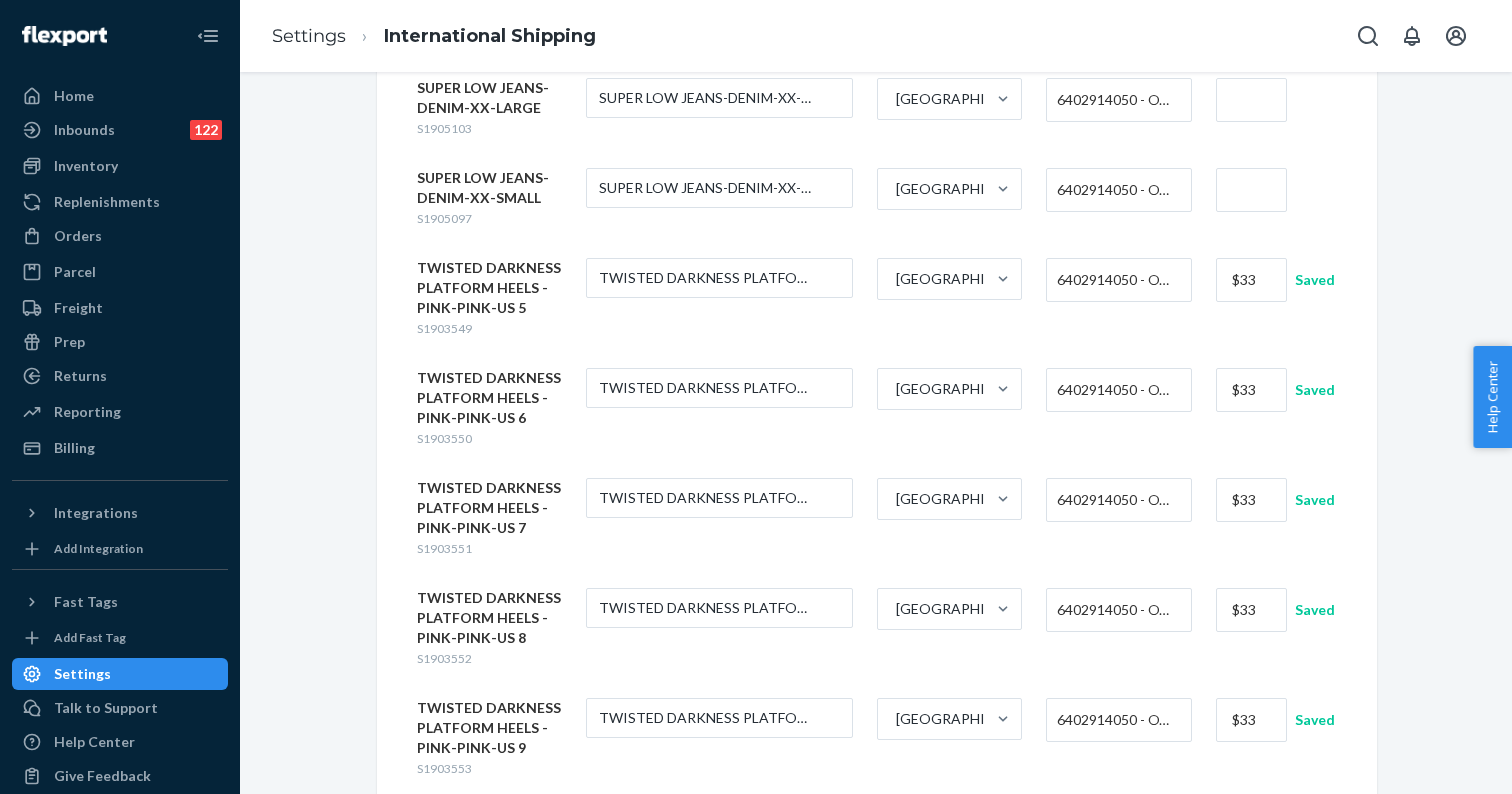 type on "$33" 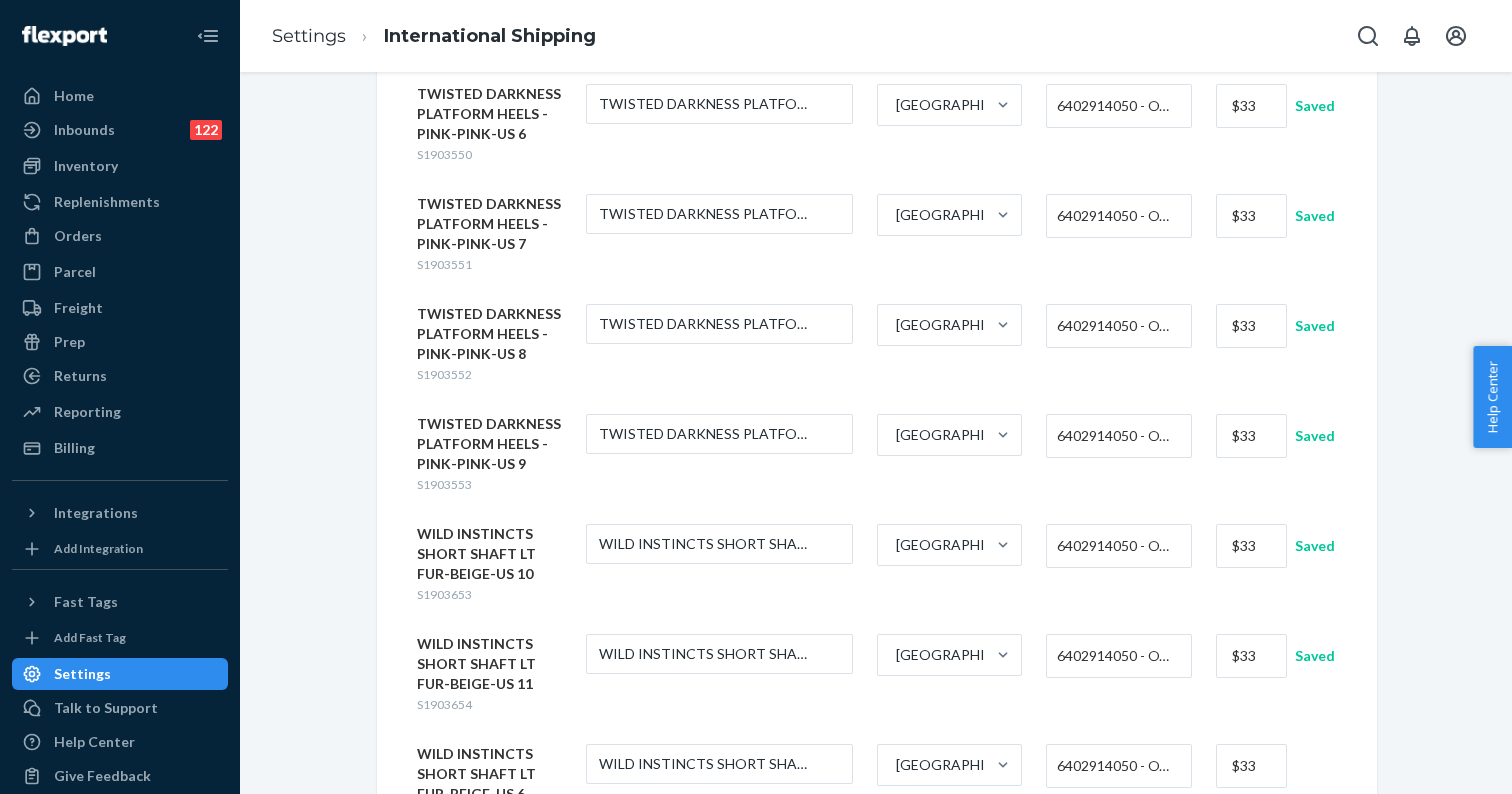 scroll, scrollTop: 5845, scrollLeft: 0, axis: vertical 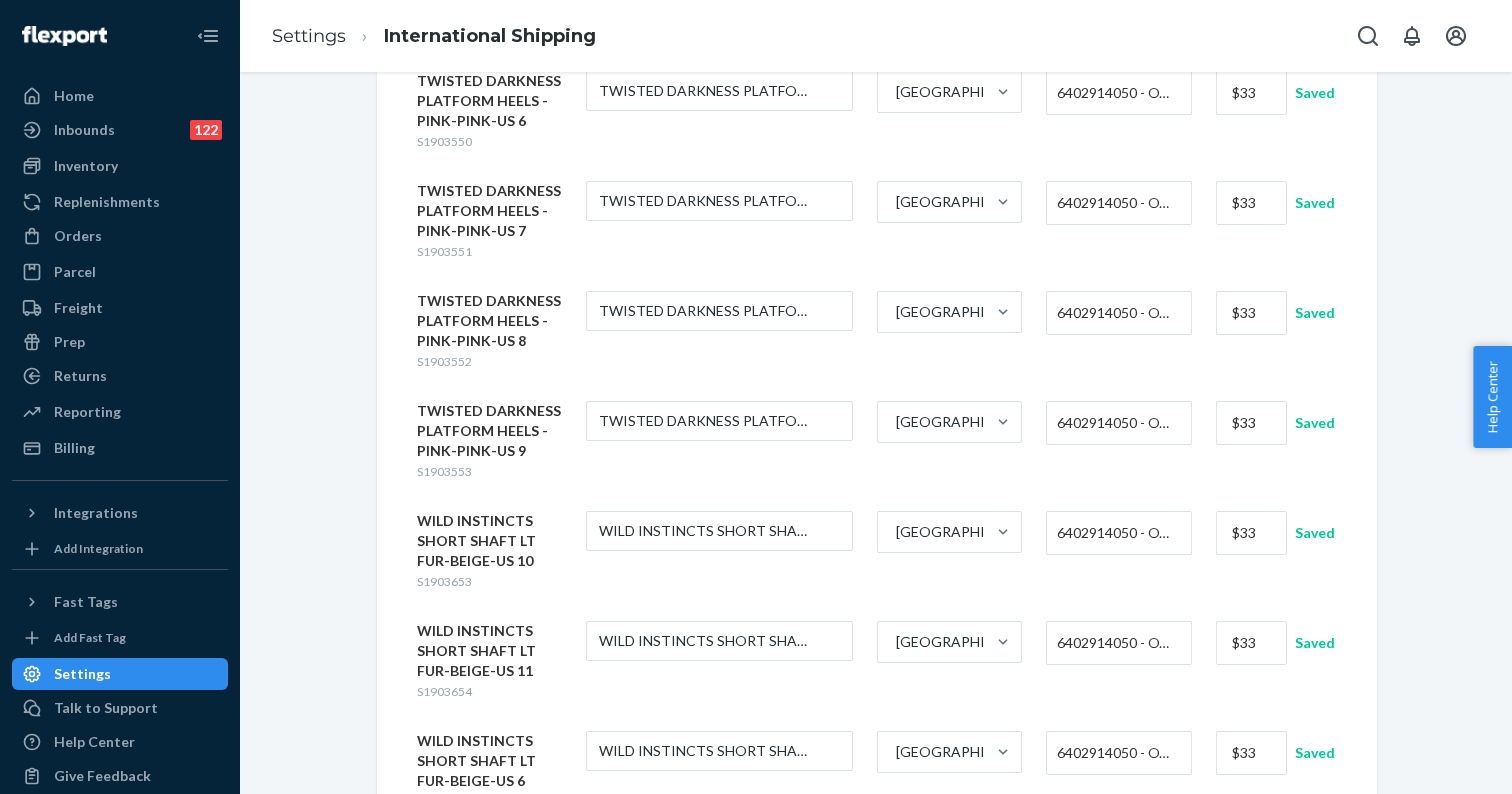 type on "$33" 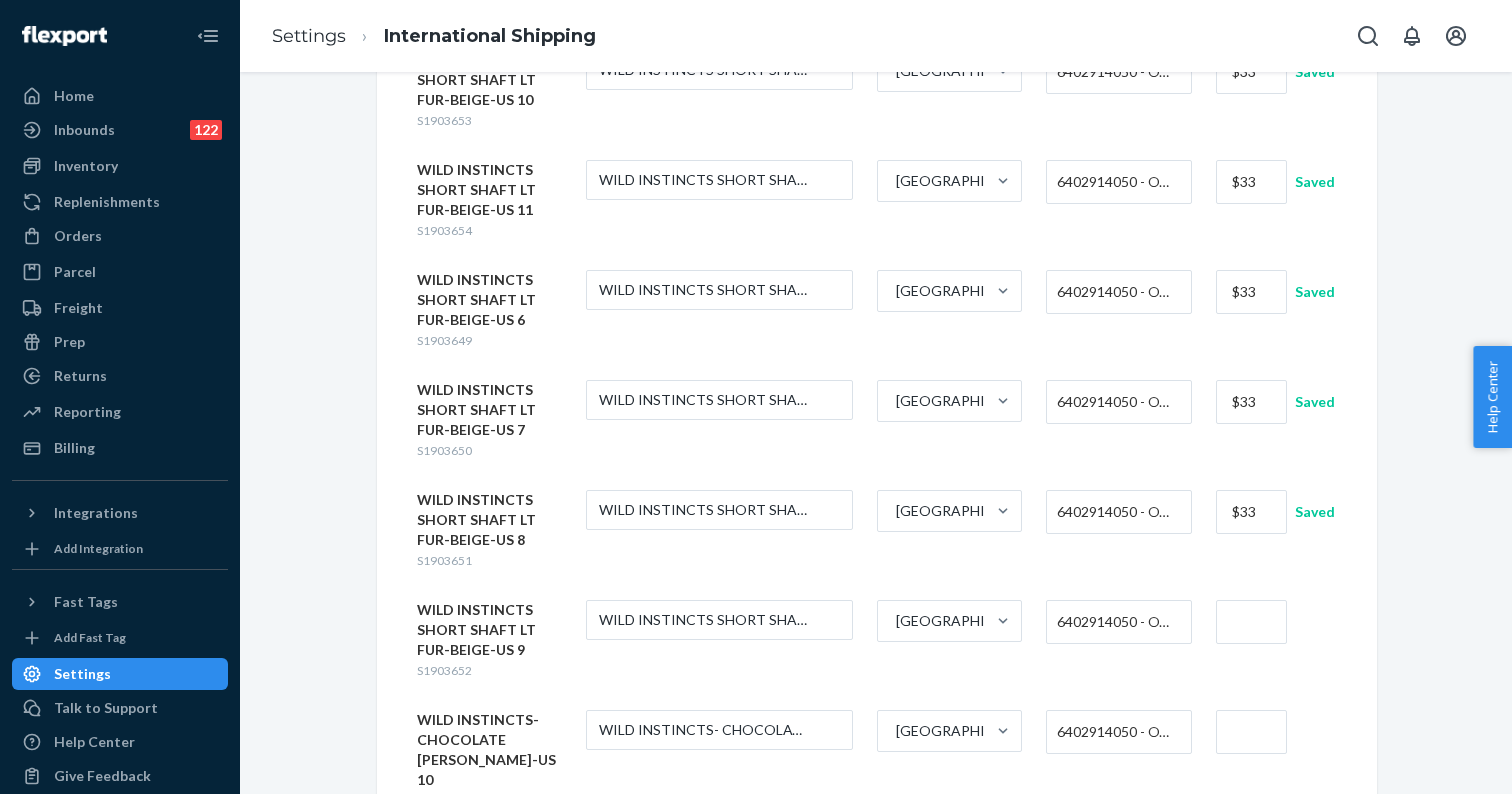 scroll, scrollTop: 6301, scrollLeft: 0, axis: vertical 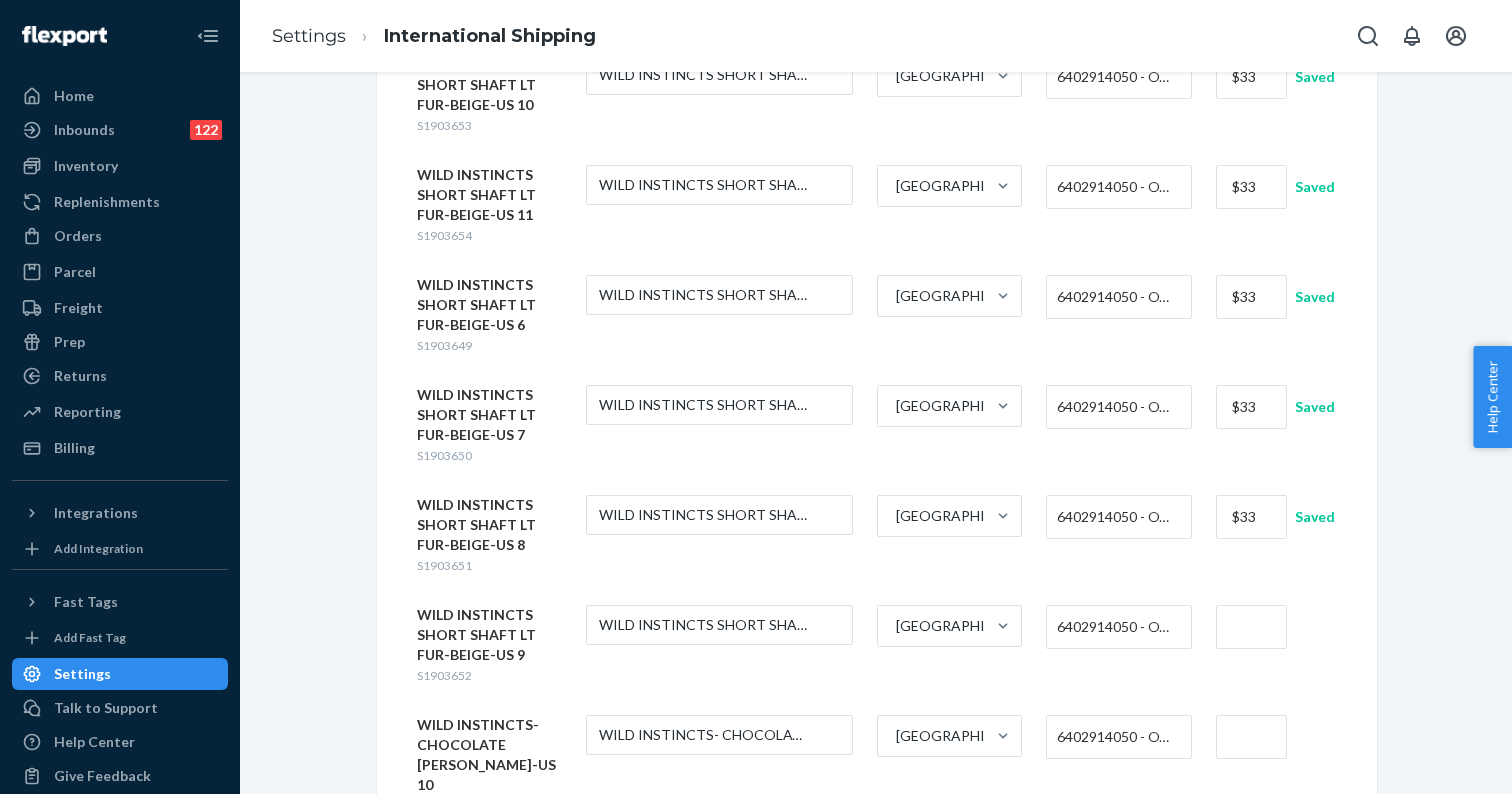 type on "$33" 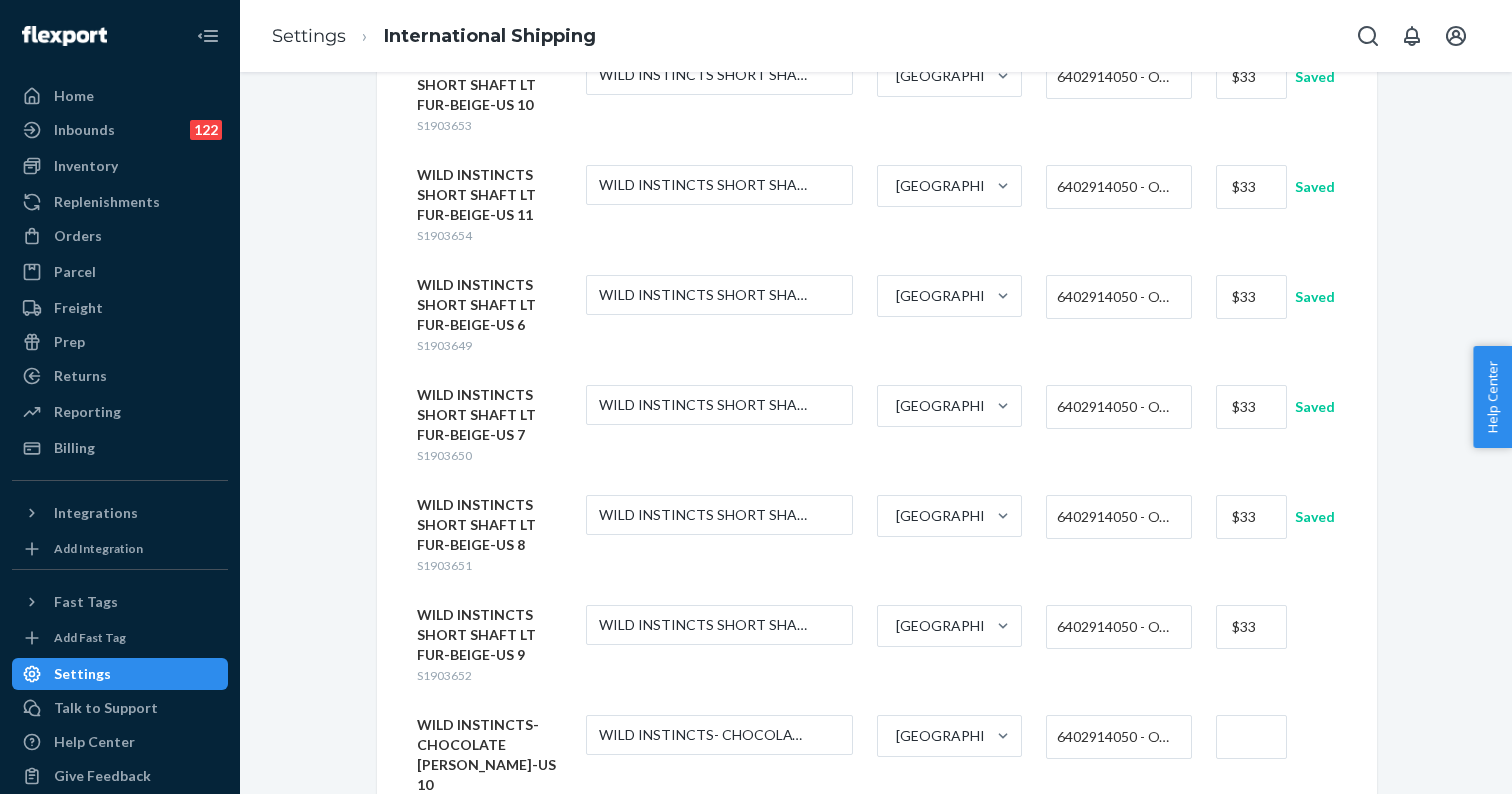type on "$33" 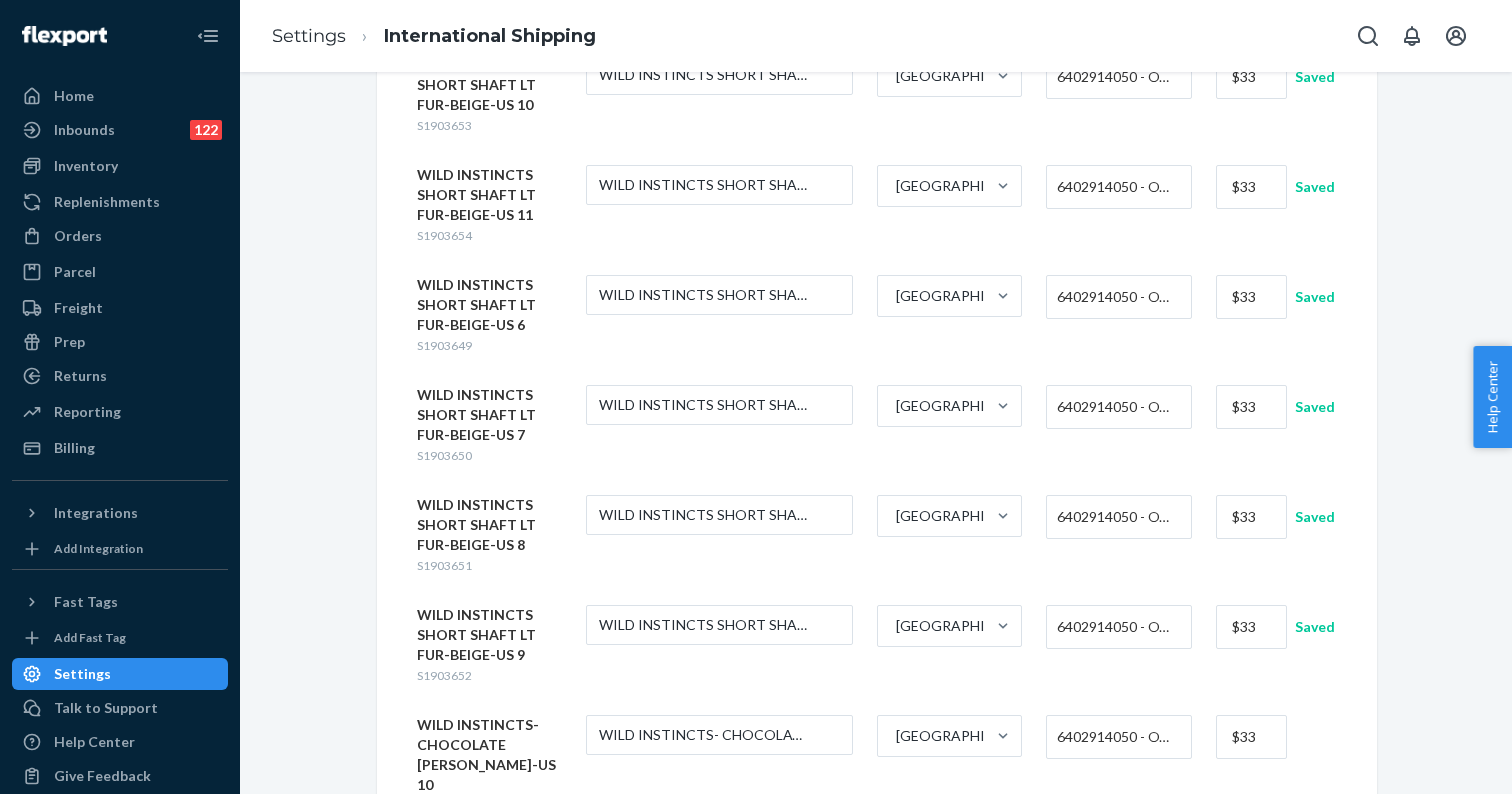 type on "$33" 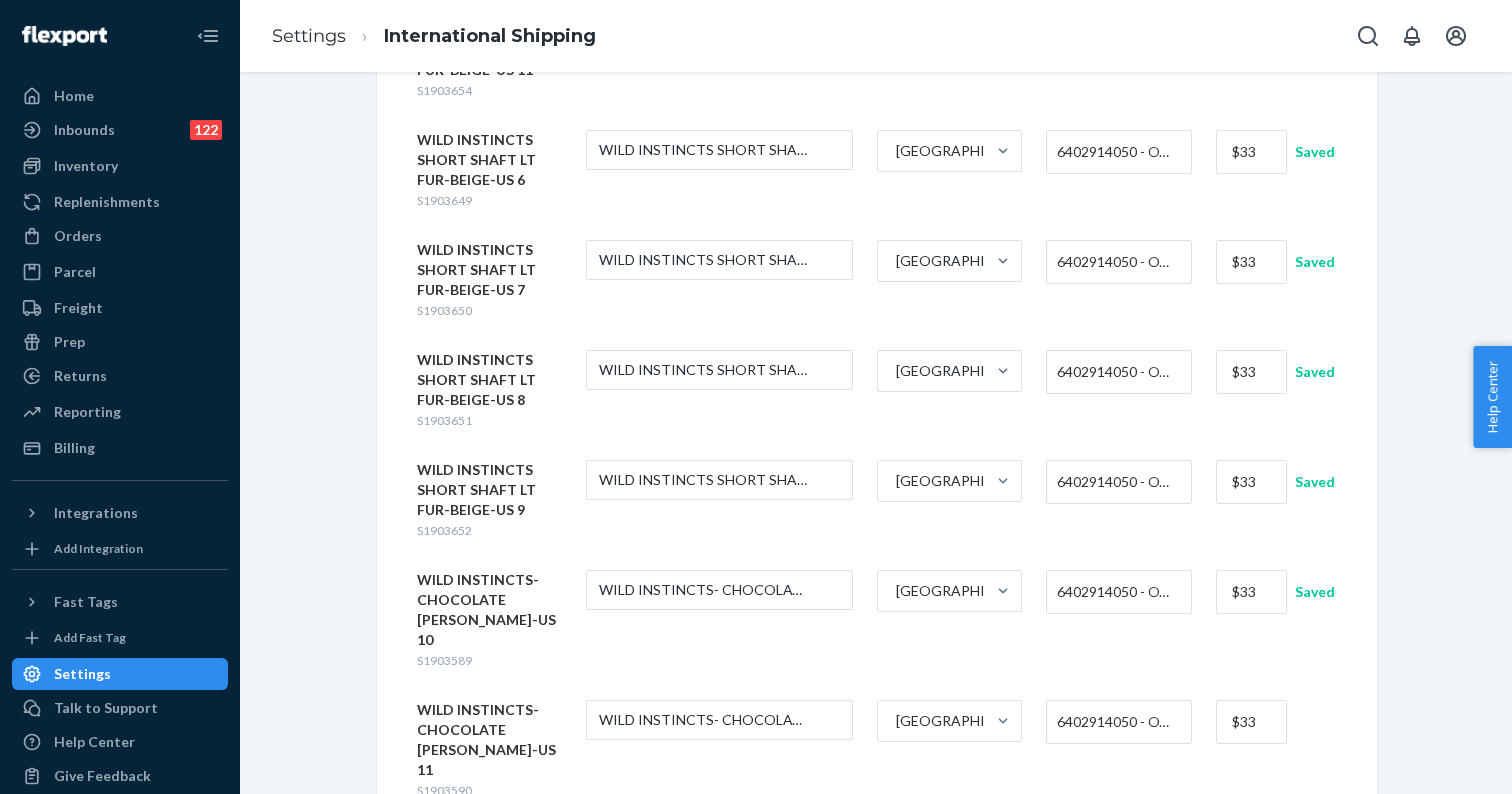 scroll, scrollTop: 6458, scrollLeft: 0, axis: vertical 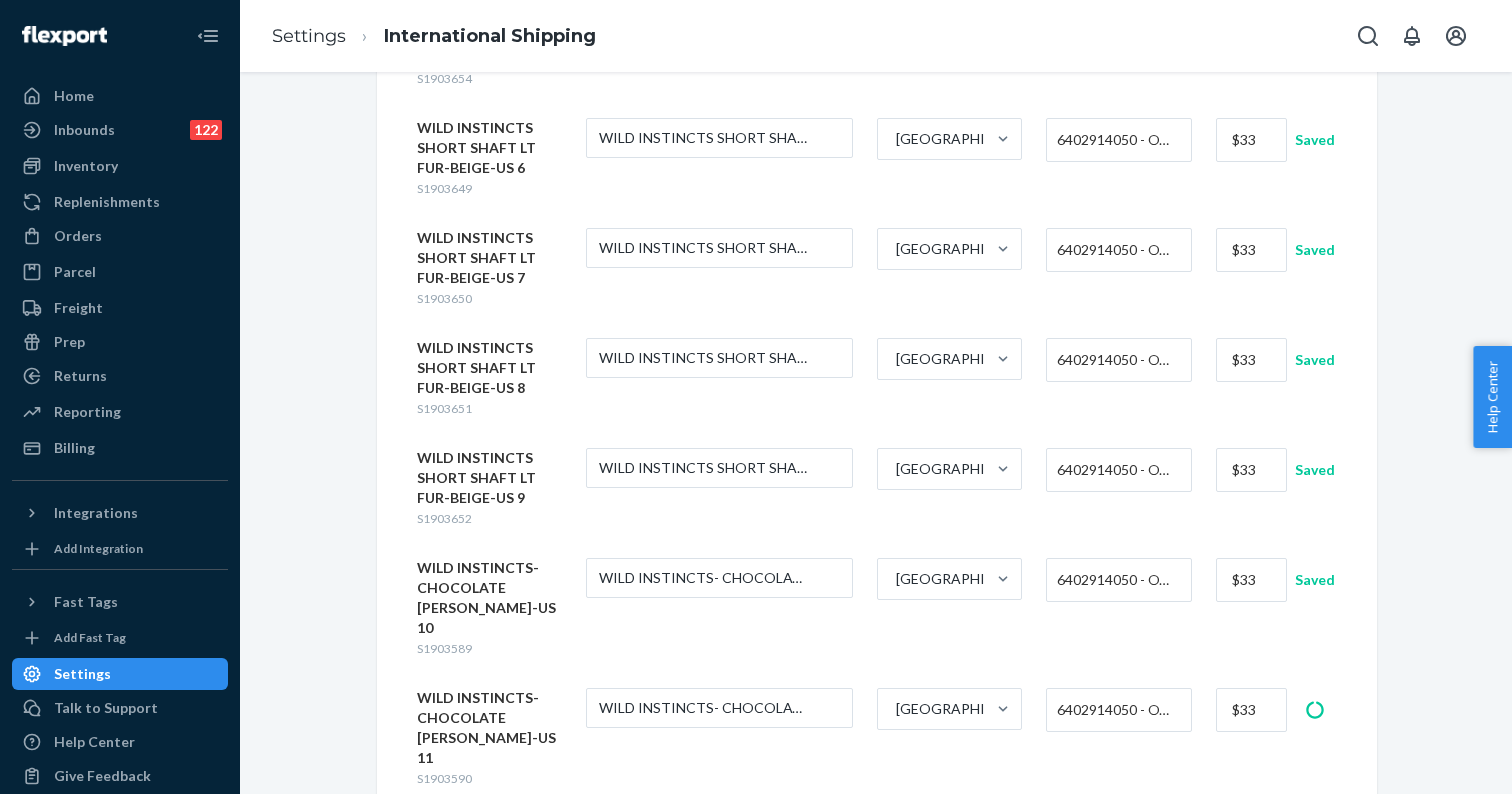 type on "$33" 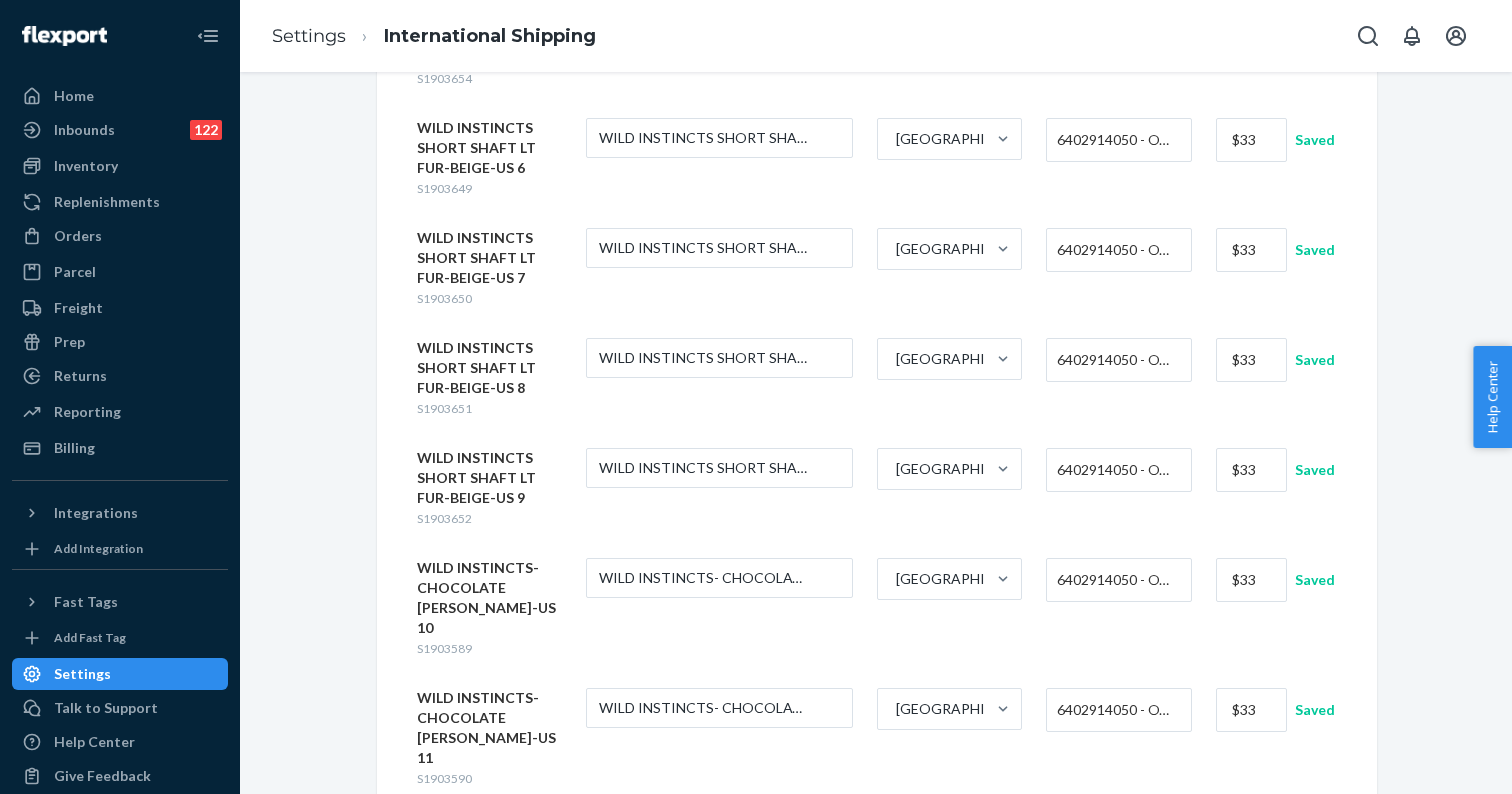 click at bounding box center (1251, 840) 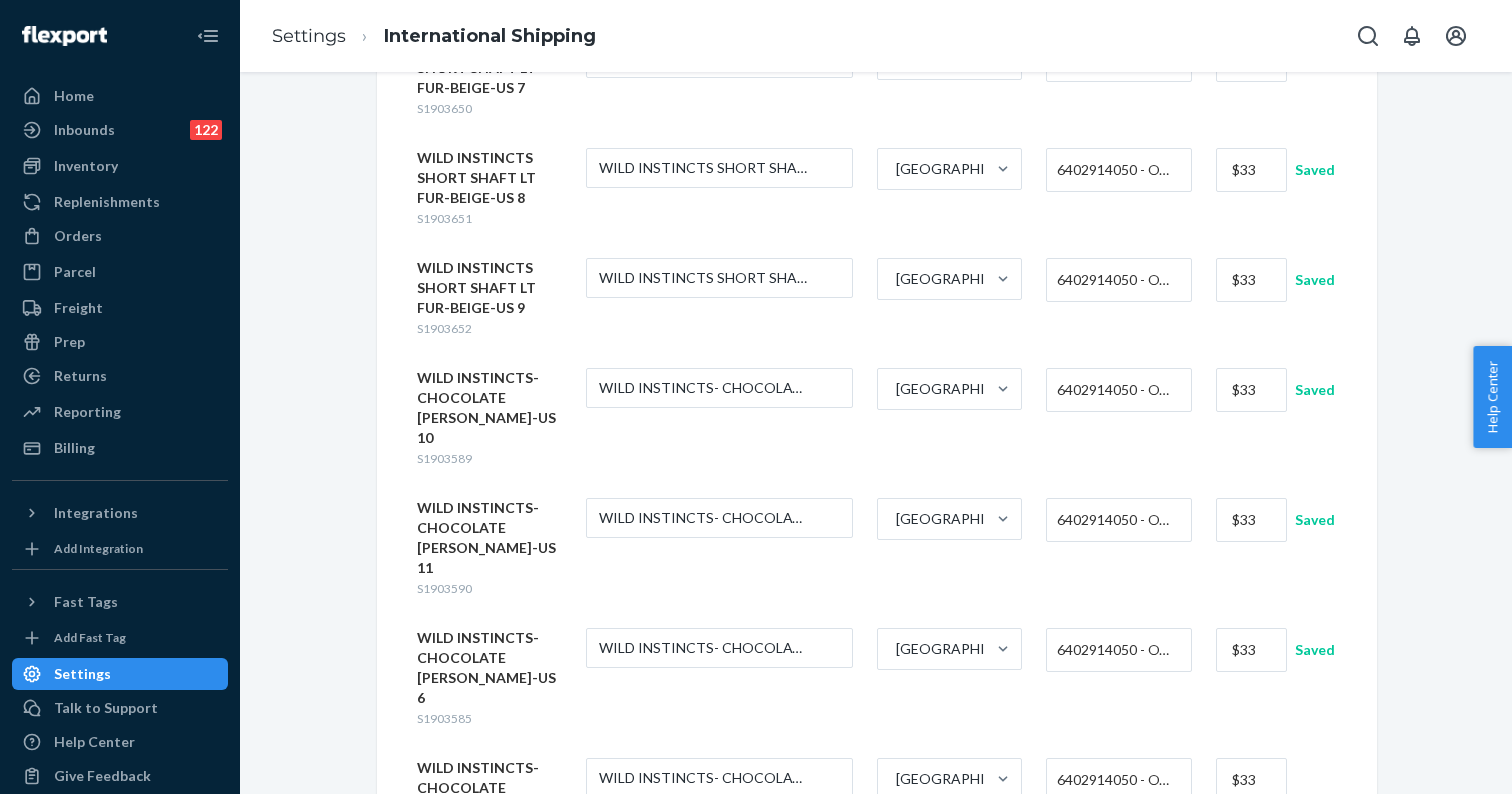 scroll, scrollTop: 6653, scrollLeft: 0, axis: vertical 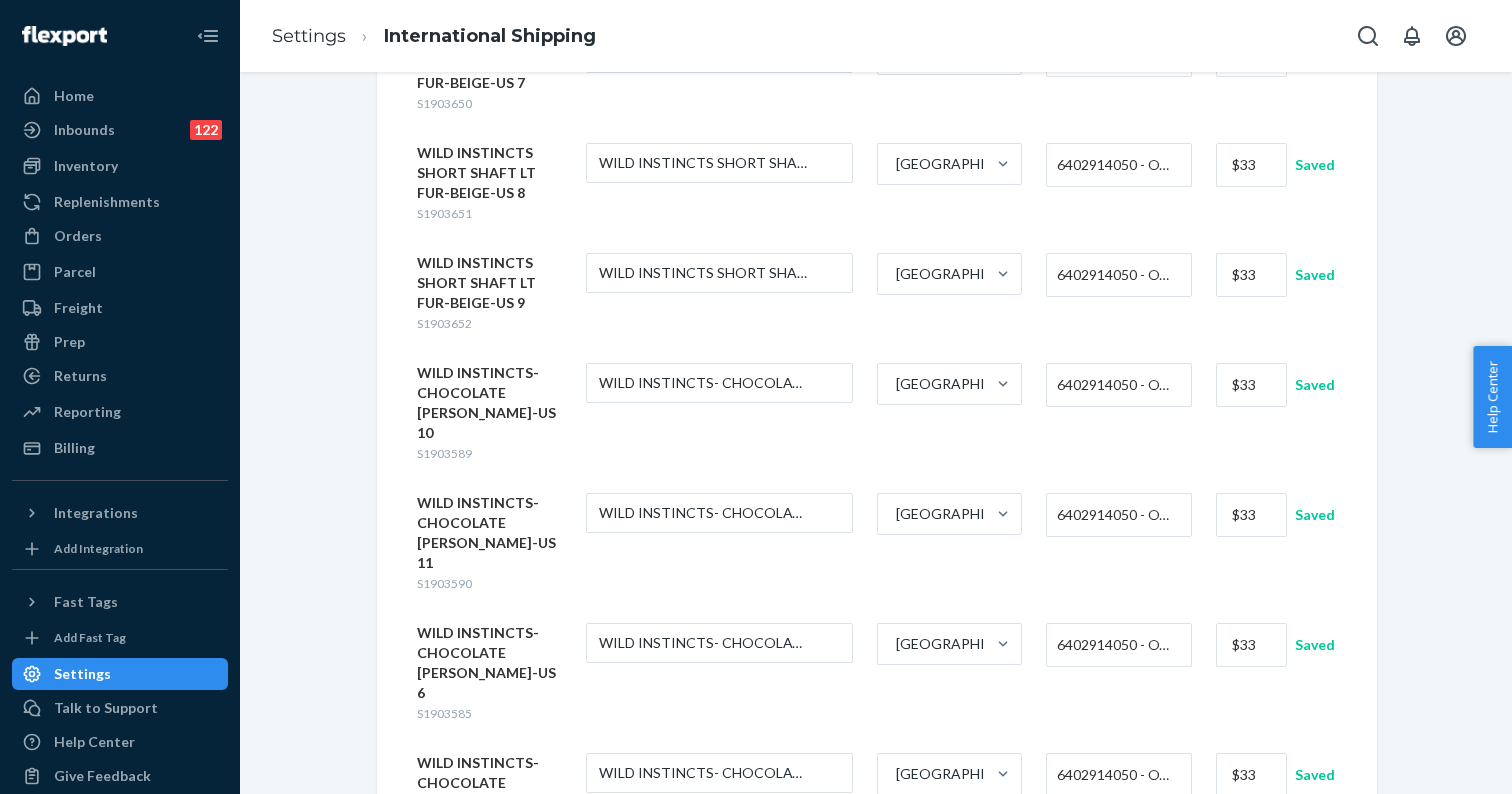 type on "$33" 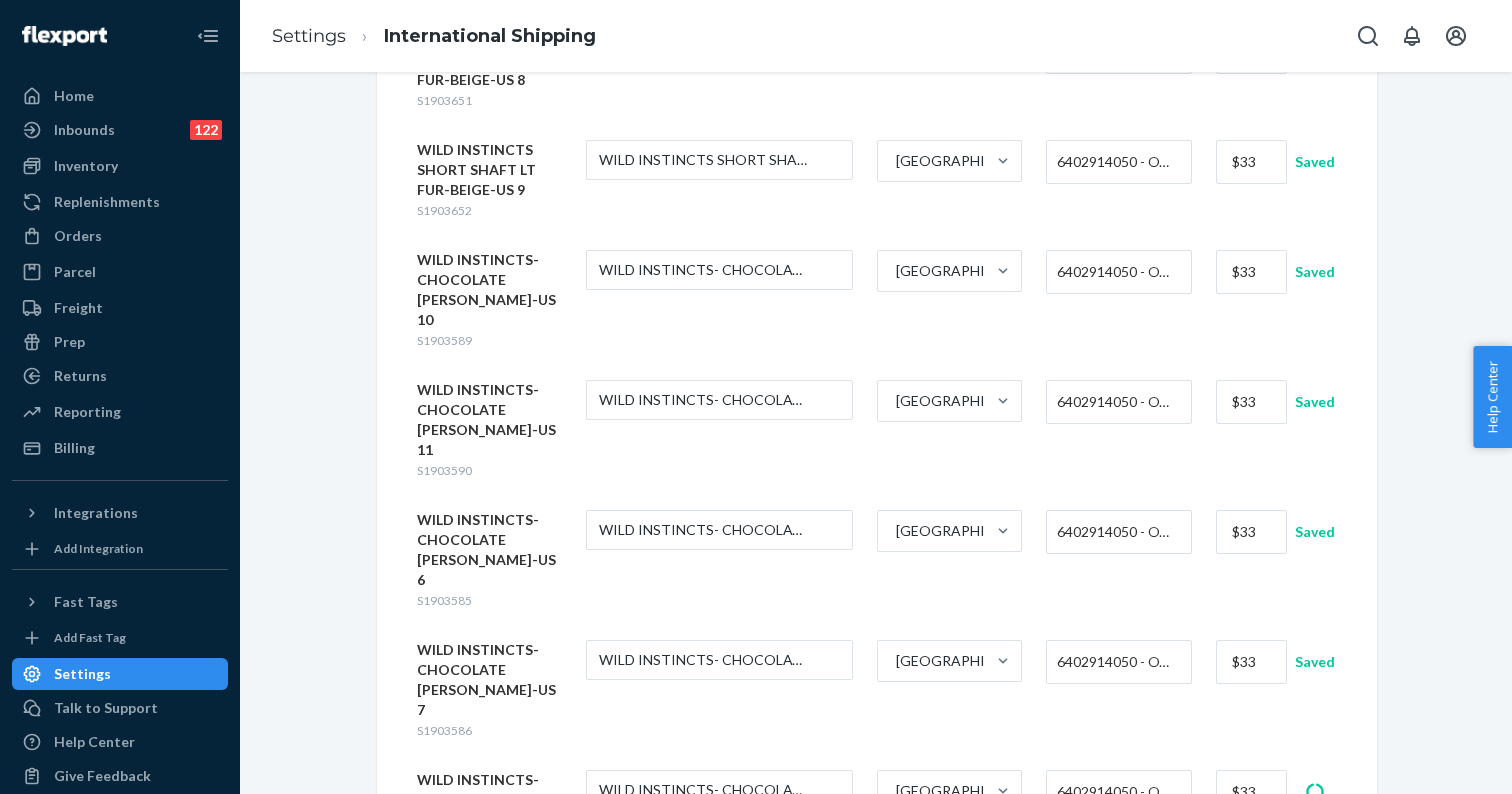 scroll, scrollTop: 6770, scrollLeft: 0, axis: vertical 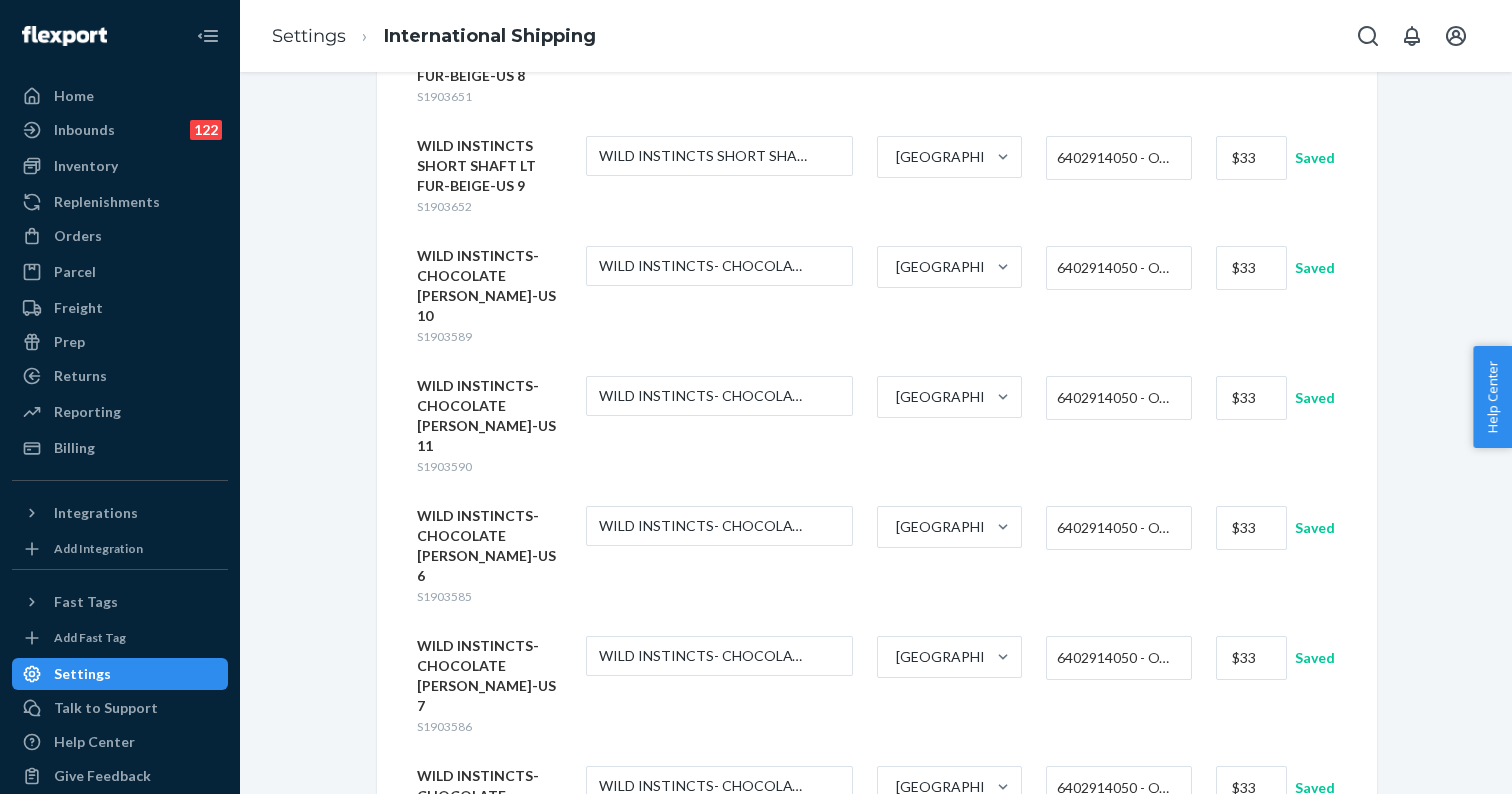 type on "$33" 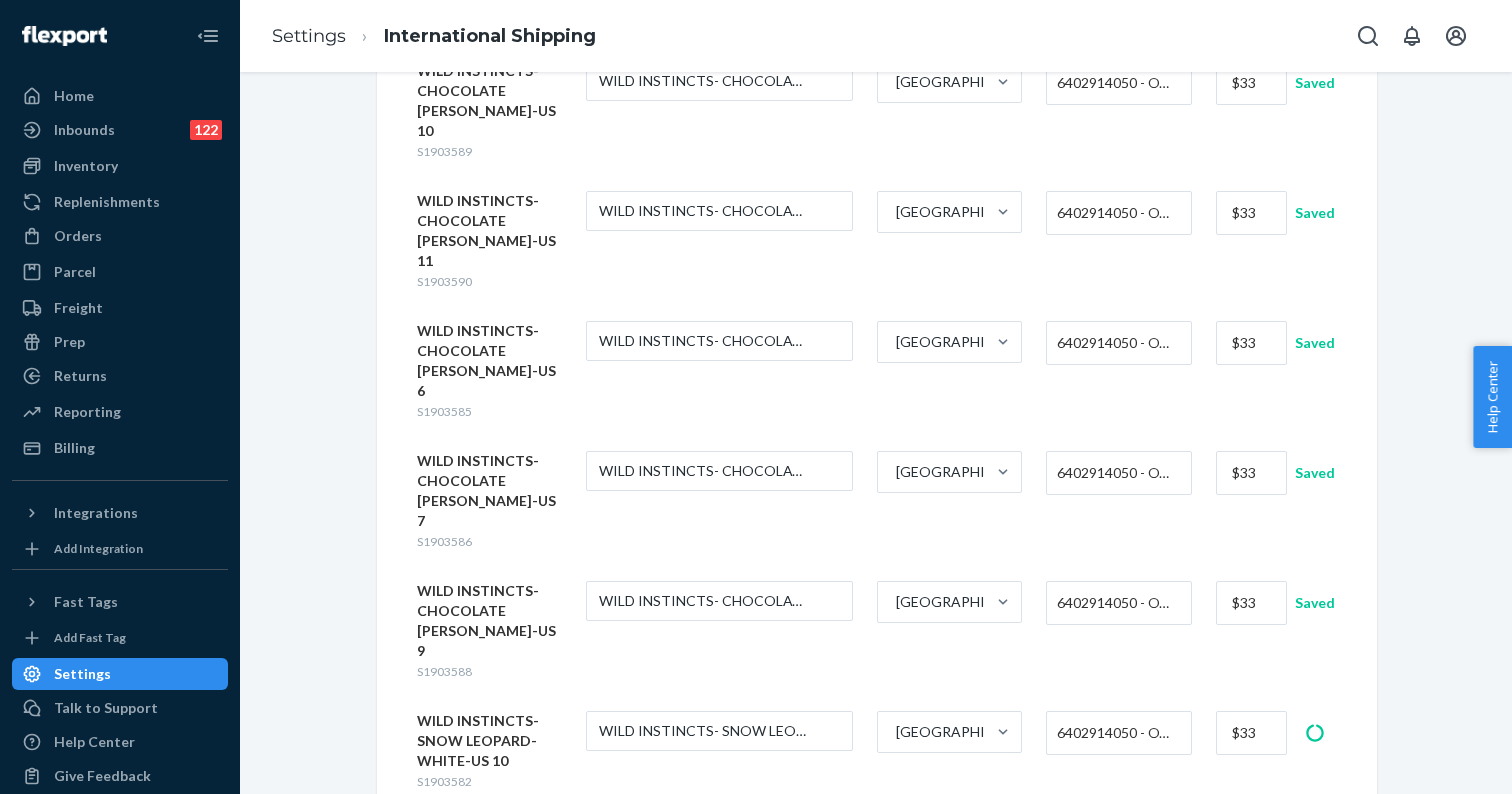 scroll, scrollTop: 6953, scrollLeft: 0, axis: vertical 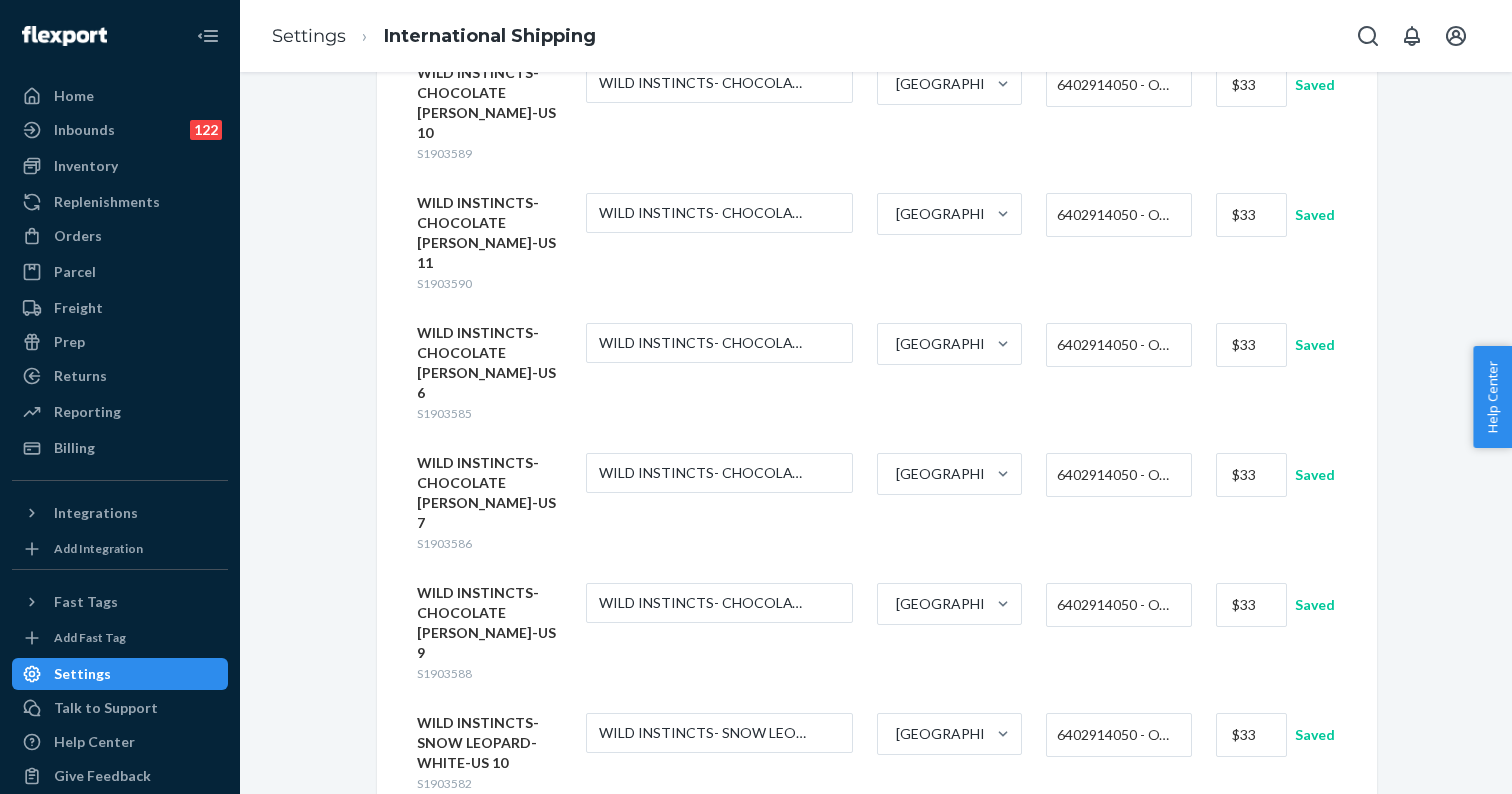 type on "$33" 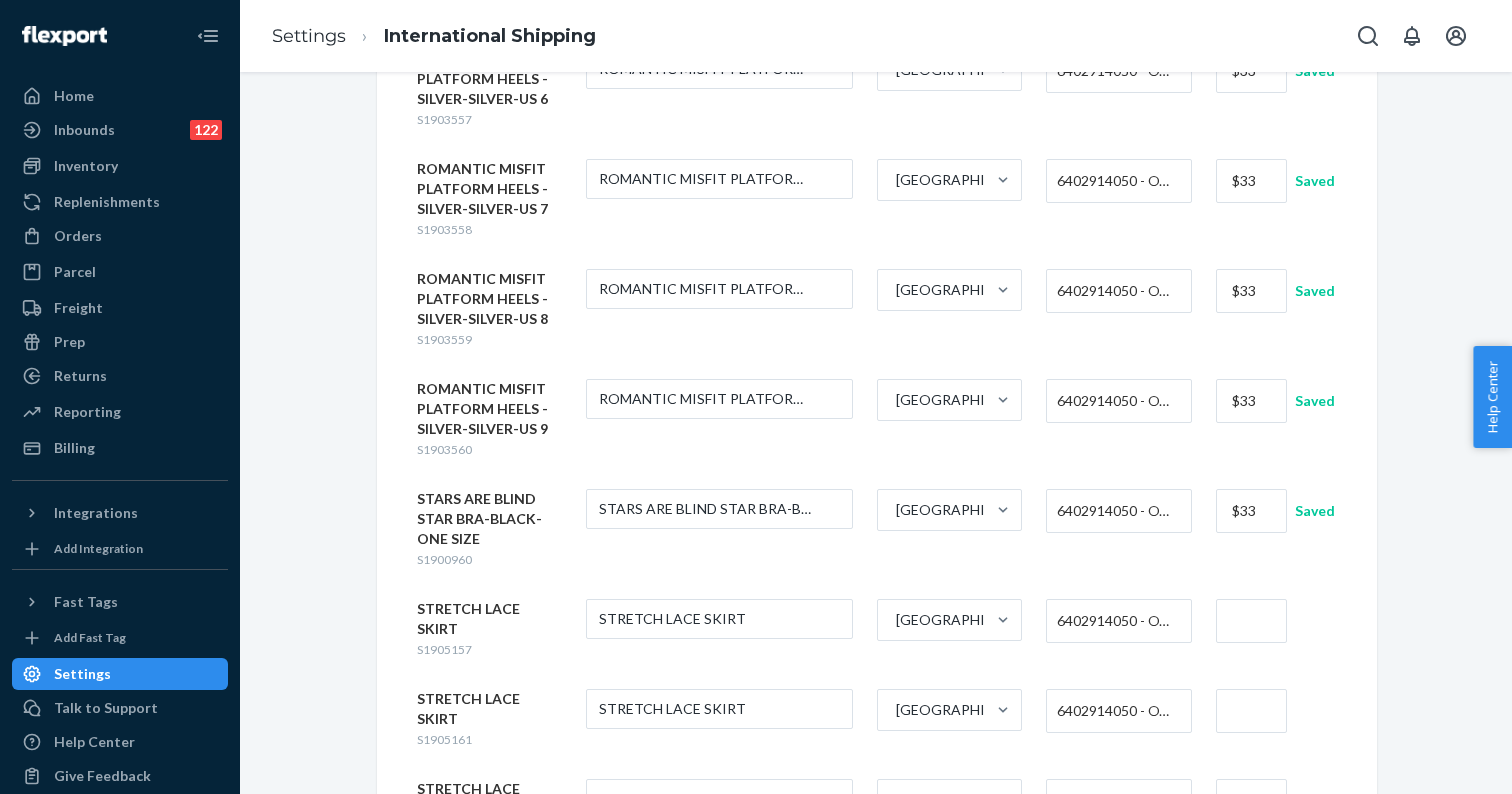 scroll, scrollTop: 4115, scrollLeft: 0, axis: vertical 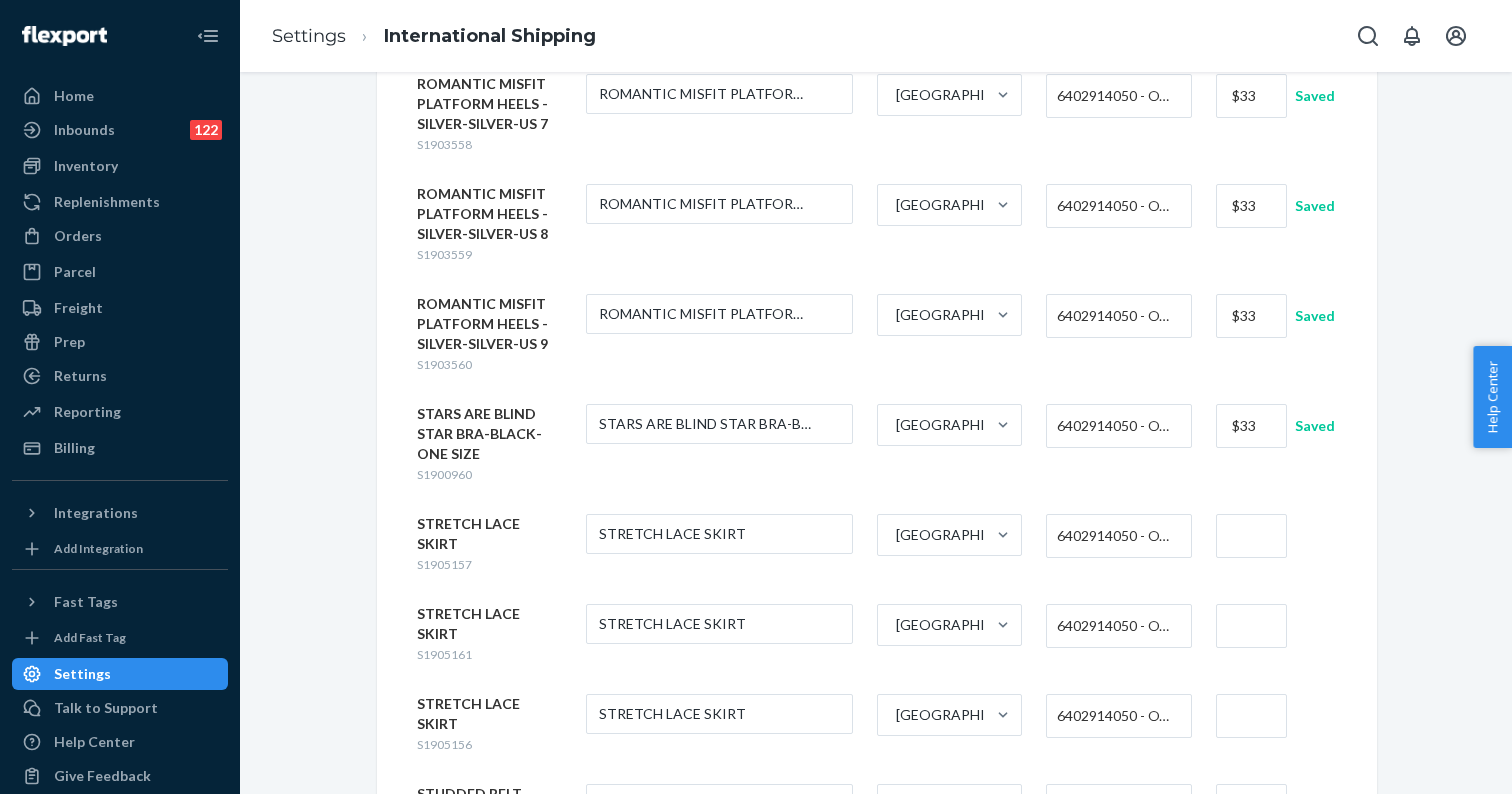 type on "$33" 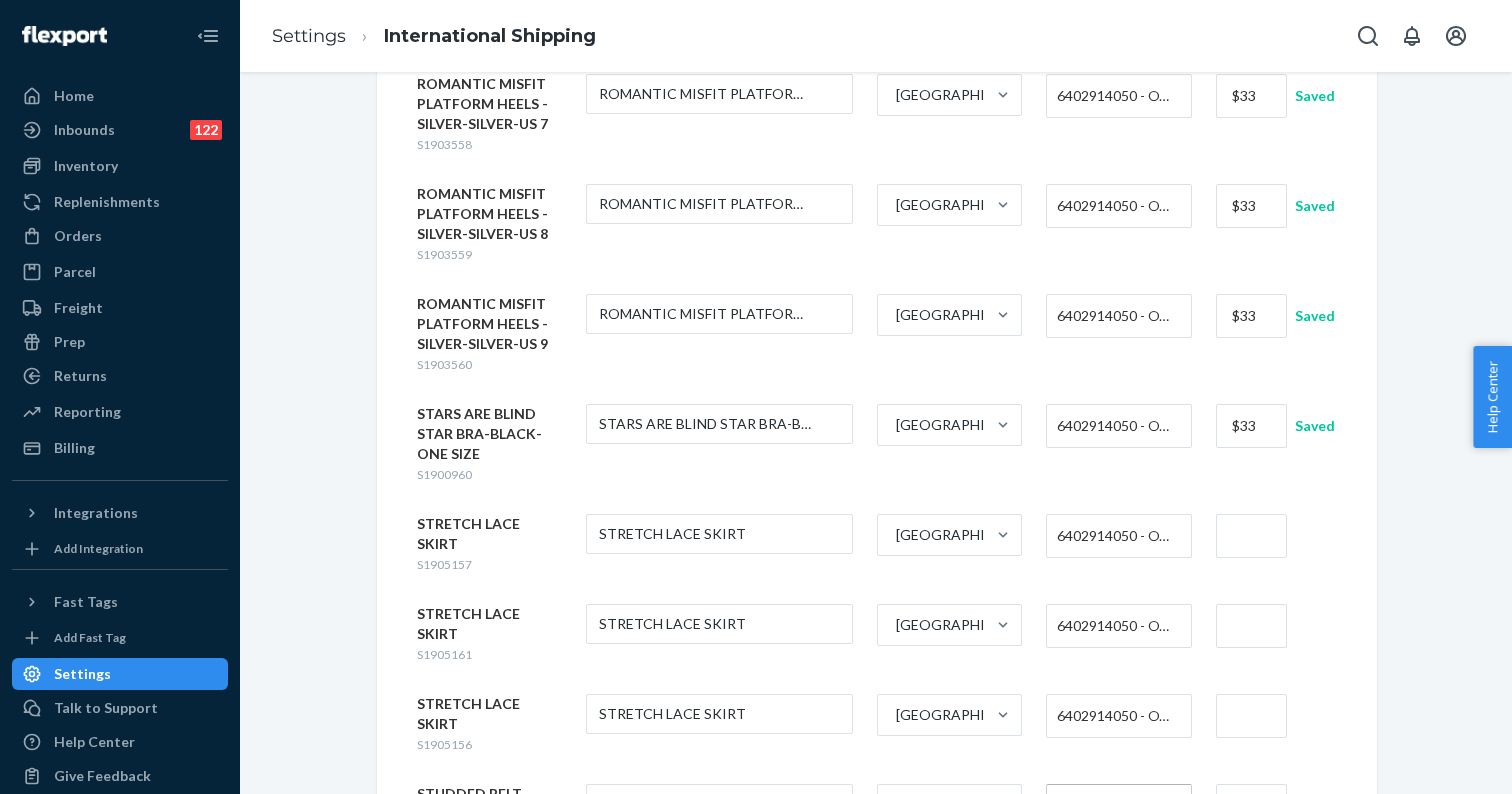 click on "6402914050 - OTHER FOOTWEAR WITH OUTER SOLES & UPPERS OF RUBBER/PLASTICS COVER THE ANKLE UPPERS >90% EXTERNAL AREA R/P PROTECT AGAINST WATER CHEM WEATHER FOR WOMEN" at bounding box center [1113, 806] 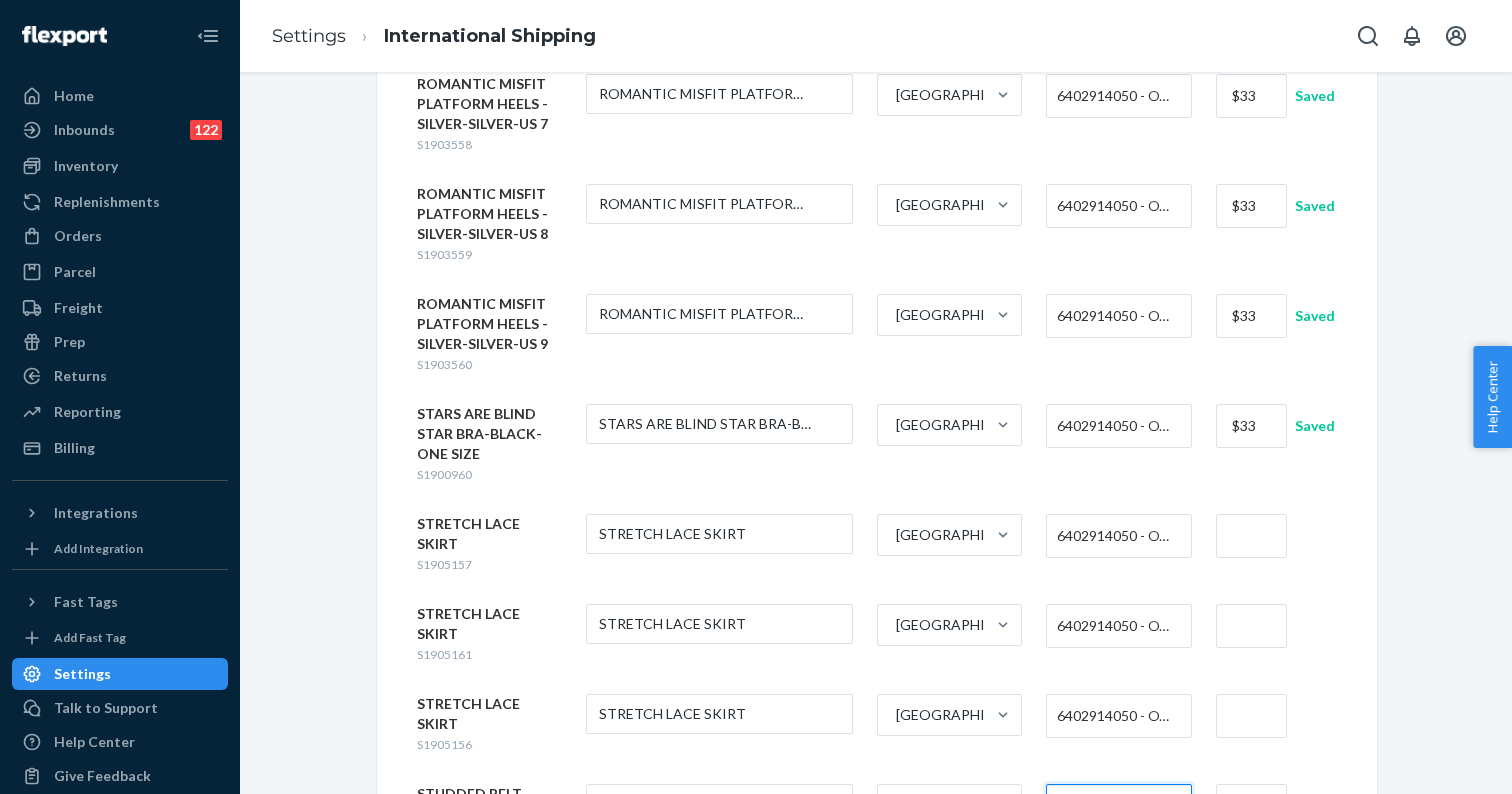 click on "6402914050 - OTHER FOOTWEAR WITH OUTER SOLES & UPPERS OF RUBBER/PLASTICS COVER THE ANKLE UPPERS >90% EXTERNAL AREA R/P PROTECT AGAINST WATER CHEM WEATHER FOR WOMEN" at bounding box center [1113, 883] 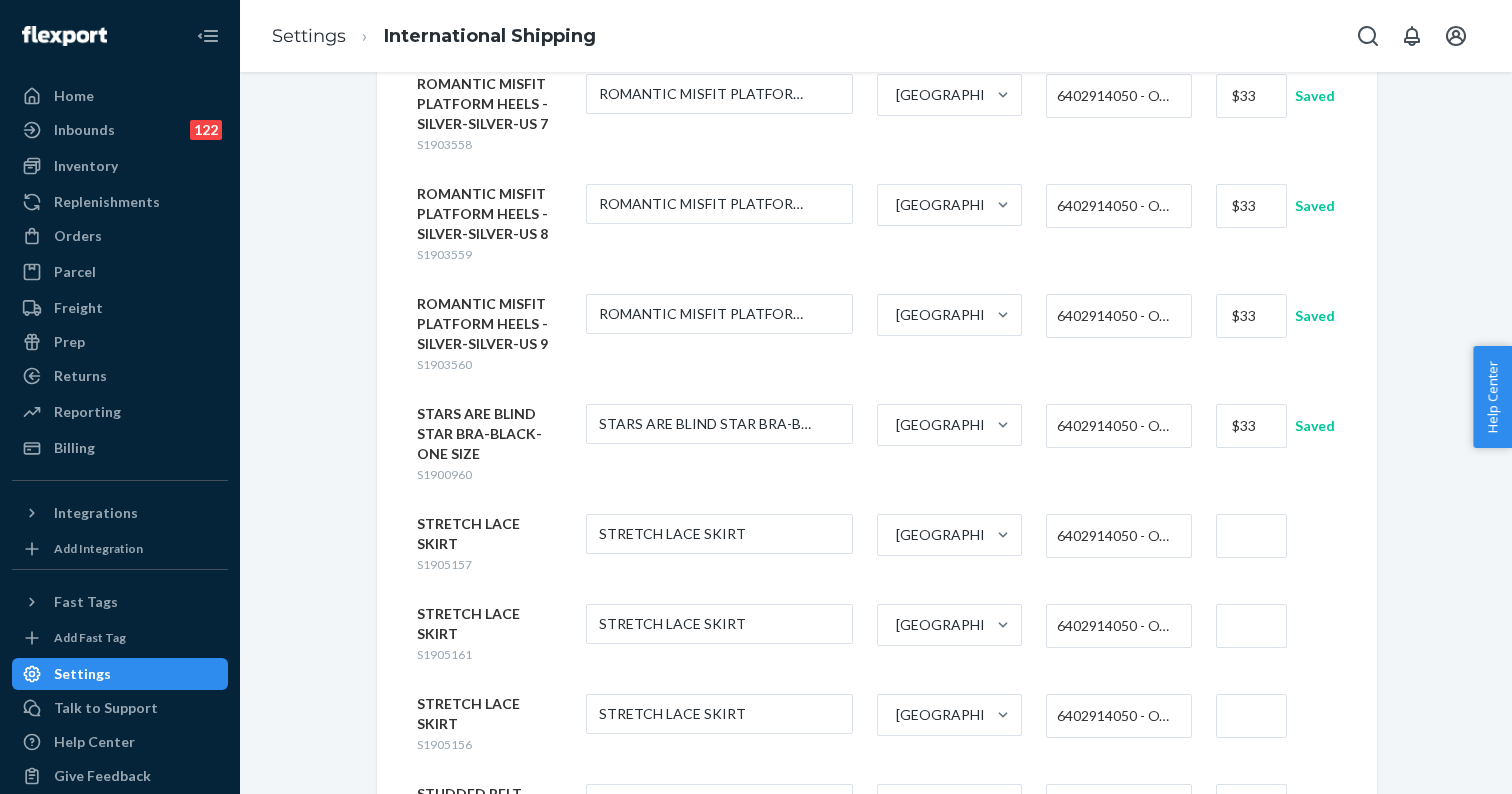 type on "3926205" 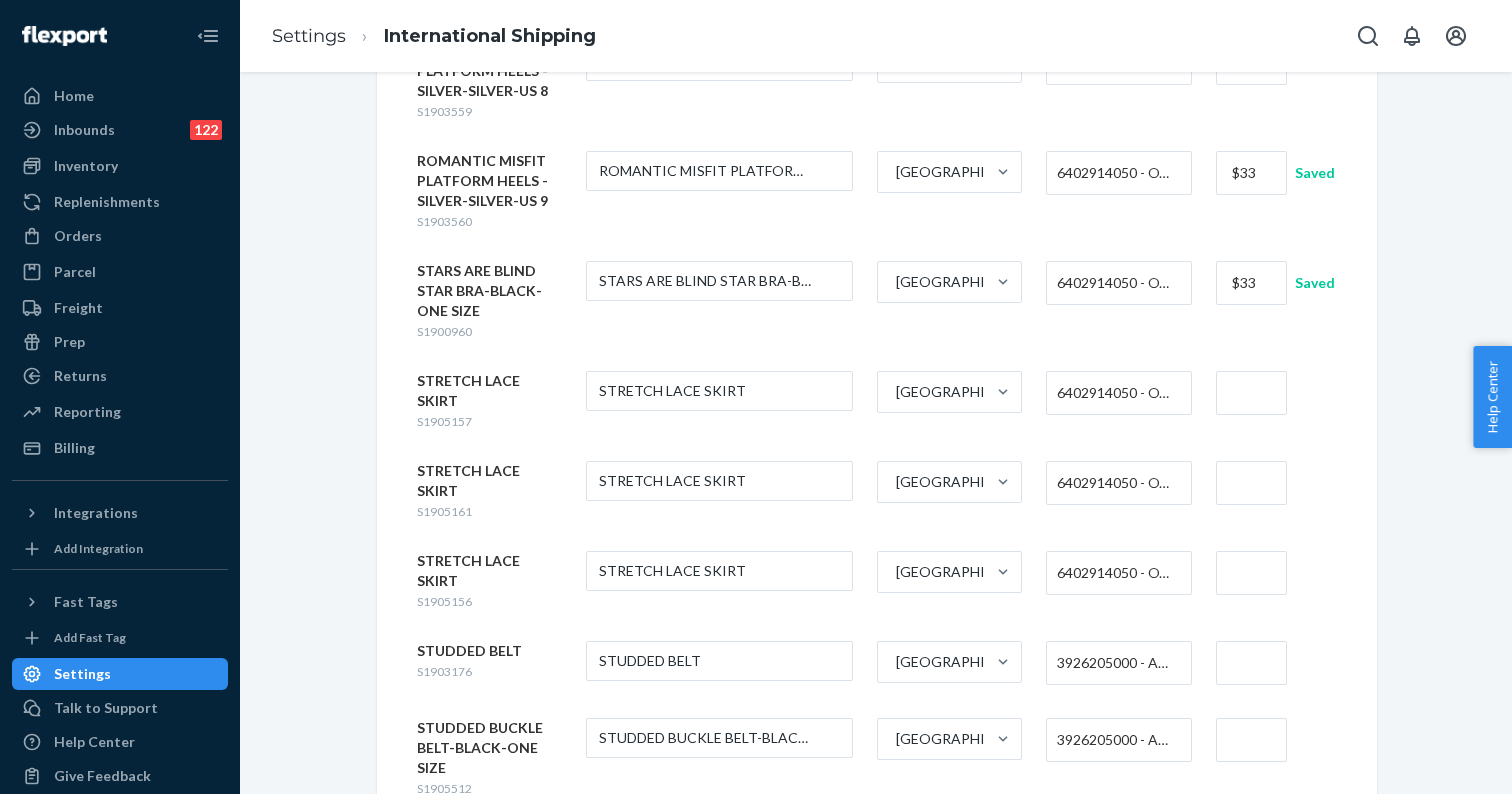scroll, scrollTop: 4275, scrollLeft: 0, axis: vertical 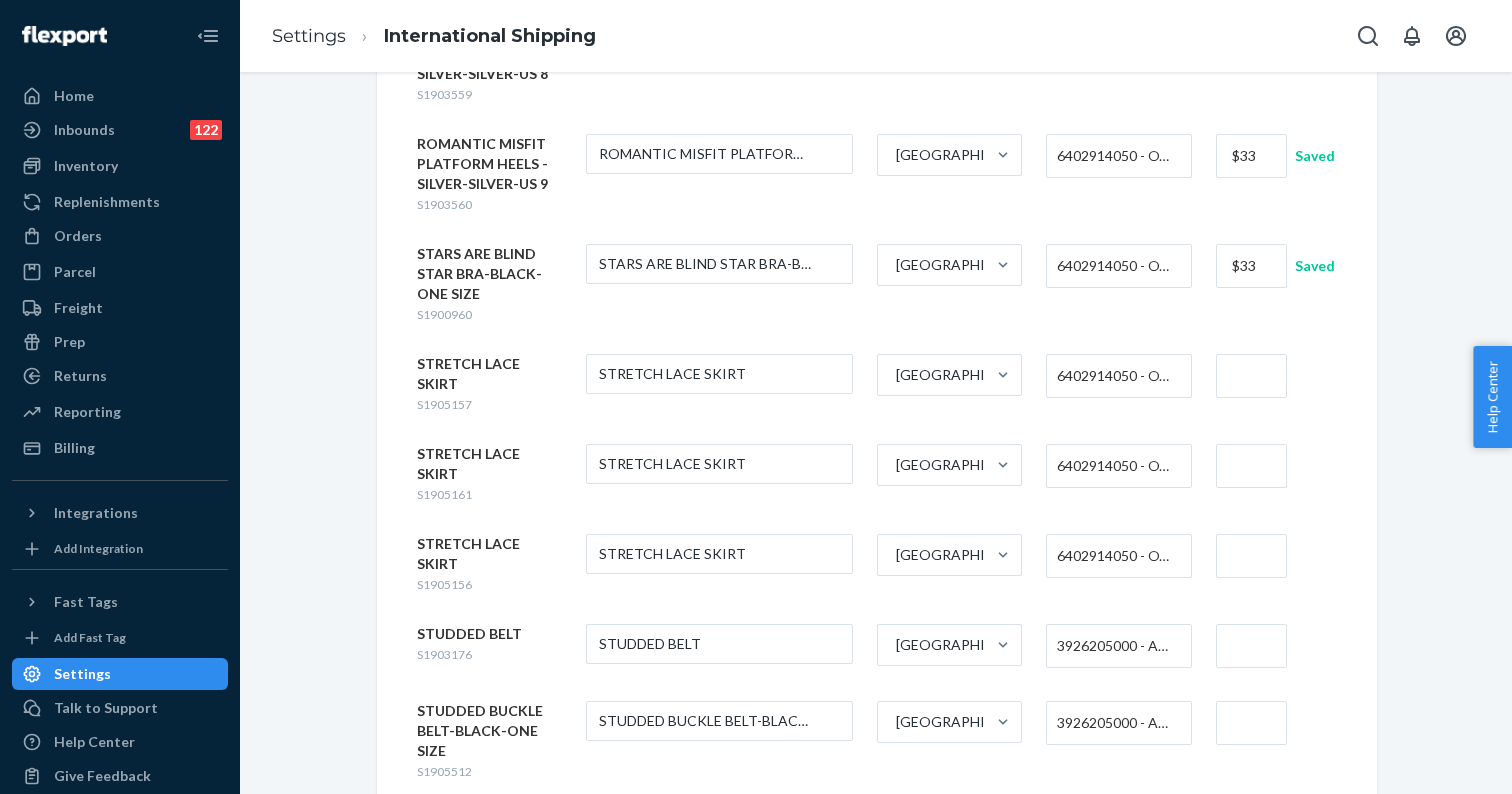 type 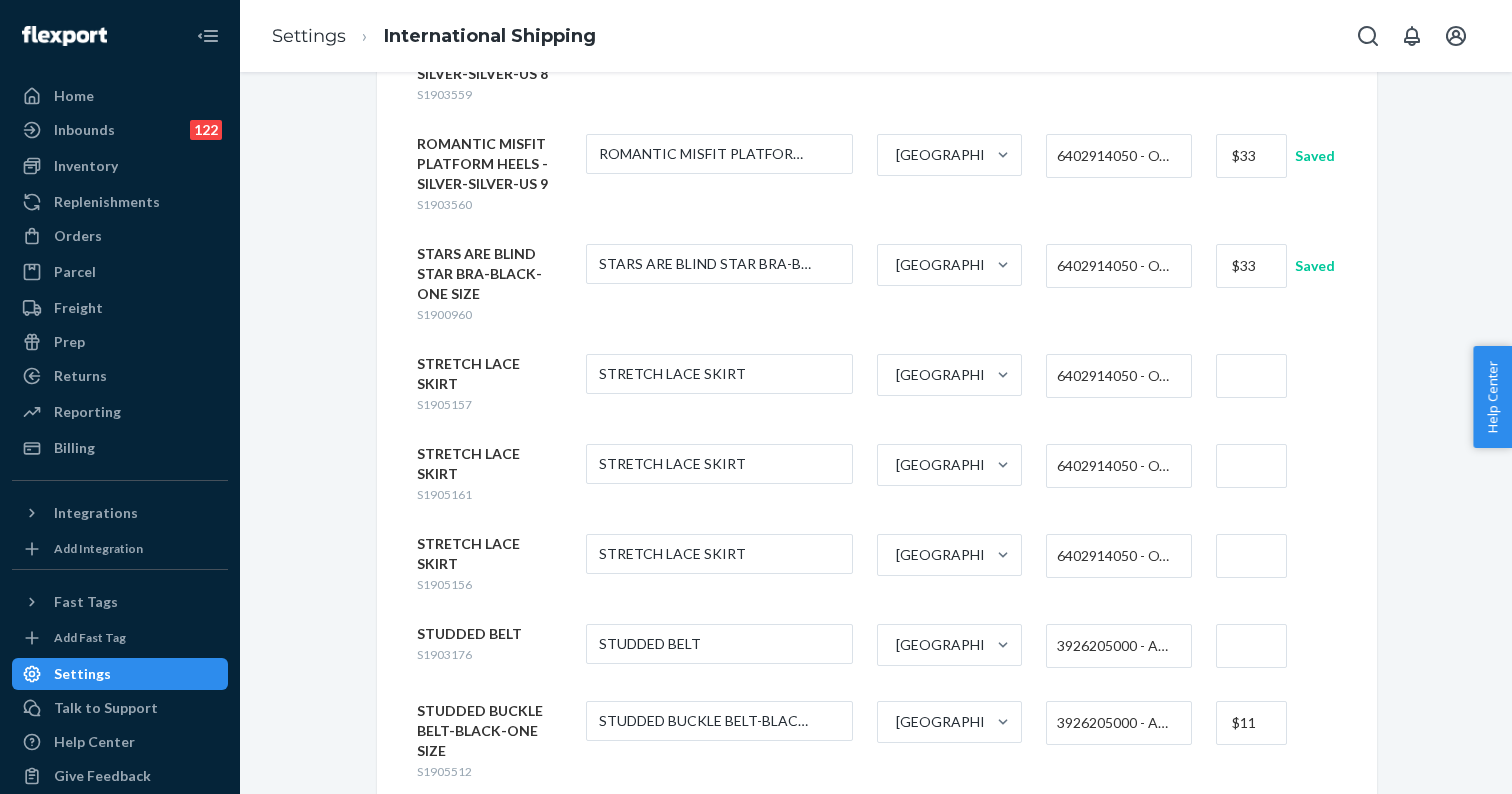 type on "$11" 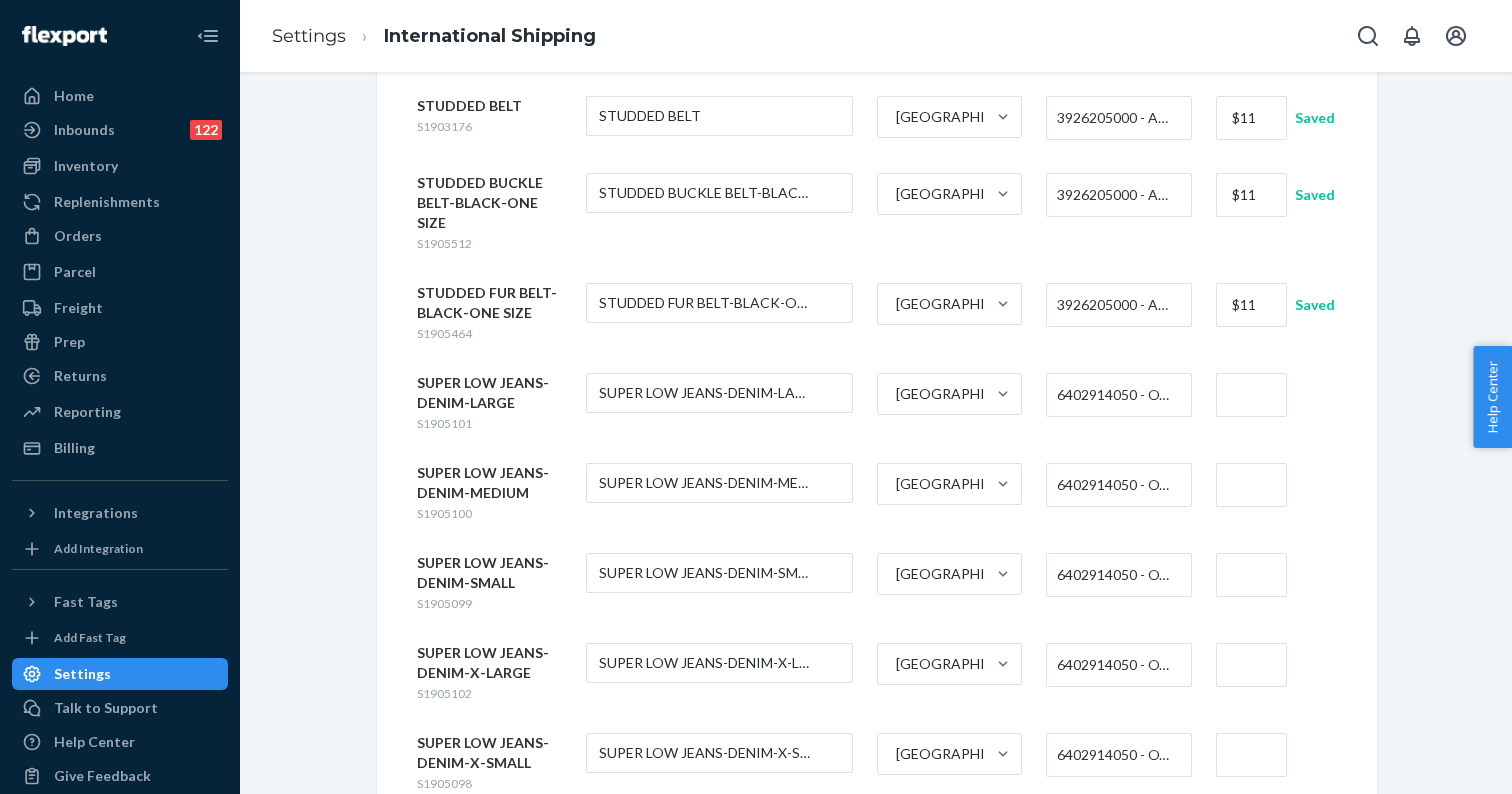 scroll, scrollTop: 4851, scrollLeft: 0, axis: vertical 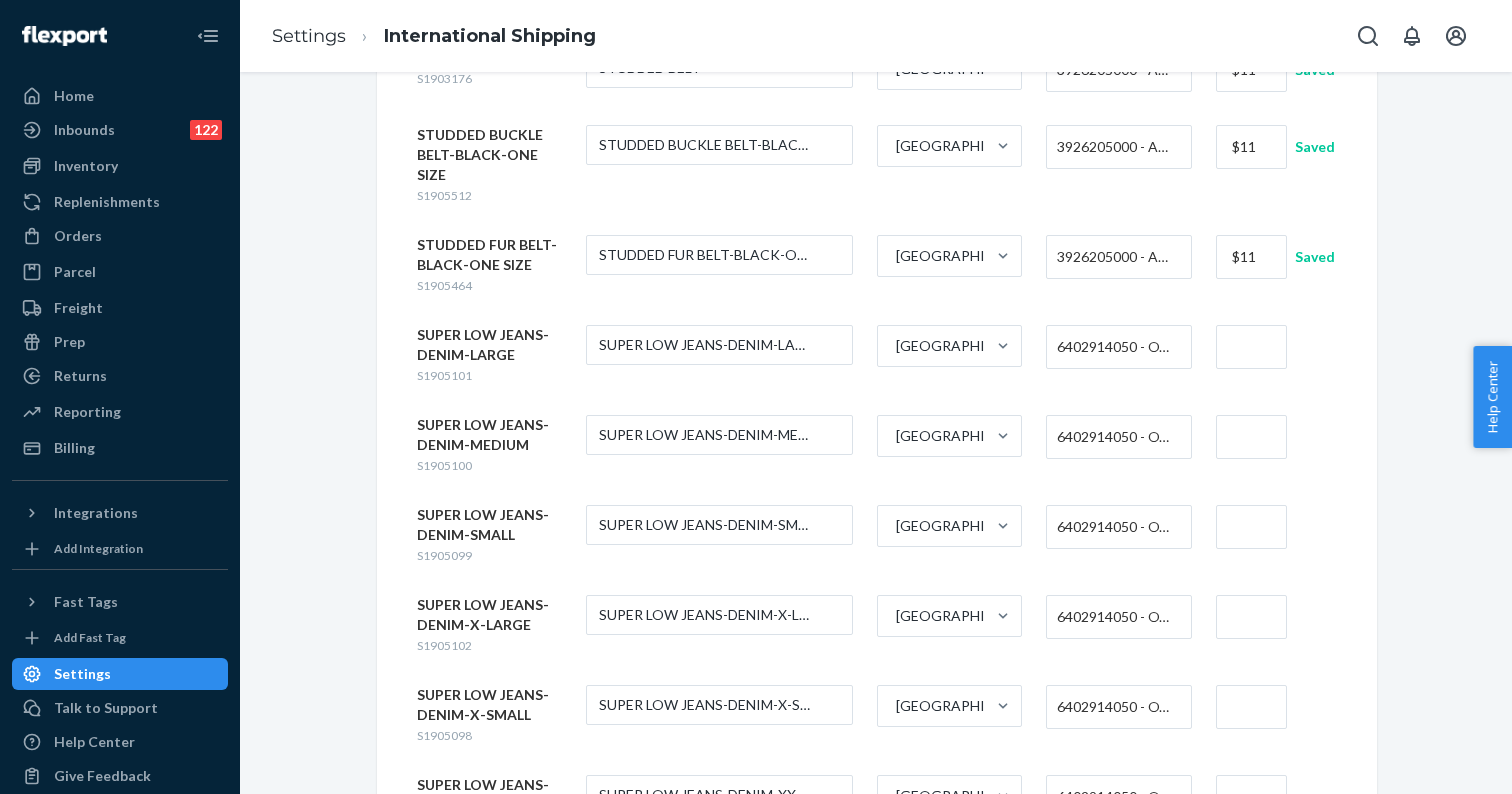 type on "$11" 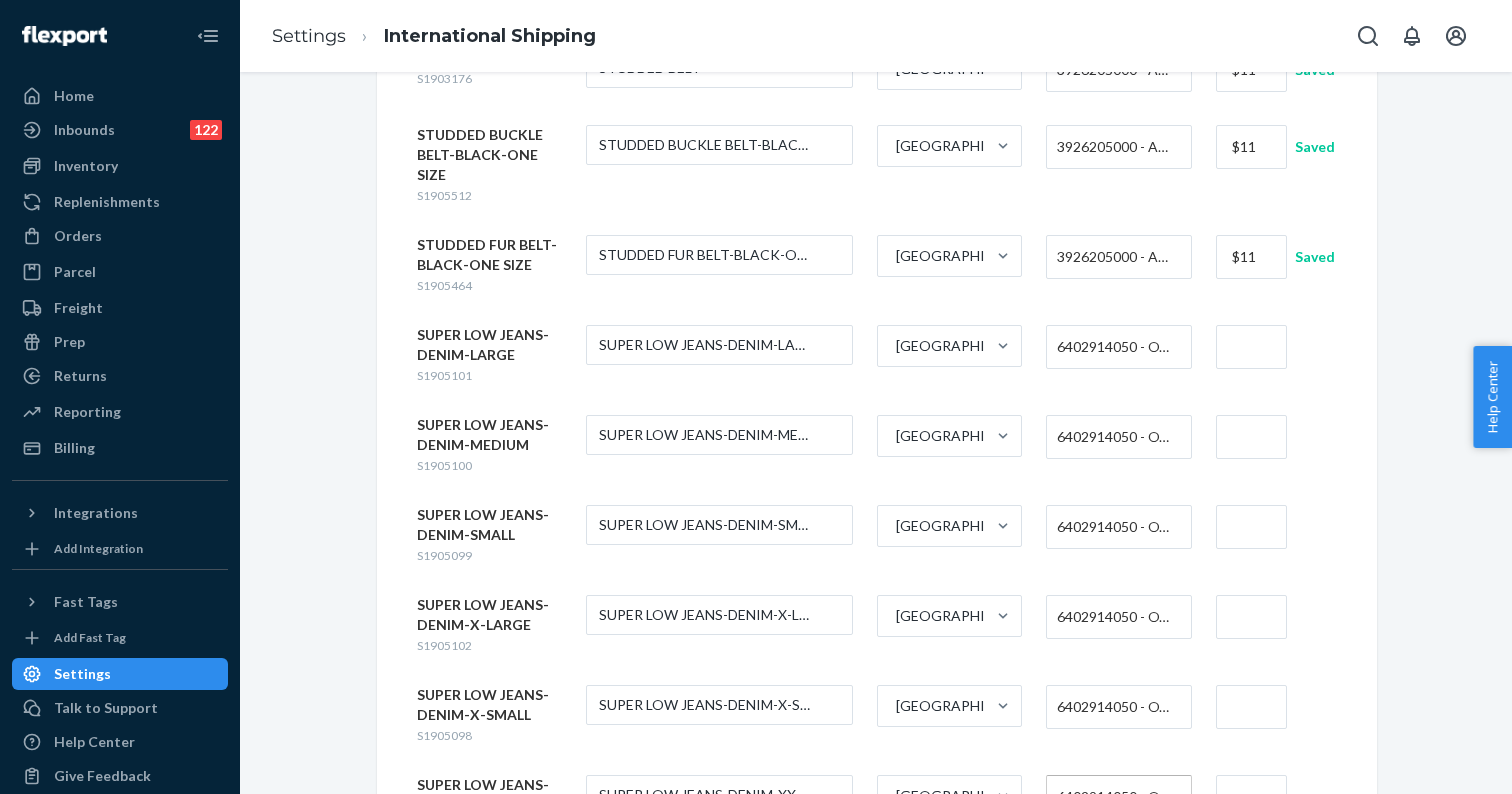 click on "6402914050 - OTHER FOOTWEAR WITH OUTER SOLES & UPPERS OF RUBBER/PLASTICS COVER THE ANKLE UPPERS >90% EXTERNAL AREA R/P PROTECT AGAINST WATER CHEM WEATHER FOR WOMEN" at bounding box center [1113, 797] 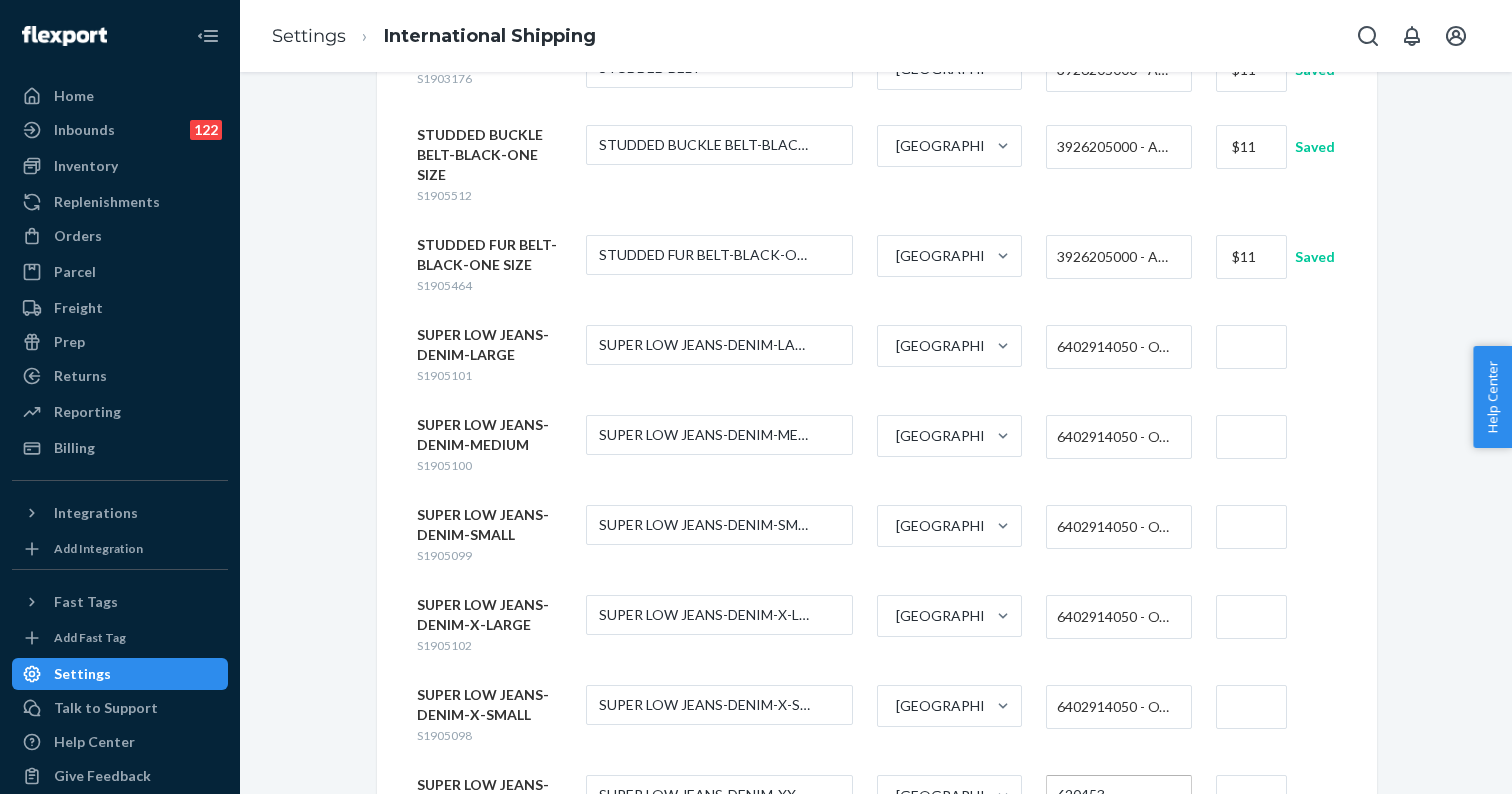 type 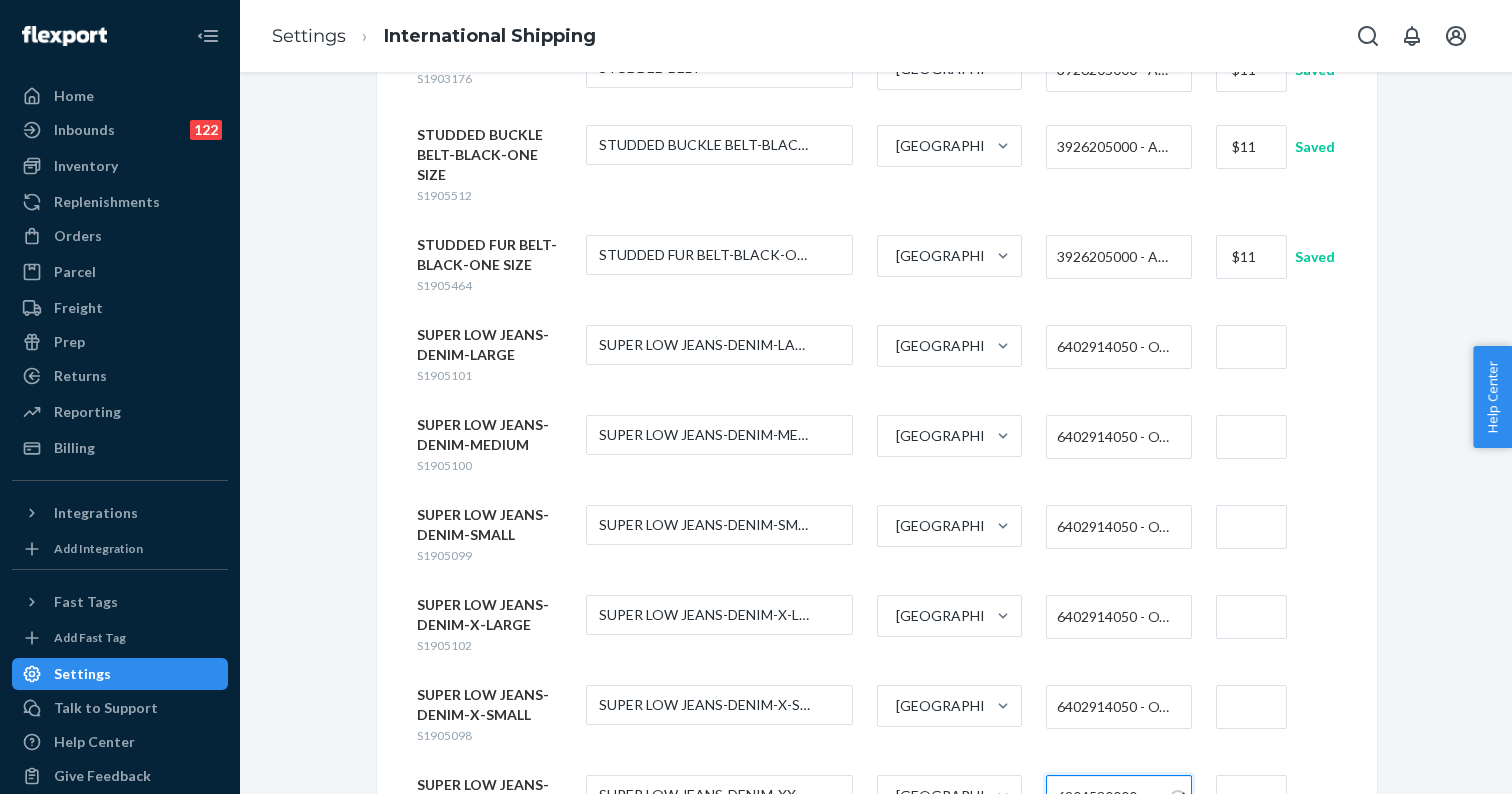 click on "6402914050 - OTHER FOOTWEAR WITH OUTER SOLES & UPPERS OF RUBBER/PLASTICS COVER THE ANKLE UPPERS >90% EXTERNAL AREA R/P PROTECT AGAINST WATER CHEM WEATHER FOR WOMEN" at bounding box center (1113, 707) 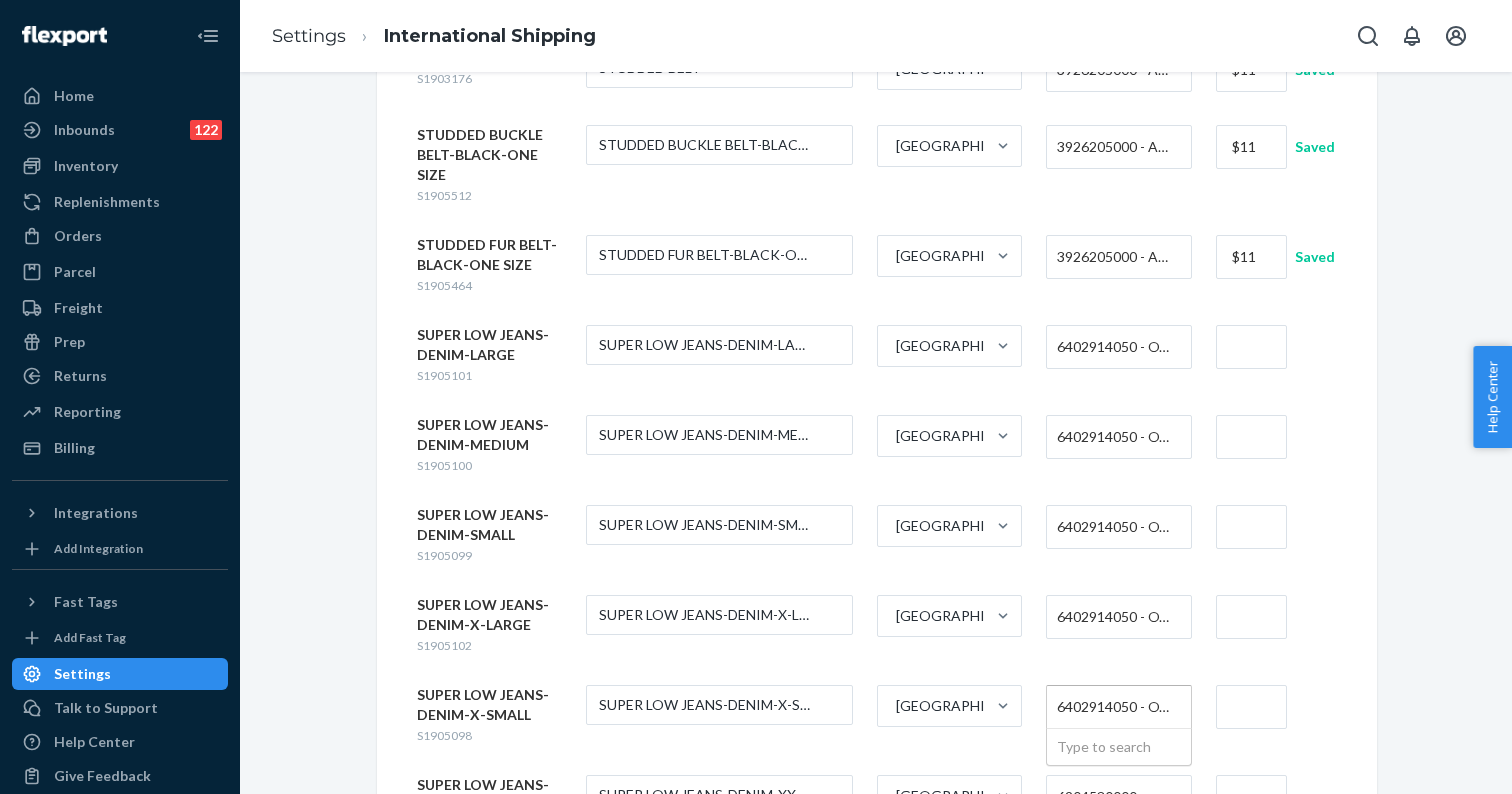 paste on "620453" 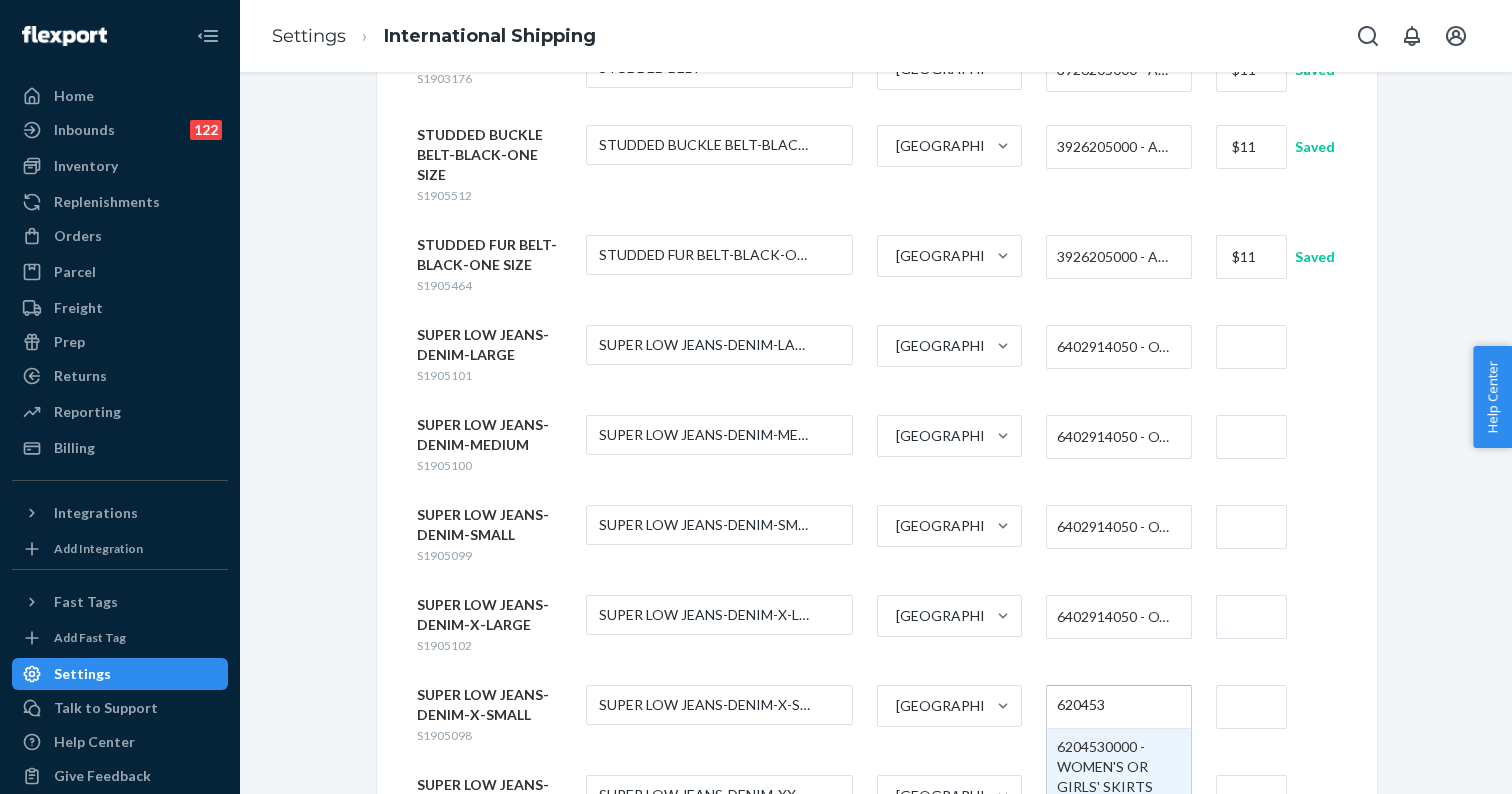 type 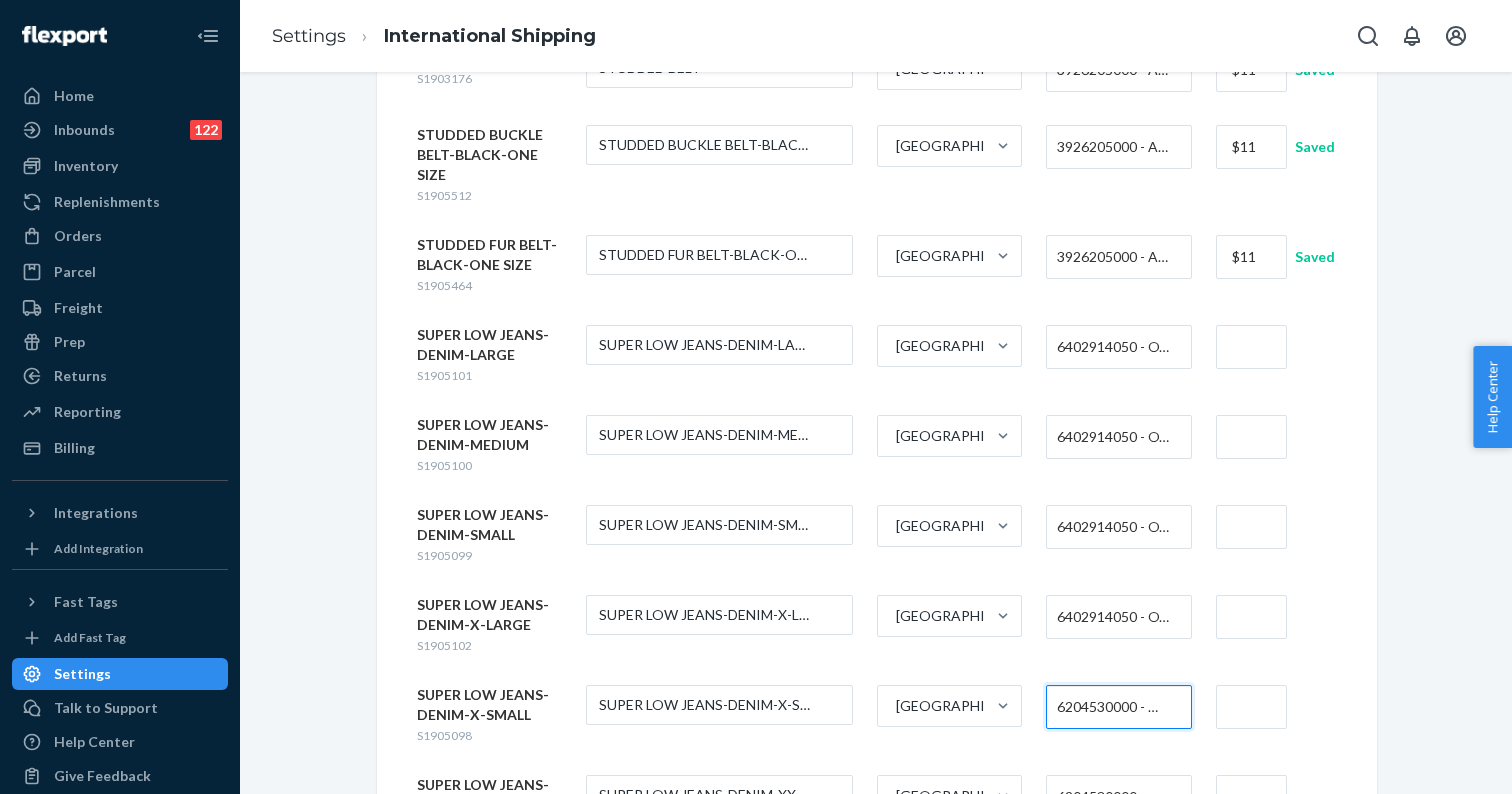 click on "6402914050 - OTHER FOOTWEAR WITH OUTER SOLES & UPPERS OF RUBBER/PLASTICS COVER THE ANKLE UPPERS >90% EXTERNAL AREA R/P PROTECT AGAINST WATER CHEM WEATHER FOR WOMEN" at bounding box center [1118, 617] 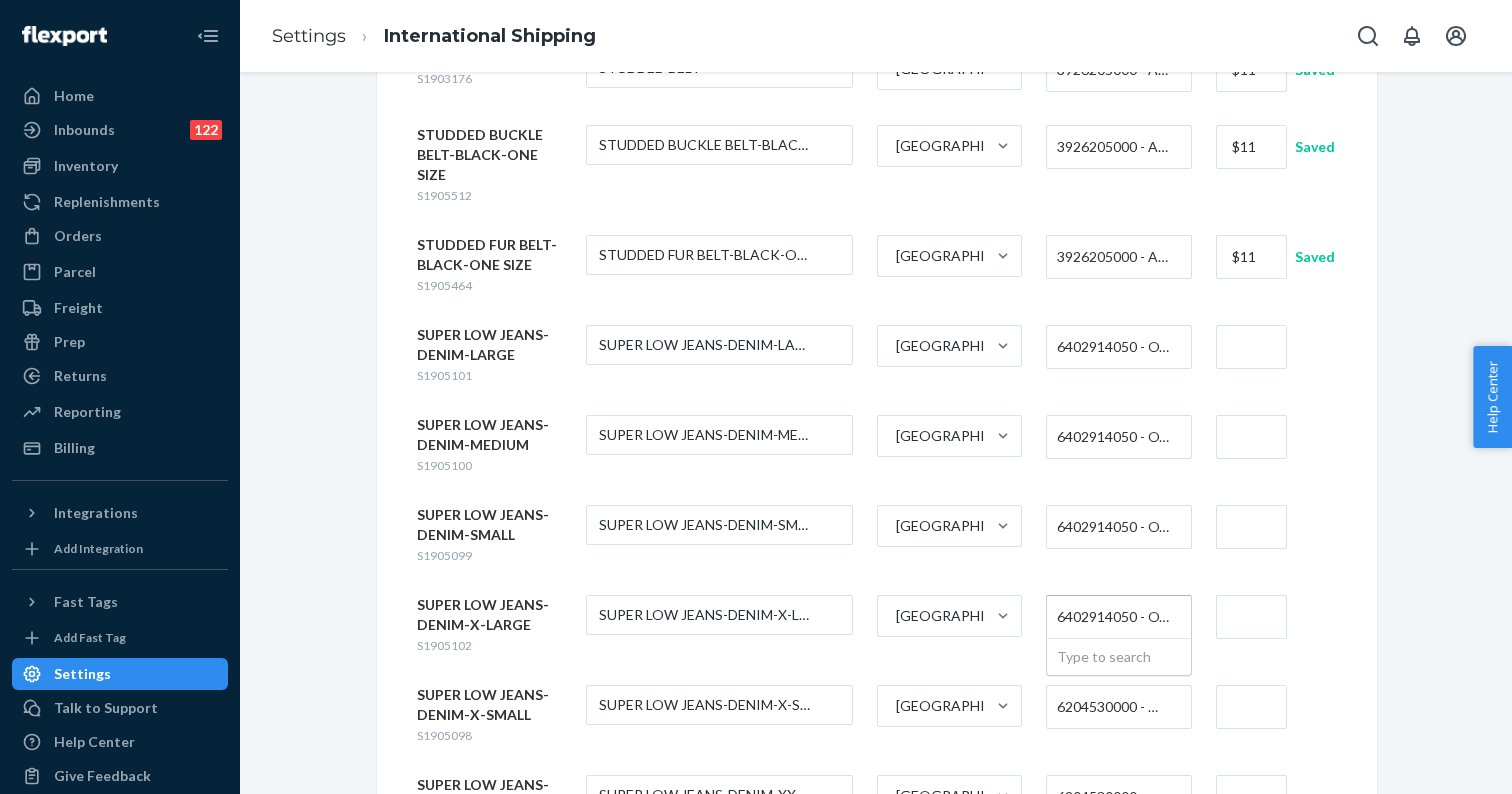 paste on "620453" 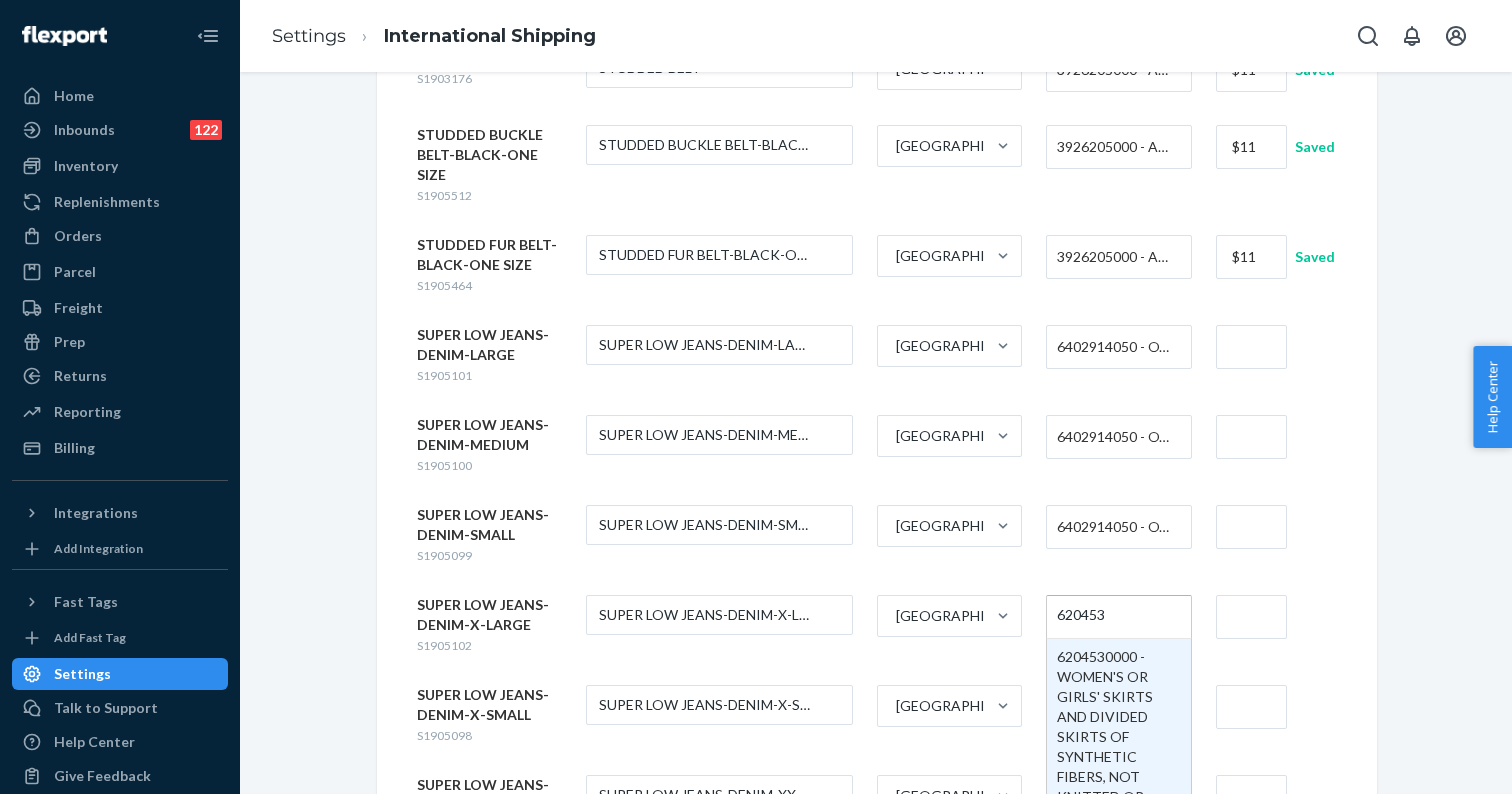 type 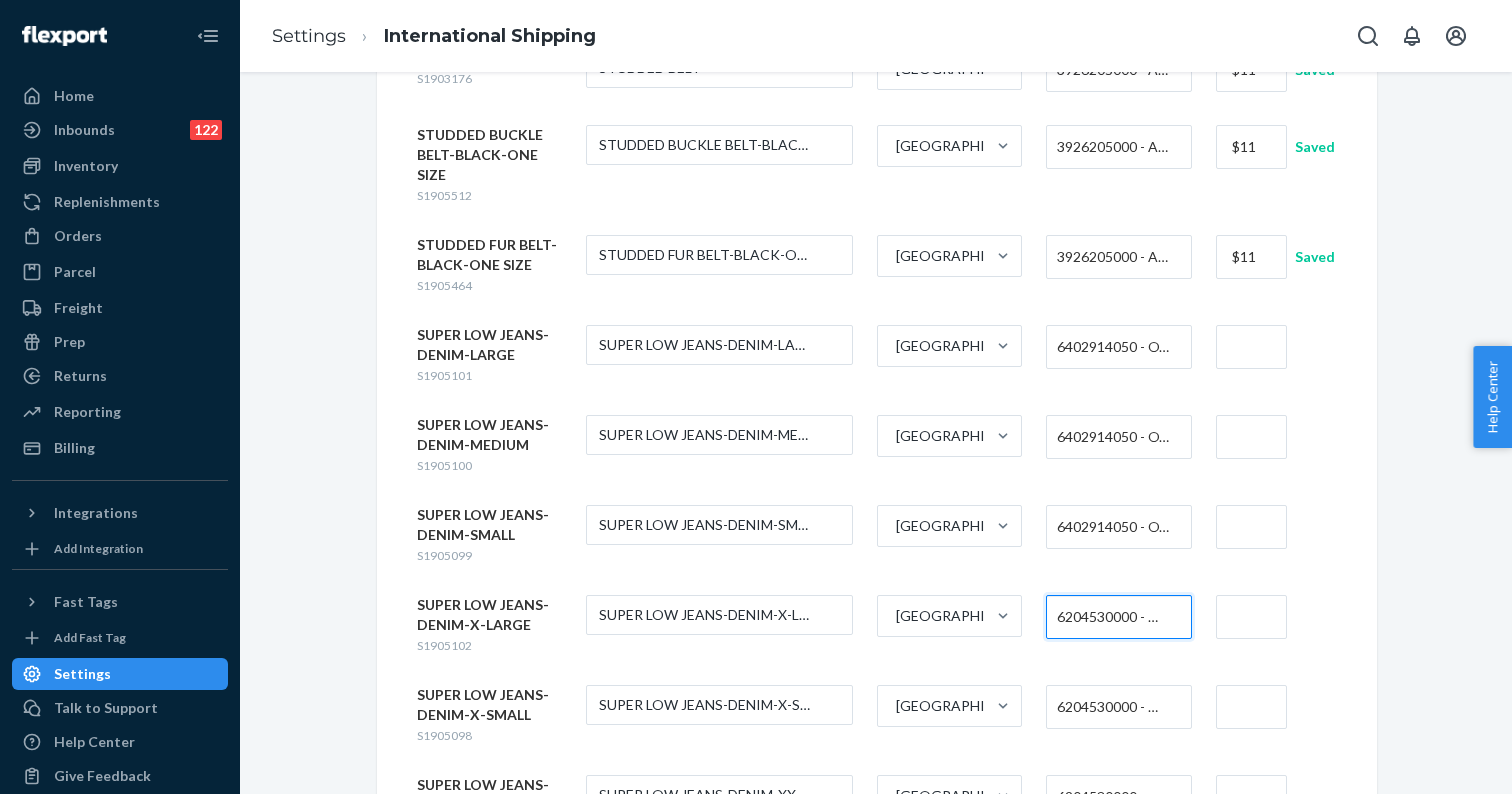 click on "6402914050 - OTHER FOOTWEAR WITH OUTER SOLES & UPPERS OF RUBBER/PLASTICS COVER THE ANKLE UPPERS >90% EXTERNAL AREA R/P PROTECT AGAINST WATER CHEM WEATHER FOR WOMEN" at bounding box center [1113, 527] 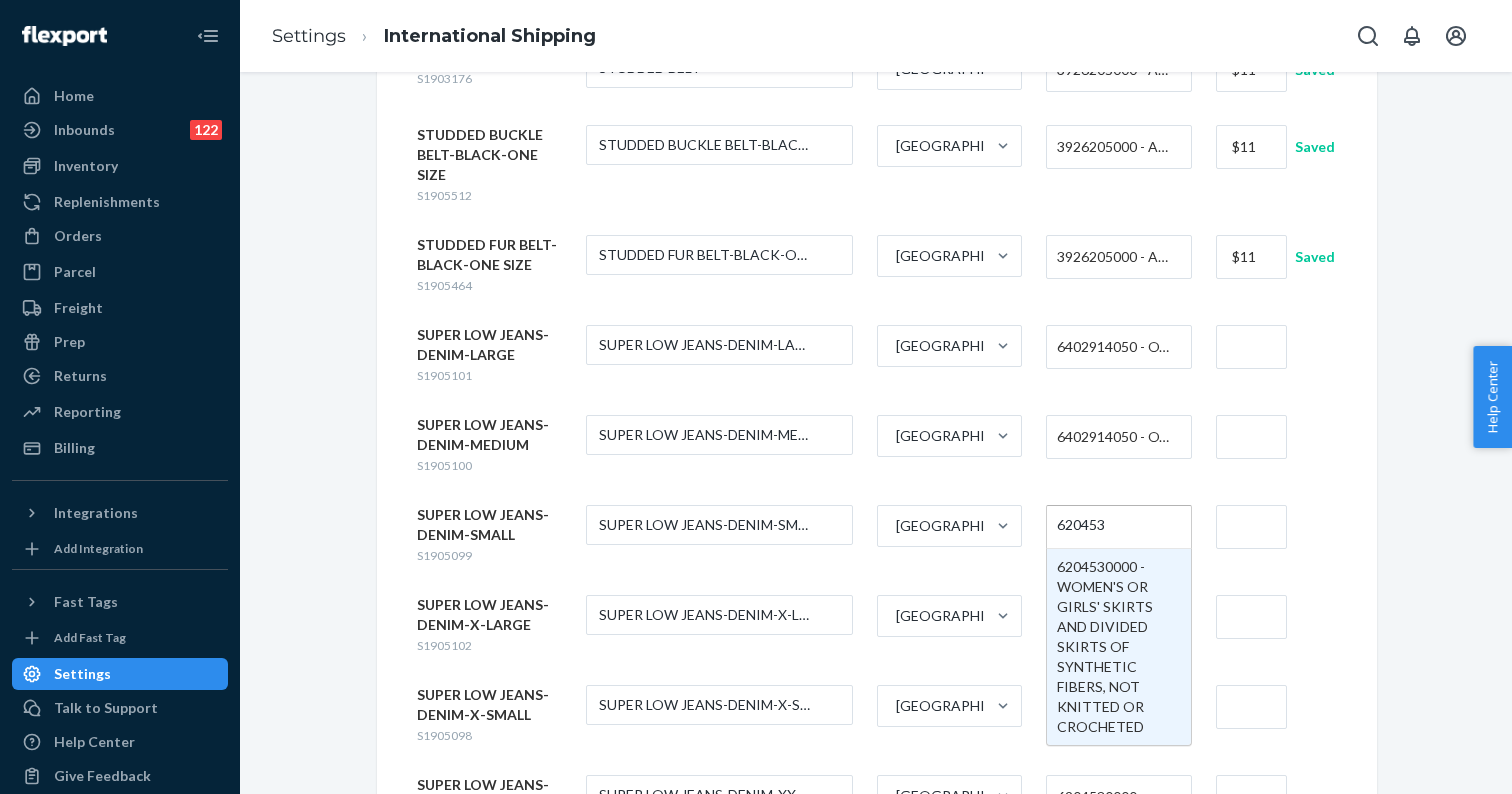type 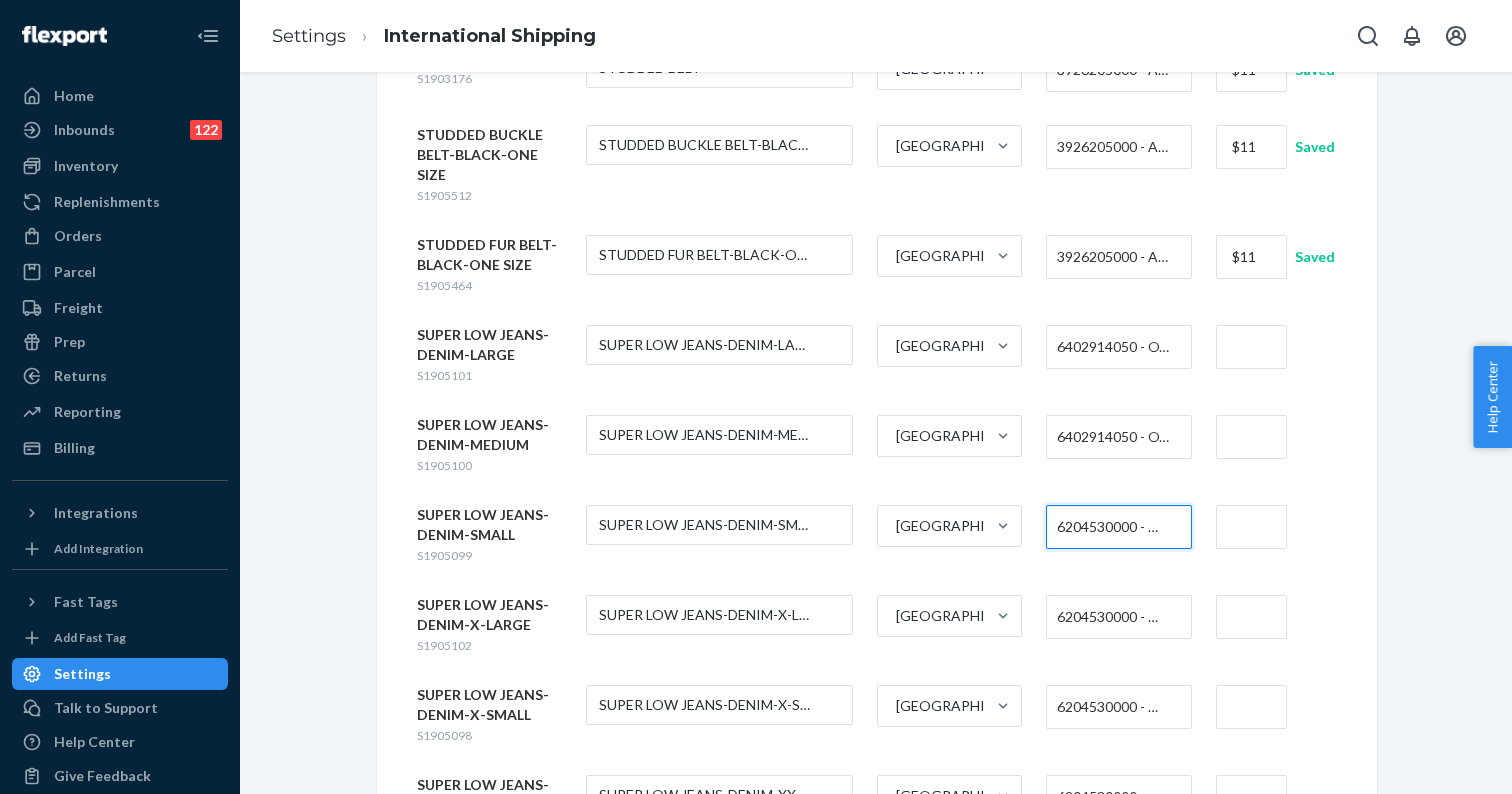 click on "6402914050 - OTHER FOOTWEAR WITH OUTER SOLES & UPPERS OF RUBBER/PLASTICS COVER THE ANKLE UPPERS >90% EXTERNAL AREA R/P PROTECT AGAINST WATER CHEM WEATHER FOR WOMEN" at bounding box center (1113, 437) 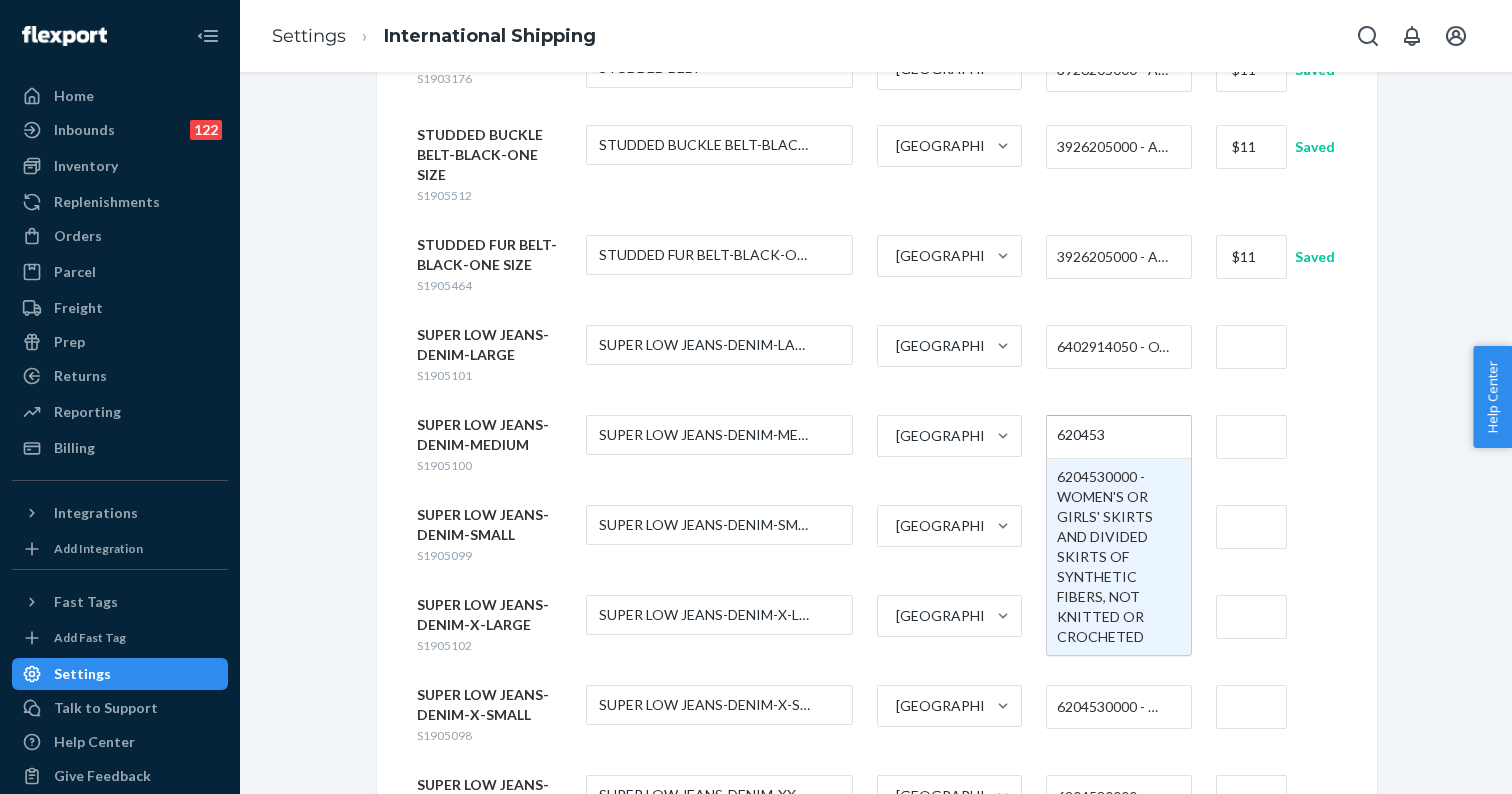 type 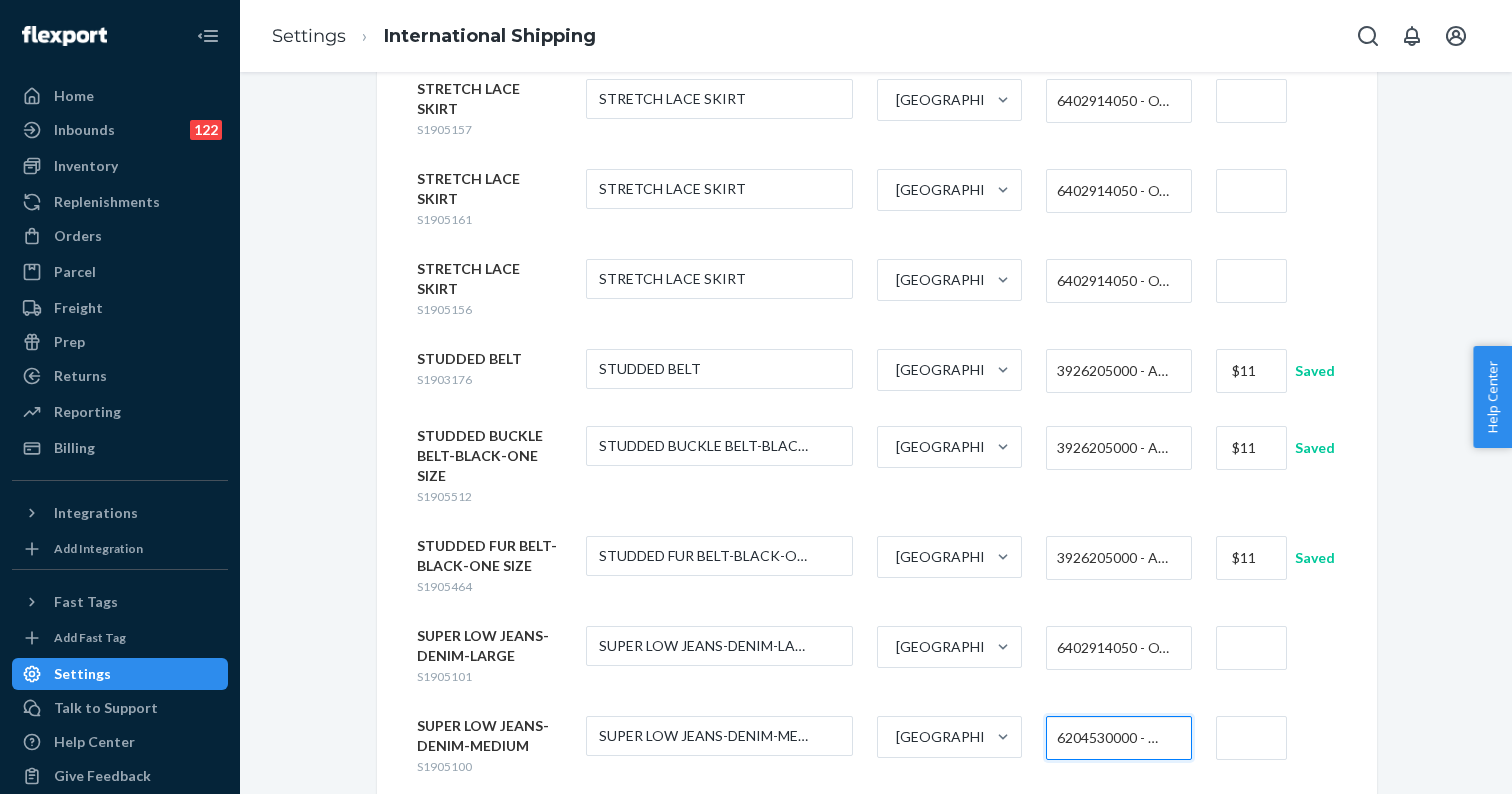 scroll, scrollTop: 4548, scrollLeft: 0, axis: vertical 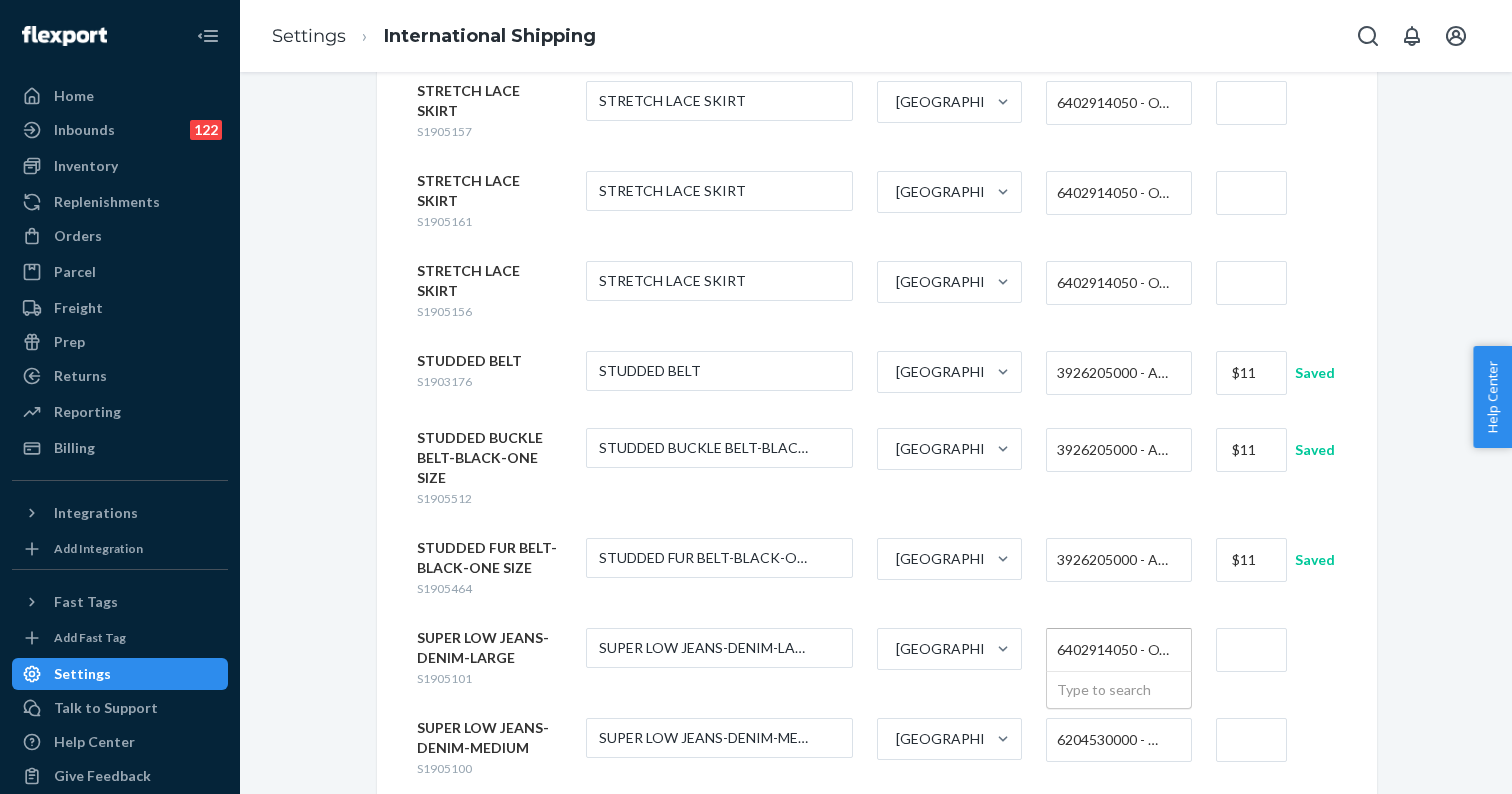 click on "6402914050 - OTHER FOOTWEAR WITH OUTER SOLES & UPPERS OF RUBBER/PLASTICS COVER THE ANKLE UPPERS >90% EXTERNAL AREA R/P PROTECT AGAINST WATER CHEM WEATHER FOR WOMEN" at bounding box center [1113, 650] 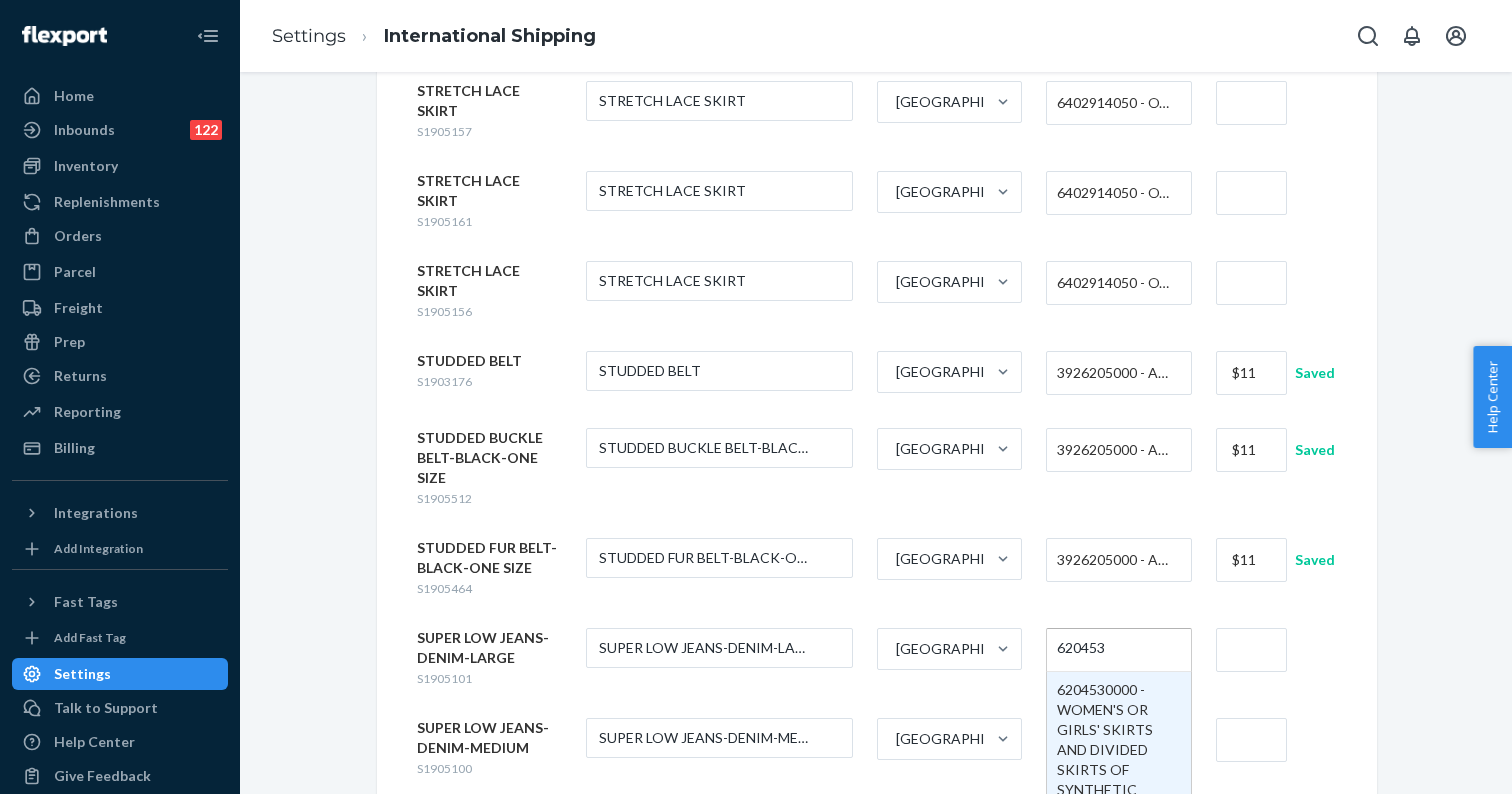 type 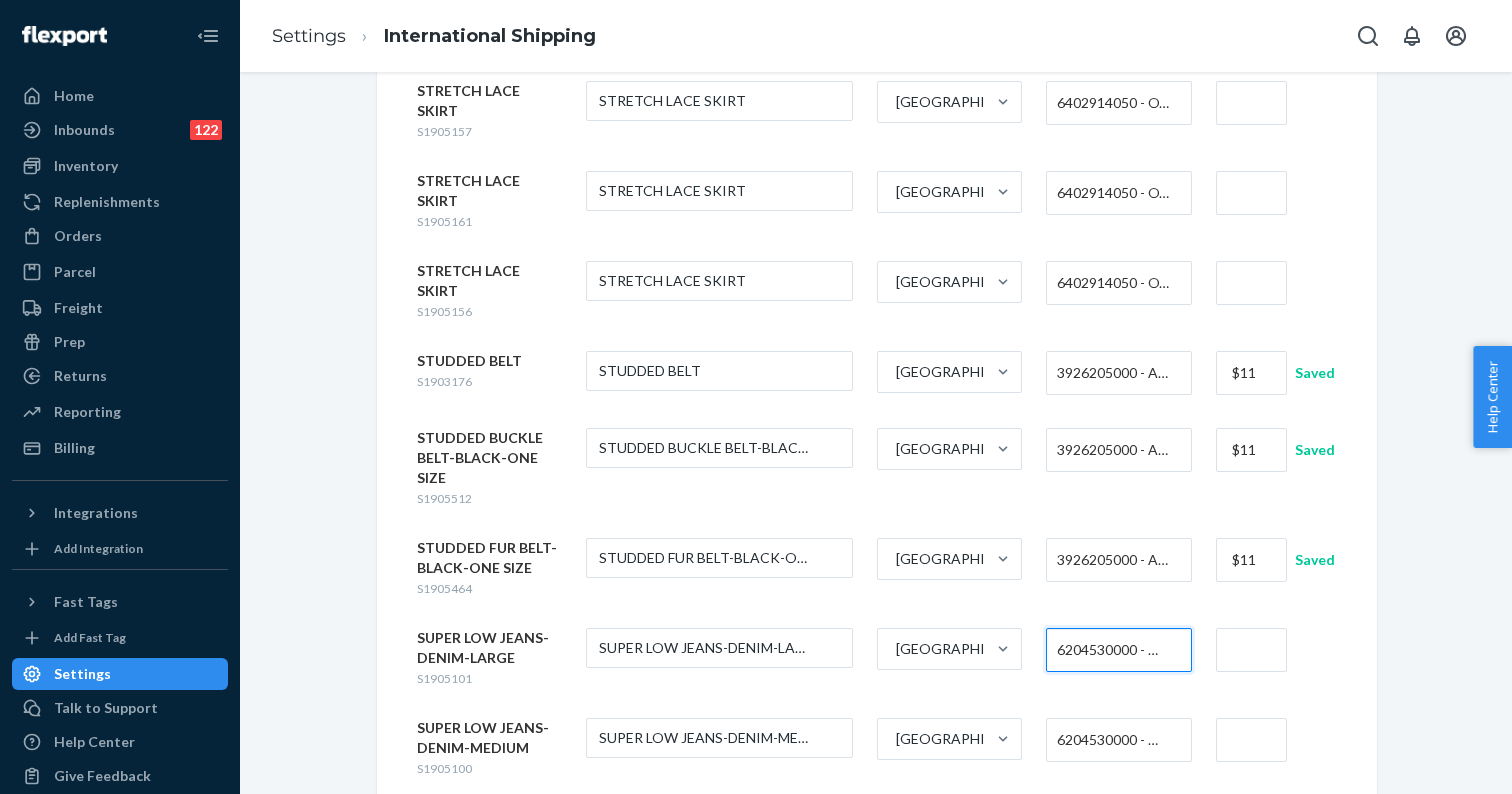 click at bounding box center (1251, 650) 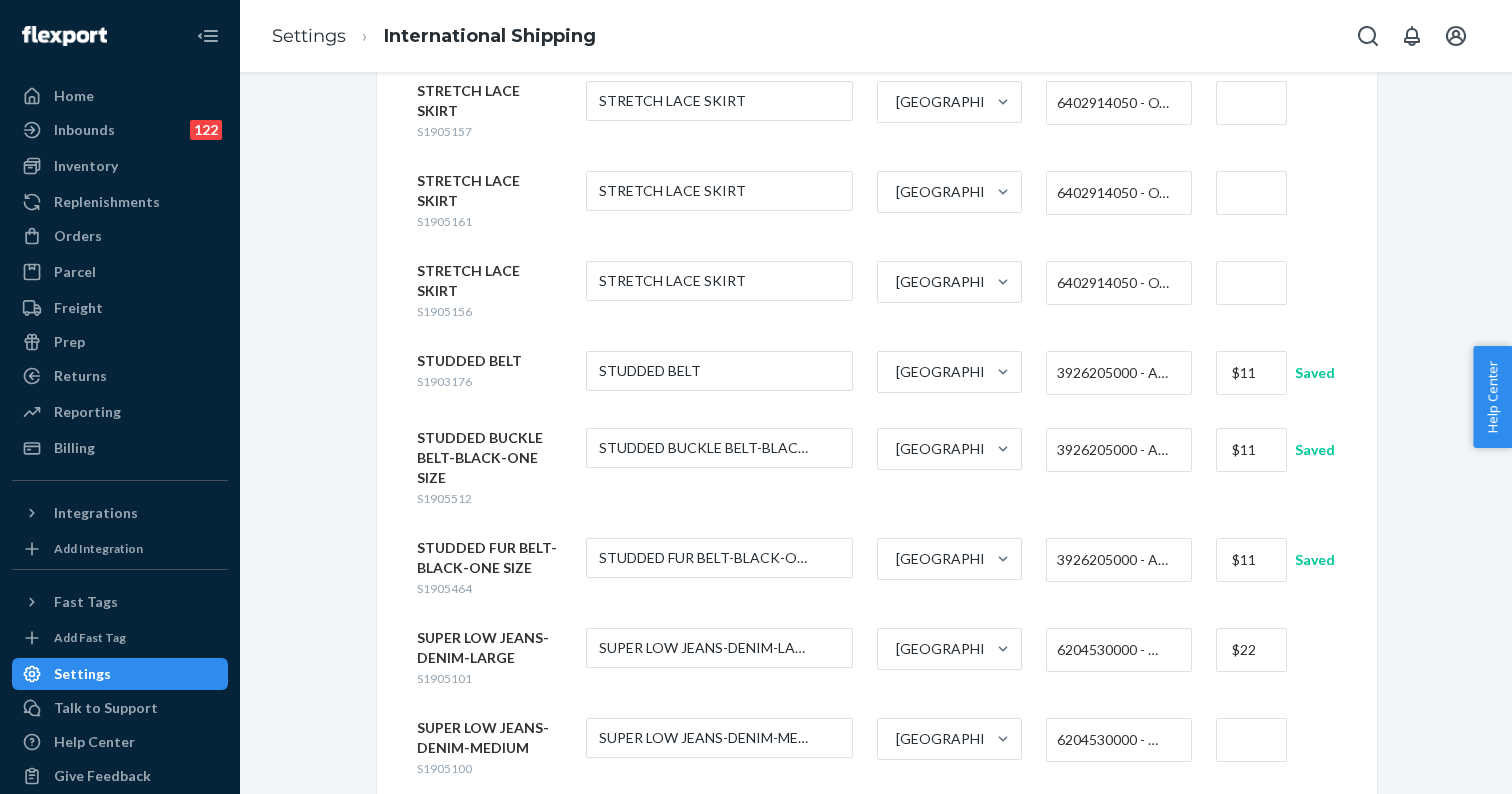 type on "$22" 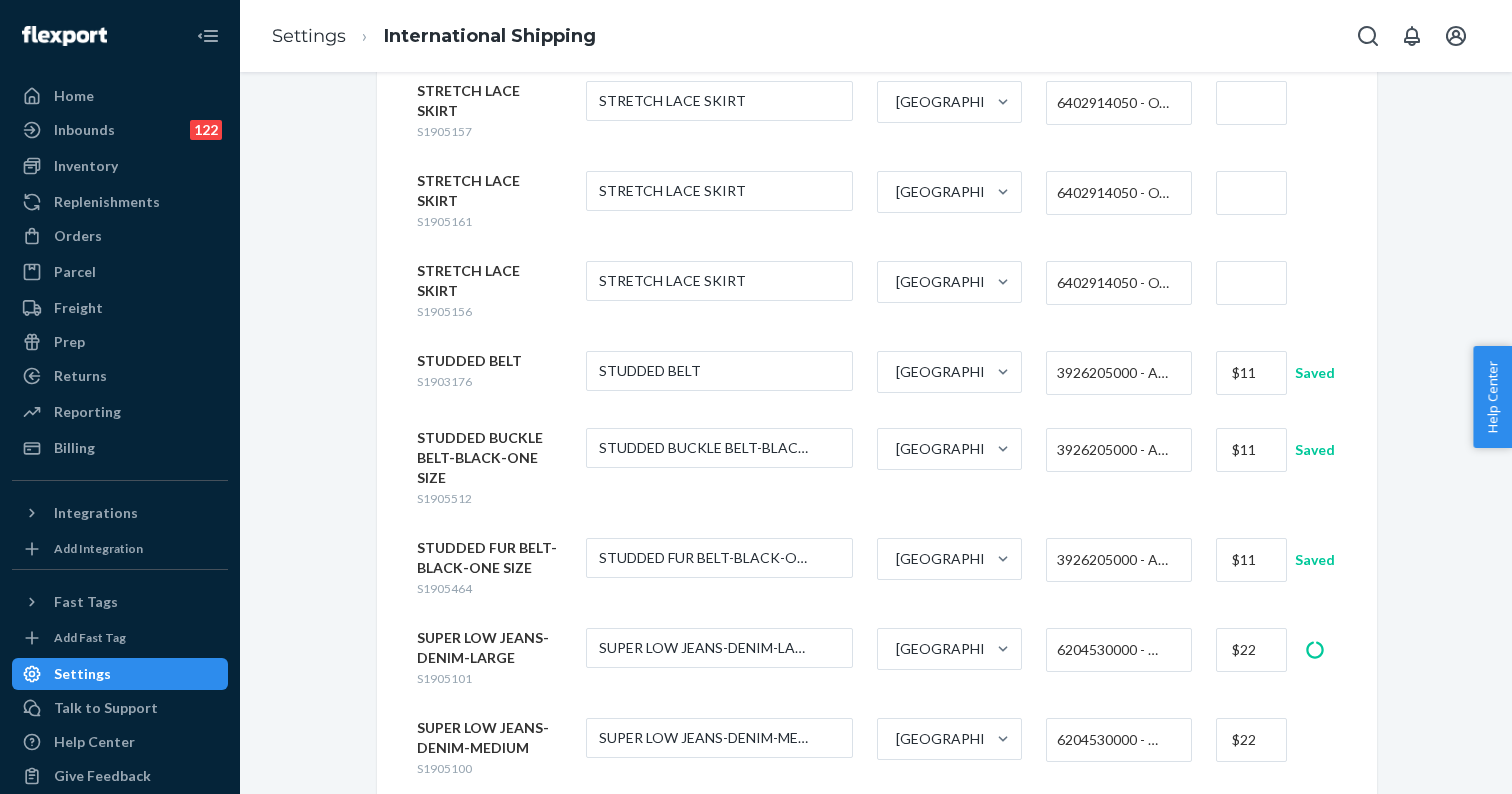 type on "$22" 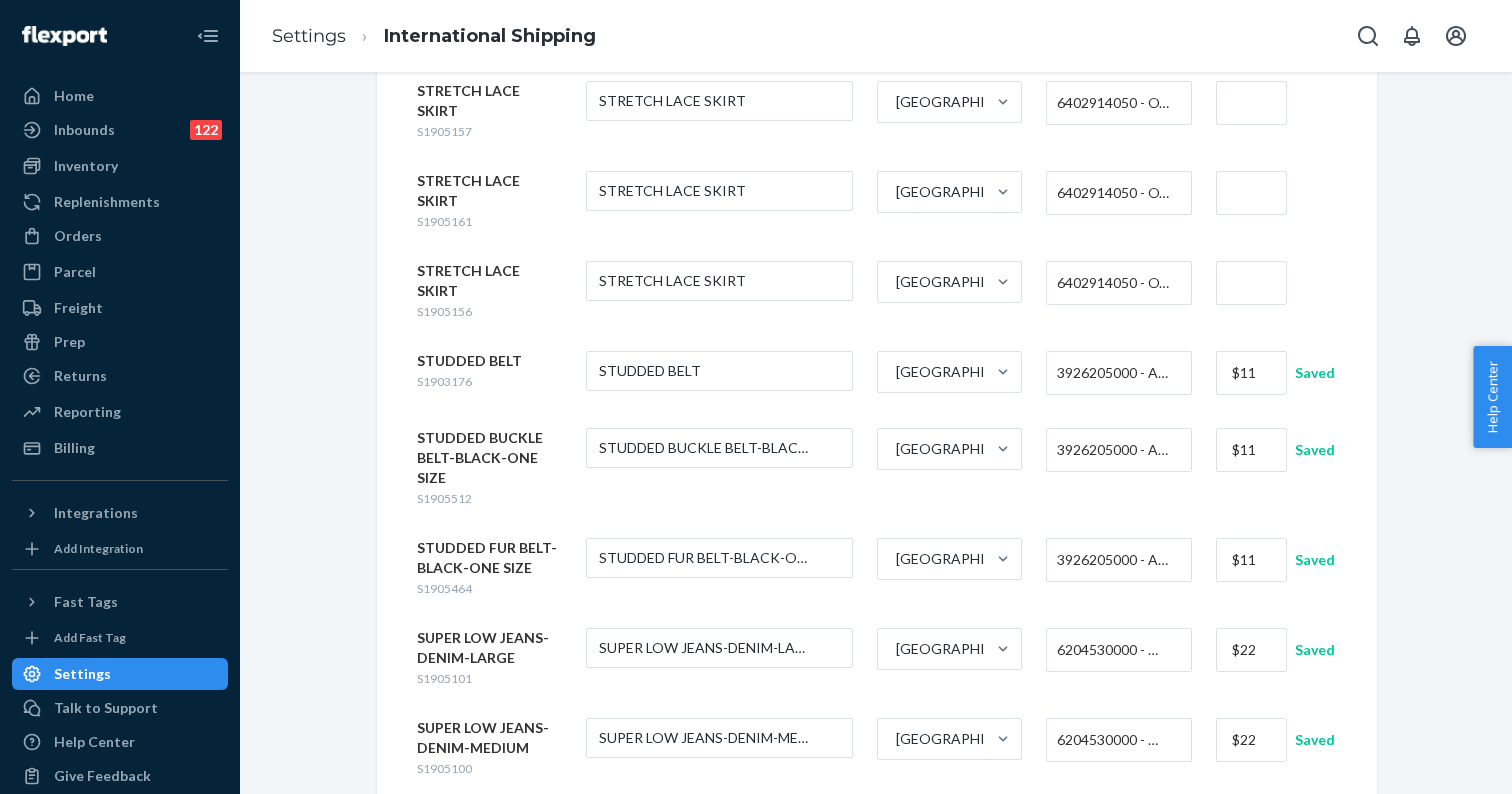 type on "$22" 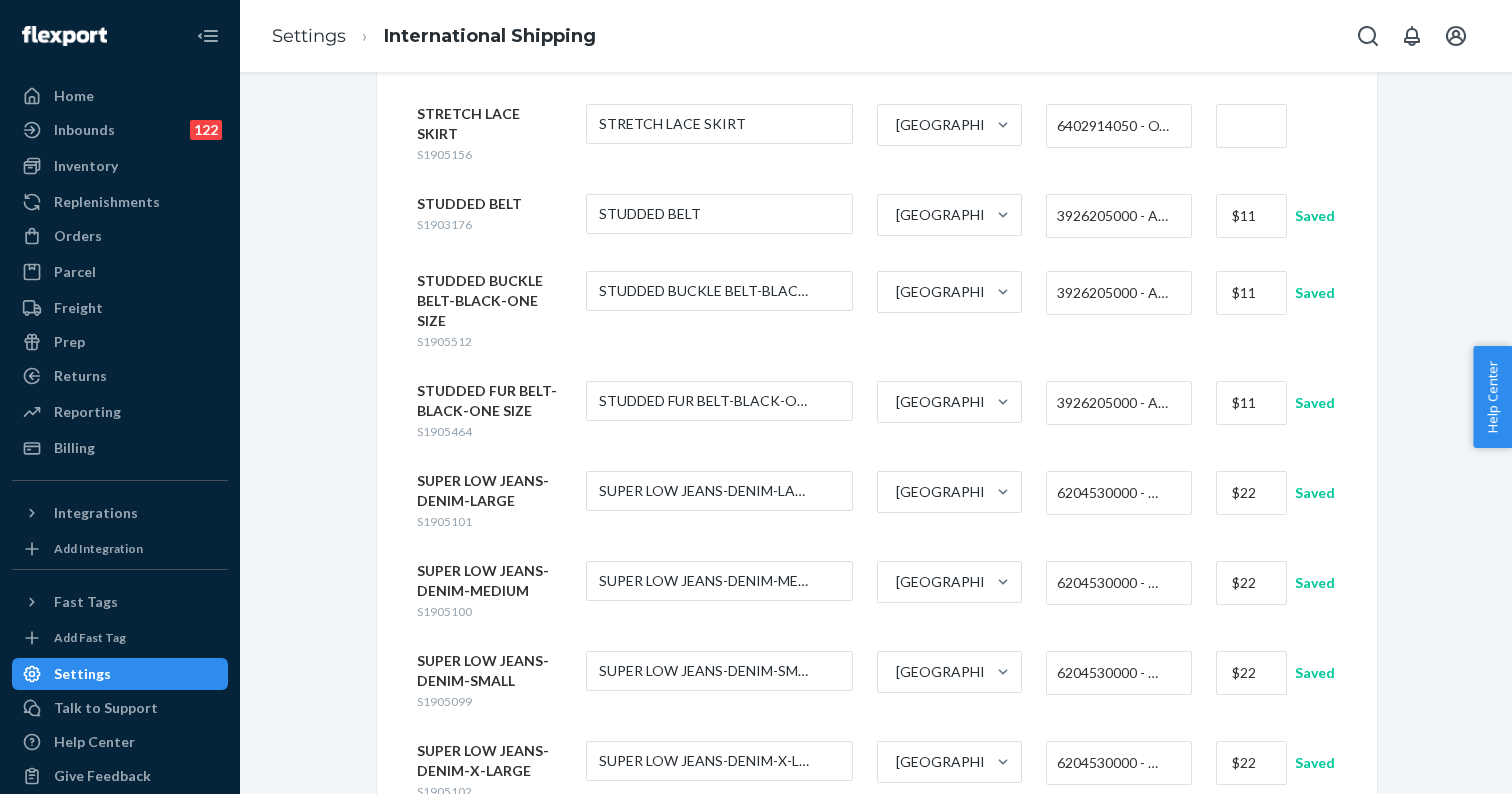 scroll, scrollTop: 4799, scrollLeft: 0, axis: vertical 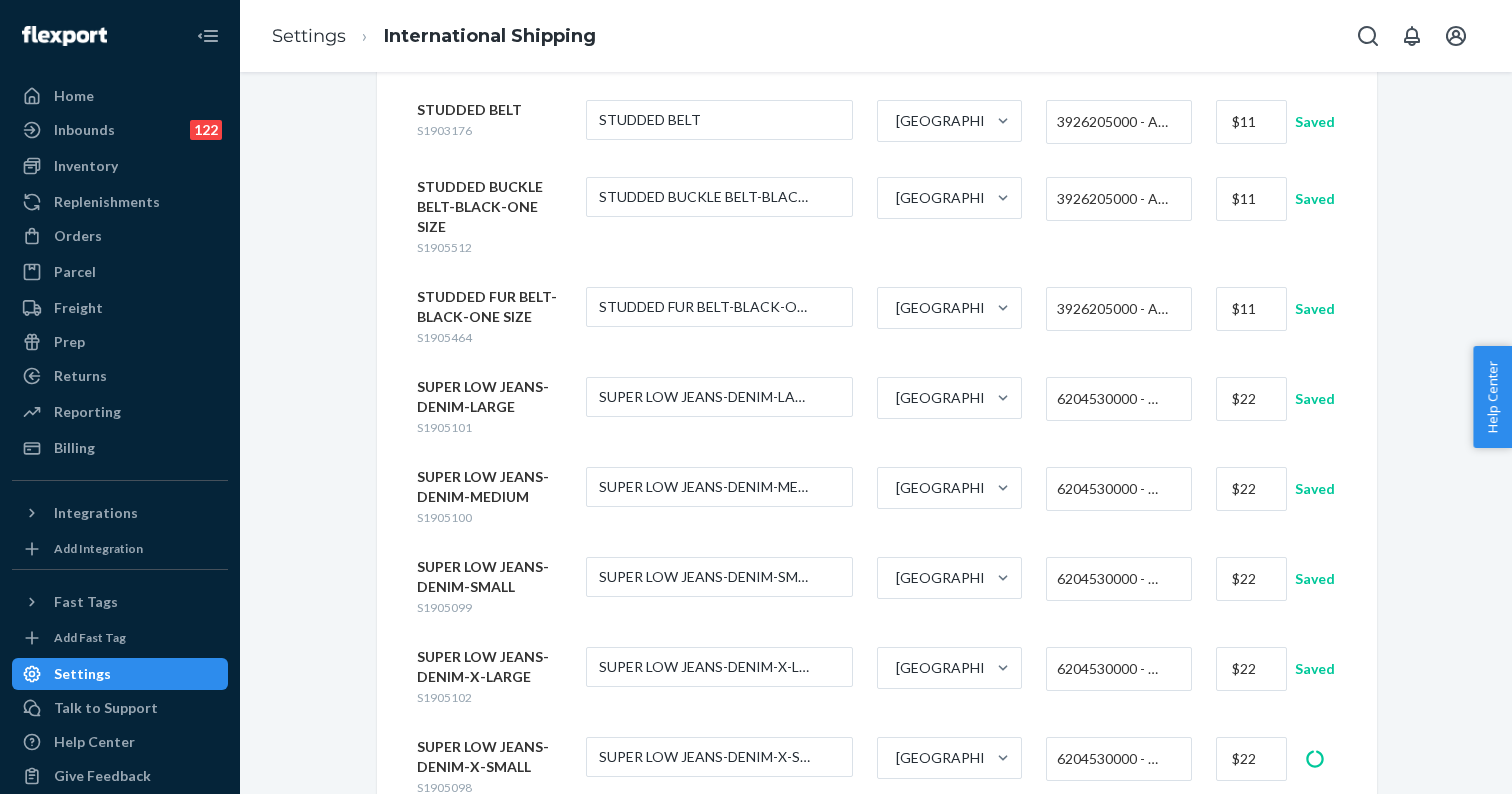 type on "$22" 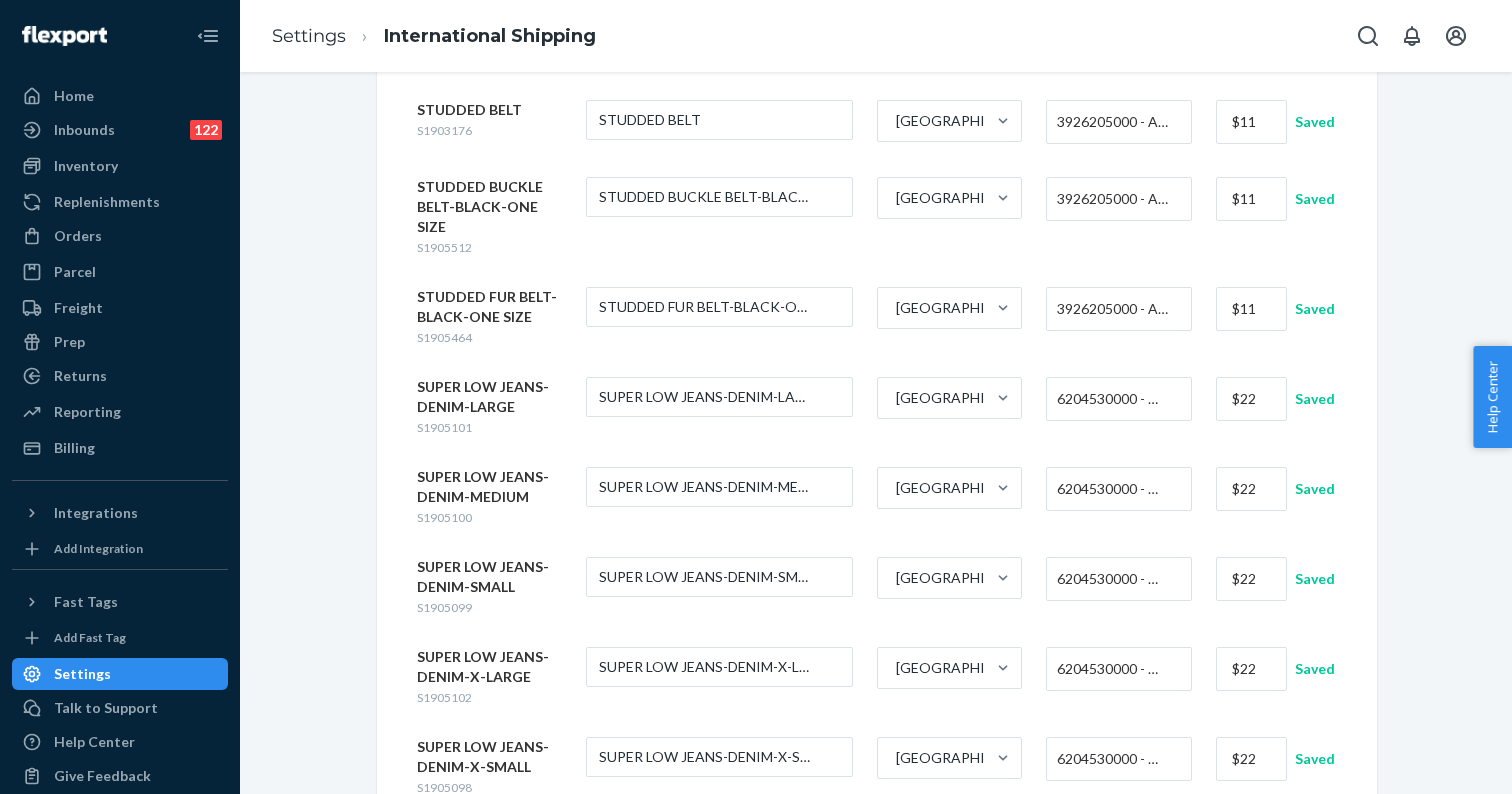 type on "$22" 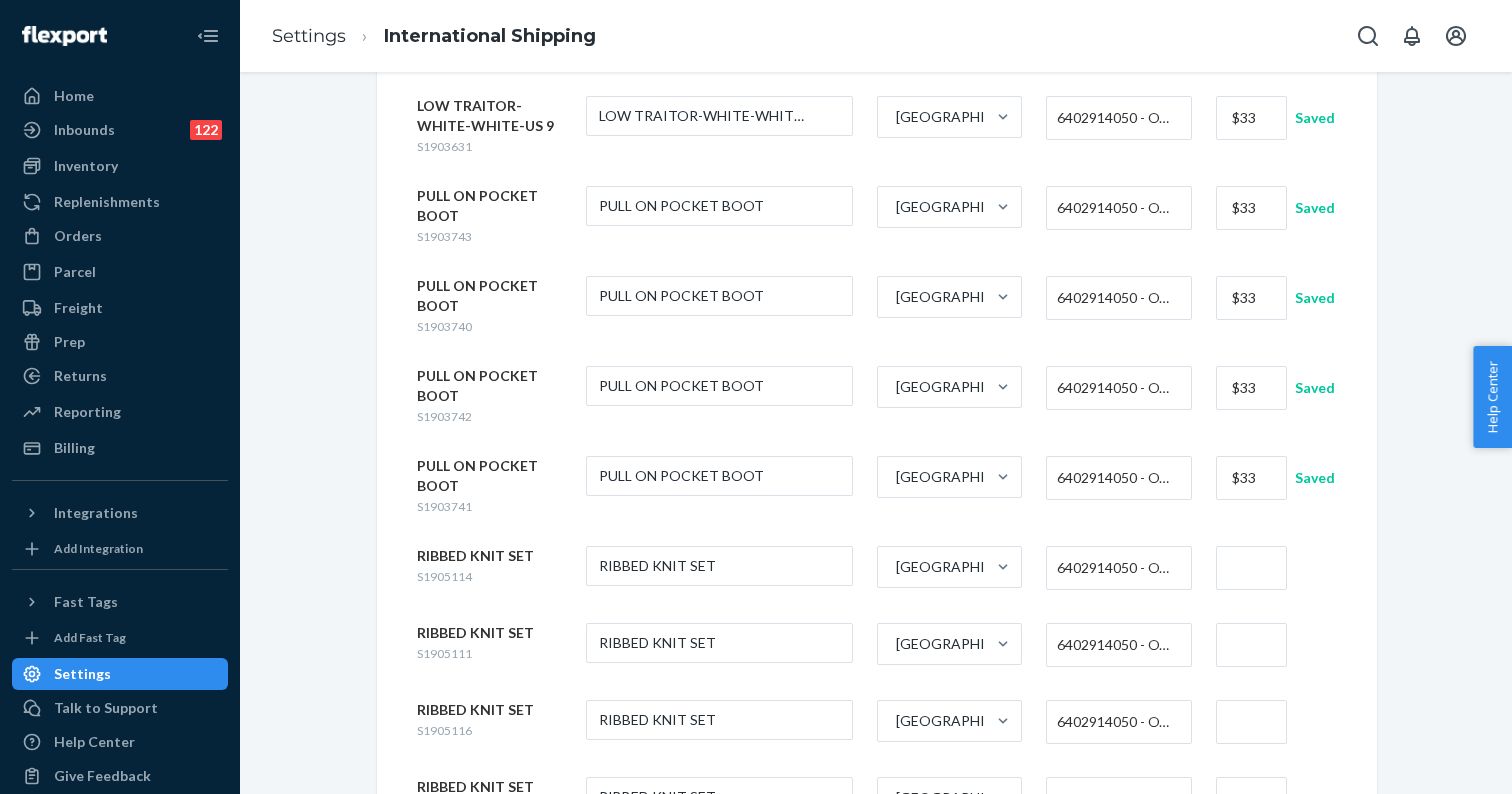 scroll, scrollTop: 2131, scrollLeft: 0, axis: vertical 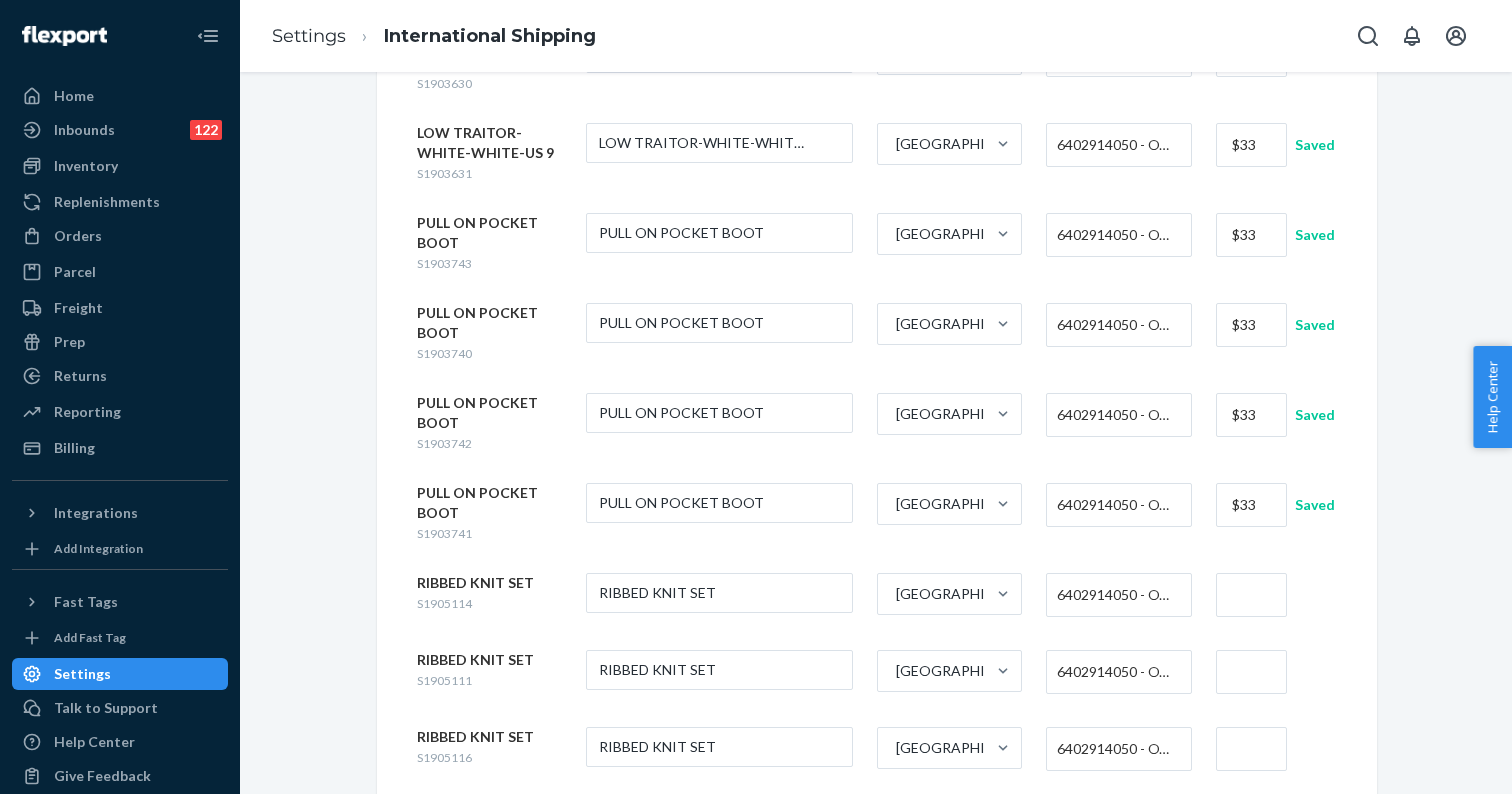 type on "$22" 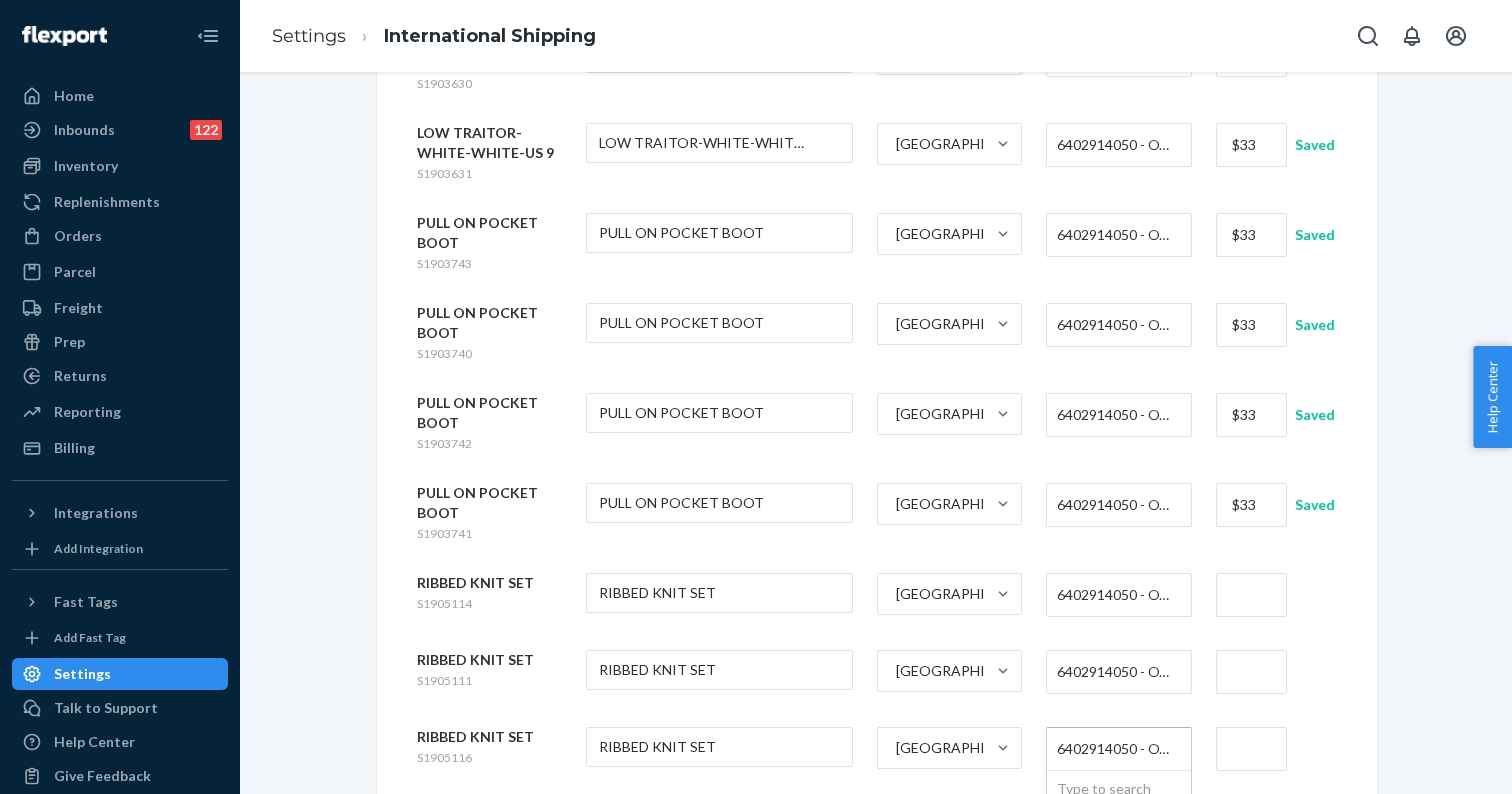 paste on "6114301020" 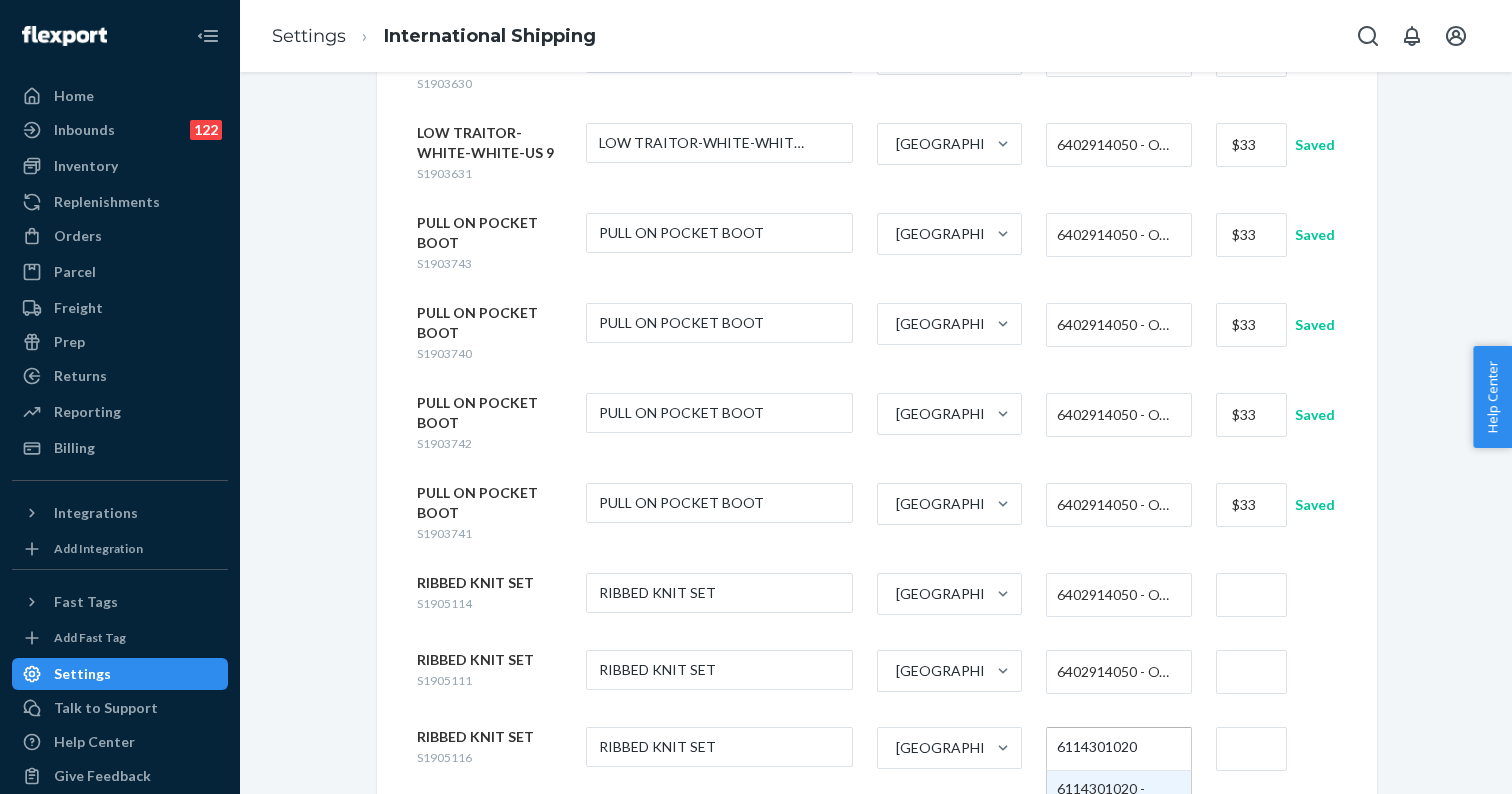 type 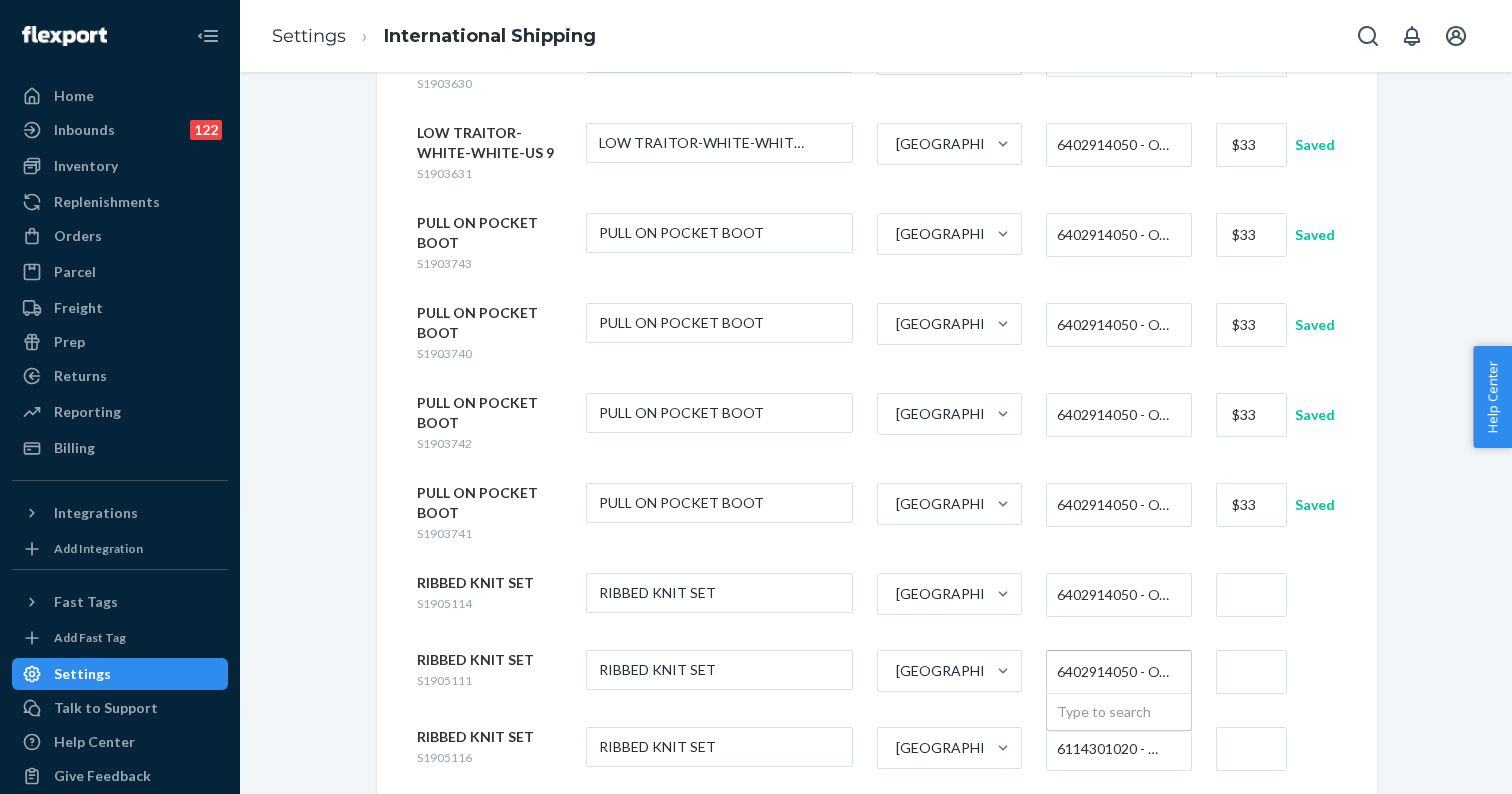 click on "6402914050 - OTHER FOOTWEAR WITH OUTER SOLES & UPPERS OF RUBBER/PLASTICS COVER THE ANKLE UPPERS >90% EXTERNAL AREA R/P PROTECT AGAINST WATER CHEM WEATHER FOR WOMEN" at bounding box center (1113, 672) 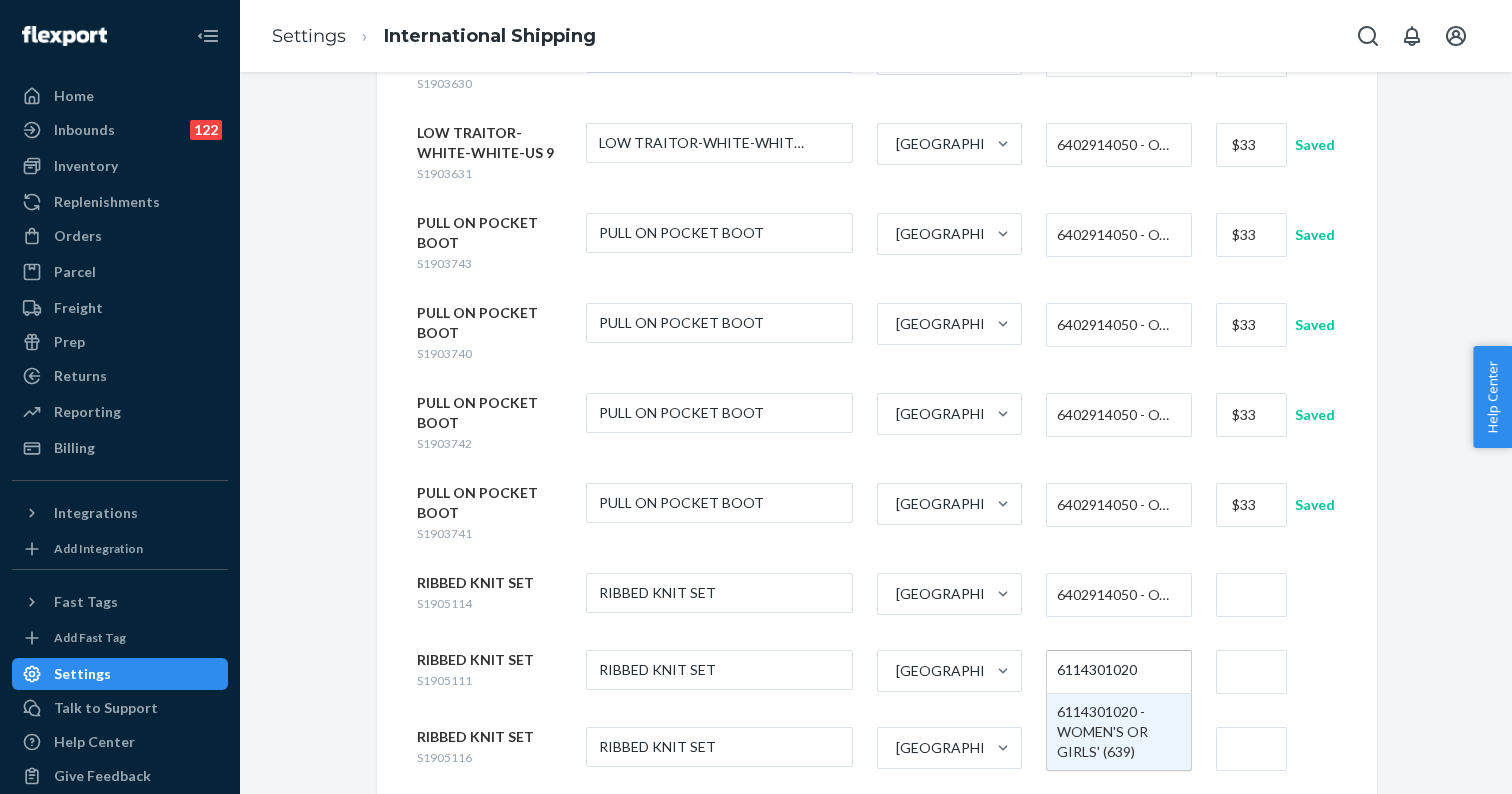 type 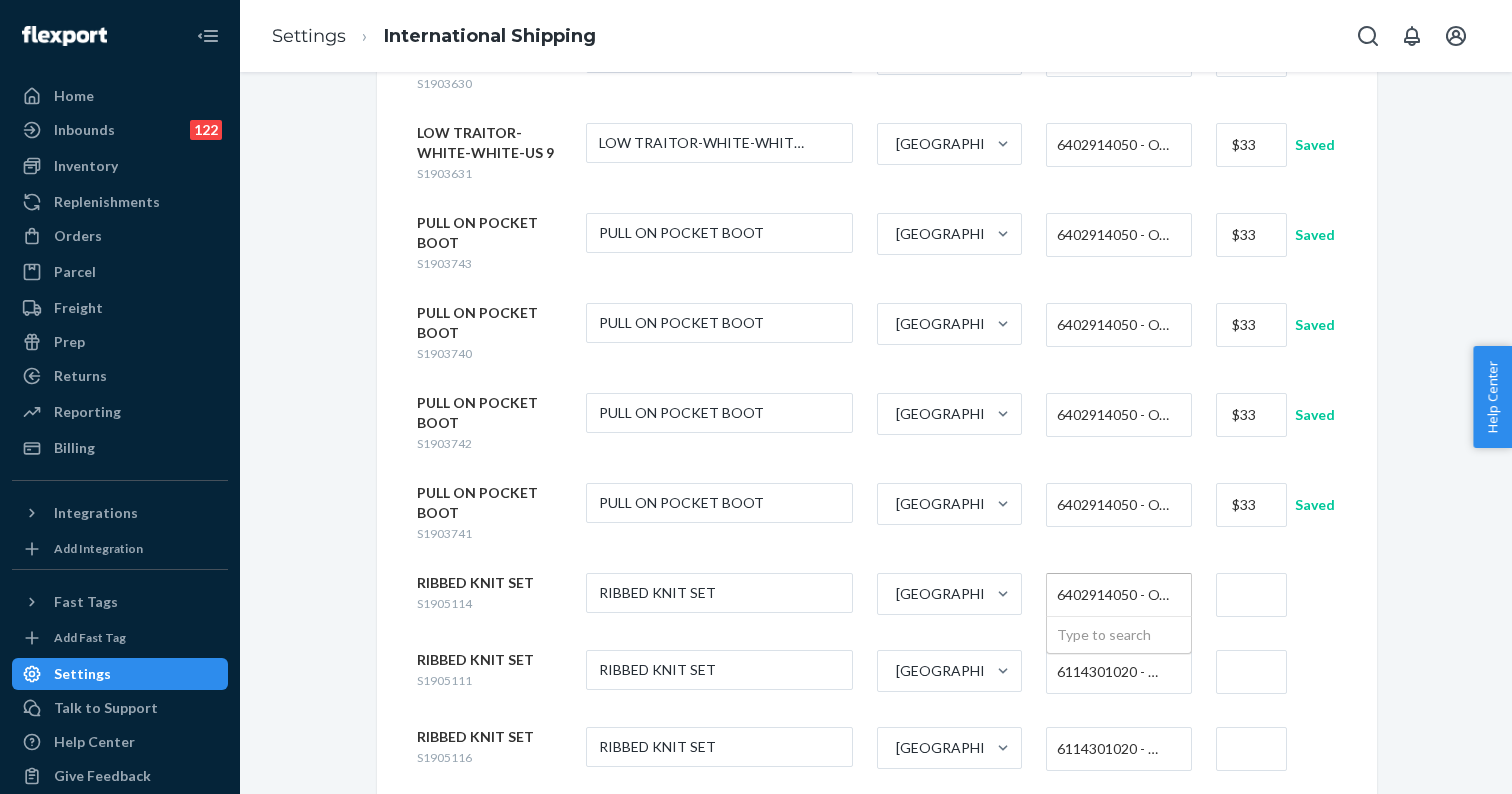 click on "6402914050 - OTHER FOOTWEAR WITH OUTER SOLES & UPPERS OF RUBBER/PLASTICS COVER THE ANKLE UPPERS >90% EXTERNAL AREA R/P PROTECT AGAINST WATER CHEM WEATHER FOR WOMEN" at bounding box center (1113, 595) 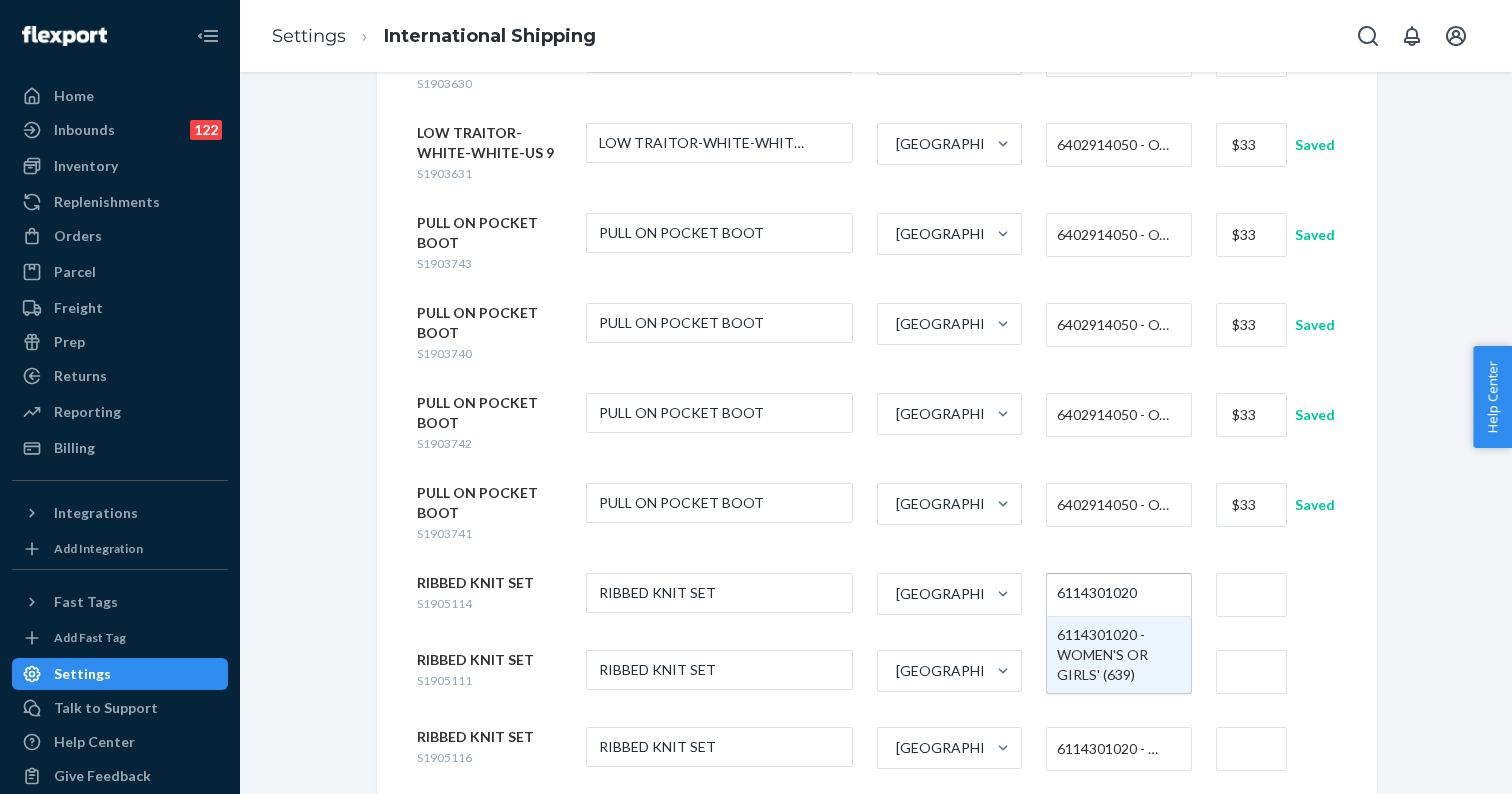 type 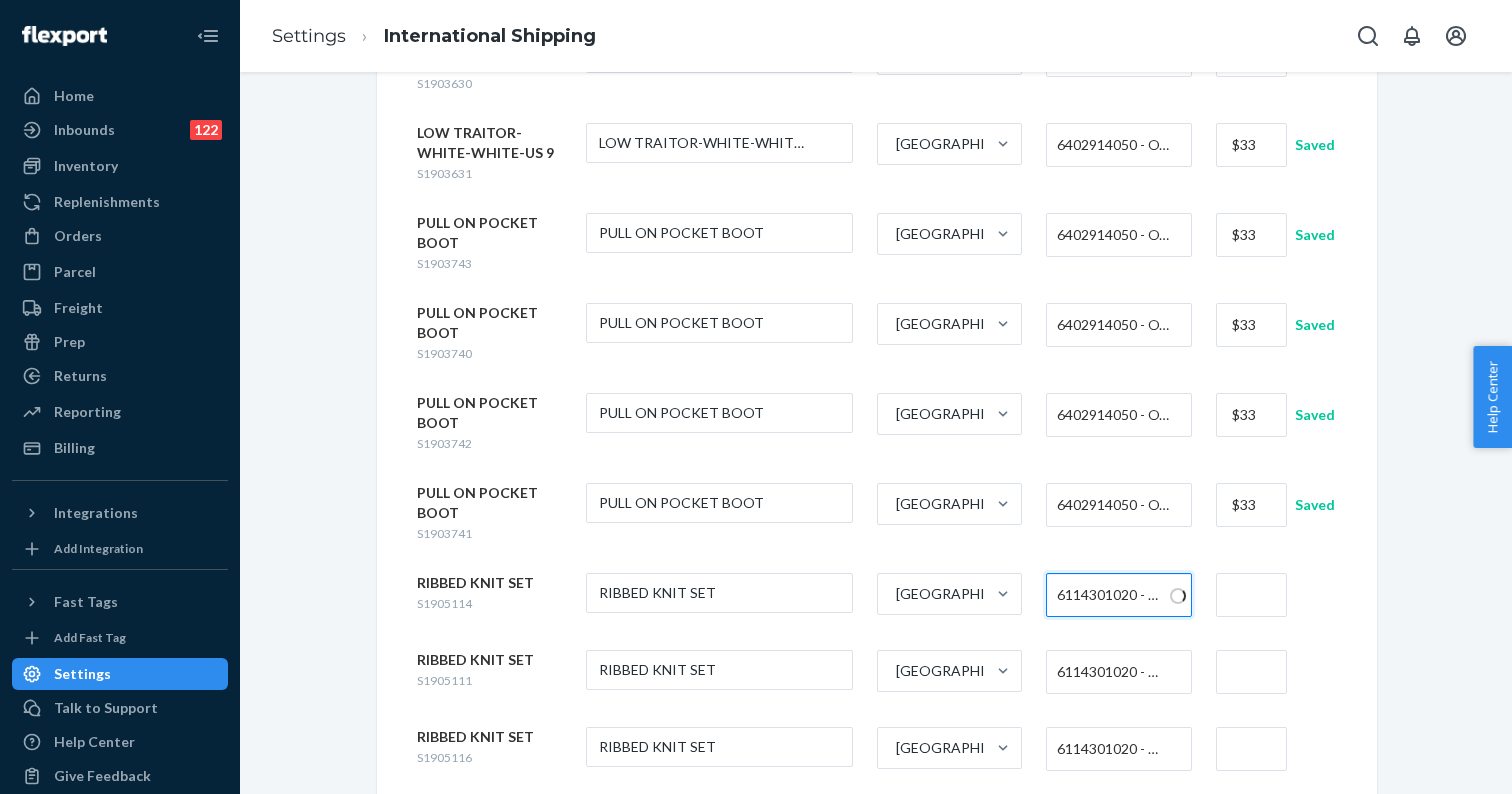 click at bounding box center (1251, 595) 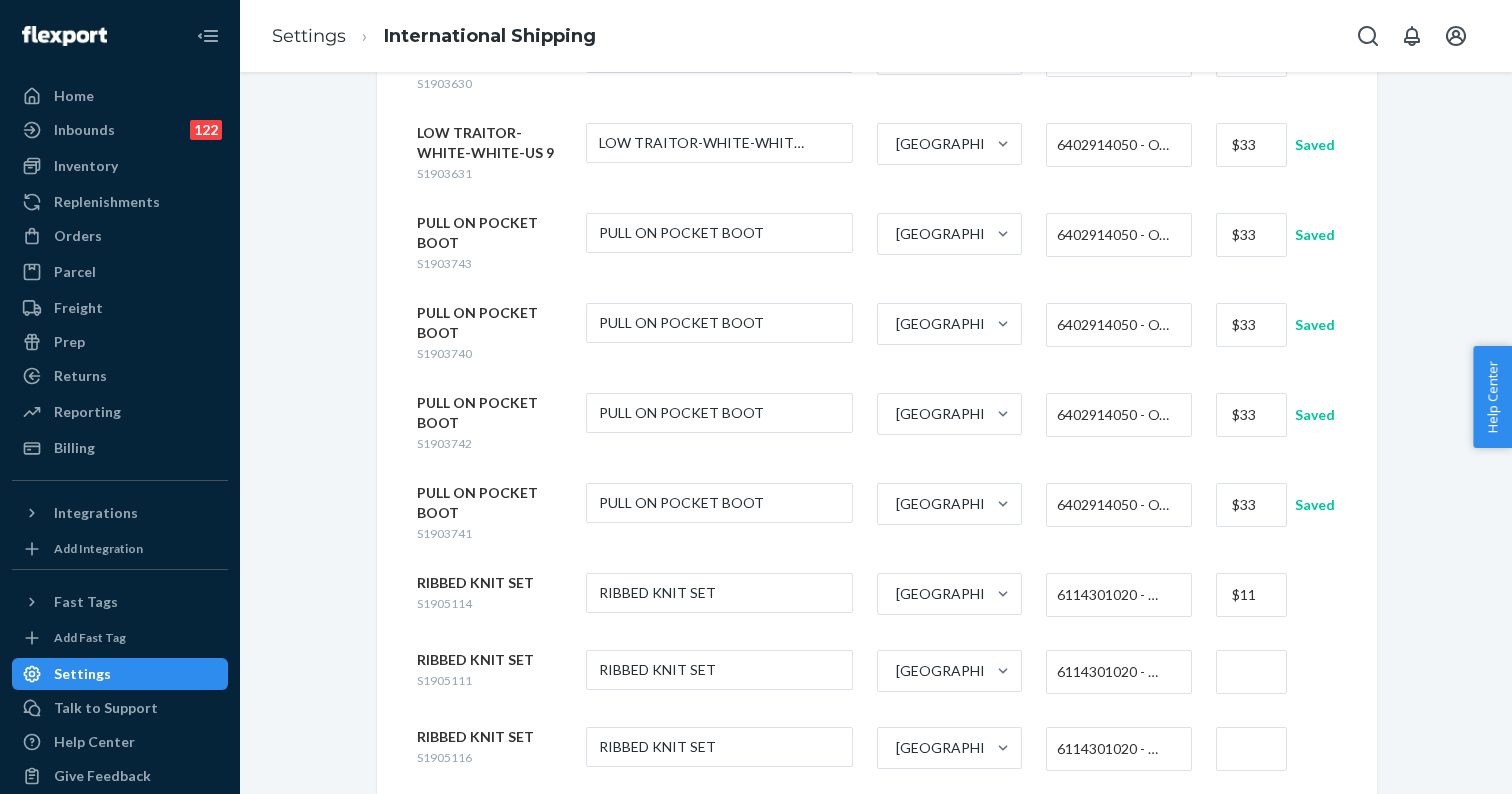 type on "$11" 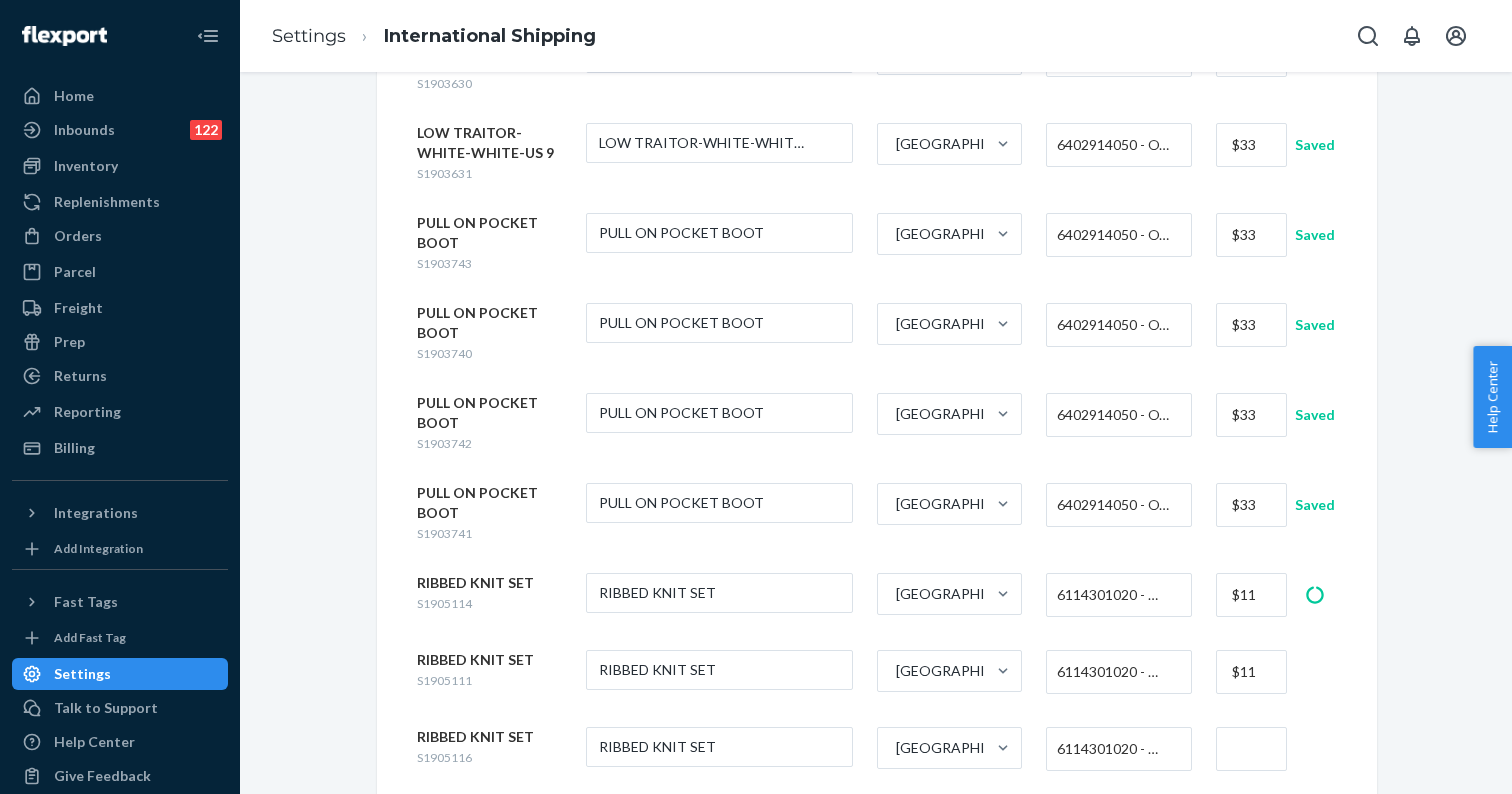 type on "$11" 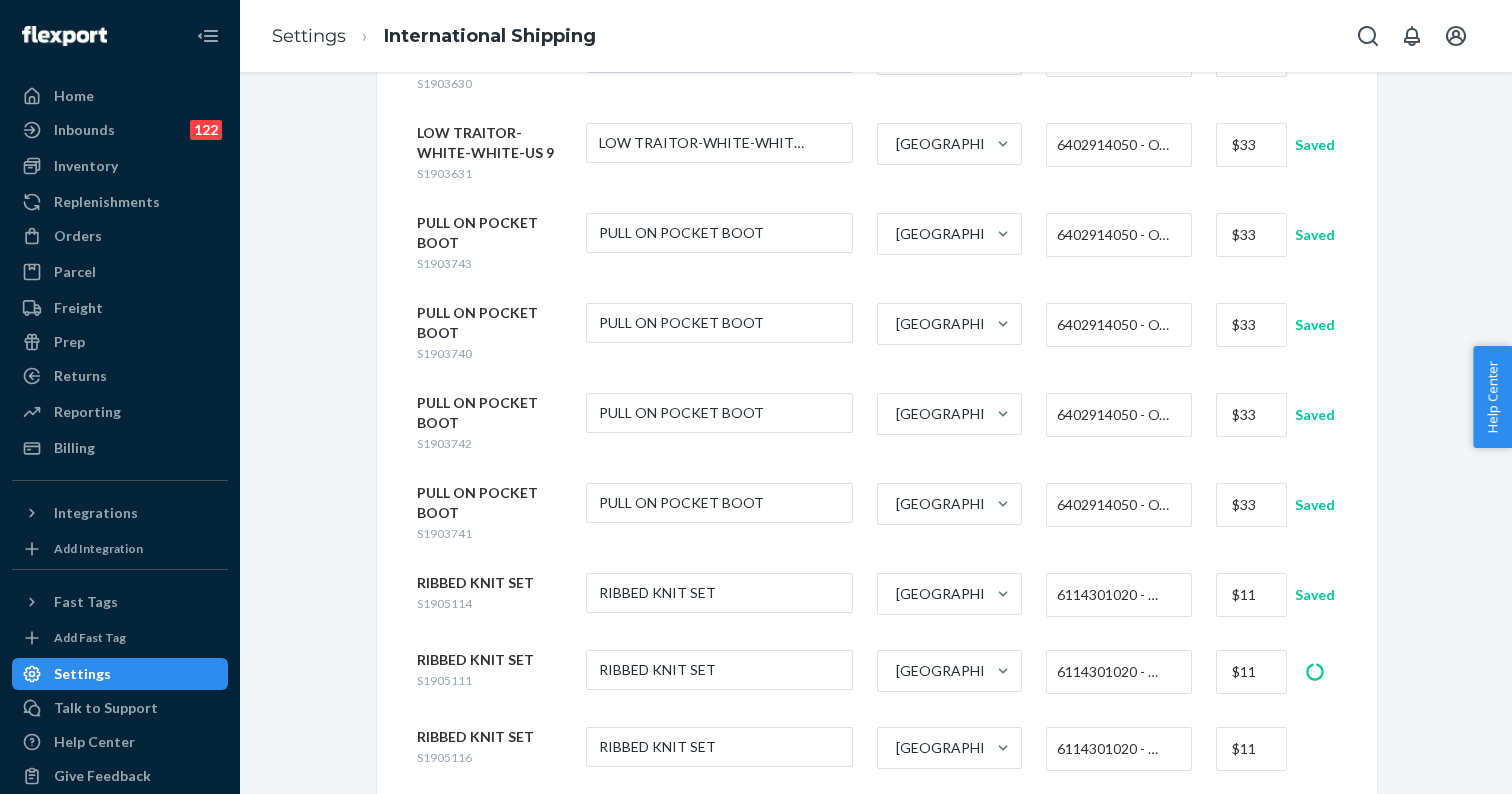 type on "$11" 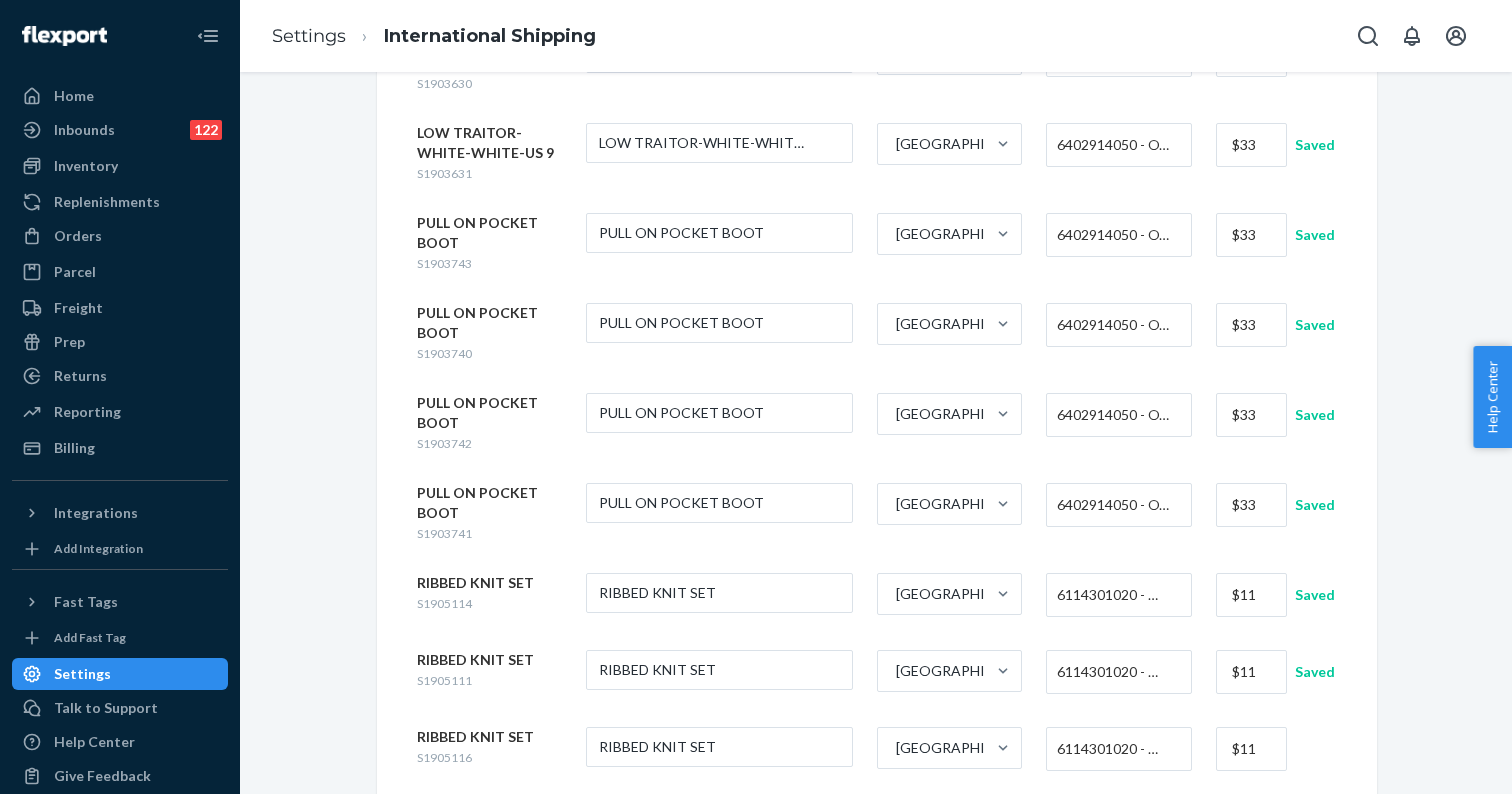 click on "RIBBED KNIT SET S1905117 RIBBED KNIT SET China 6114301020 - WOMEN'S OR GIRLS' (639)" at bounding box center [877, 827] 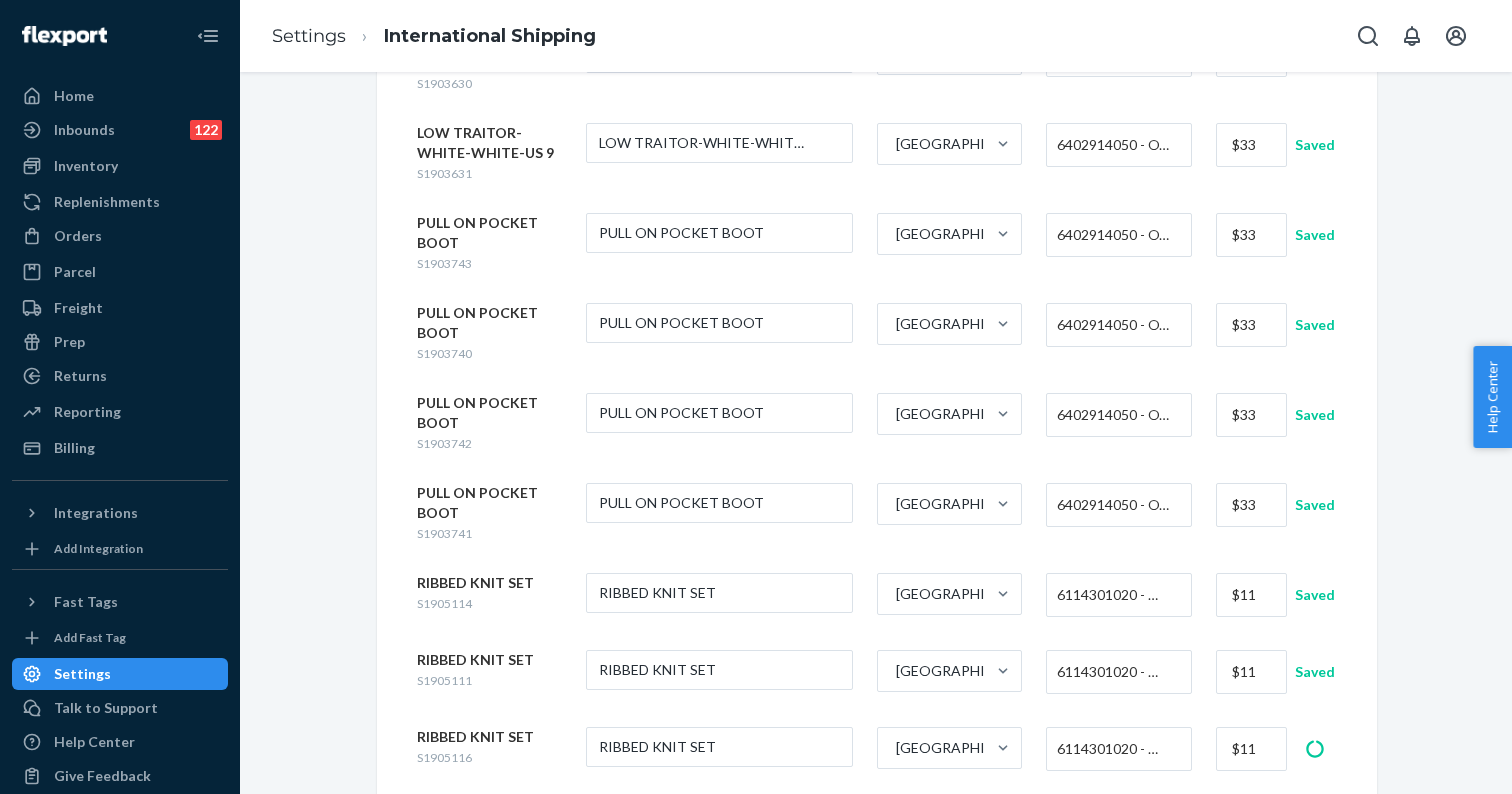 click at bounding box center (1251, 826) 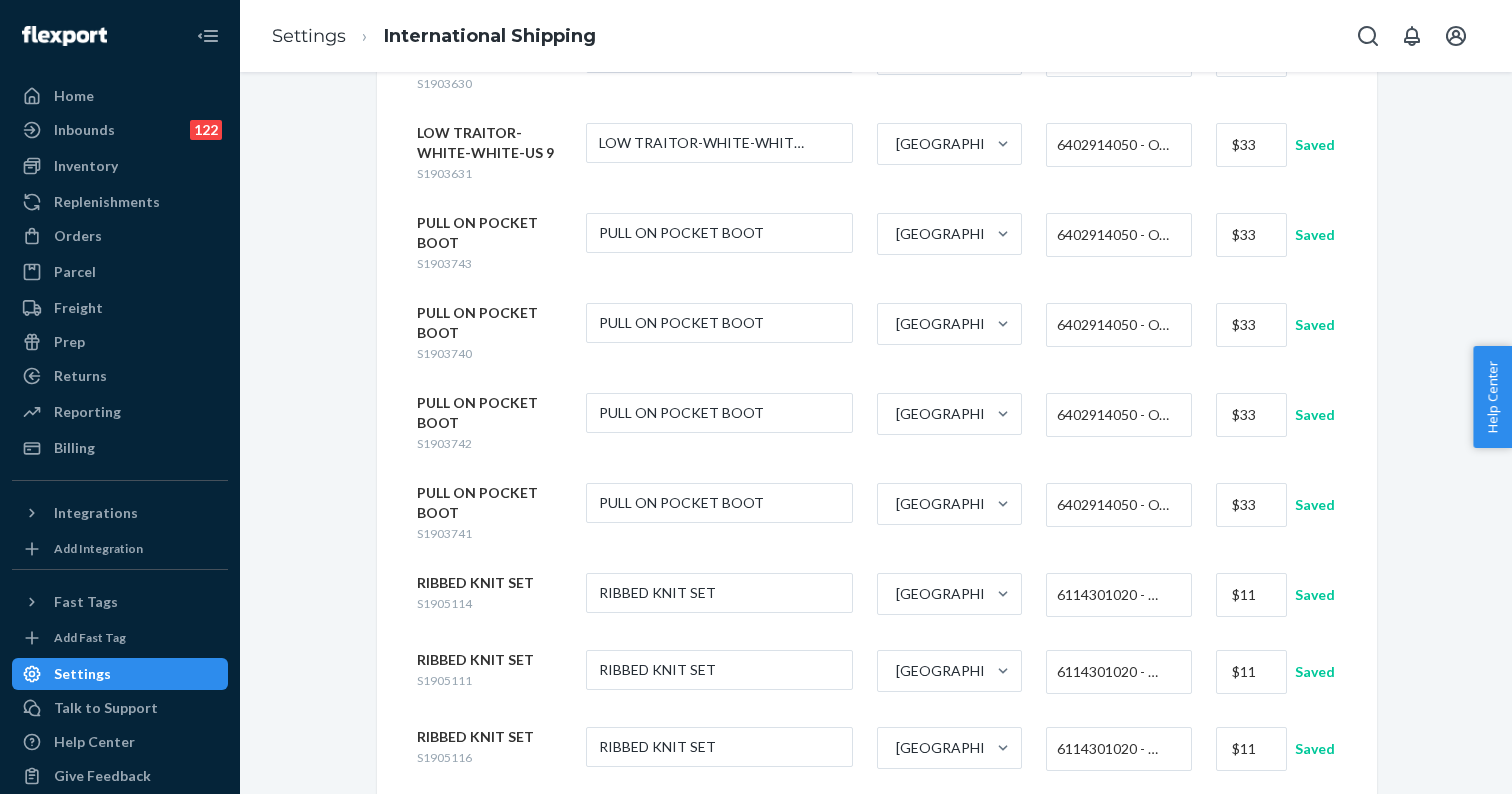 type on "$11" 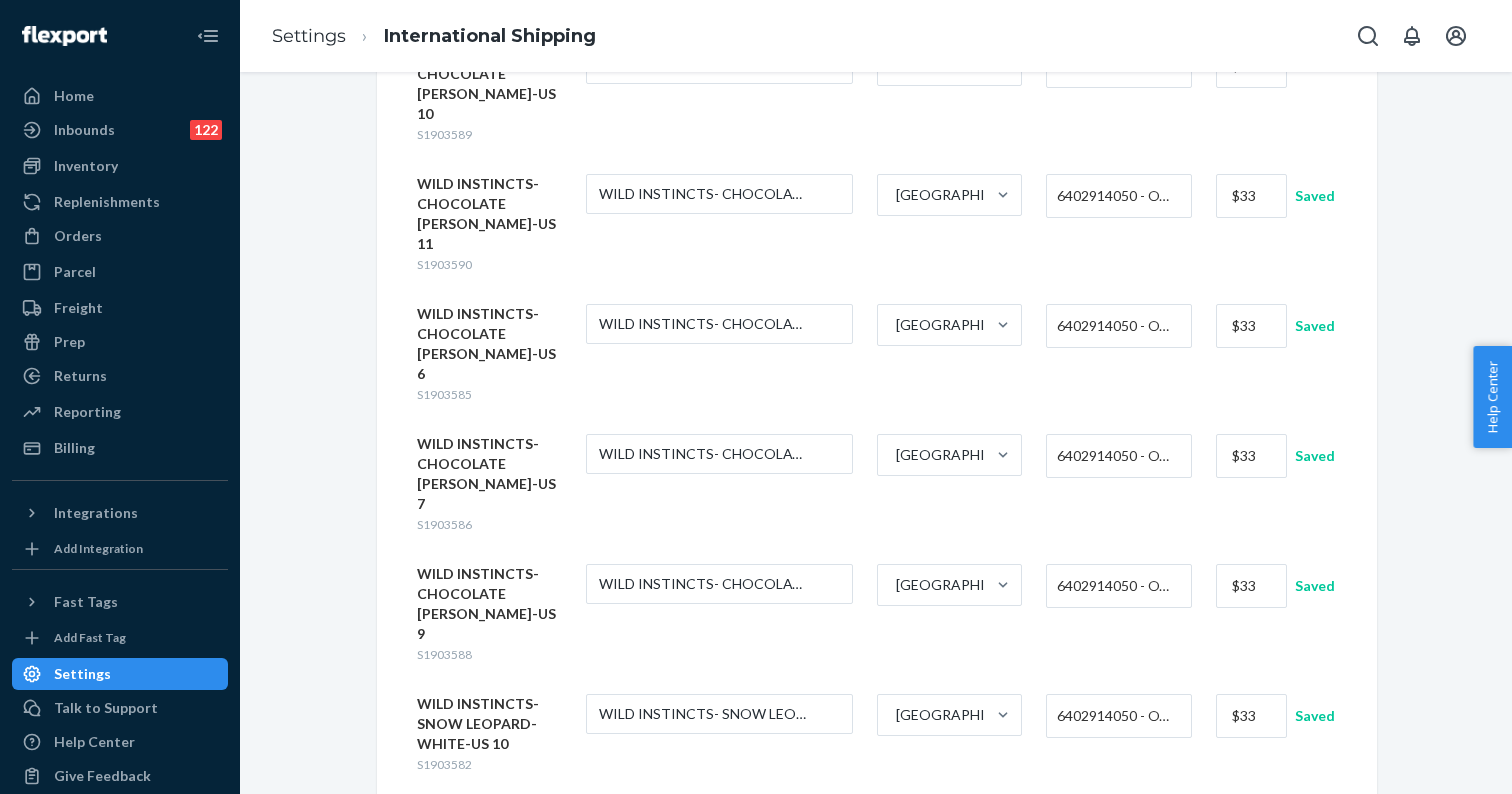 scroll, scrollTop: 6953, scrollLeft: 0, axis: vertical 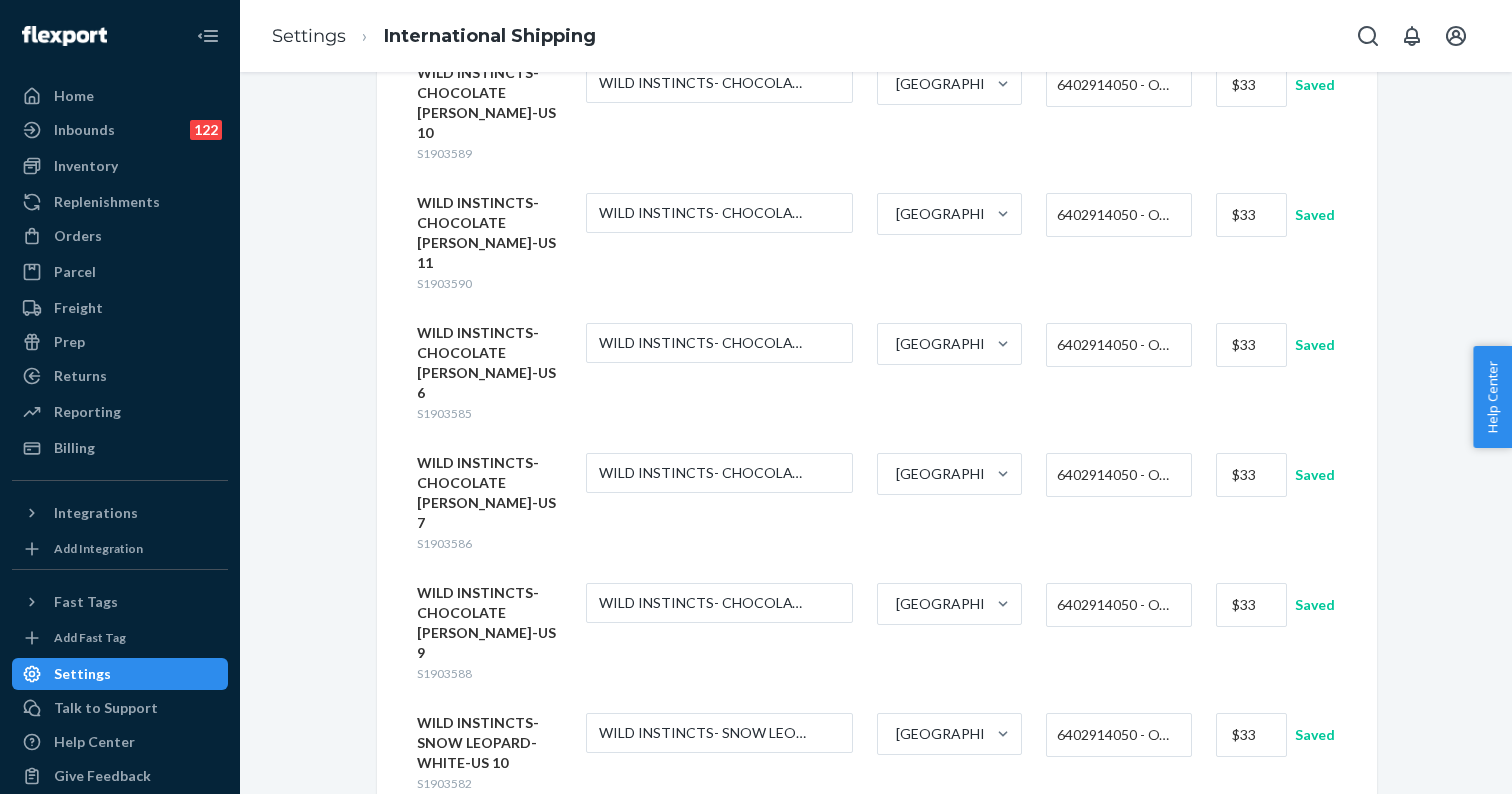 type on "$11" 